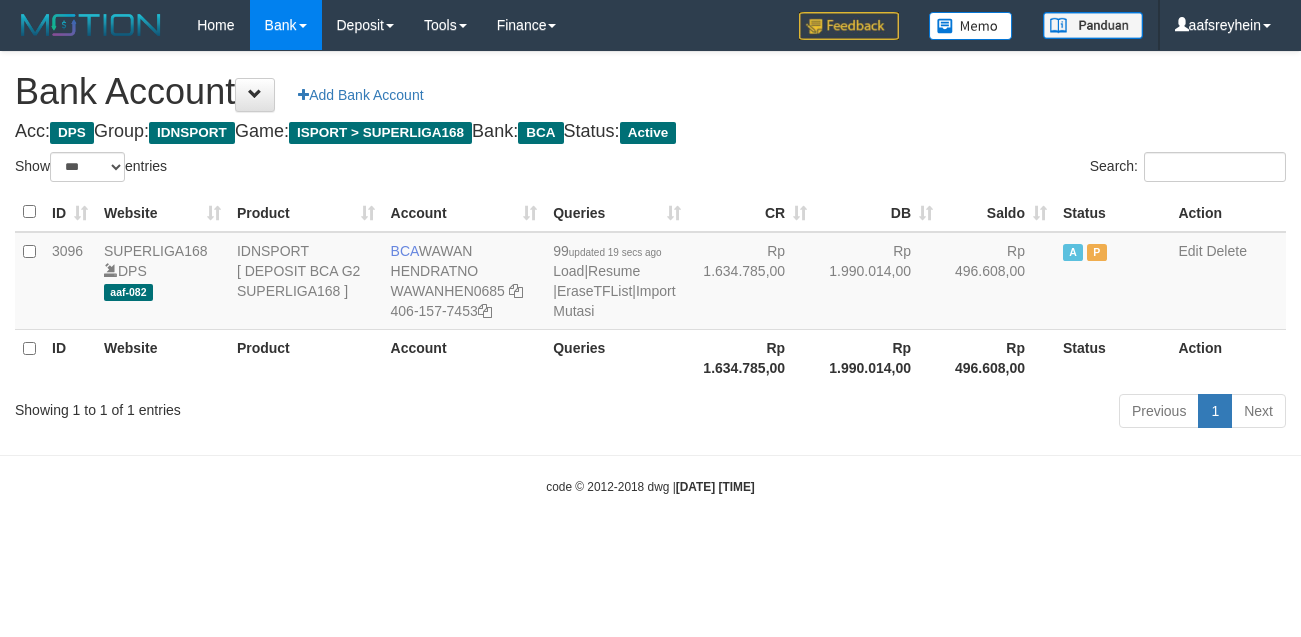 select on "***" 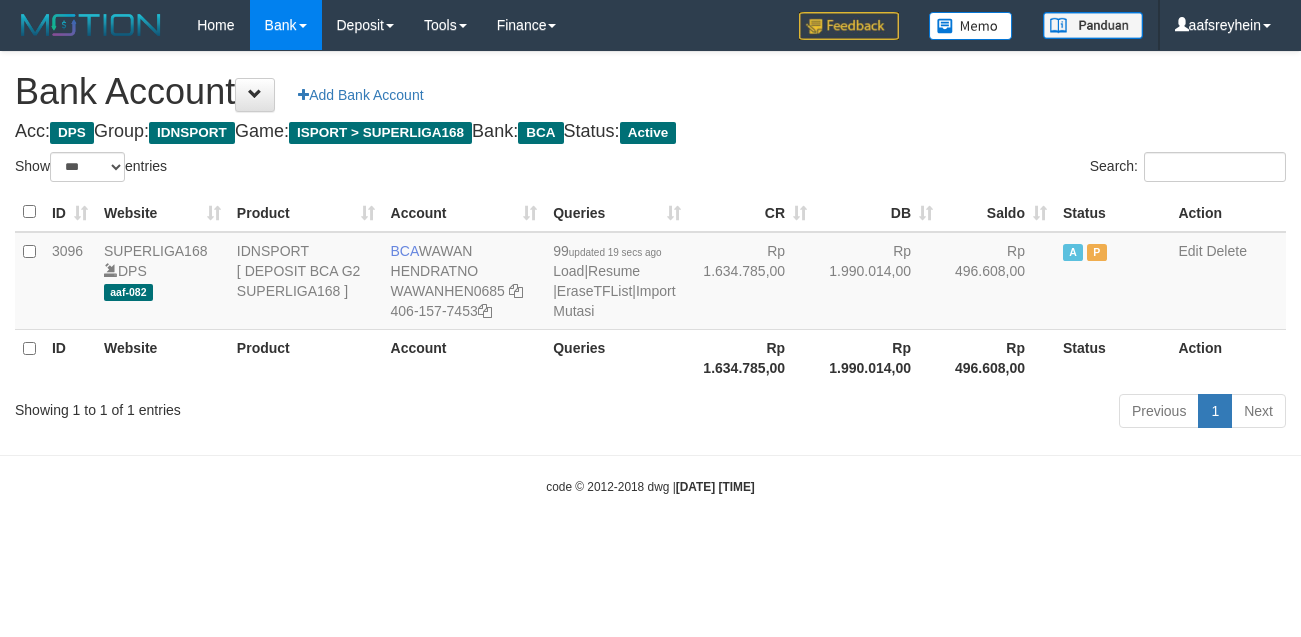 scroll, scrollTop: 0, scrollLeft: 0, axis: both 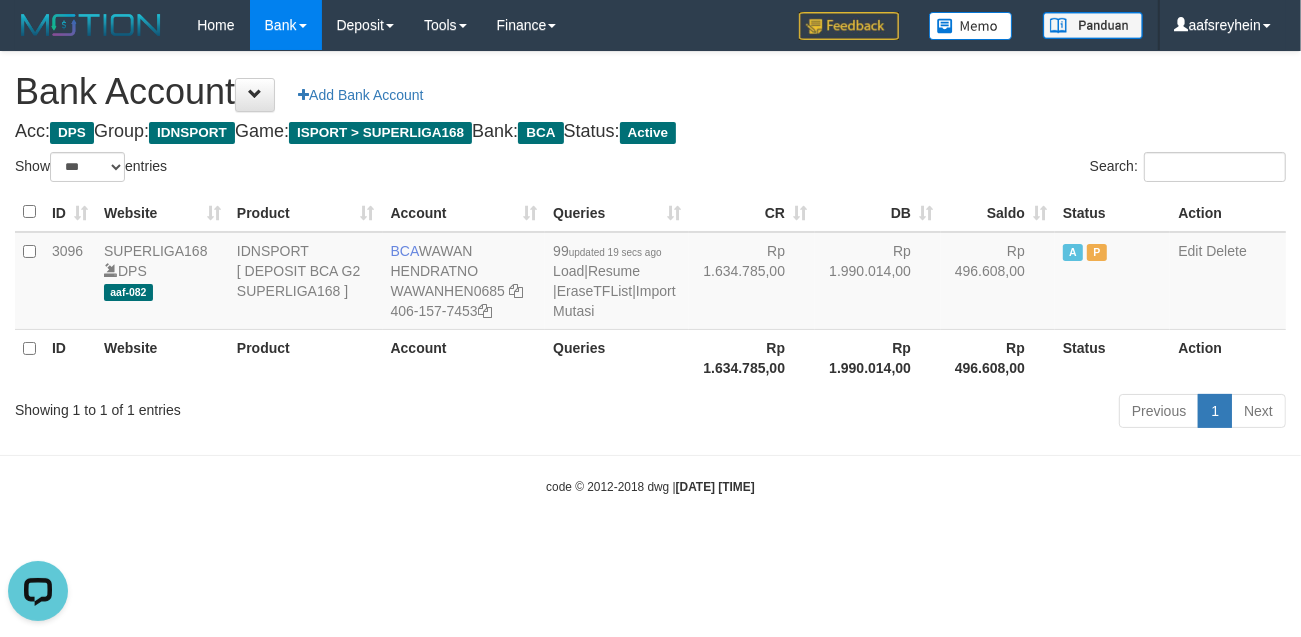 click on "Toggle navigation
Home
Bank
Account List
Load
By Website
Group
[ISPORT]													SUPERLIGA168
By Load Group (DPS)
-" at bounding box center (650, 273) 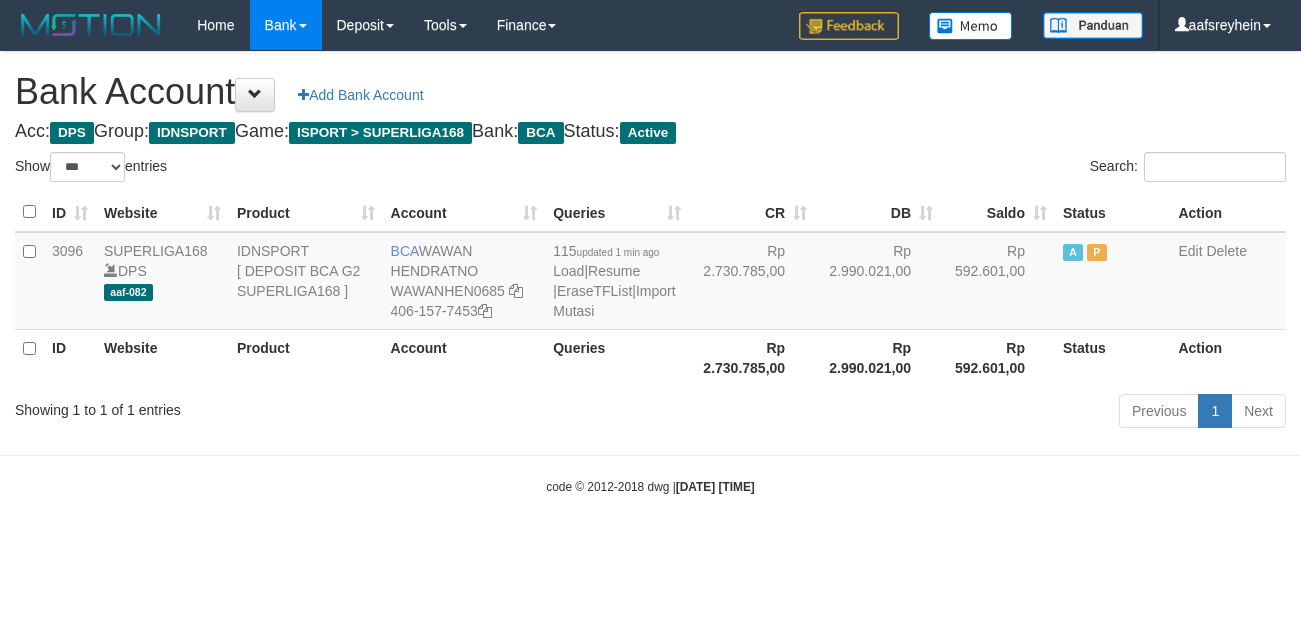 select on "***" 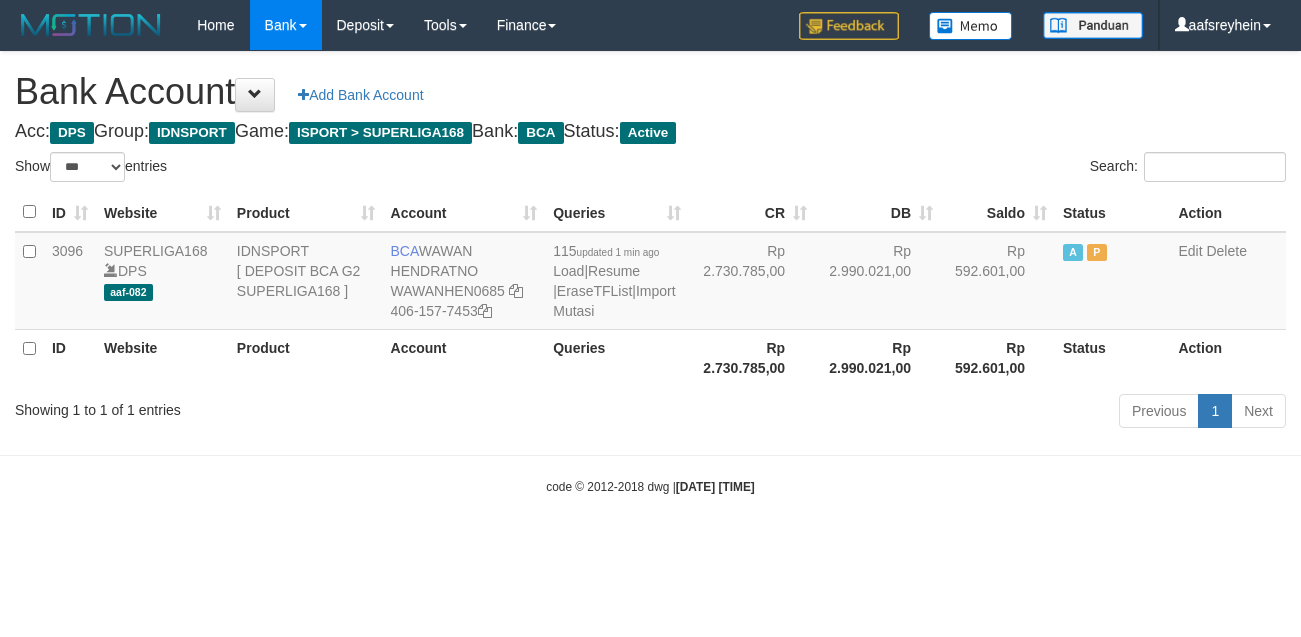scroll, scrollTop: 0, scrollLeft: 0, axis: both 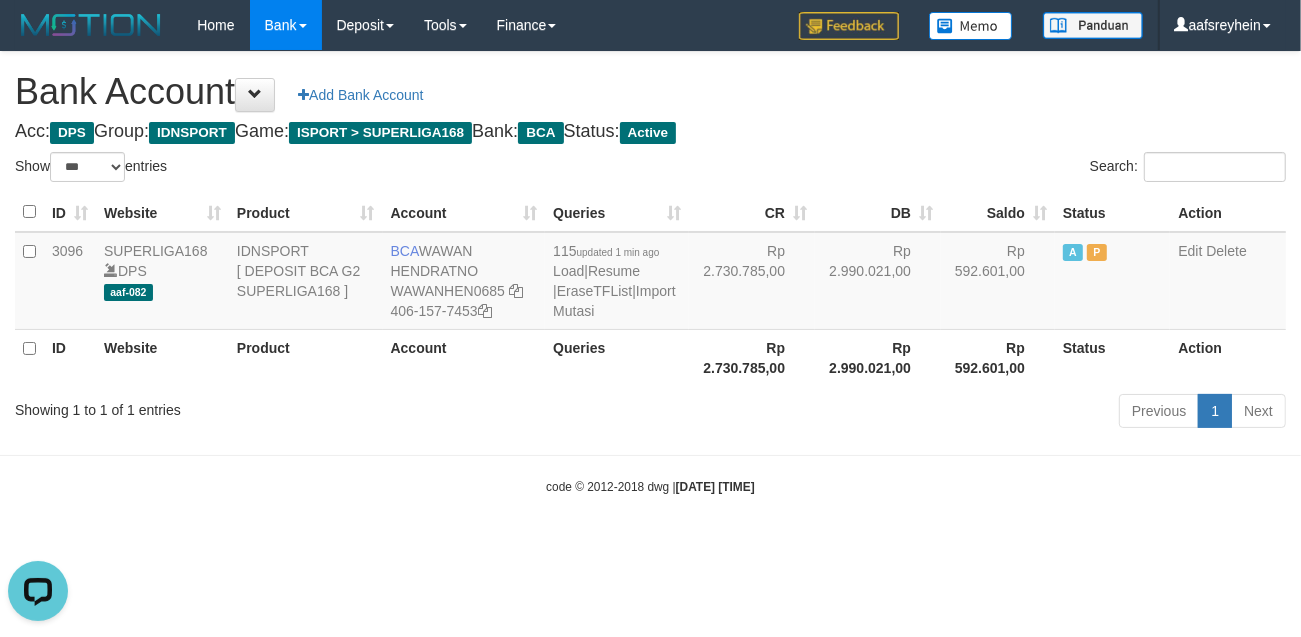 drag, startPoint x: 635, startPoint y: 511, endPoint x: 646, endPoint y: 500, distance: 15.556349 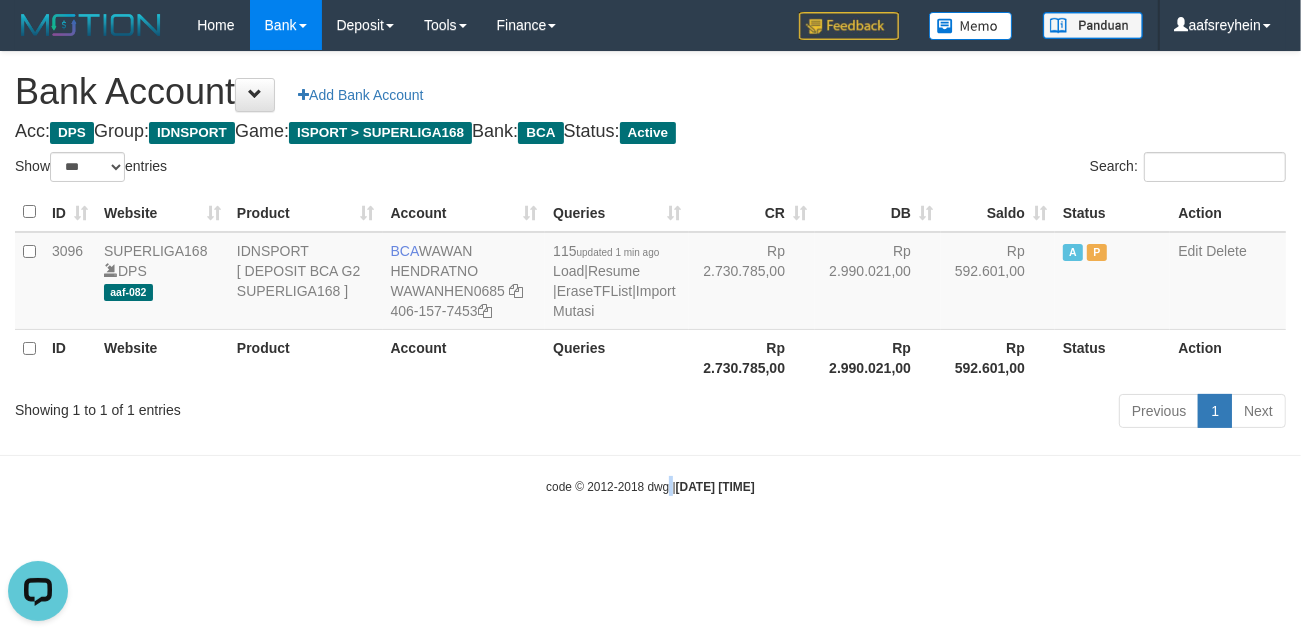 click on "Toggle navigation
Home
Bank
Account List
Load
By Website
Group
[ISPORT]													SUPERLIGA168
By Load Group (DPS)
-" at bounding box center [650, 273] 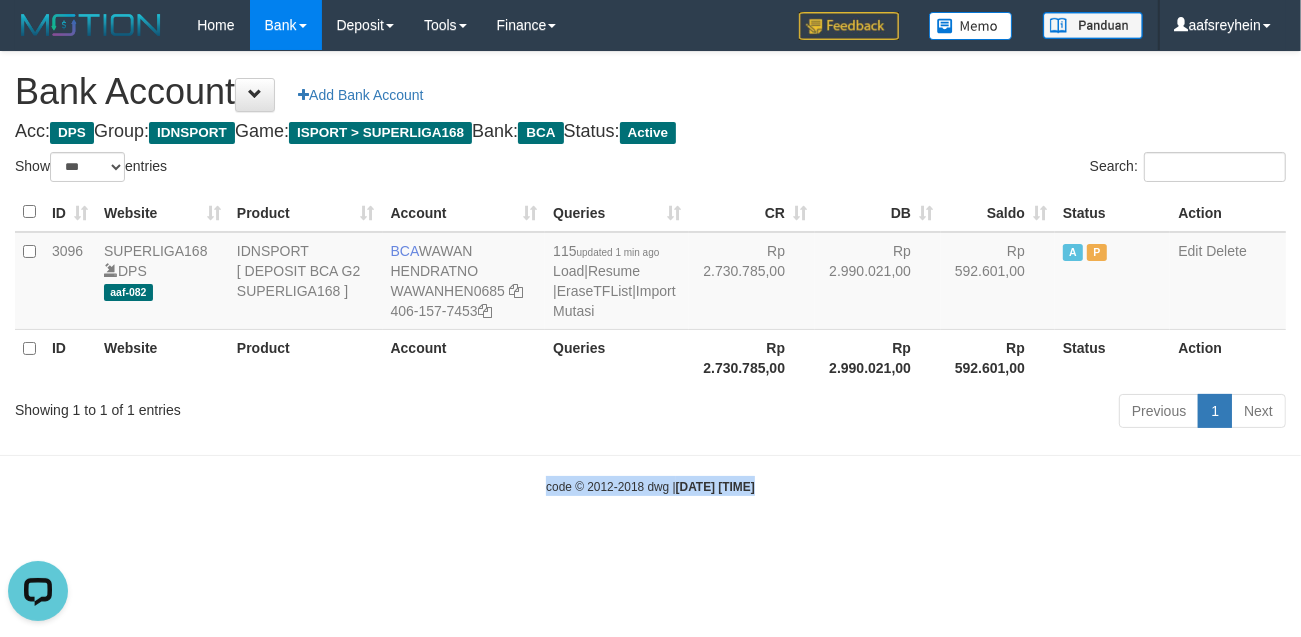 click on "Toggle navigation
Home
Bank
Account List
Load
By Website
Group
[ISPORT]													SUPERLIGA168
By Load Group (DPS)
-" at bounding box center [650, 273] 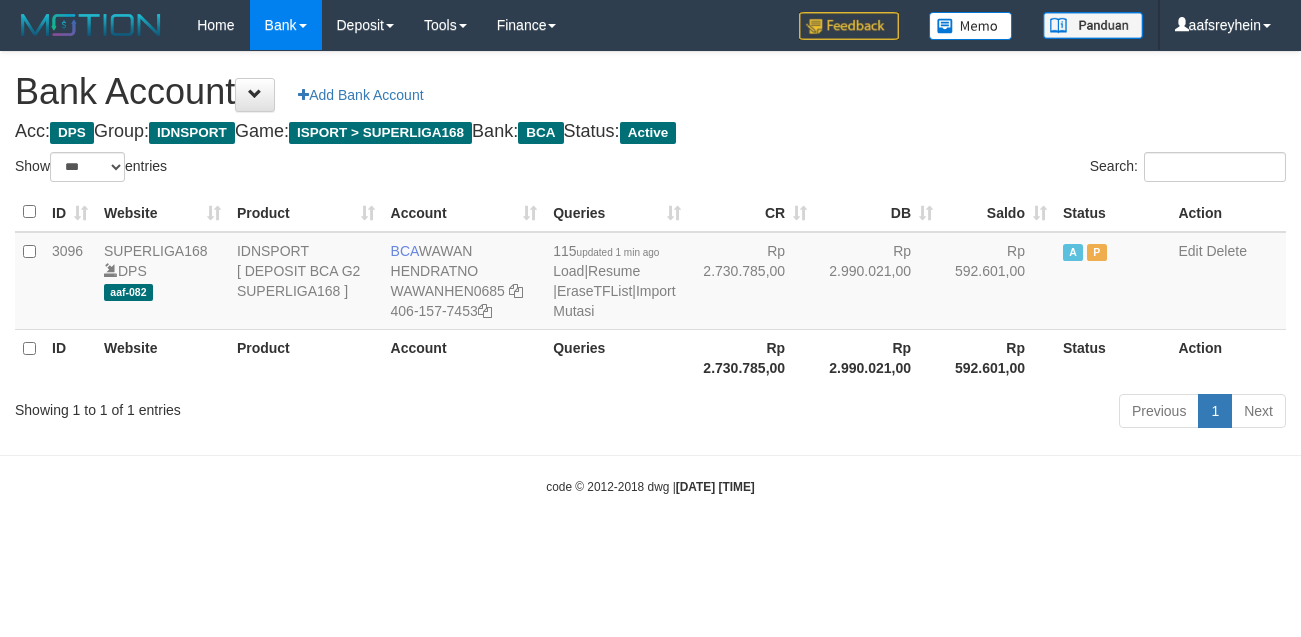 select on "***" 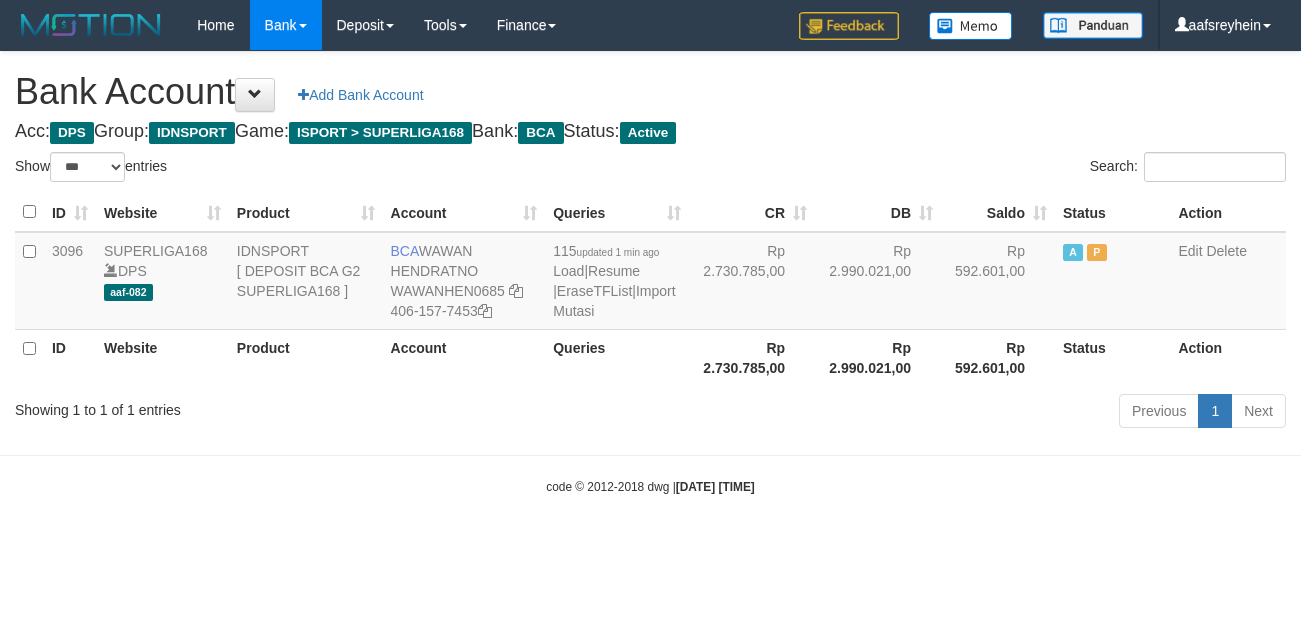 scroll, scrollTop: 0, scrollLeft: 0, axis: both 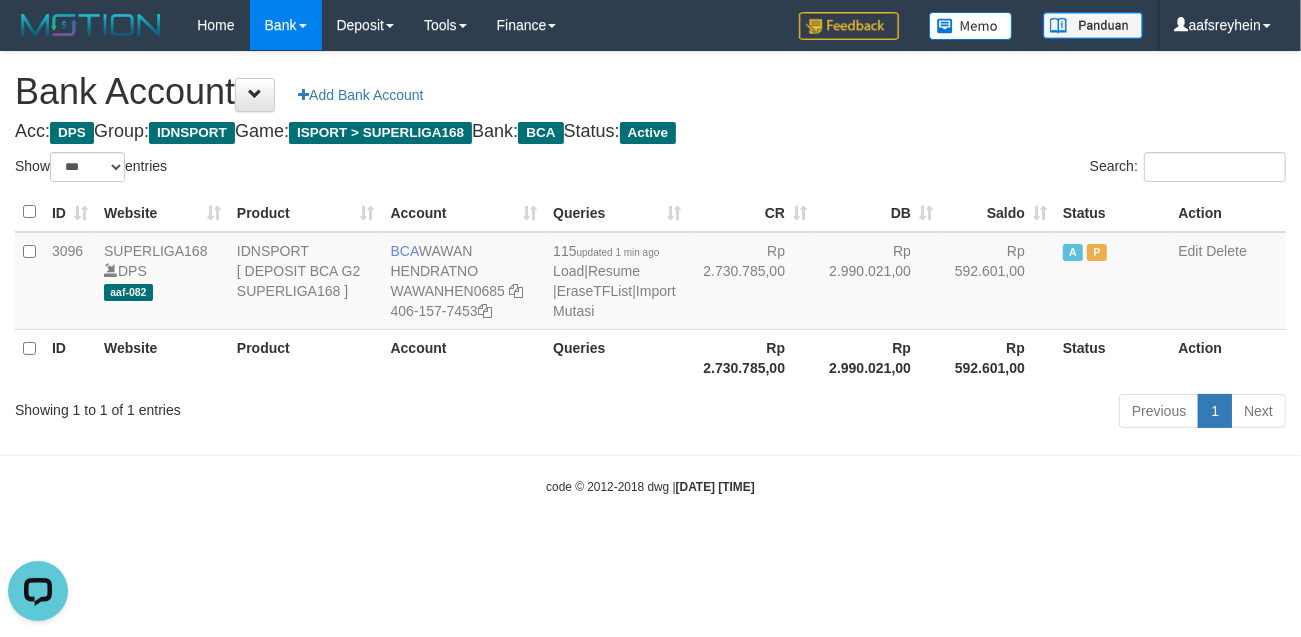drag, startPoint x: 746, startPoint y: 616, endPoint x: 786, endPoint y: 553, distance: 74.62573 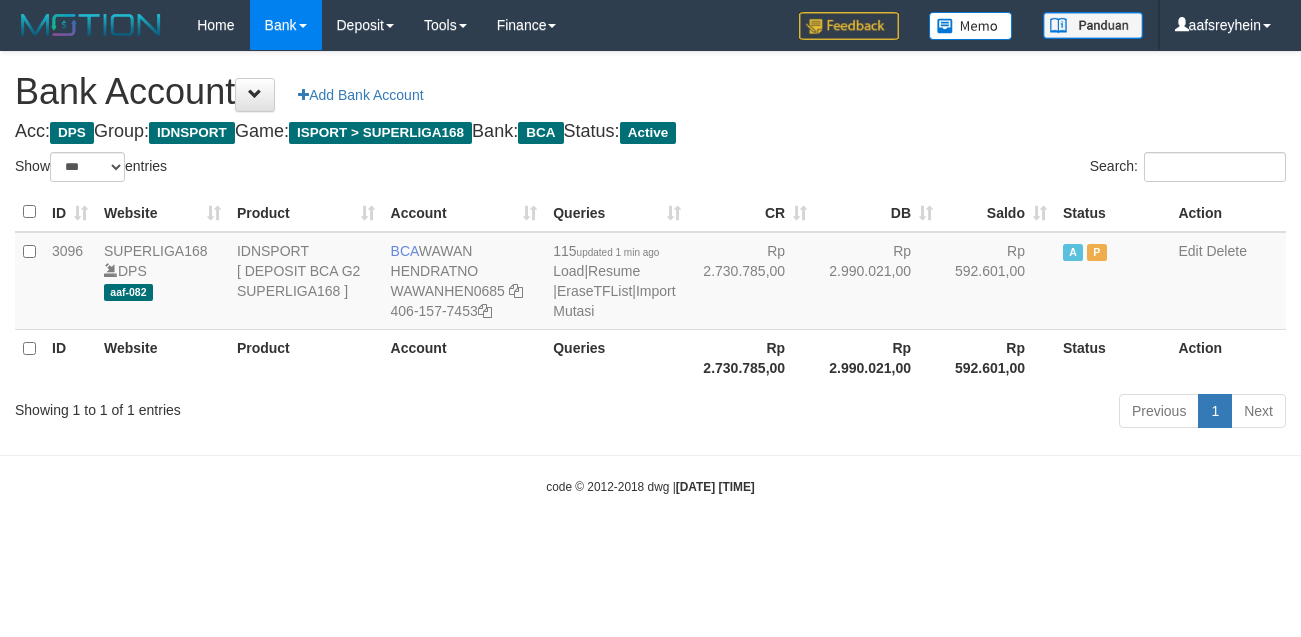 select on "***" 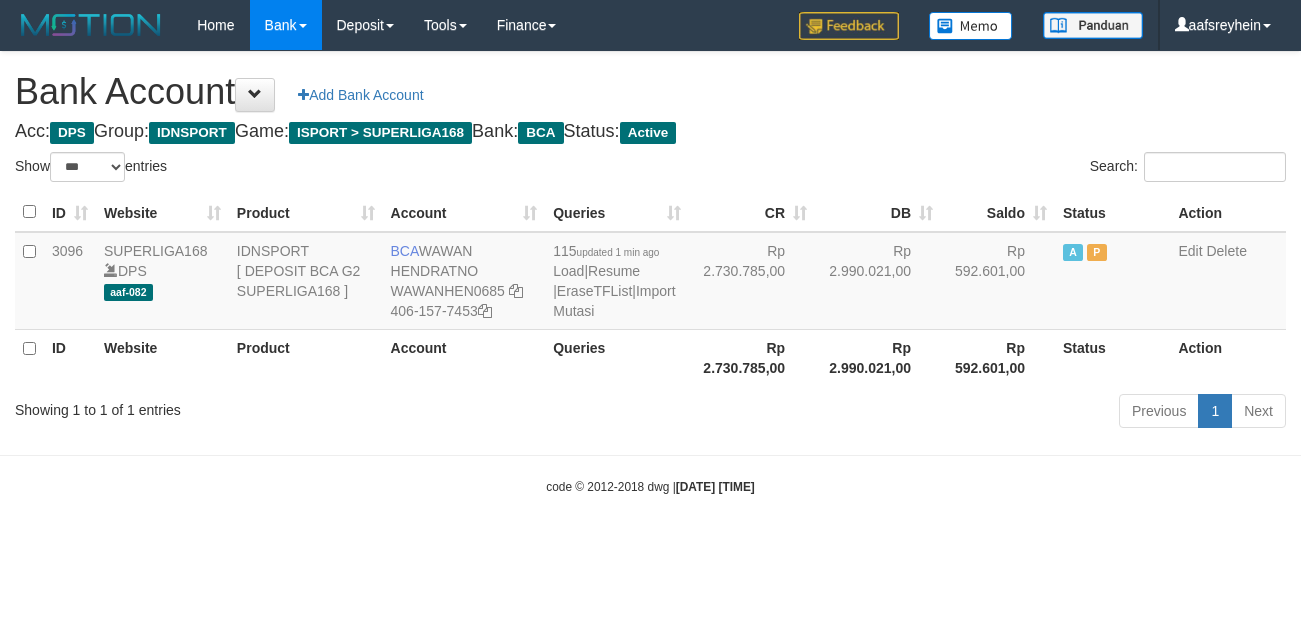 scroll, scrollTop: 0, scrollLeft: 0, axis: both 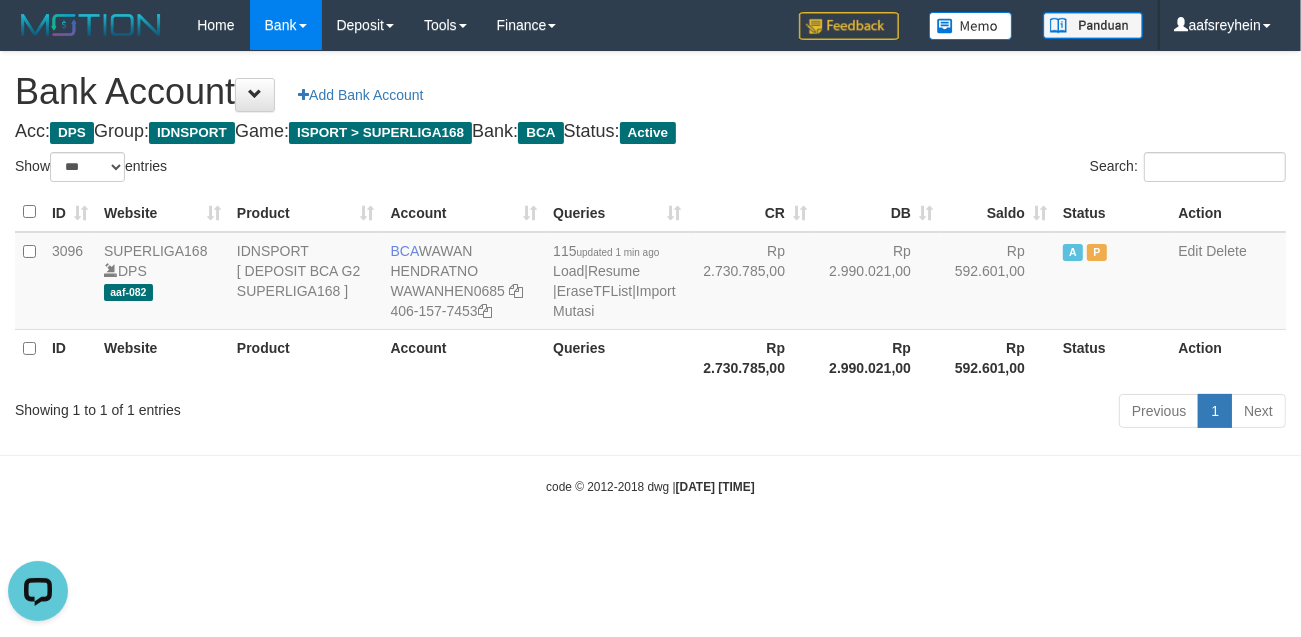 click on "Previous 1 Next" at bounding box center [921, 413] 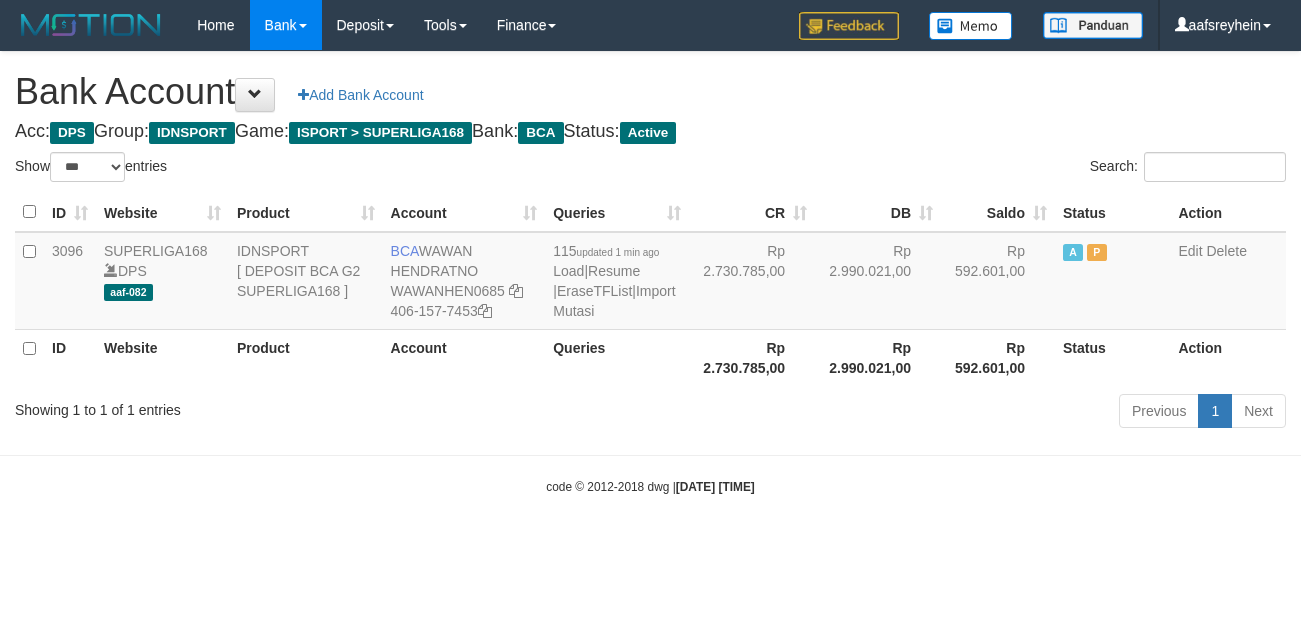 select on "***" 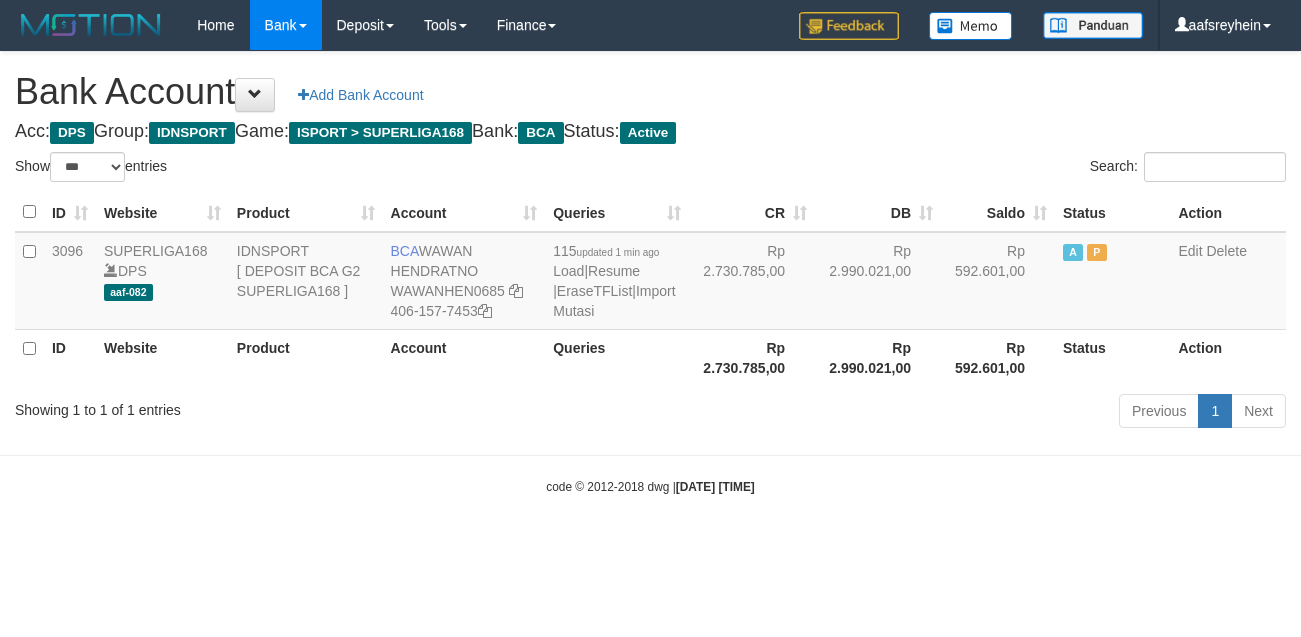 scroll, scrollTop: 0, scrollLeft: 0, axis: both 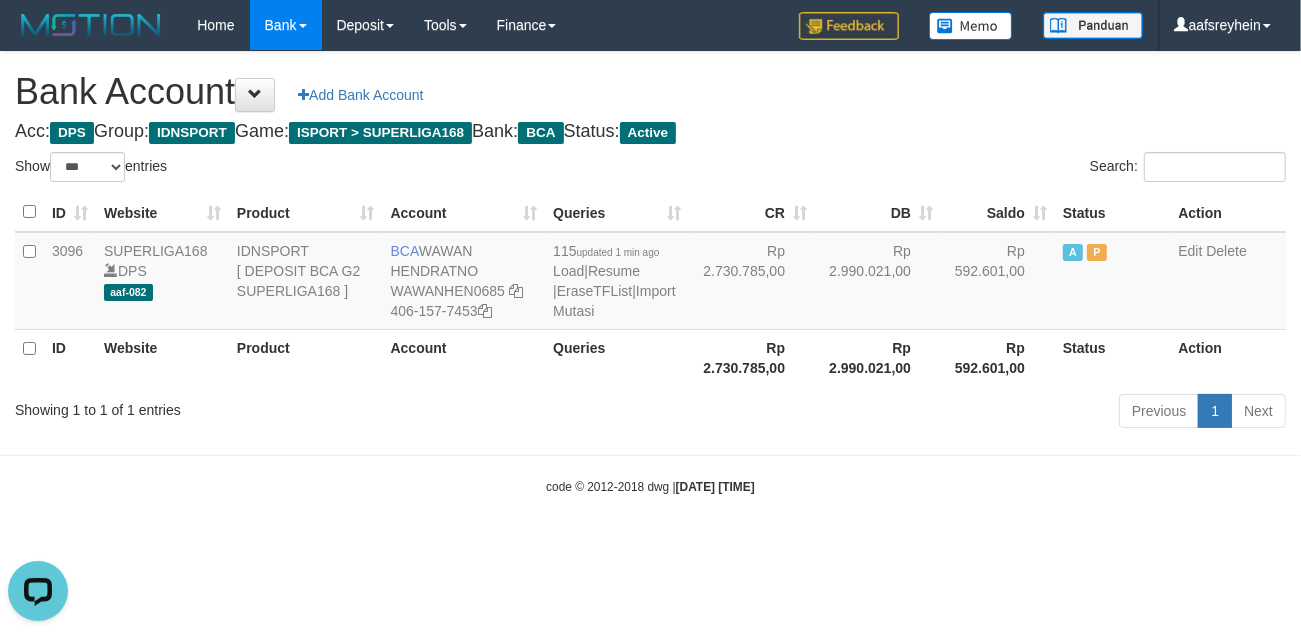 click on "Toggle navigation
Home
Bank
Account List
Load
By Website
Group
[ISPORT]													SUPERLIGA168
By Load Group (DPS)
-" at bounding box center (650, 273) 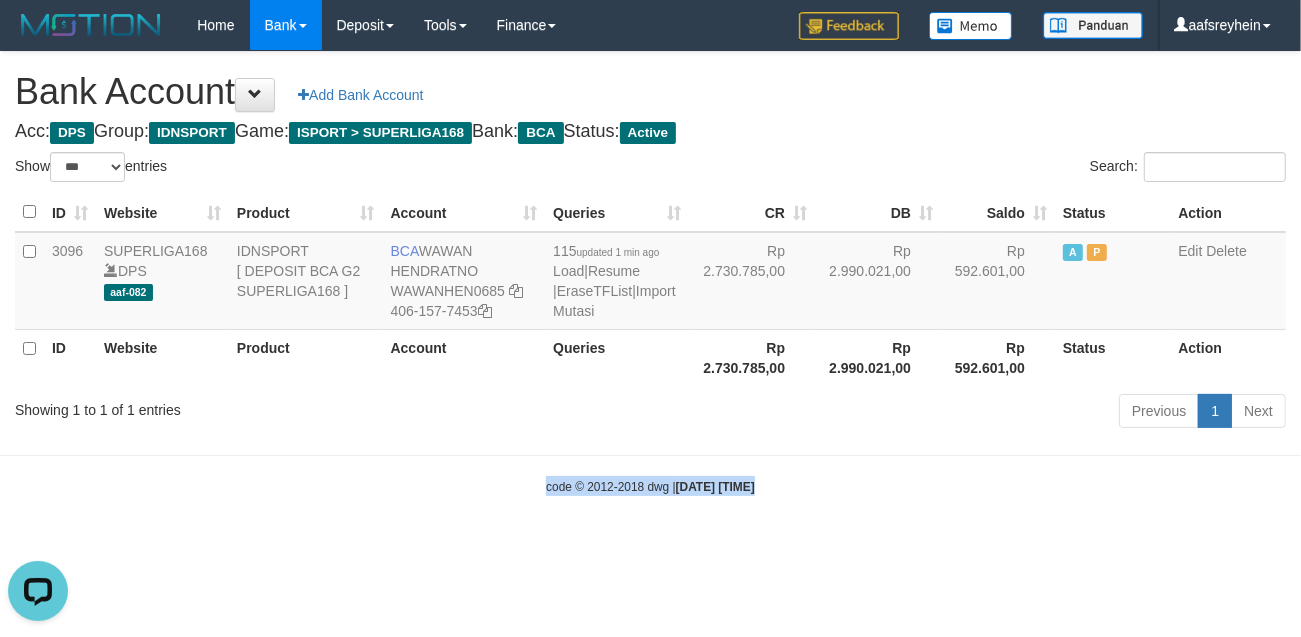 click on "Toggle navigation
Home
Bank
Account List
Load
By Website
Group
[ISPORT]													SUPERLIGA168
By Load Group (DPS)
-" at bounding box center [650, 273] 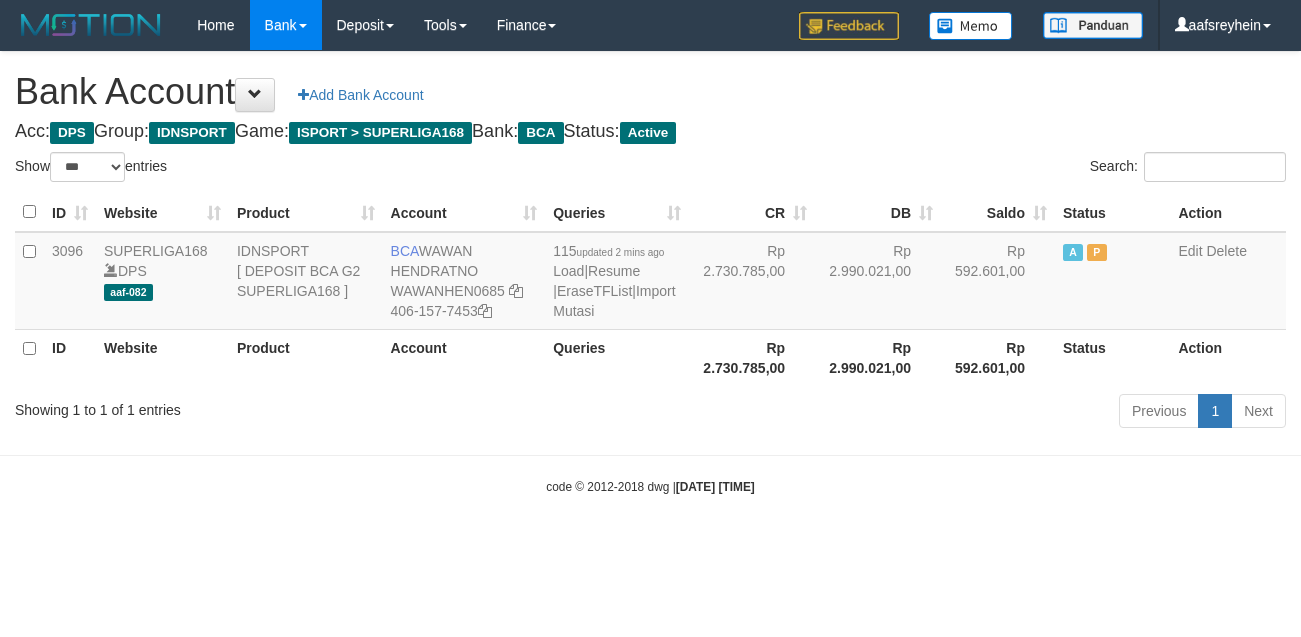 select on "***" 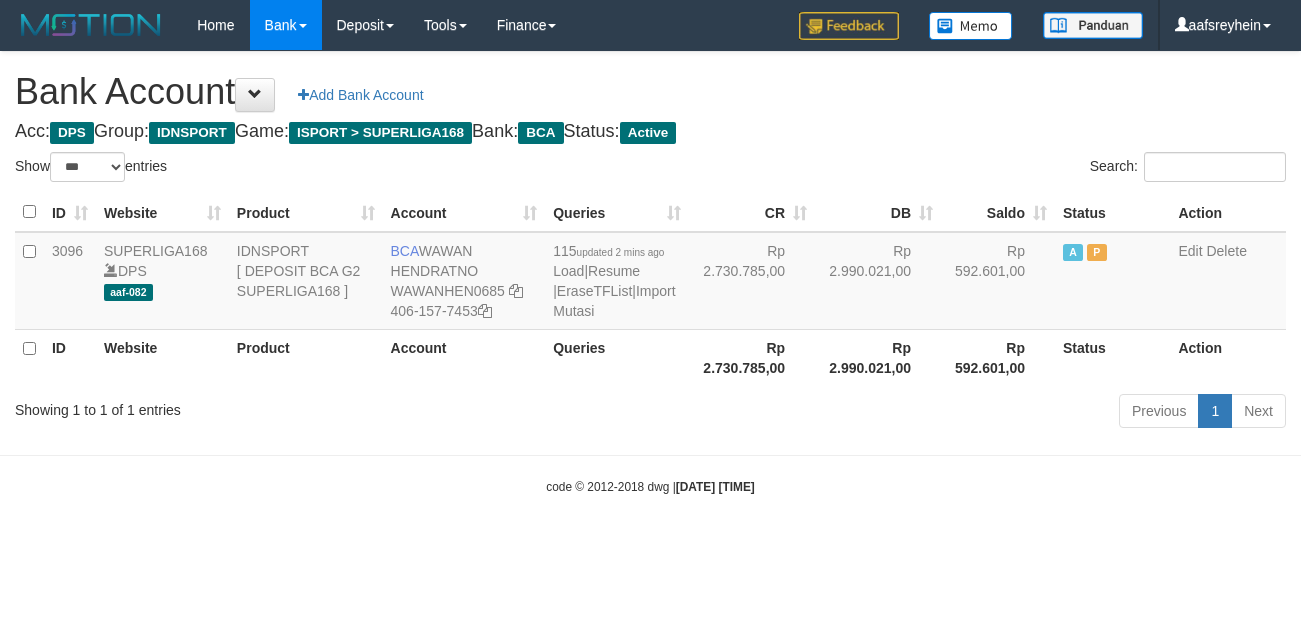 scroll, scrollTop: 0, scrollLeft: 0, axis: both 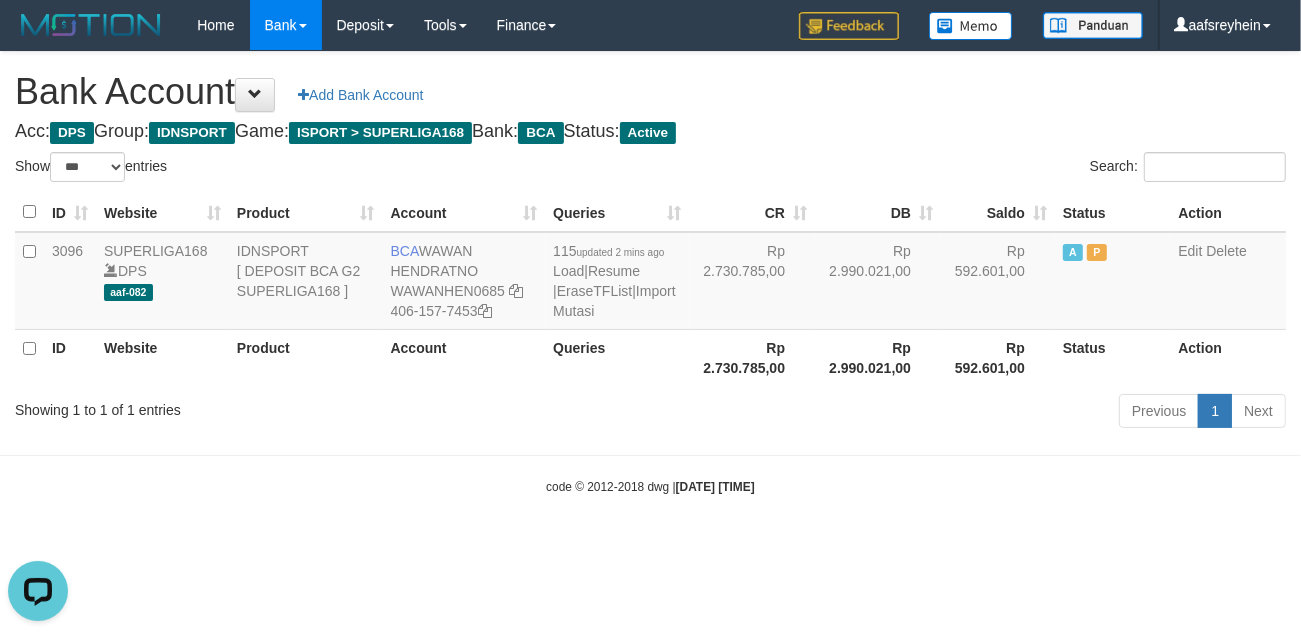 click on "Toggle navigation
Home
Bank
Account List
Load
By Website
Group
[ISPORT]													SUPERLIGA168
By Load Group (DPS)
-" at bounding box center (650, 273) 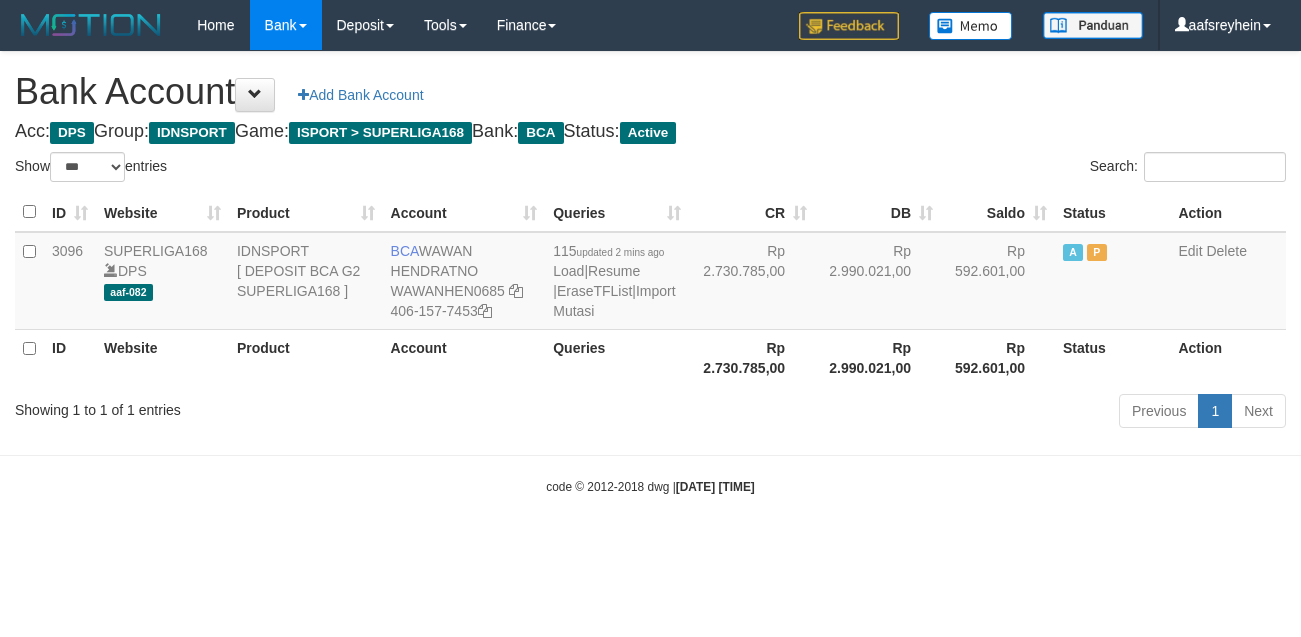 select on "***" 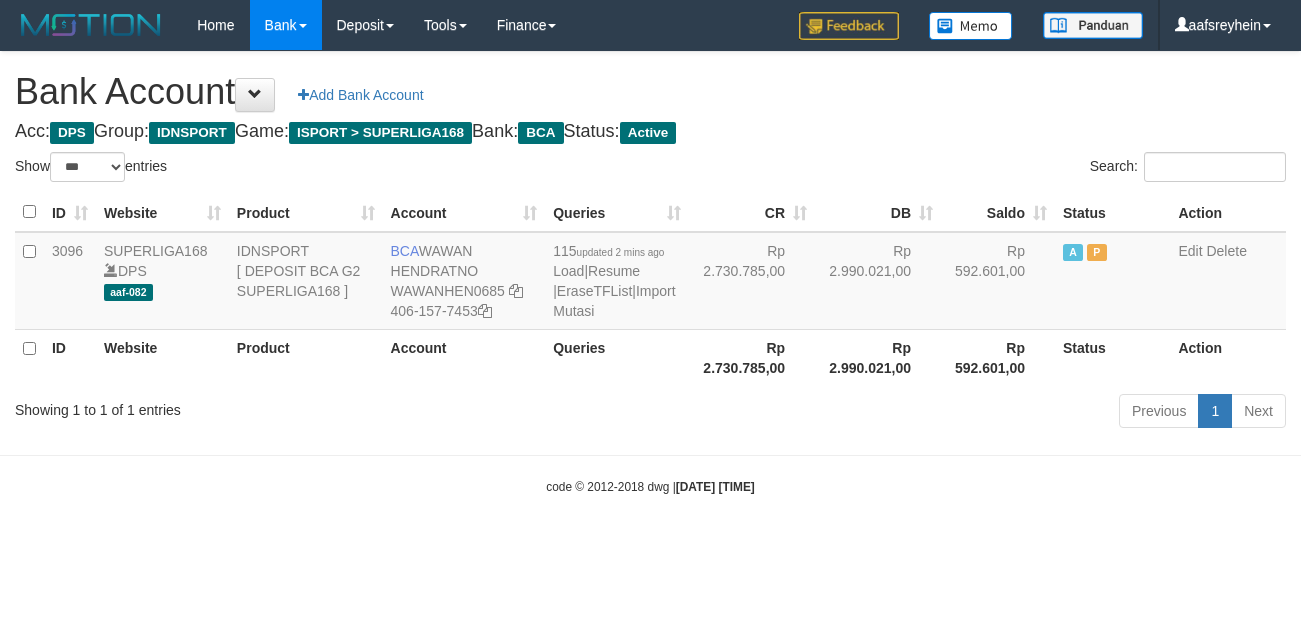 scroll, scrollTop: 0, scrollLeft: 0, axis: both 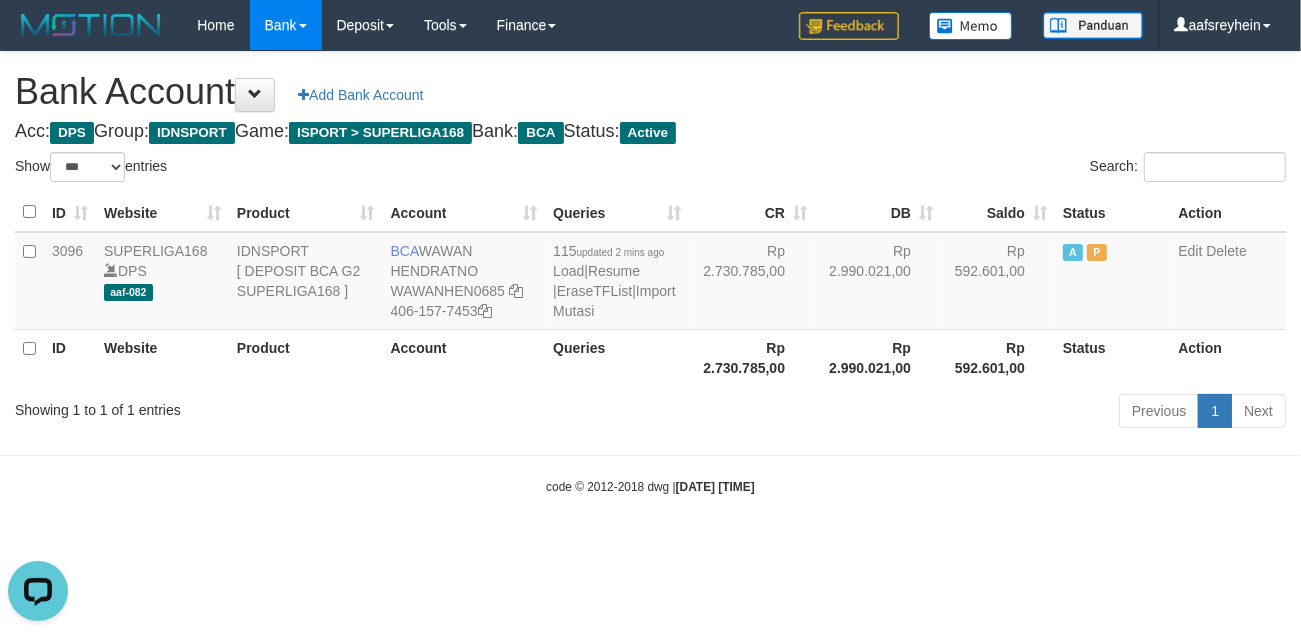 click on "code © 2012-2018 dwg |  [DATE] [TIME]" at bounding box center [650, 486] 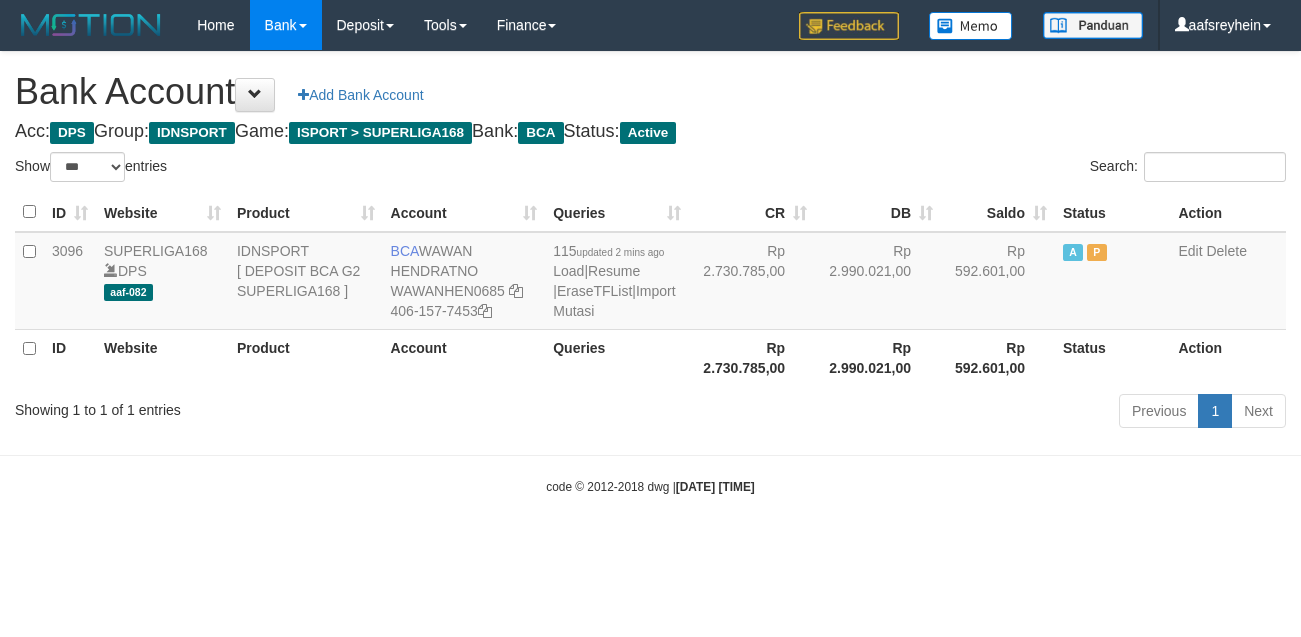 select on "***" 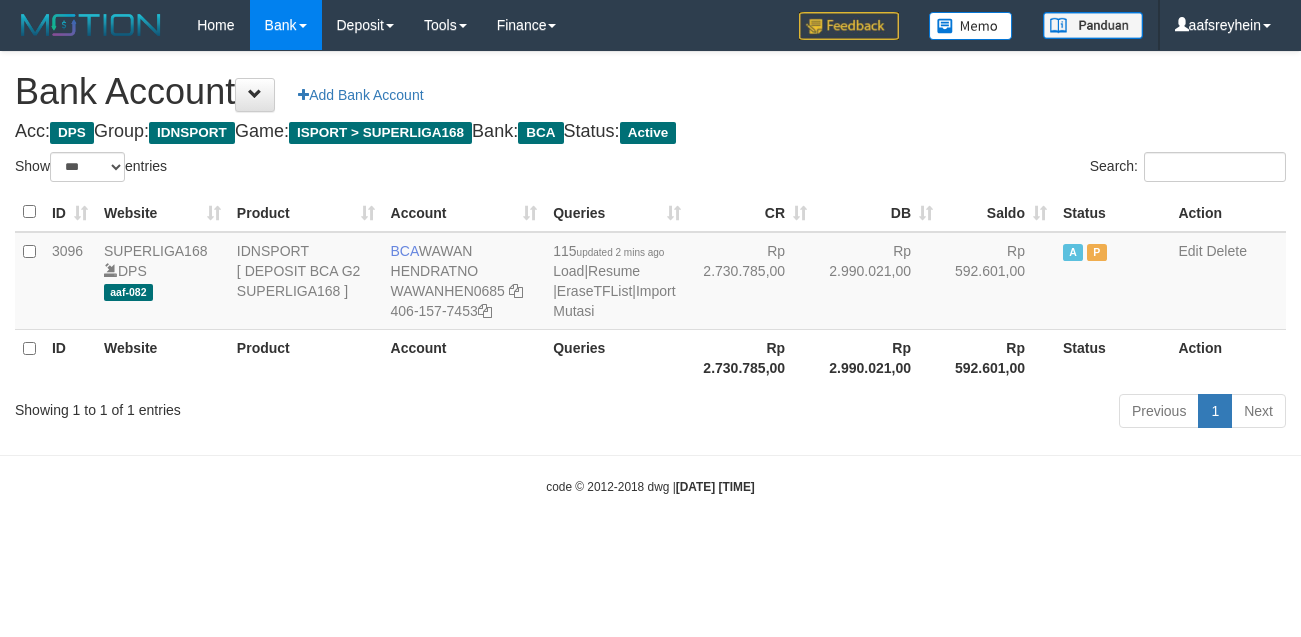 scroll, scrollTop: 0, scrollLeft: 0, axis: both 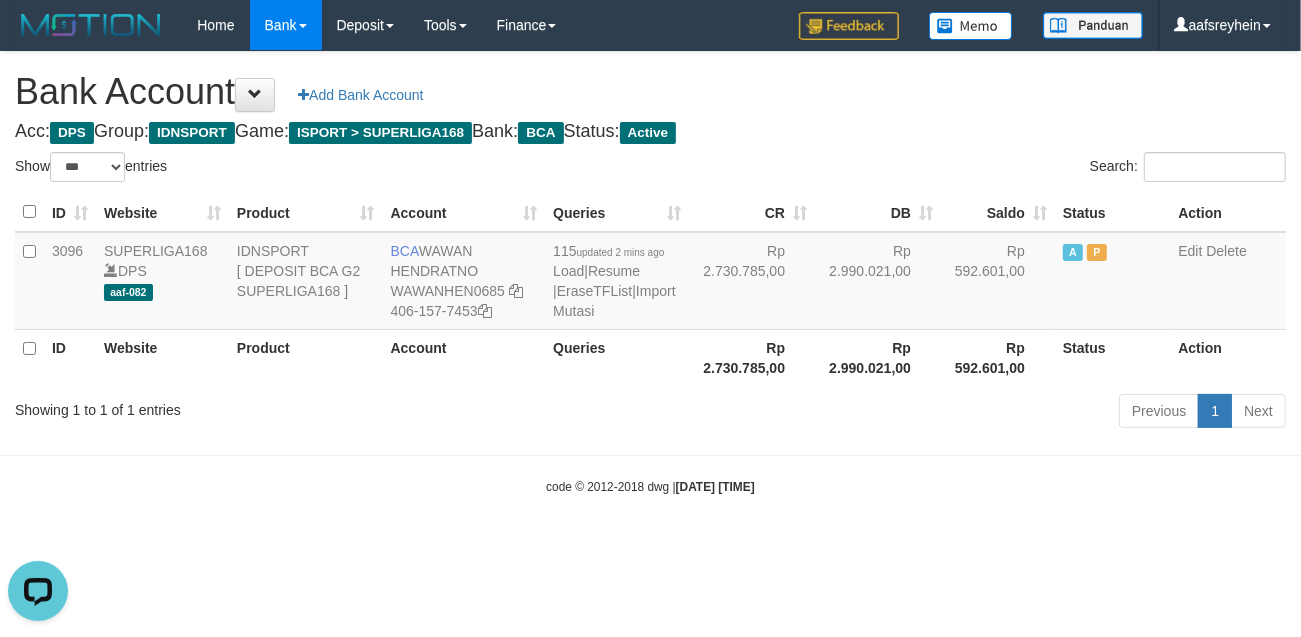 click on "Acc: 										 DPS
Group:   IDNSPORT    		Game:   ISPORT > SUPERLIGA168    		Bank:   BCA    		Status:  Active" at bounding box center (650, 132) 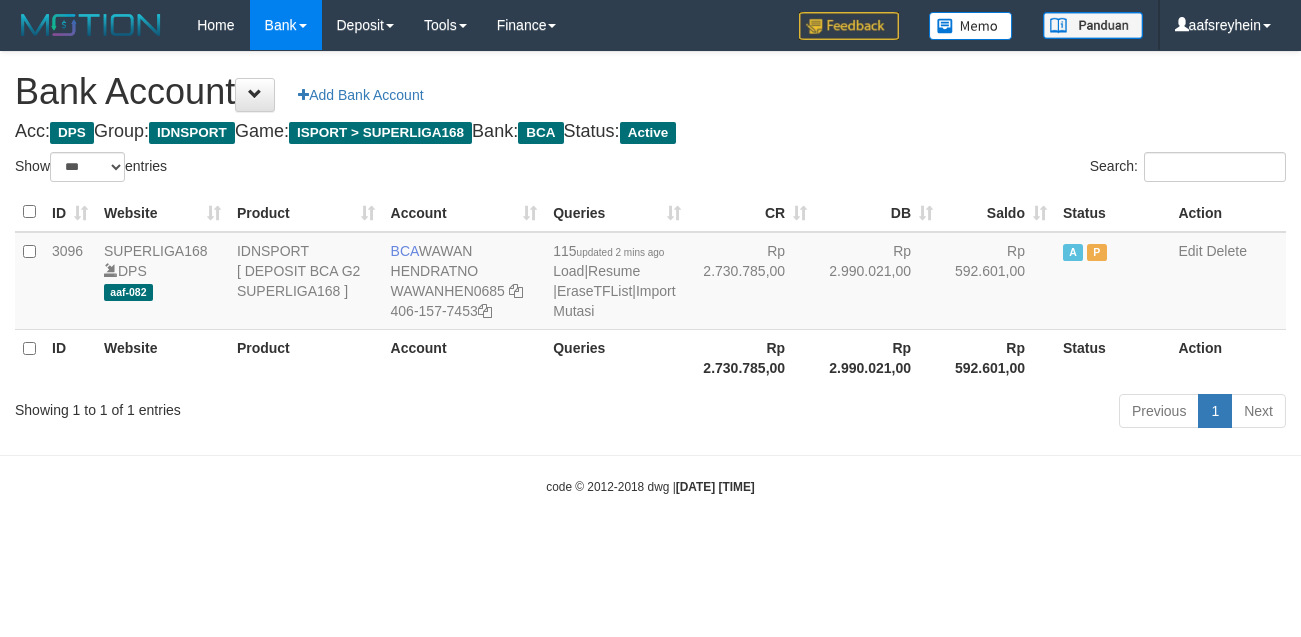 select on "***" 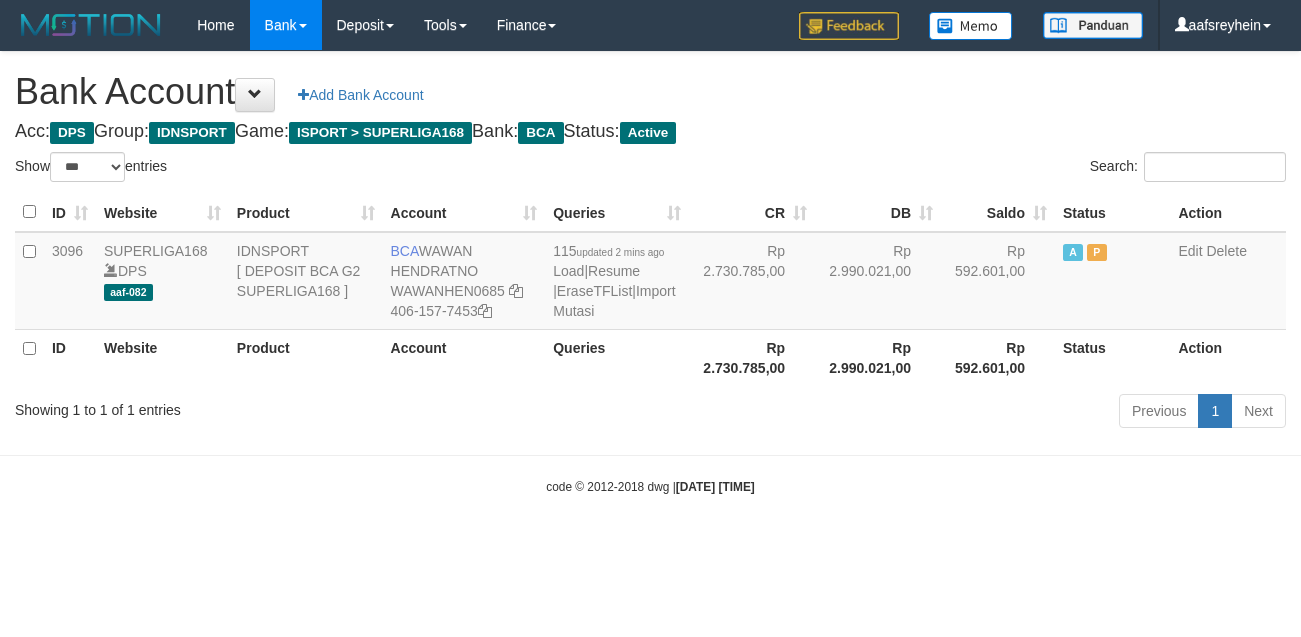 scroll, scrollTop: 0, scrollLeft: 0, axis: both 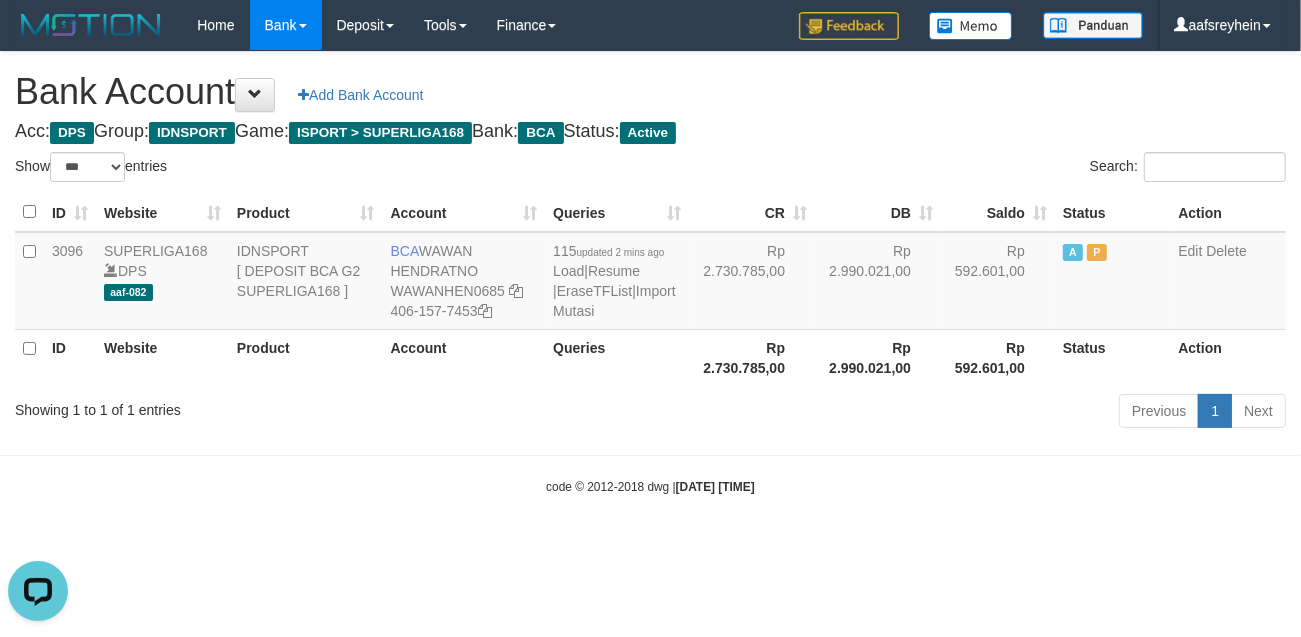 click on "code © 2012-2018 dwg |  2025/07/11 21:02:57" at bounding box center [650, 486] 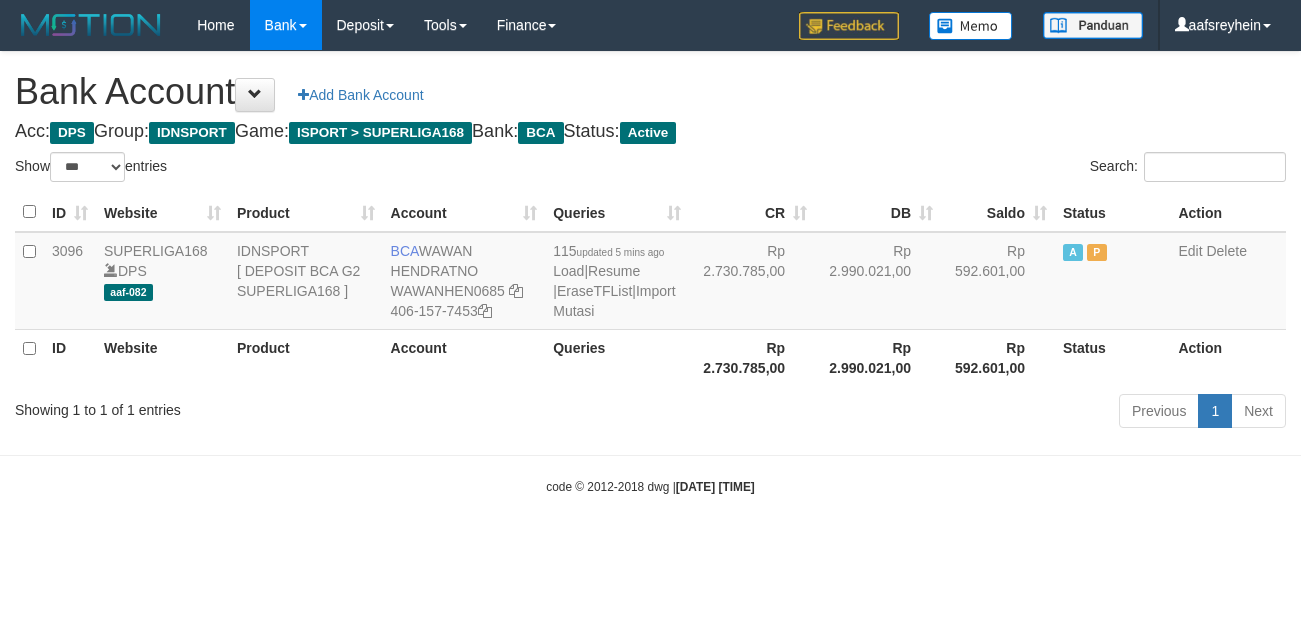 select on "***" 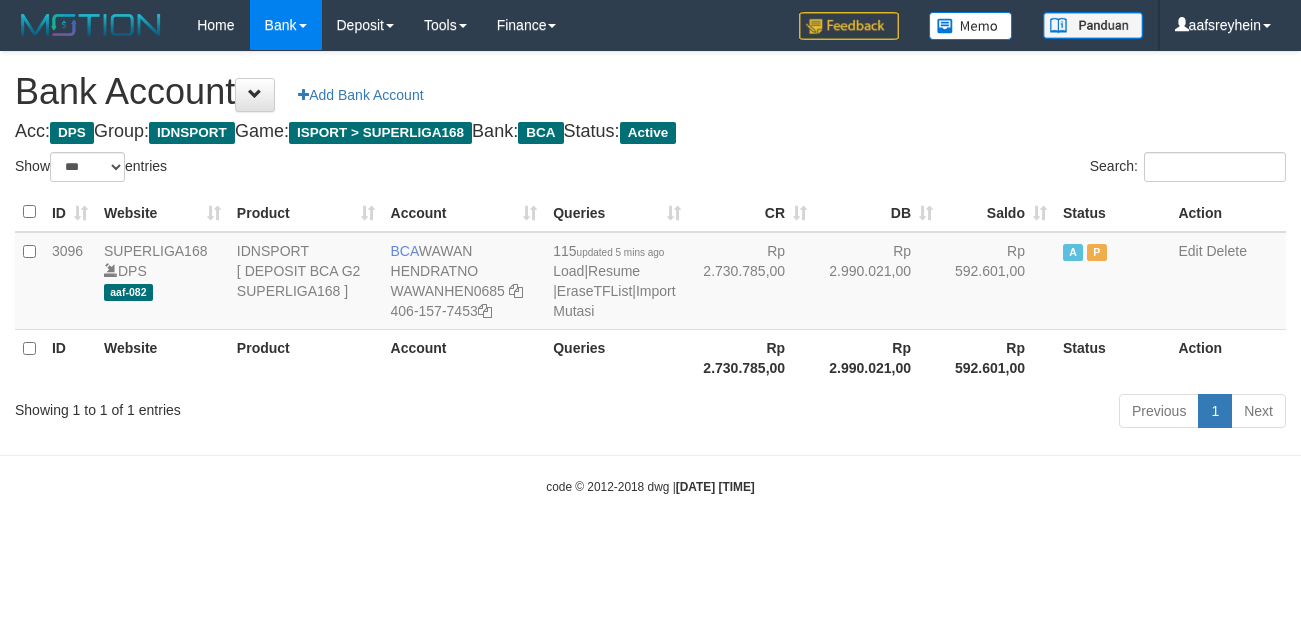 scroll, scrollTop: 0, scrollLeft: 0, axis: both 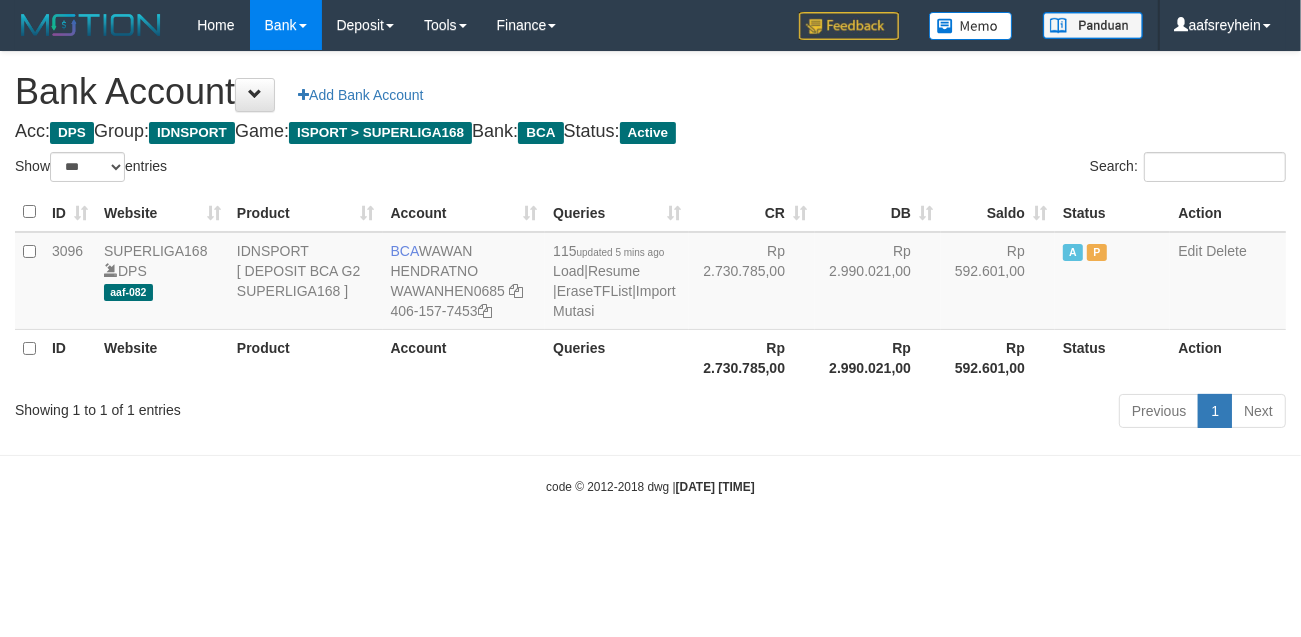 click on "code © 2012-2018 dwg |  2025/07/11 21:05:03" at bounding box center (650, 486) 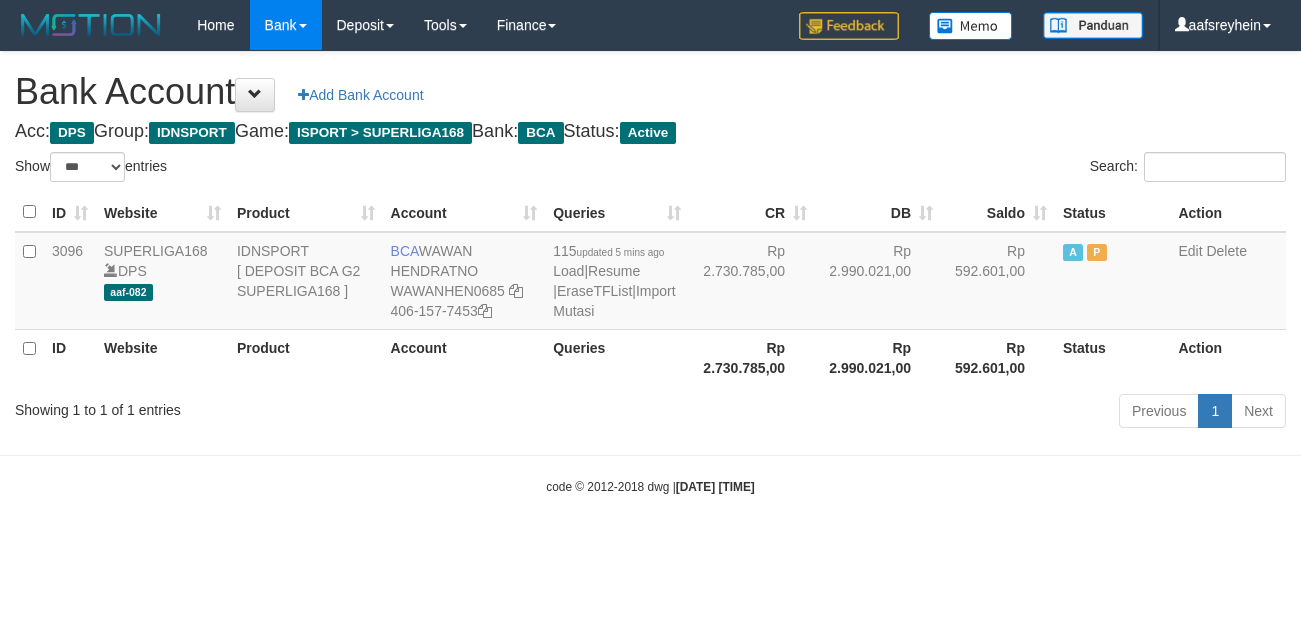 select on "***" 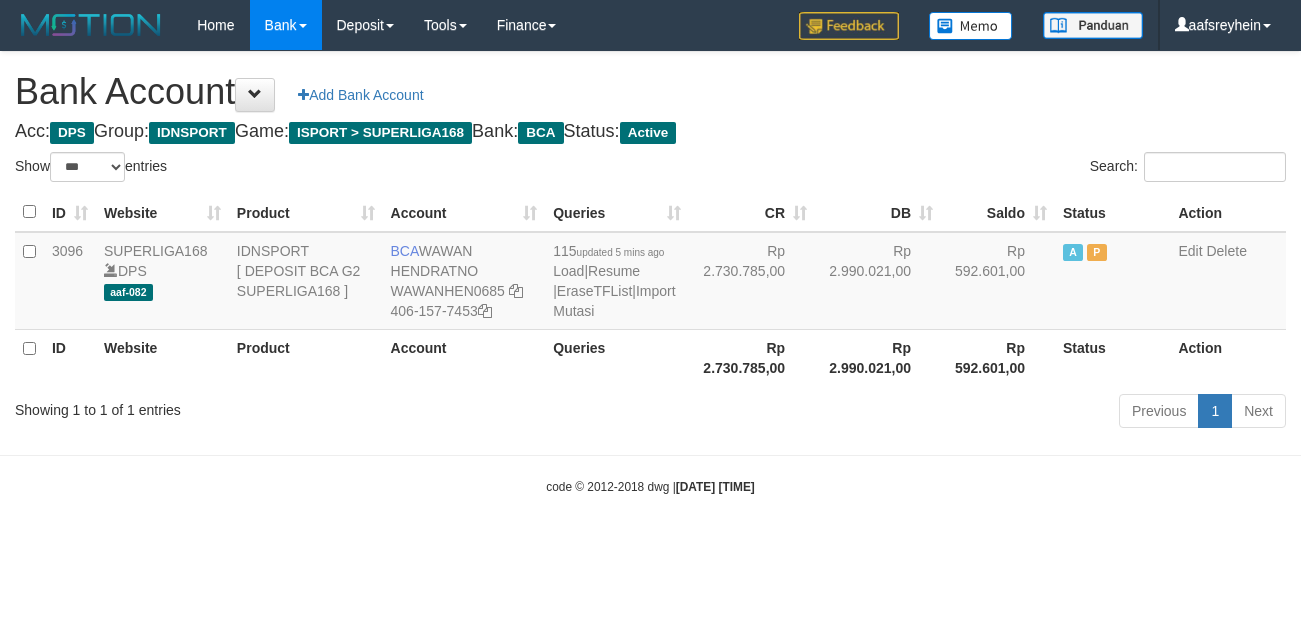 scroll, scrollTop: 0, scrollLeft: 0, axis: both 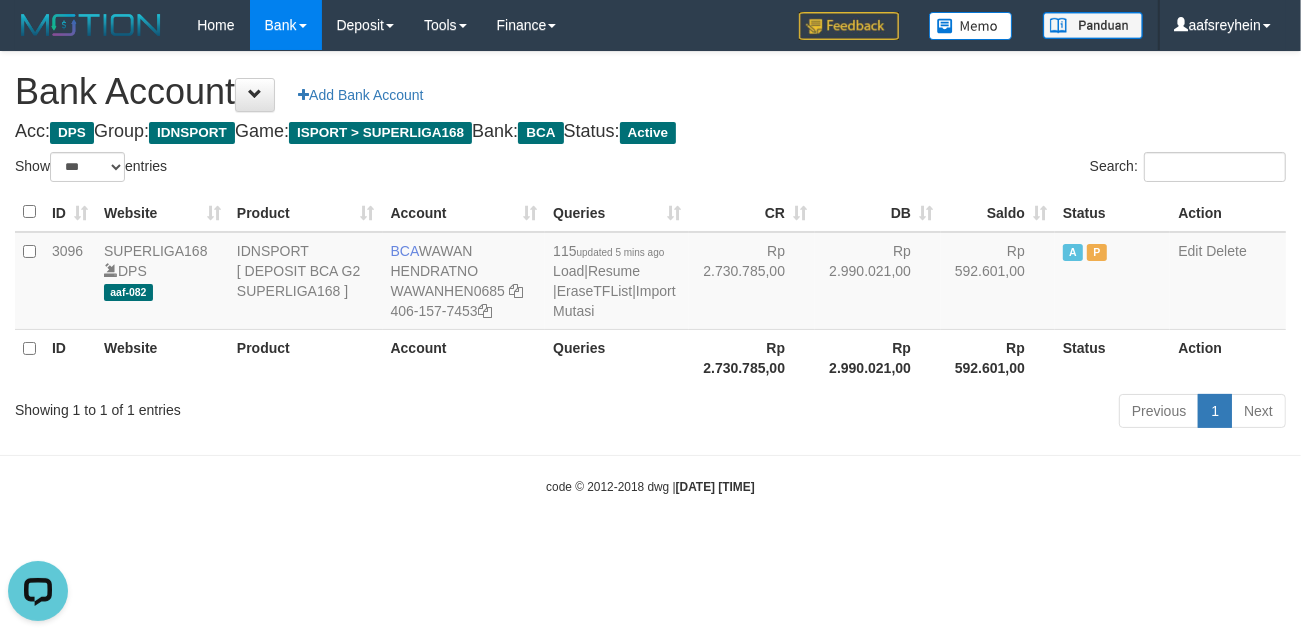 click on "code © 2012-2018 dwg |  [DATE] [TIME]" at bounding box center (650, 486) 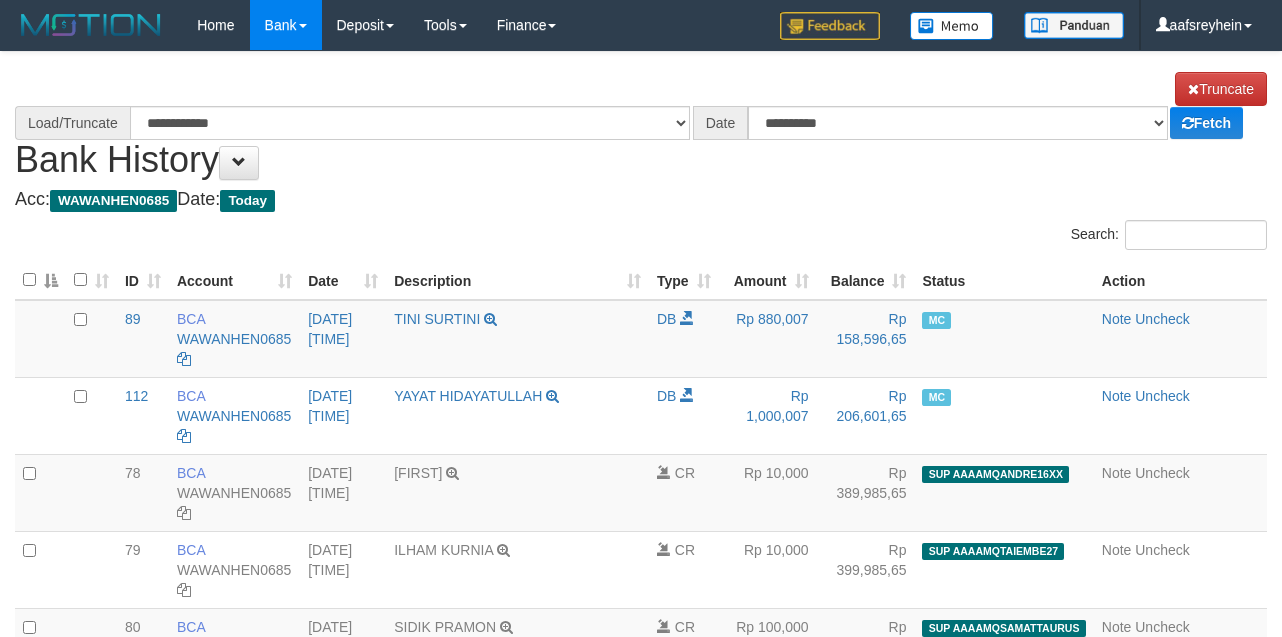 scroll, scrollTop: 1443, scrollLeft: 0, axis: vertical 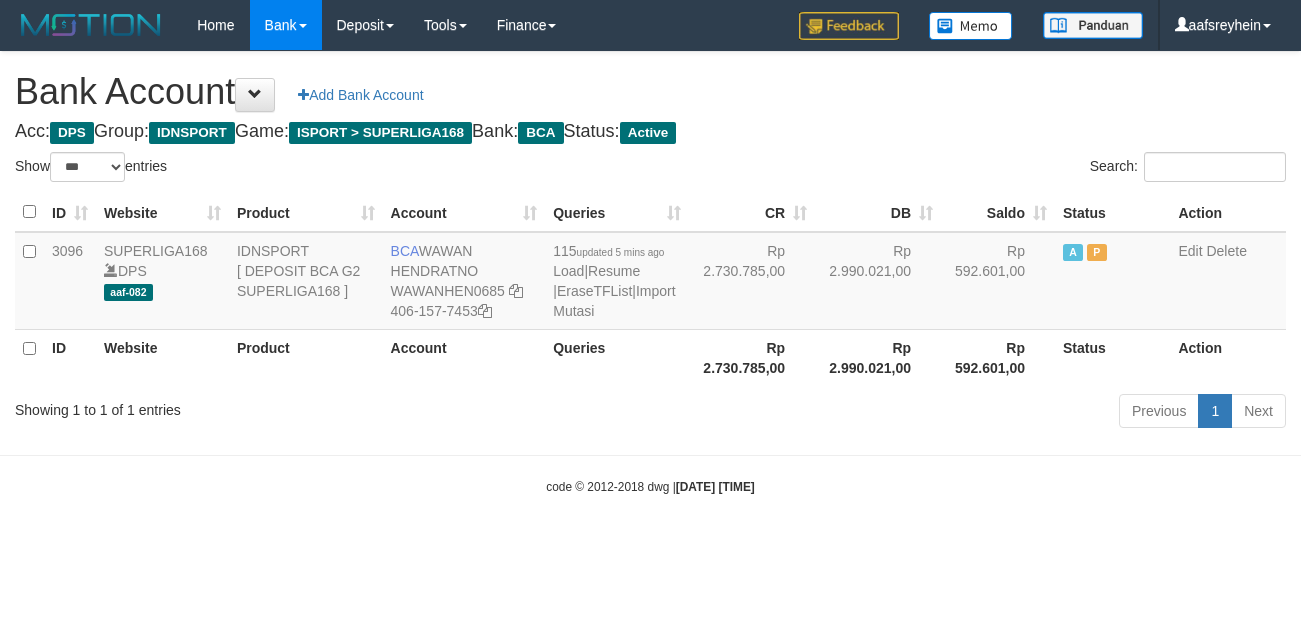 select on "***" 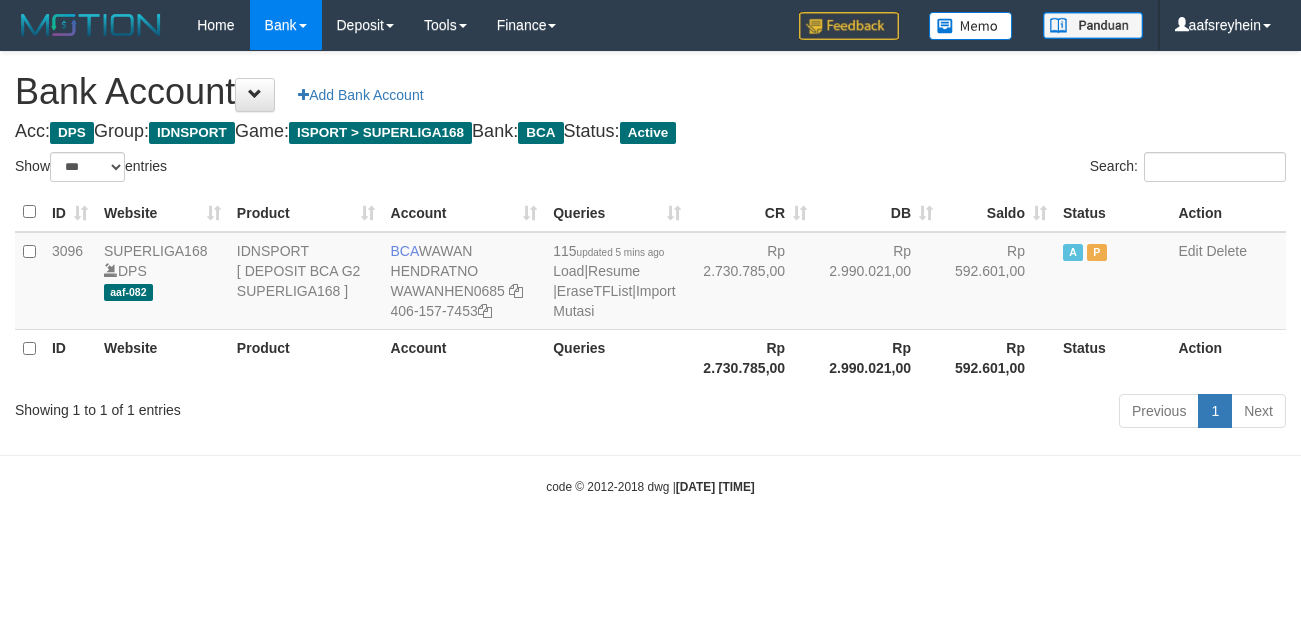 scroll, scrollTop: 0, scrollLeft: 0, axis: both 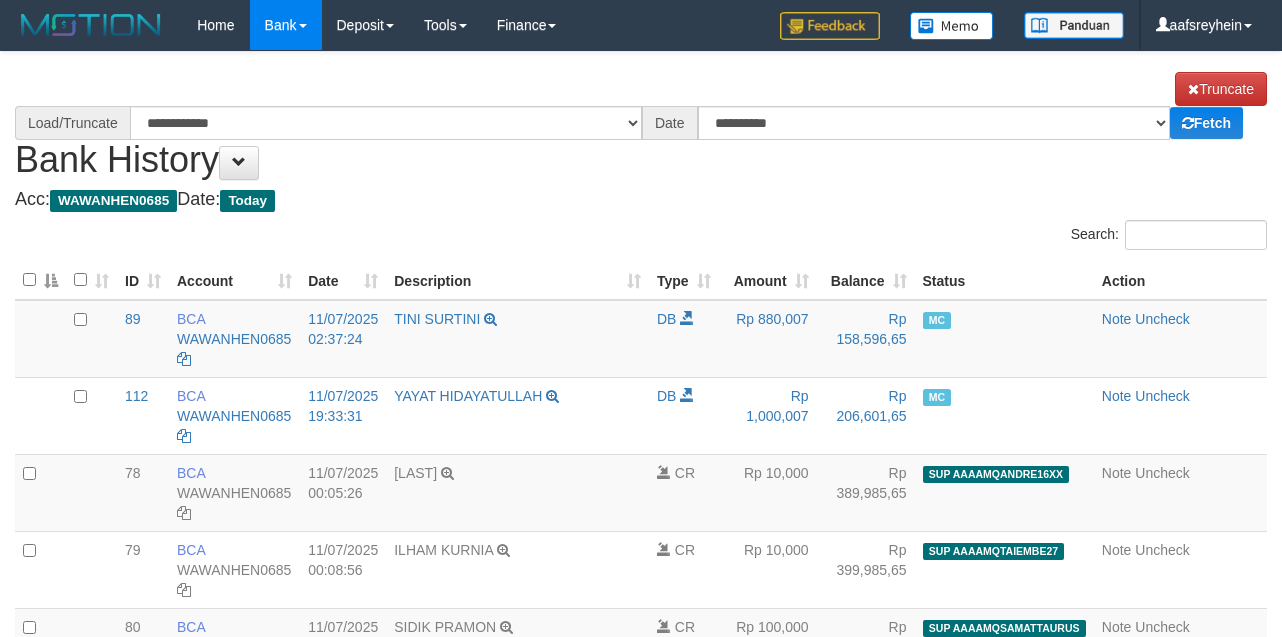select on "****" 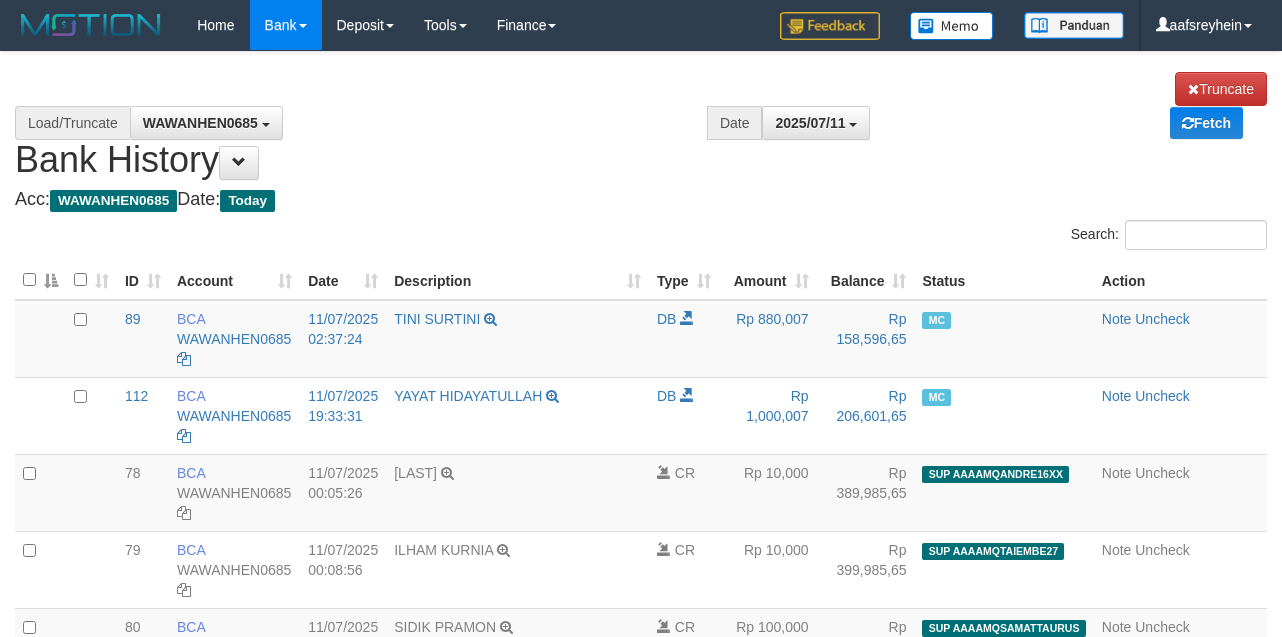 scroll, scrollTop: 2695, scrollLeft: 0, axis: vertical 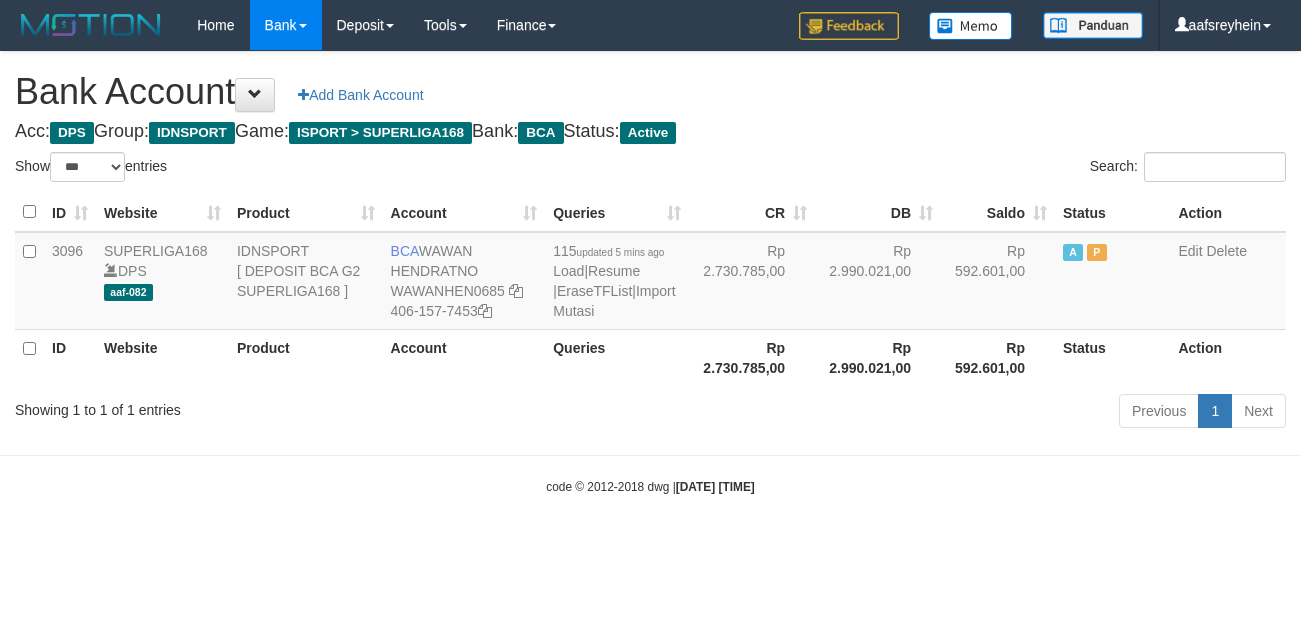 select on "***" 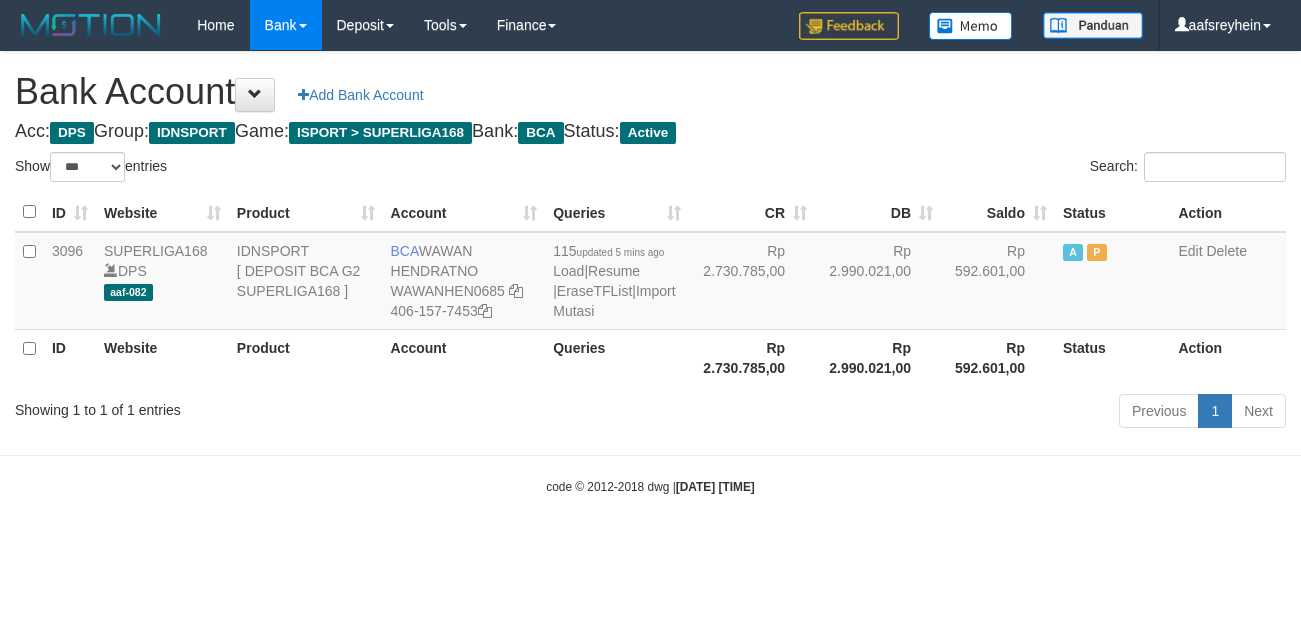 scroll, scrollTop: 0, scrollLeft: 0, axis: both 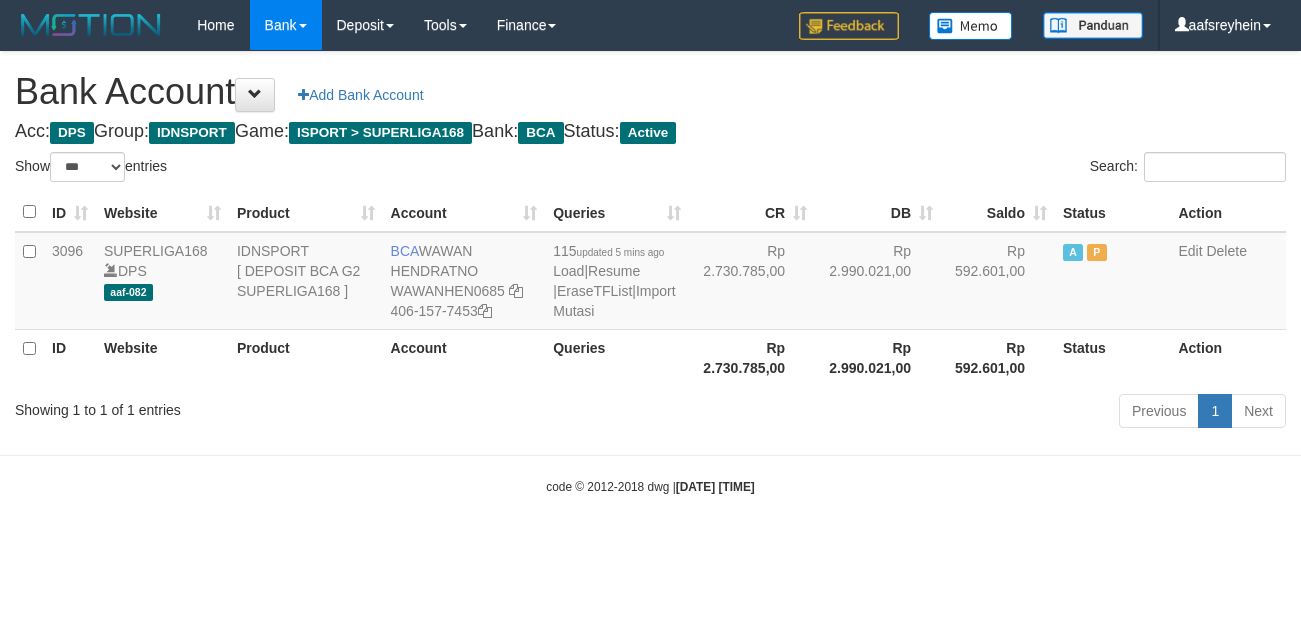 select on "***" 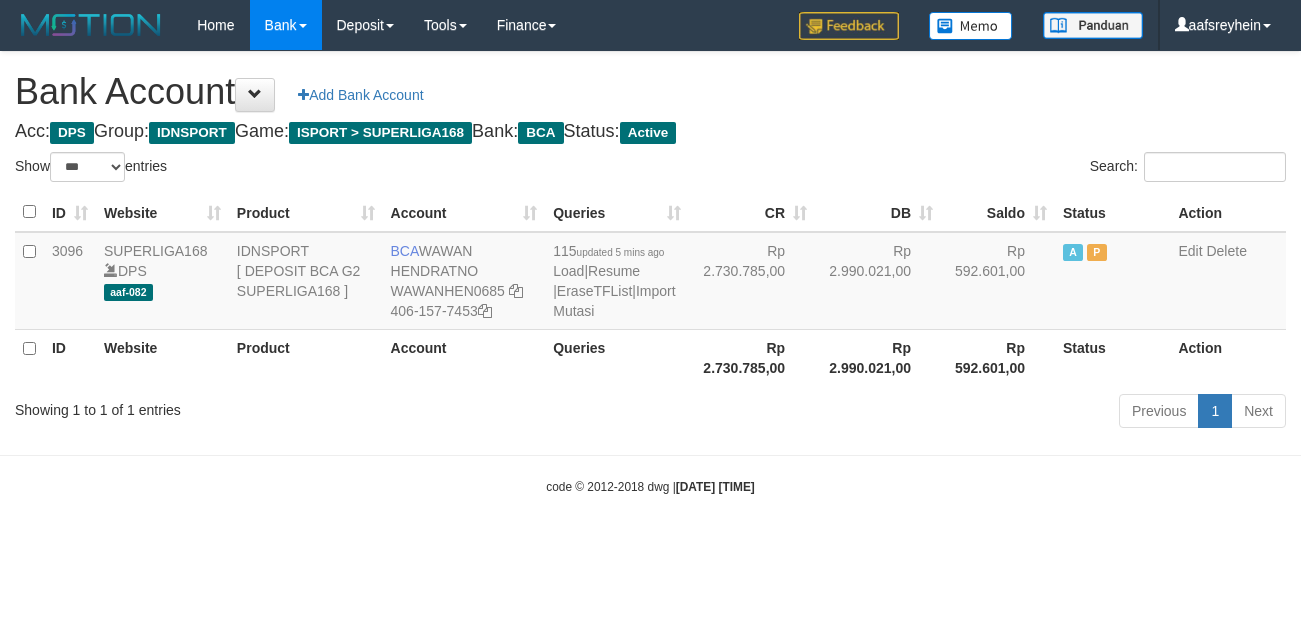 scroll, scrollTop: 0, scrollLeft: 0, axis: both 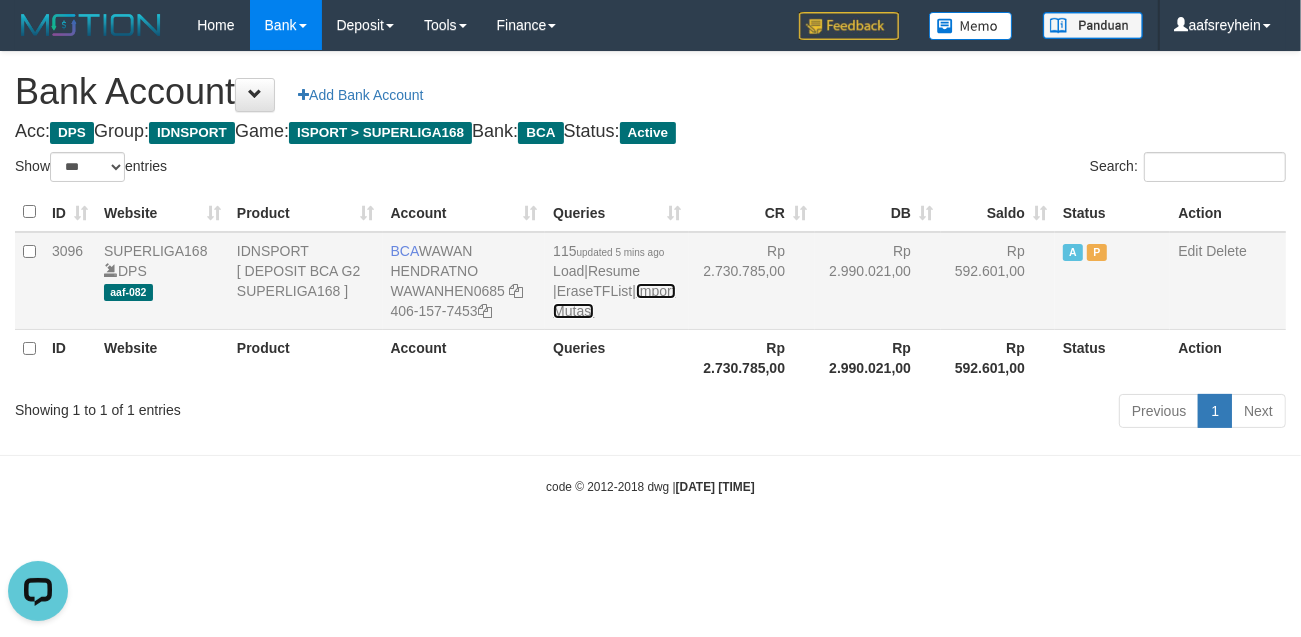 click on "Import Mutasi" at bounding box center (614, 301) 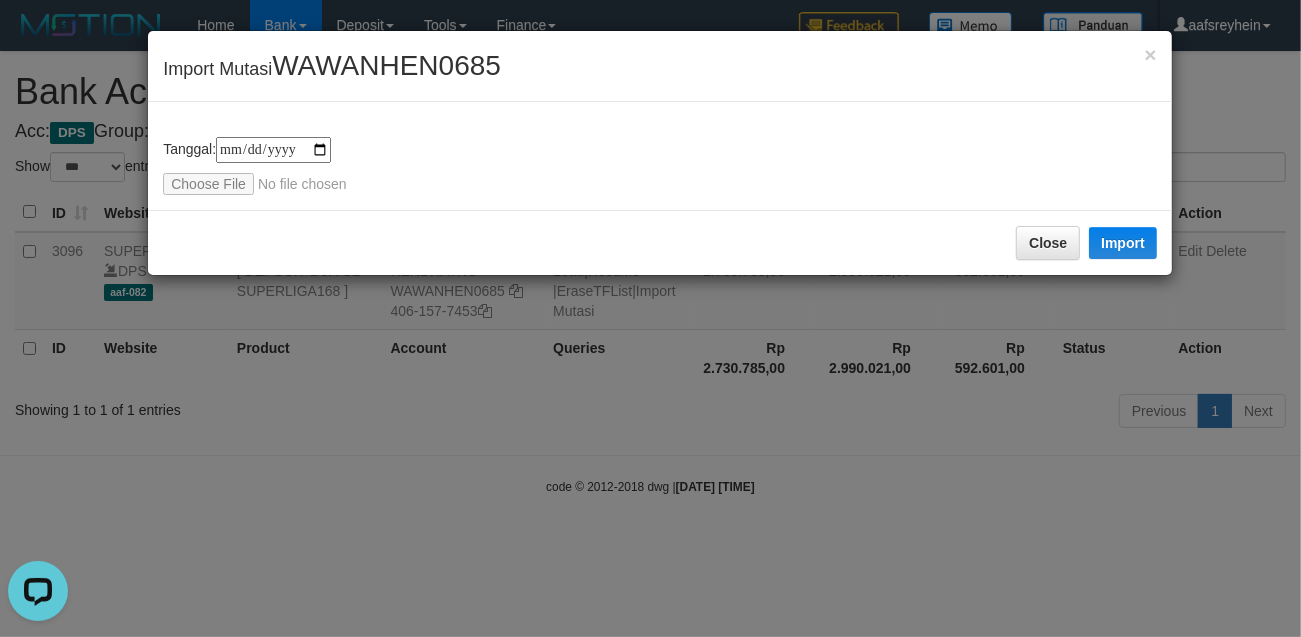 type on "**********" 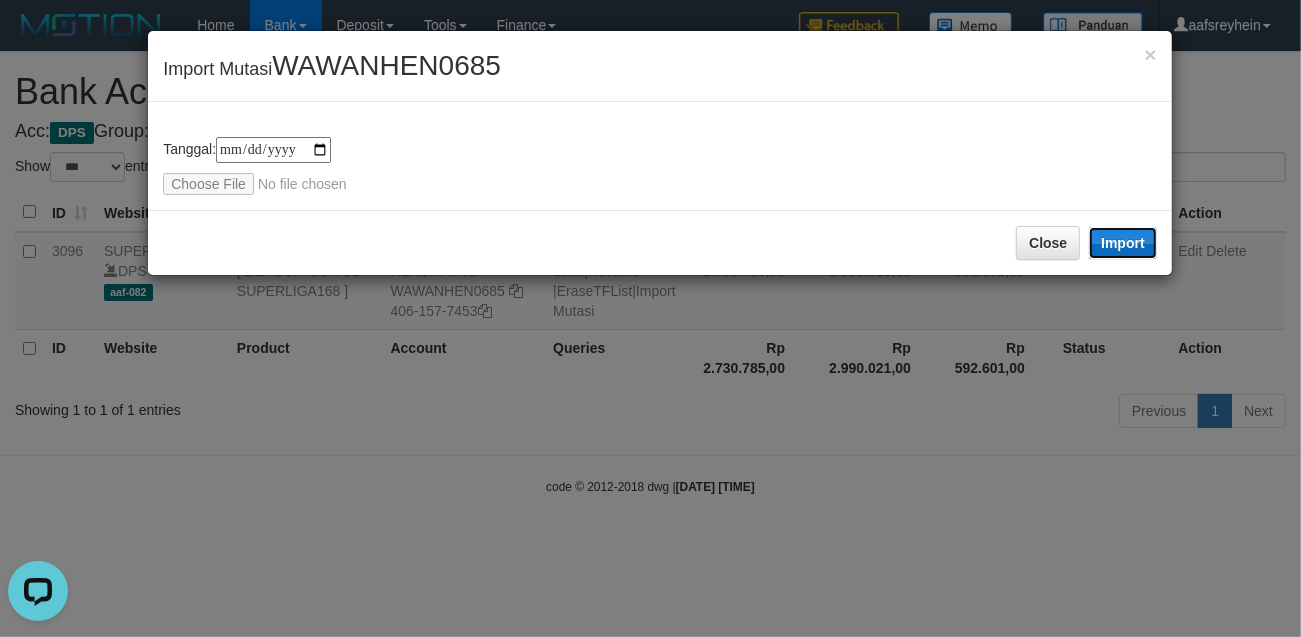 click on "Import" at bounding box center [1123, 243] 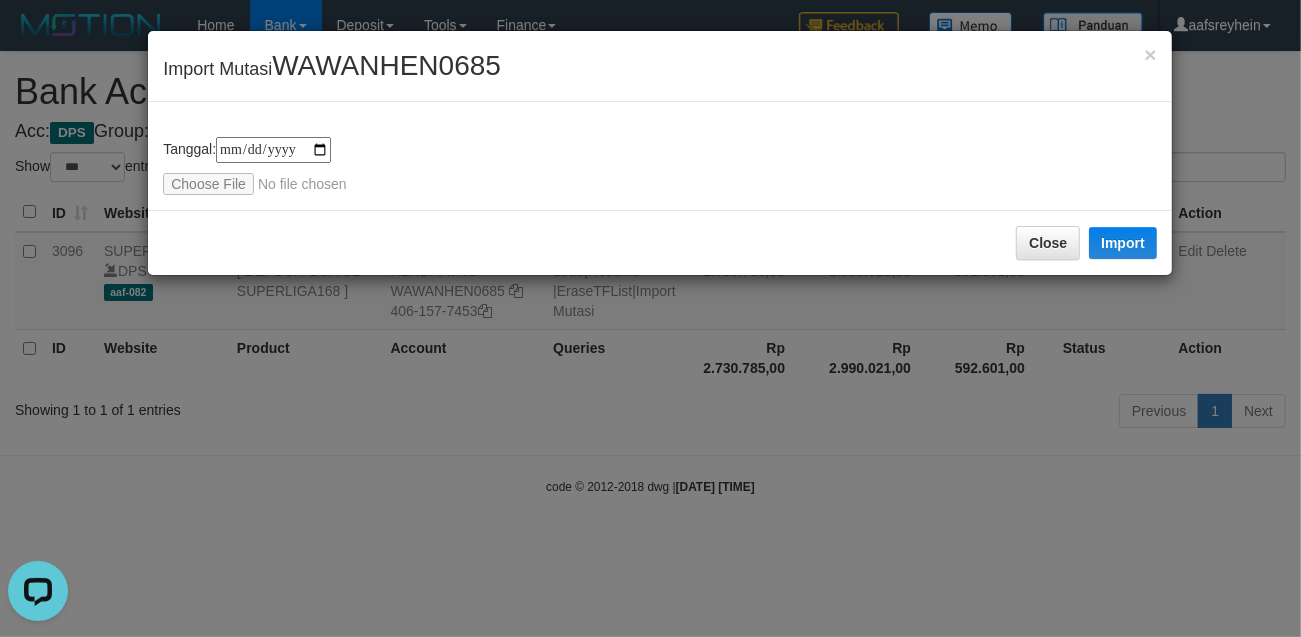 click on "**********" at bounding box center [650, 318] 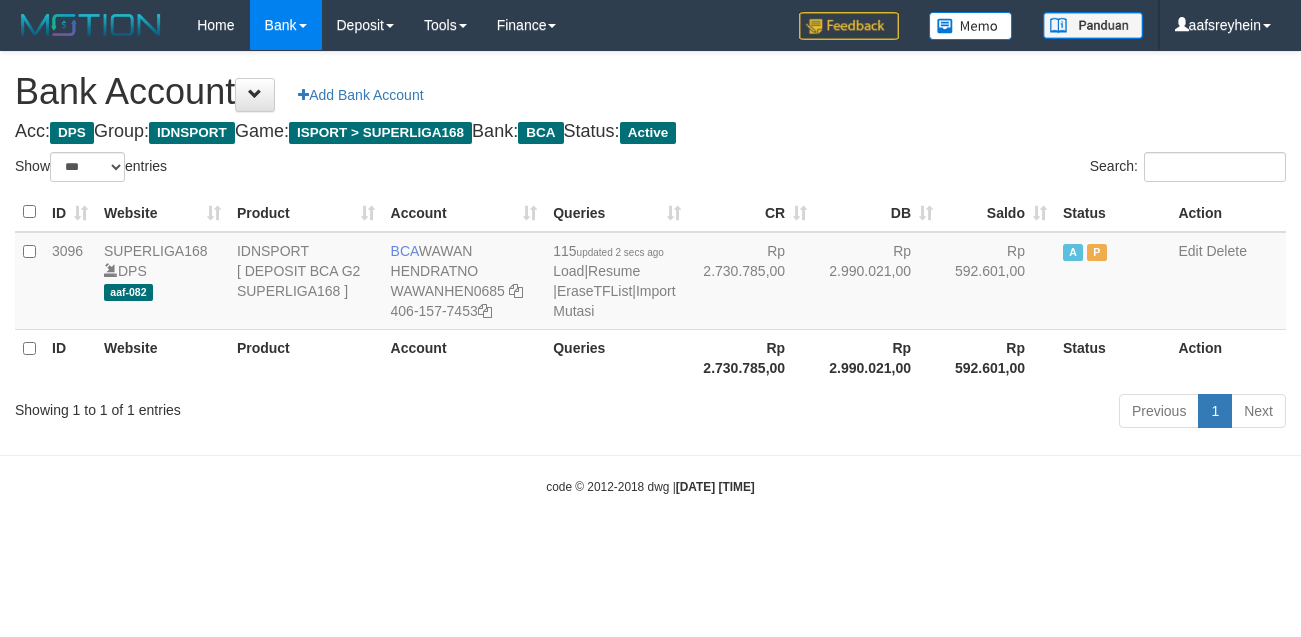 select on "***" 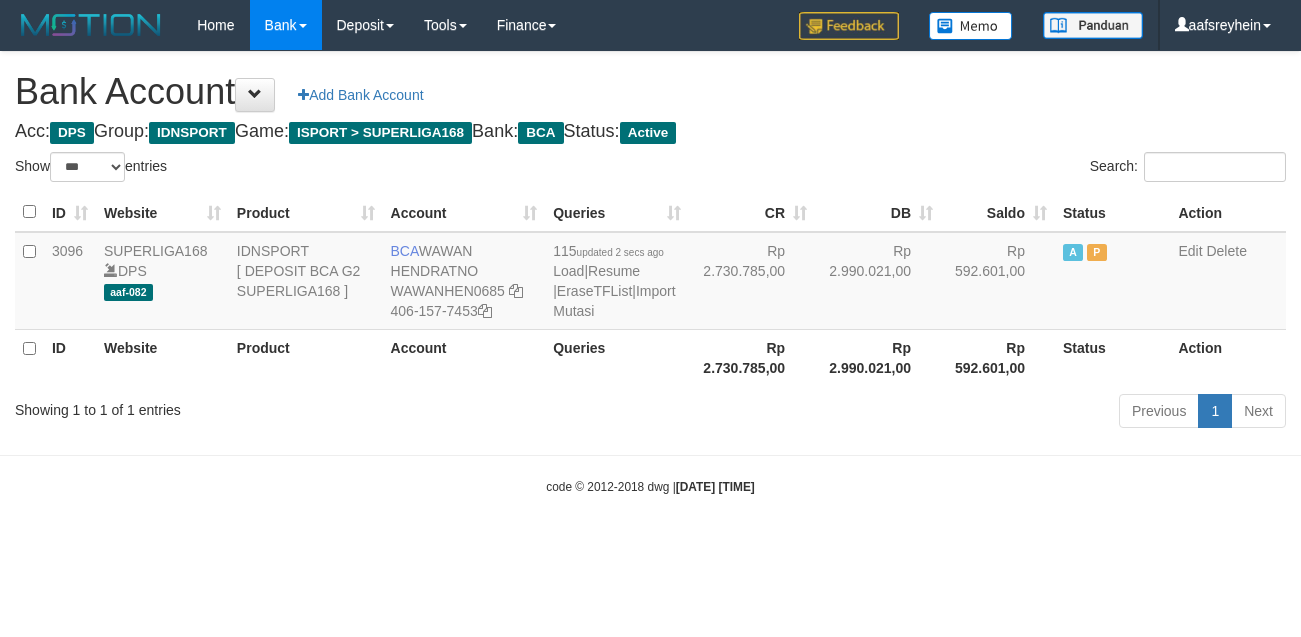 click at bounding box center [650, 455] 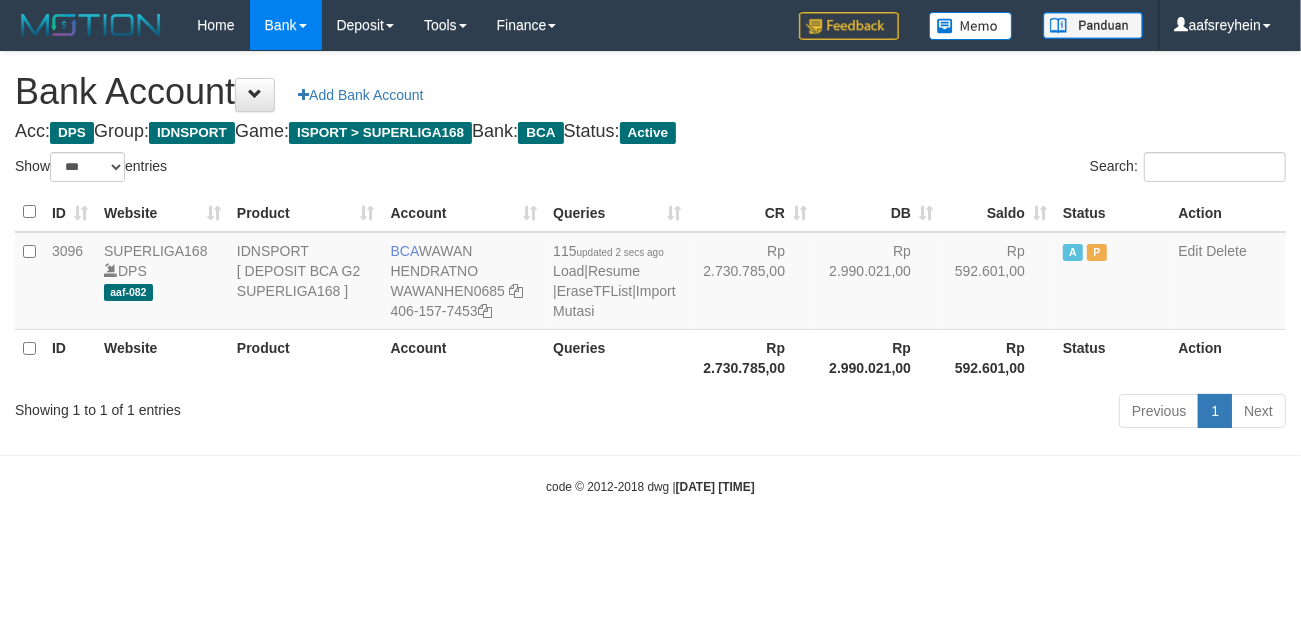 click on "Toggle navigation
Home
Bank
Account List
Load
By Website
Group
[ISPORT]													SUPERLIGA168
By Load Group (DPS)
-" at bounding box center (650, 273) 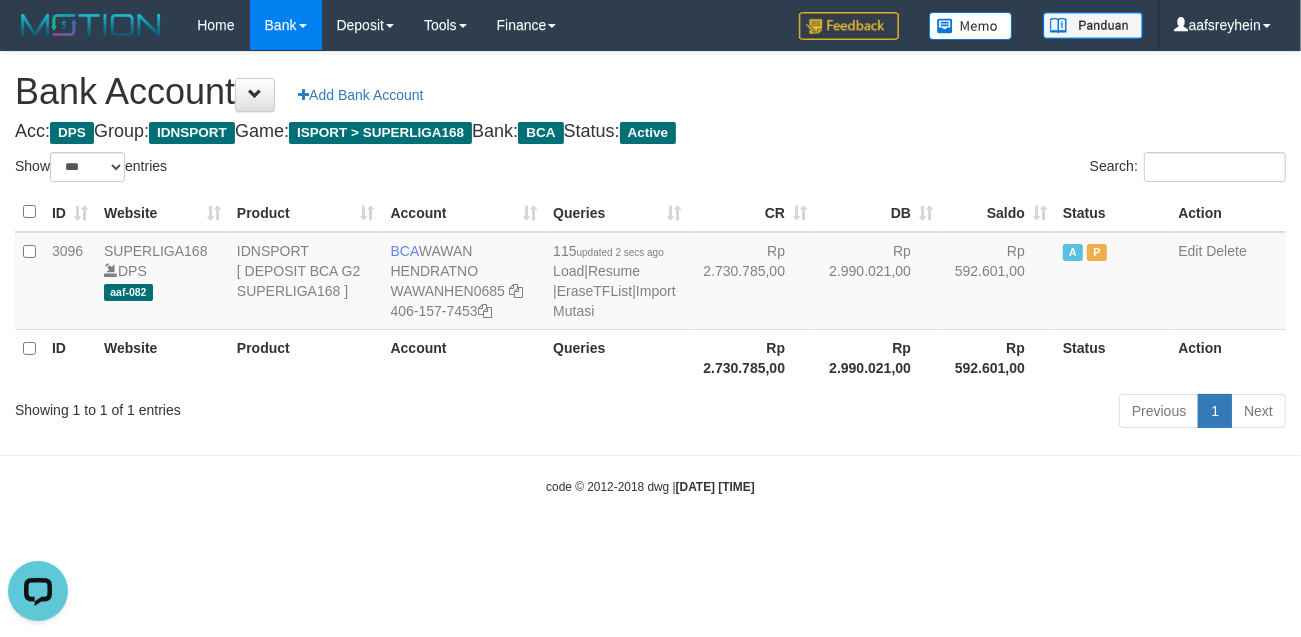 scroll, scrollTop: 0, scrollLeft: 0, axis: both 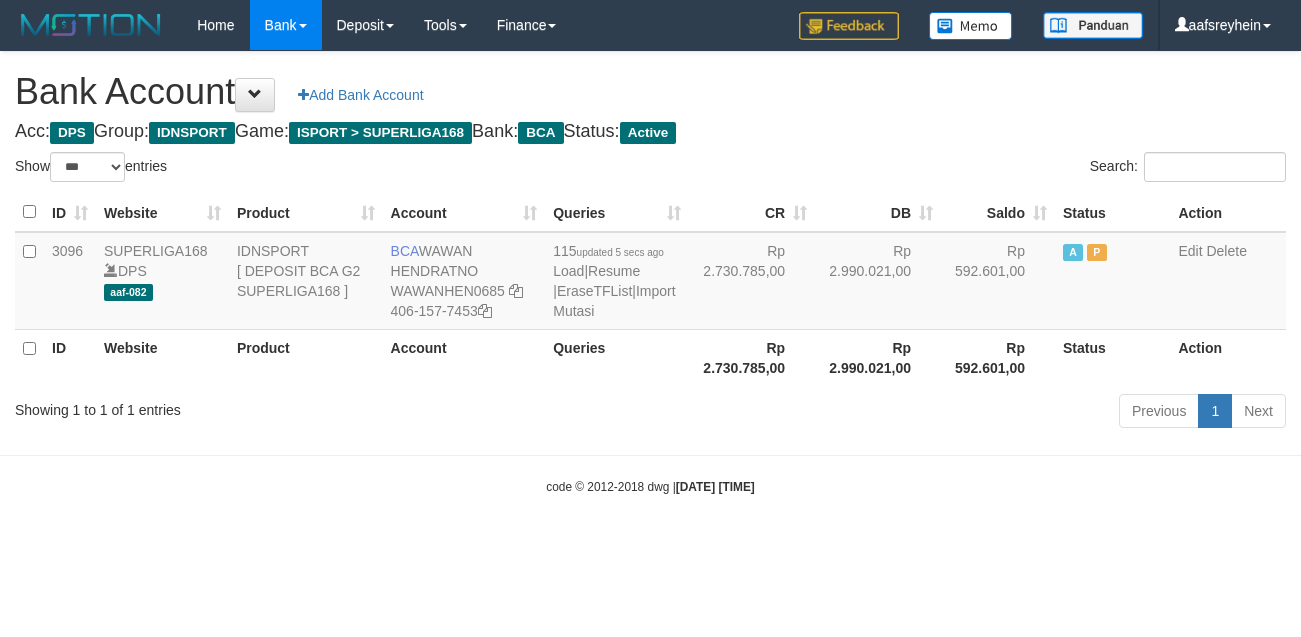 select on "***" 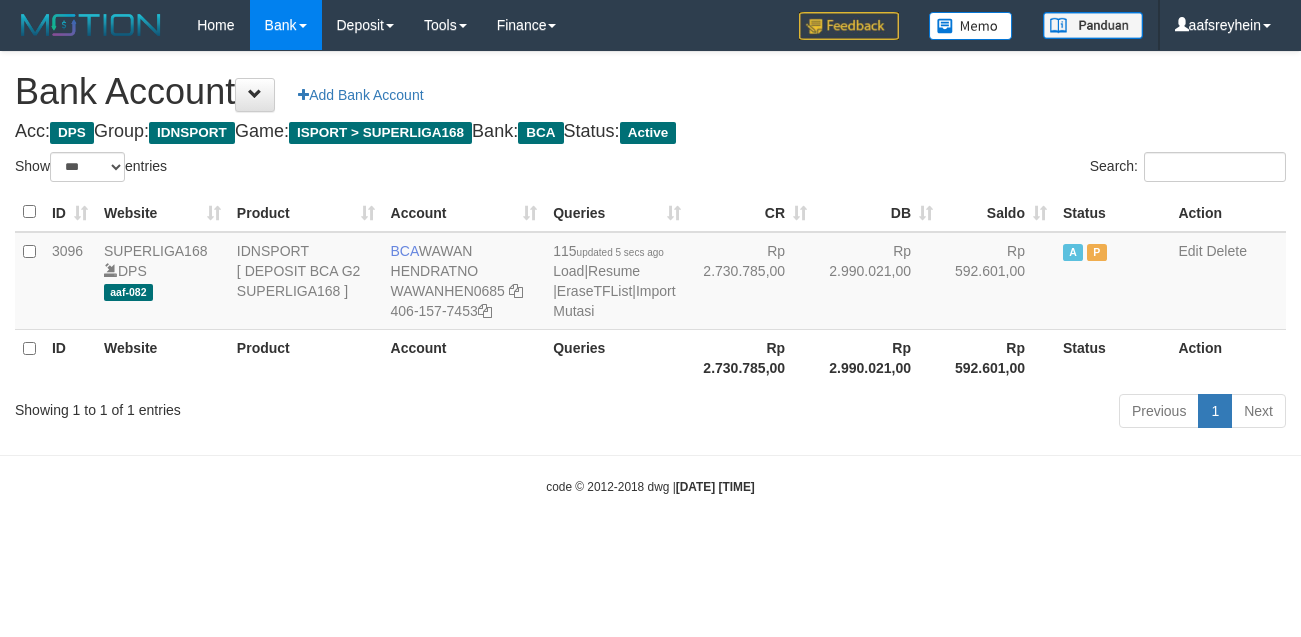 scroll, scrollTop: 0, scrollLeft: 0, axis: both 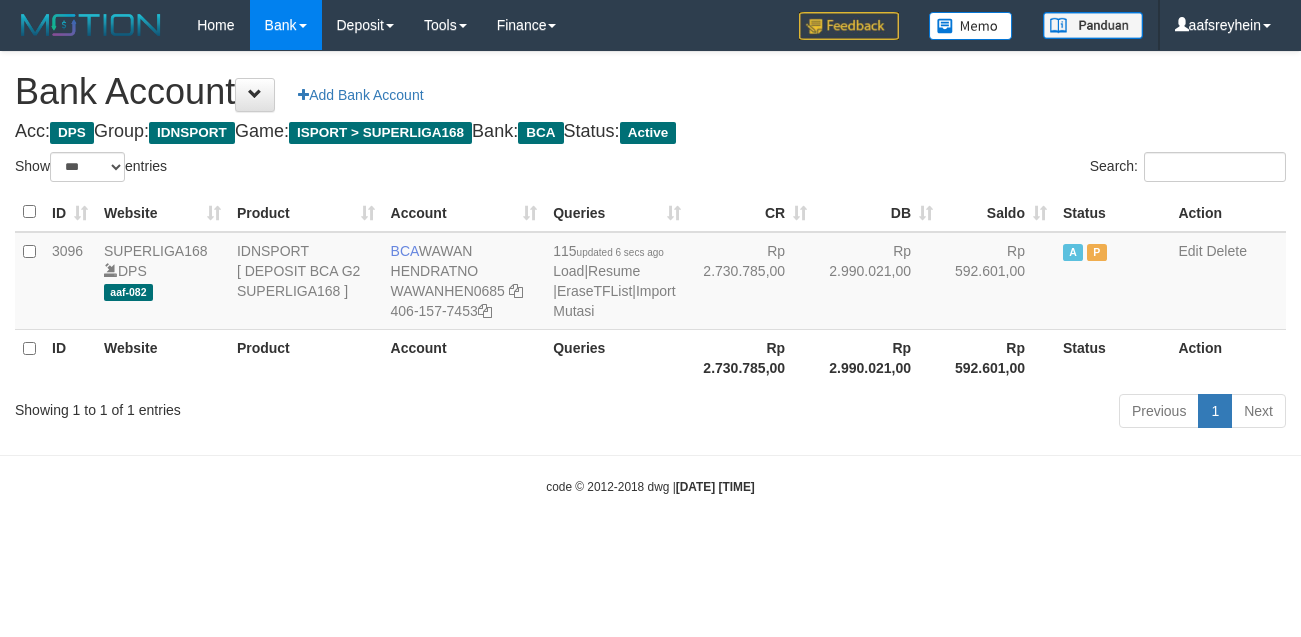 select on "***" 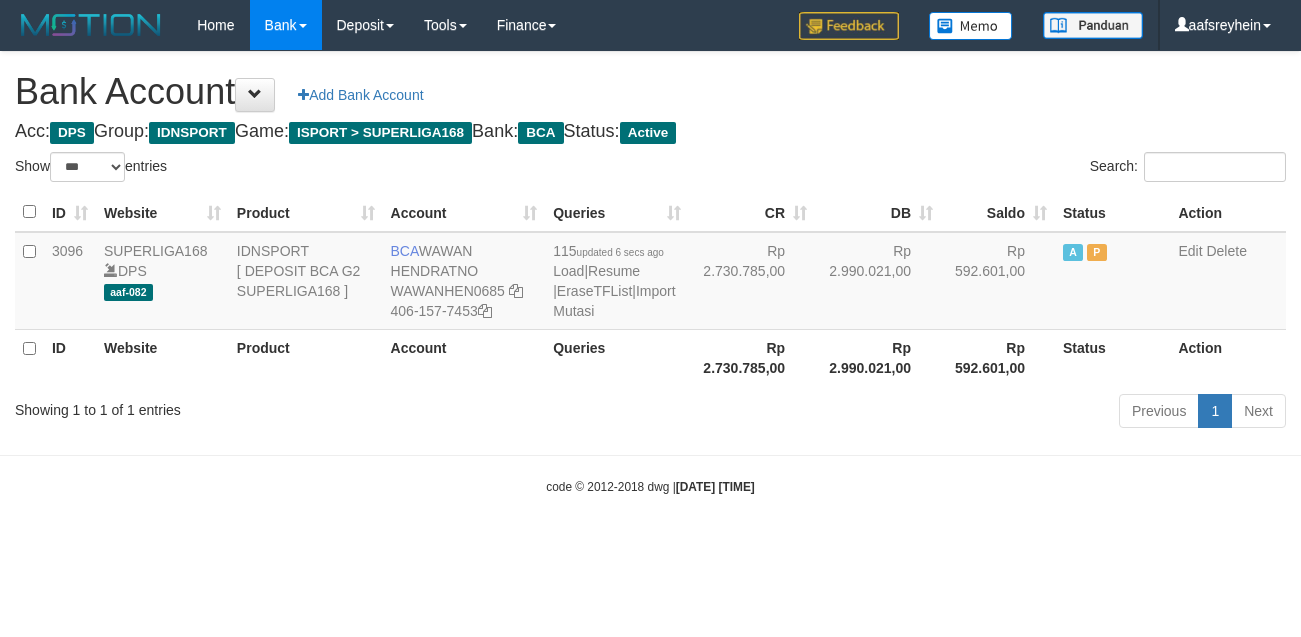 scroll, scrollTop: 0, scrollLeft: 0, axis: both 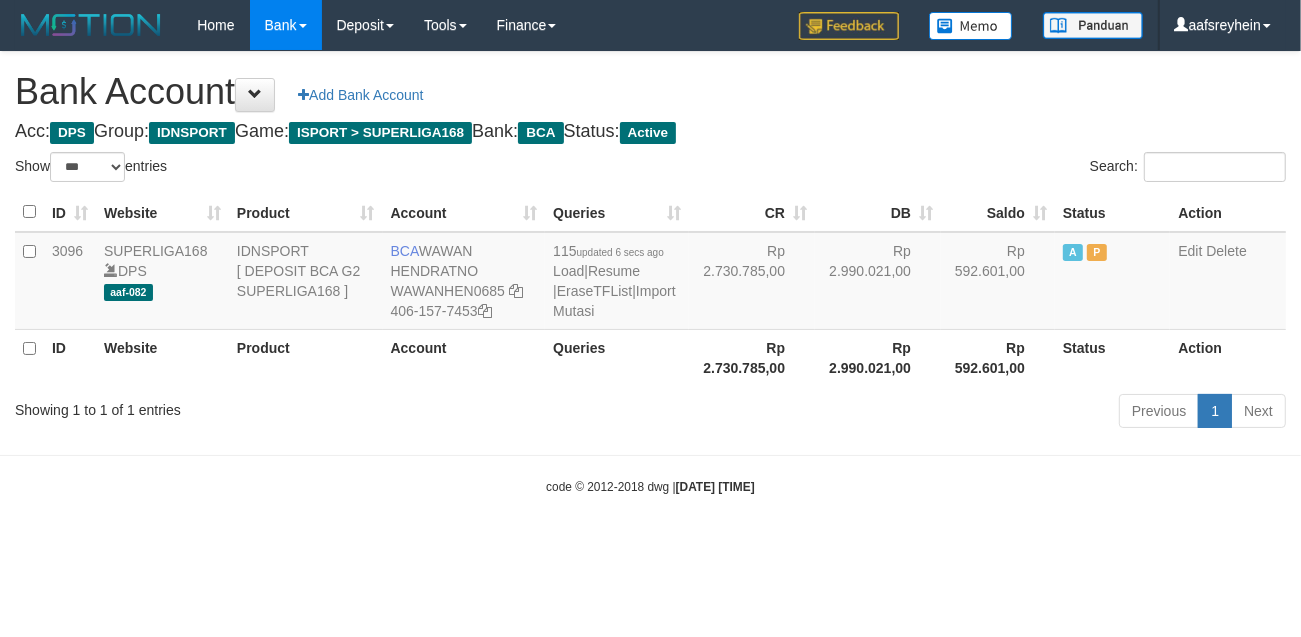click on "Toggle navigation
Home
Bank
Account List
Load
By Website
Group
[ISPORT]													SUPERLIGA168
By Load Group (DPS)
-" at bounding box center [650, 273] 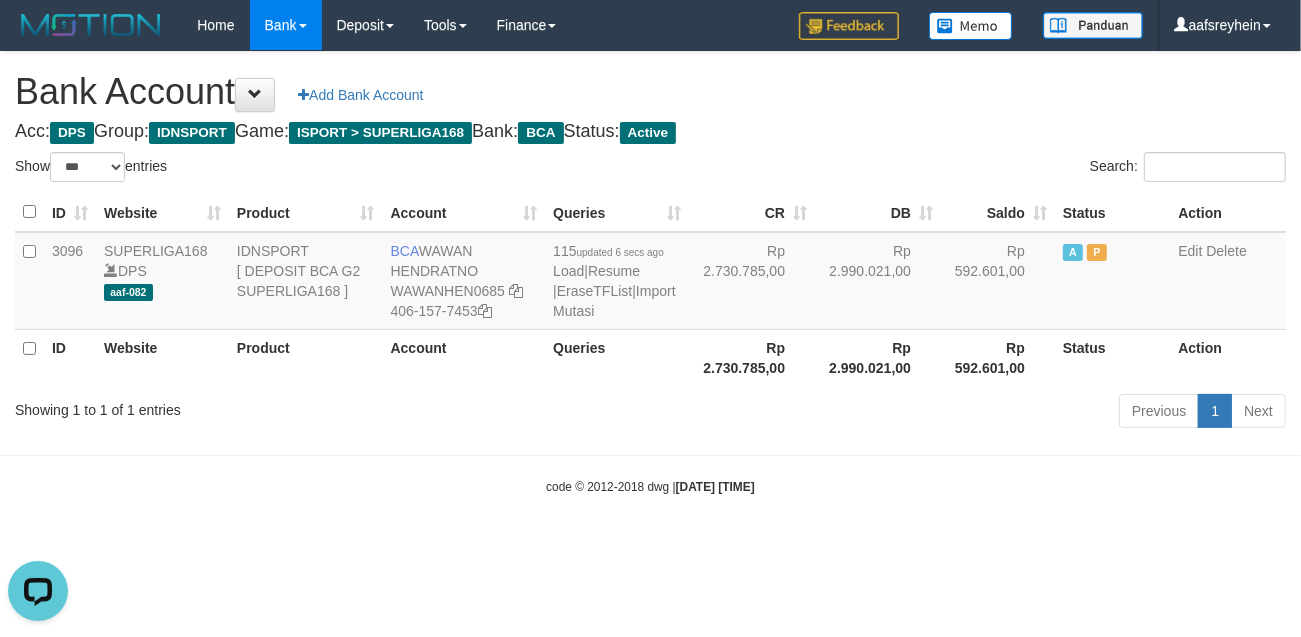 scroll, scrollTop: 0, scrollLeft: 0, axis: both 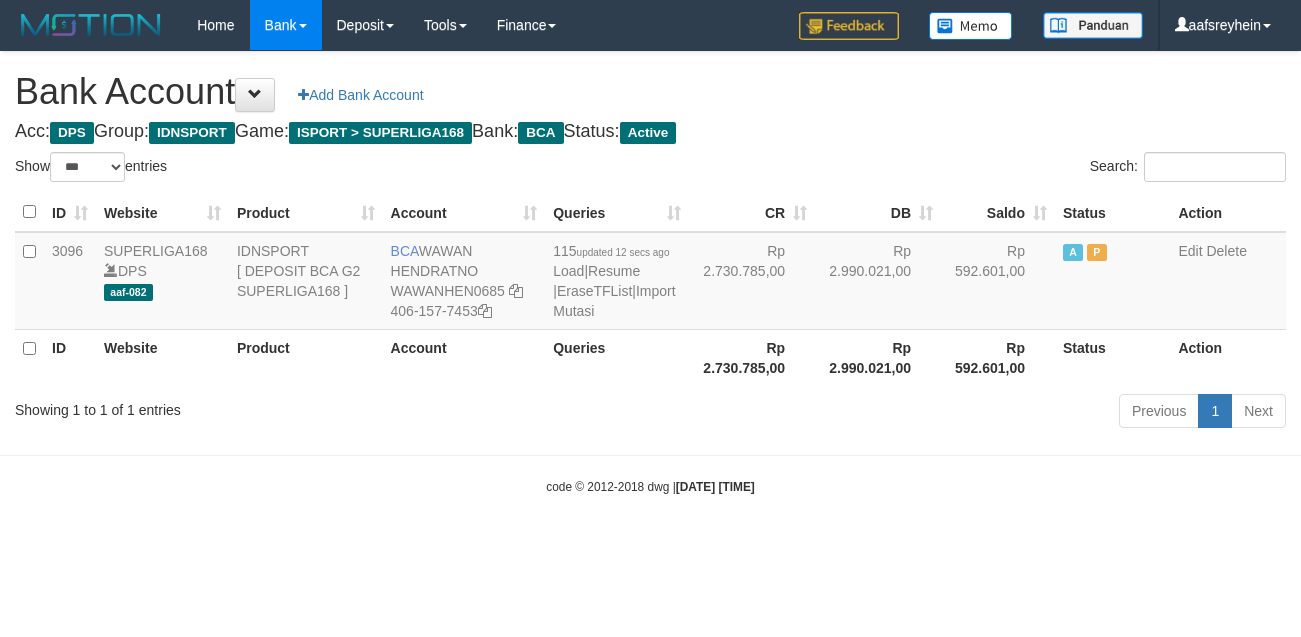 select on "***" 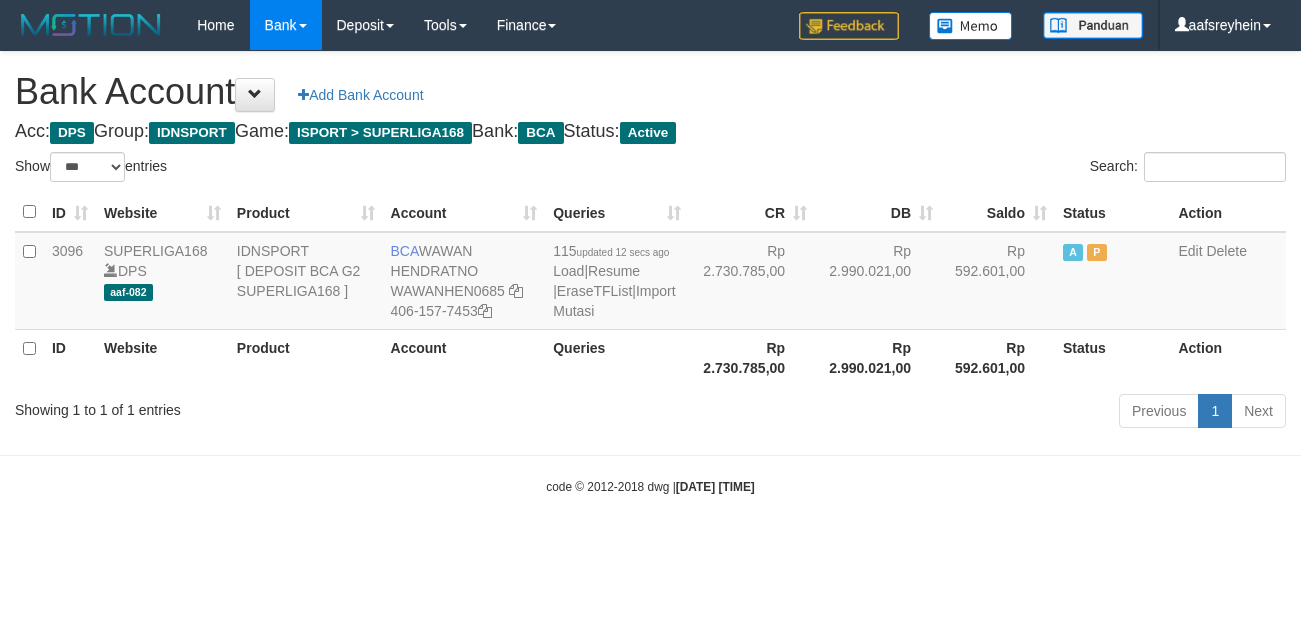 scroll, scrollTop: 0, scrollLeft: 0, axis: both 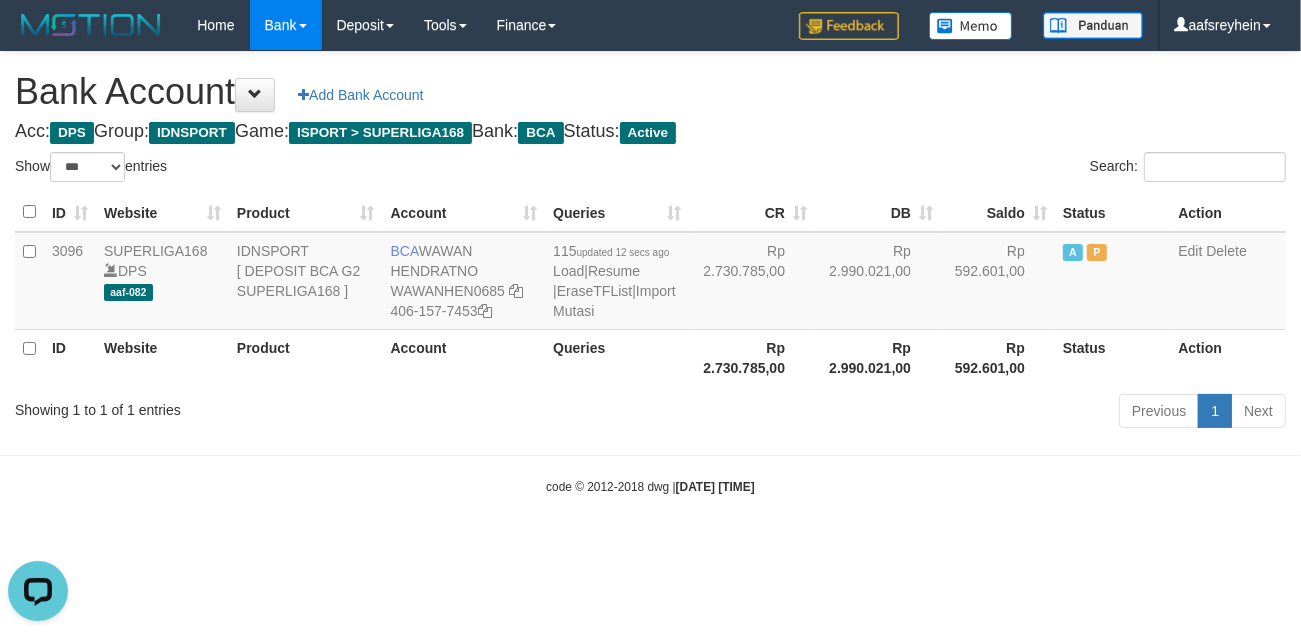 click on "Toggle navigation
Home
Bank
Account List
Load
By Website
Group
[ISPORT]													SUPERLIGA168
By Load Group (DPS)
-" at bounding box center [650, 273] 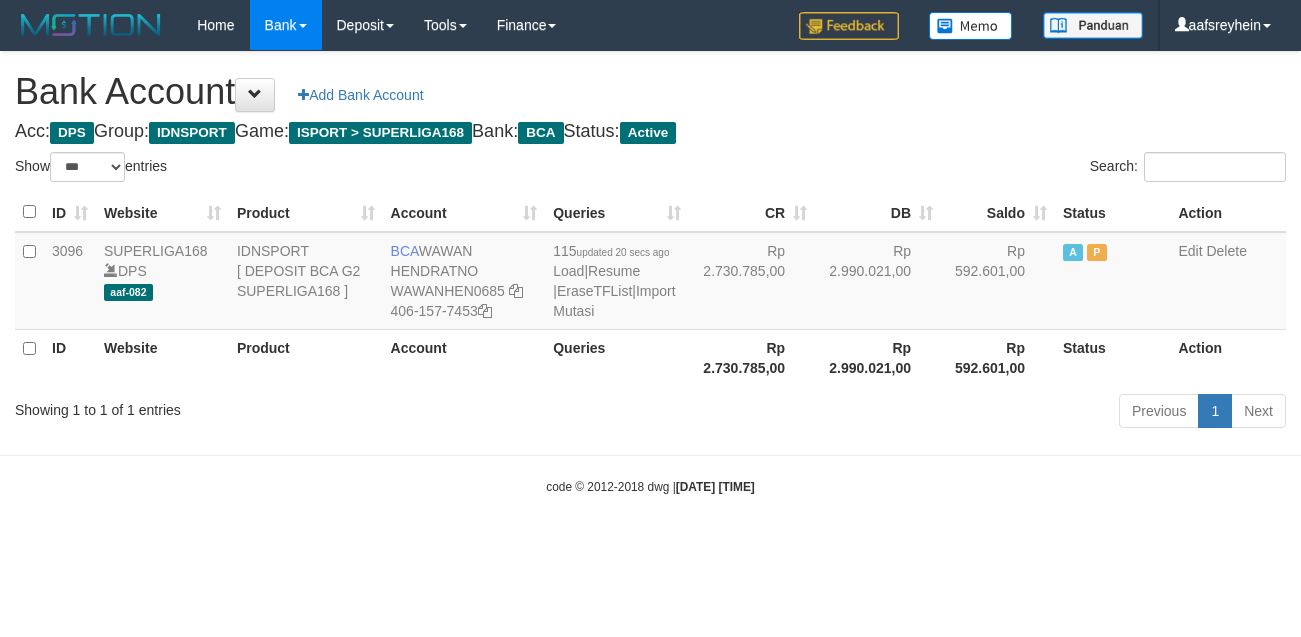 select on "***" 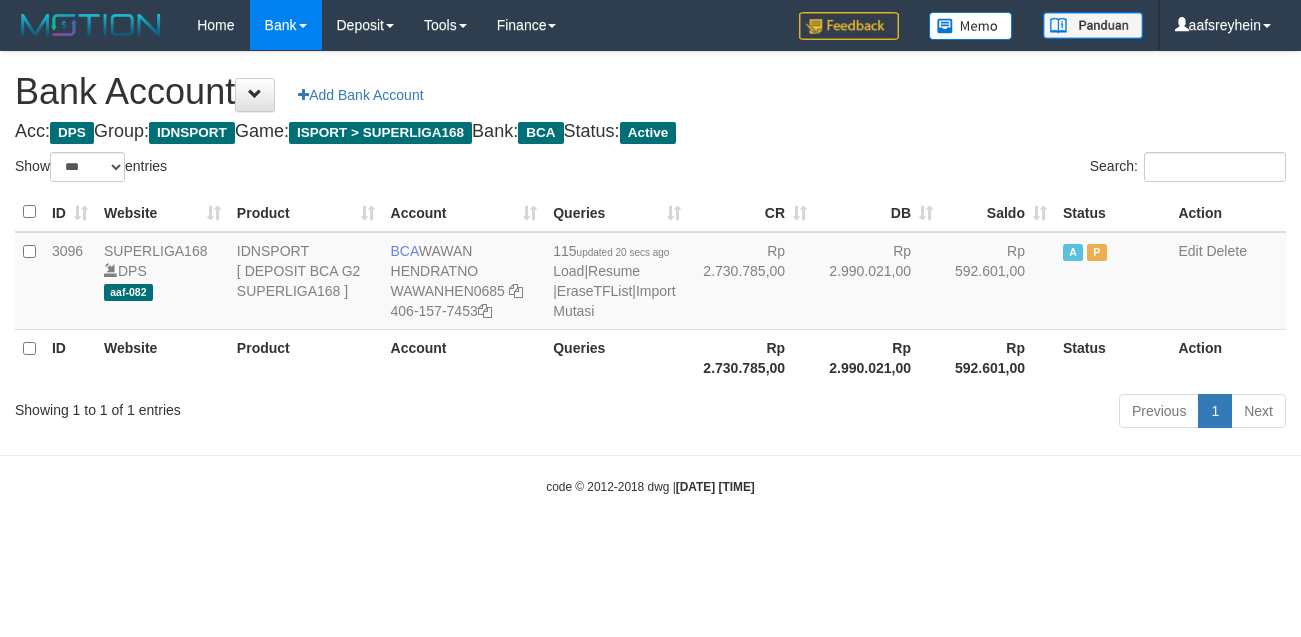 scroll, scrollTop: 0, scrollLeft: 0, axis: both 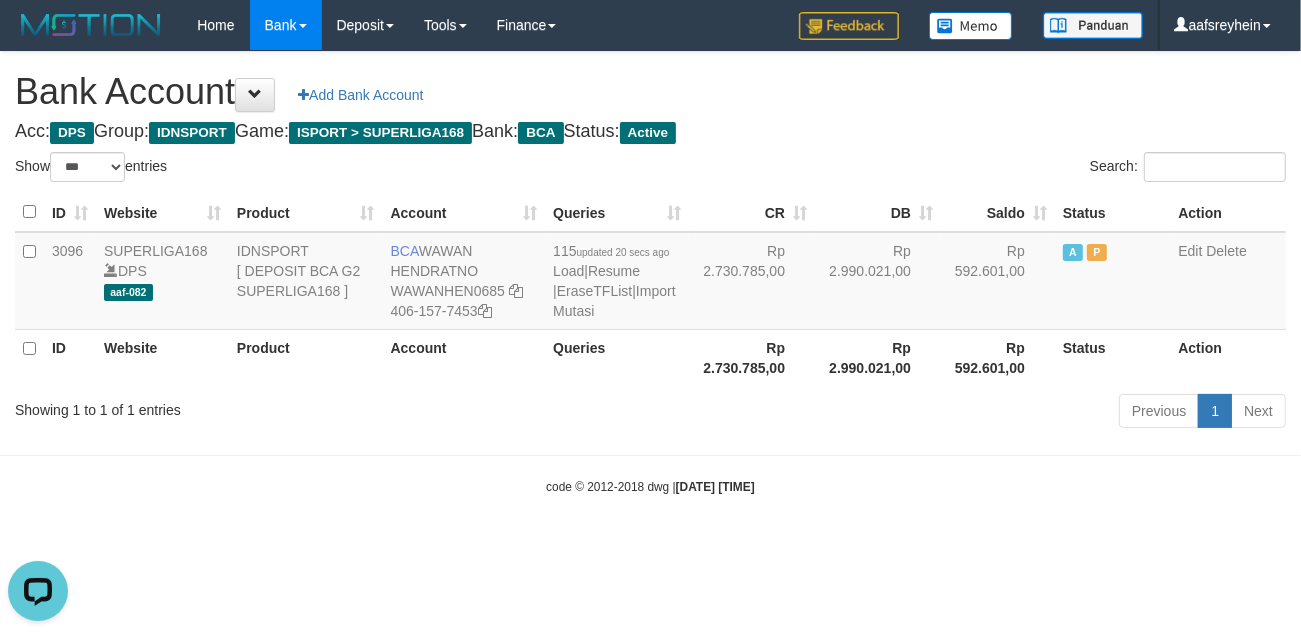 click on "Toggle navigation
Home
Bank
Account List
Load
By Website
Group
[ISPORT]													SUPERLIGA168
By Load Group (DPS)
-" at bounding box center (650, 273) 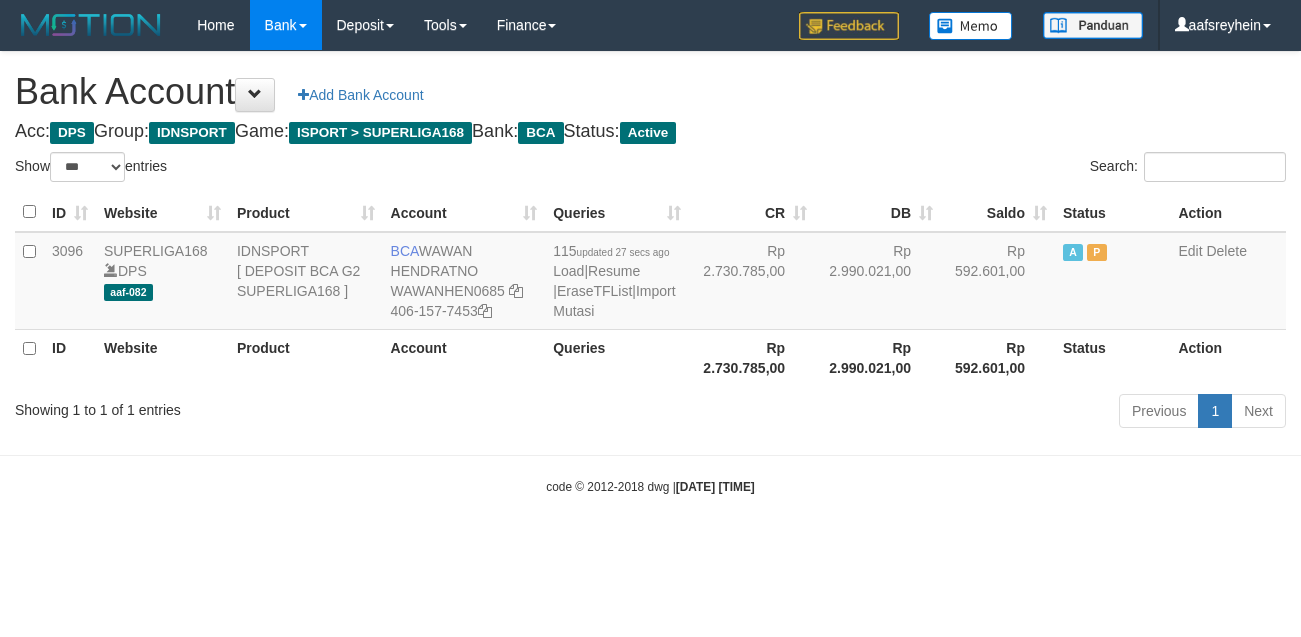 select on "***" 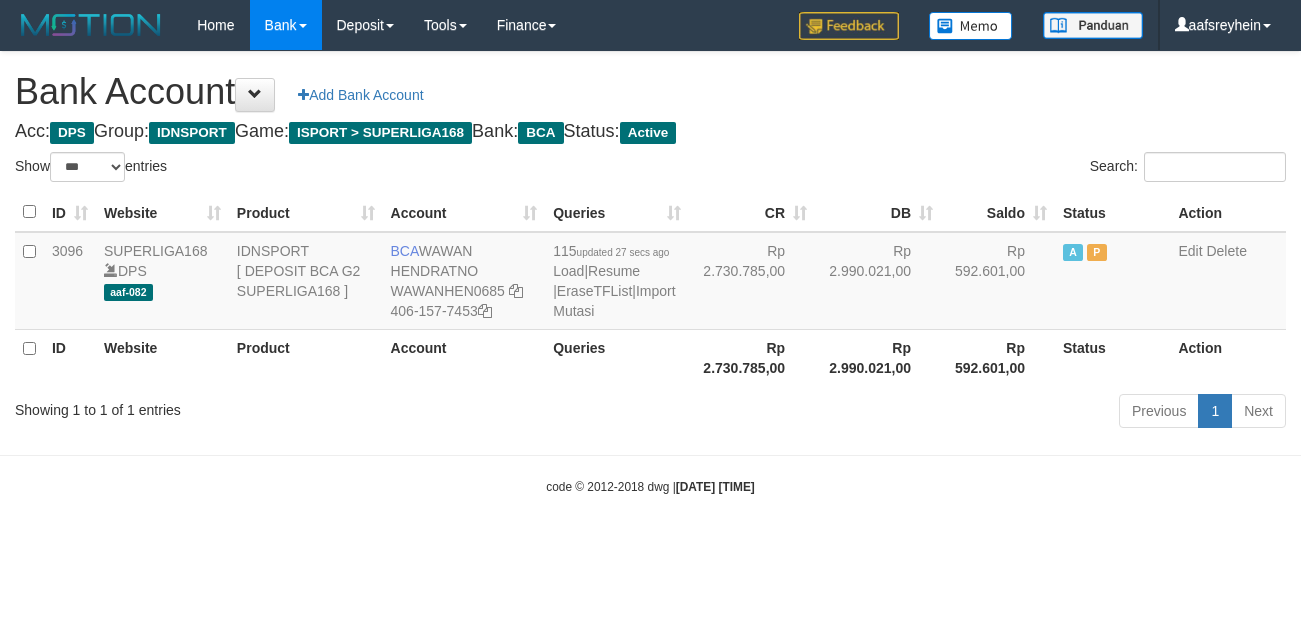 scroll, scrollTop: 0, scrollLeft: 0, axis: both 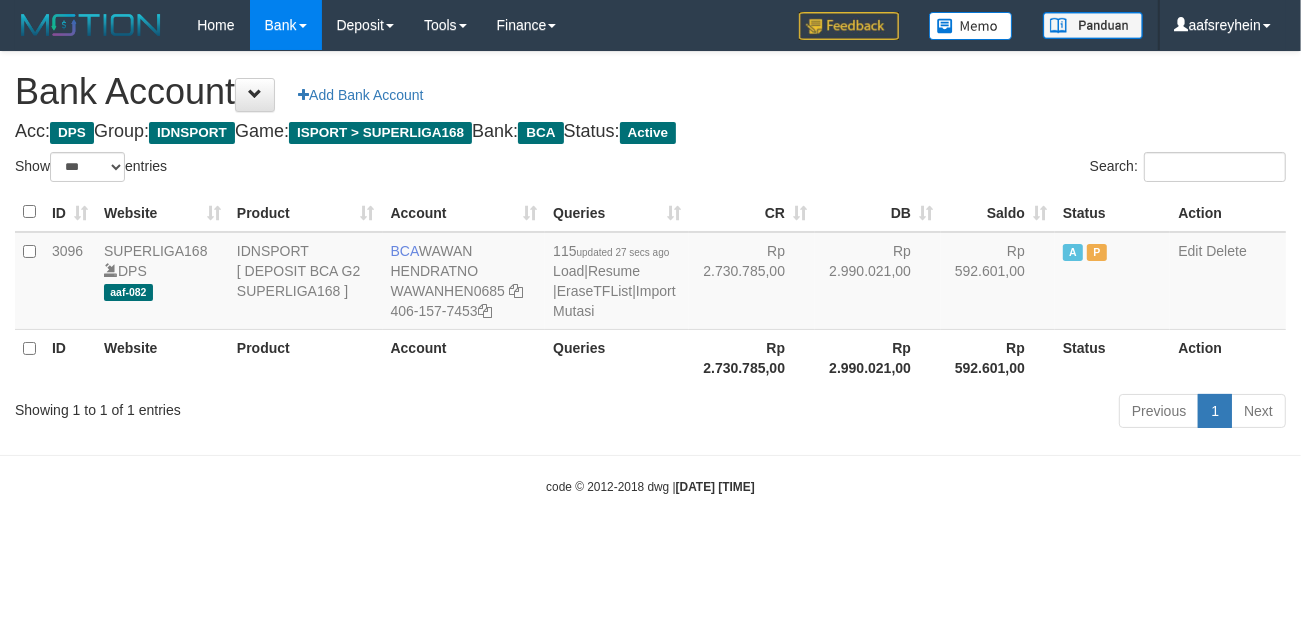 click on "Toggle navigation
Home
Bank
Account List
Load
By Website
Group
[ISPORT]													SUPERLIGA168
By Load Group (DPS)" at bounding box center [650, 273] 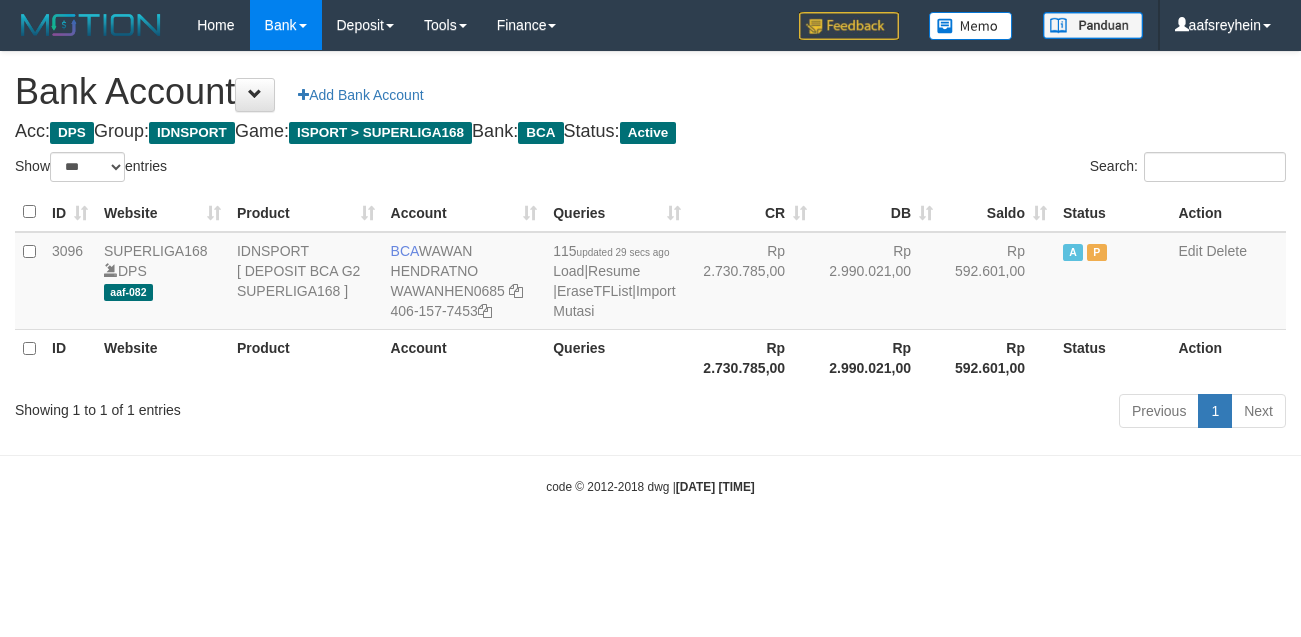 select on "***" 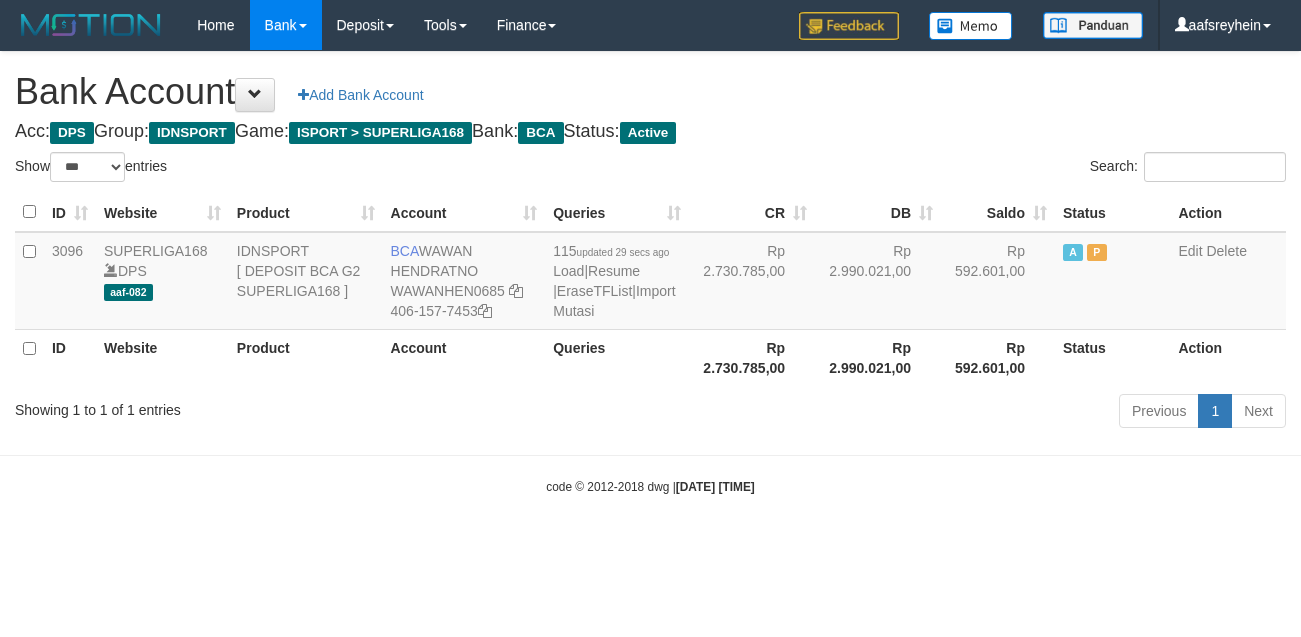 scroll, scrollTop: 0, scrollLeft: 0, axis: both 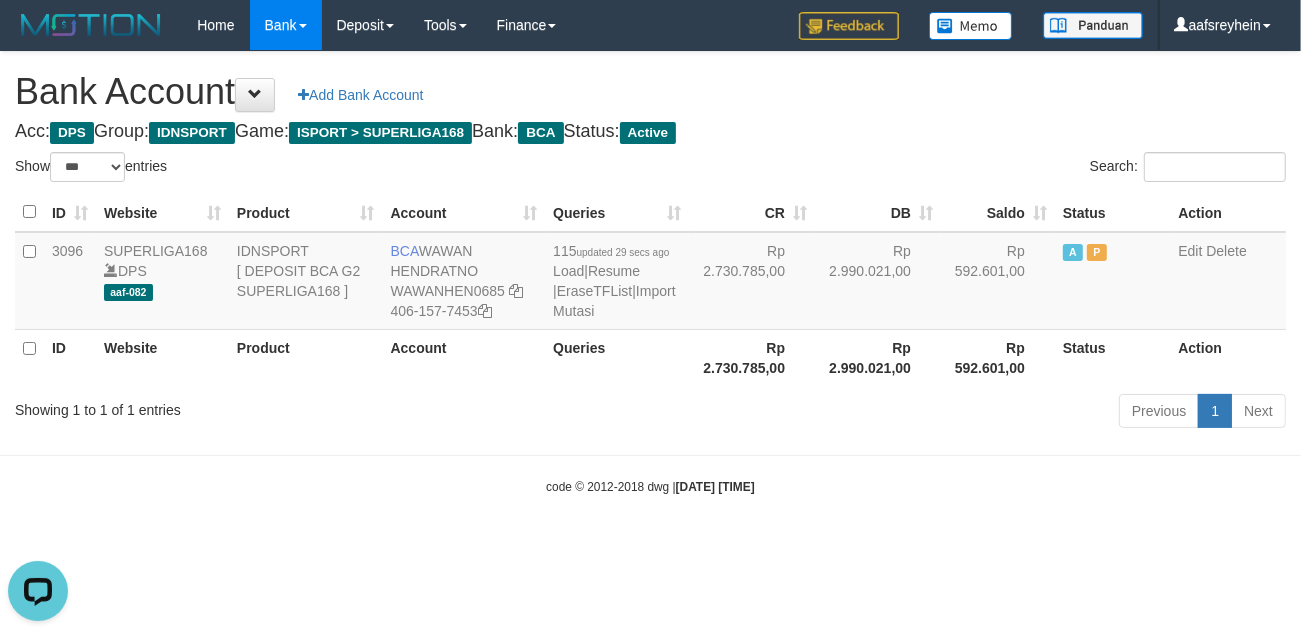 click on "Toggle navigation
Home
Bank
Account List
Load
By Website
Group
[ISPORT]													SUPERLIGA168
By Load Group (DPS)
-" at bounding box center [650, 273] 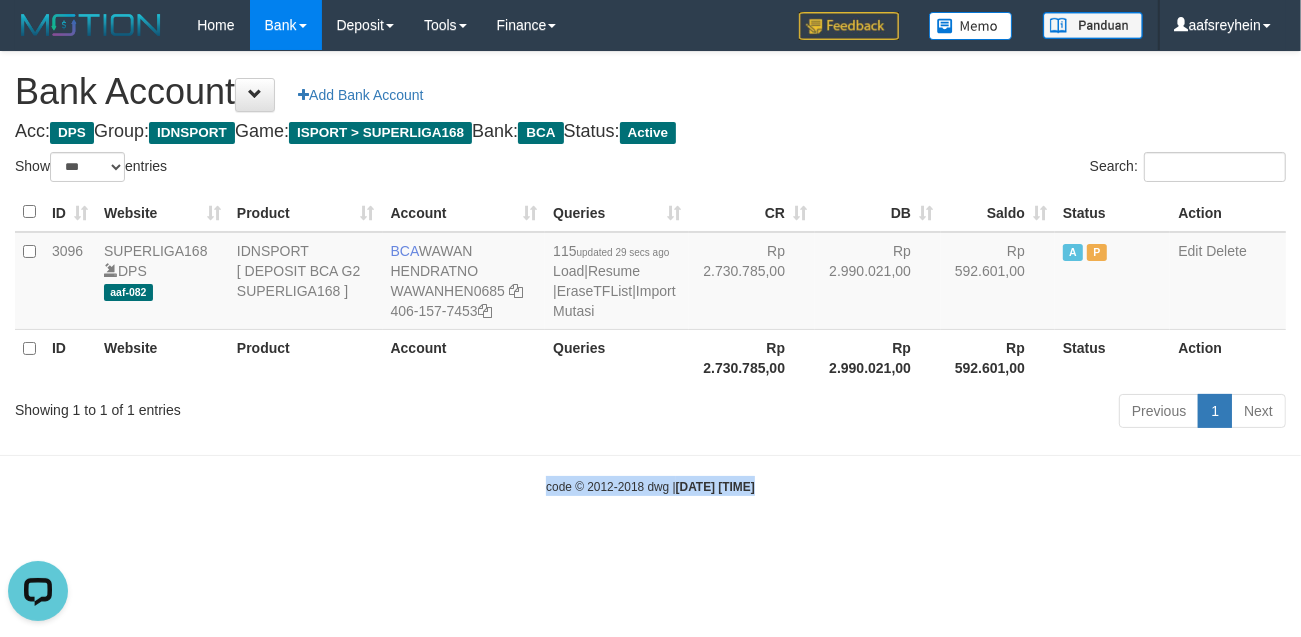 click on "Toggle navigation
Home
Bank
Account List
Load
By Website
Group
[ISPORT]													SUPERLIGA168
By Load Group (DPS)
-" at bounding box center [650, 273] 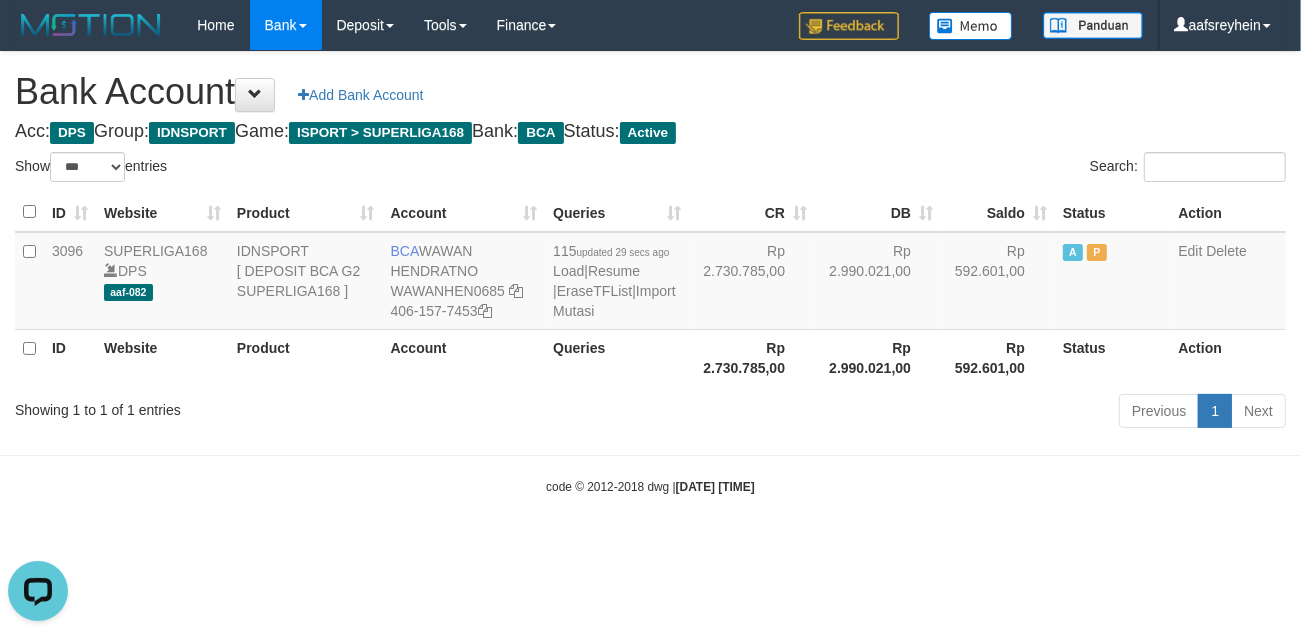 drag, startPoint x: 812, startPoint y: 452, endPoint x: 1283, endPoint y: 368, distance: 478.43182 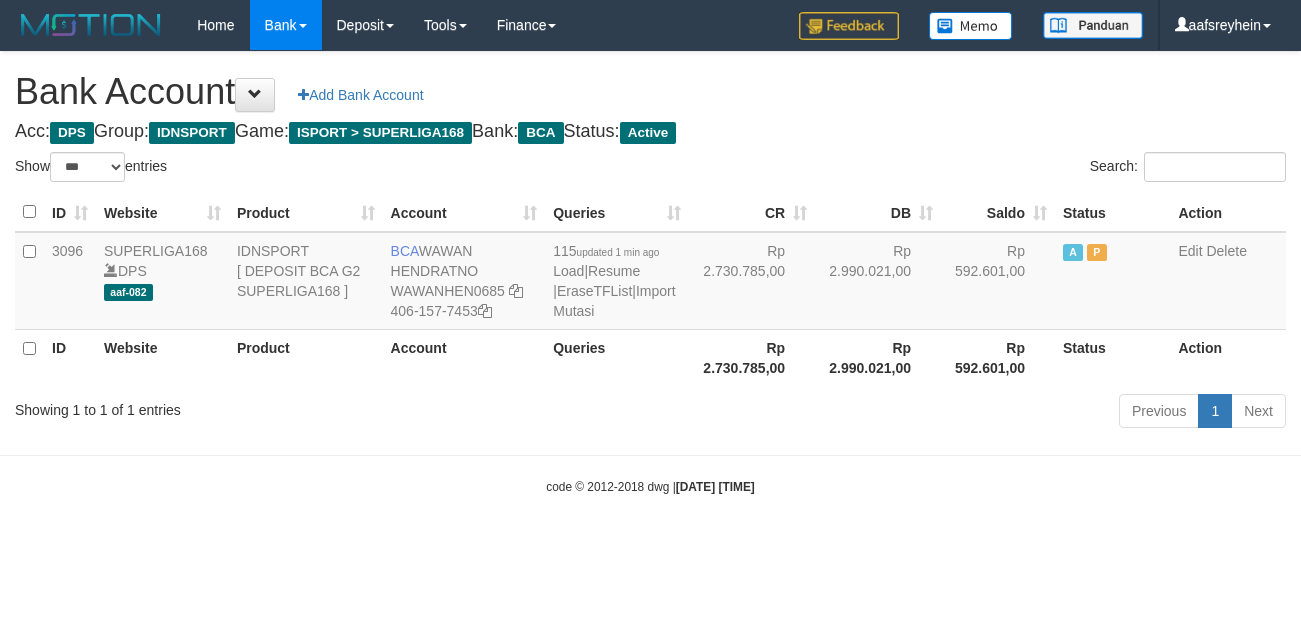 select on "***" 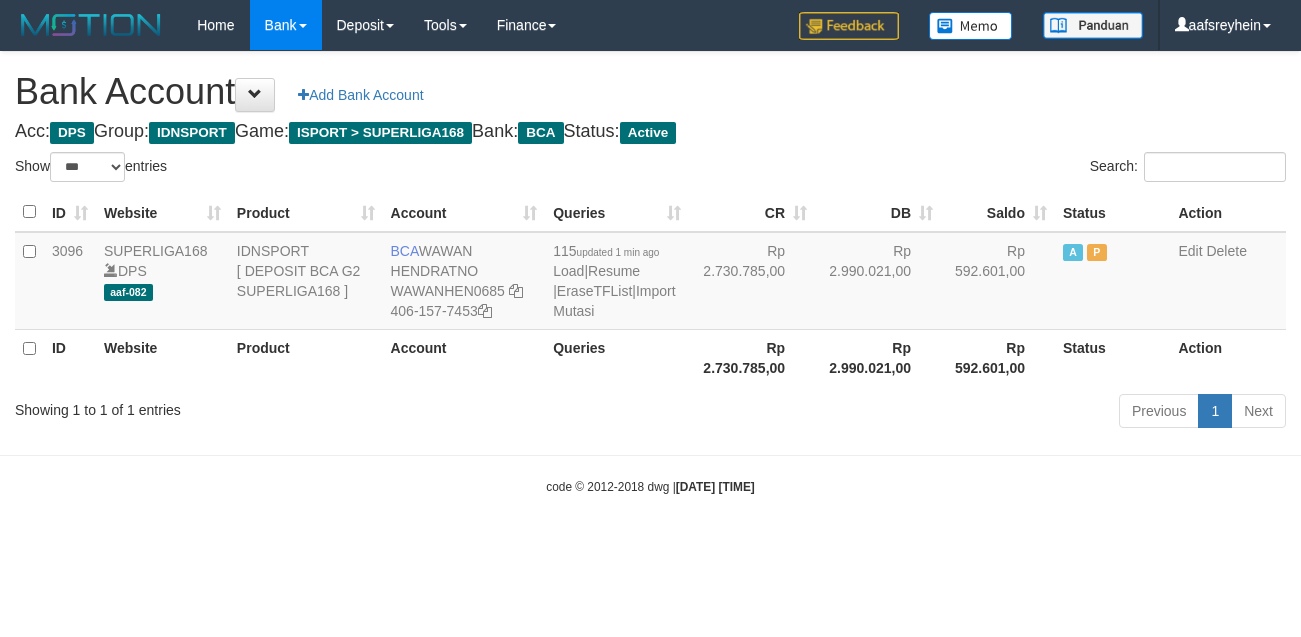scroll, scrollTop: 0, scrollLeft: 0, axis: both 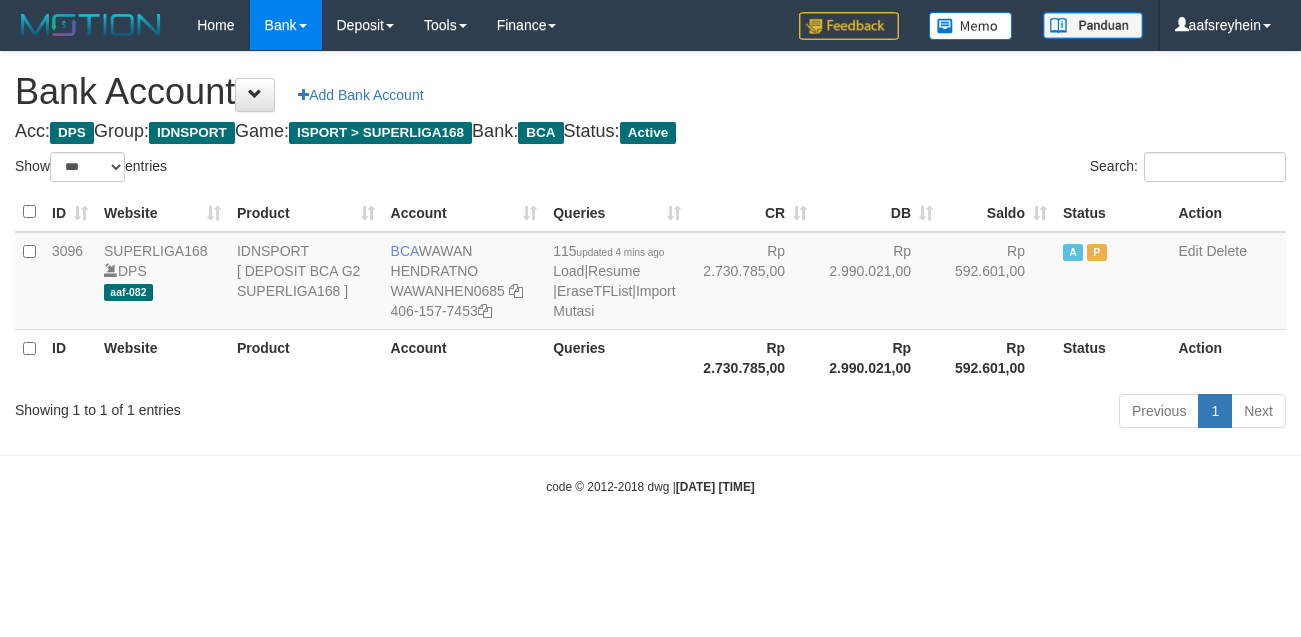 select on "***" 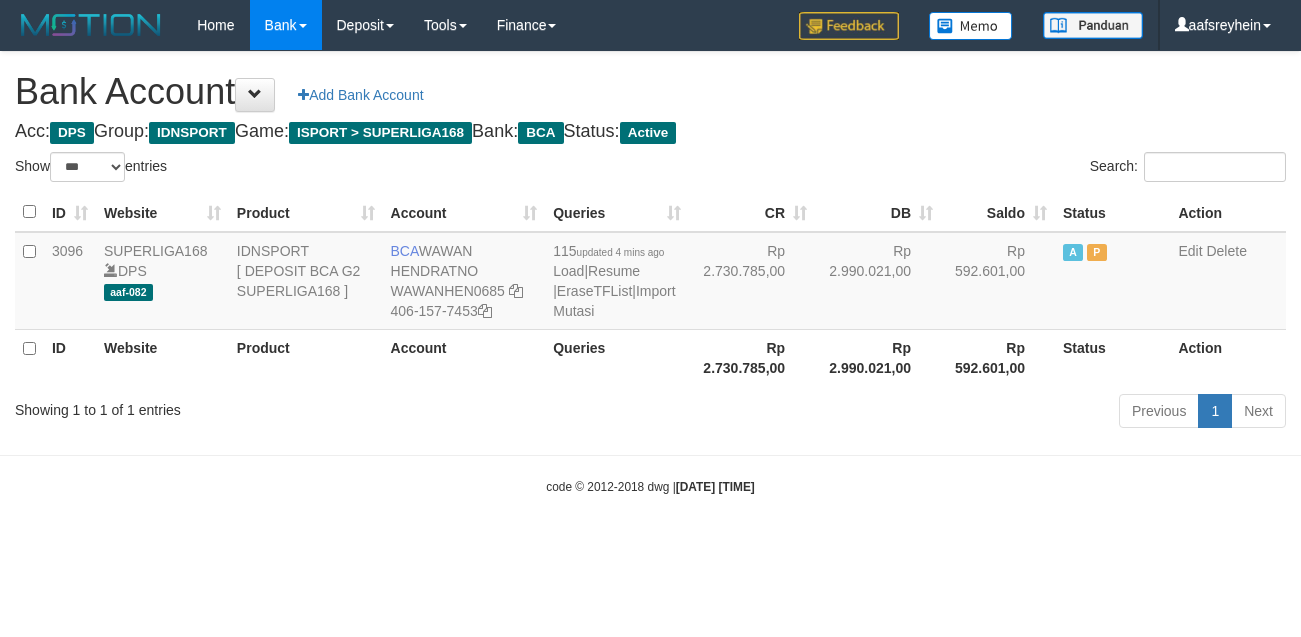 scroll, scrollTop: 0, scrollLeft: 0, axis: both 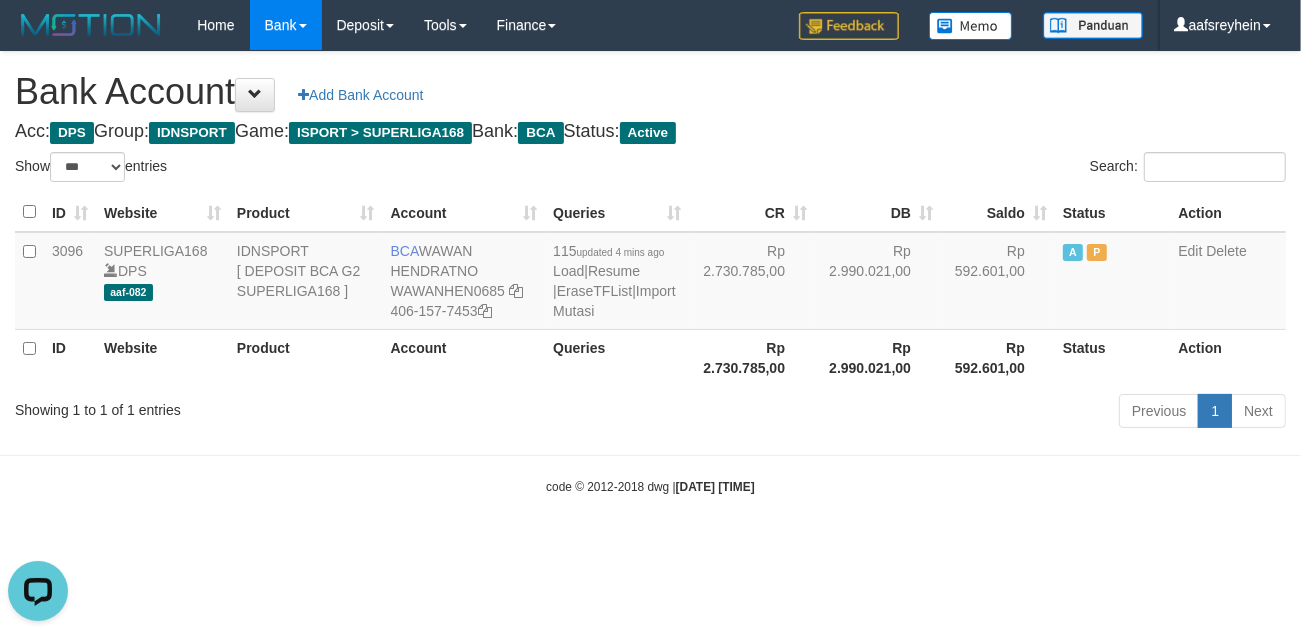 drag, startPoint x: 848, startPoint y: 438, endPoint x: 833, endPoint y: 436, distance: 15.132746 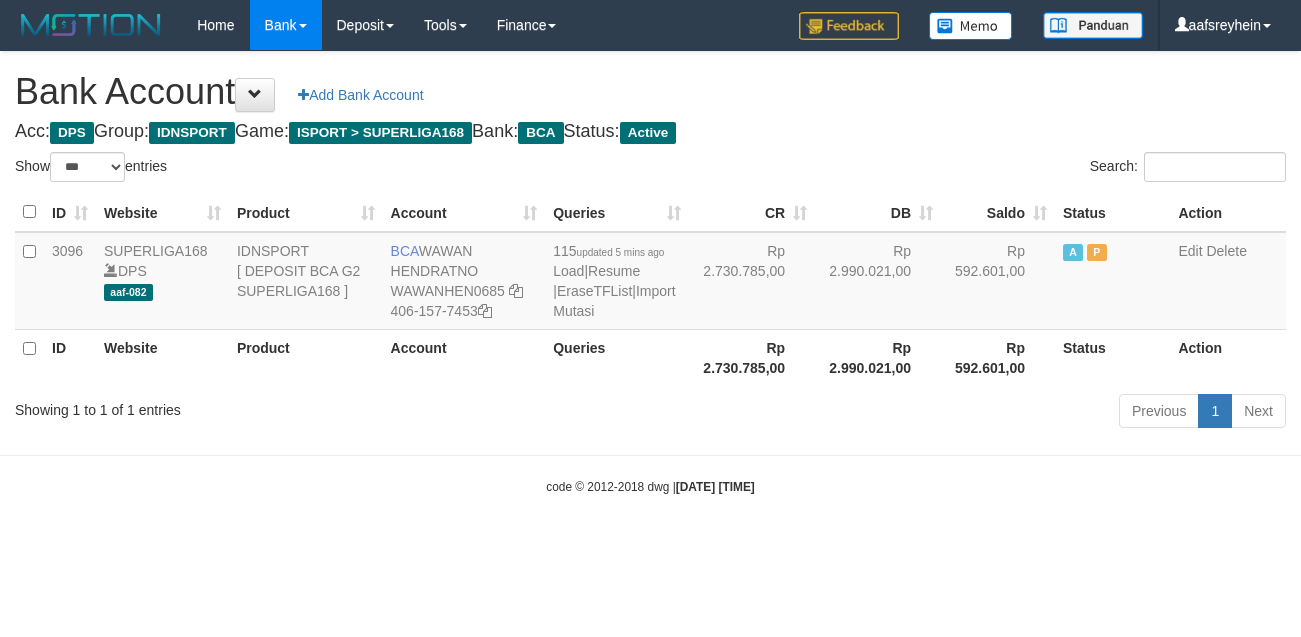 select on "***" 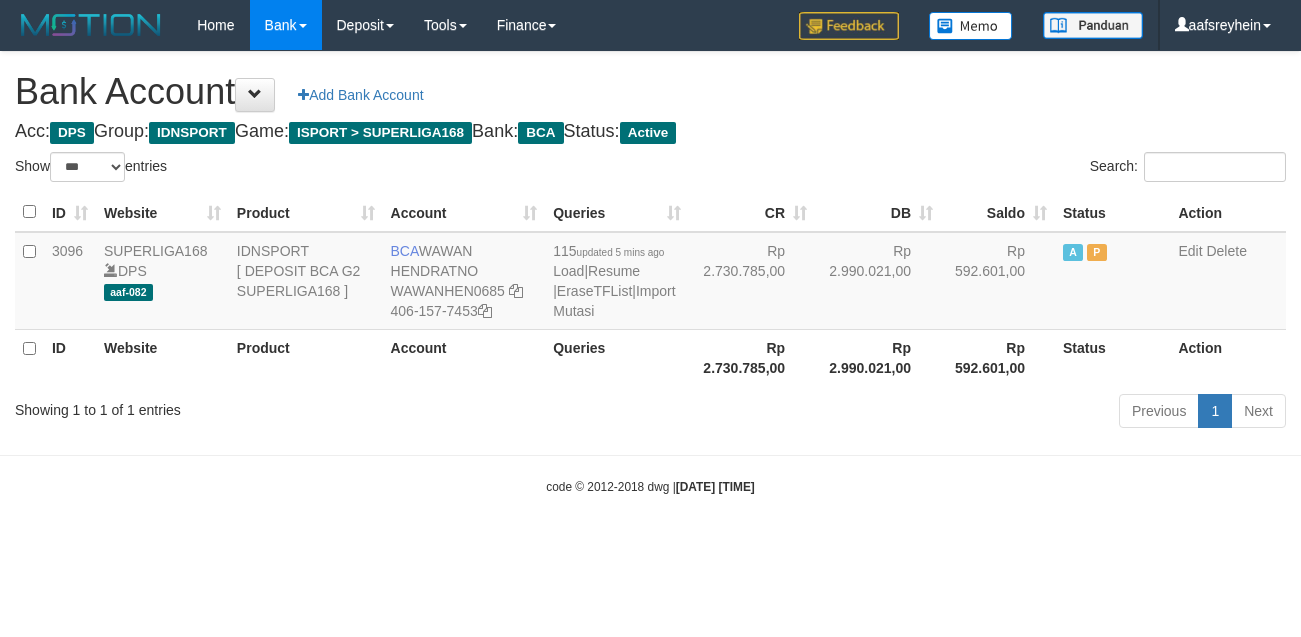 scroll, scrollTop: 0, scrollLeft: 0, axis: both 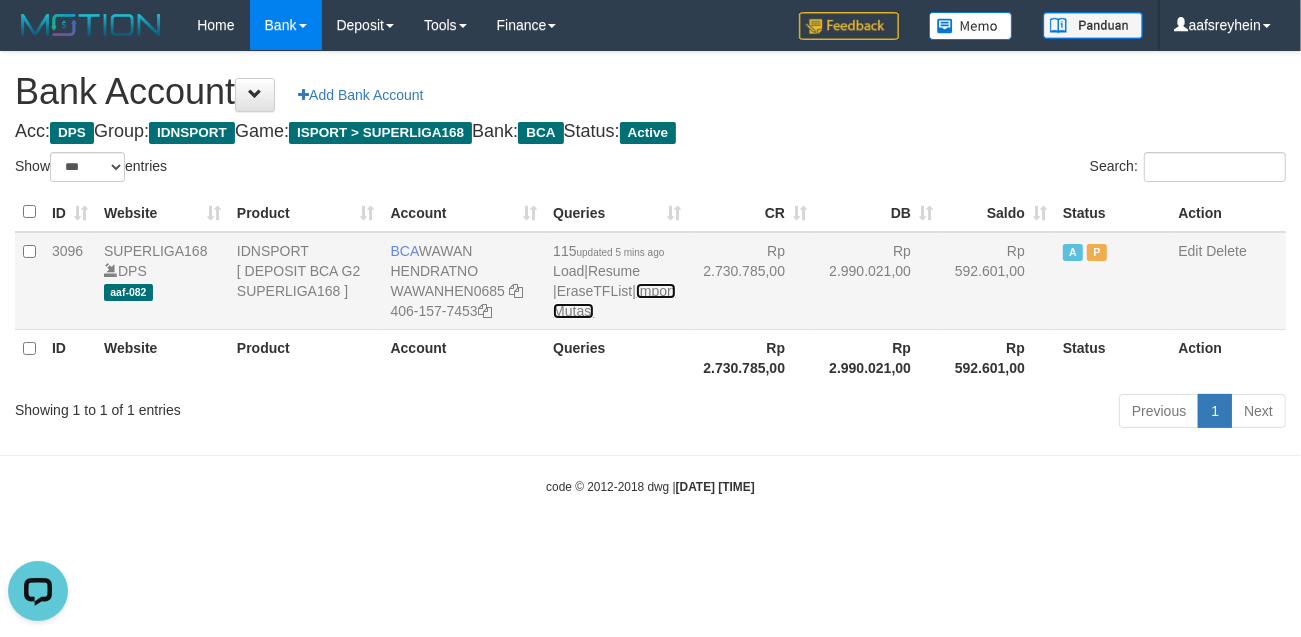 click on "Import Mutasi" at bounding box center [614, 301] 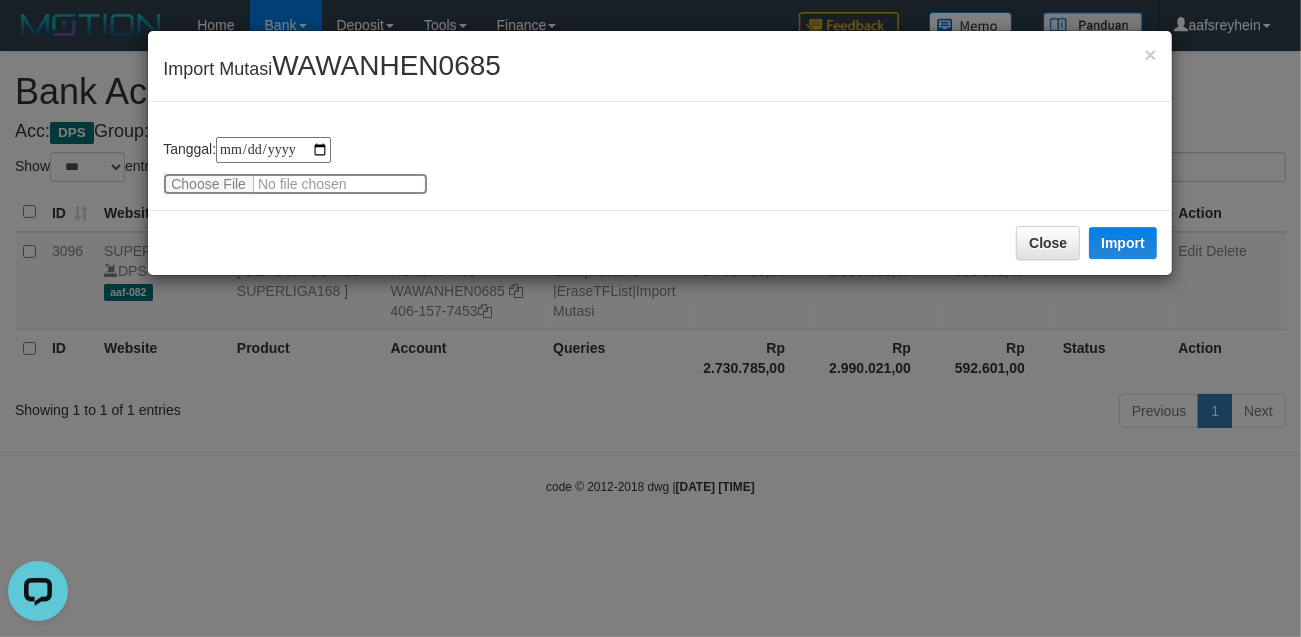 click at bounding box center [295, 184] 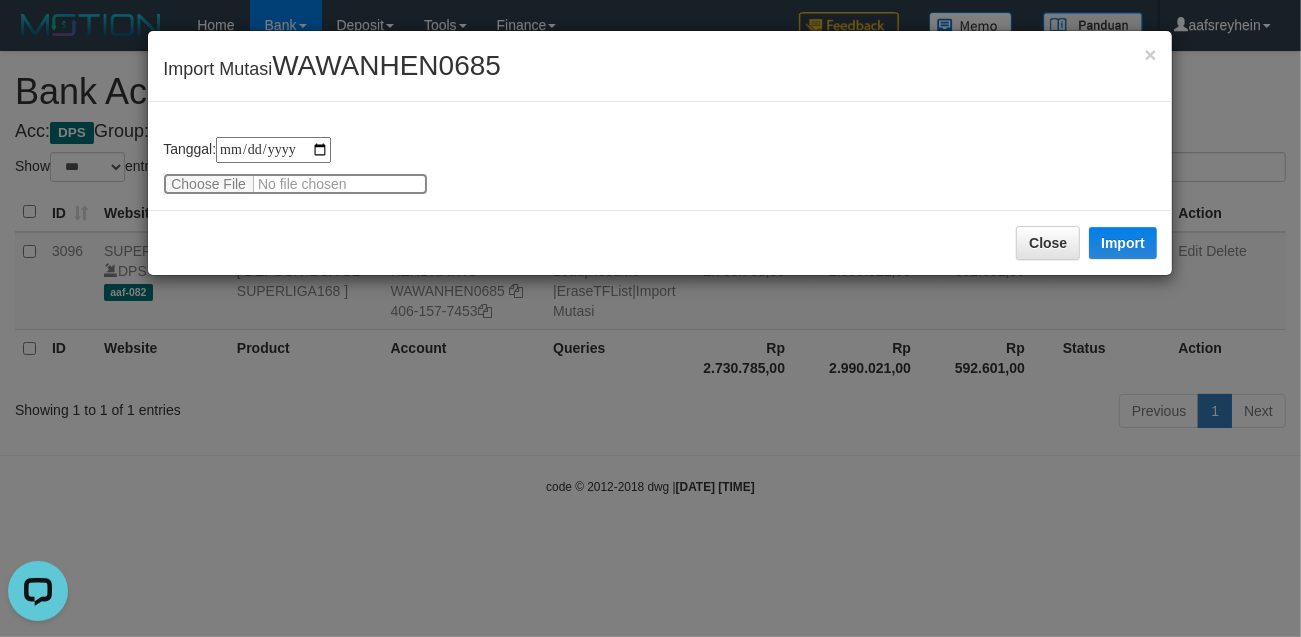 type on "**********" 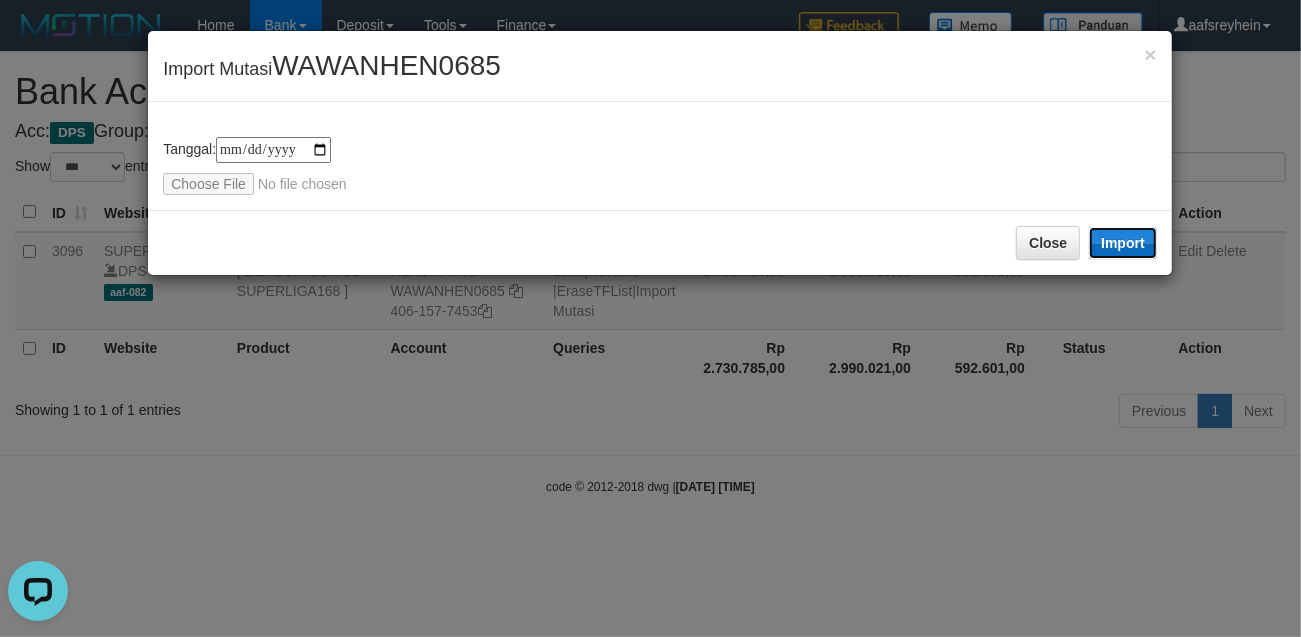 click on "Import" at bounding box center (1123, 243) 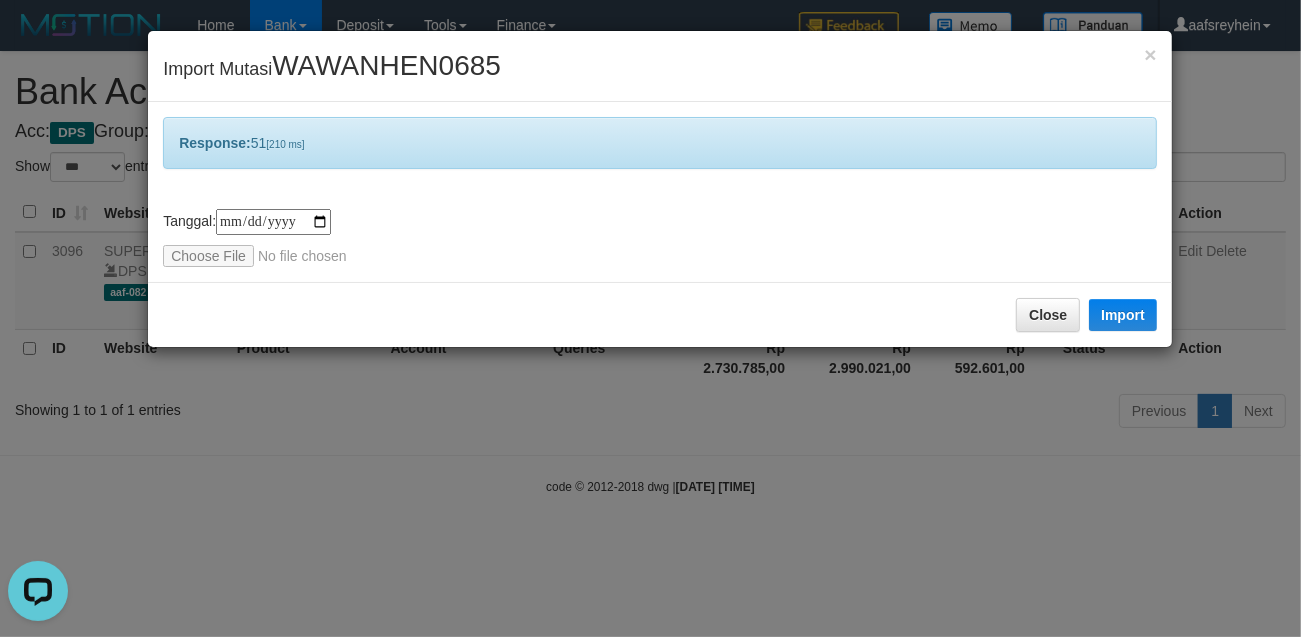 drag, startPoint x: 933, startPoint y: 455, endPoint x: 761, endPoint y: 312, distance: 223.68057 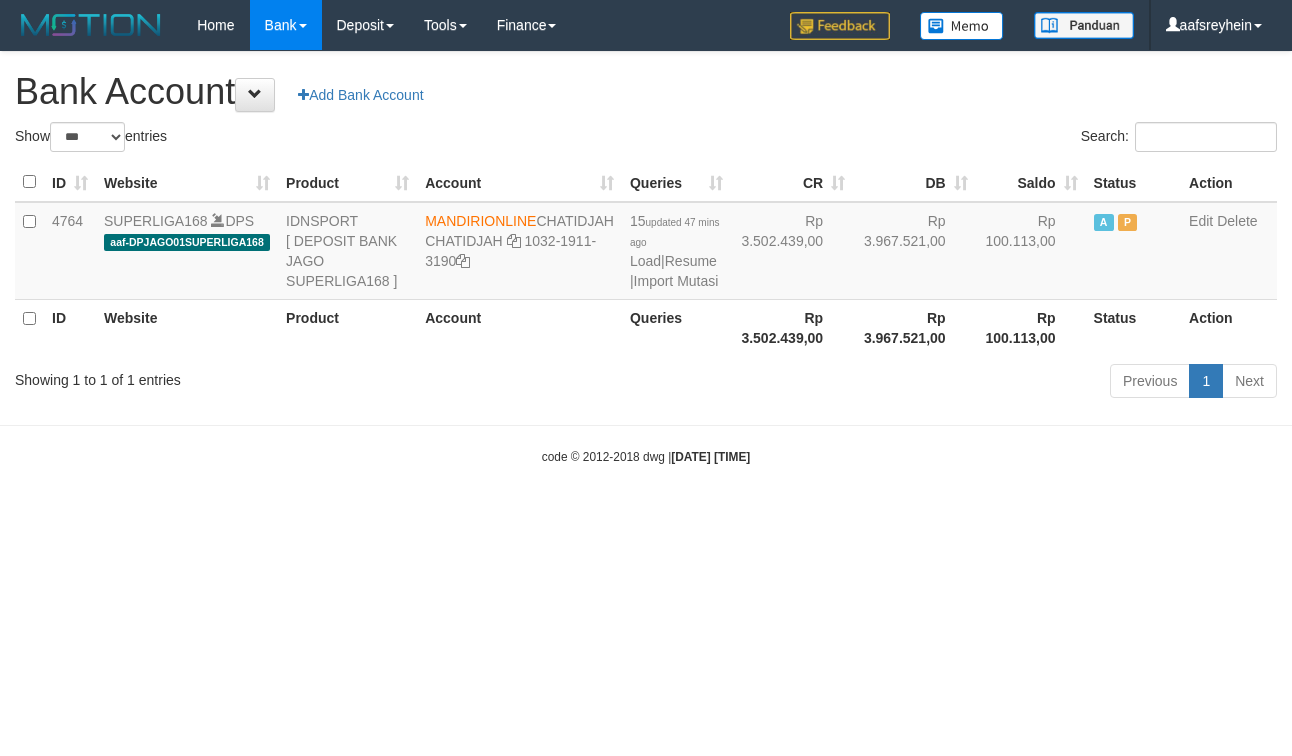 select on "***" 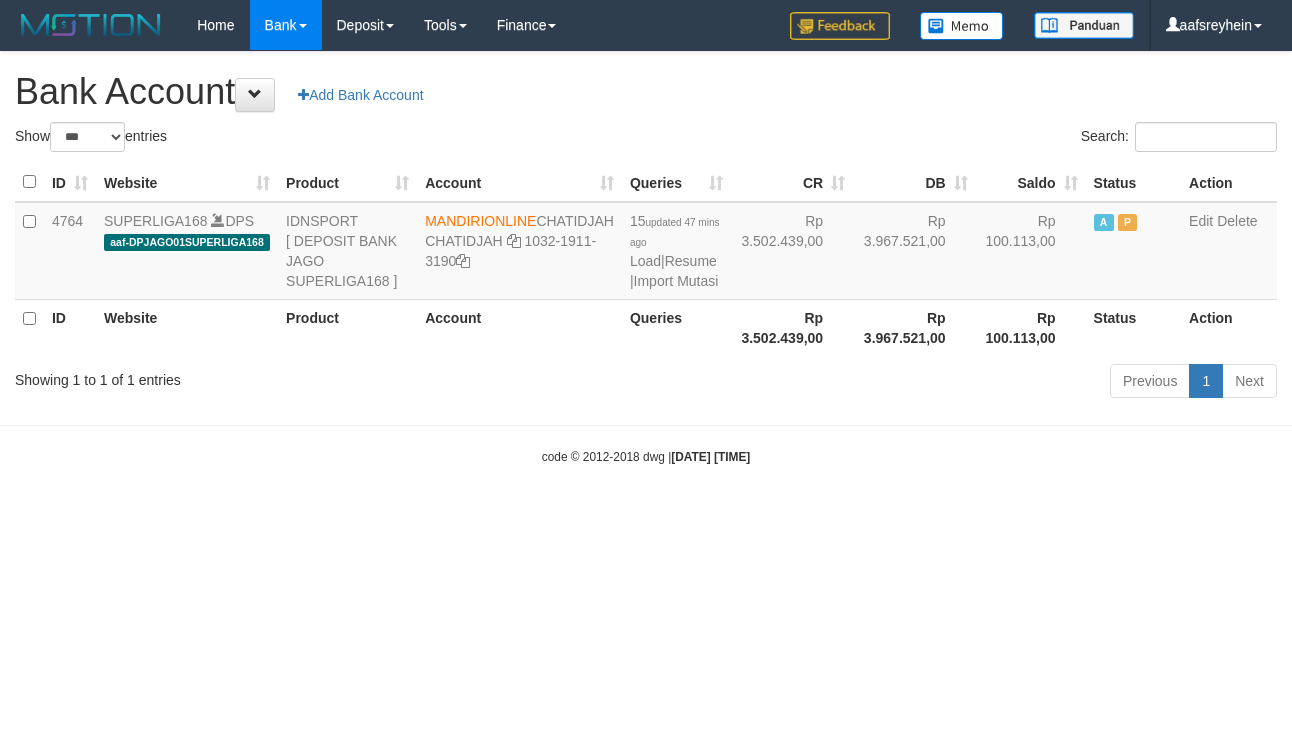 scroll, scrollTop: 0, scrollLeft: 0, axis: both 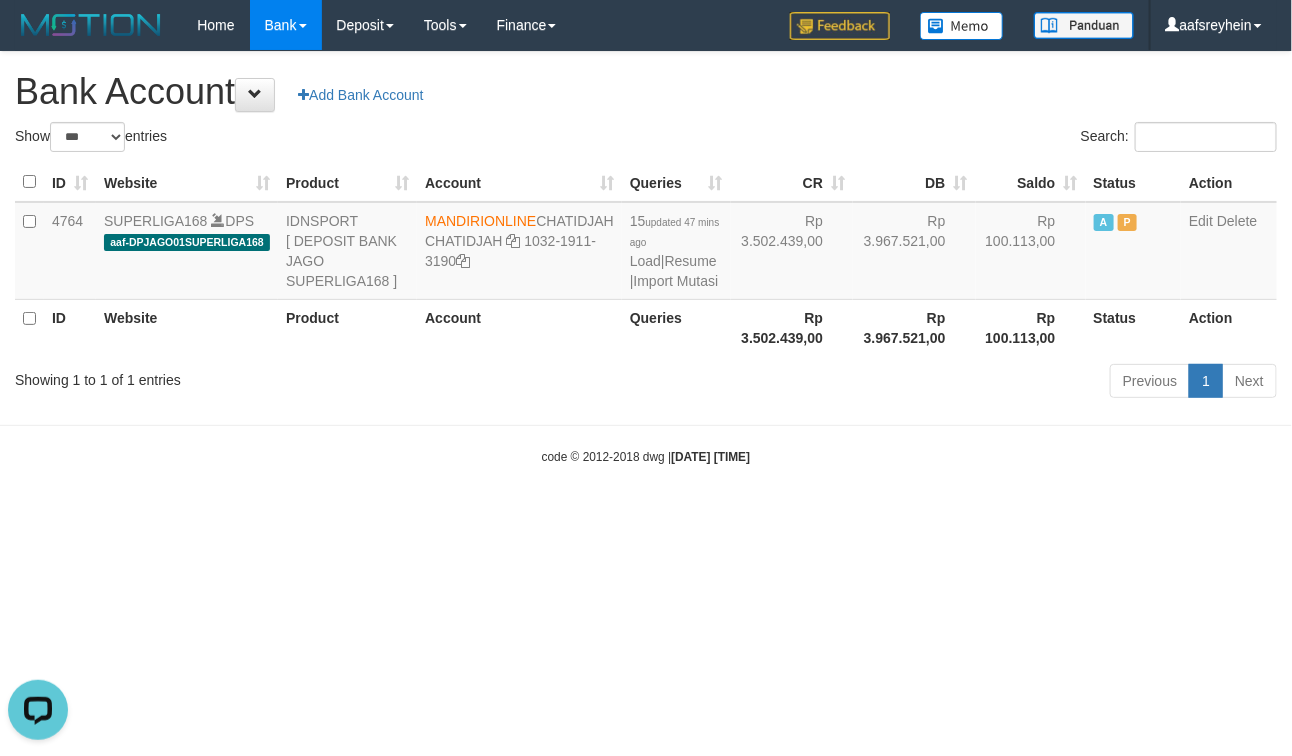 click on "Search:" at bounding box center [969, 139] 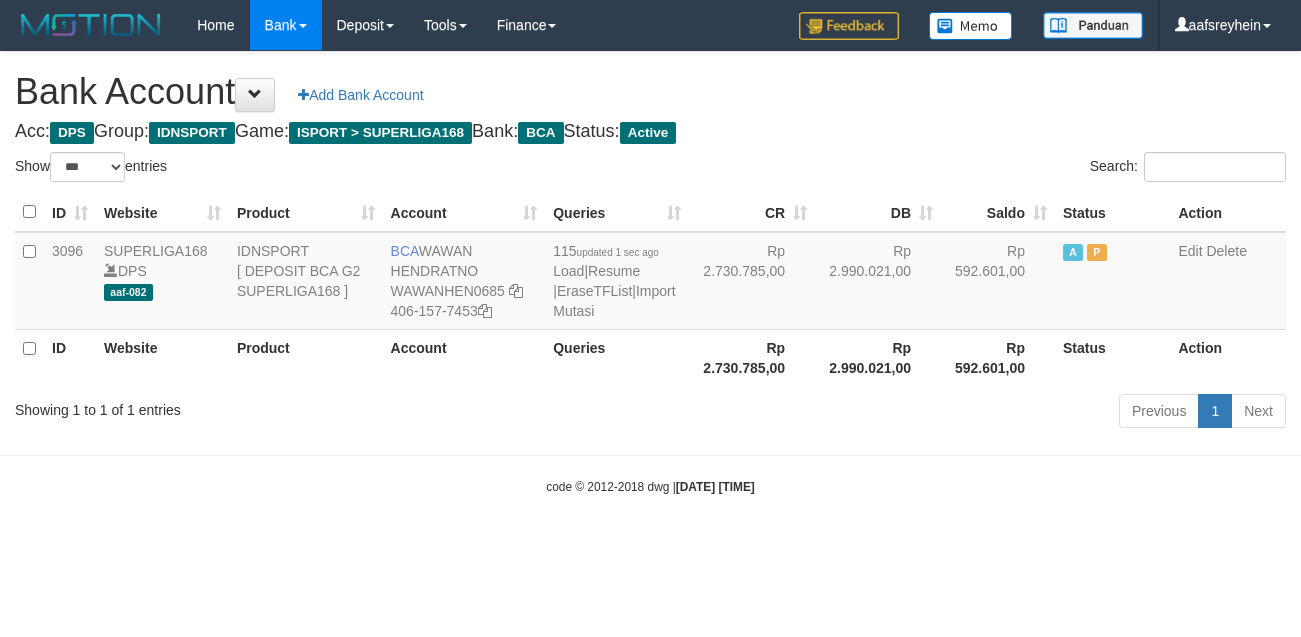 select on "***" 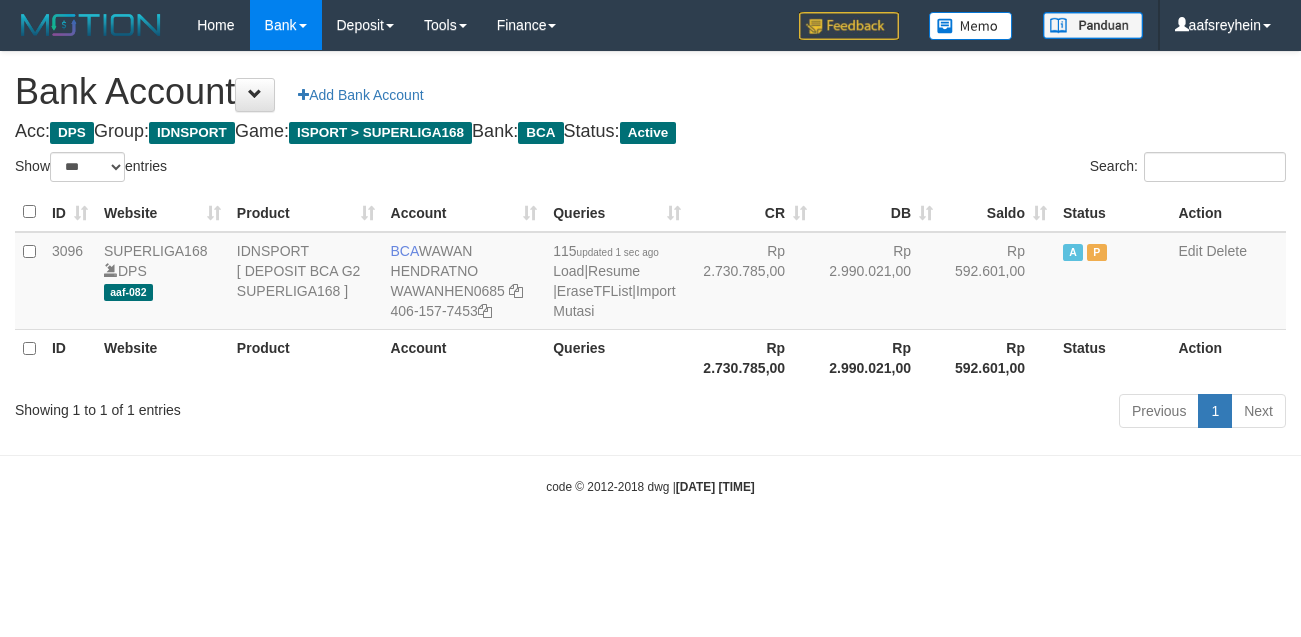 scroll, scrollTop: 0, scrollLeft: 0, axis: both 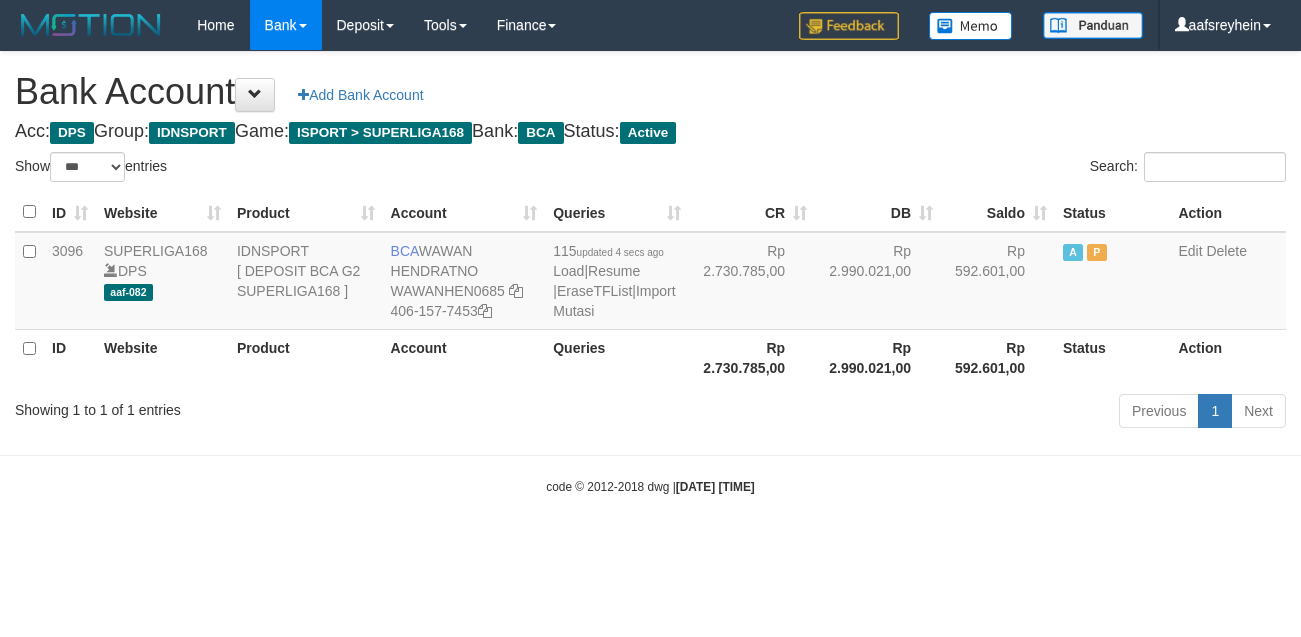 select on "***" 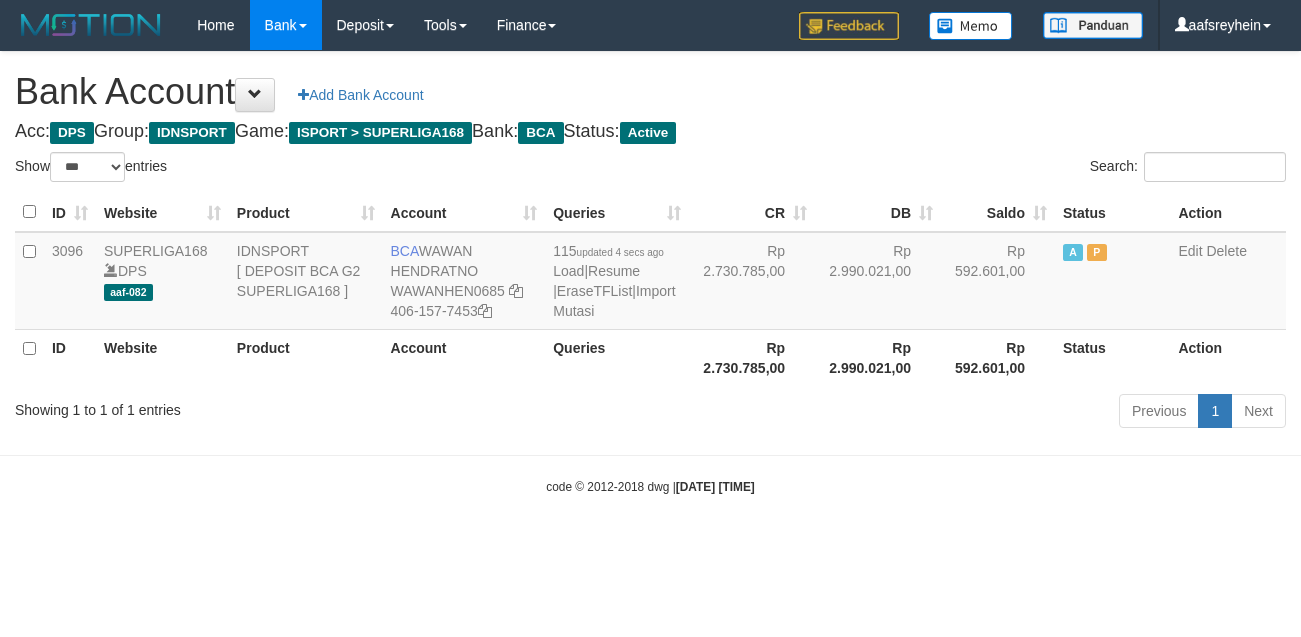 scroll, scrollTop: 0, scrollLeft: 0, axis: both 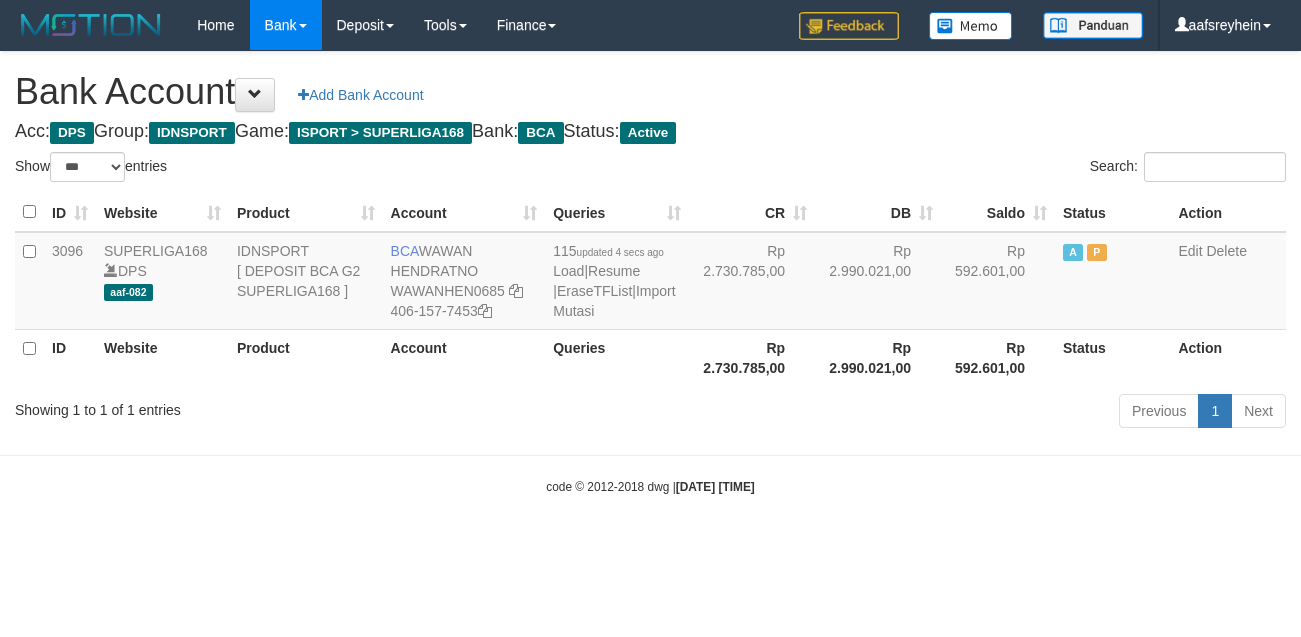 select on "***" 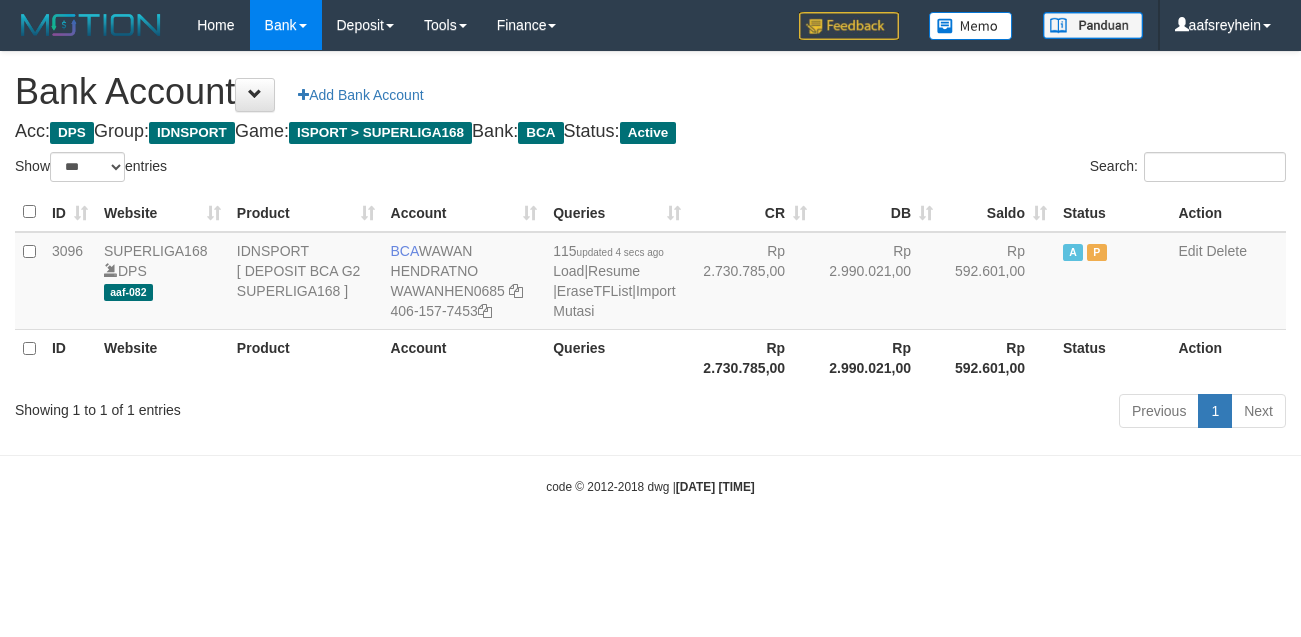 scroll, scrollTop: 0, scrollLeft: 0, axis: both 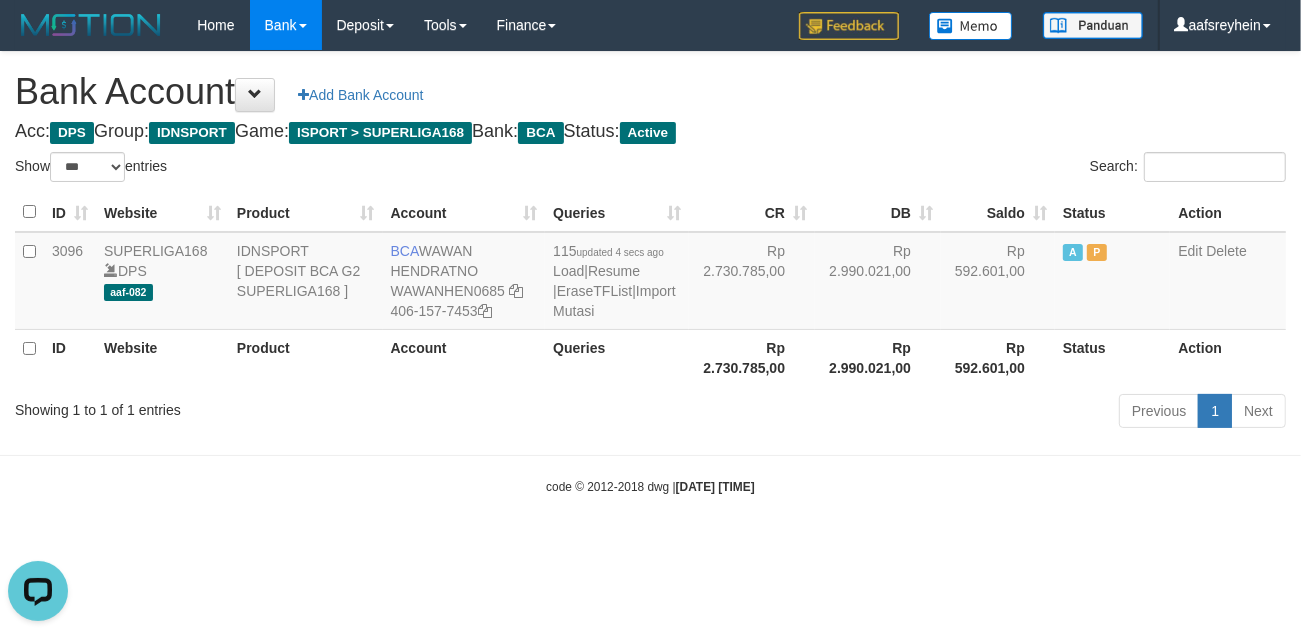 click on "code © [YEAR]-[YEAR] dwg |  [DATE] [TIME]" at bounding box center [650, 486] 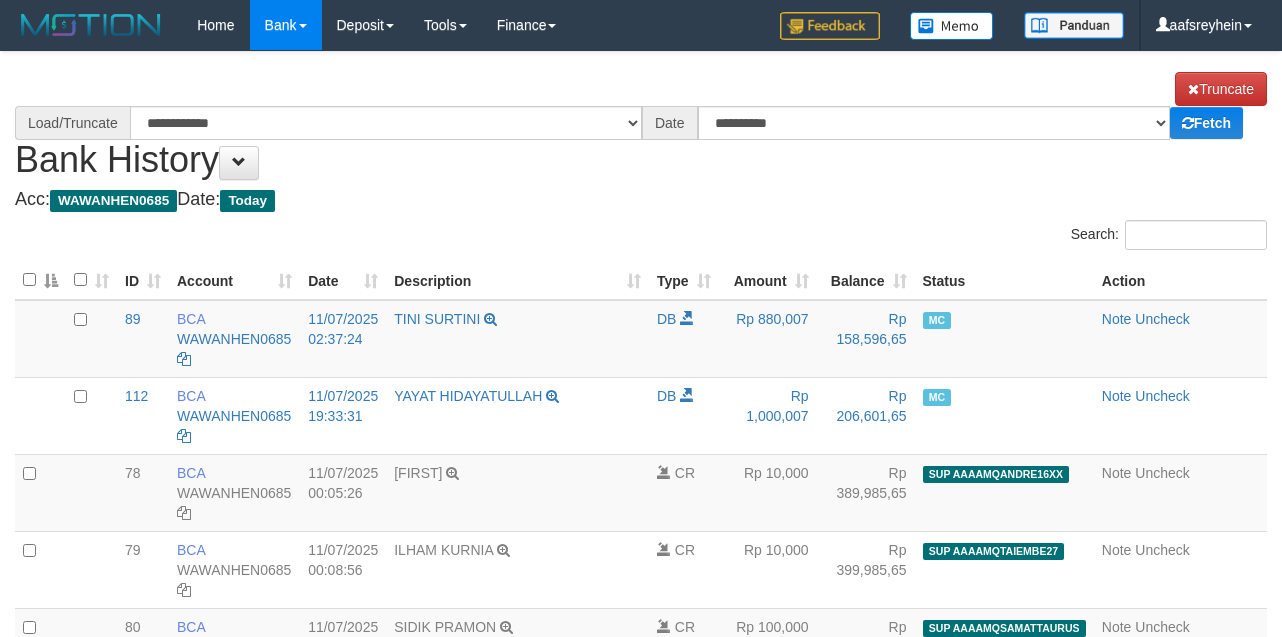 select on "****" 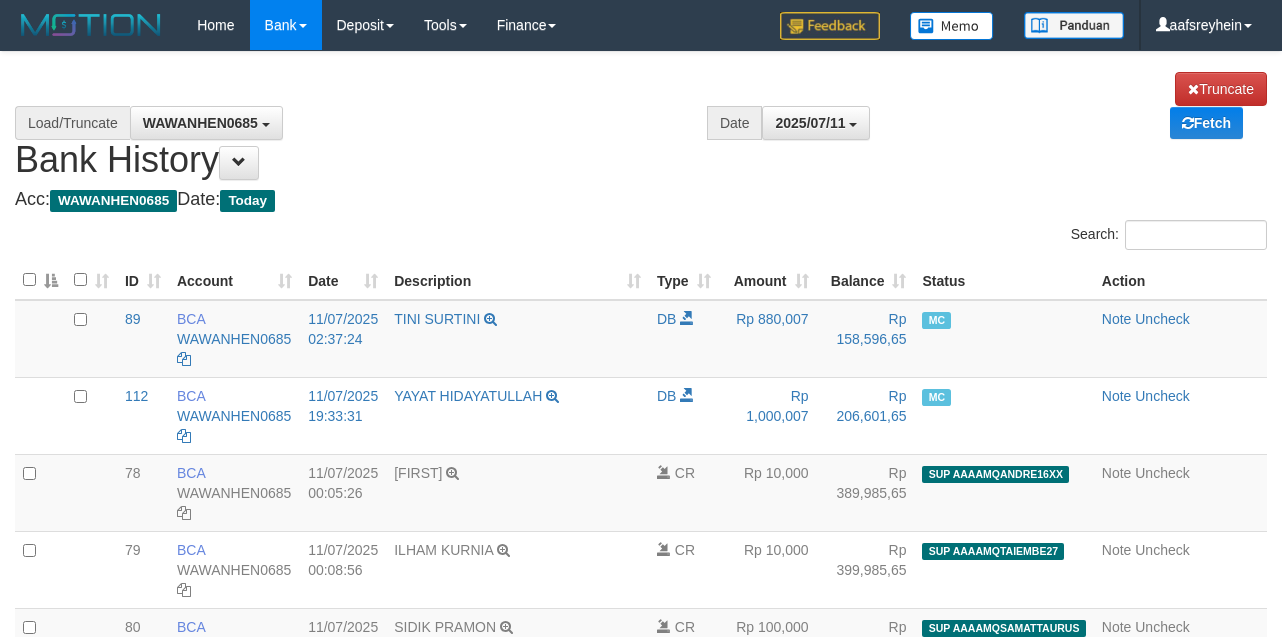scroll, scrollTop: 2696, scrollLeft: 0, axis: vertical 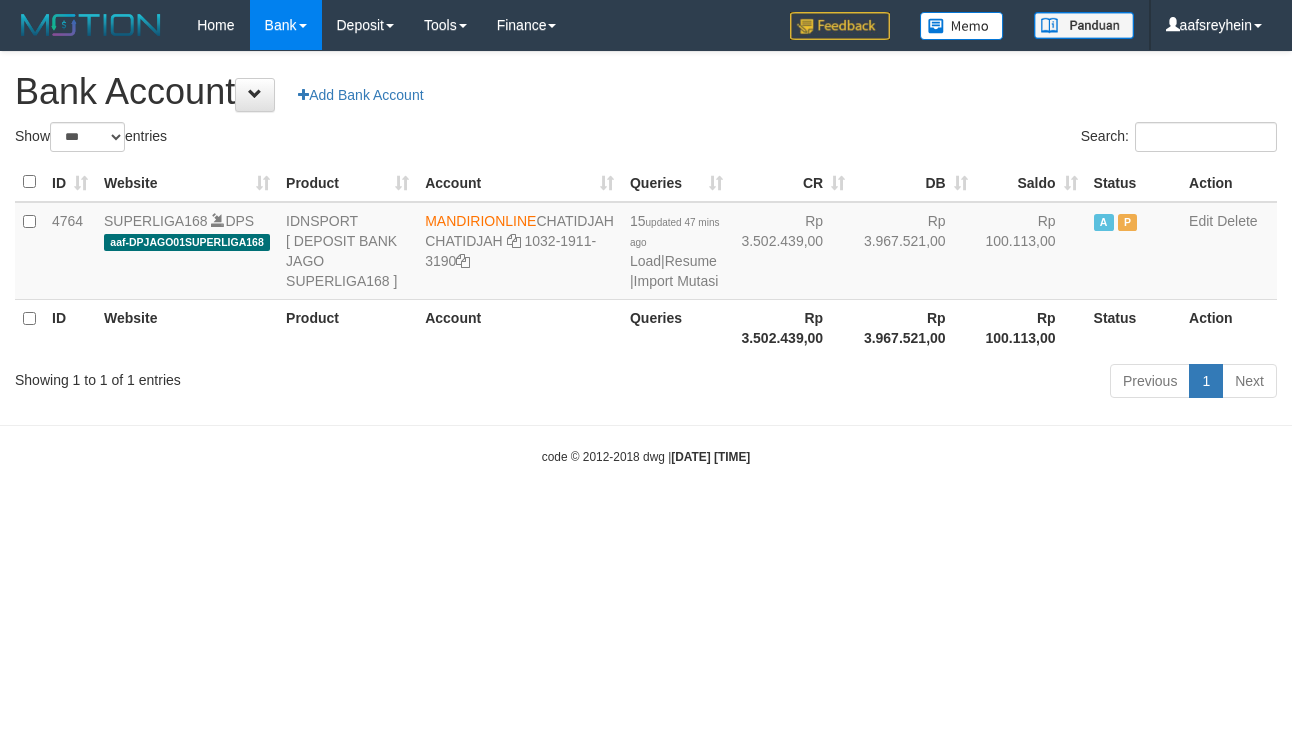 select on "***" 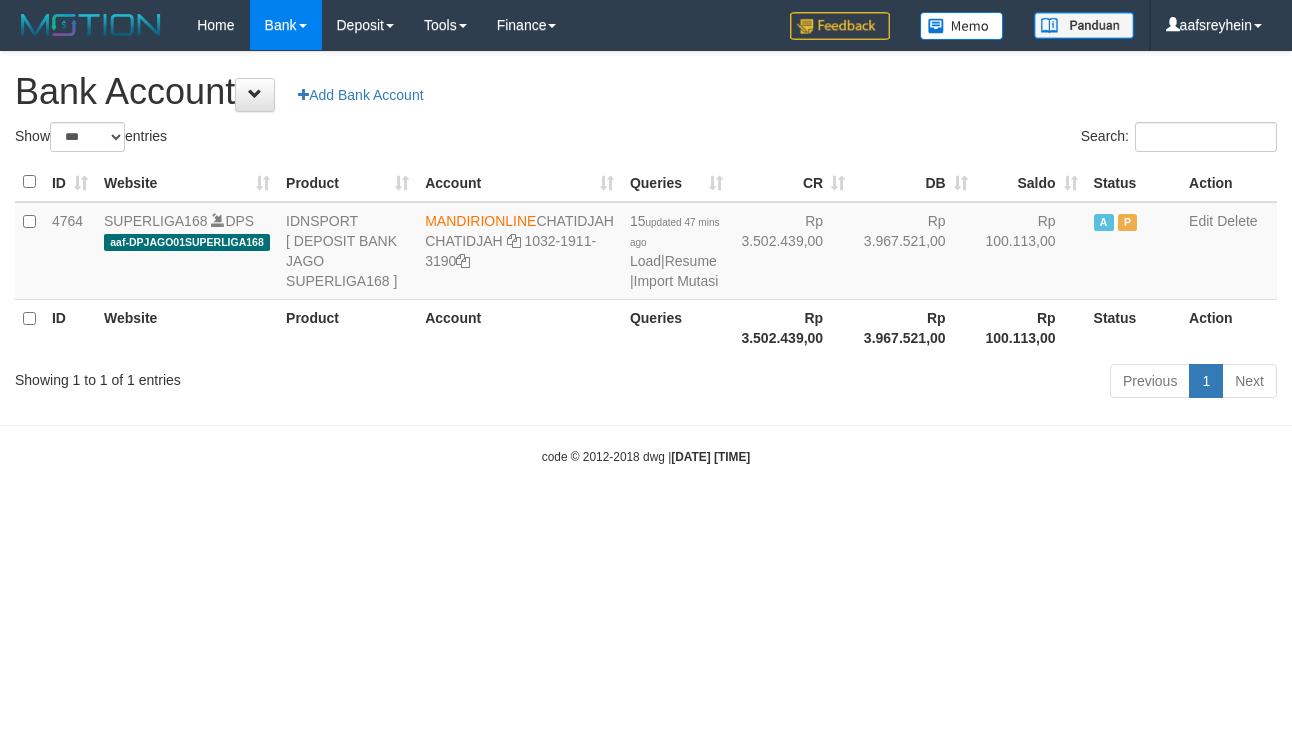 scroll, scrollTop: 0, scrollLeft: 0, axis: both 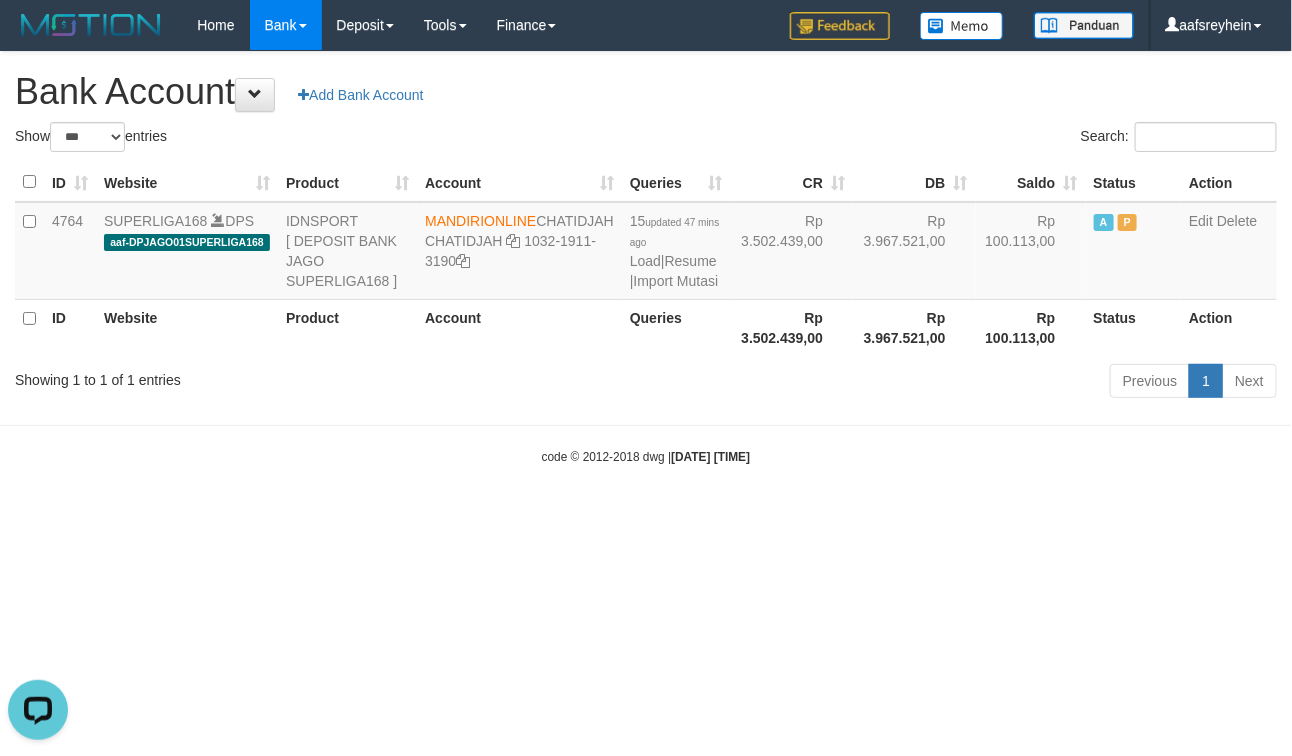 click on "Bank Account
Add Bank Account" at bounding box center [646, 92] 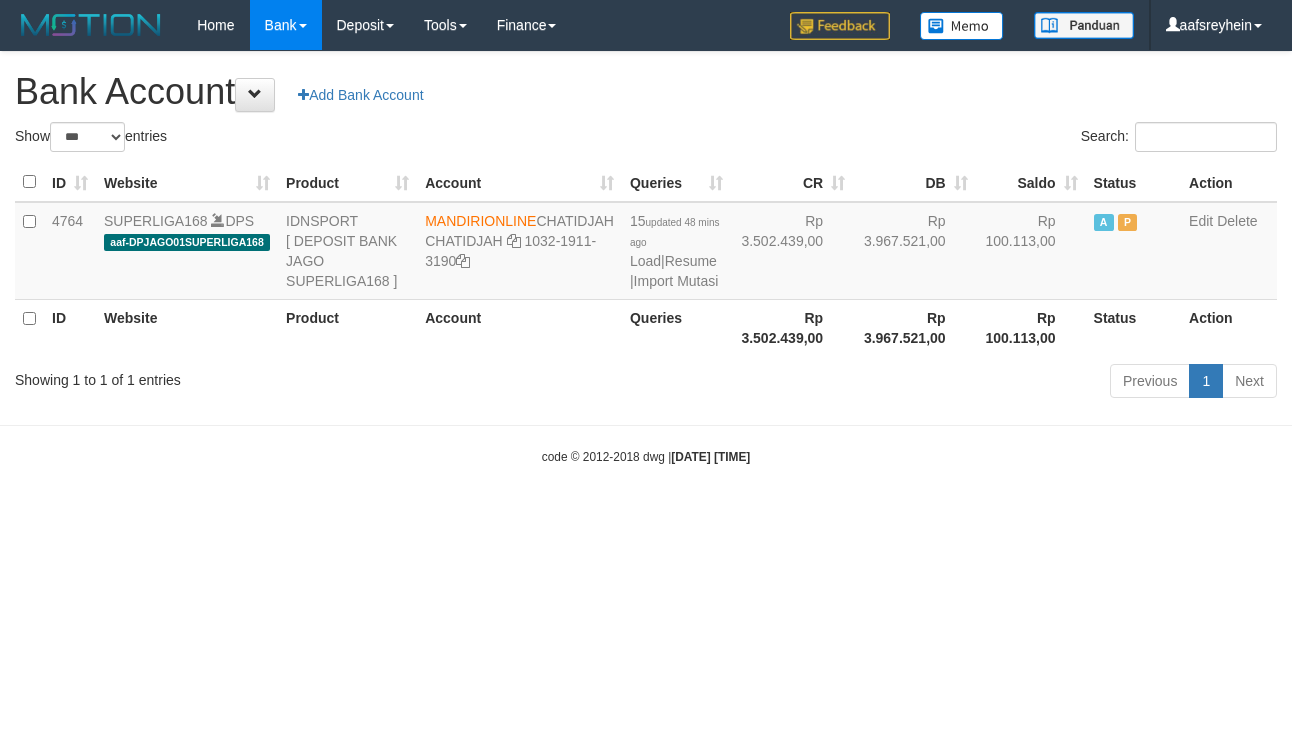 select on "***" 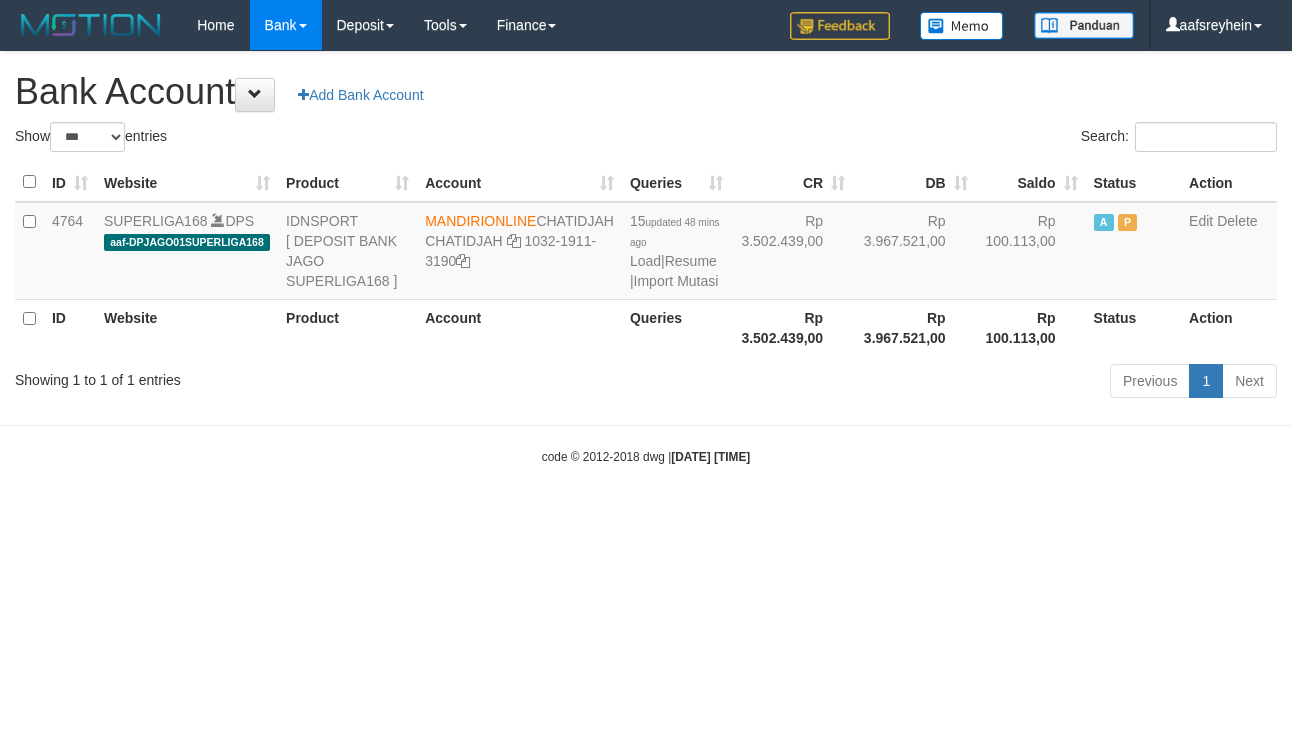 scroll, scrollTop: 0, scrollLeft: 0, axis: both 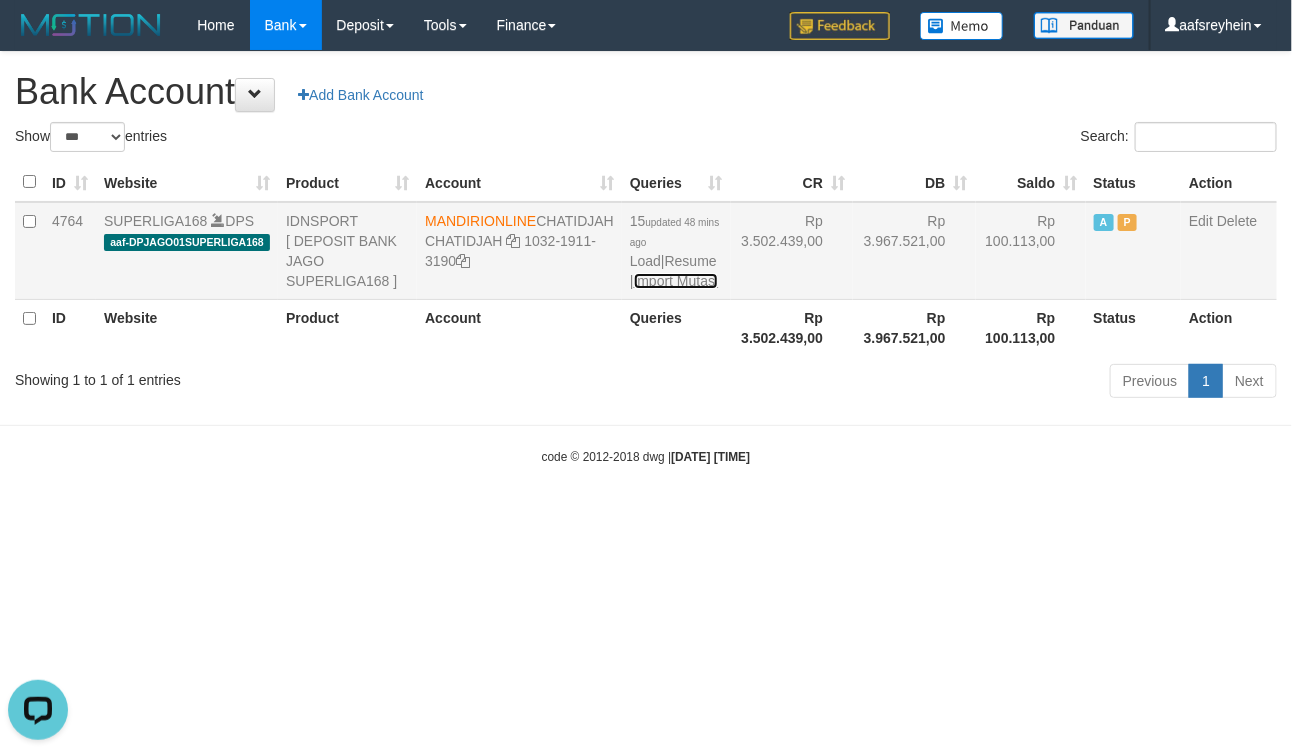 click on "Import Mutasi" at bounding box center (676, 281) 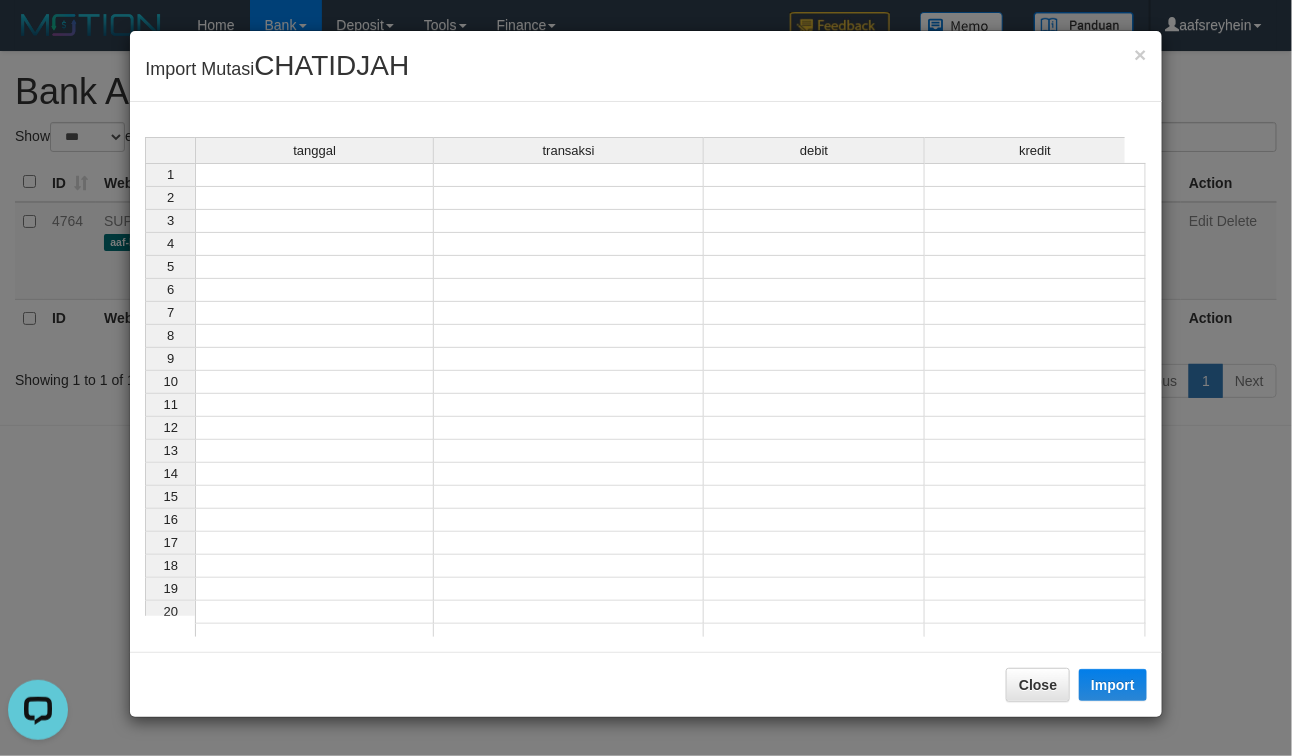 click at bounding box center (314, 175) 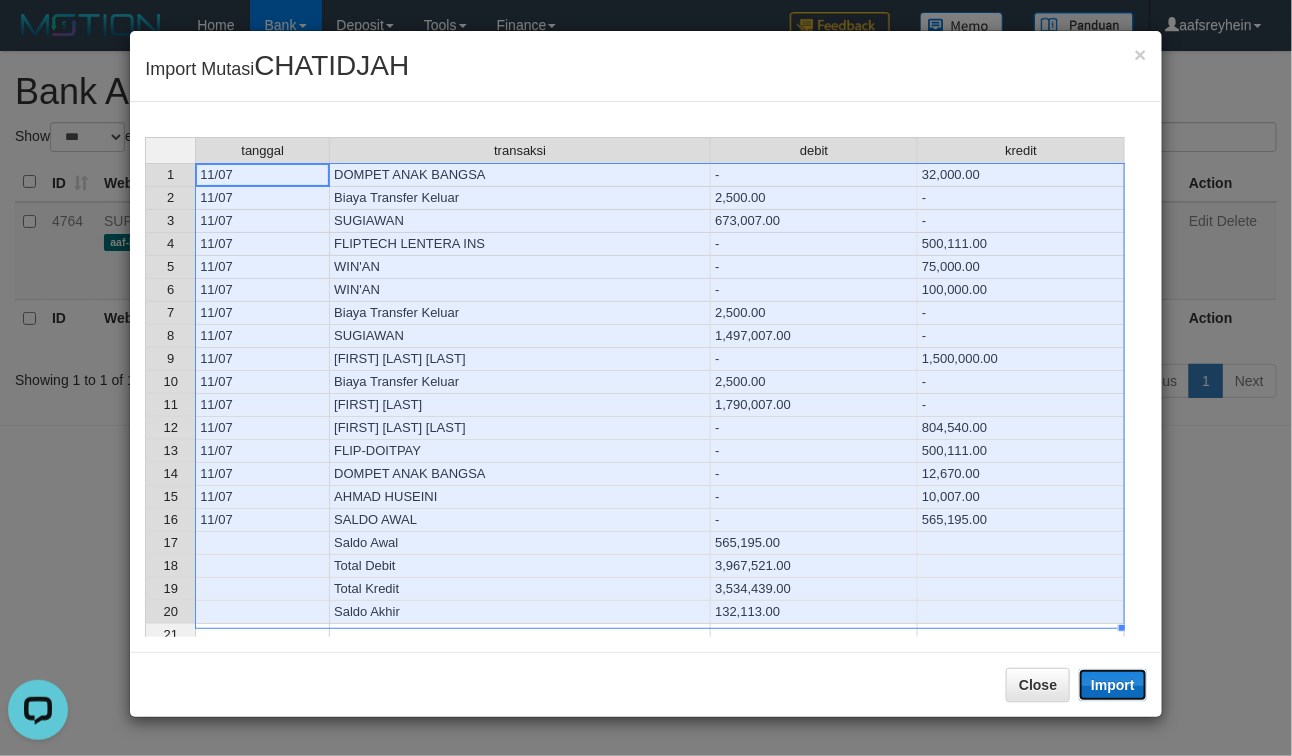 click on "Import" at bounding box center [1113, 685] 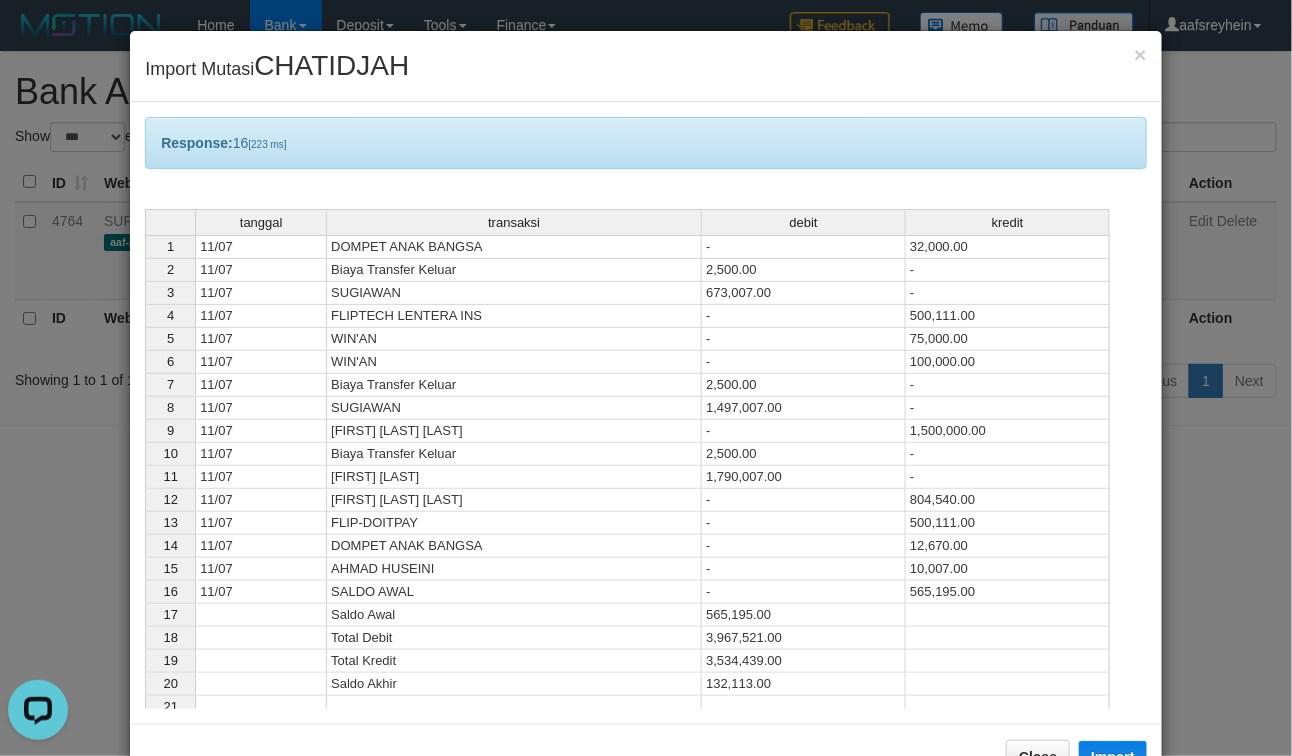 click on "565,195.00" at bounding box center [1008, 592] 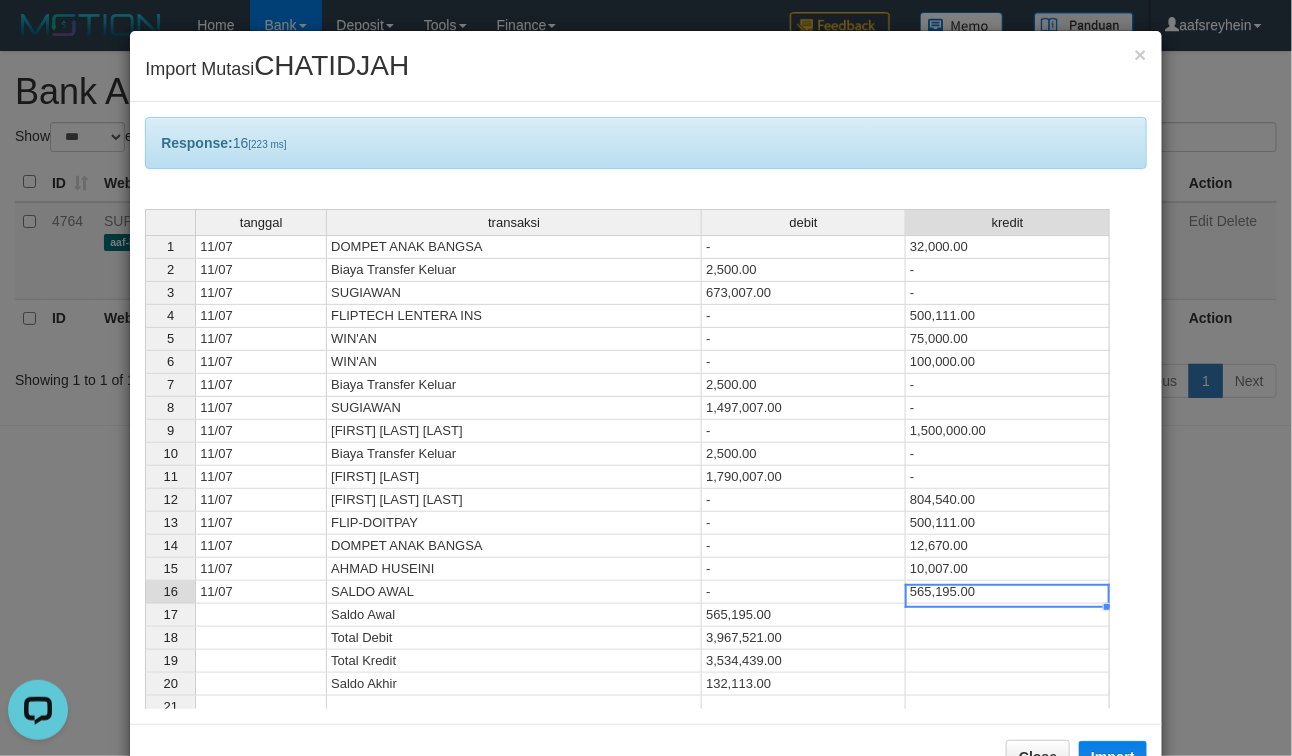 click on "565,195.00" at bounding box center [1008, 592] 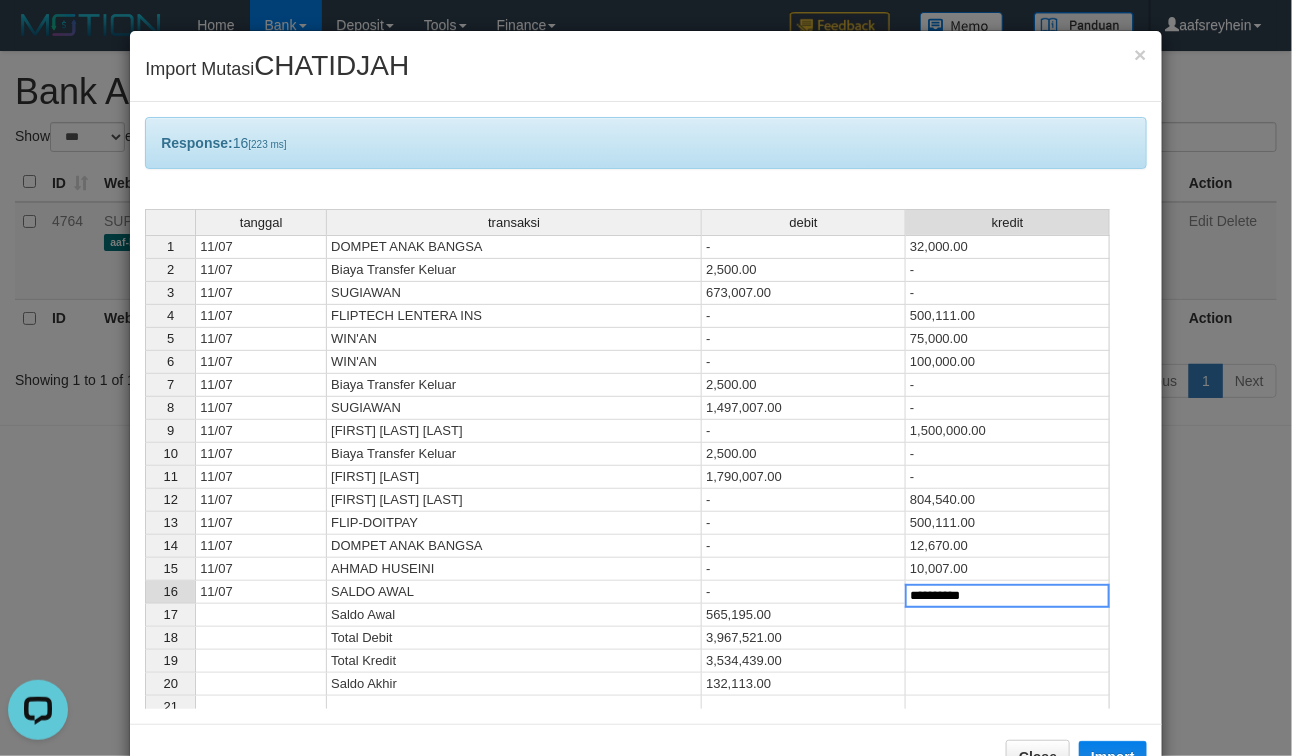click on "**********" at bounding box center (1007, 596) 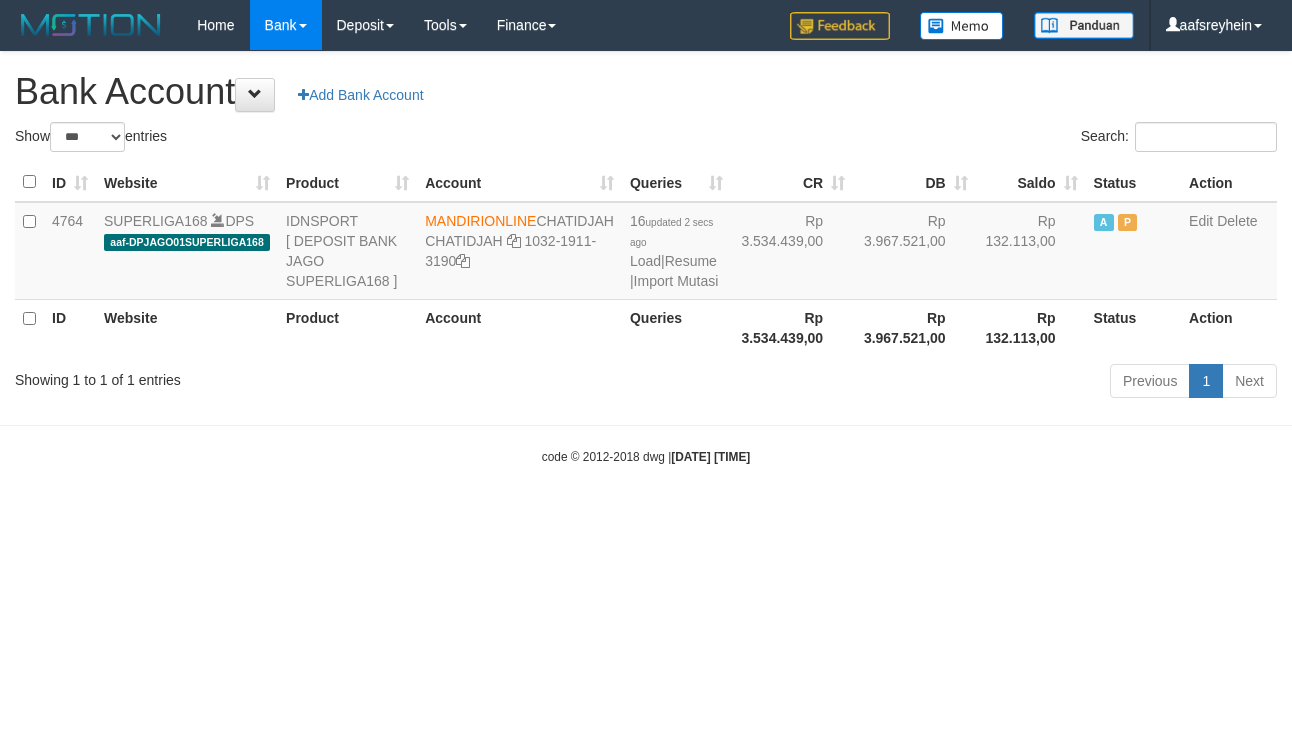 select on "***" 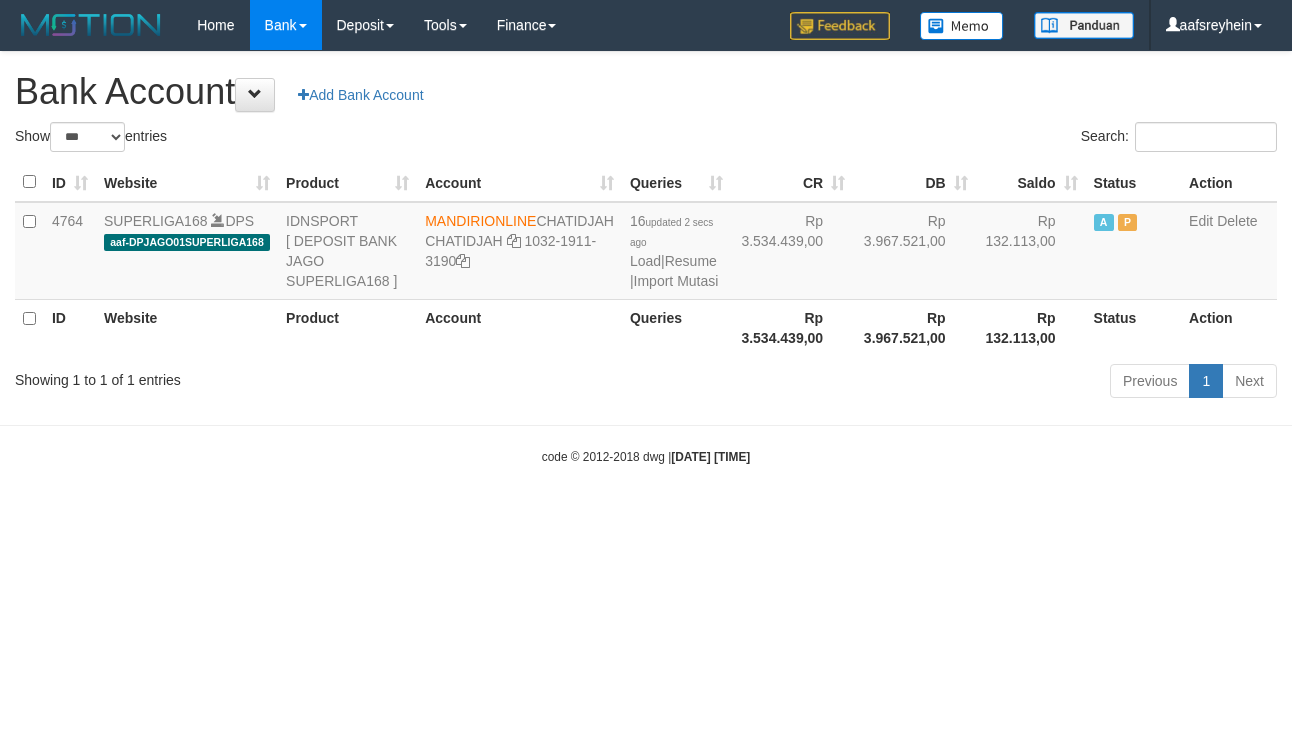 scroll, scrollTop: 0, scrollLeft: 0, axis: both 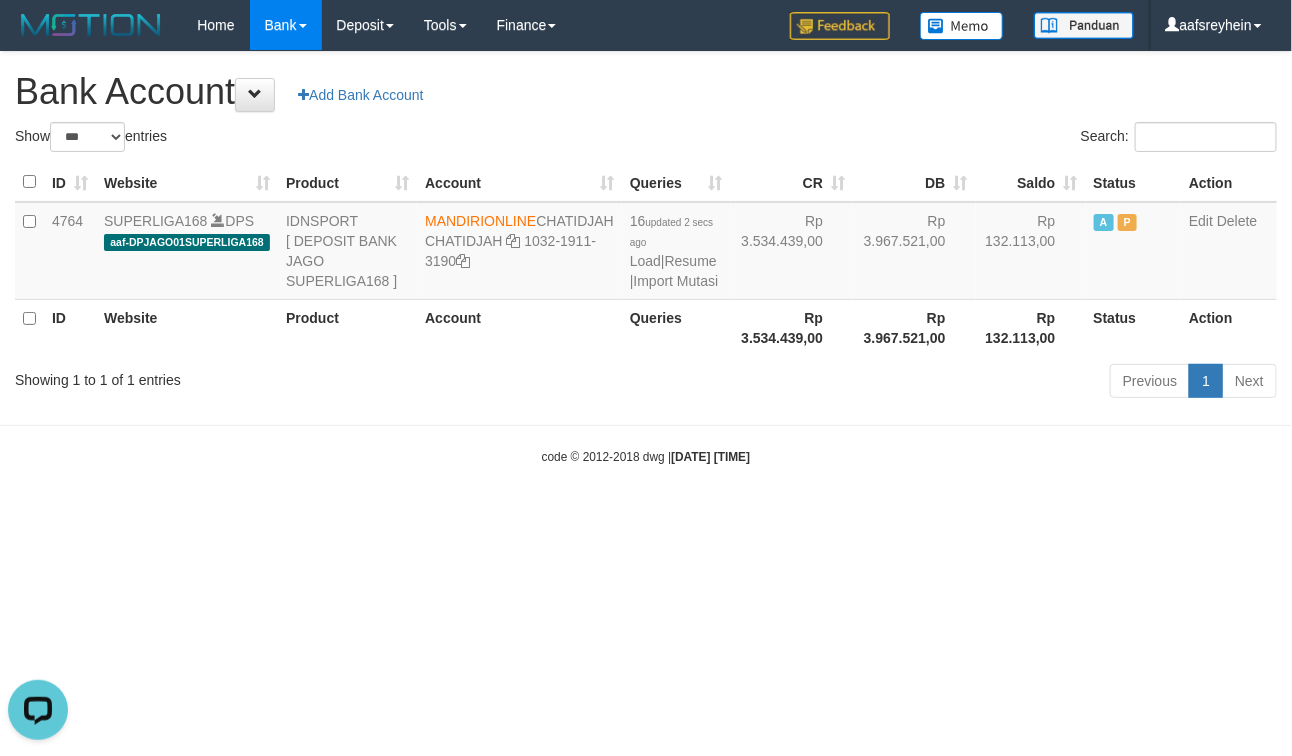 click on "code © 2012-2018 dwg |  2025/07/11 21:13:29" at bounding box center [646, 457] 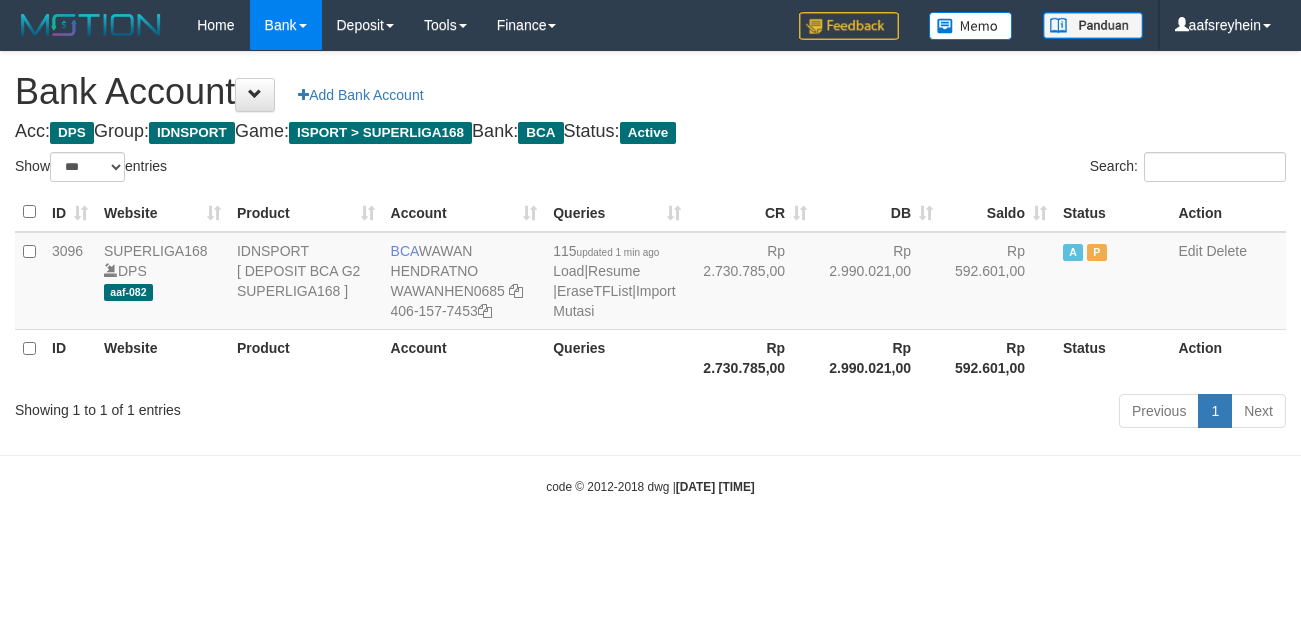 select on "***" 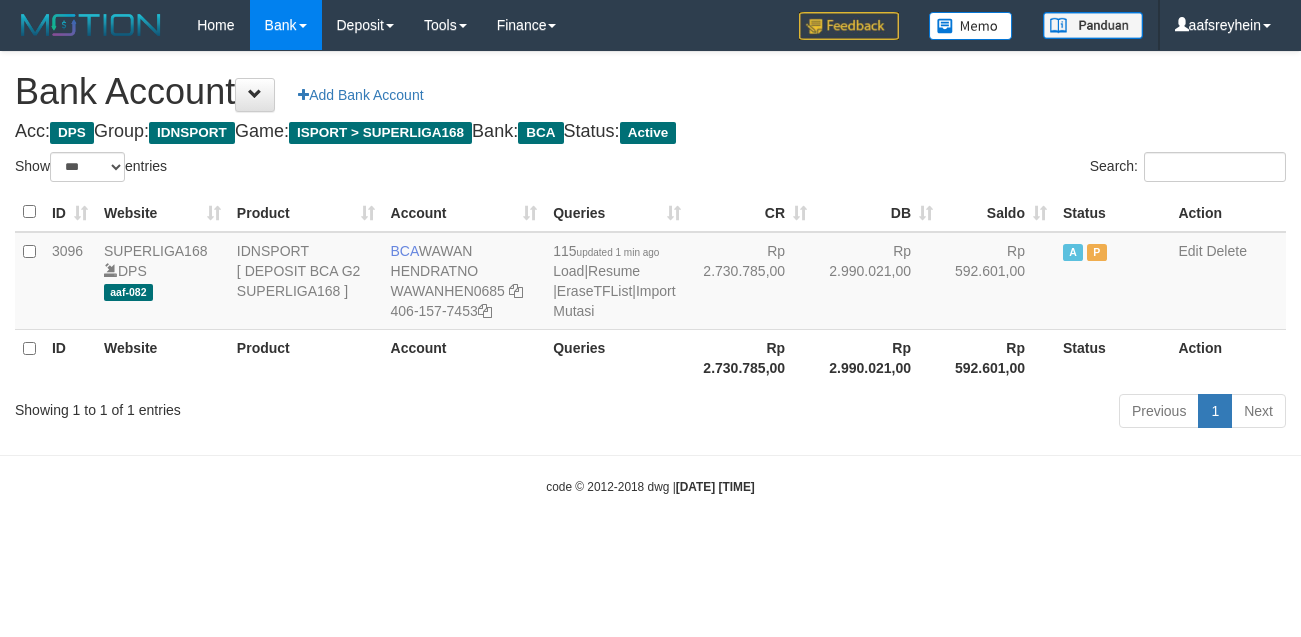 scroll, scrollTop: 0, scrollLeft: 0, axis: both 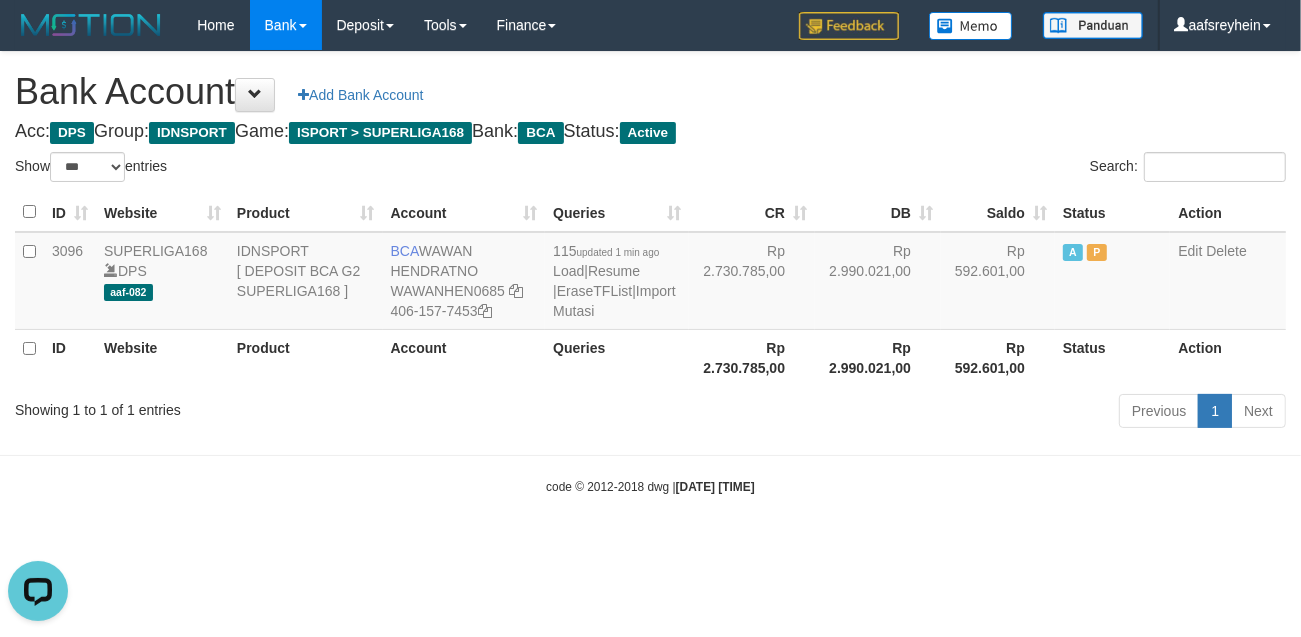 click on "Toggle navigation
Home
Bank
Account List
Load
By Website
Group
[ISPORT]													SUPERLIGA168
By Load Group (DPS)" at bounding box center [650, 273] 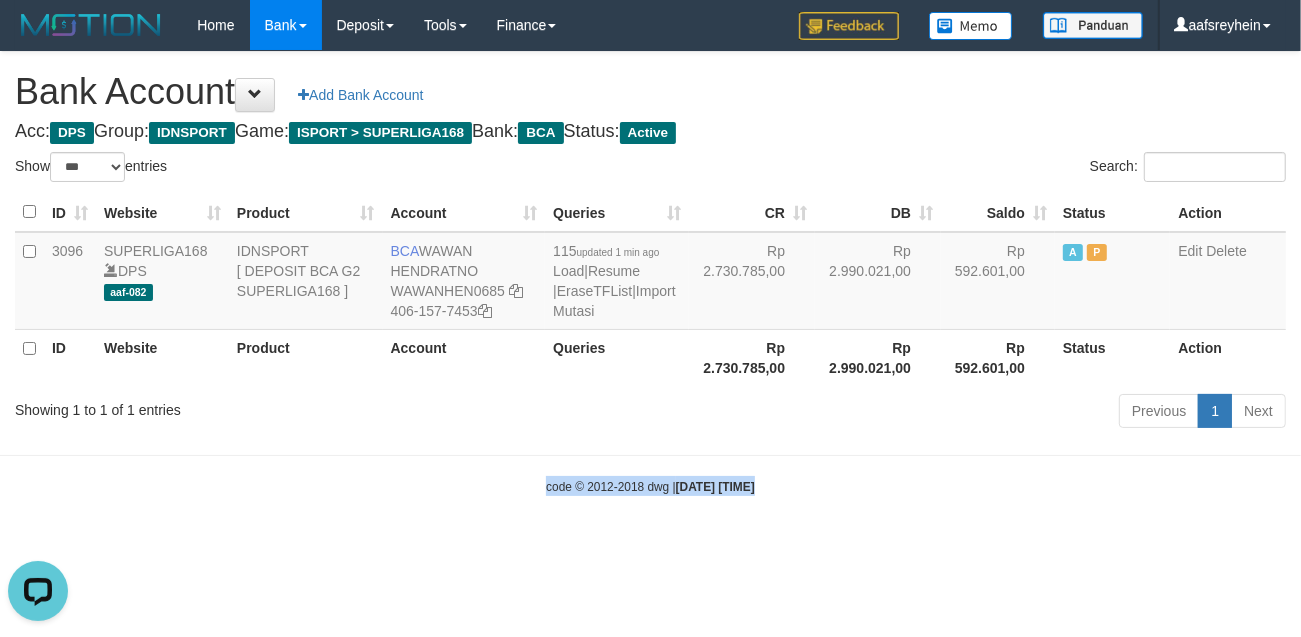 click on "Toggle navigation
Home
Bank
Account List
Load
By Website
Group
[ISPORT]													SUPERLIGA168
By Load Group (DPS)" at bounding box center [650, 273] 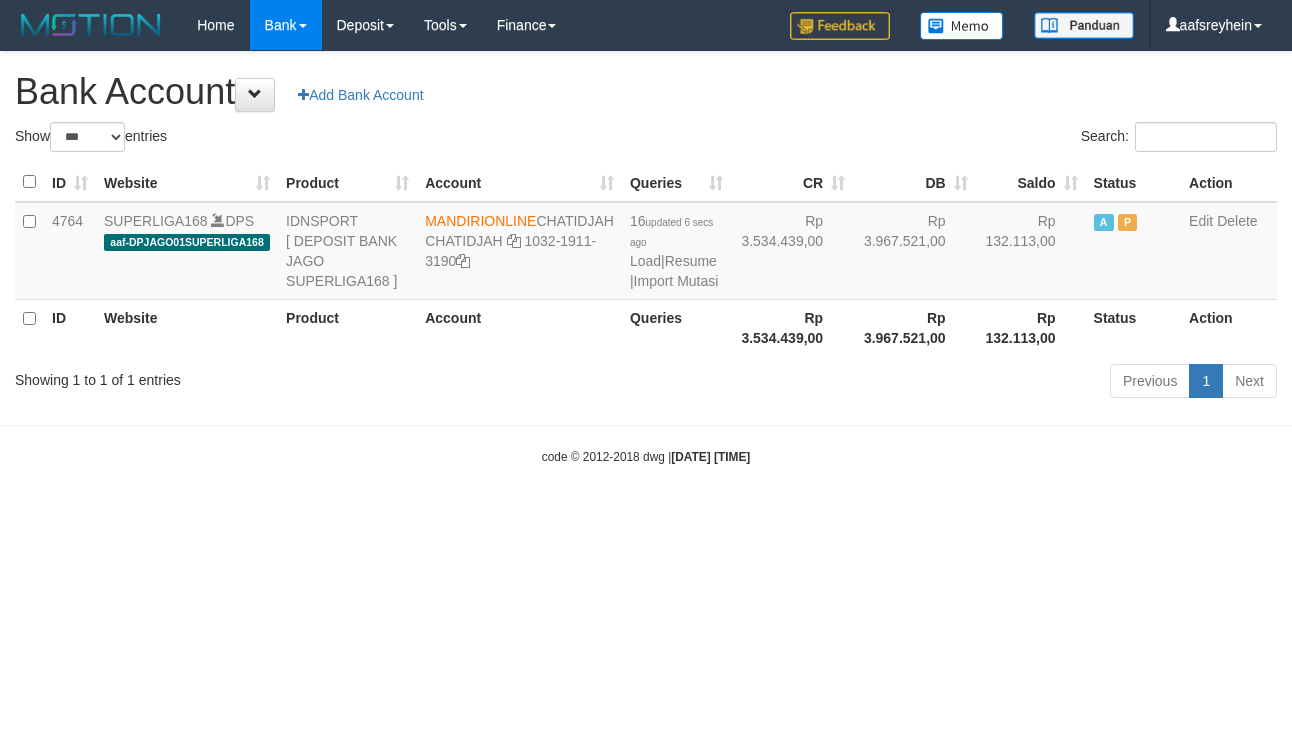 select on "***" 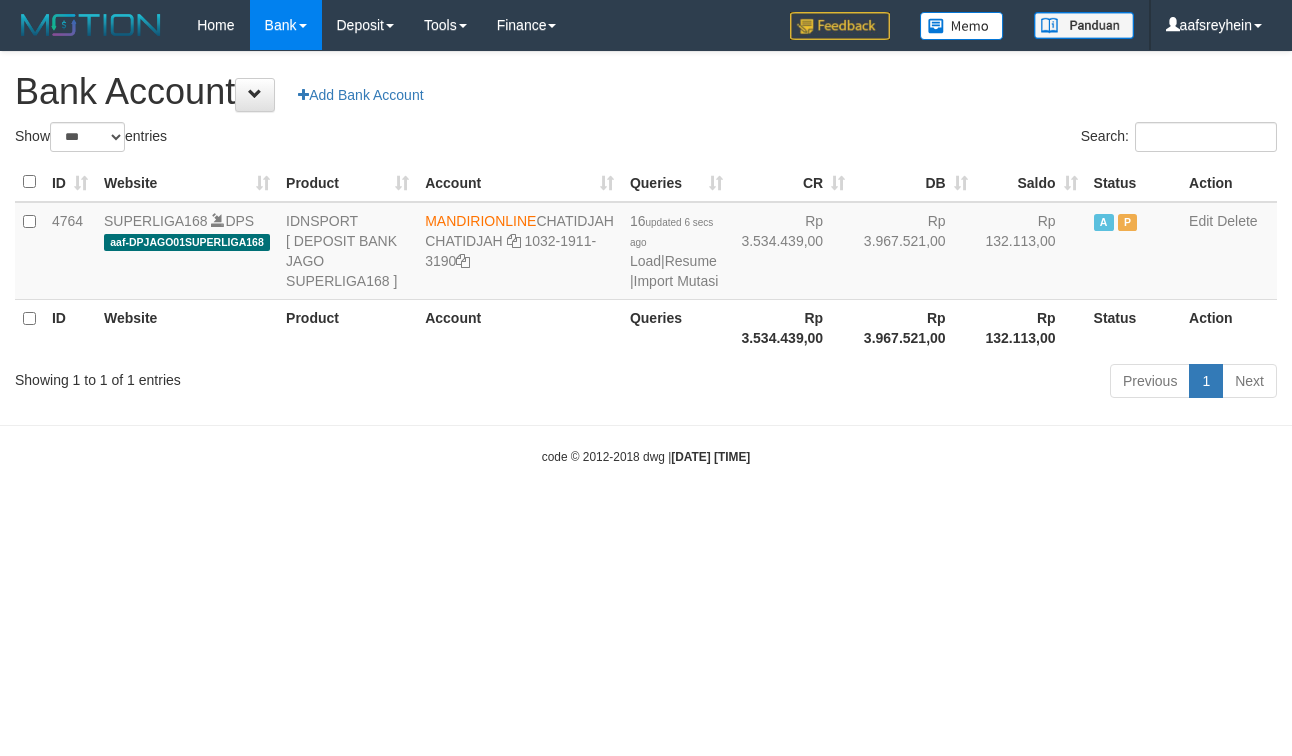 scroll, scrollTop: 0, scrollLeft: 0, axis: both 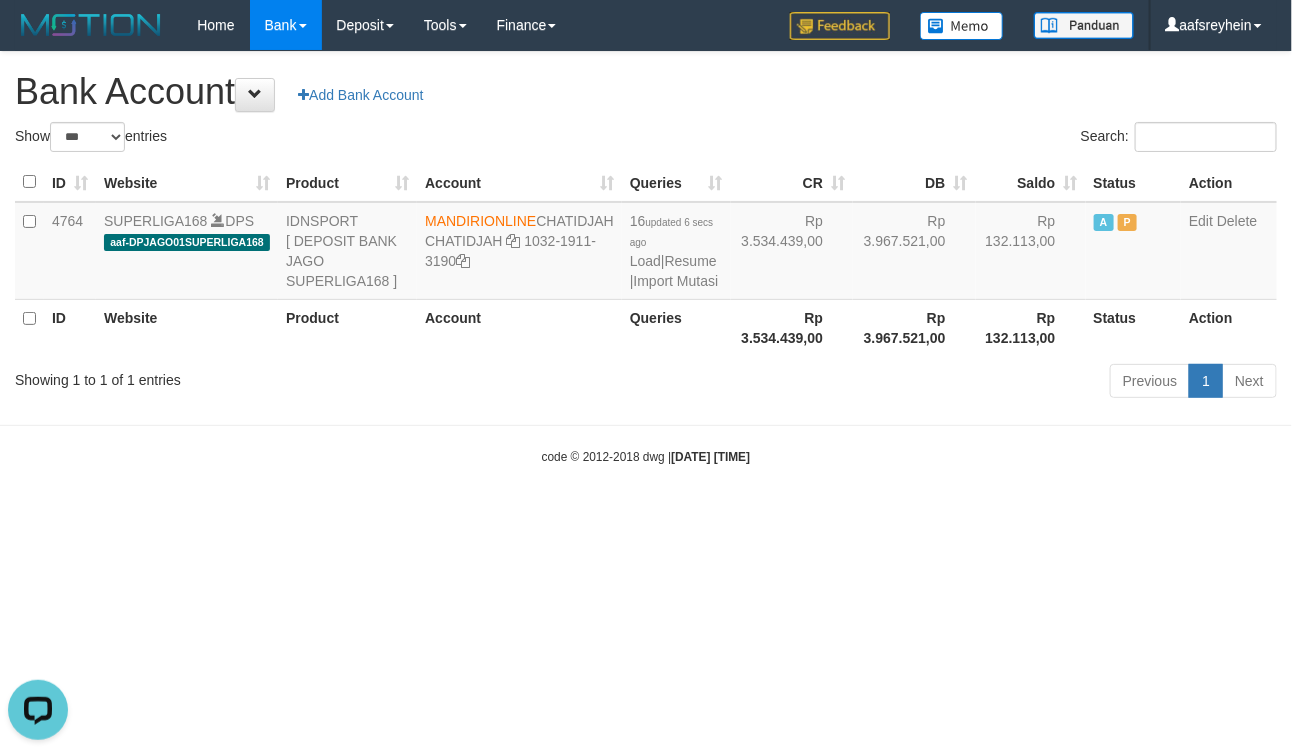 click on "Show  ** ** ** *** ***  entries" at bounding box center [323, 139] 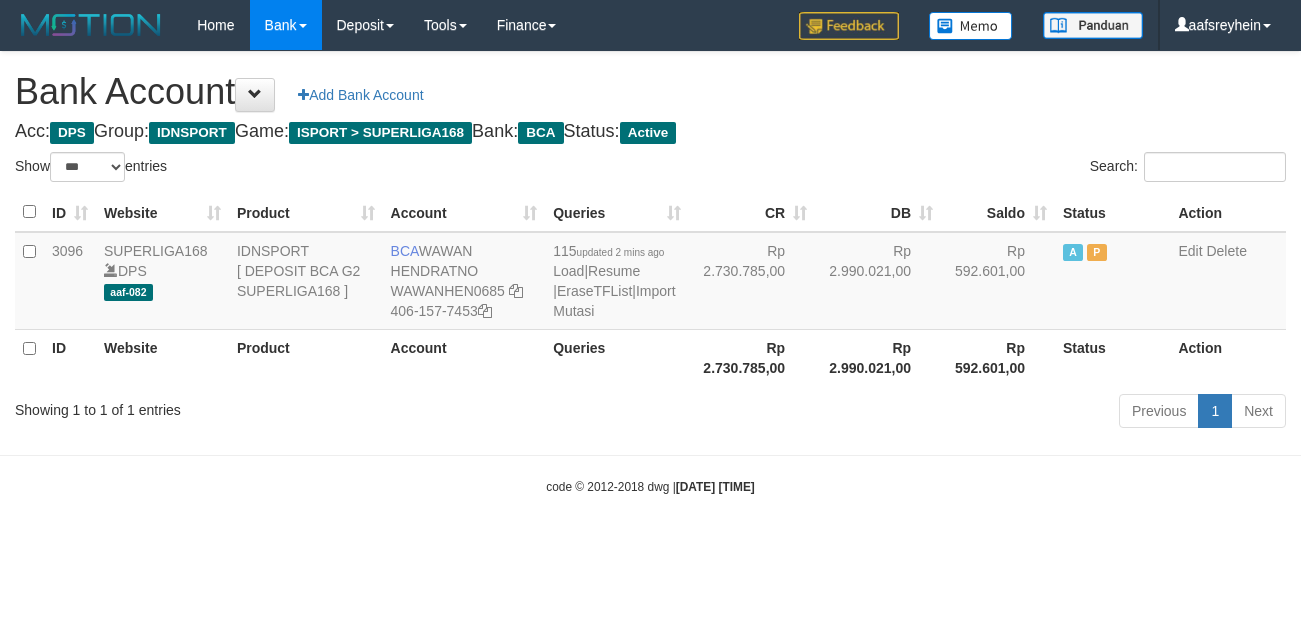 select on "***" 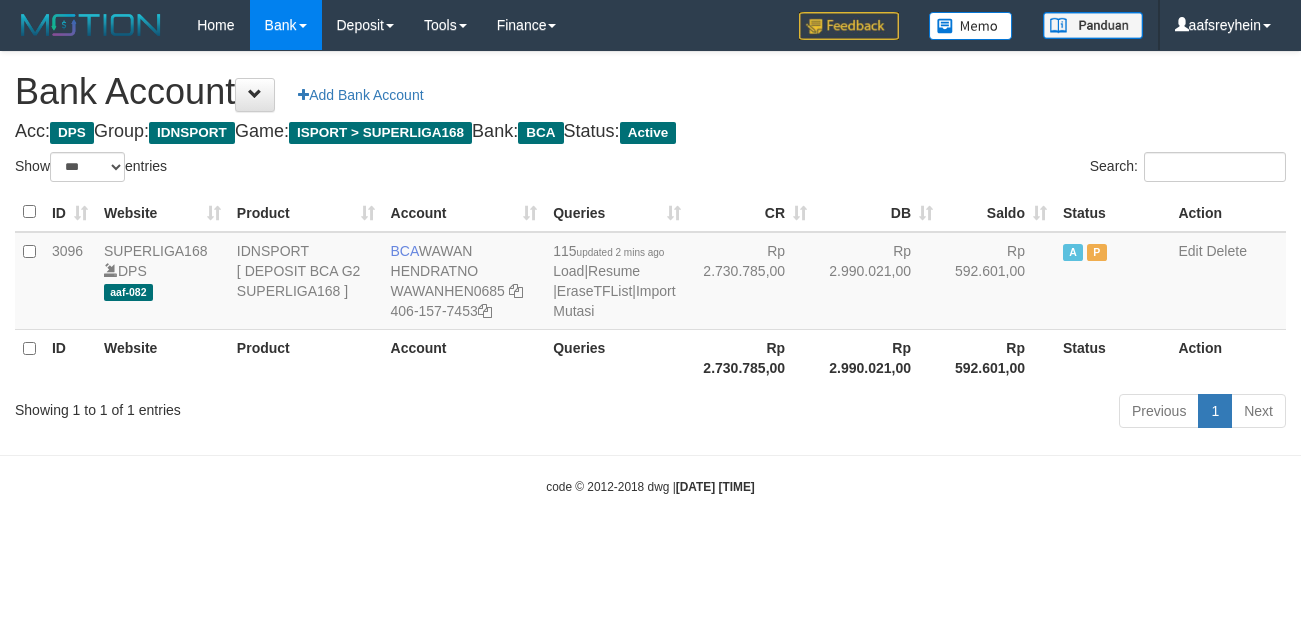 scroll, scrollTop: 0, scrollLeft: 0, axis: both 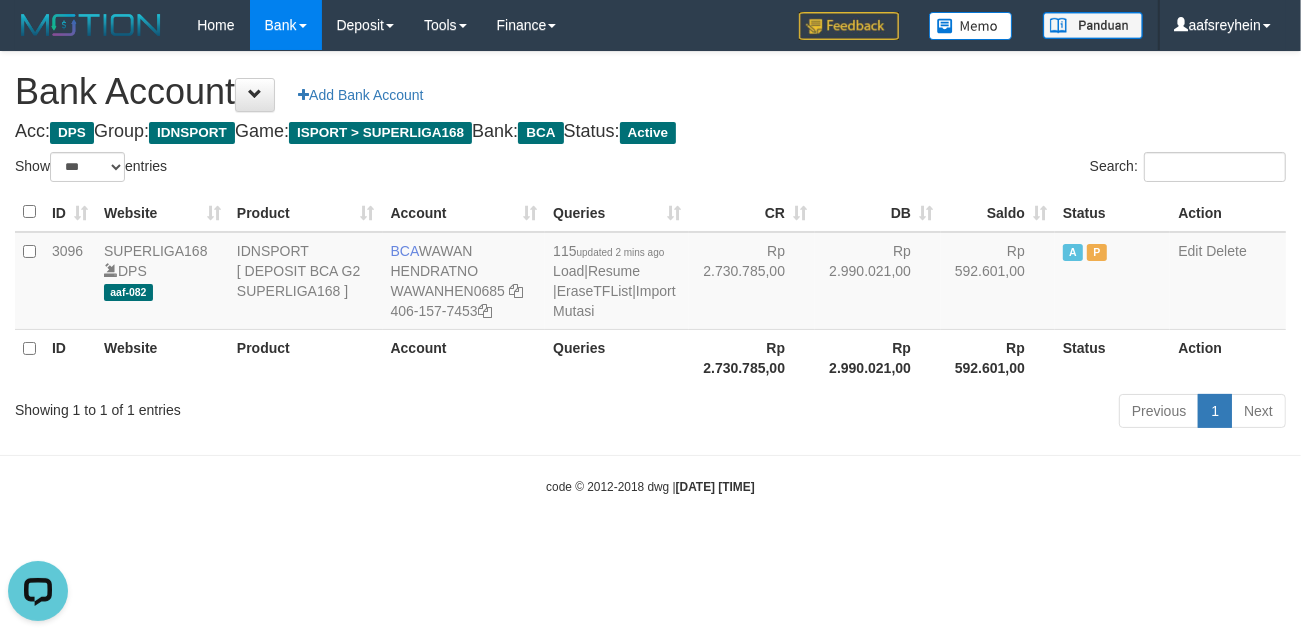 drag, startPoint x: 96, startPoint y: 330, endPoint x: 976, endPoint y: 142, distance: 899.8578 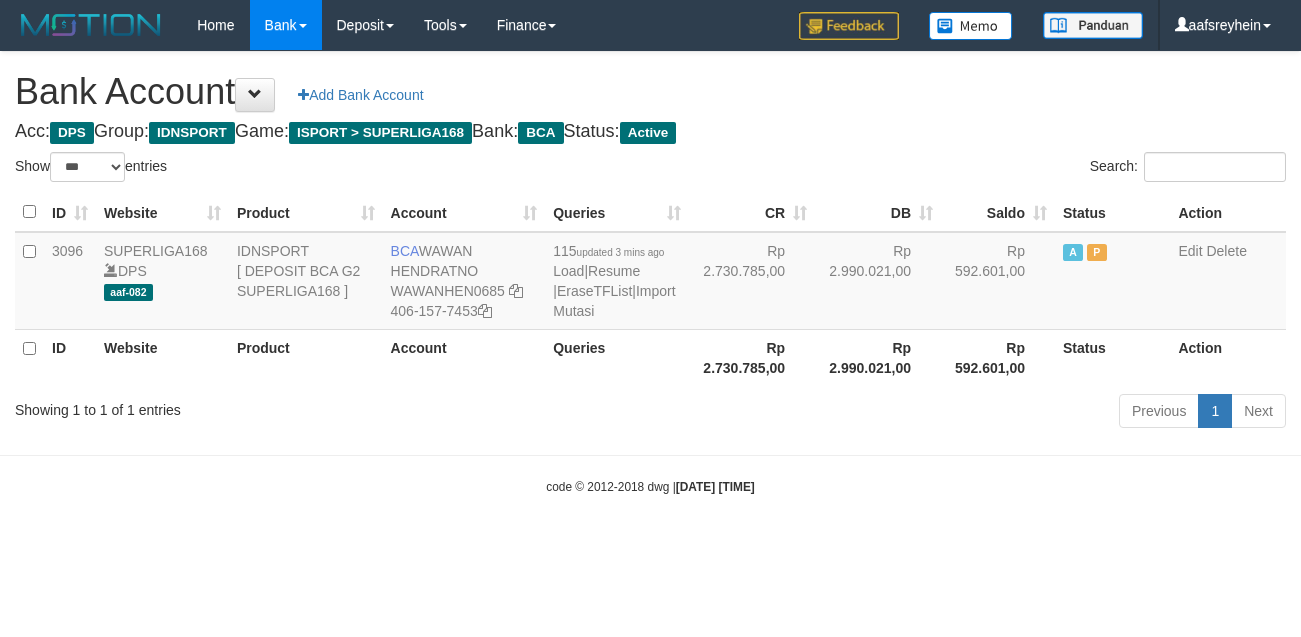 select on "***" 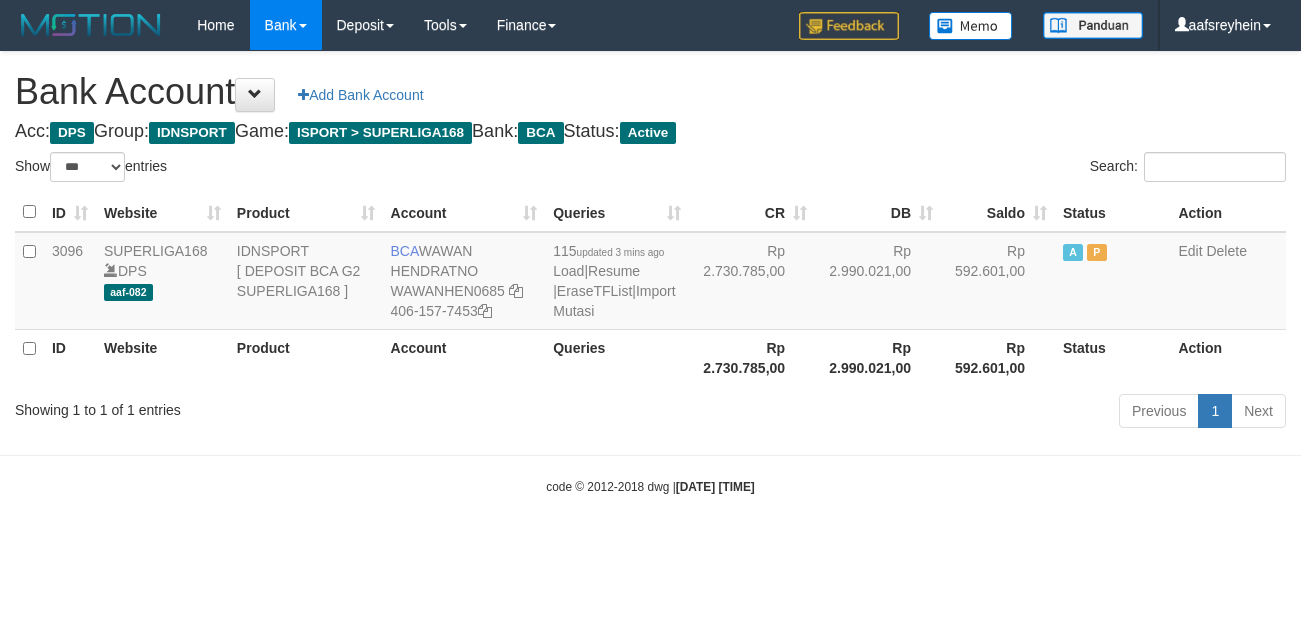 scroll, scrollTop: 0, scrollLeft: 0, axis: both 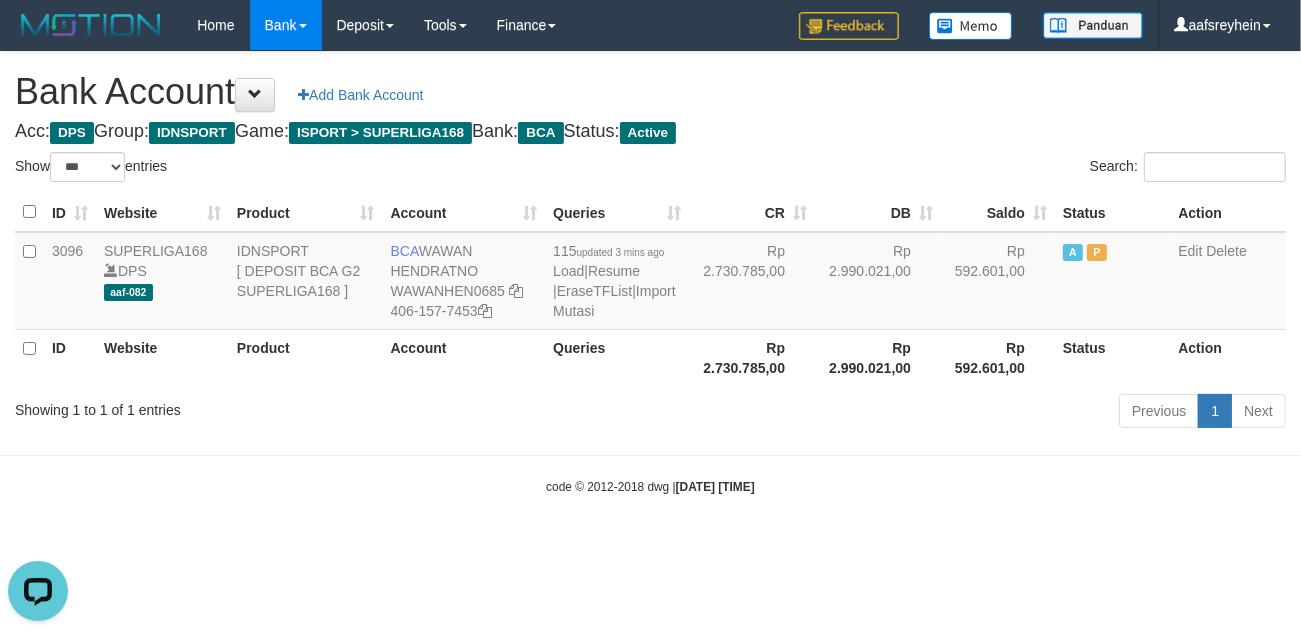 click on "code © 2012-2018 dwg |  2025/07/11 21:15:15" at bounding box center (650, 486) 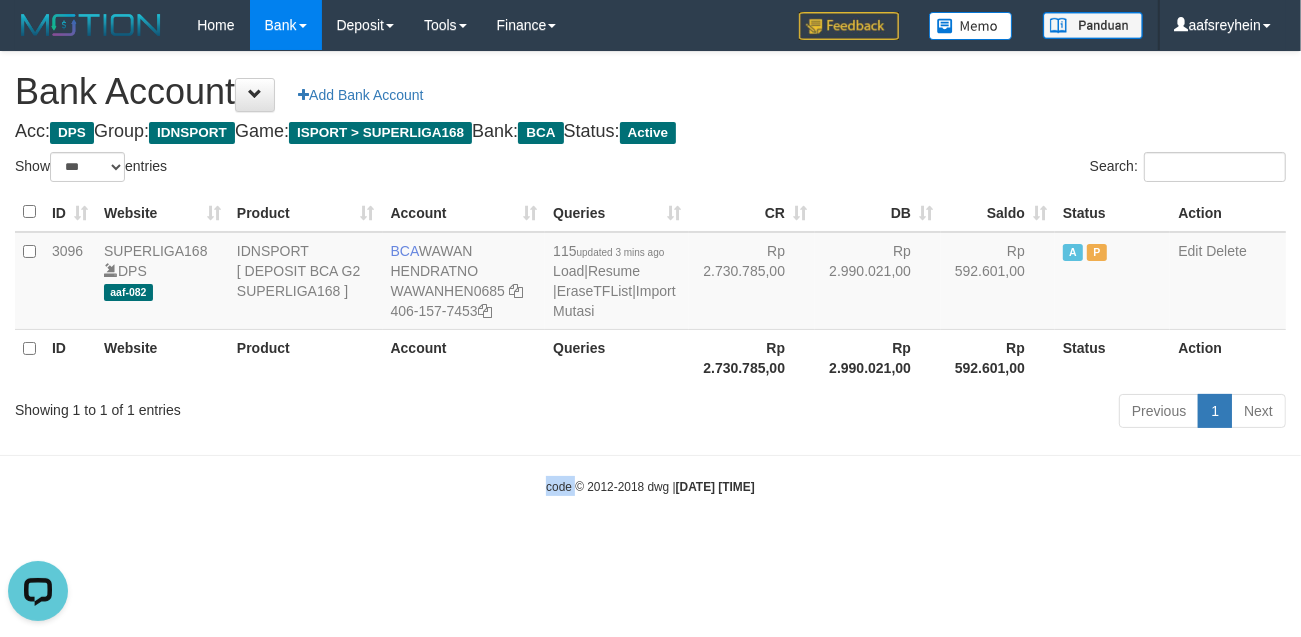 click on "code © 2012-2018 dwg |  2025/07/11 21:15:15" at bounding box center [650, 486] 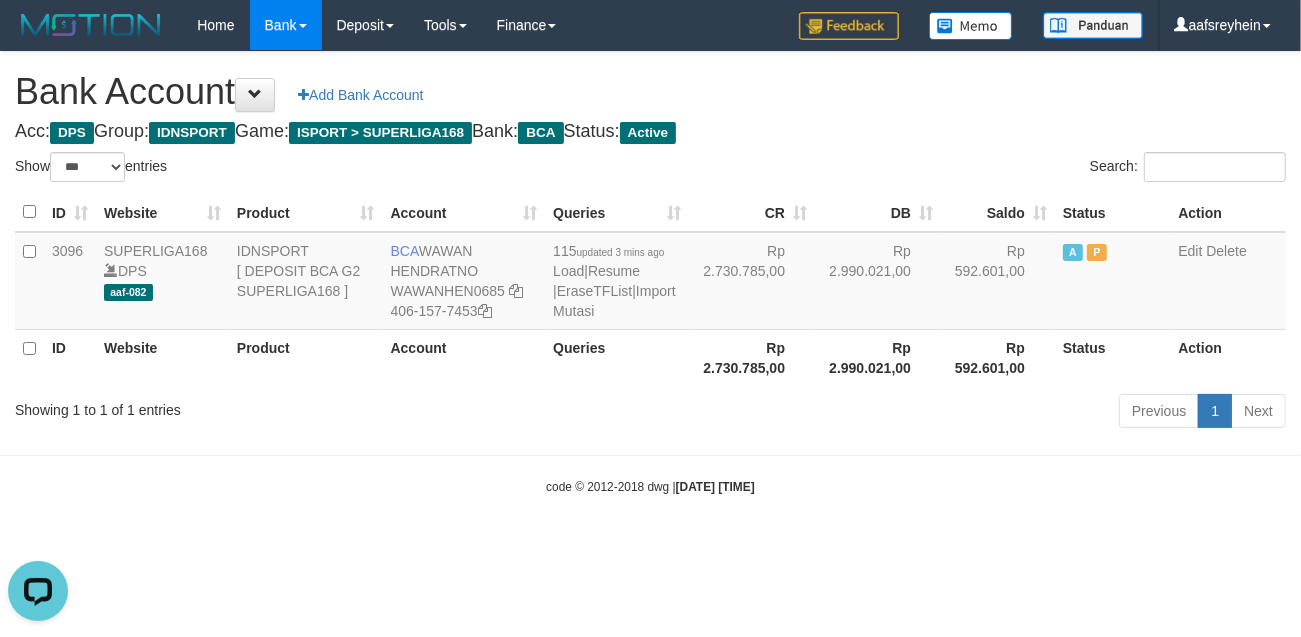 click on "Toggle navigation
Home
Bank
Account List
Load
By Website
Group
[ISPORT]													SUPERLIGA168
By Load Group (DPS)
-" at bounding box center [650, 273] 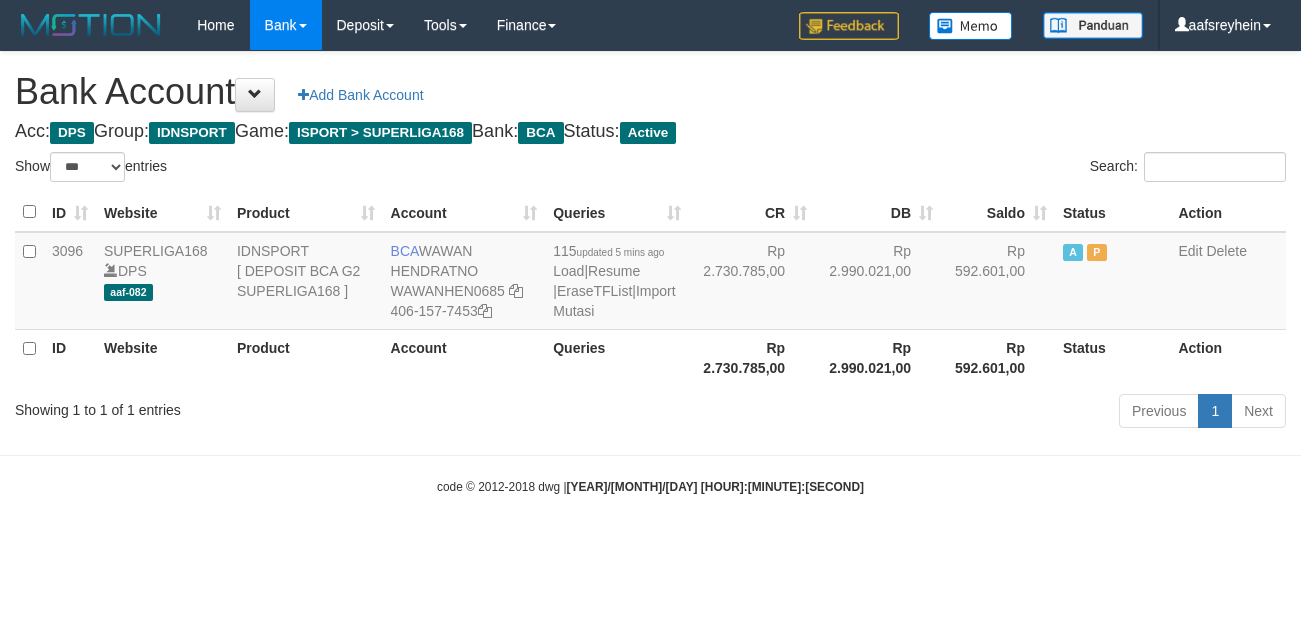 select on "***" 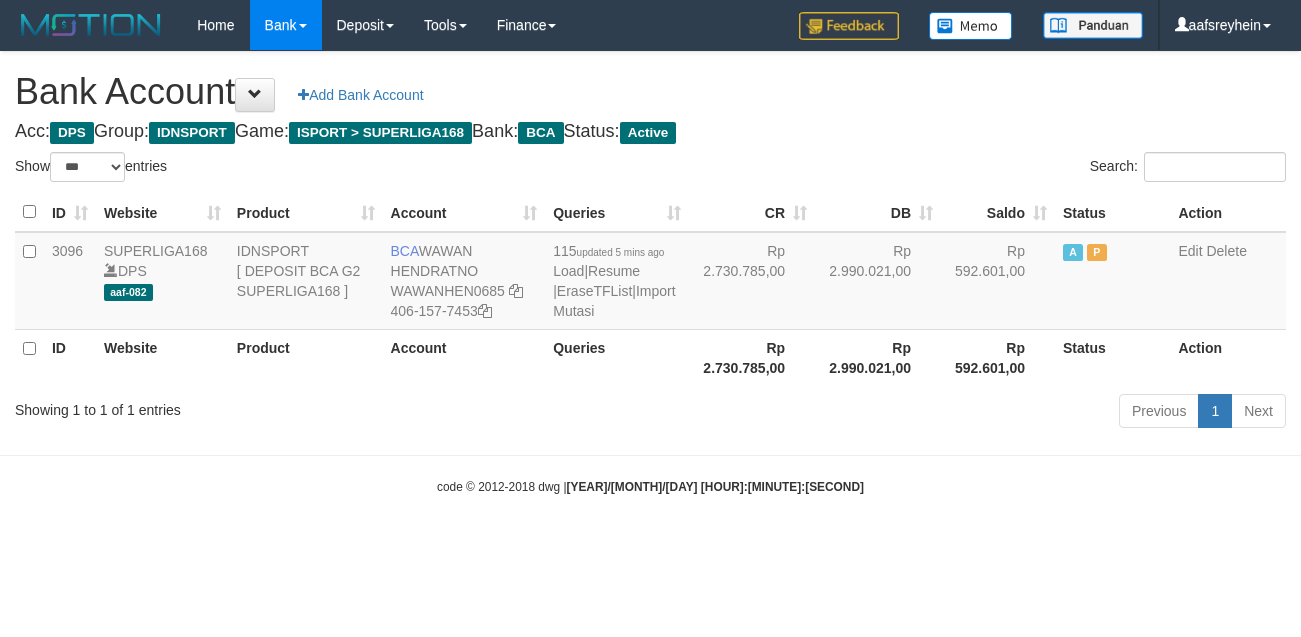scroll, scrollTop: 0, scrollLeft: 0, axis: both 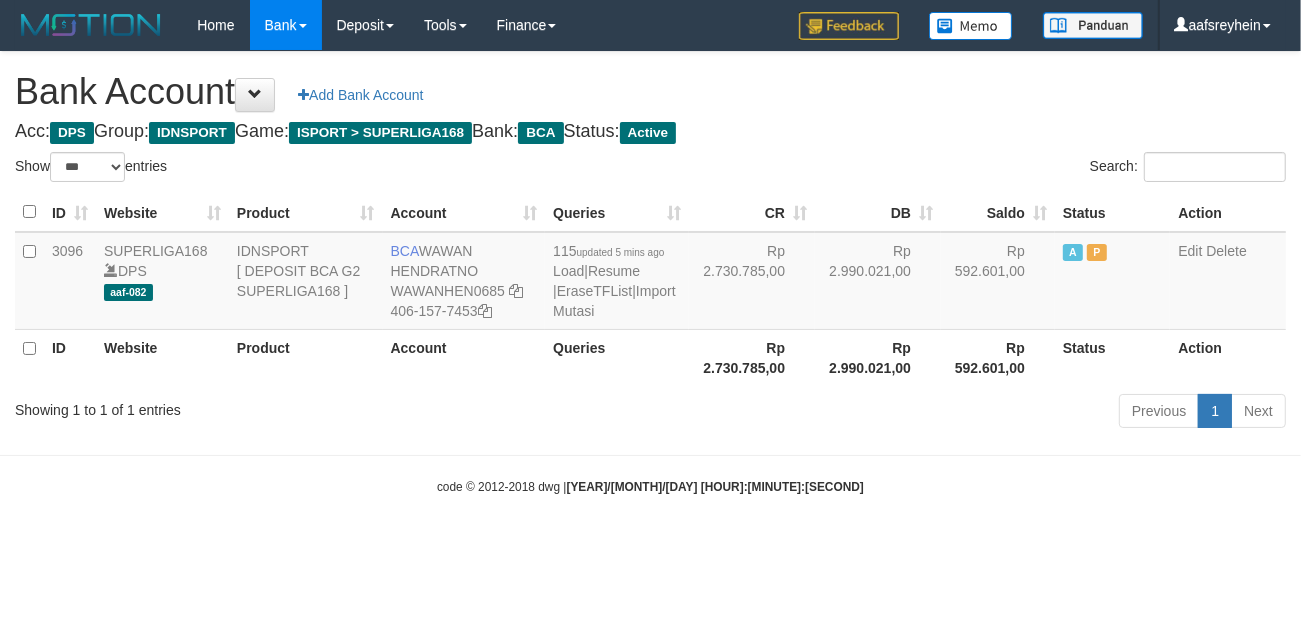 click on "Toggle navigation
Home
Bank
Account List
Load
By Website
Group
[ISPORT]													SUPERLIGA168
By Load Group (DPS)
-" at bounding box center (650, 273) 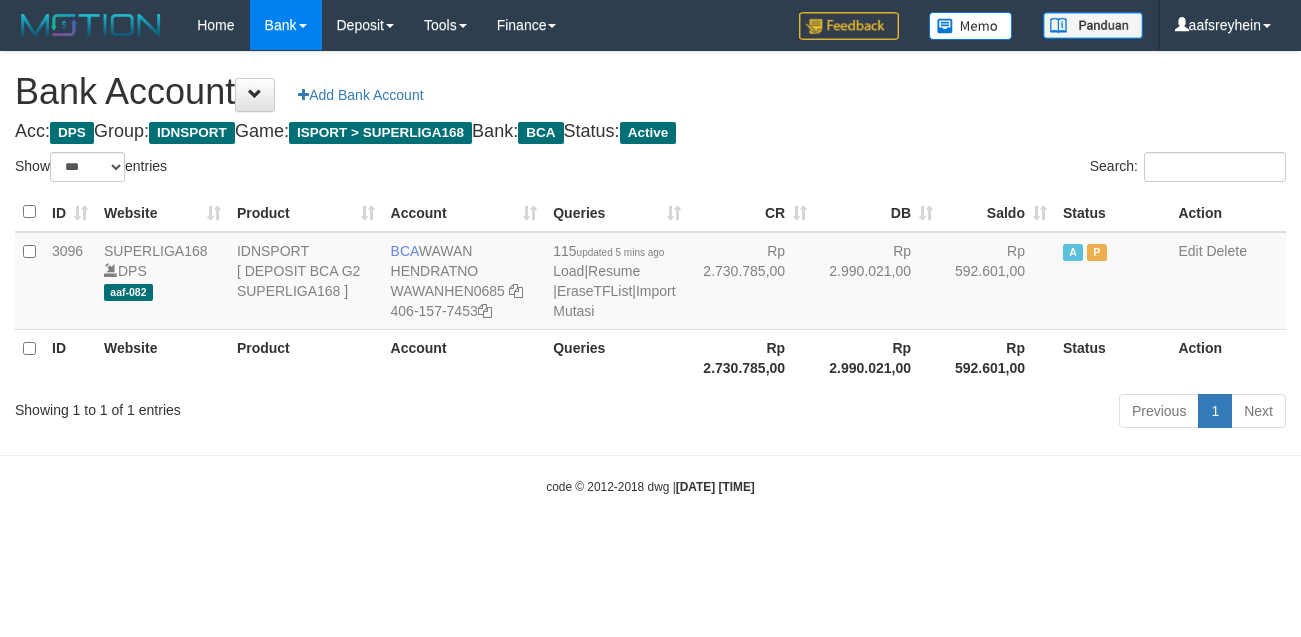 select on "***" 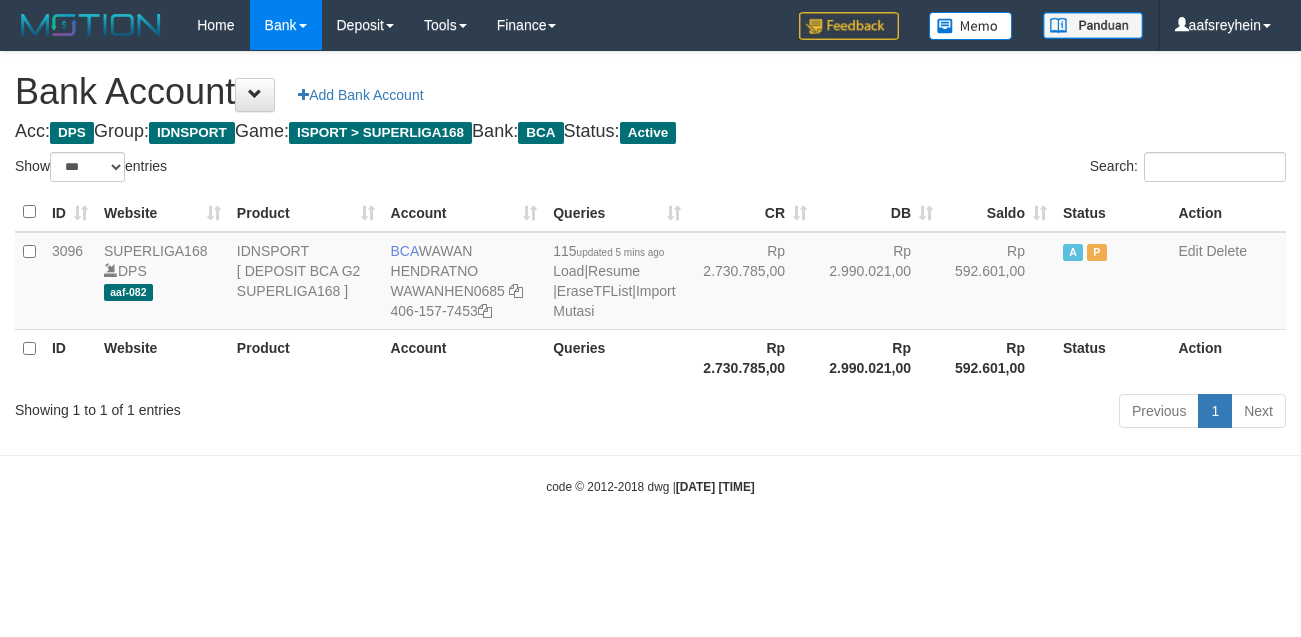 scroll, scrollTop: 0, scrollLeft: 0, axis: both 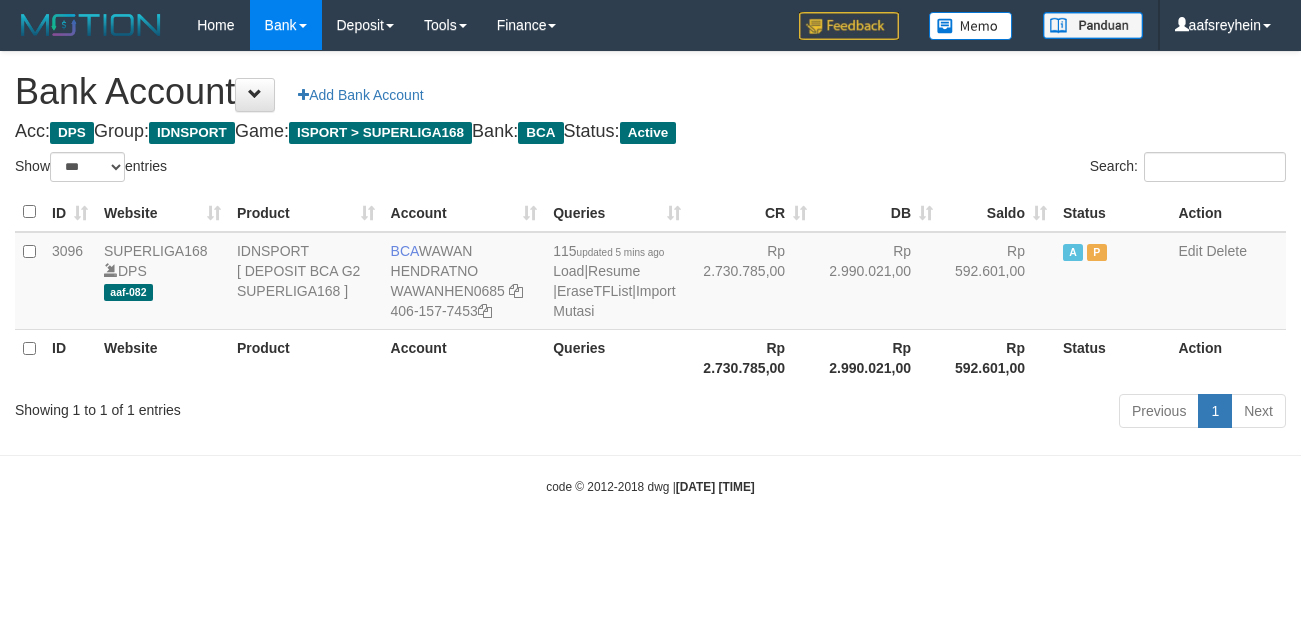 select on "***" 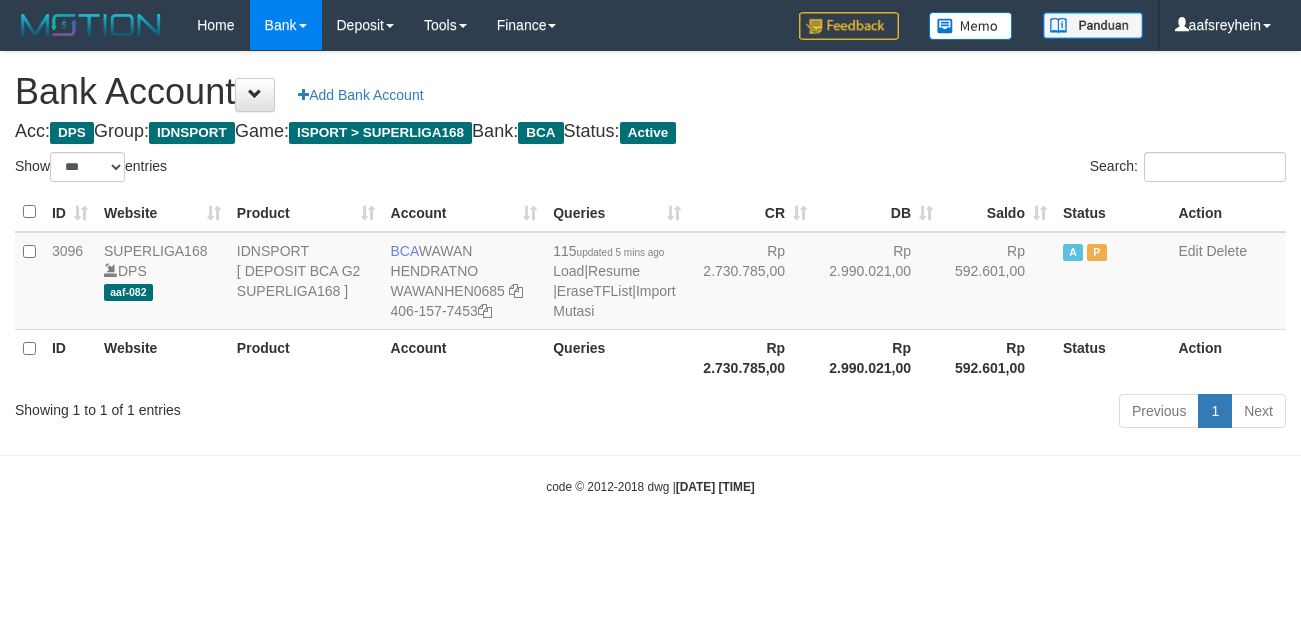 scroll, scrollTop: 0, scrollLeft: 0, axis: both 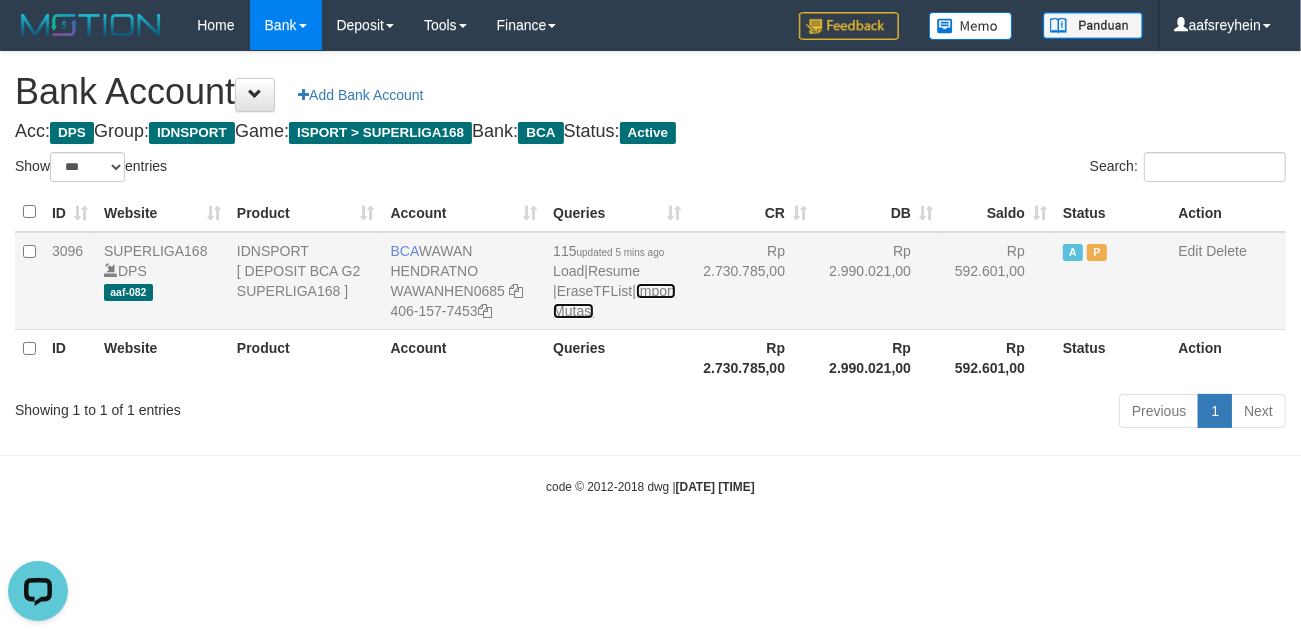click on "Import Mutasi" at bounding box center [614, 301] 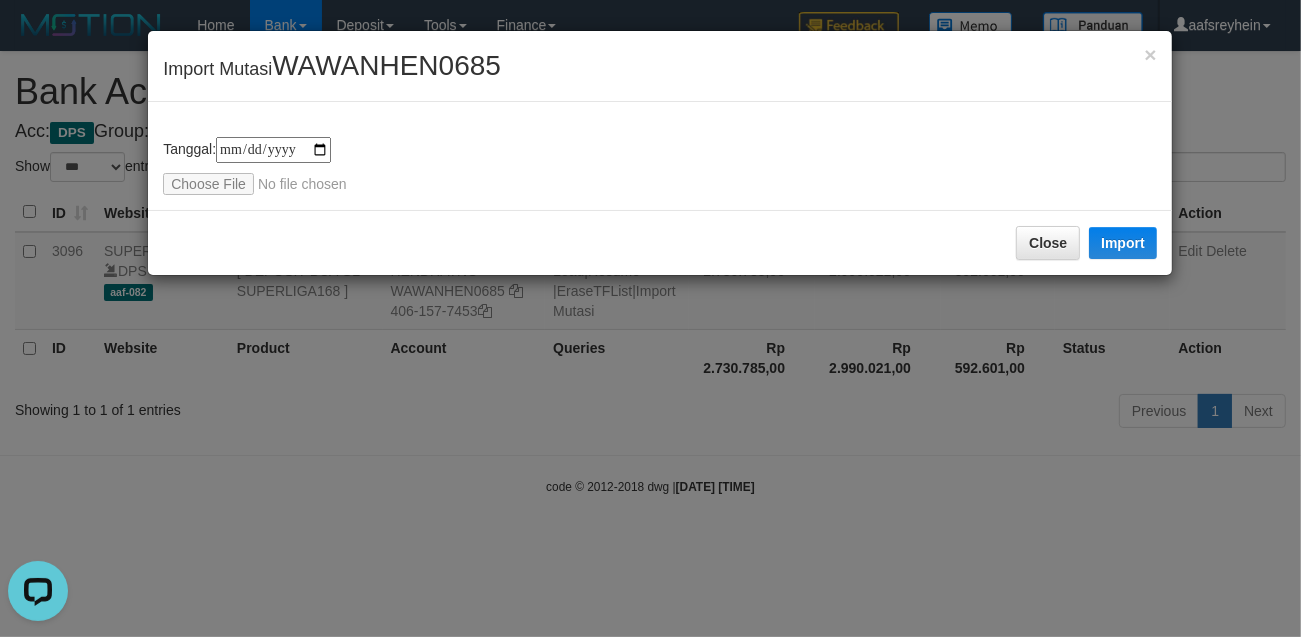 type on "**********" 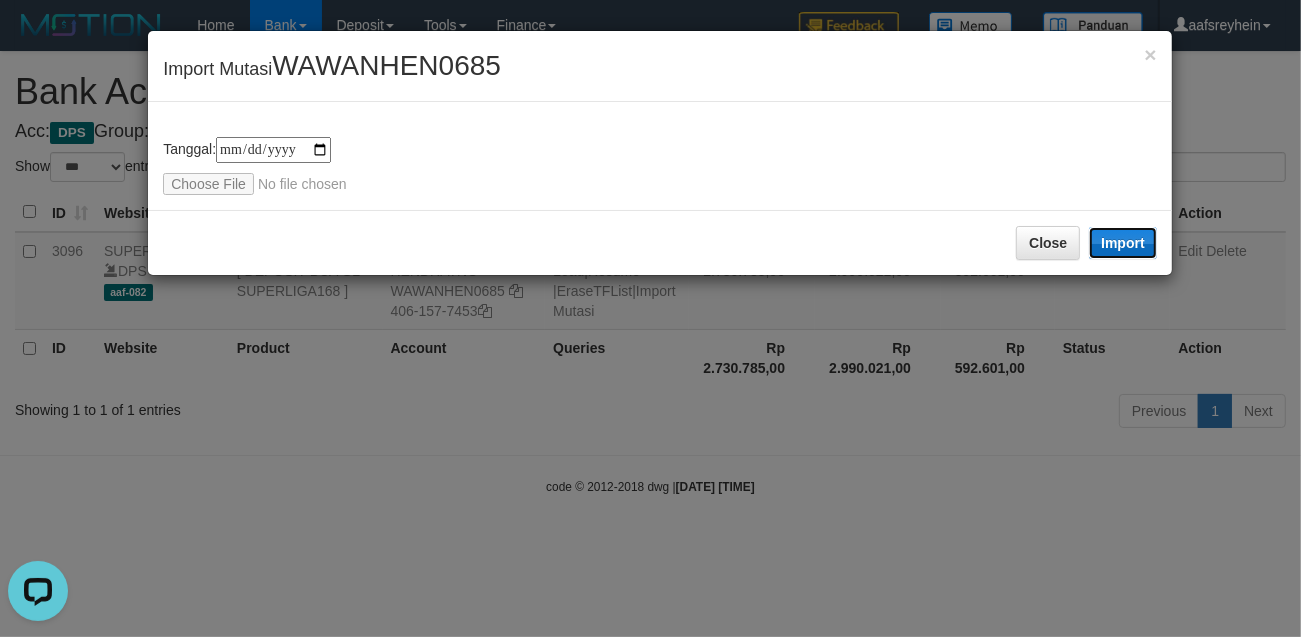 click on "Import" at bounding box center [1123, 243] 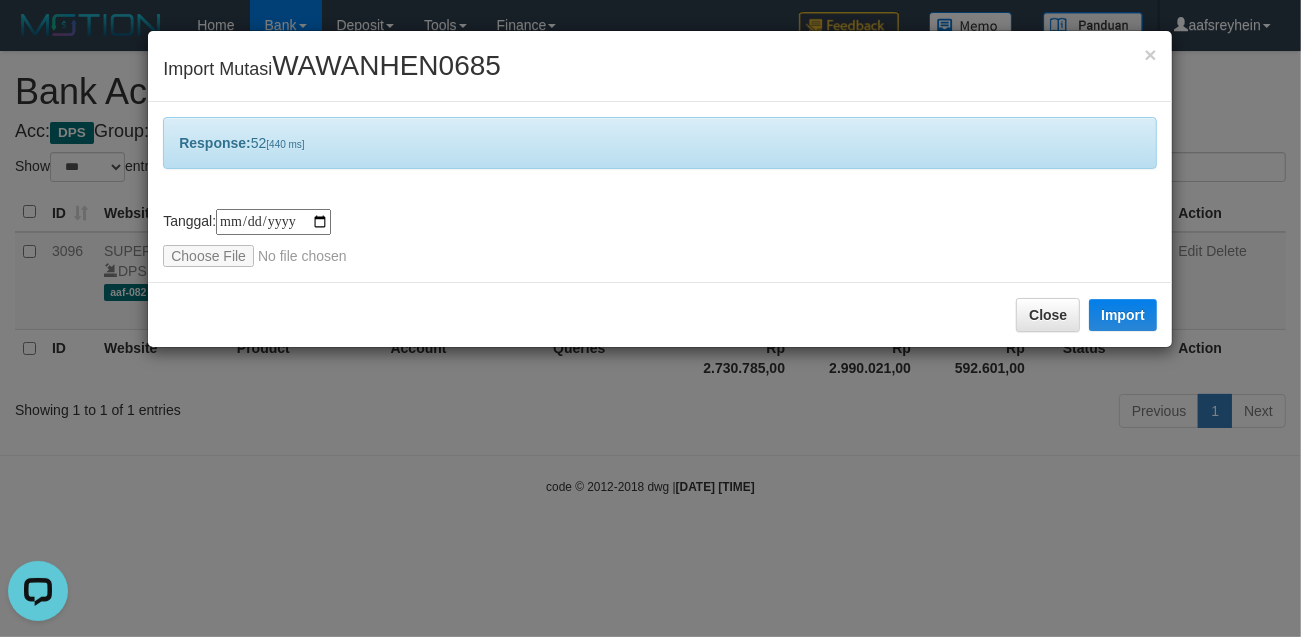 click on "**********" at bounding box center [650, 318] 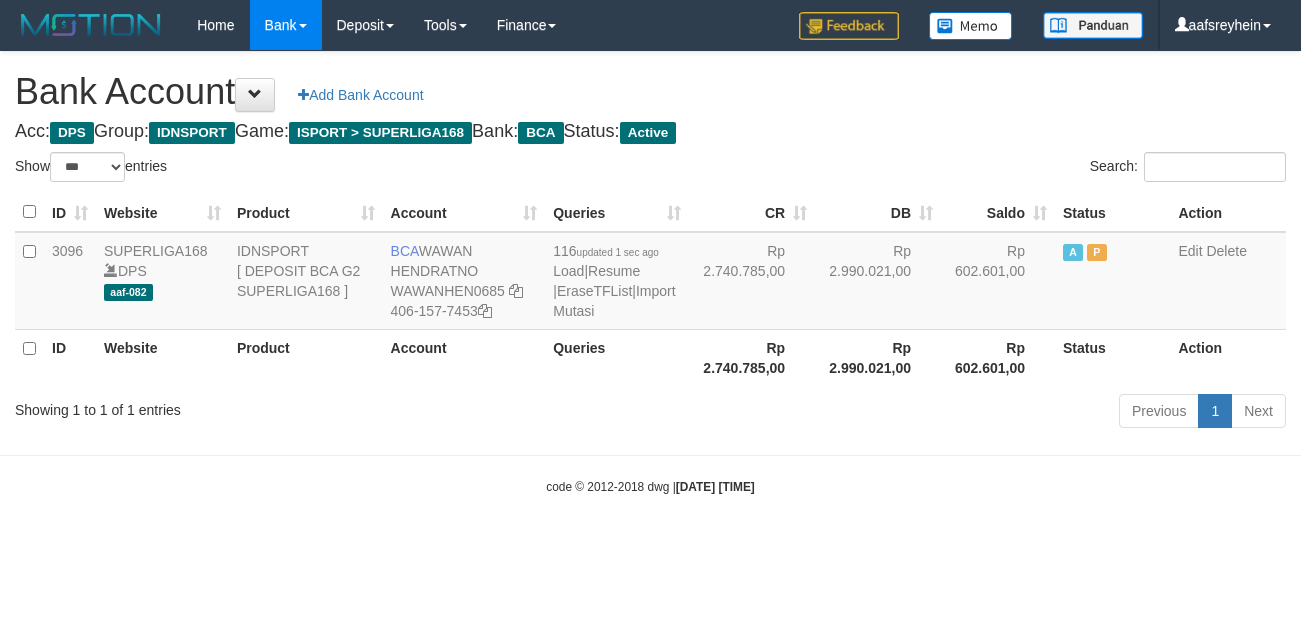 select on "***" 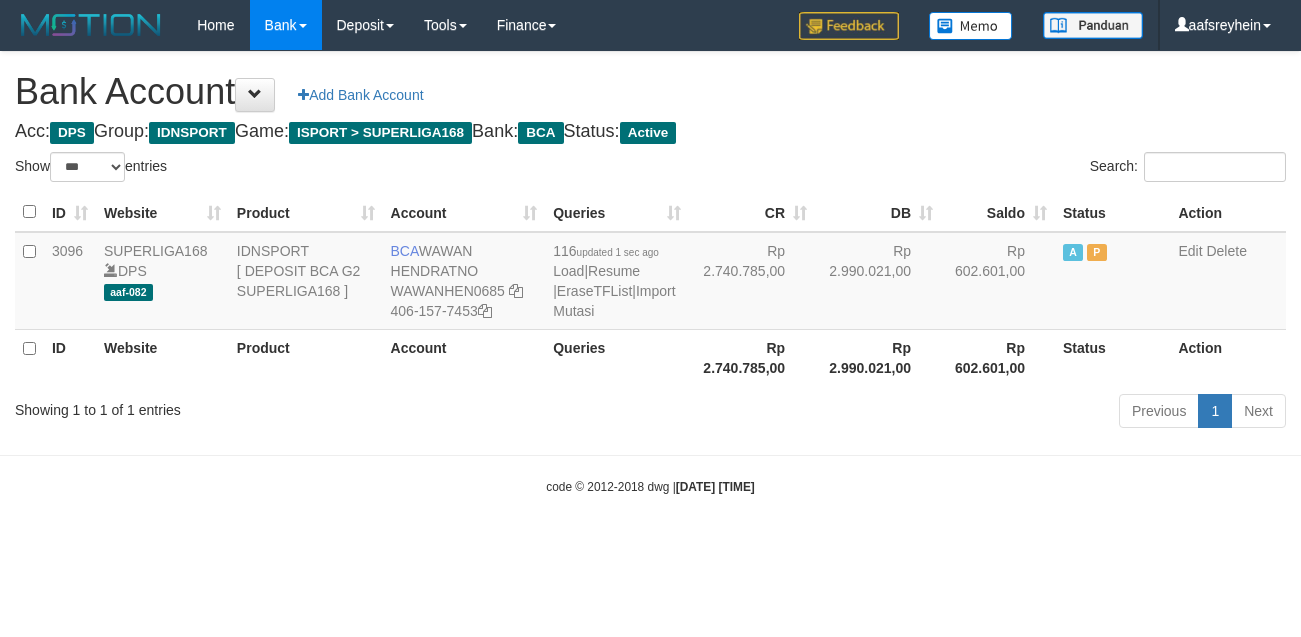 scroll, scrollTop: 0, scrollLeft: 0, axis: both 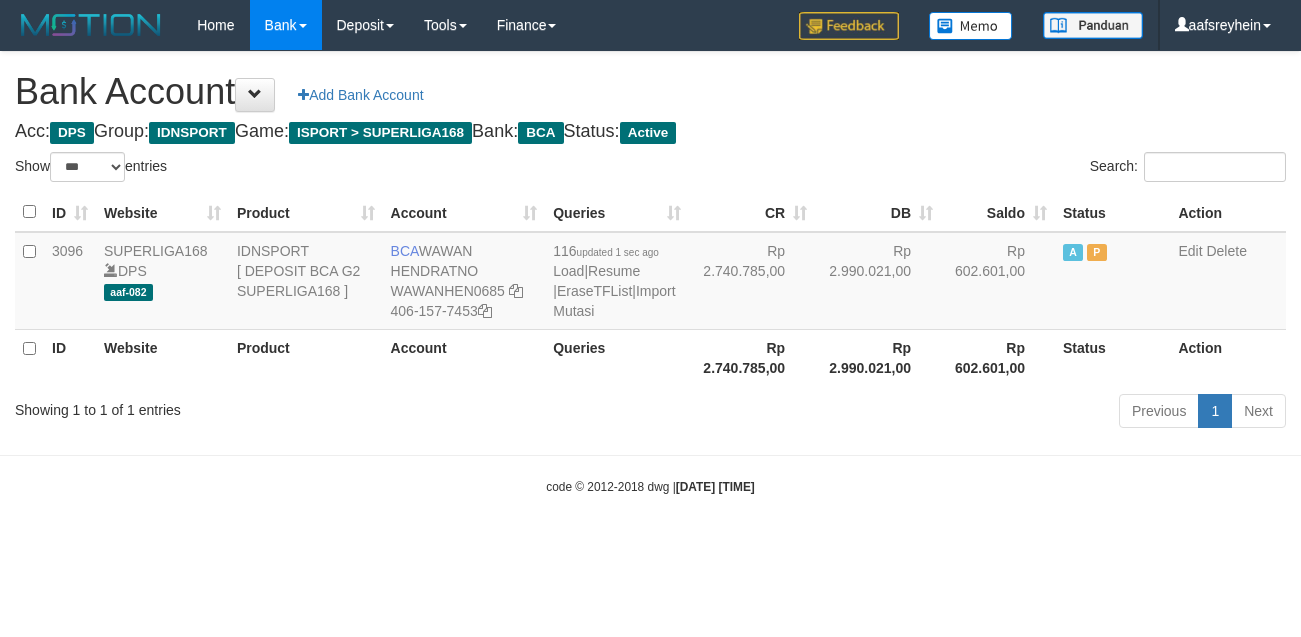 select on "***" 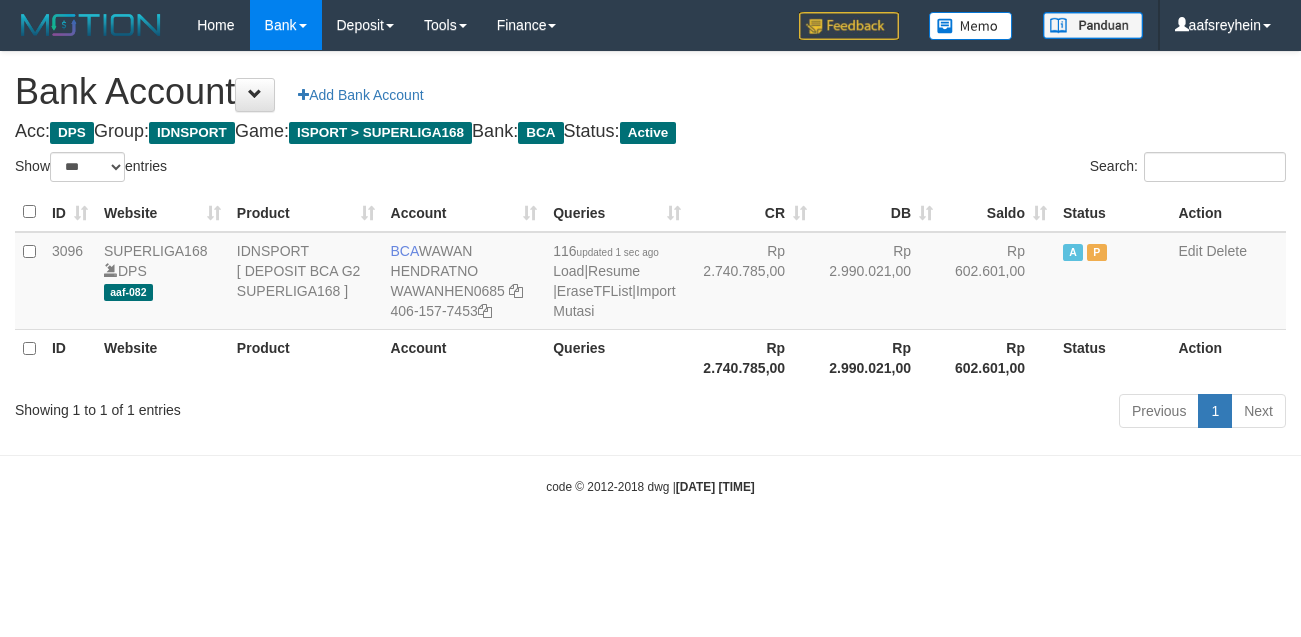 scroll, scrollTop: 0, scrollLeft: 0, axis: both 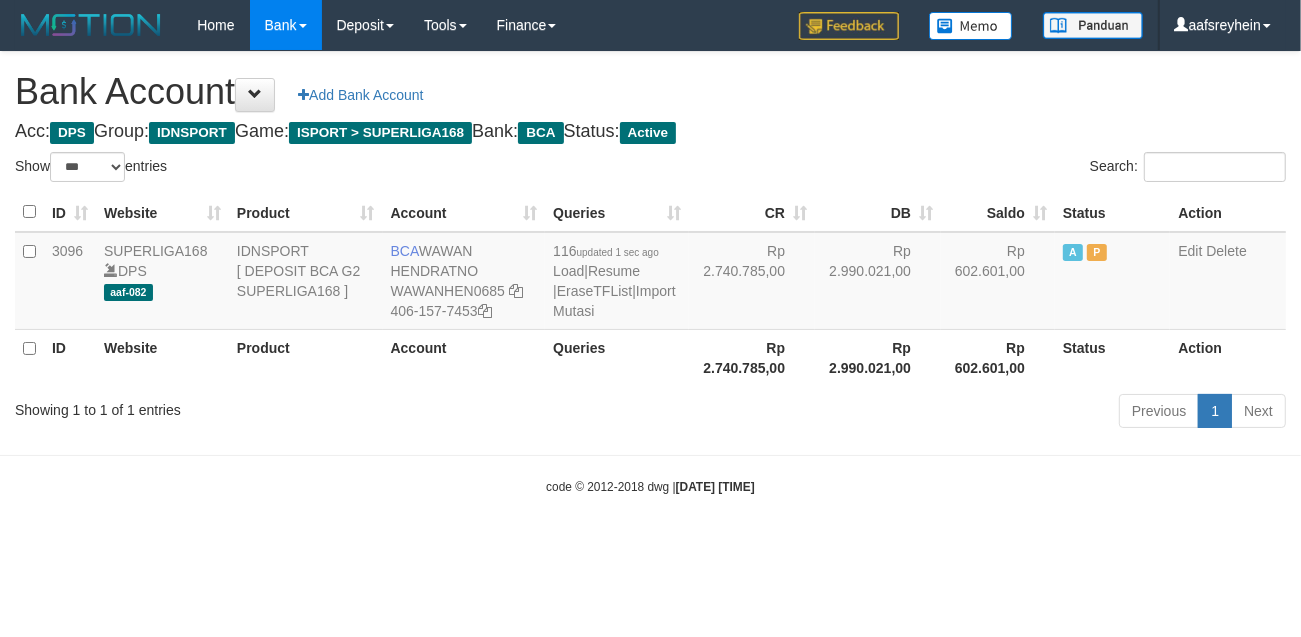 click on "Toggle navigation
Home
Bank
Account List
Load
By Website
Group
[ISPORT]													SUPERLIGA168
By Load Group (DPS)
-" at bounding box center [650, 273] 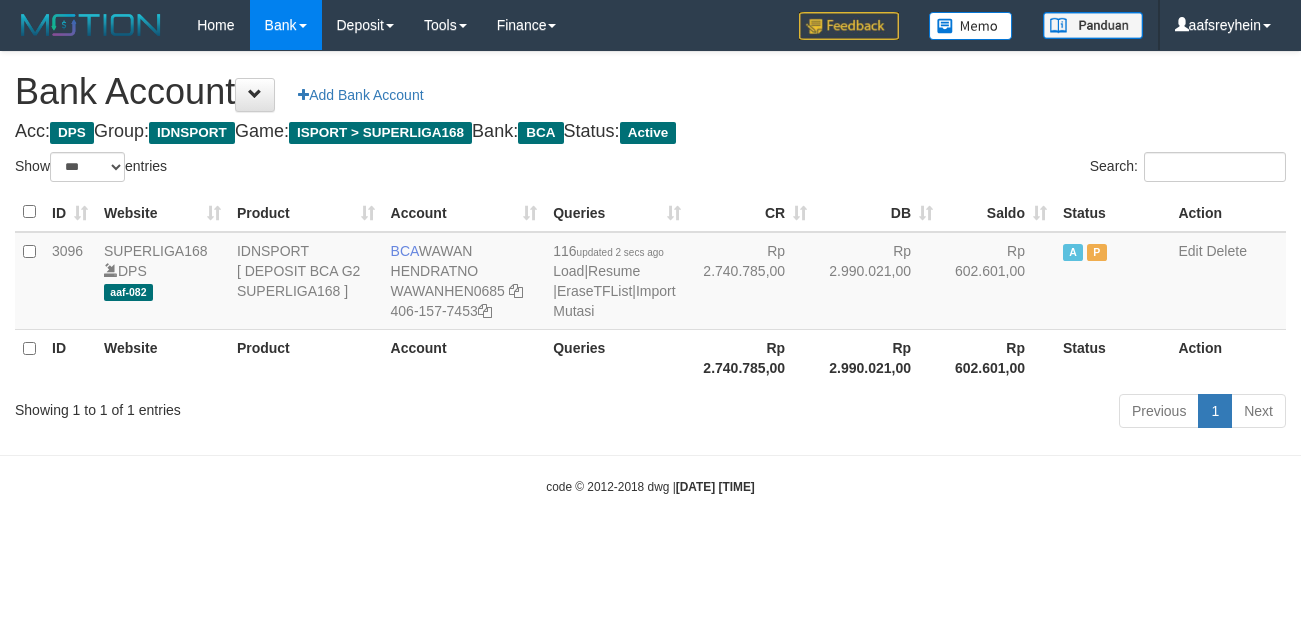 select on "***" 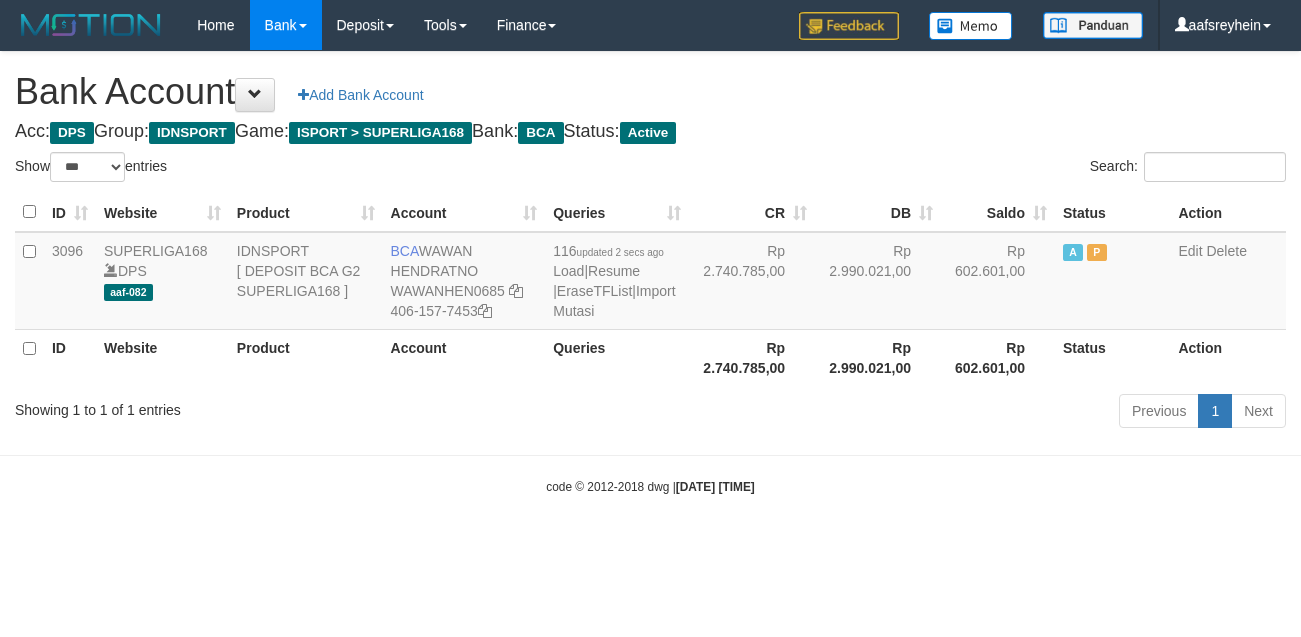 scroll, scrollTop: 0, scrollLeft: 0, axis: both 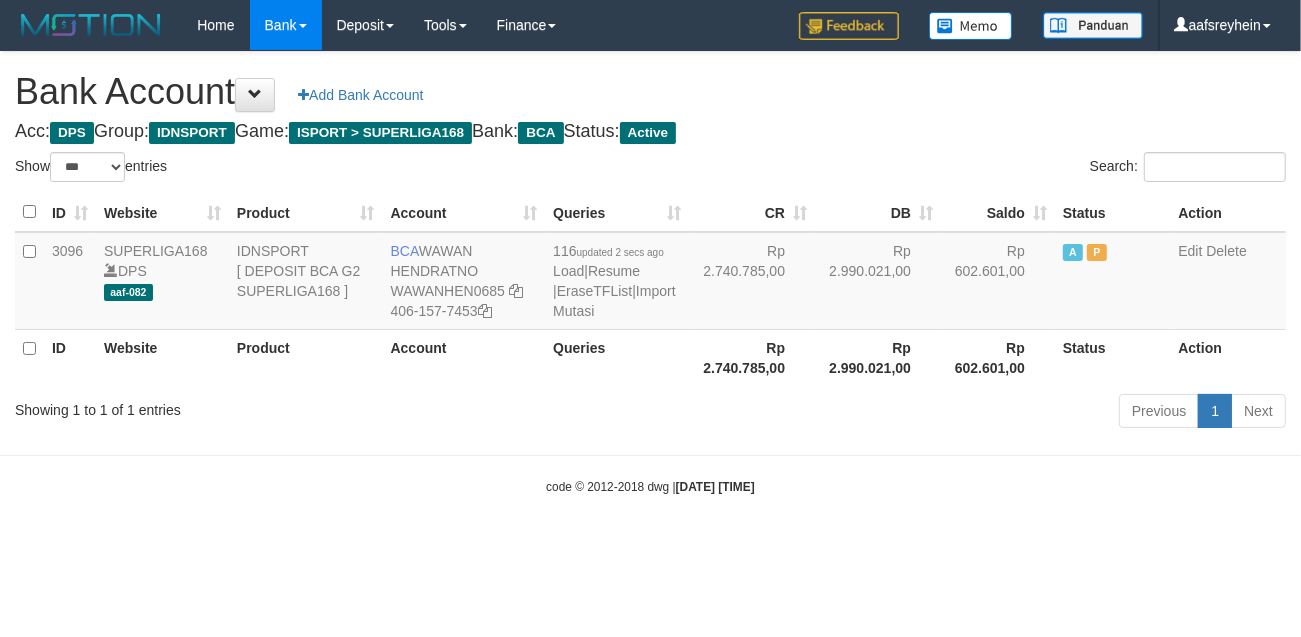 click on "Bank Account
Add Bank Account
Acc: 										 DPS
Group:   IDNSPORT    		Game:   ISPORT > SUPERLIGA168    		Bank:   BCA    		Status:  Active
Filter Account Type
*******
***
**
***
DPS
SELECT ALL  SELECT TYPE  - ALL -
DPS
WD
TMP
Filter Product
*******
******
********
********
*******
********
IDNSPORT
SELECT ALL  SELECT GROUP  - ALL -
BETHUB
IDNPOKER
IDNSPORT
IDNTOTO
LOADONLY
Filter Website
*******" at bounding box center [650, 243] 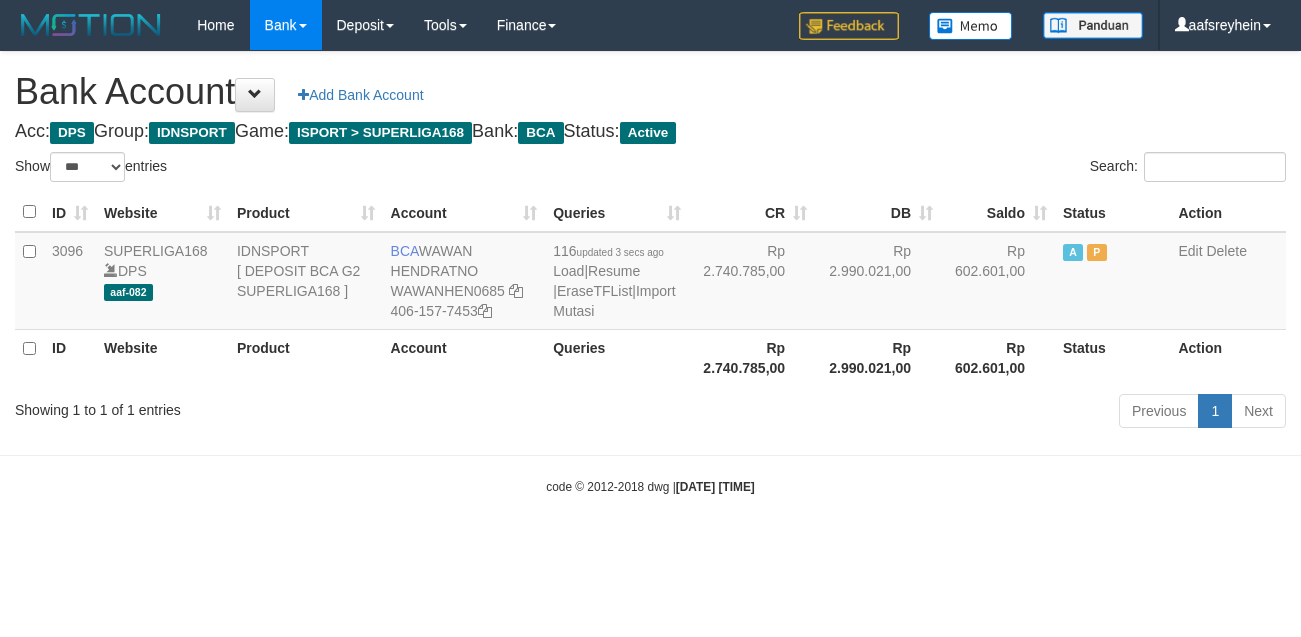 select on "***" 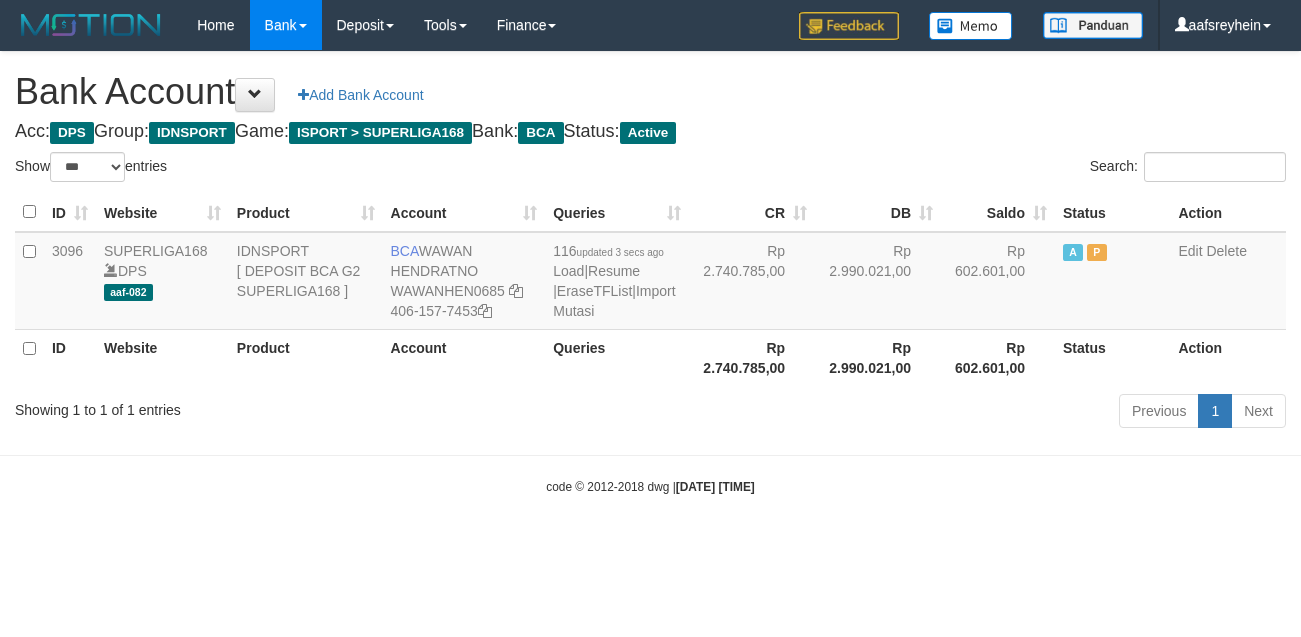 scroll, scrollTop: 0, scrollLeft: 0, axis: both 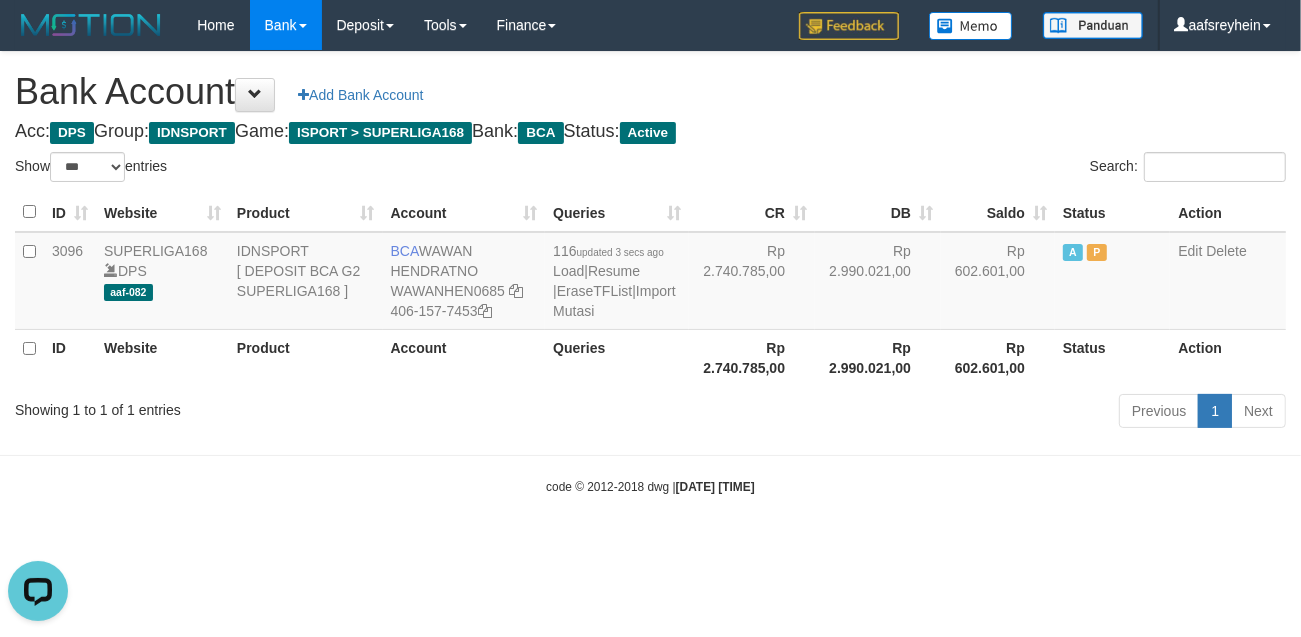 click on "Showing 1 to 1 of 1 entries Previous 1 Next" at bounding box center (650, 413) 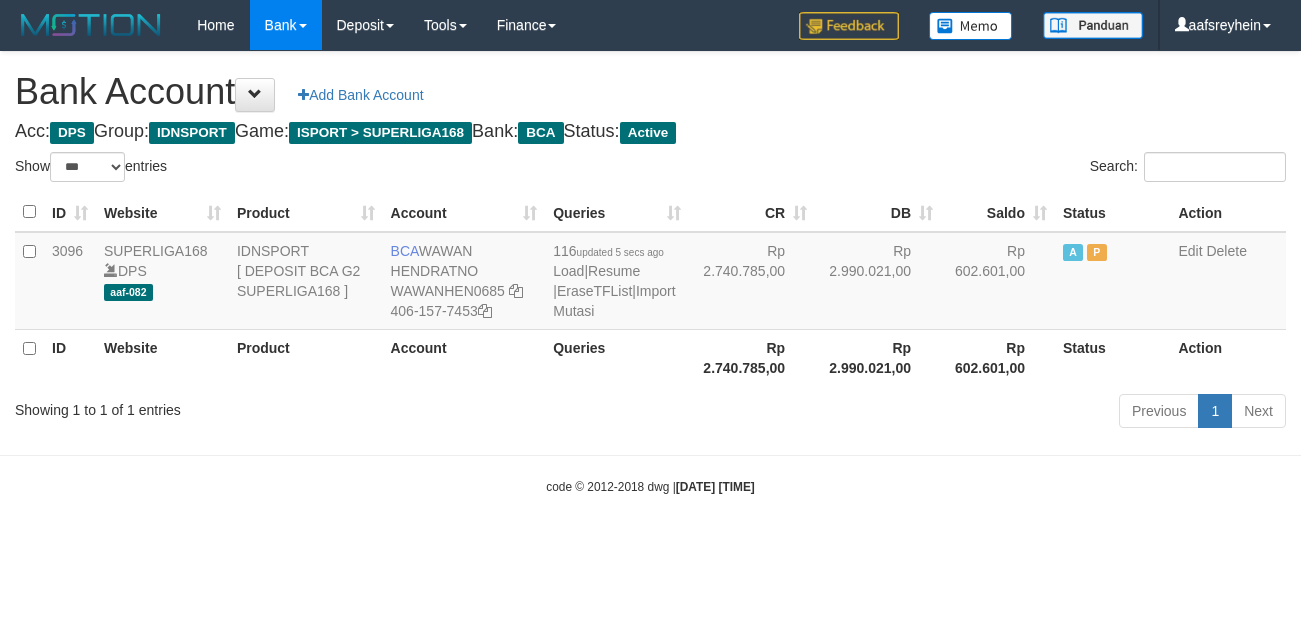 select on "***" 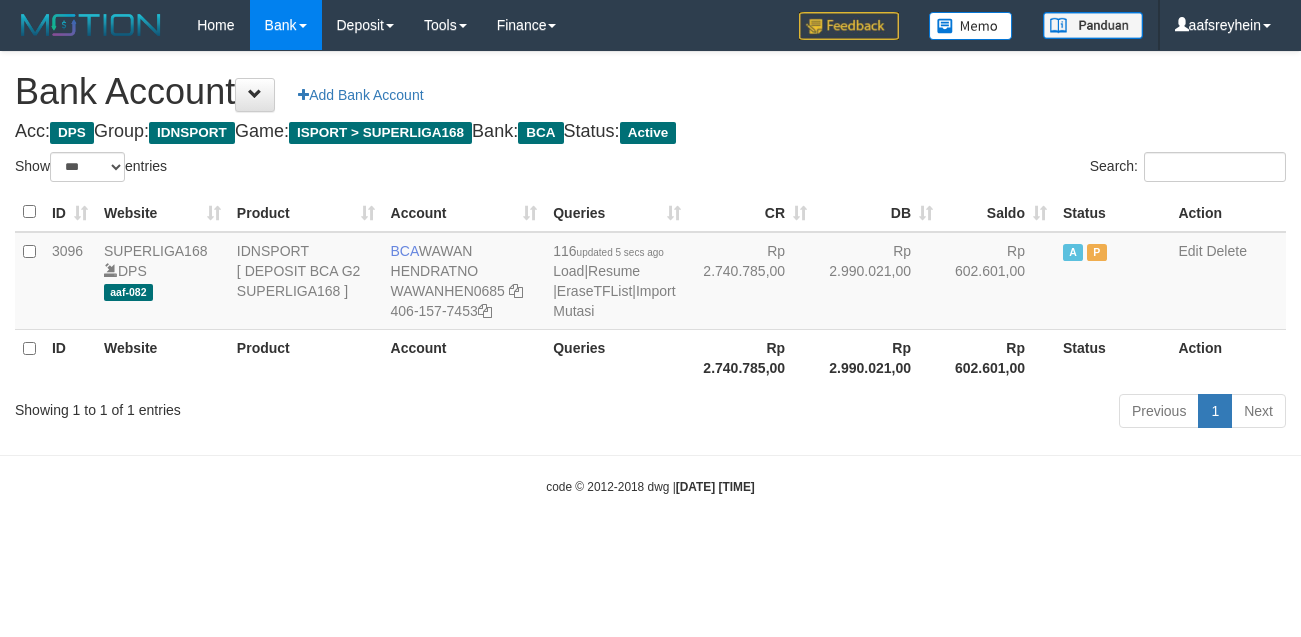 scroll, scrollTop: 0, scrollLeft: 0, axis: both 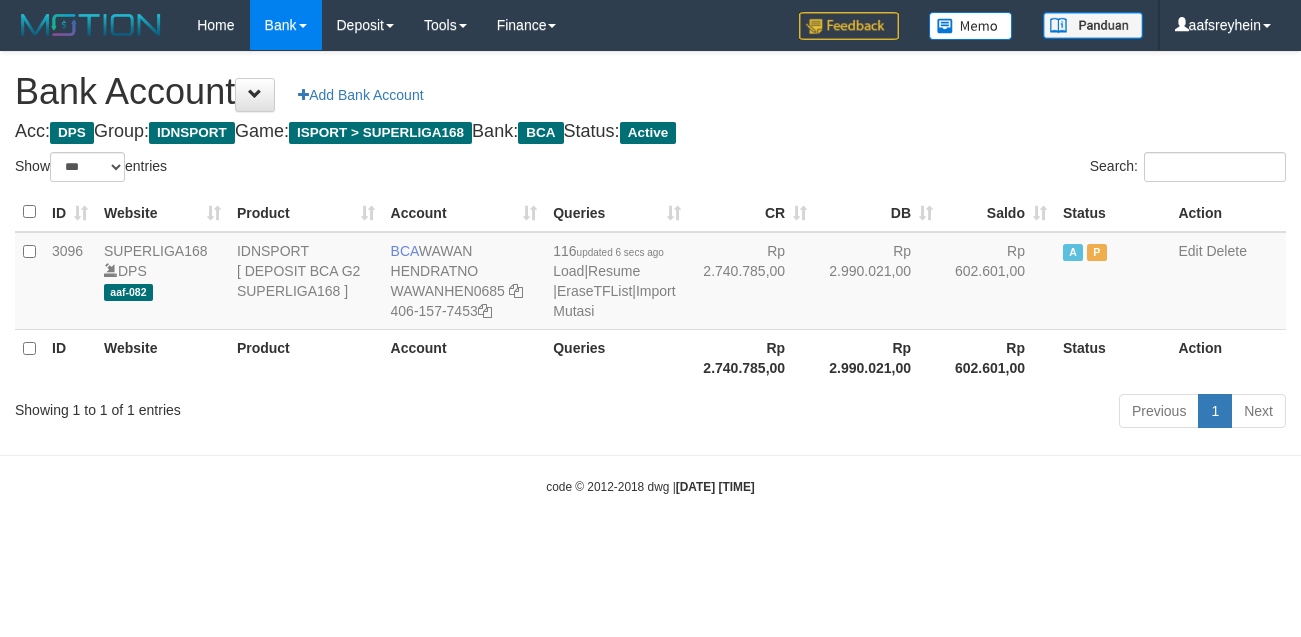 select on "***" 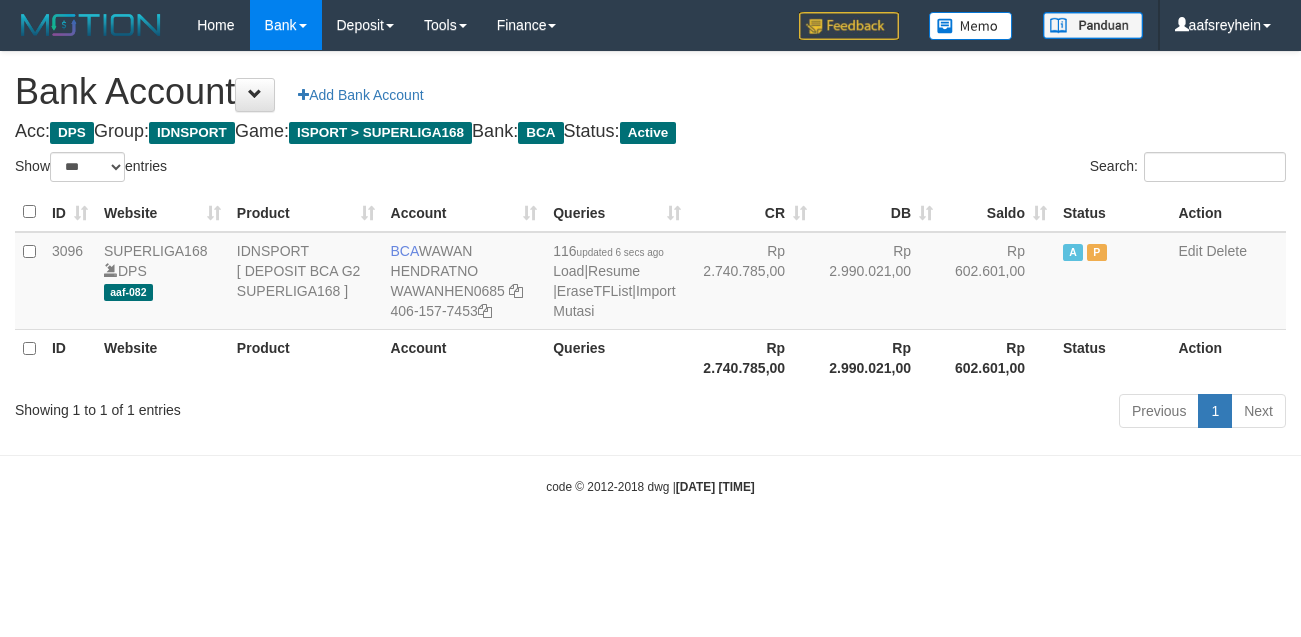 scroll, scrollTop: 0, scrollLeft: 0, axis: both 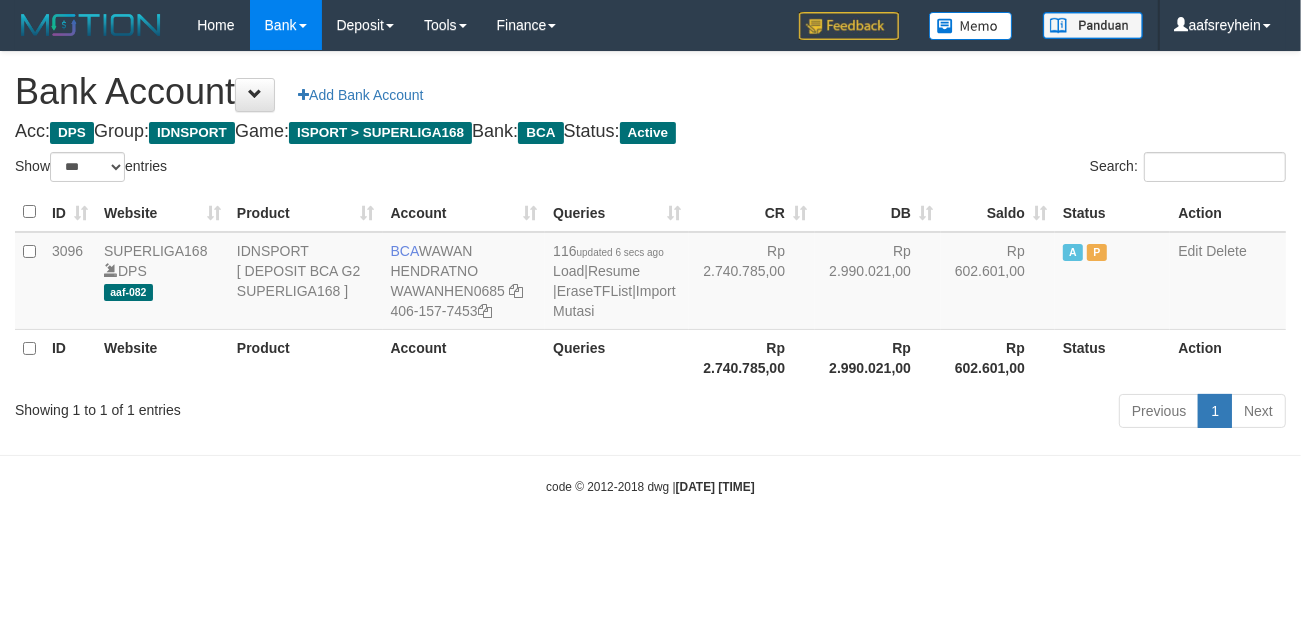 click on "Showing 1 to 1 of 1 entries" at bounding box center (271, 406) 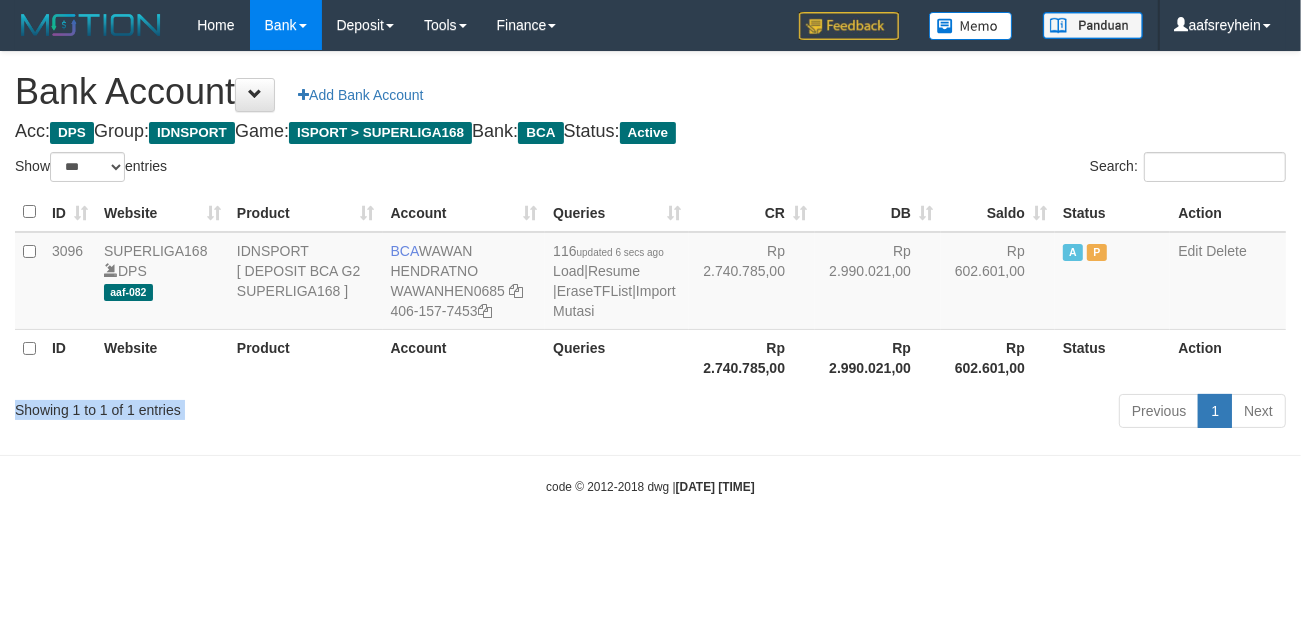 click on "Showing 1 to 1 of 1 entries" at bounding box center [271, 406] 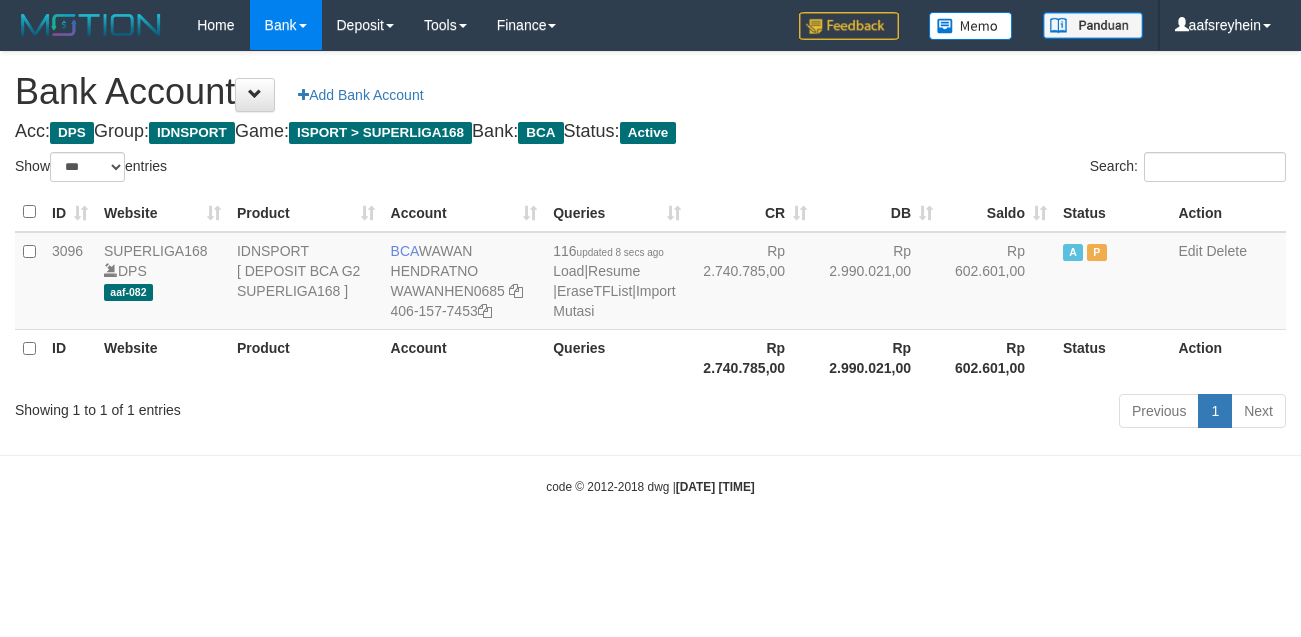 select on "***" 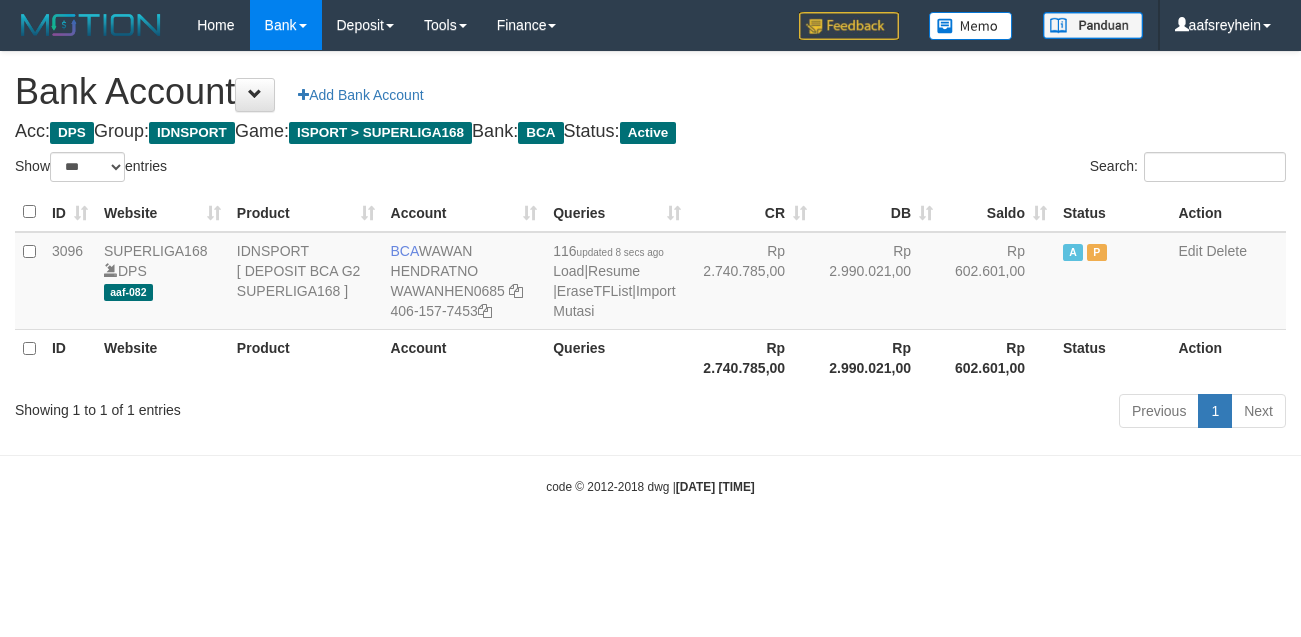 scroll, scrollTop: 0, scrollLeft: 0, axis: both 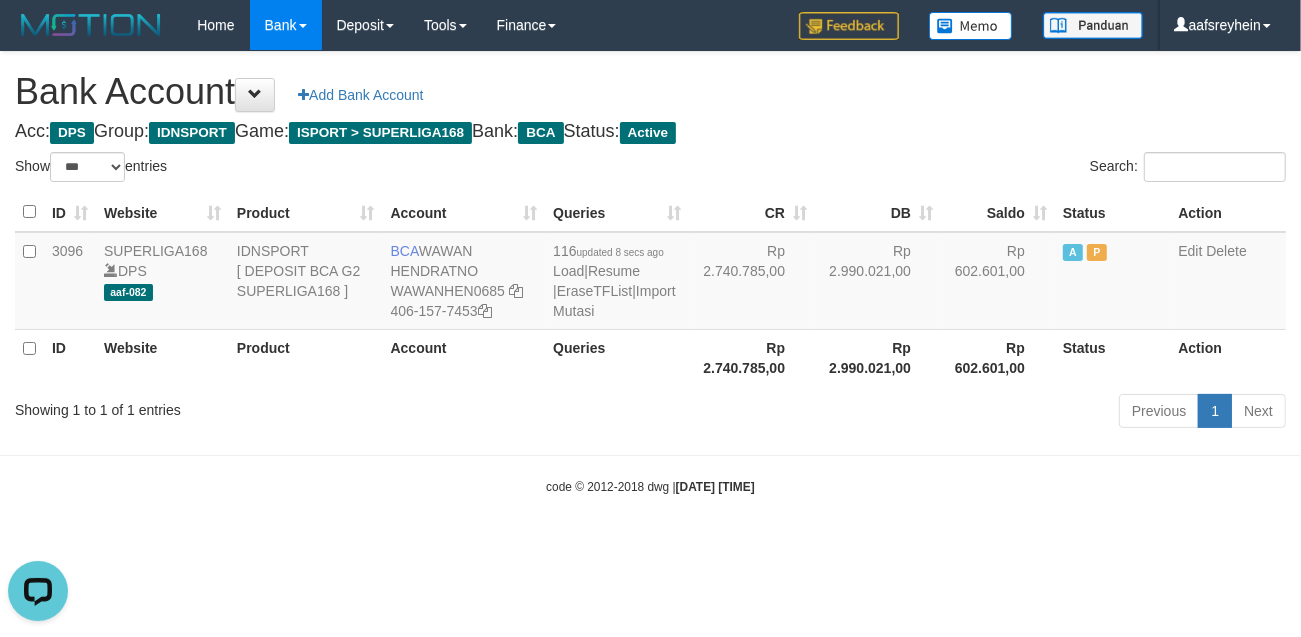 click on "Toggle navigation
Home
Bank
Account List
Load
By Website
Group
[ISPORT]													SUPERLIGA168
By Load Group (DPS)
-" at bounding box center (650, 273) 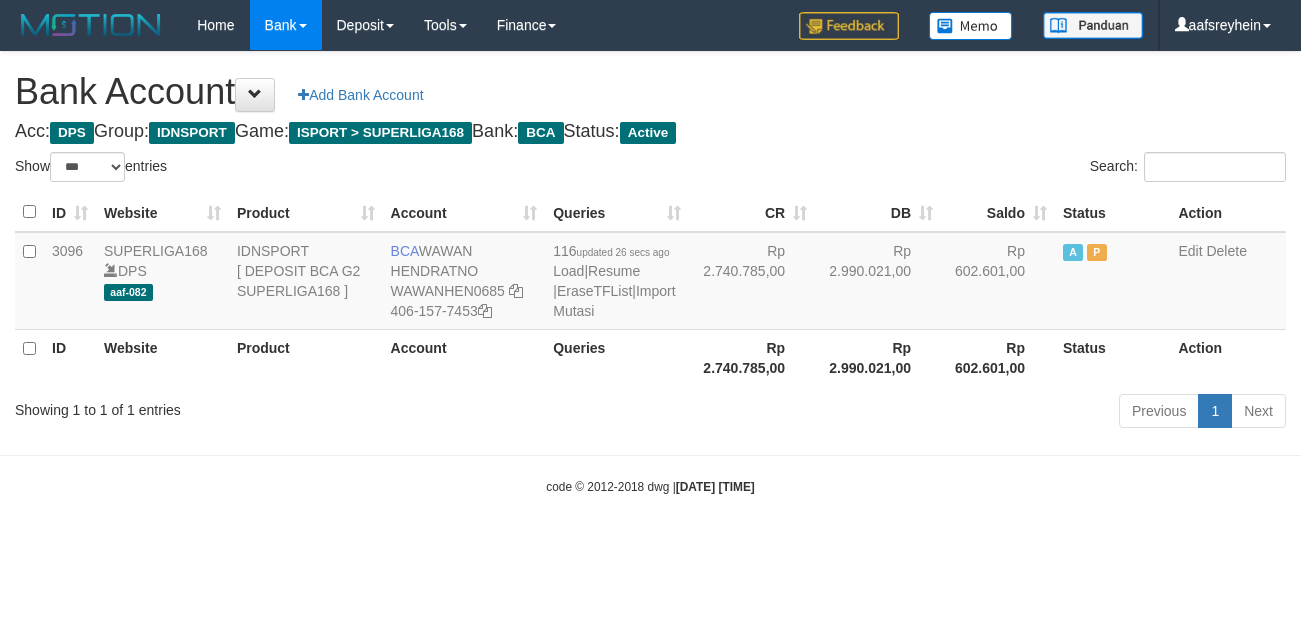 select on "***" 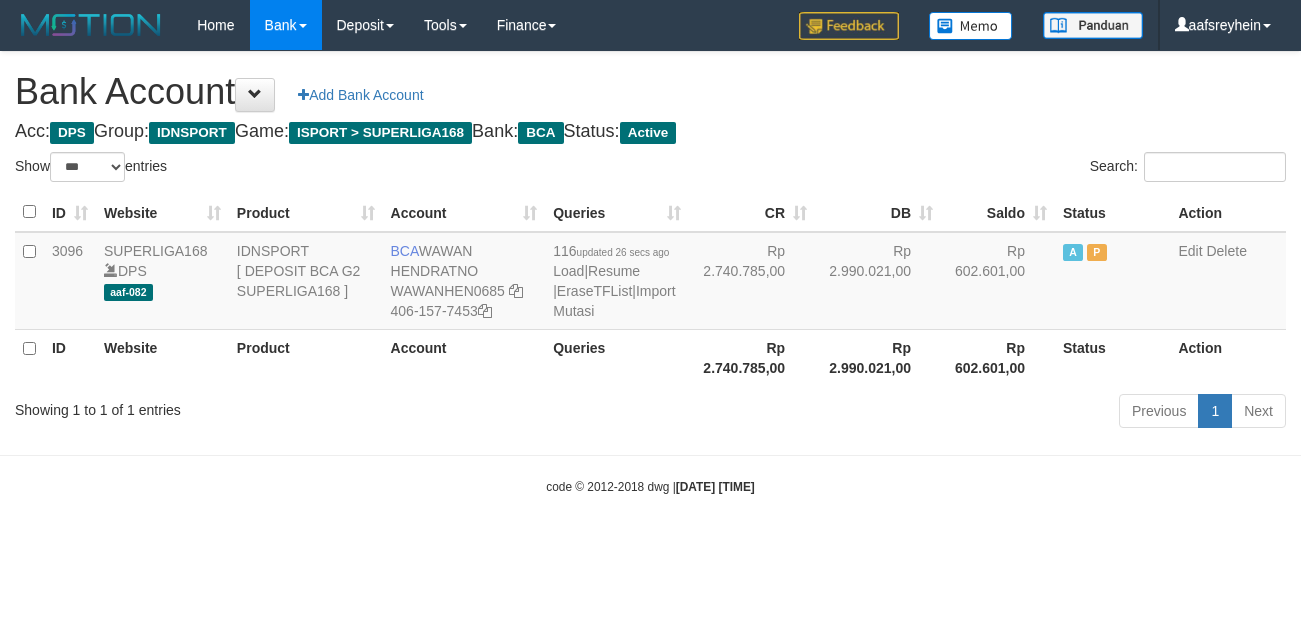 scroll, scrollTop: 0, scrollLeft: 0, axis: both 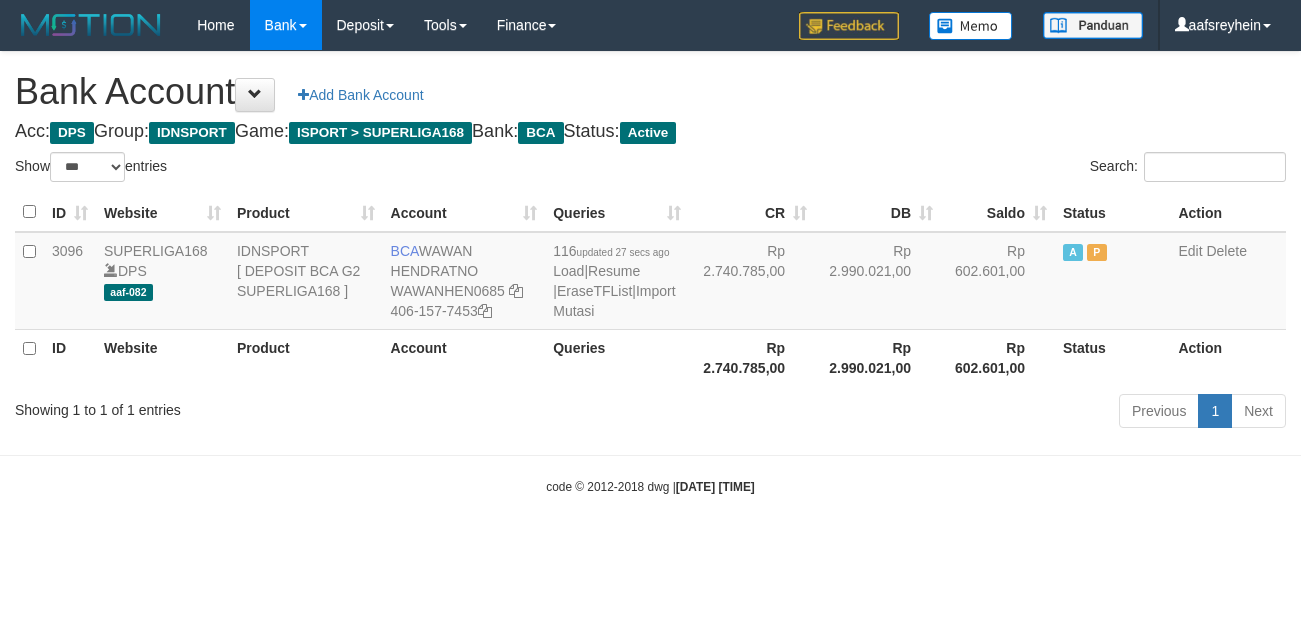 select on "***" 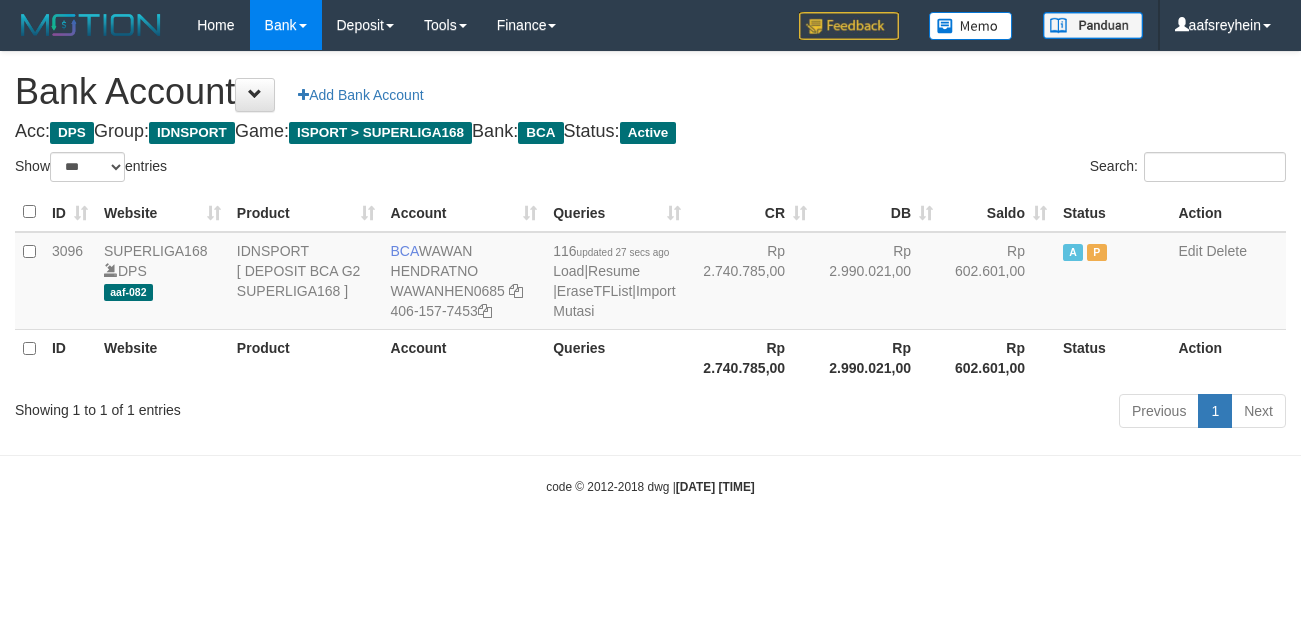 scroll, scrollTop: 0, scrollLeft: 0, axis: both 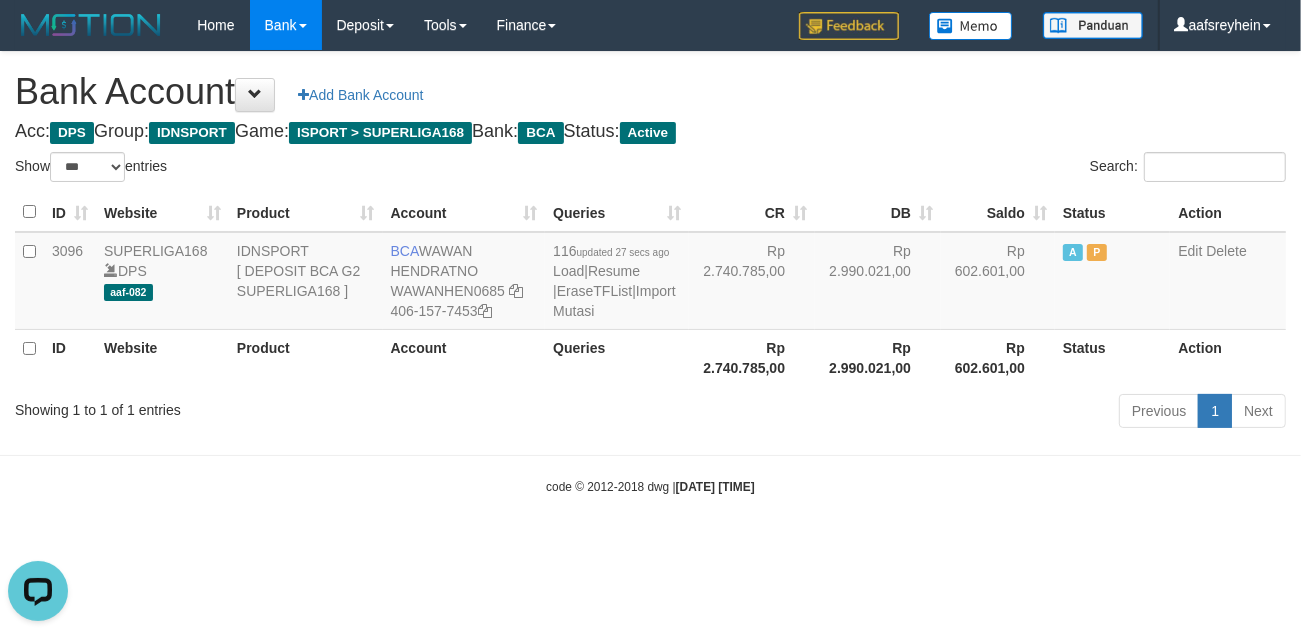 click on "Showing 1 to 1 of 1 entries Previous 1 Next" at bounding box center [650, 413] 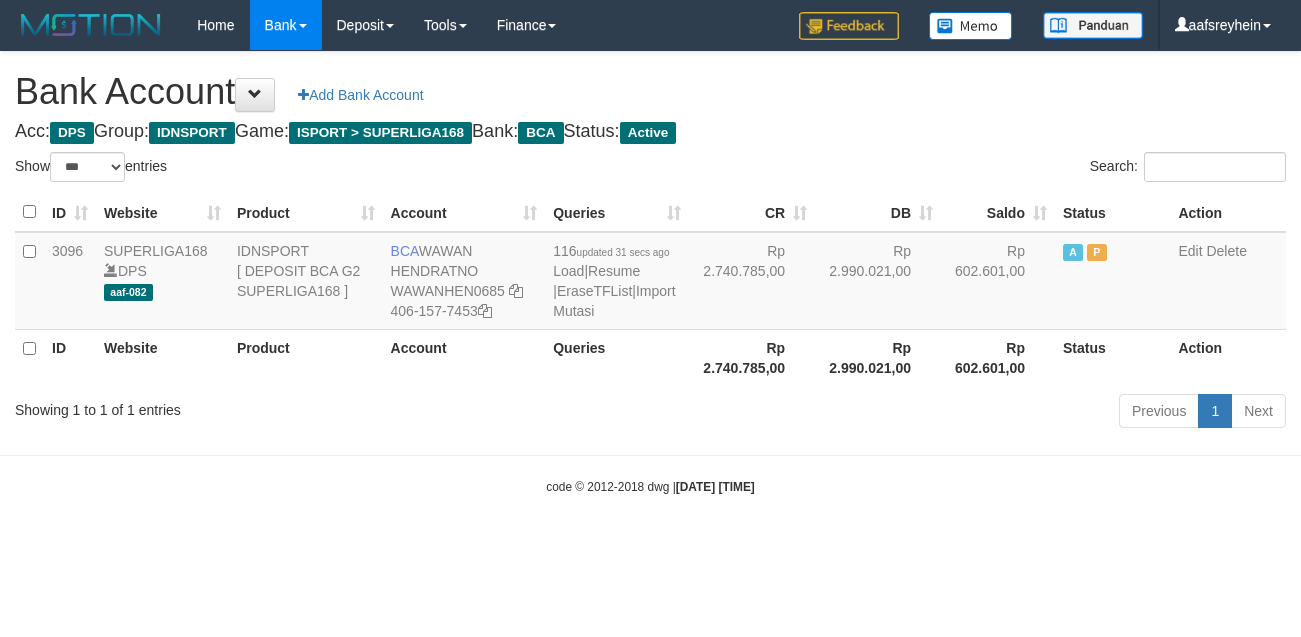 select on "***" 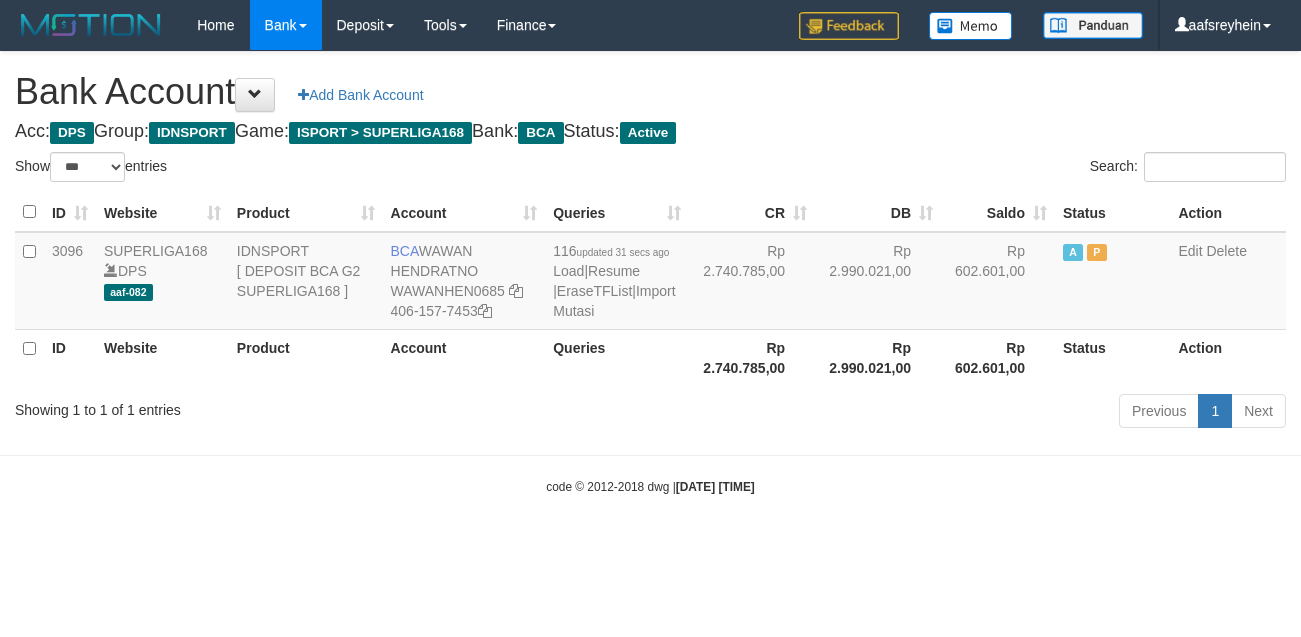 scroll, scrollTop: 0, scrollLeft: 0, axis: both 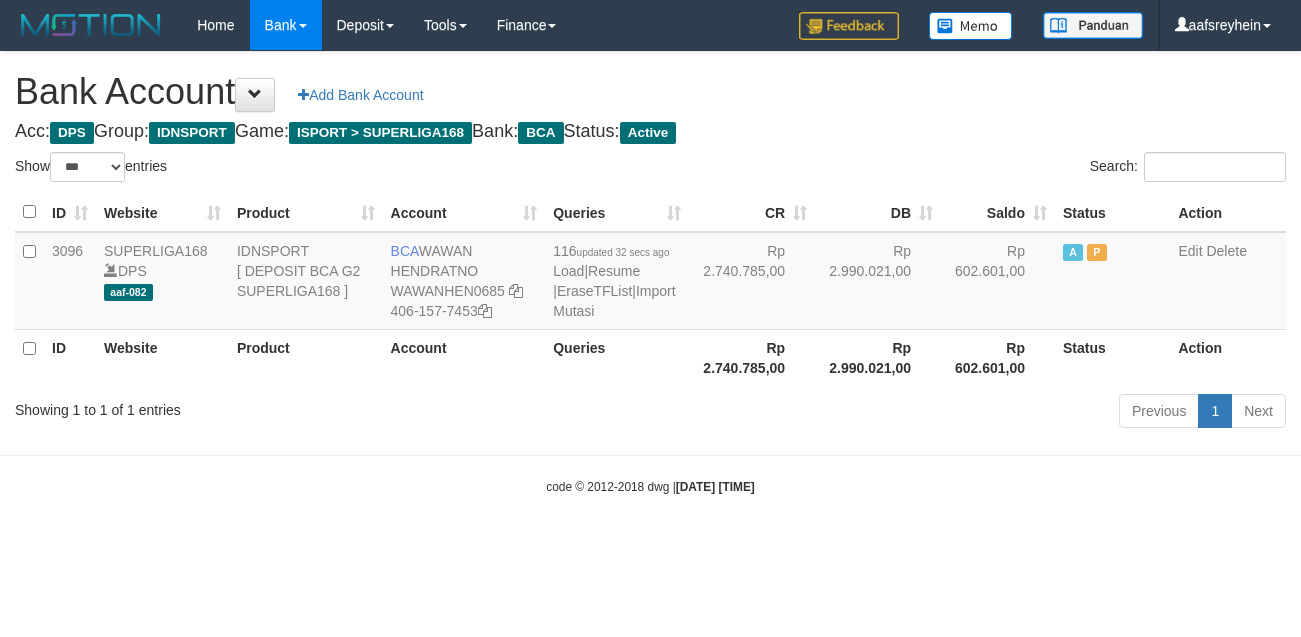 select on "***" 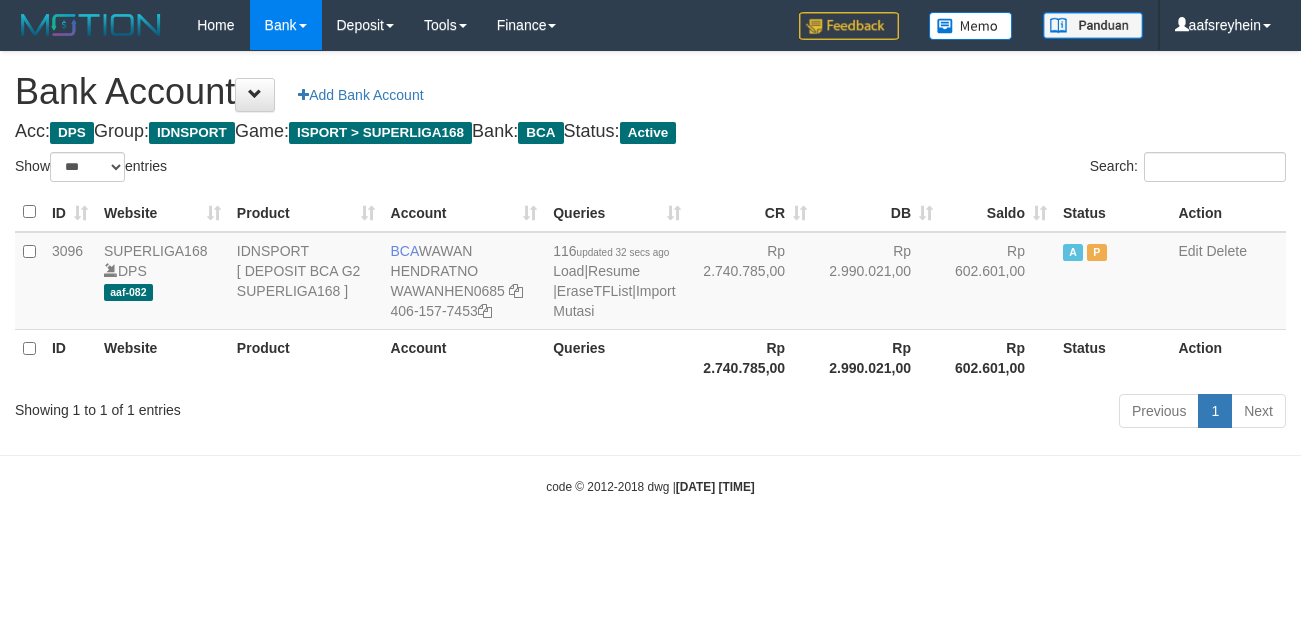 scroll, scrollTop: 0, scrollLeft: 0, axis: both 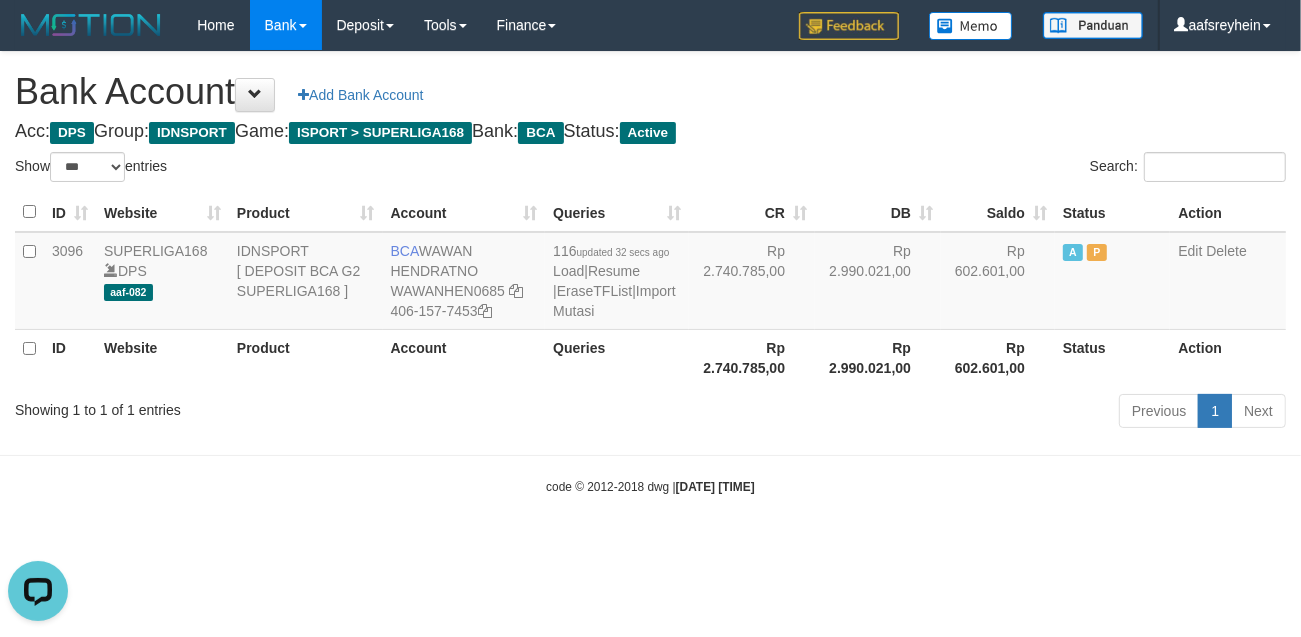 click on "Toggle navigation
Home
Bank
Account List
Load
By Website
Group
[ISPORT]													SUPERLIGA168
By Load Group (DPS)
-" at bounding box center [650, 273] 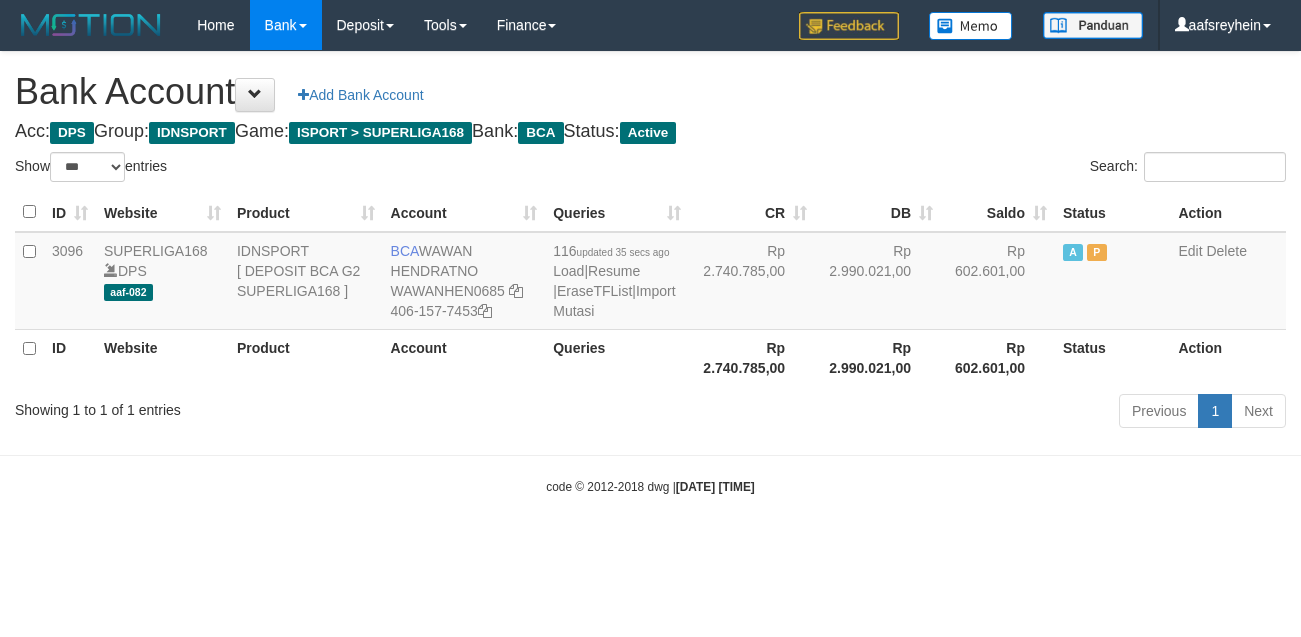 select on "***" 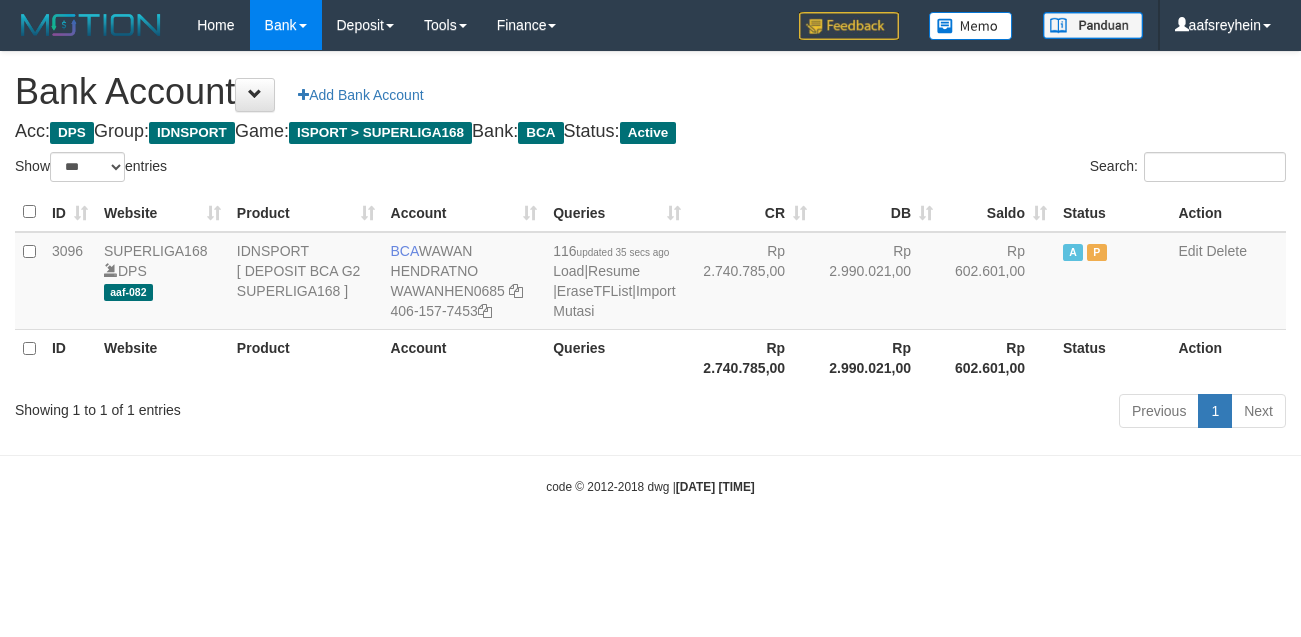 scroll, scrollTop: 0, scrollLeft: 0, axis: both 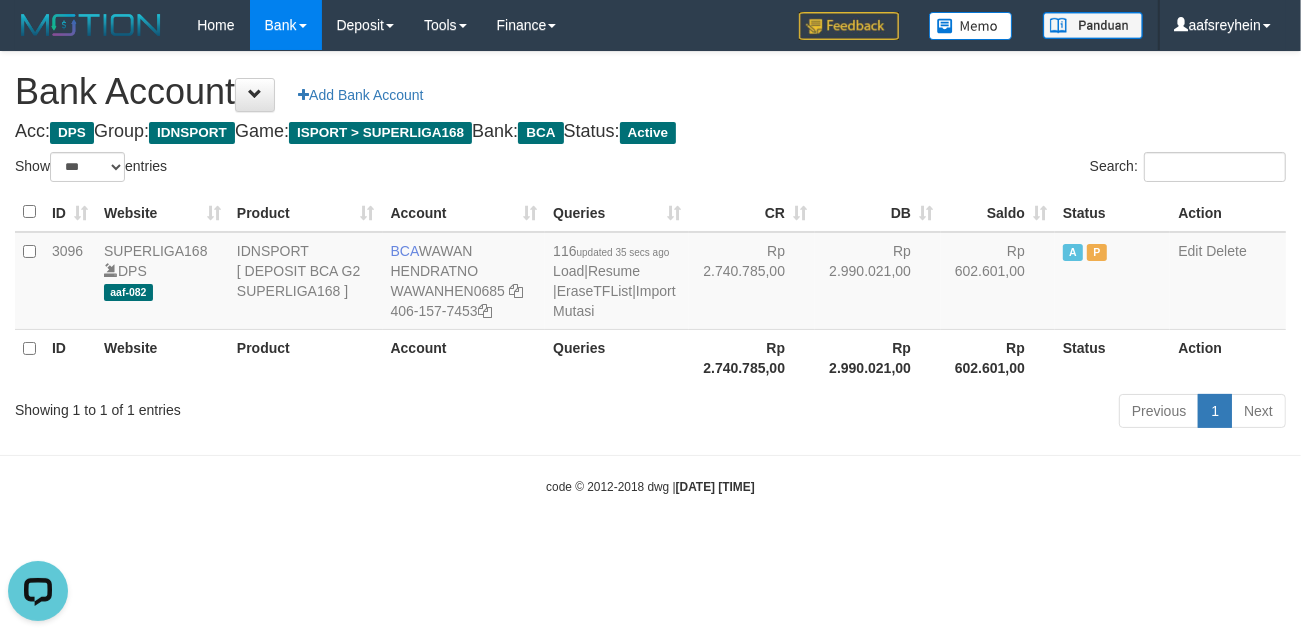 drag, startPoint x: 856, startPoint y: 531, endPoint x: 767, endPoint y: 0, distance: 538.4069 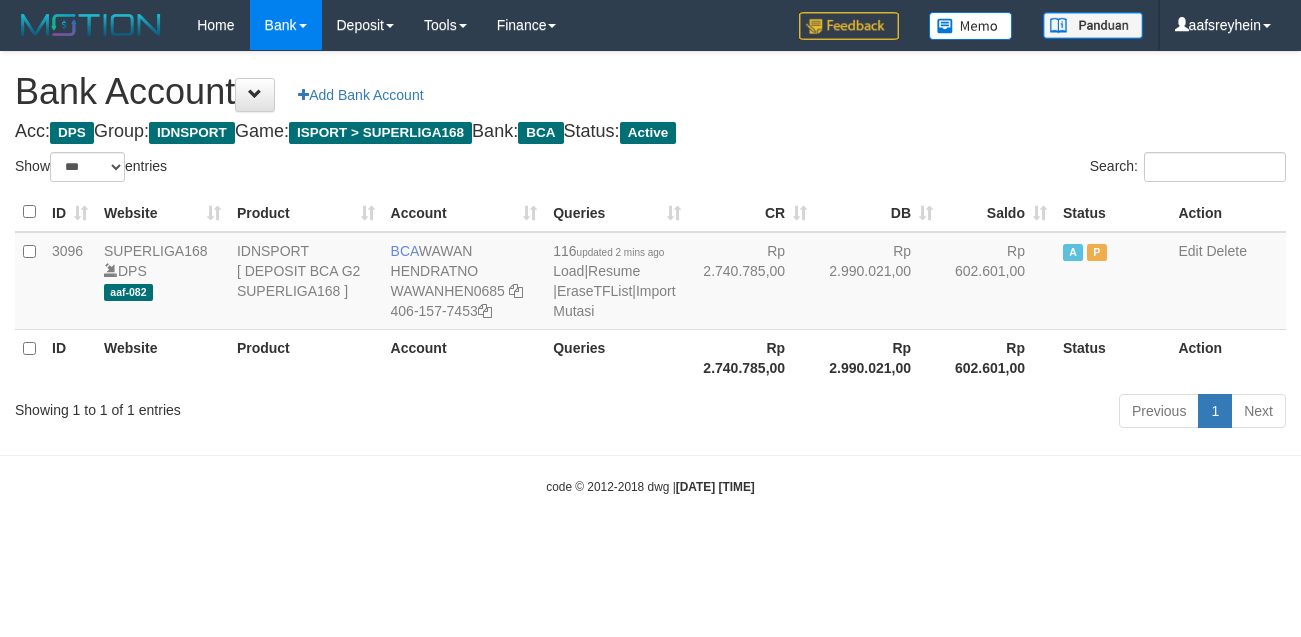 select on "***" 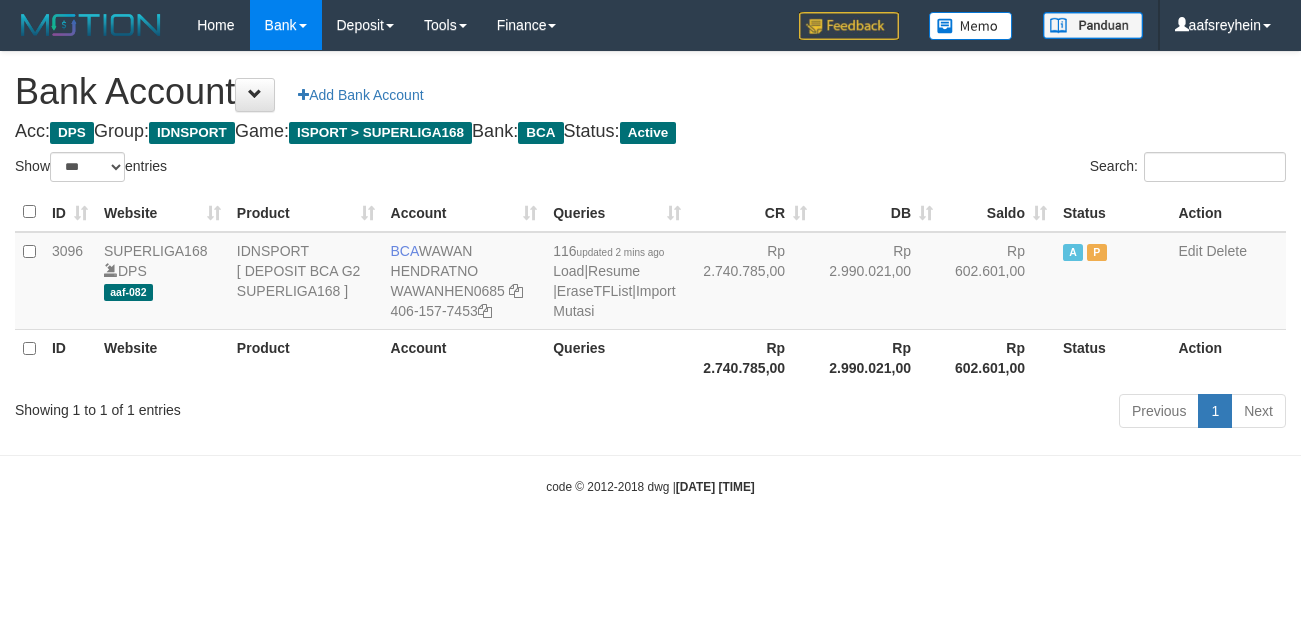 scroll, scrollTop: 0, scrollLeft: 0, axis: both 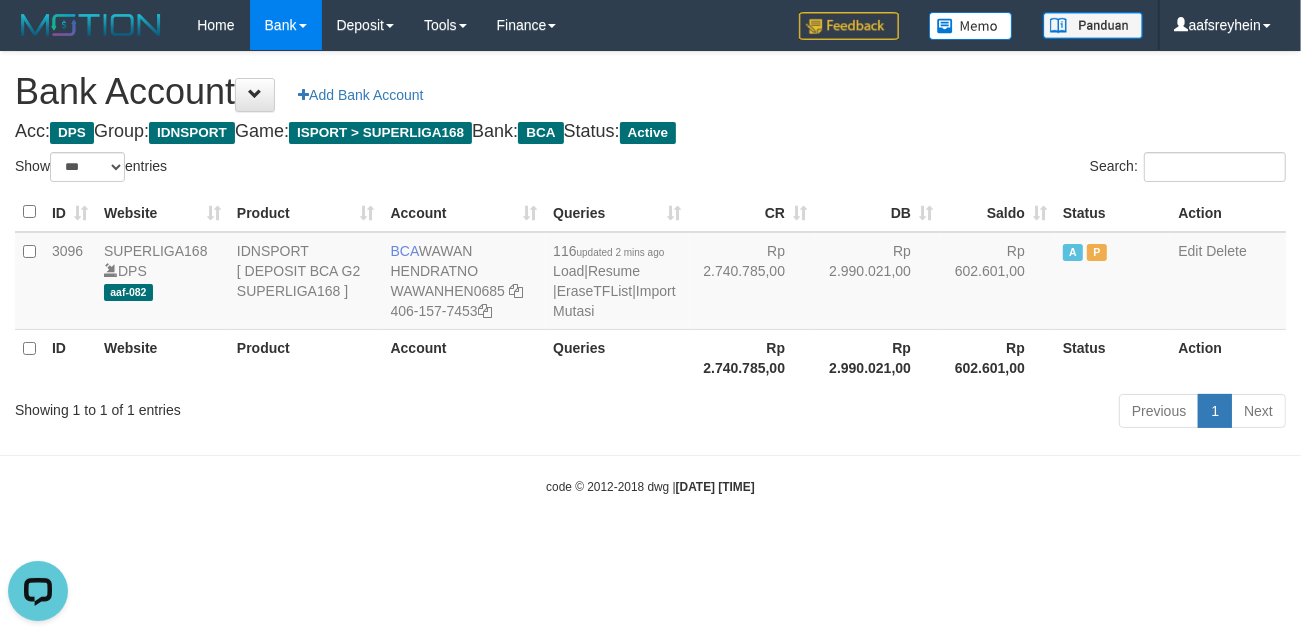 click on "Showing 1 to 1 of 1 entries Previous 1 Next" at bounding box center [650, 413] 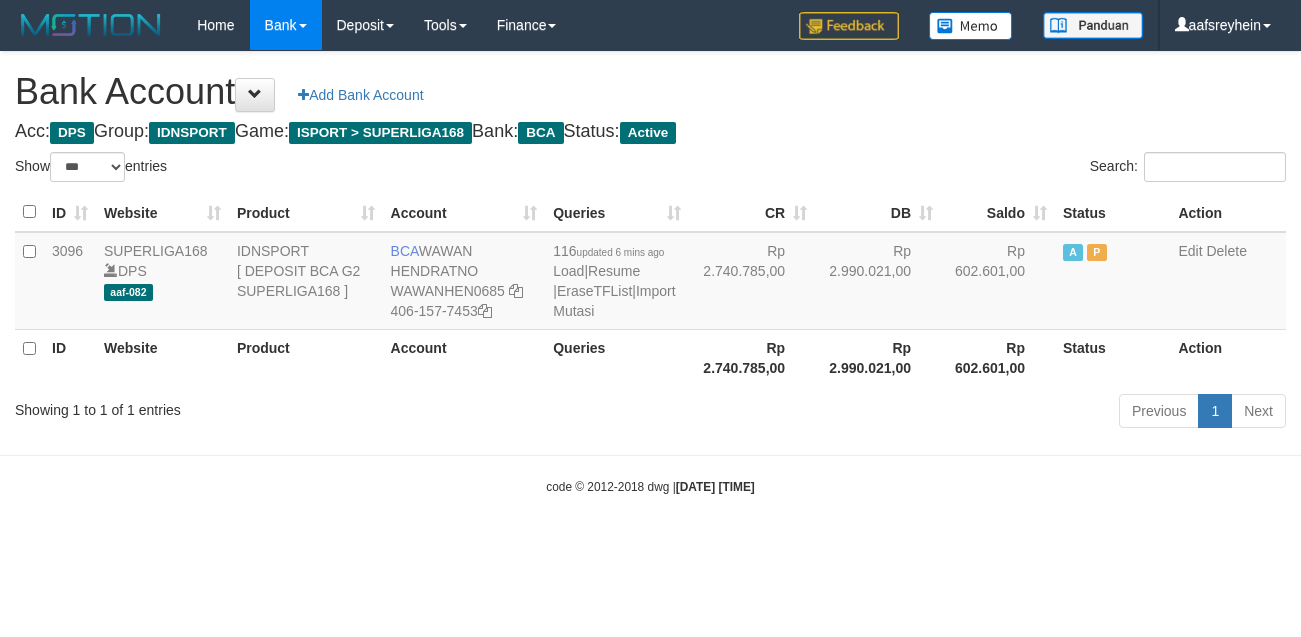 select on "***" 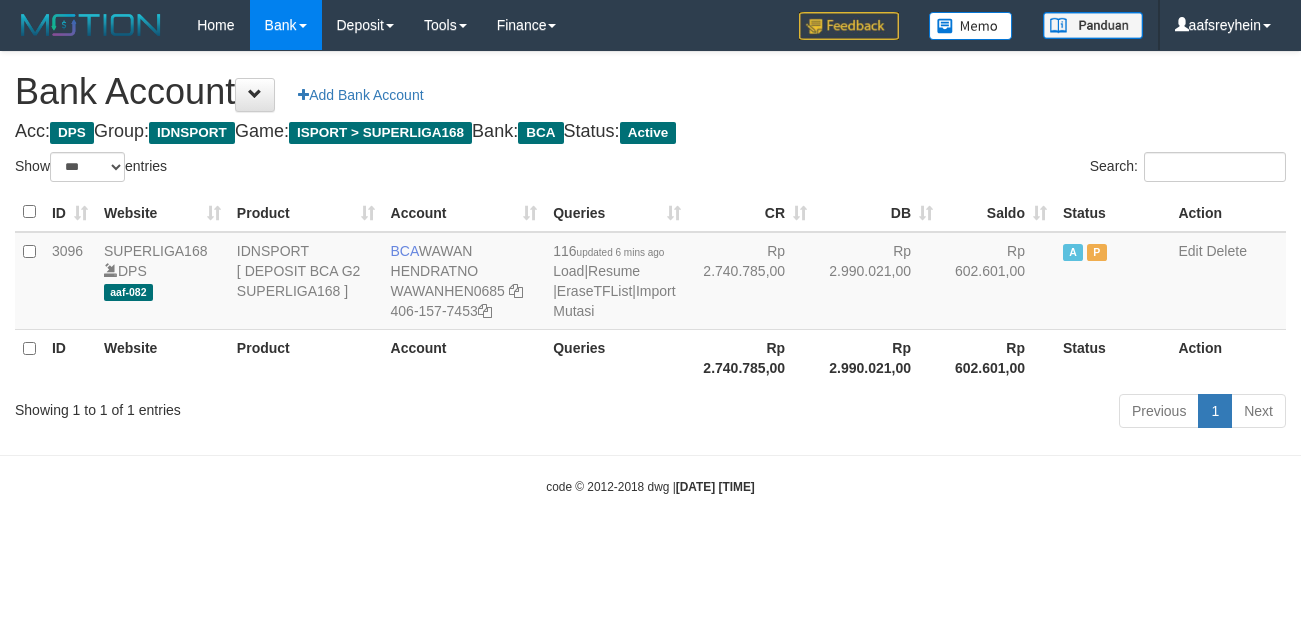 scroll, scrollTop: 0, scrollLeft: 0, axis: both 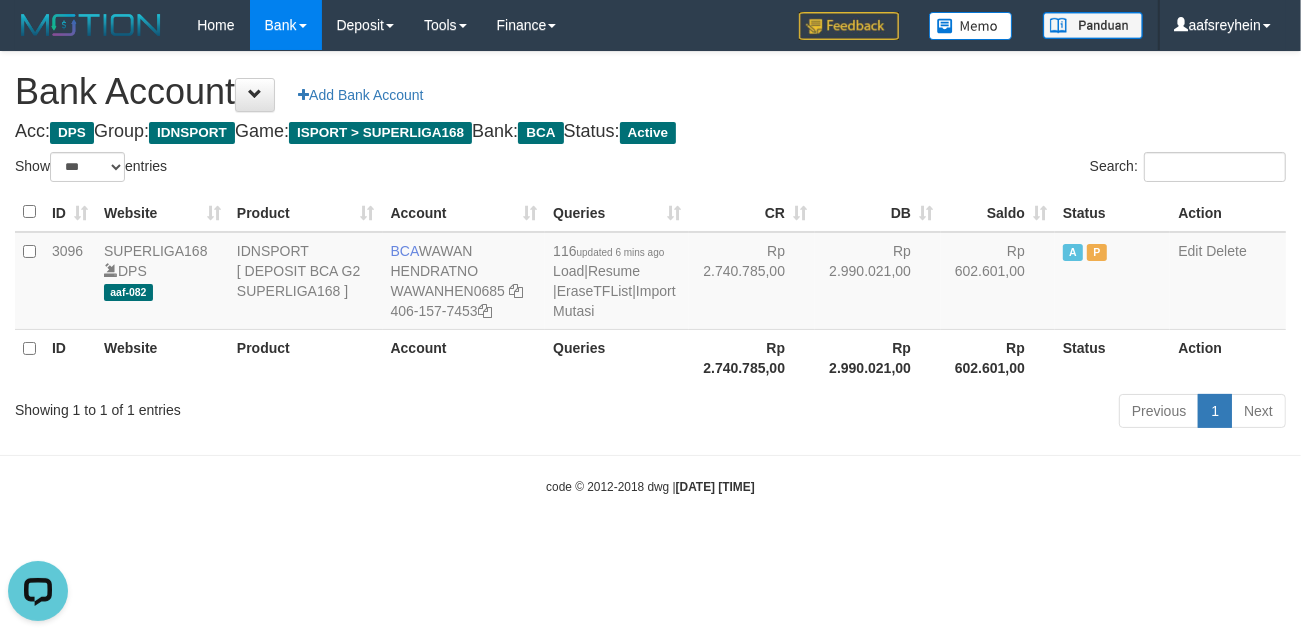 click on "code © 2012-2018 dwg |  2025/07/11 21:23:29" at bounding box center (650, 486) 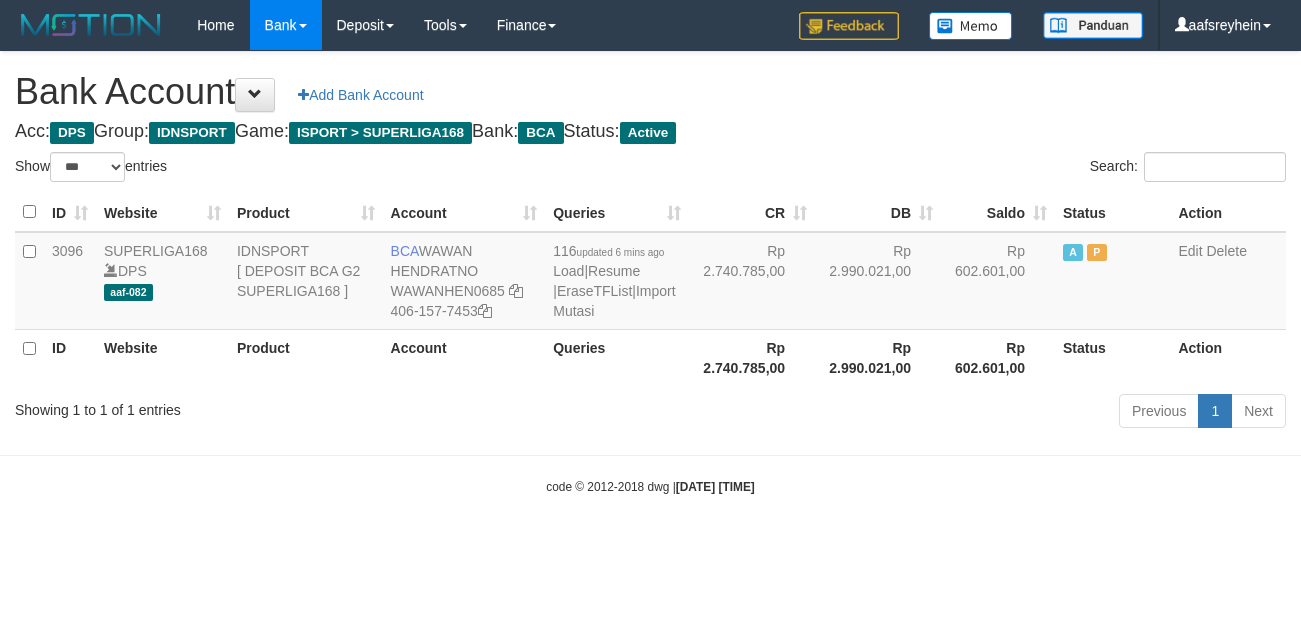 select on "***" 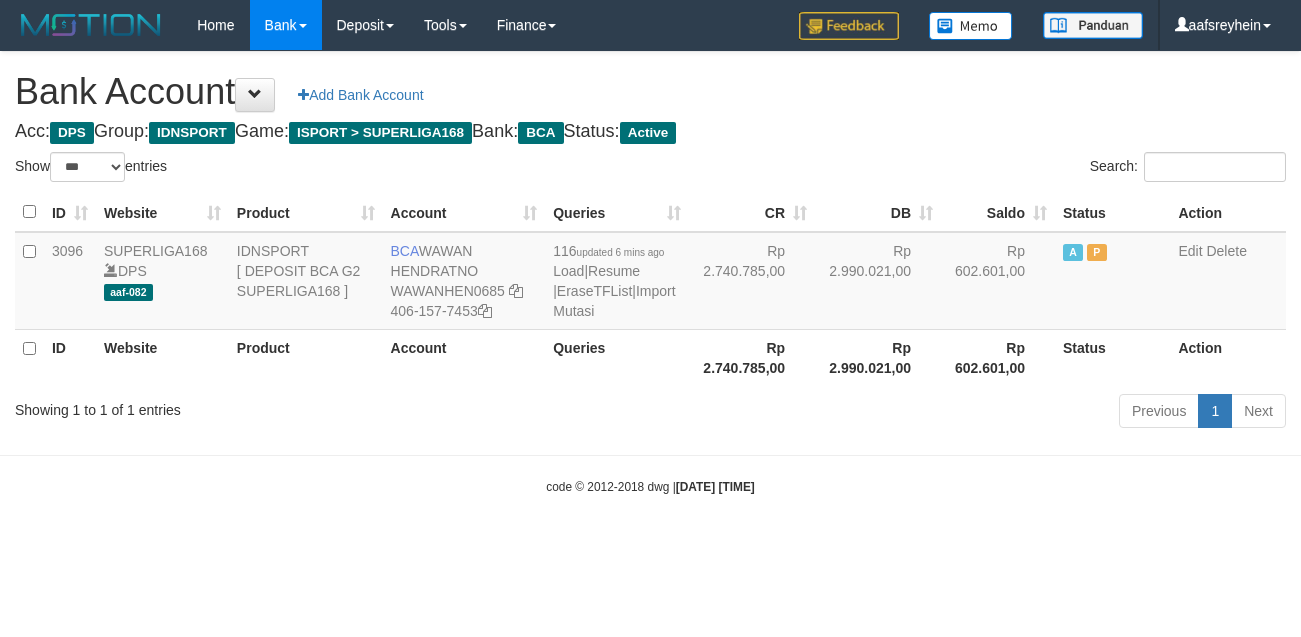scroll, scrollTop: 0, scrollLeft: 0, axis: both 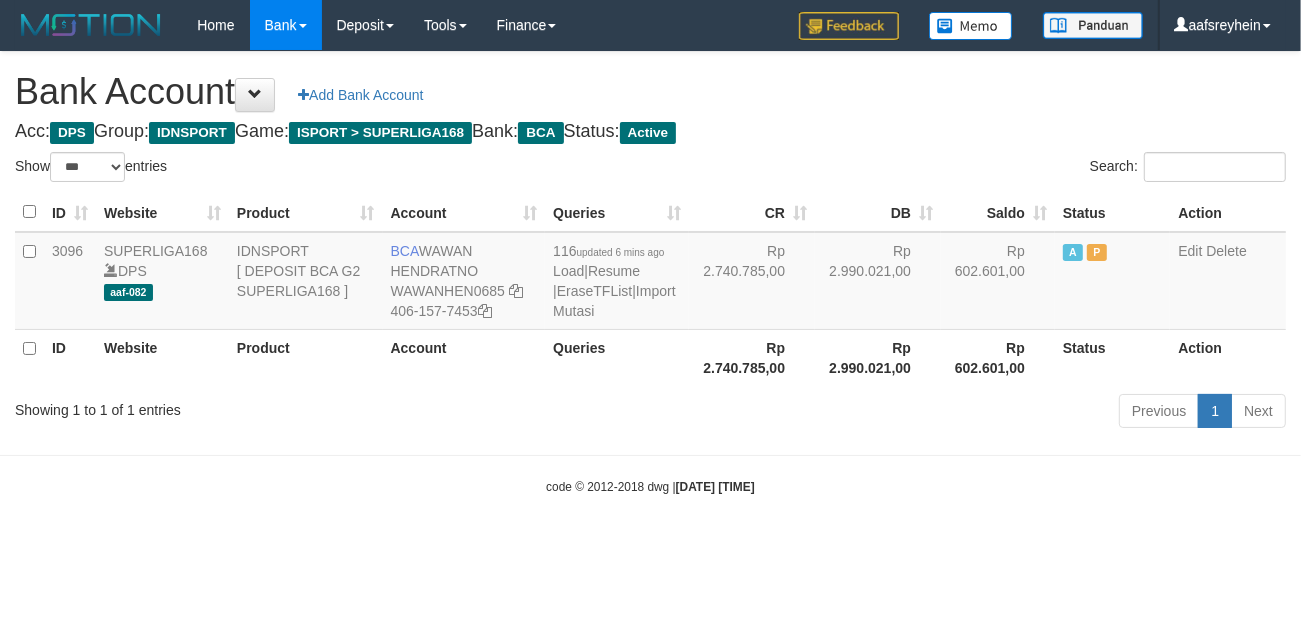 click on "Showing 1 to 1 of 1 entries" at bounding box center (271, 406) 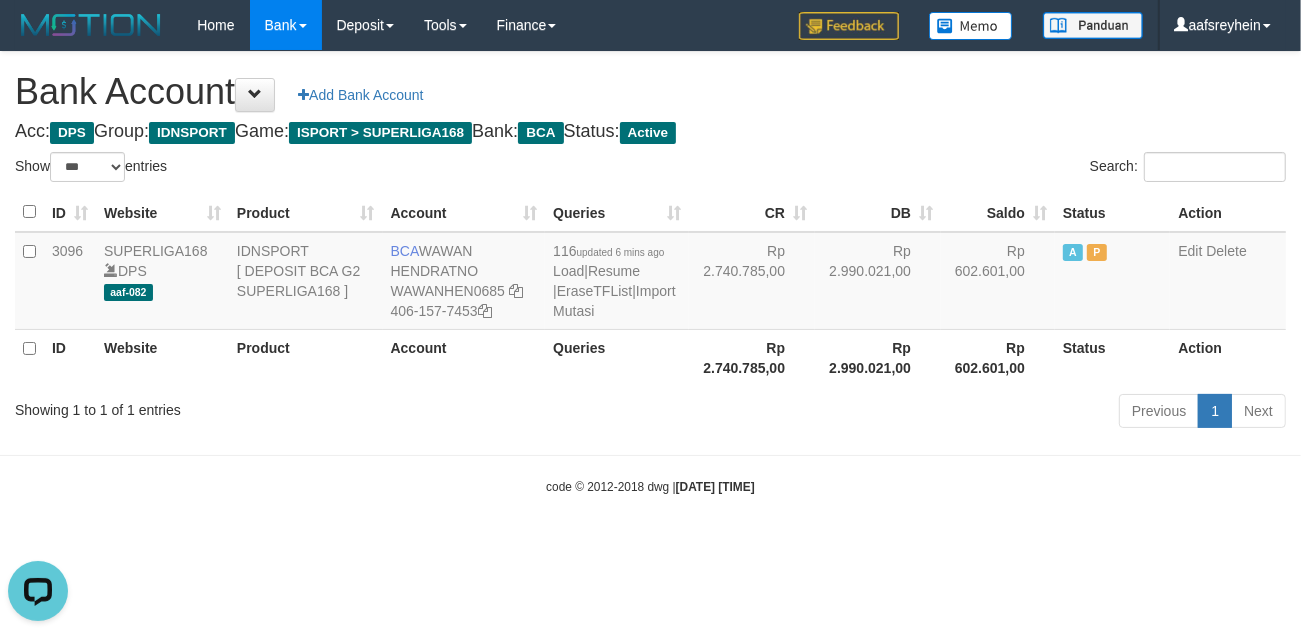 scroll, scrollTop: 0, scrollLeft: 0, axis: both 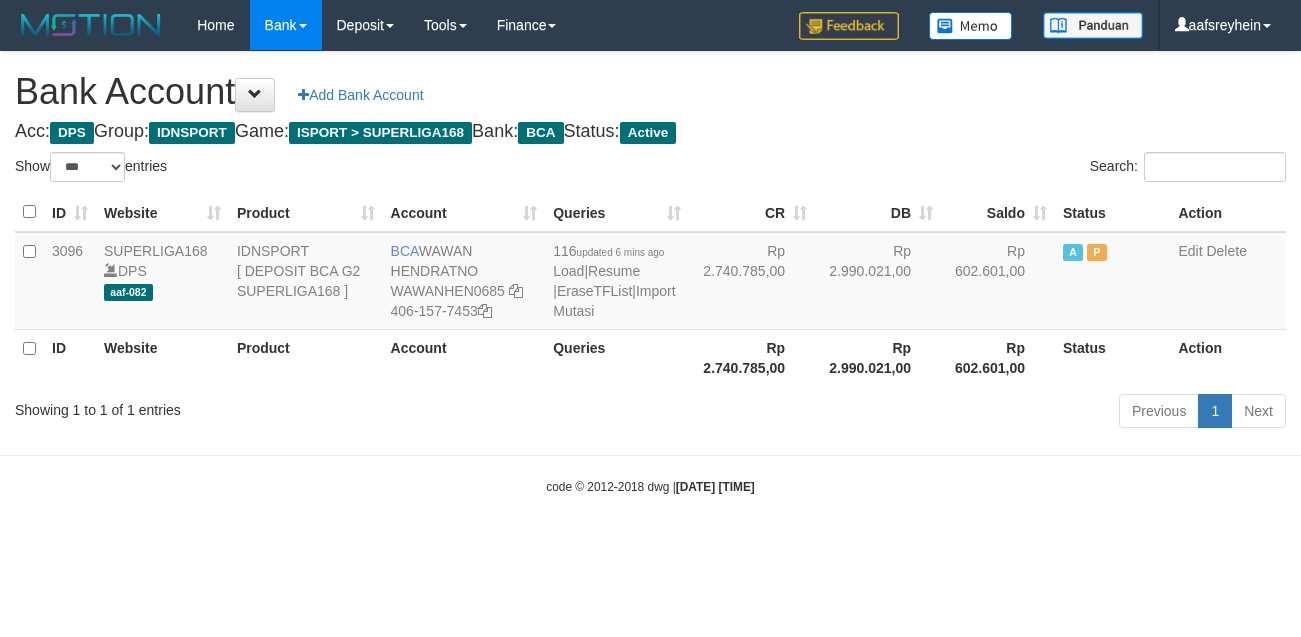 select on "***" 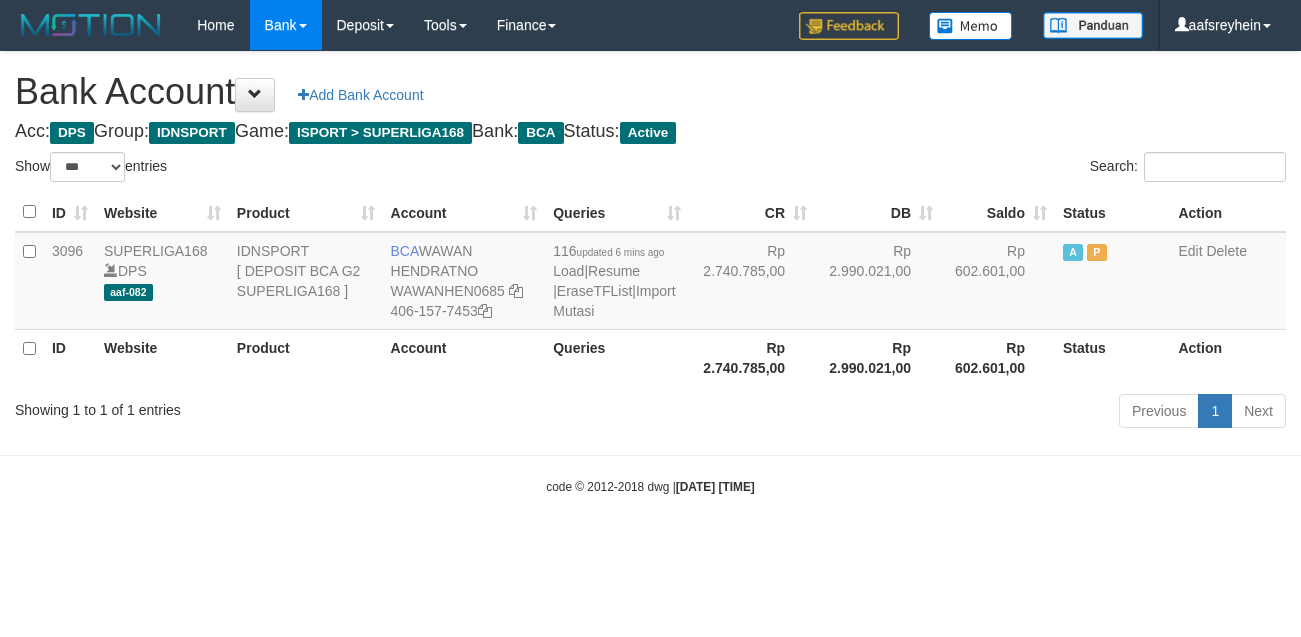 scroll, scrollTop: 0, scrollLeft: 0, axis: both 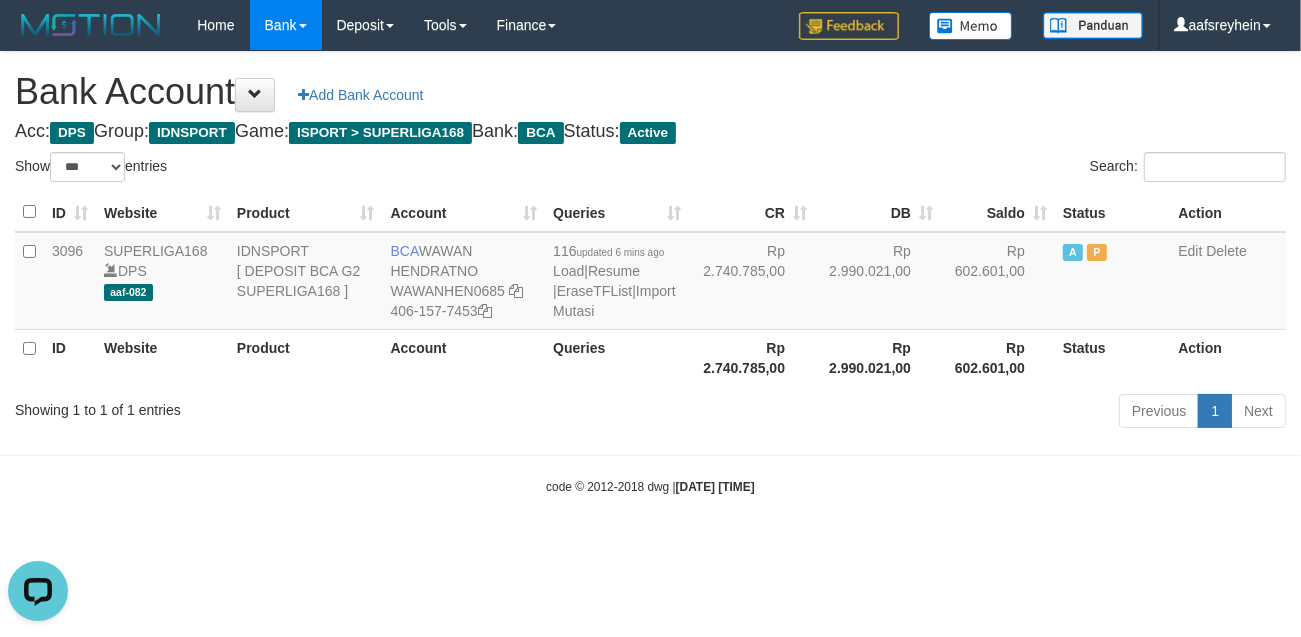 click on "Toggle navigation
Home
Bank
Account List
Load
By Website
Group
[ISPORT]													SUPERLIGA168
By Load Group (DPS)
-" at bounding box center [650, 273] 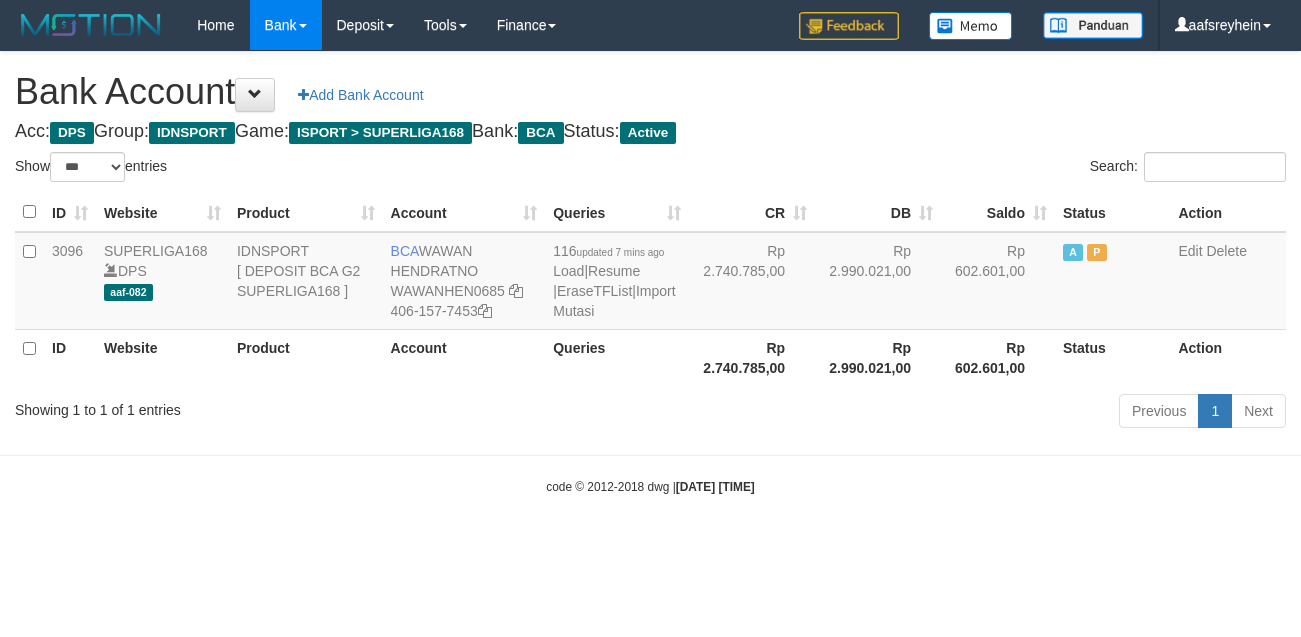 select on "***" 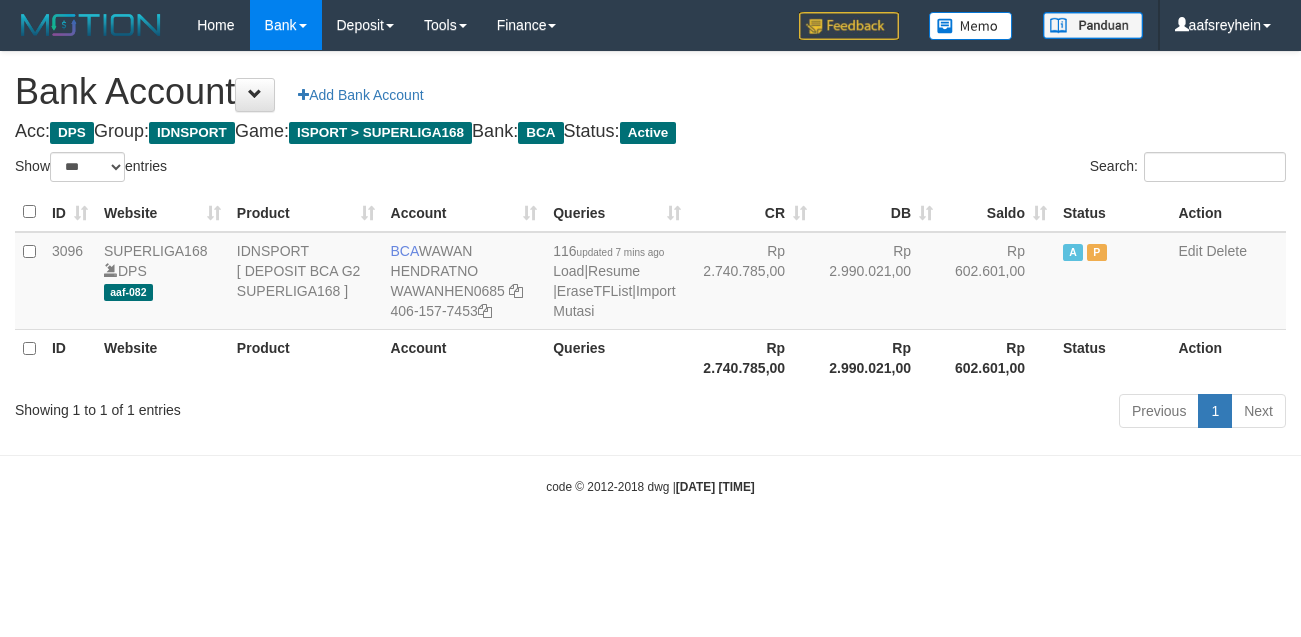scroll, scrollTop: 0, scrollLeft: 0, axis: both 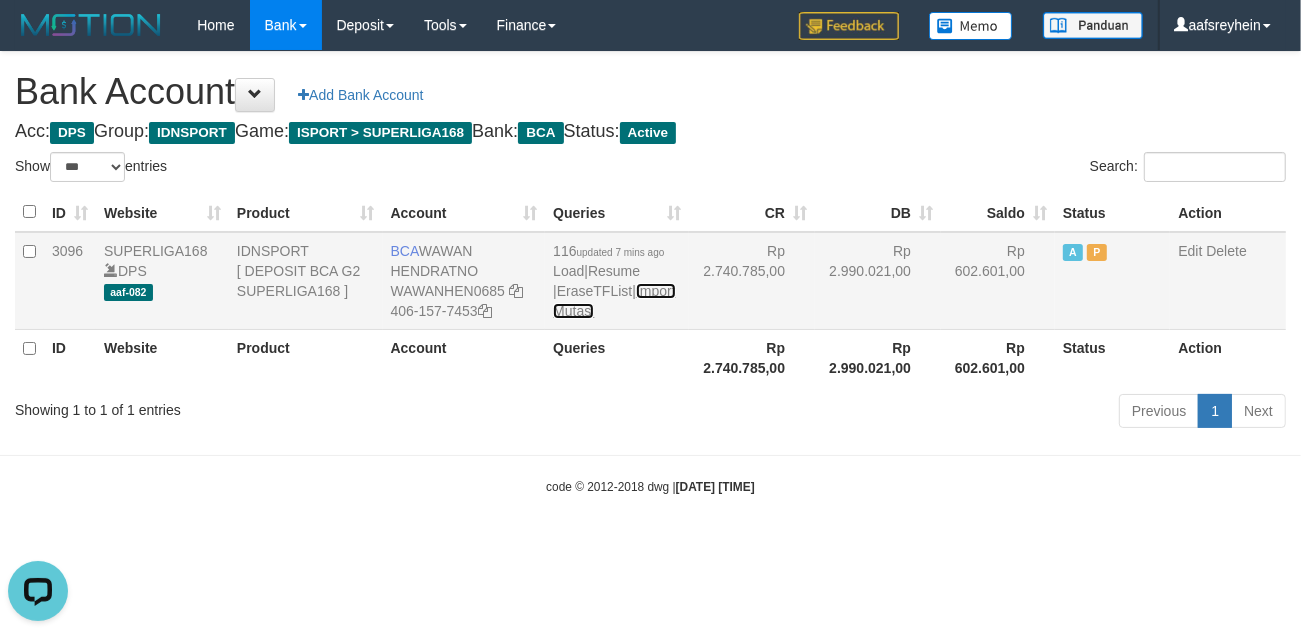 click on "Import Mutasi" at bounding box center (614, 301) 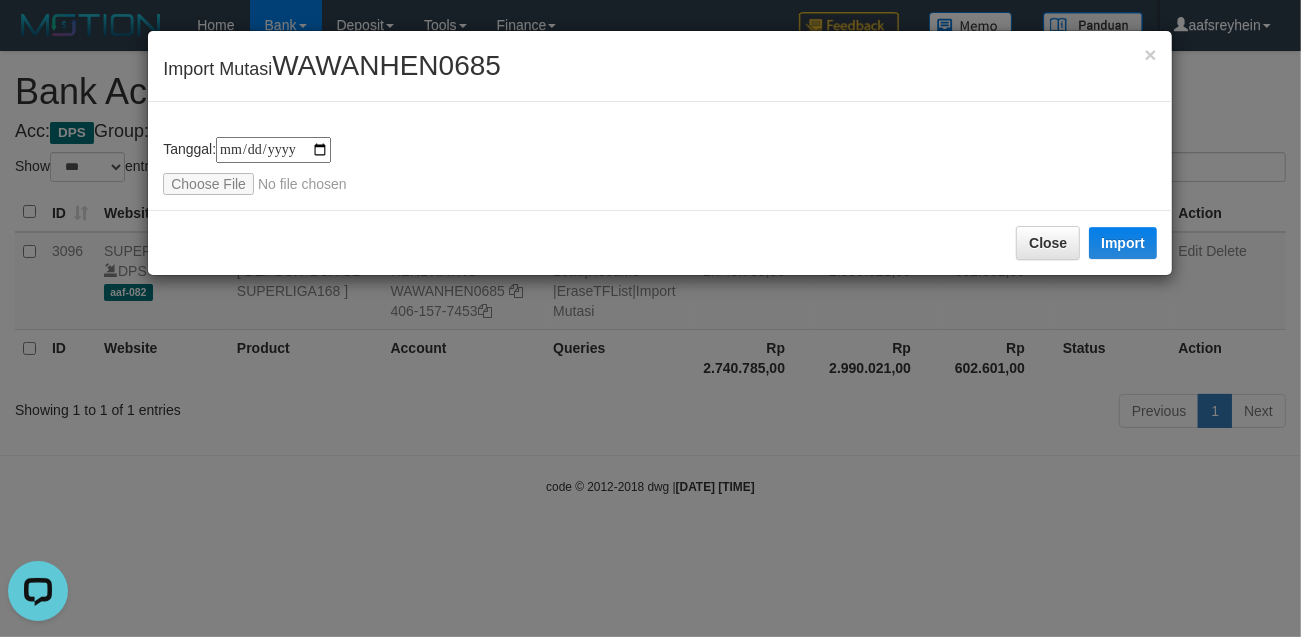type on "**********" 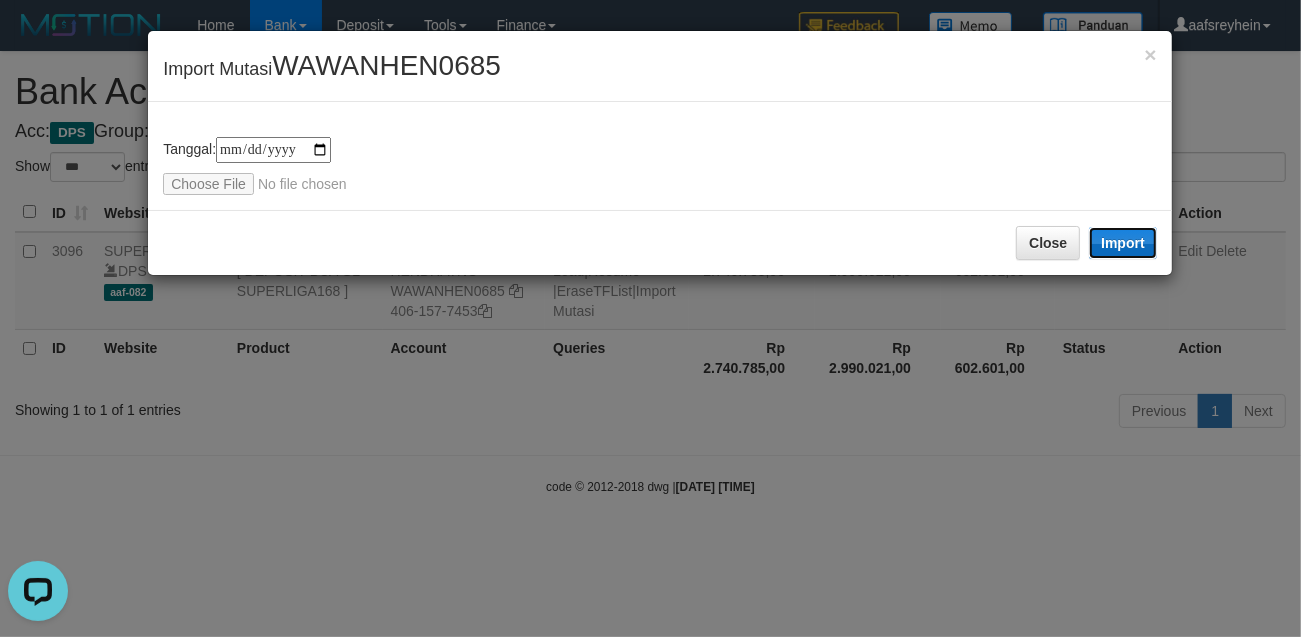 click on "Import" at bounding box center [1123, 243] 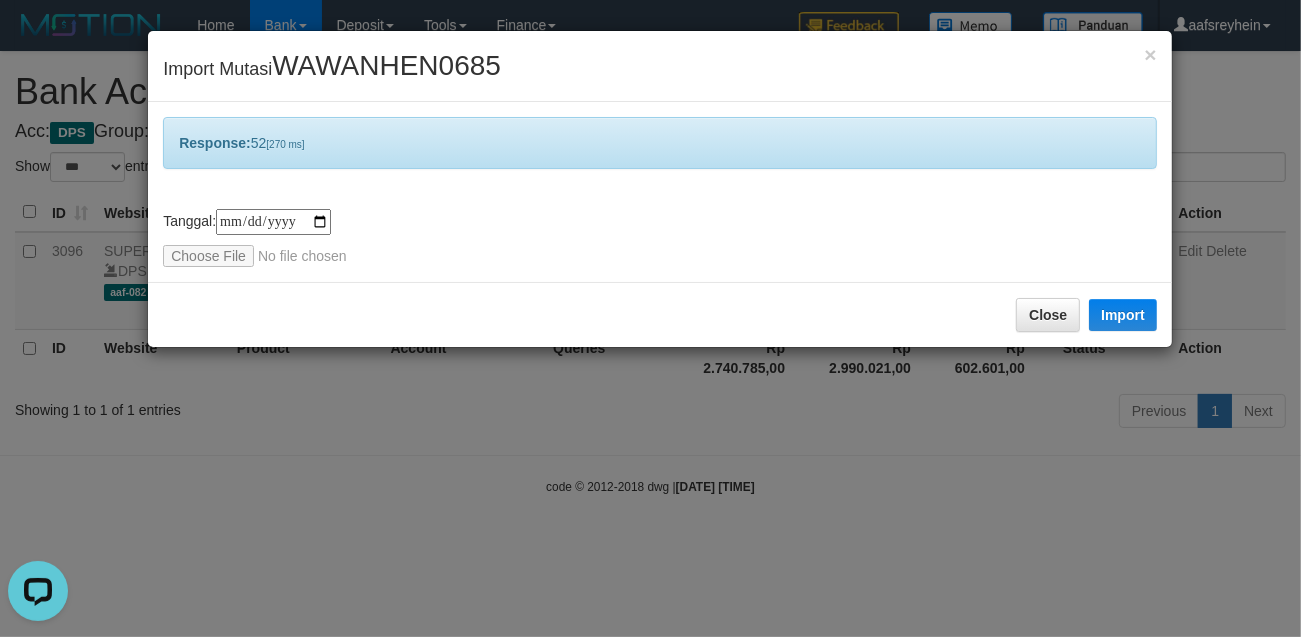 click on "**********" at bounding box center (650, 318) 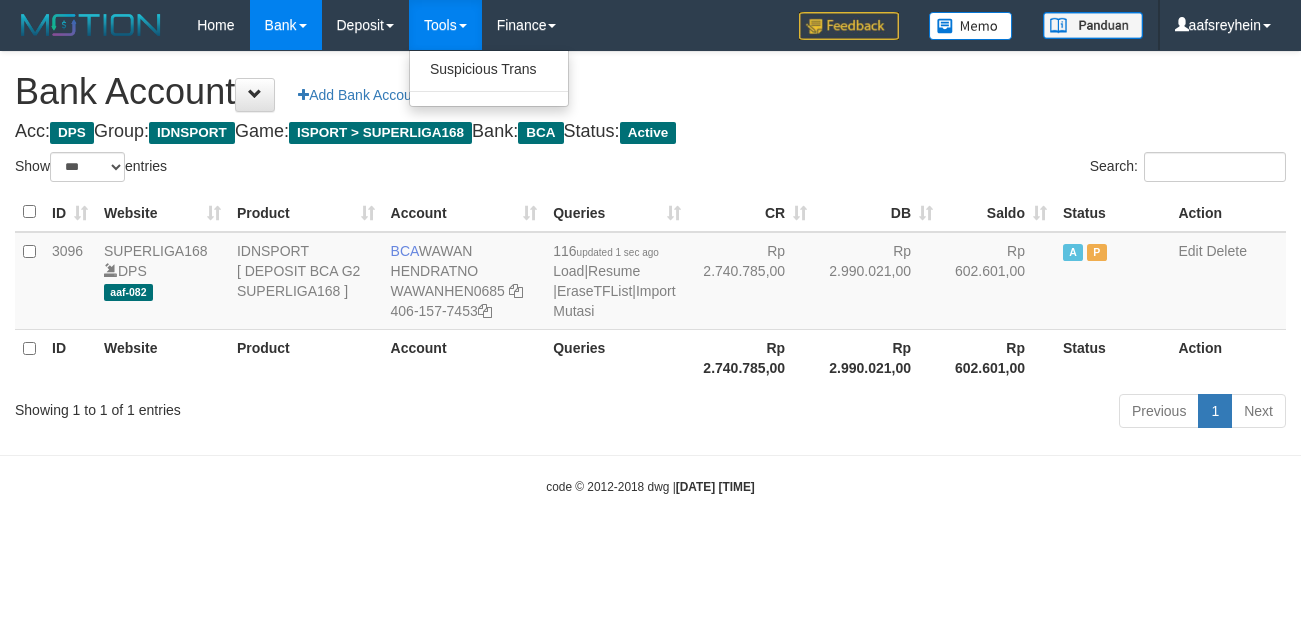 select on "***" 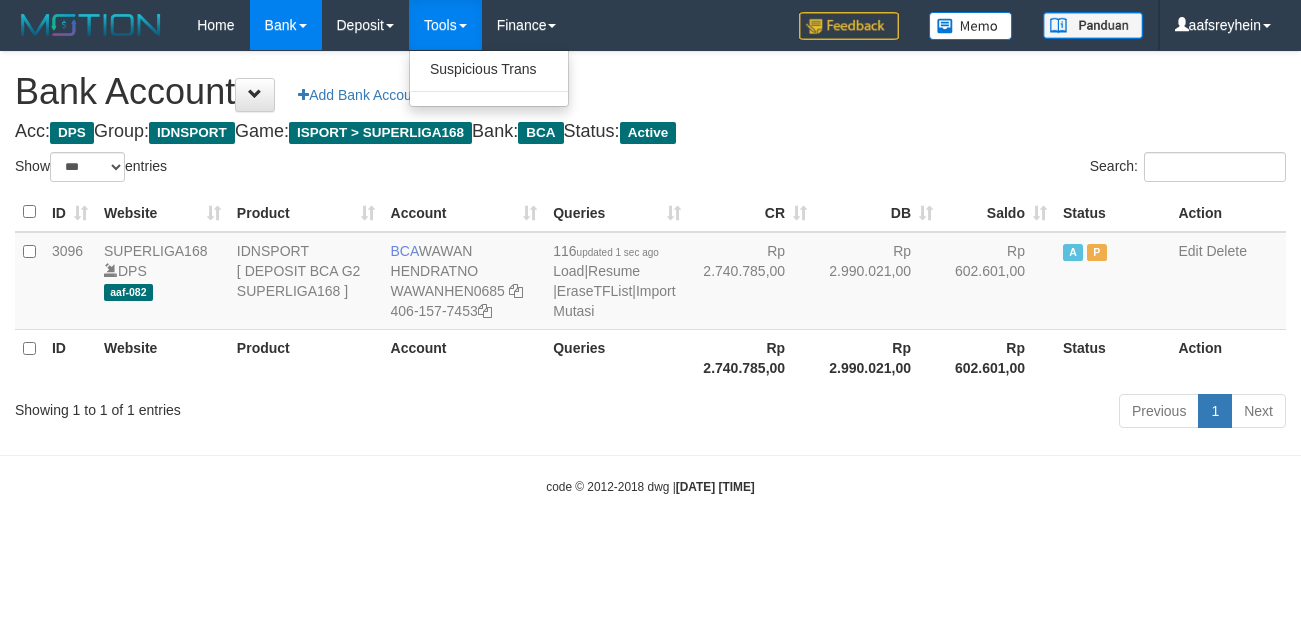 scroll, scrollTop: 0, scrollLeft: 0, axis: both 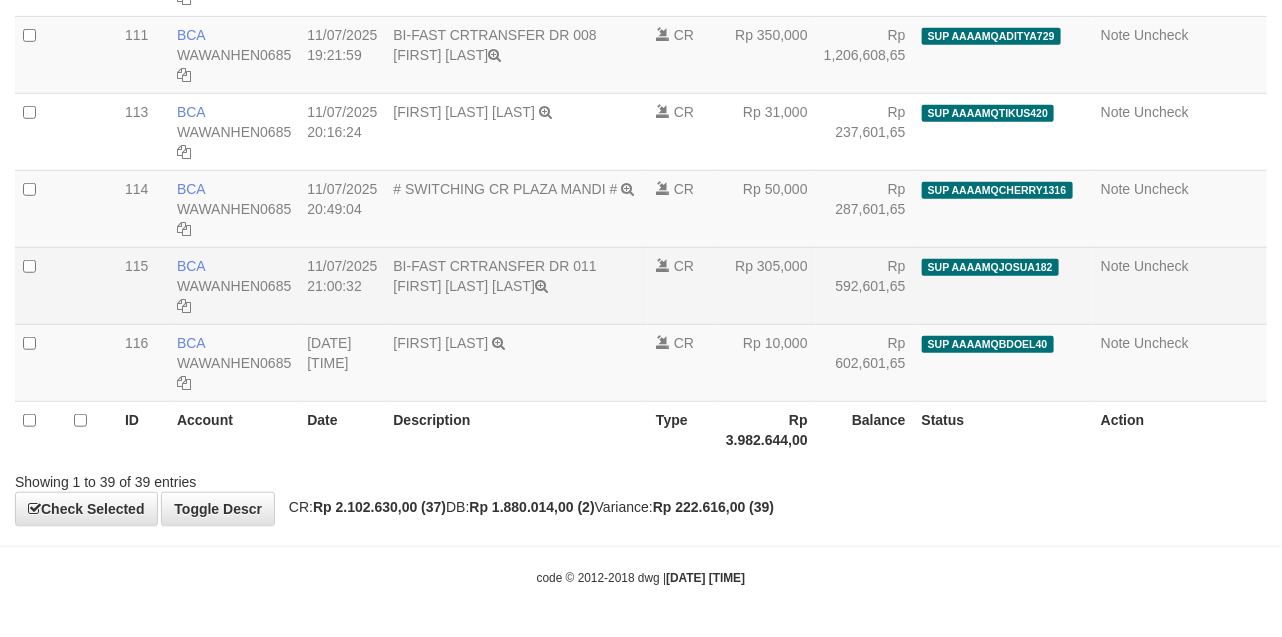 click on "BI-FAST CRTRANSFER DR 011 KRISTO JOSUA NAIBA" at bounding box center [516, 285] 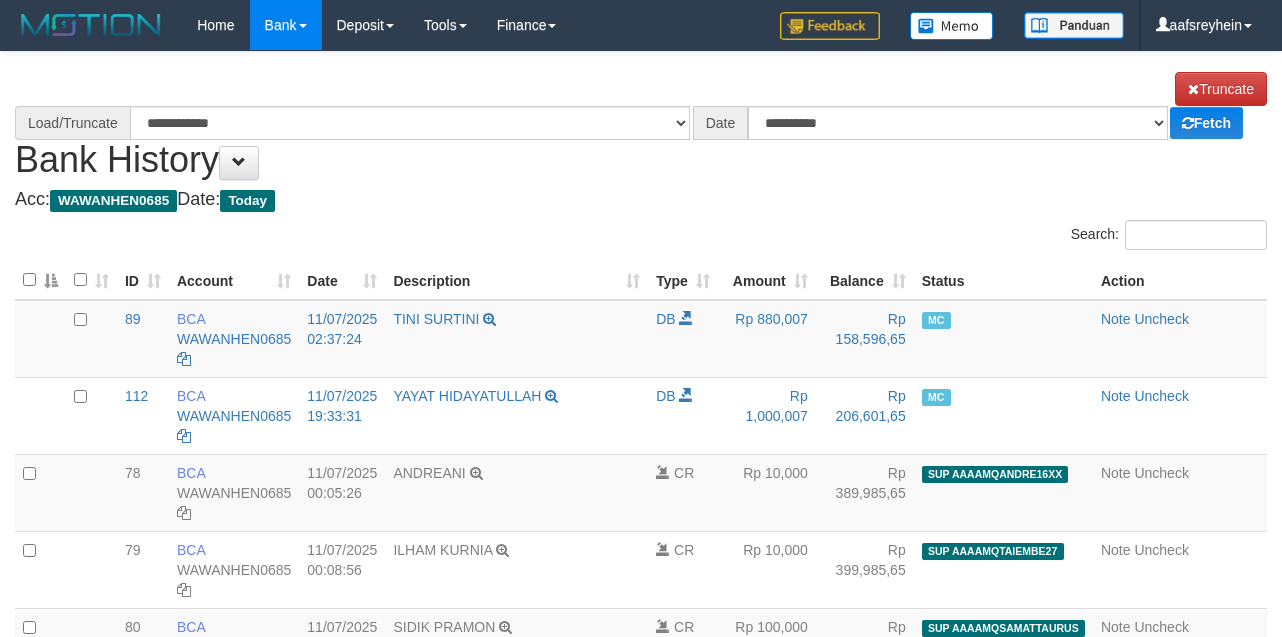 scroll, scrollTop: 2911, scrollLeft: 0, axis: vertical 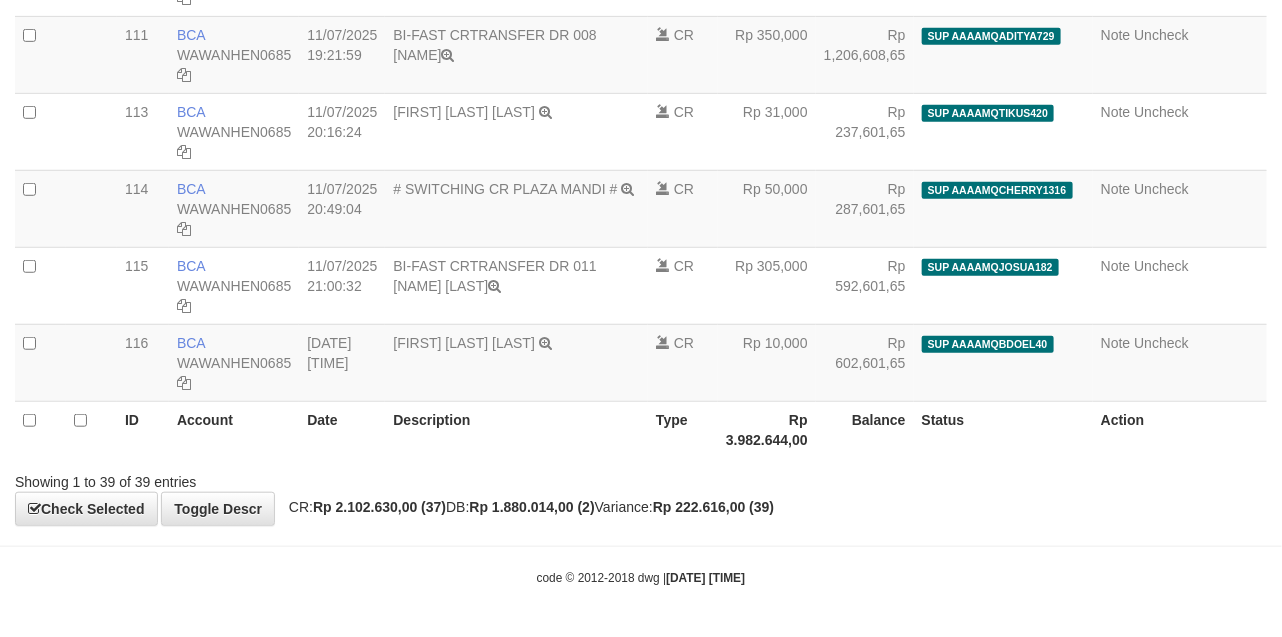 select on "****" 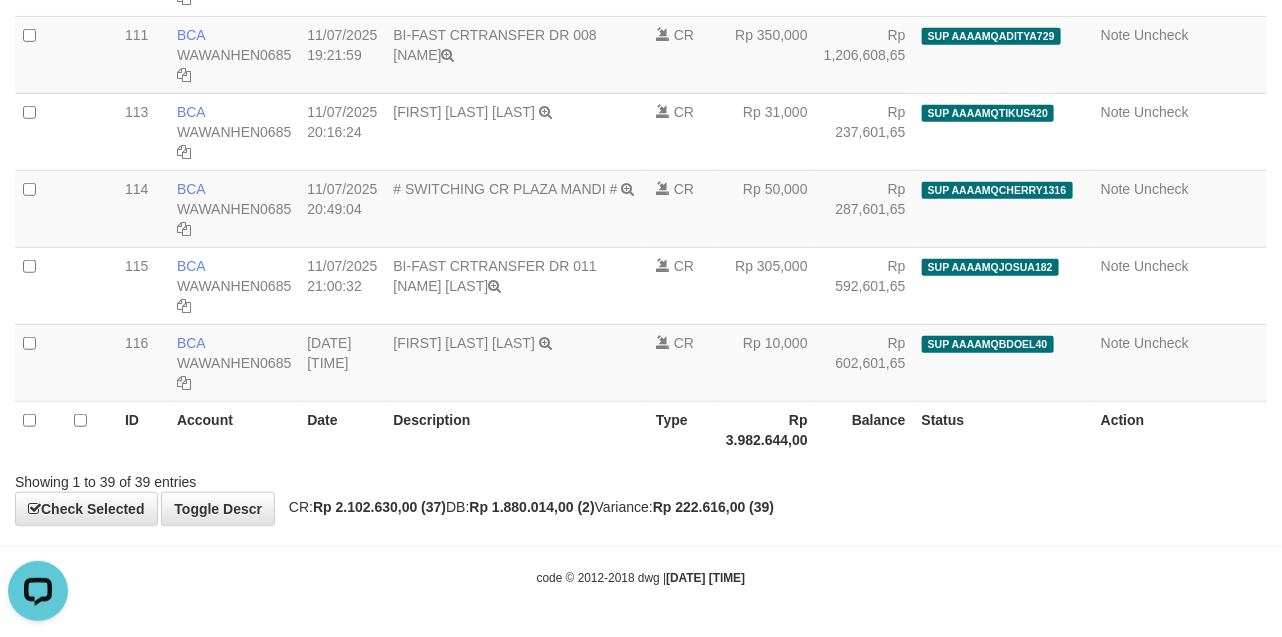scroll, scrollTop: 0, scrollLeft: 0, axis: both 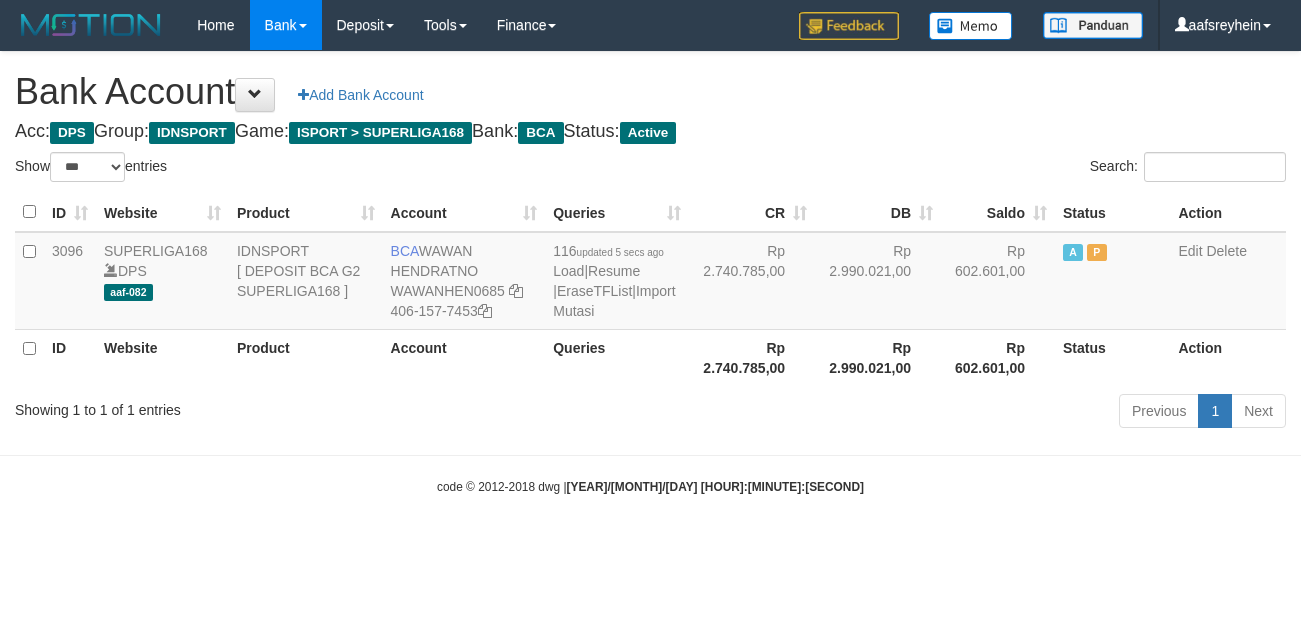 select on "***" 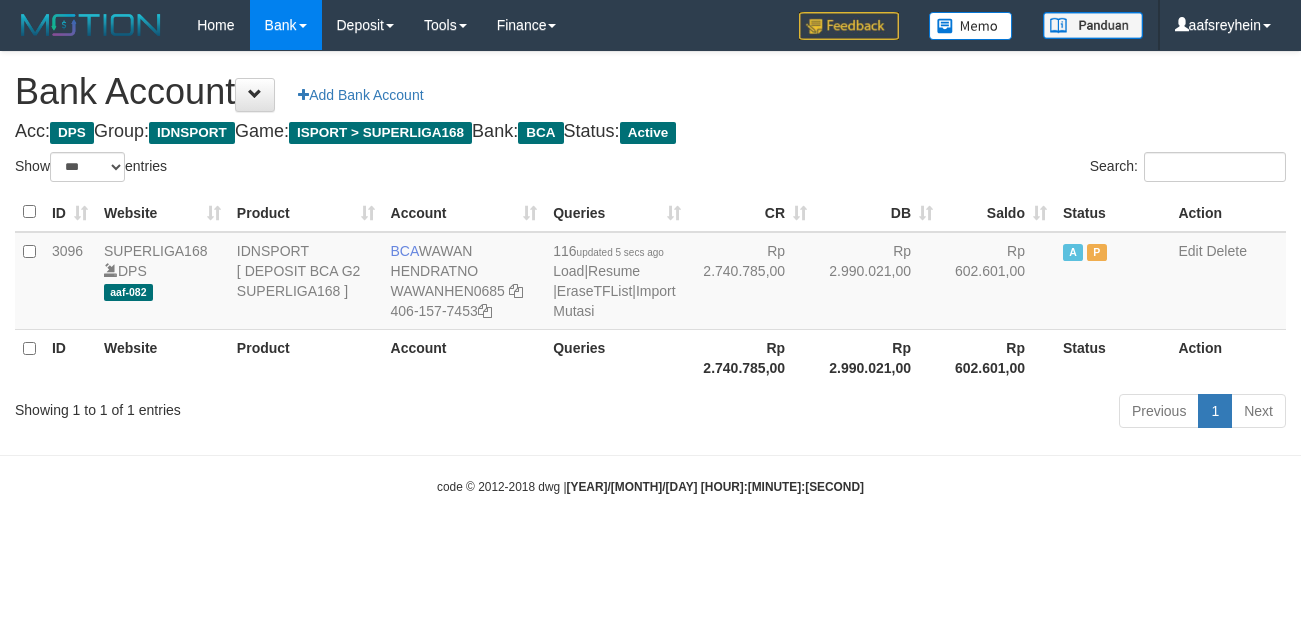 scroll, scrollTop: 0, scrollLeft: 0, axis: both 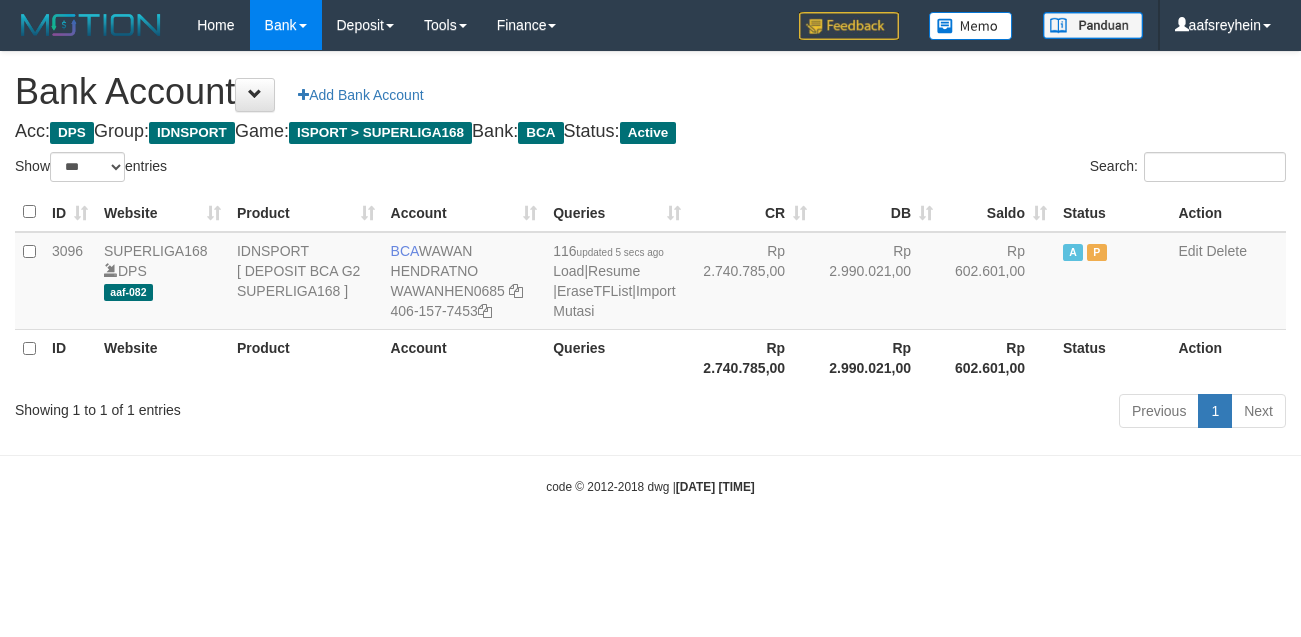 select on "***" 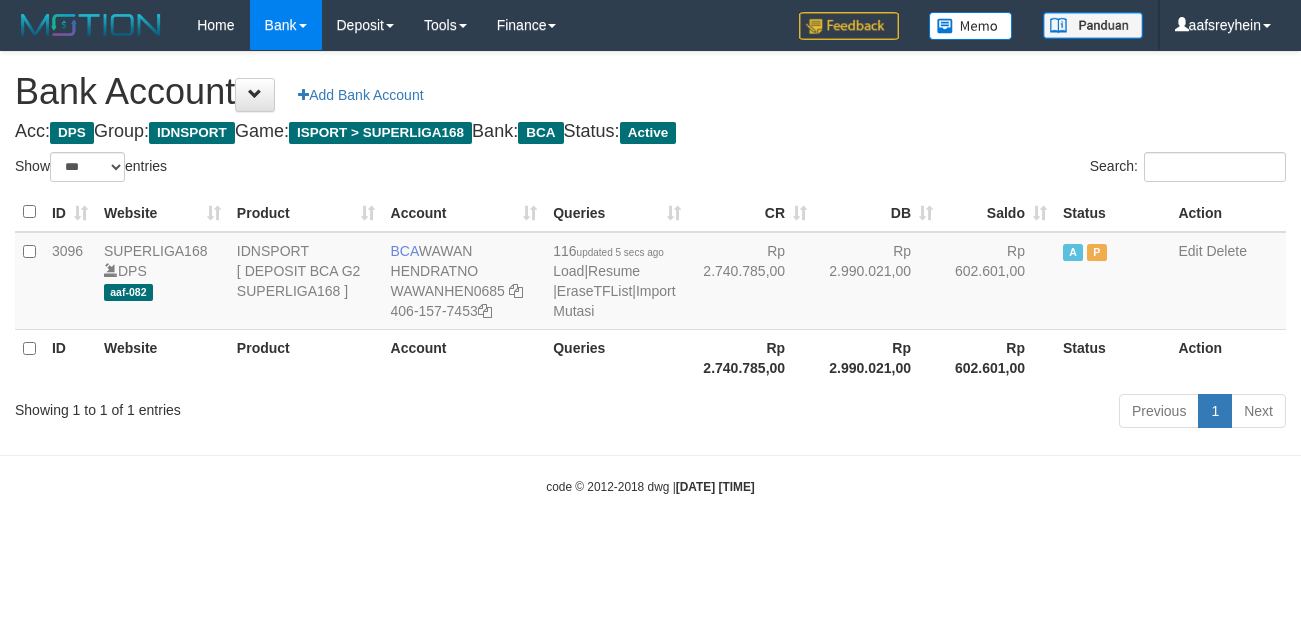 scroll, scrollTop: 0, scrollLeft: 0, axis: both 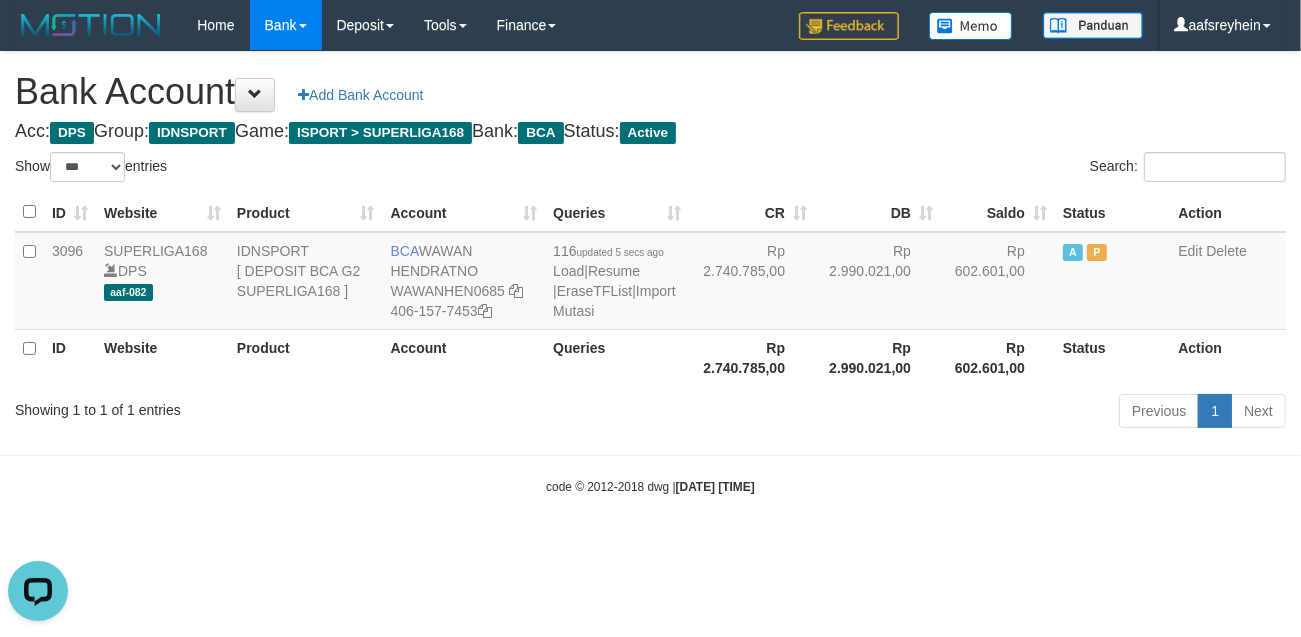 click on "Toggle navigation
Home
Bank
Account List
Load
By Website
Group
[ISPORT]													SUPERLIGA168
By Load Group (DPS)
-" at bounding box center (650, 273) 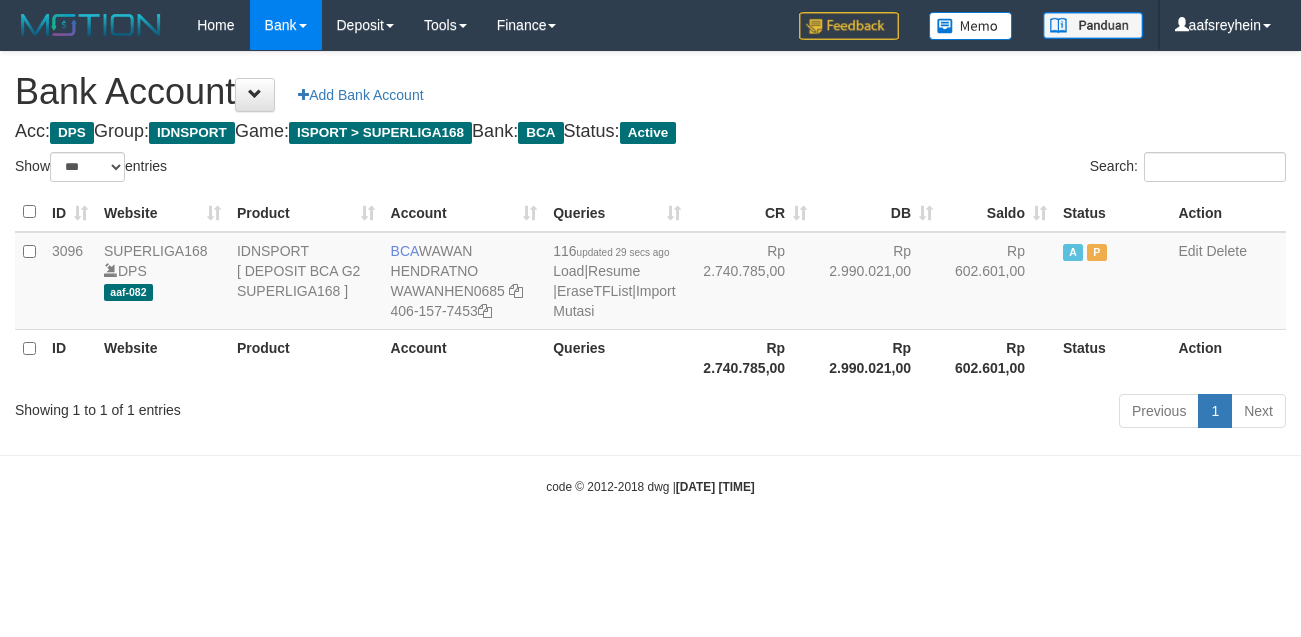 select on "***" 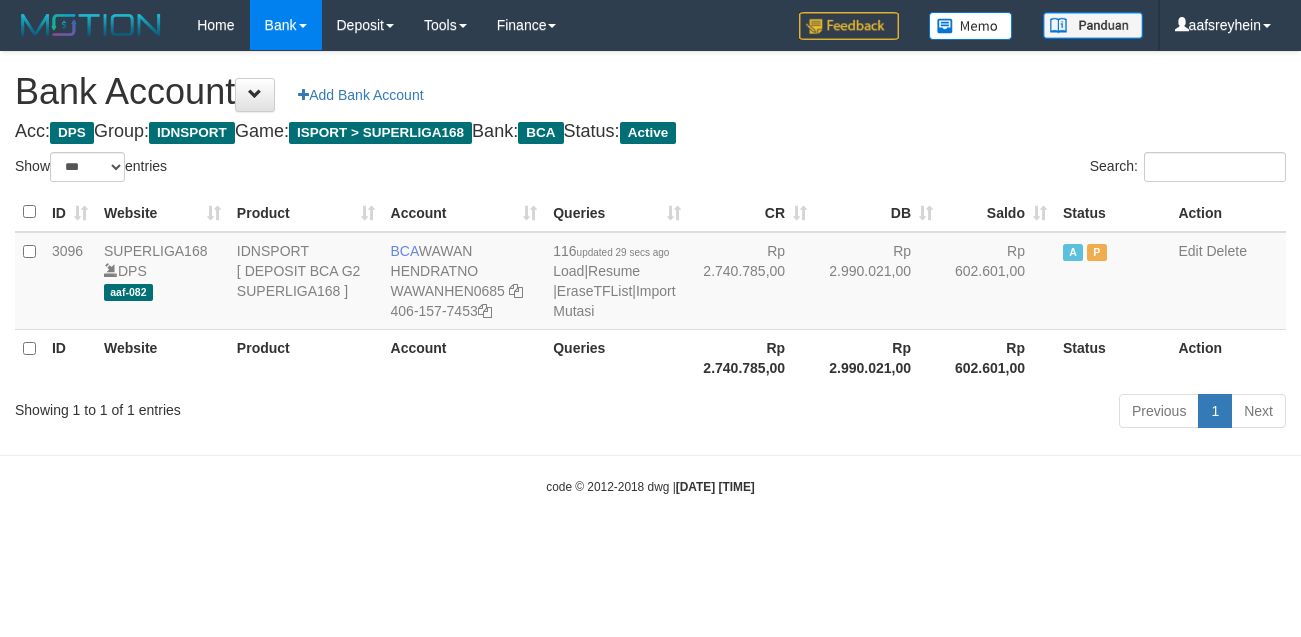 scroll, scrollTop: 0, scrollLeft: 0, axis: both 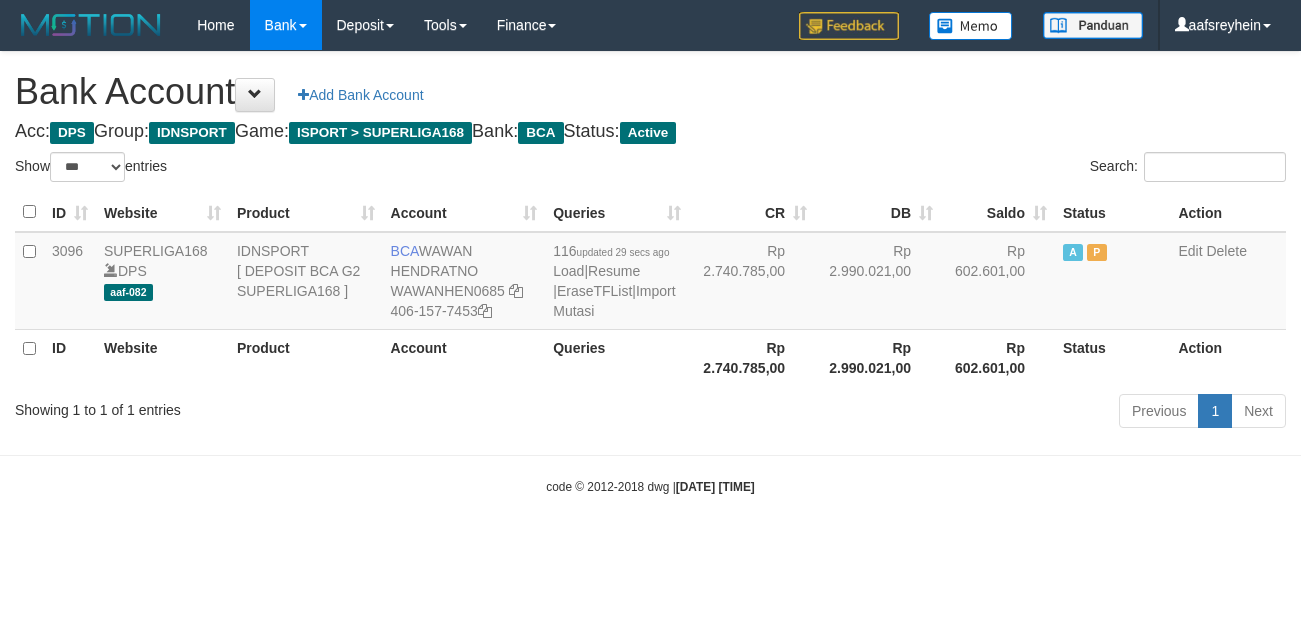 select on "***" 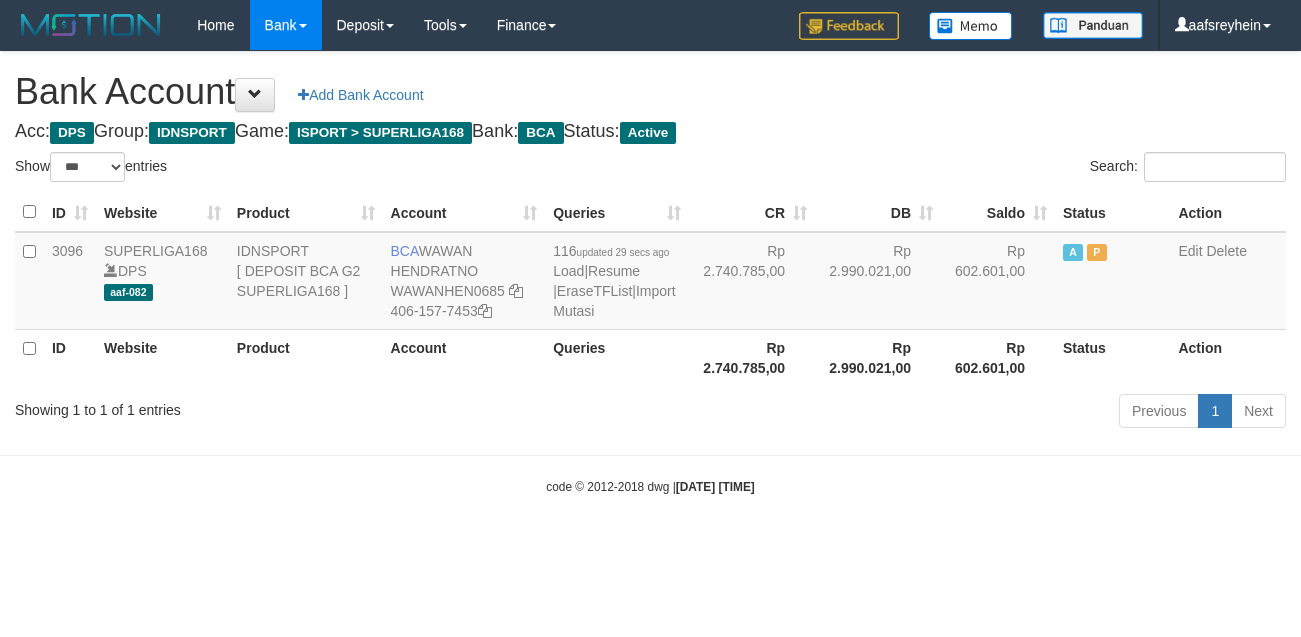 scroll, scrollTop: 0, scrollLeft: 0, axis: both 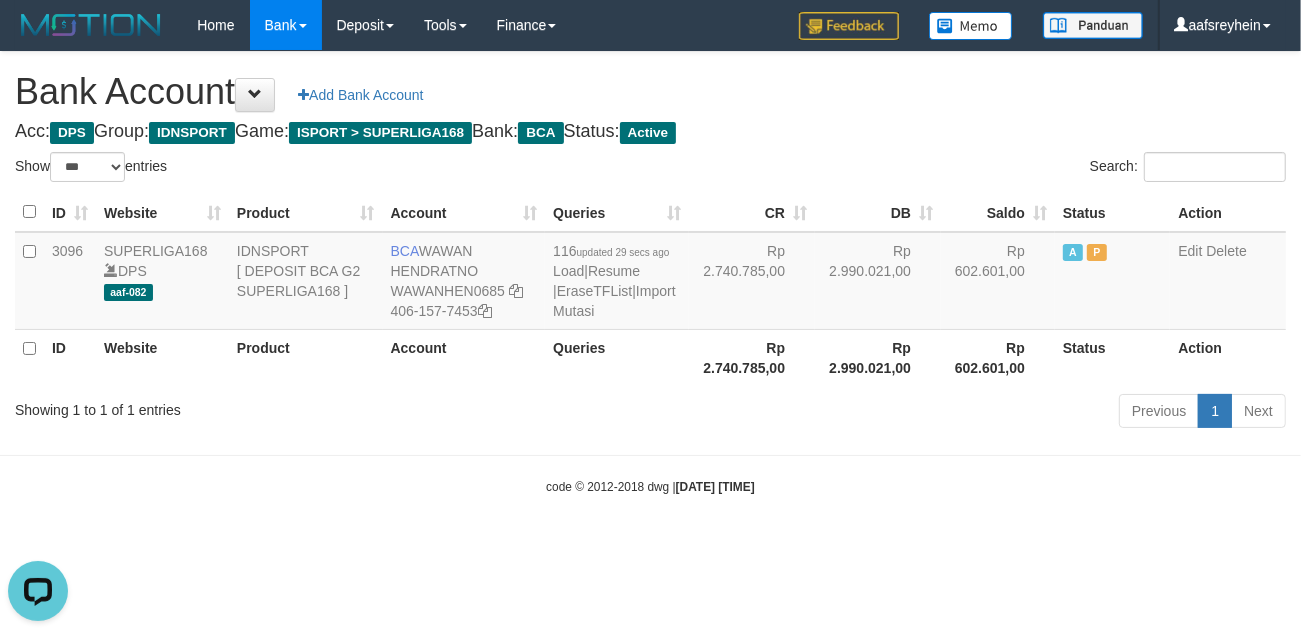 click on "Toggle navigation
Home
Bank
Account List
Load
By Website
Group
[ISPORT]													SUPERLIGA168
By Load Group (DPS)
-" at bounding box center (650, 273) 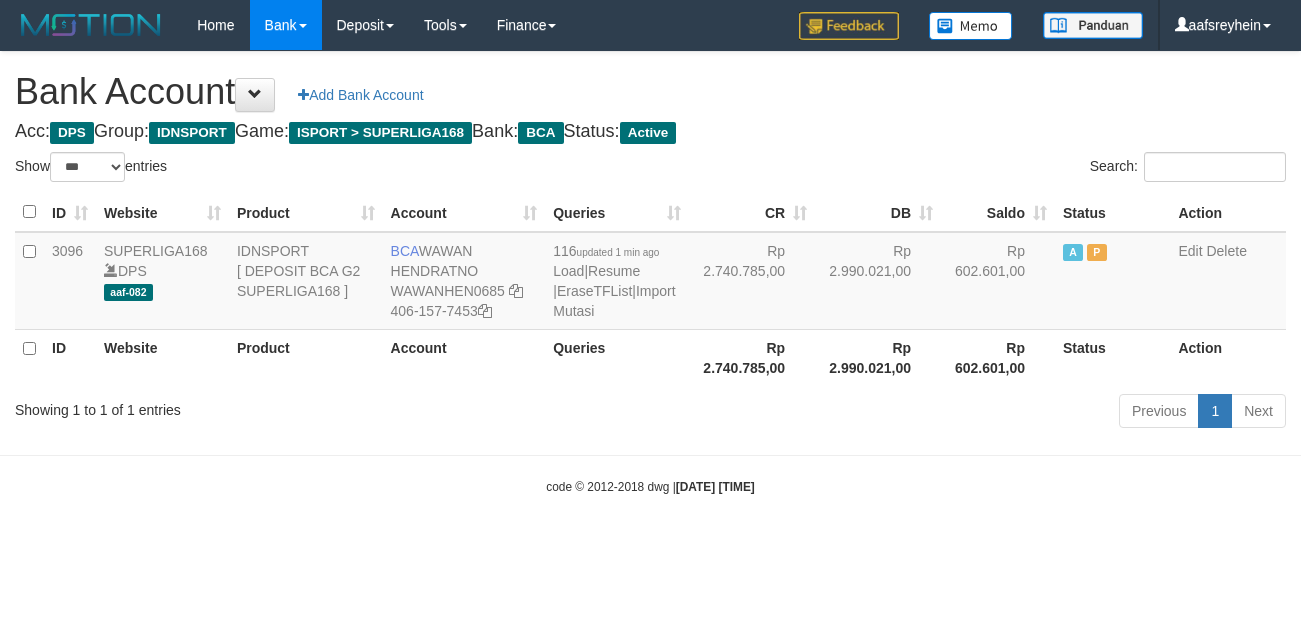select on "***" 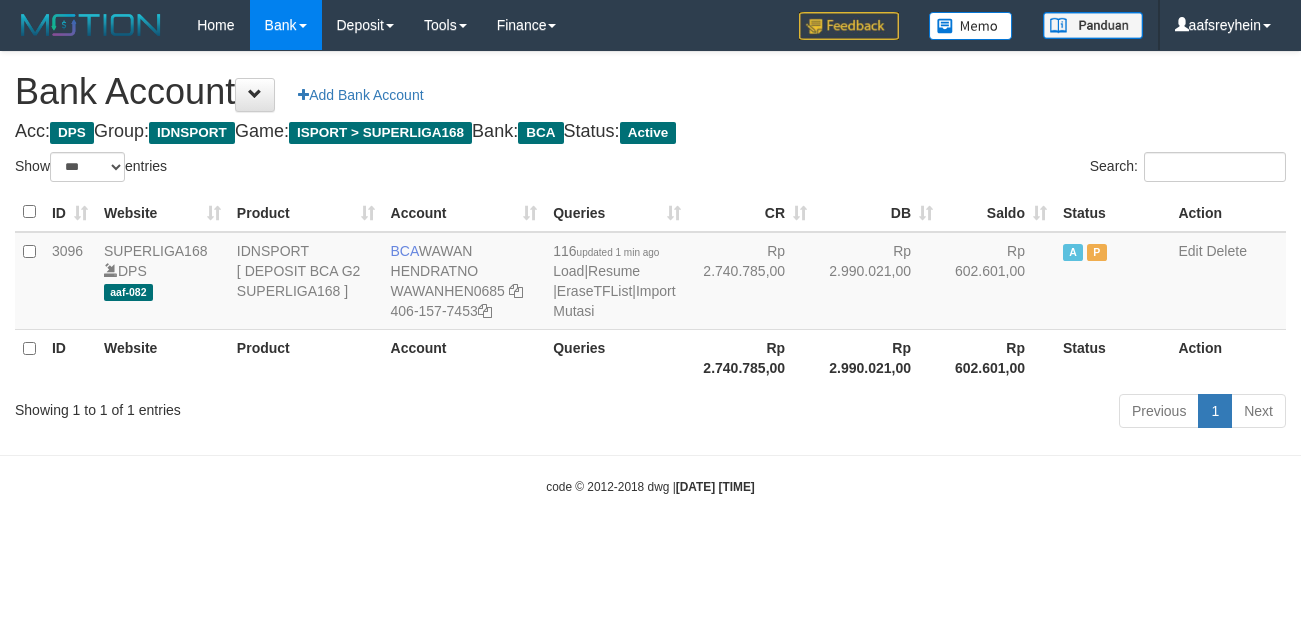 scroll, scrollTop: 0, scrollLeft: 0, axis: both 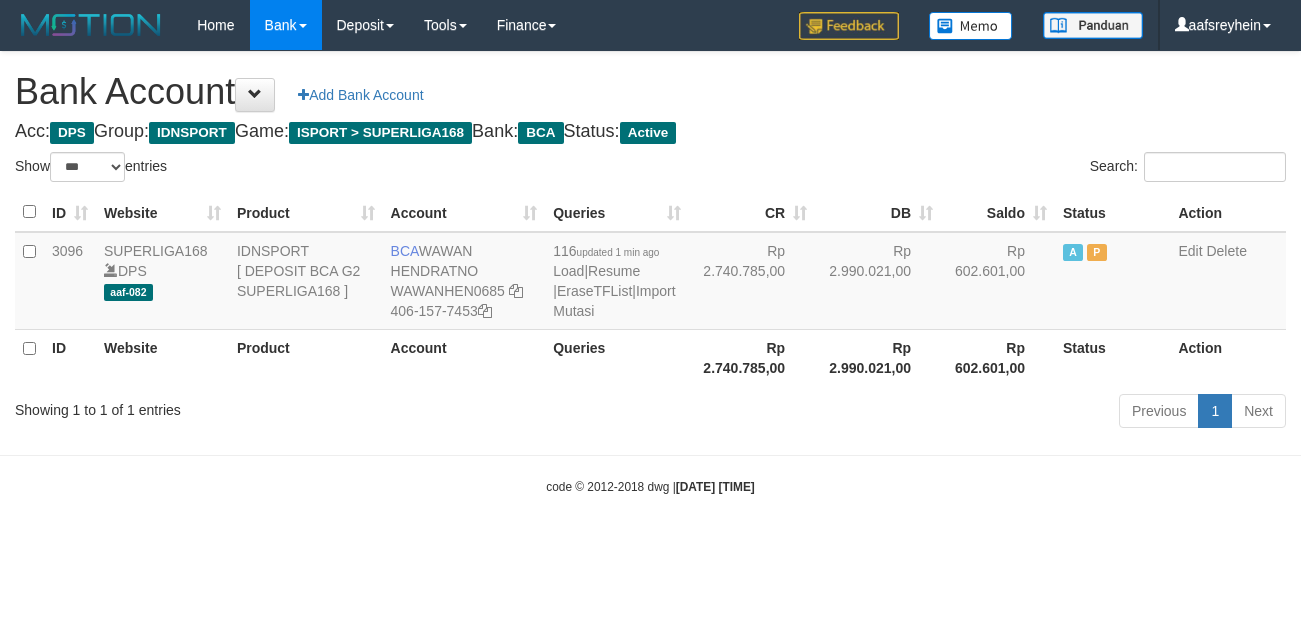 select on "***" 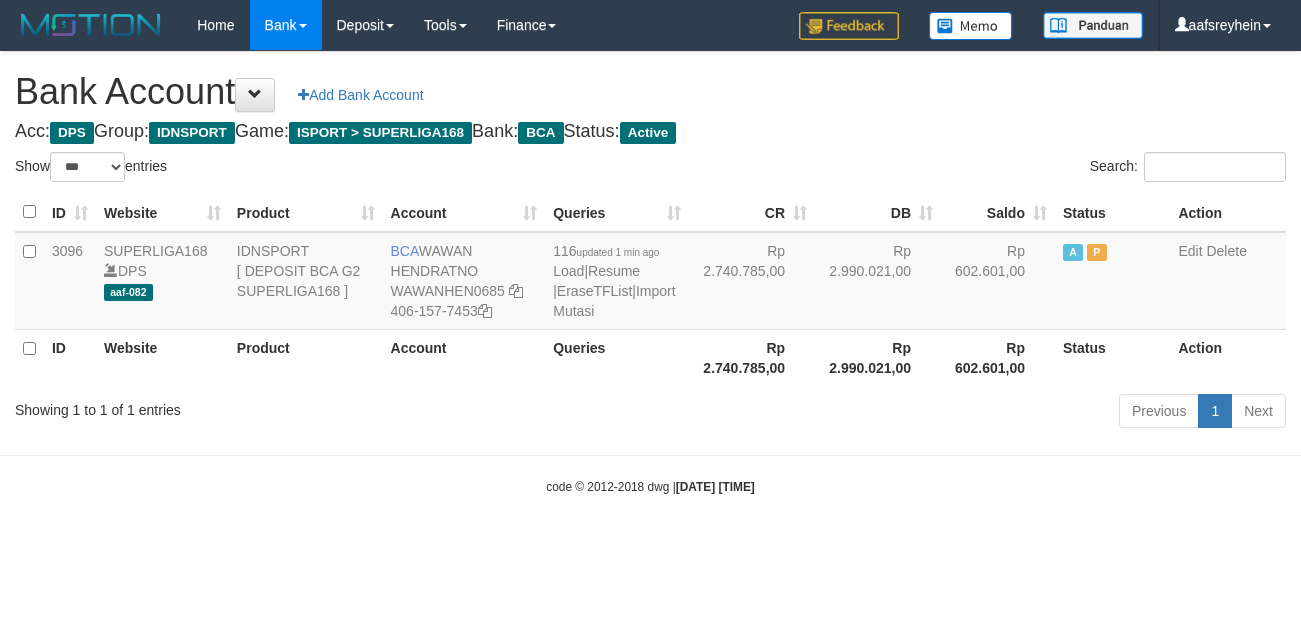 scroll, scrollTop: 0, scrollLeft: 0, axis: both 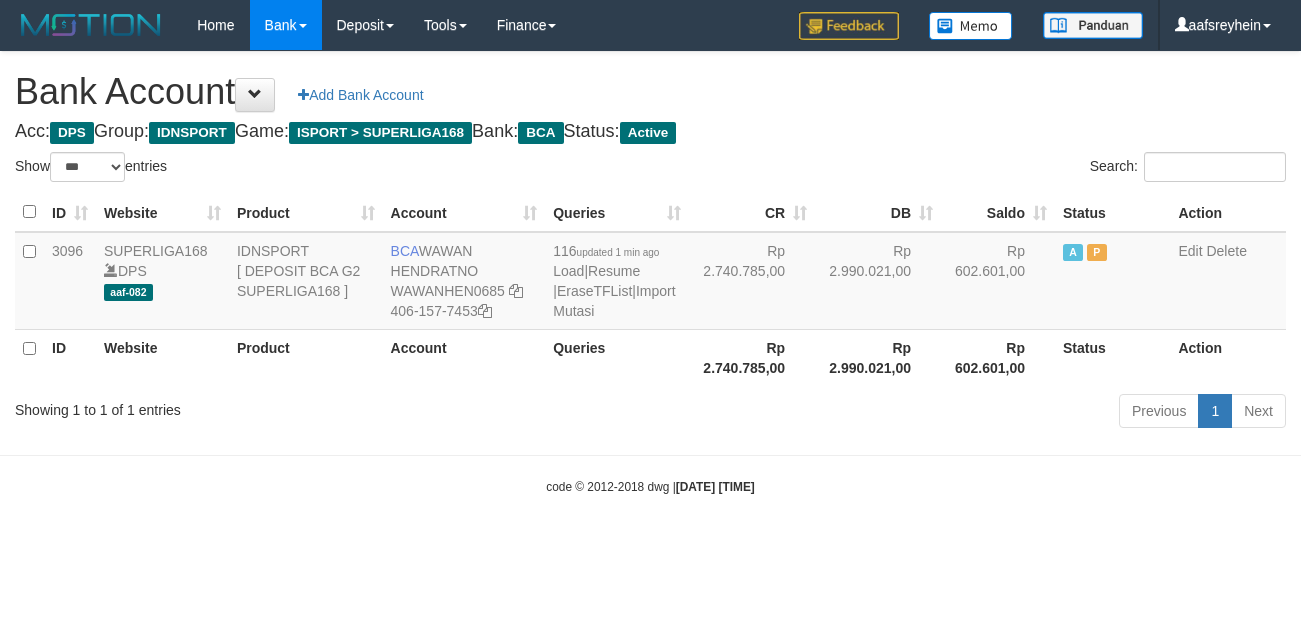 select on "***" 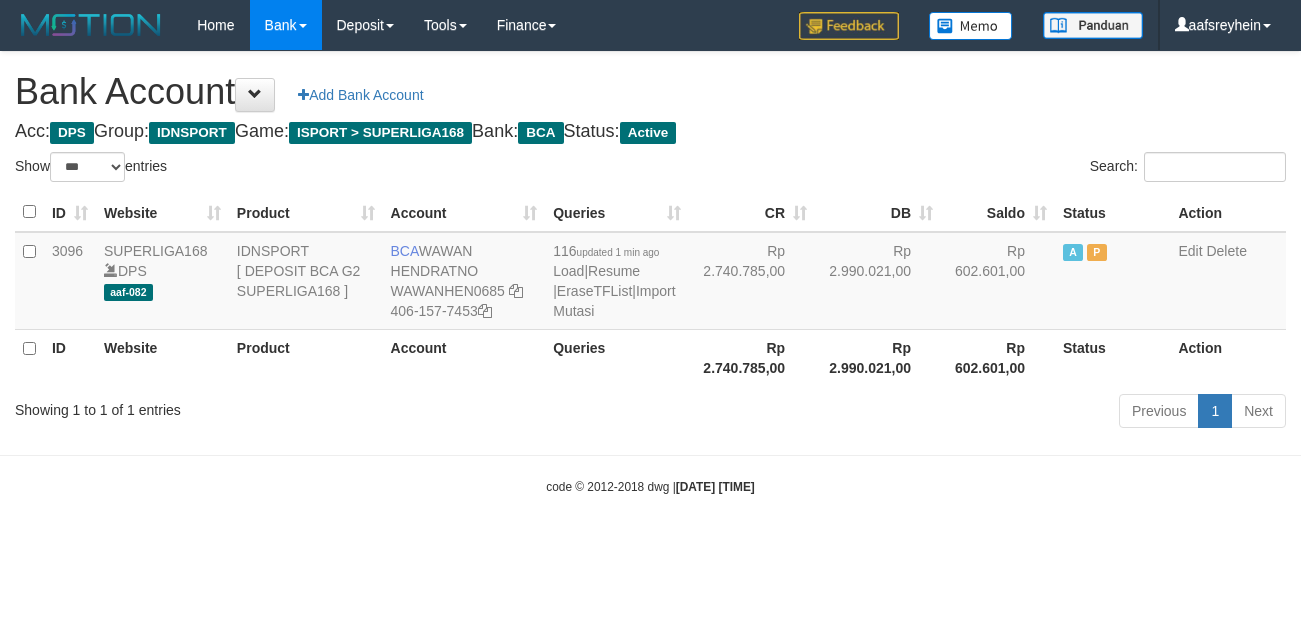 scroll, scrollTop: 0, scrollLeft: 0, axis: both 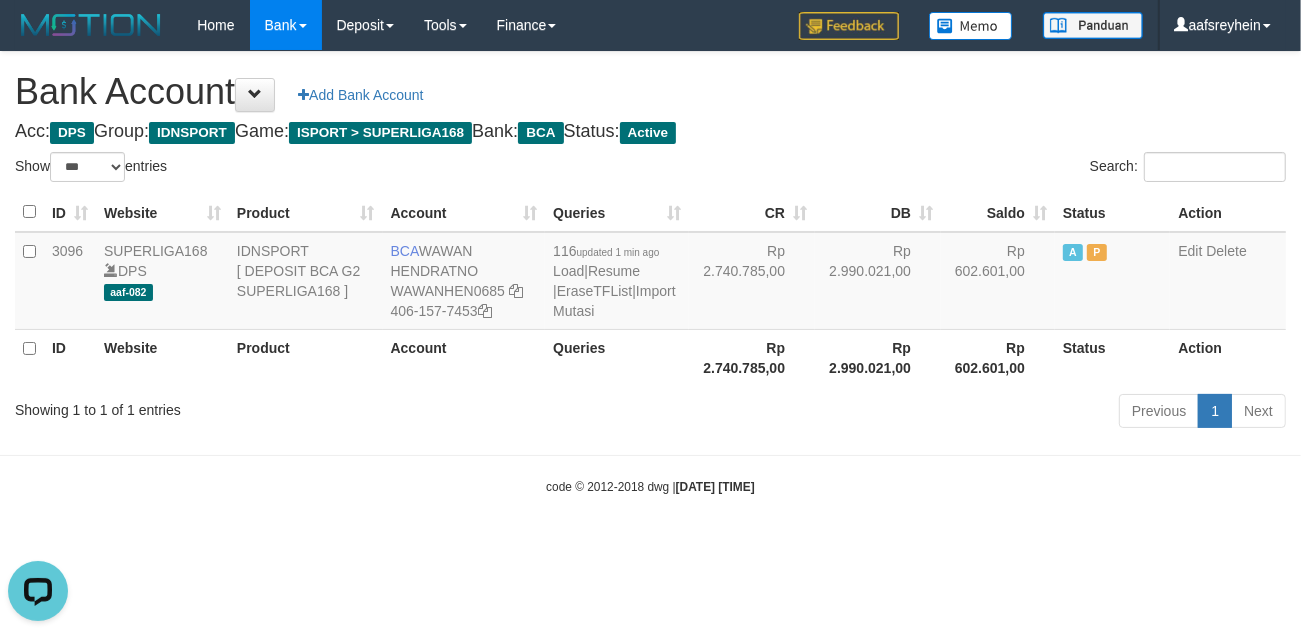 click on "Toggle navigation
Home
Bank
Account List
Load
By Website
Group
[ISPORT]													SUPERLIGA168
By Load Group (DPS)
-" at bounding box center (650, 273) 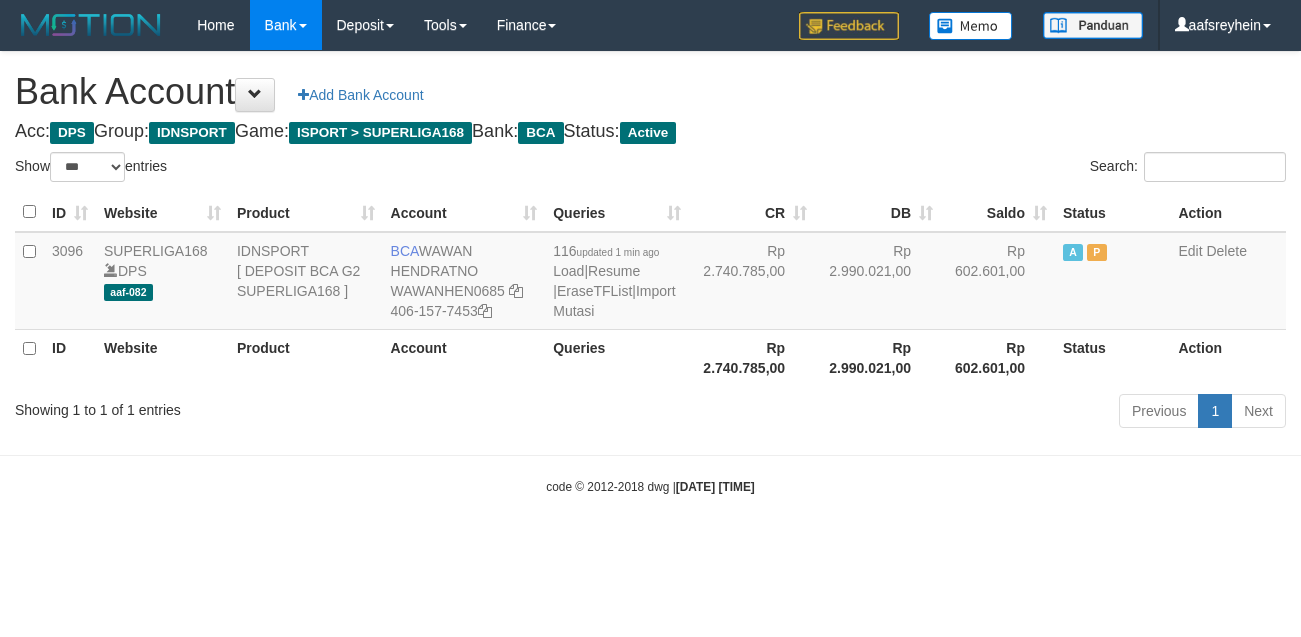 select on "***" 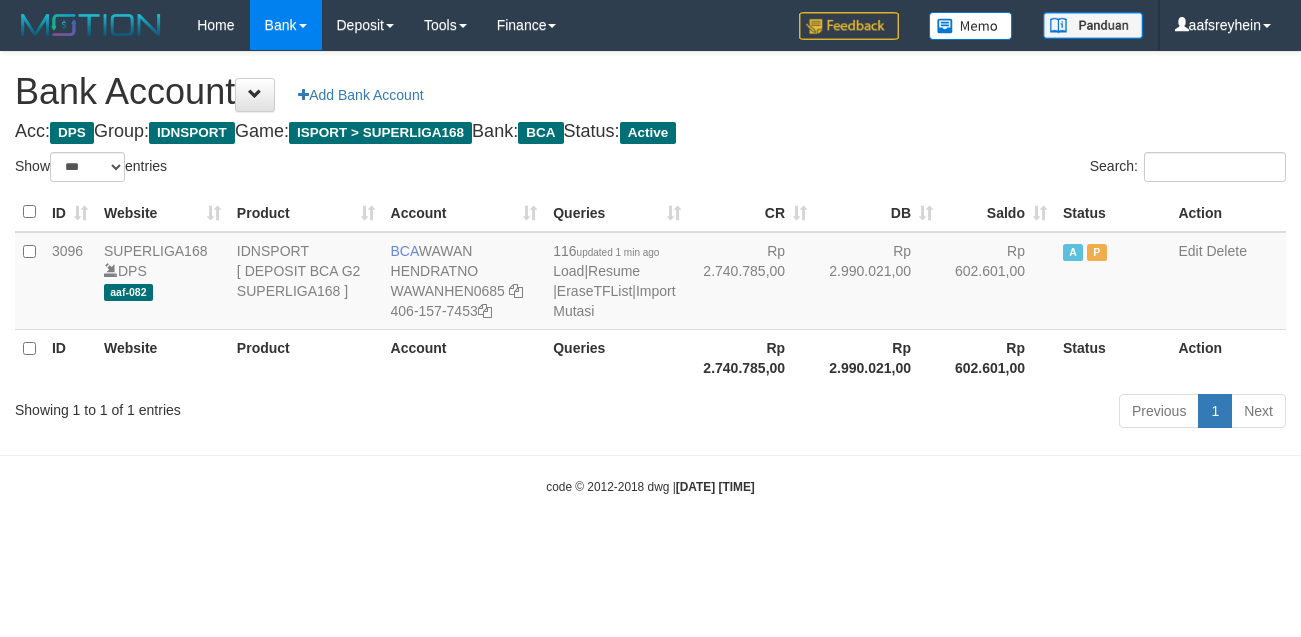 scroll, scrollTop: 0, scrollLeft: 0, axis: both 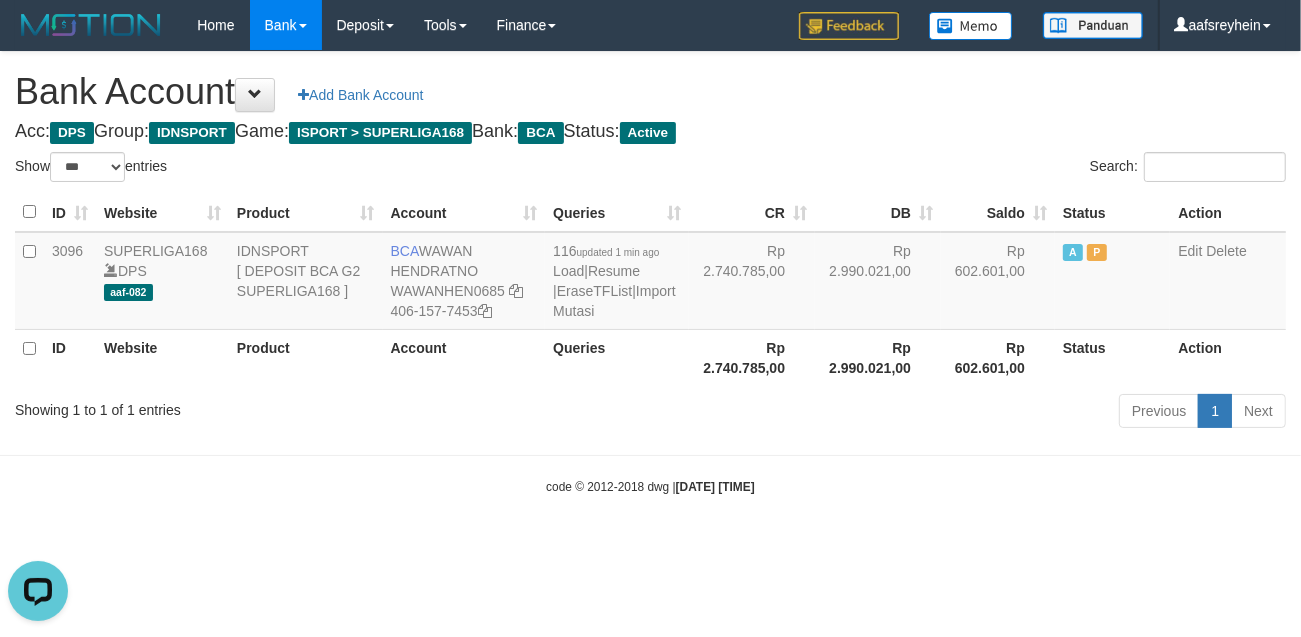 click on "code © 2012-2018 dwg |  2025/07/11 21:25:25" at bounding box center [650, 486] 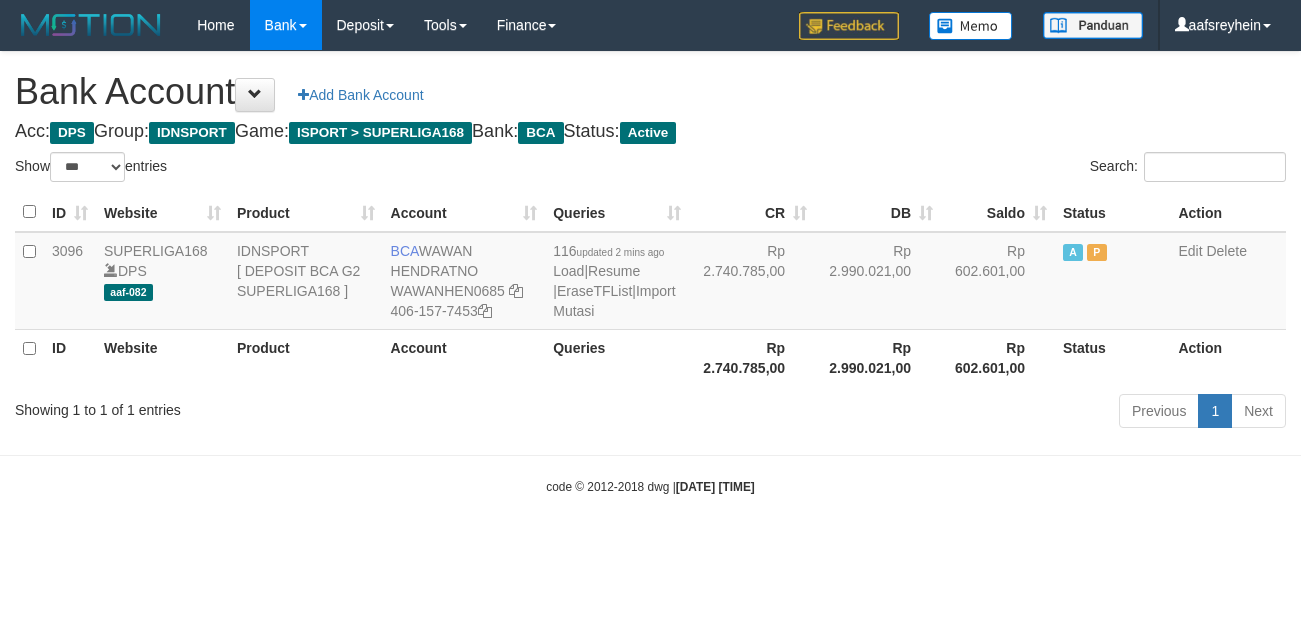 select on "***" 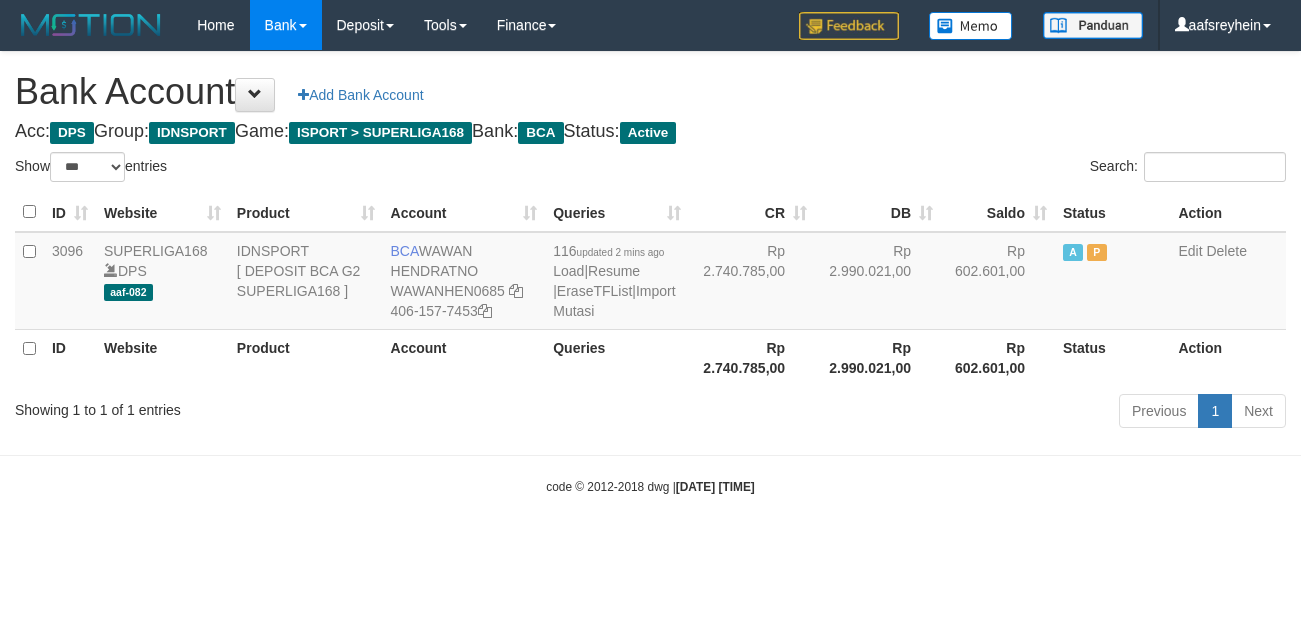 scroll, scrollTop: 0, scrollLeft: 0, axis: both 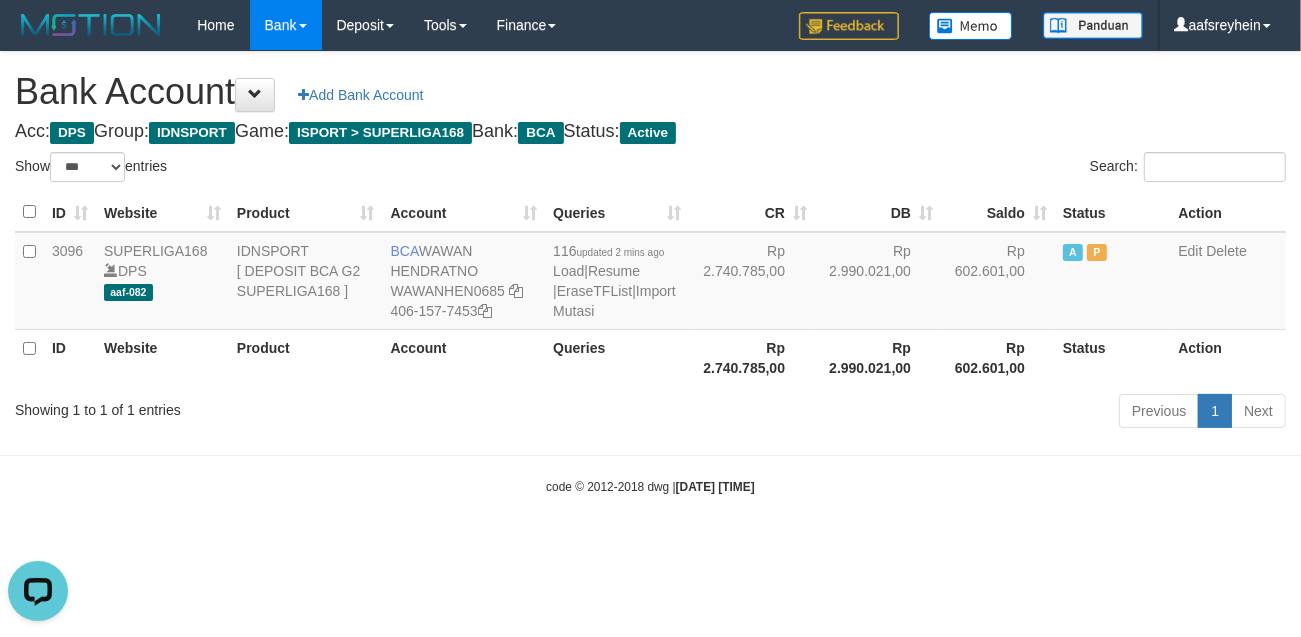 click on "Toggle navigation
Home
Bank
Account List
Load
By Website
Group
[ISPORT]													SUPERLIGA168
By Load Group (DPS)
-" at bounding box center (650, 273) 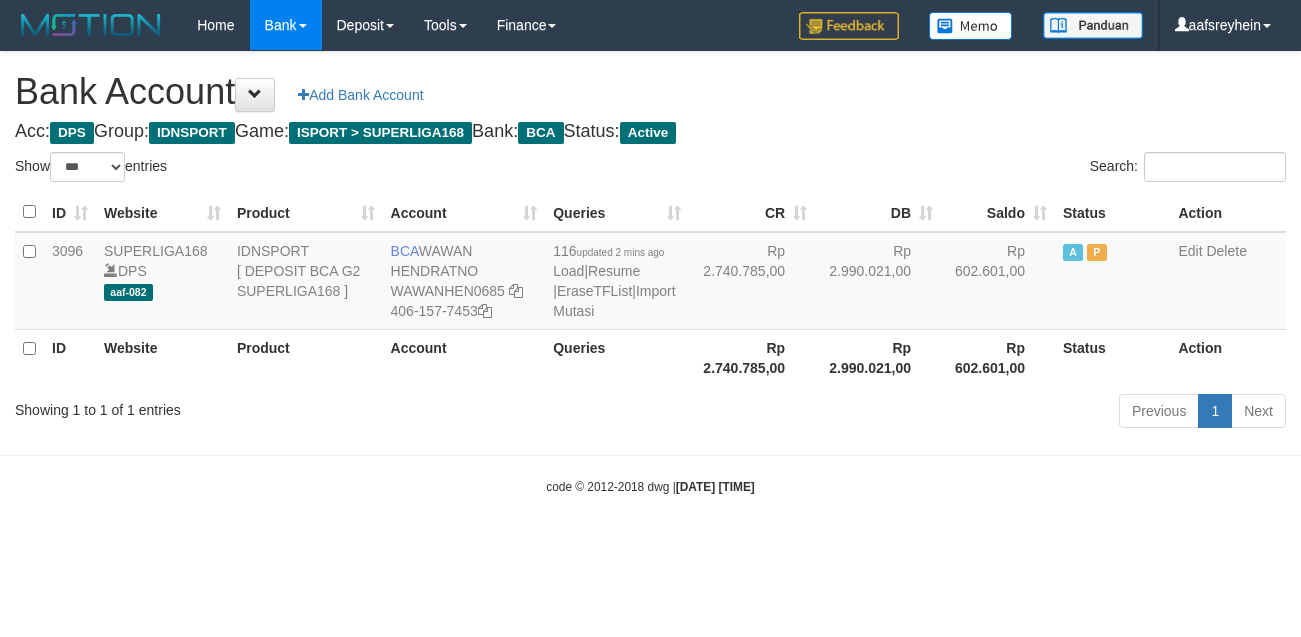 select on "***" 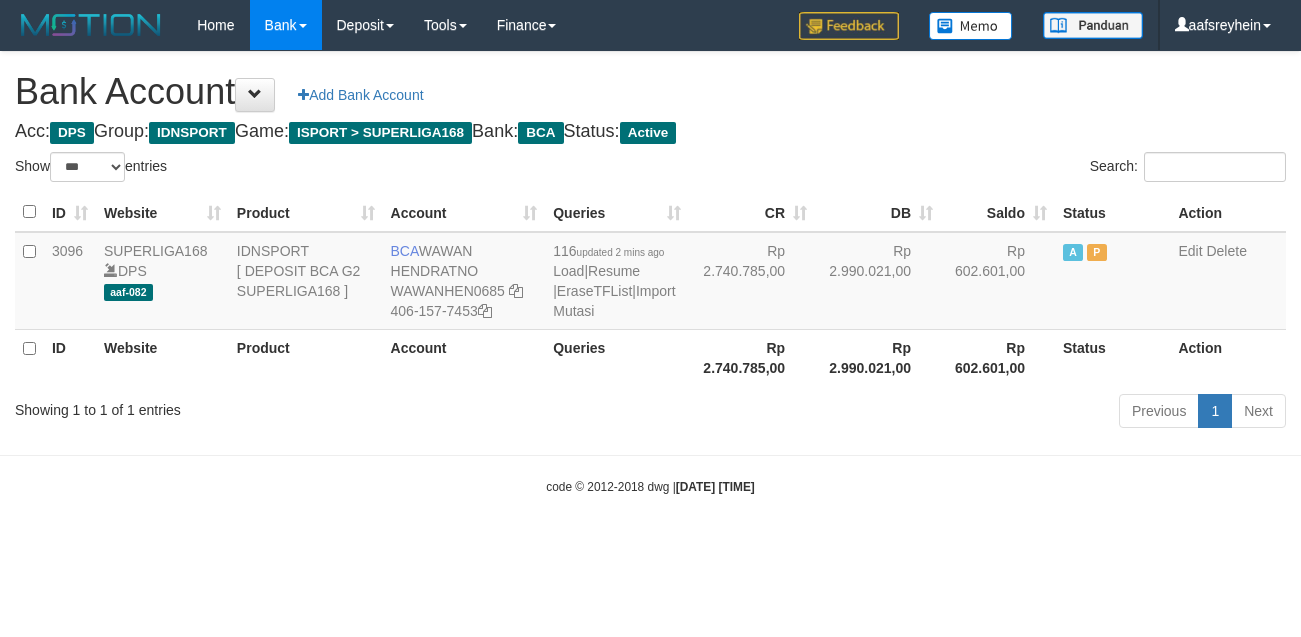 scroll, scrollTop: 0, scrollLeft: 0, axis: both 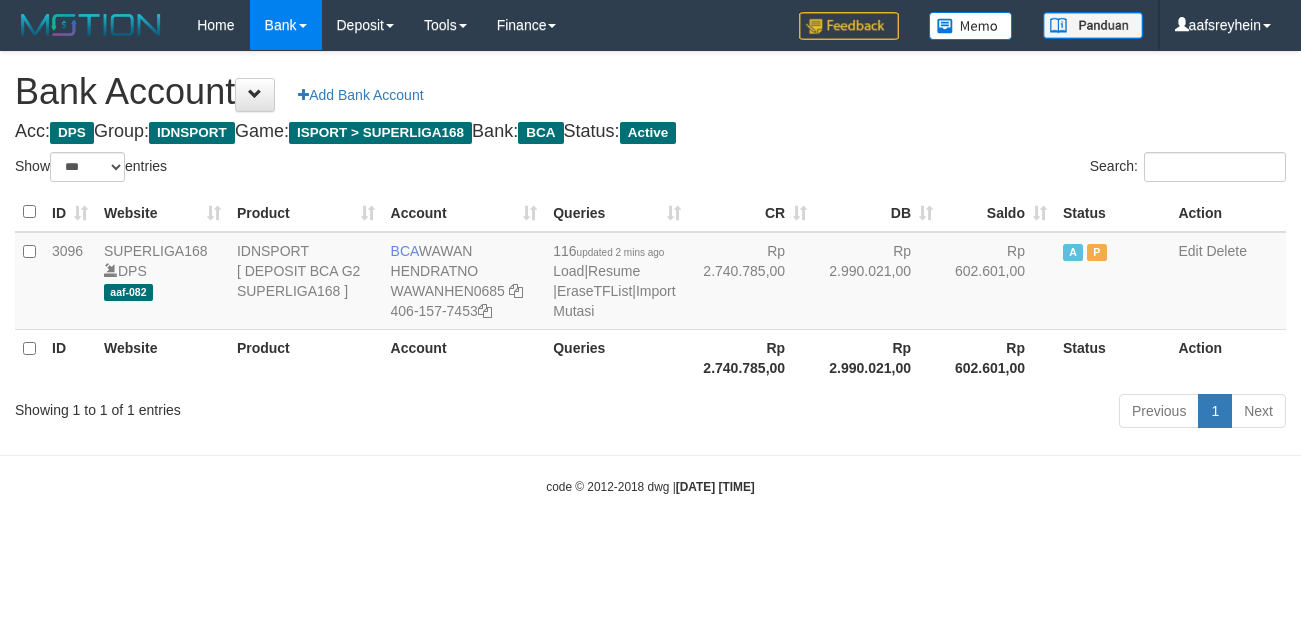 select on "***" 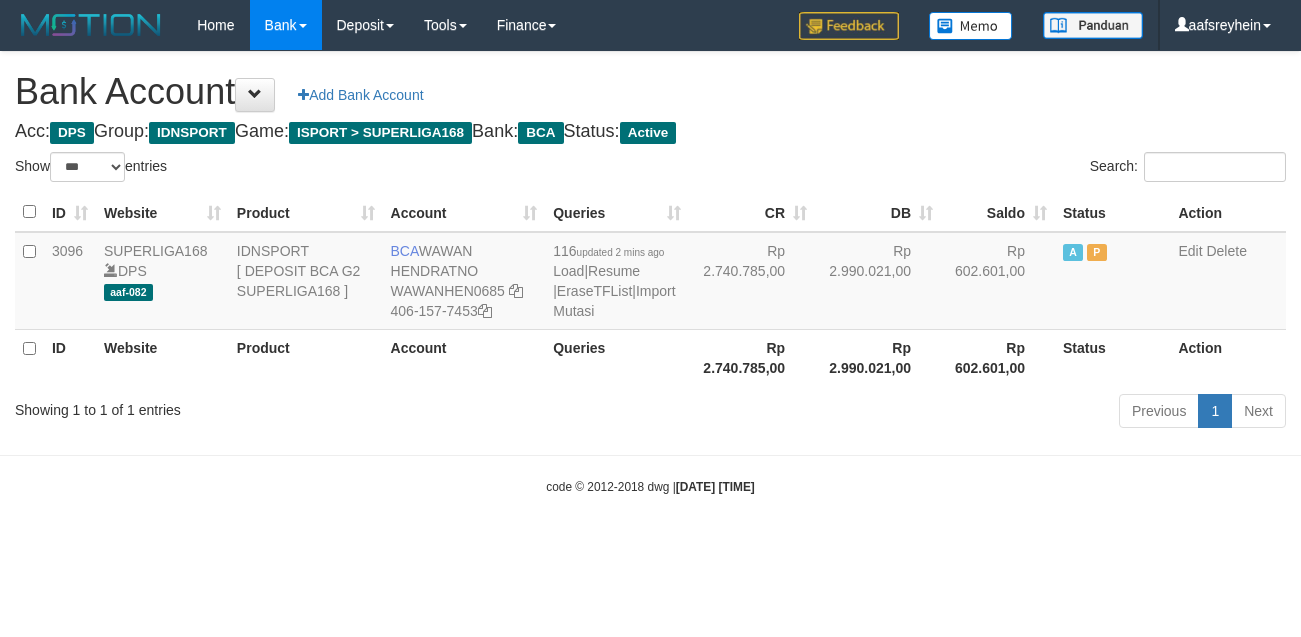 scroll, scrollTop: 0, scrollLeft: 0, axis: both 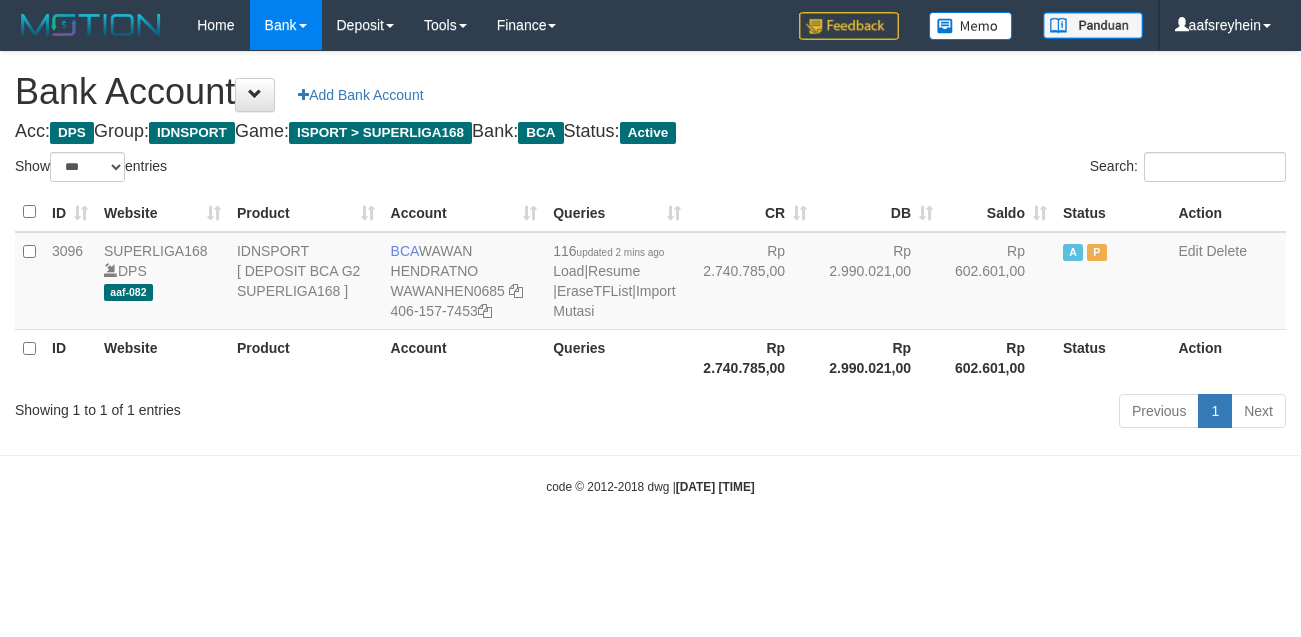 select on "***" 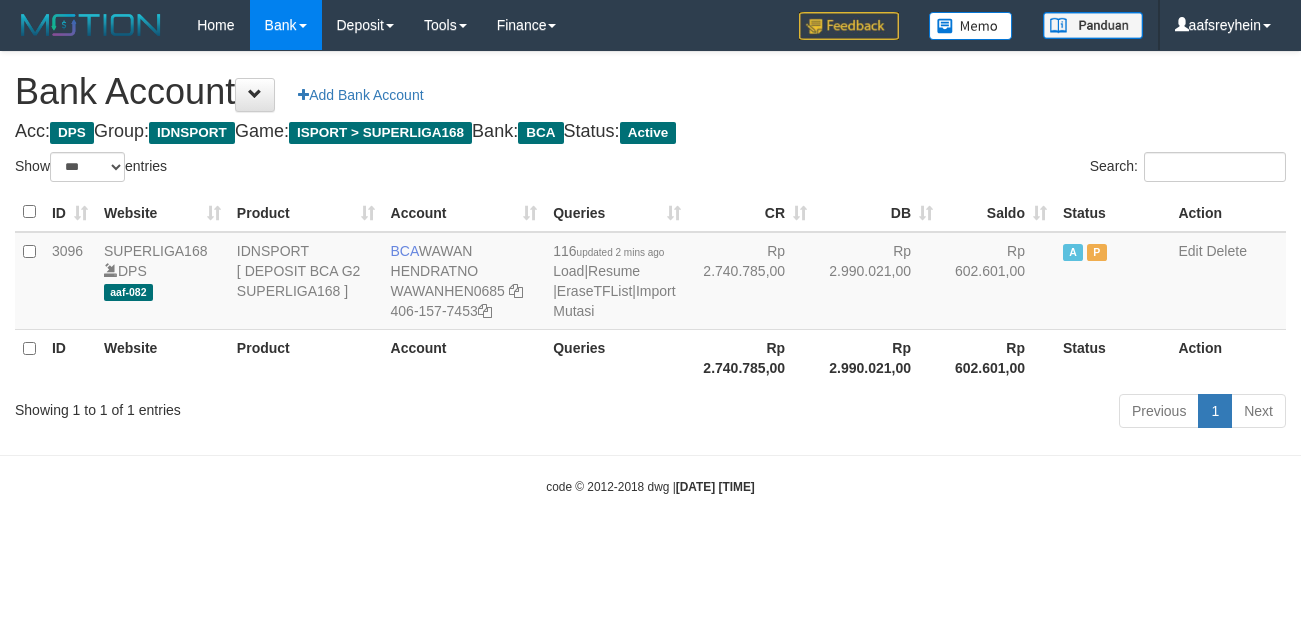 scroll, scrollTop: 0, scrollLeft: 0, axis: both 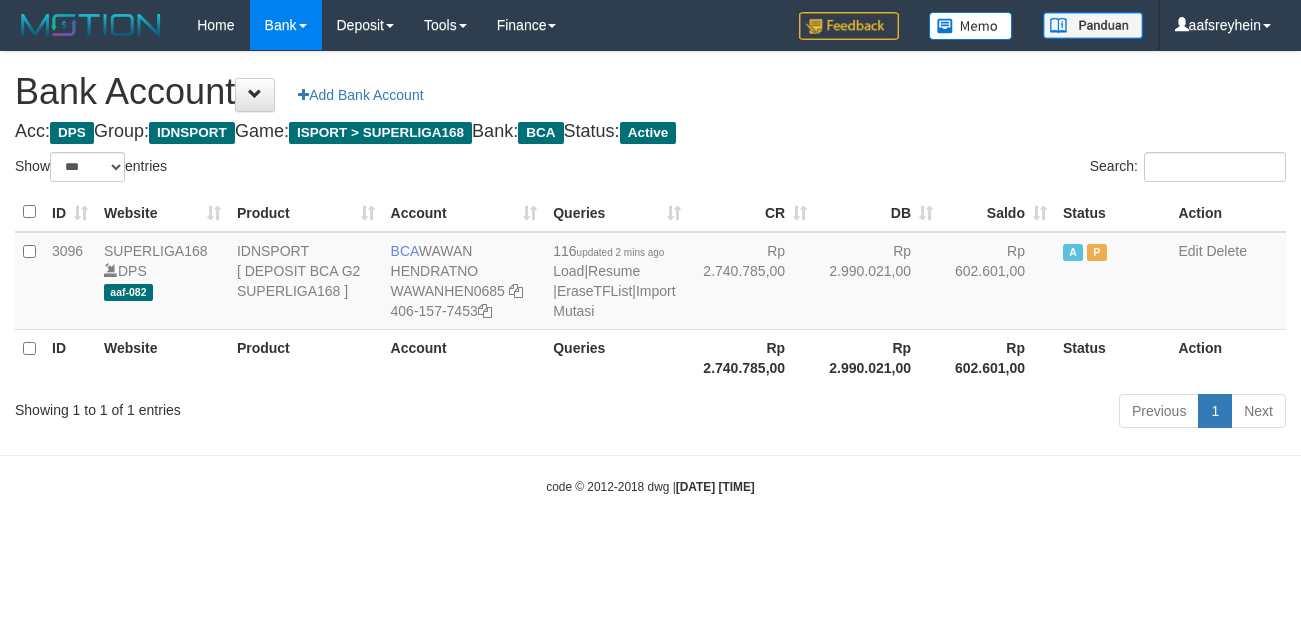 select on "***" 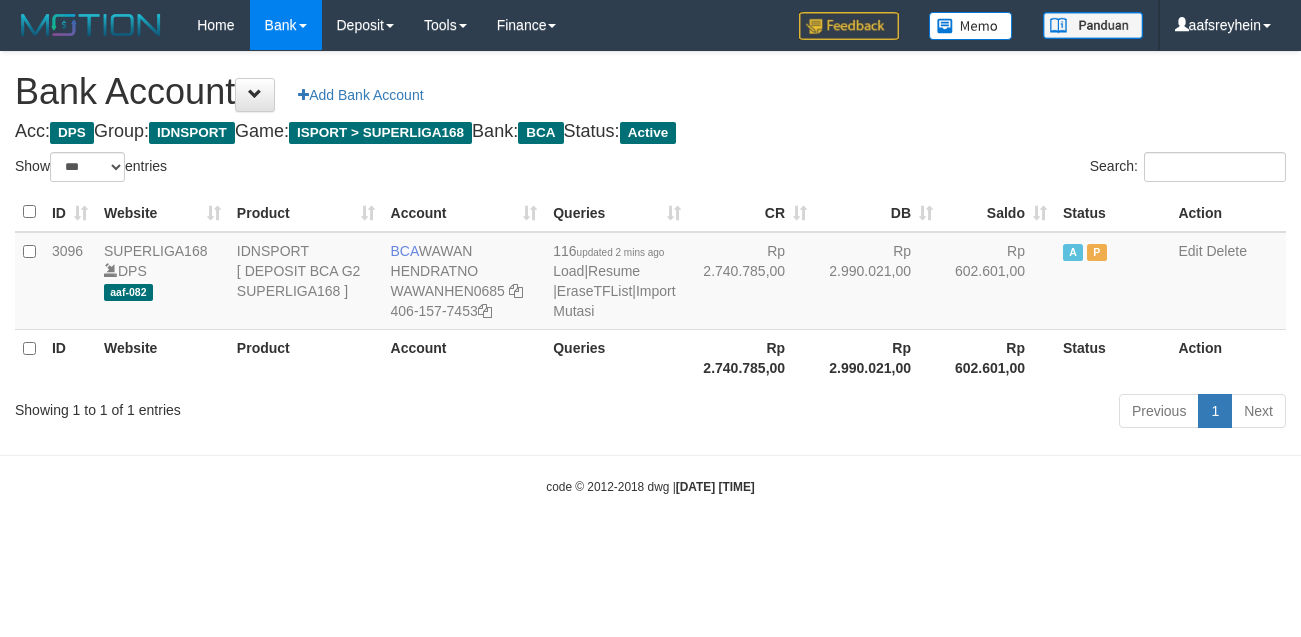 scroll, scrollTop: 0, scrollLeft: 0, axis: both 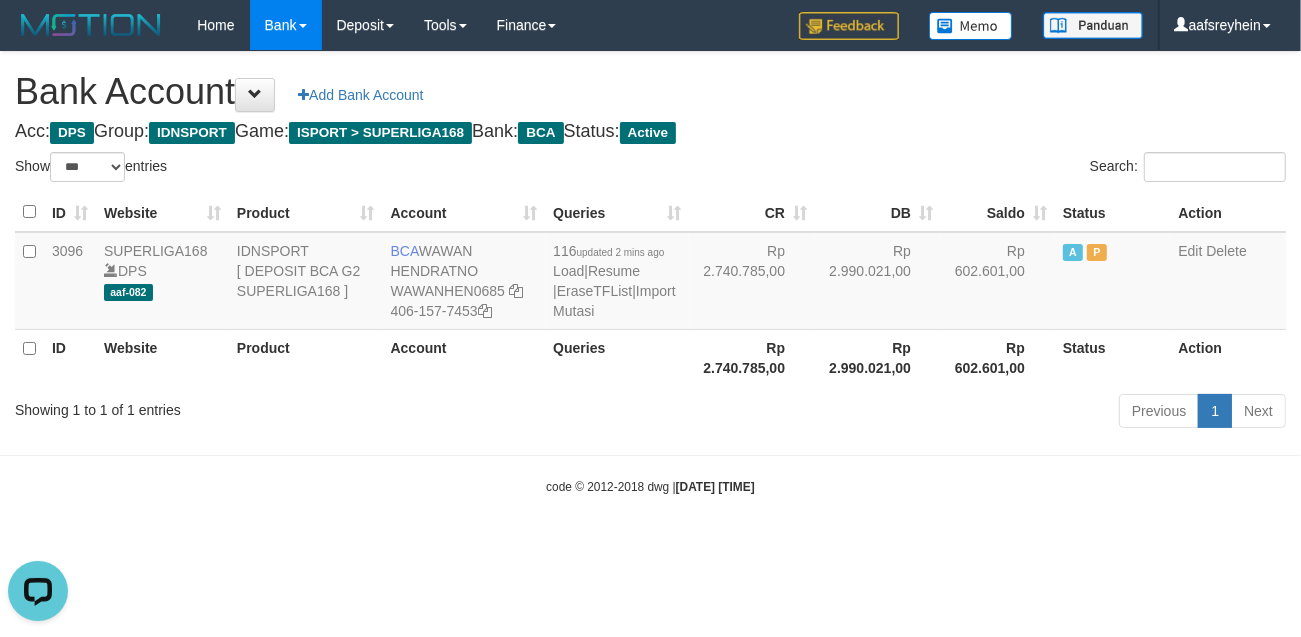 click on "Toggle navigation
Home
Bank
Account List
Load
By Website
Group
[ISPORT]													SUPERLIGA168
By Load Group (DPS)" at bounding box center (650, 273) 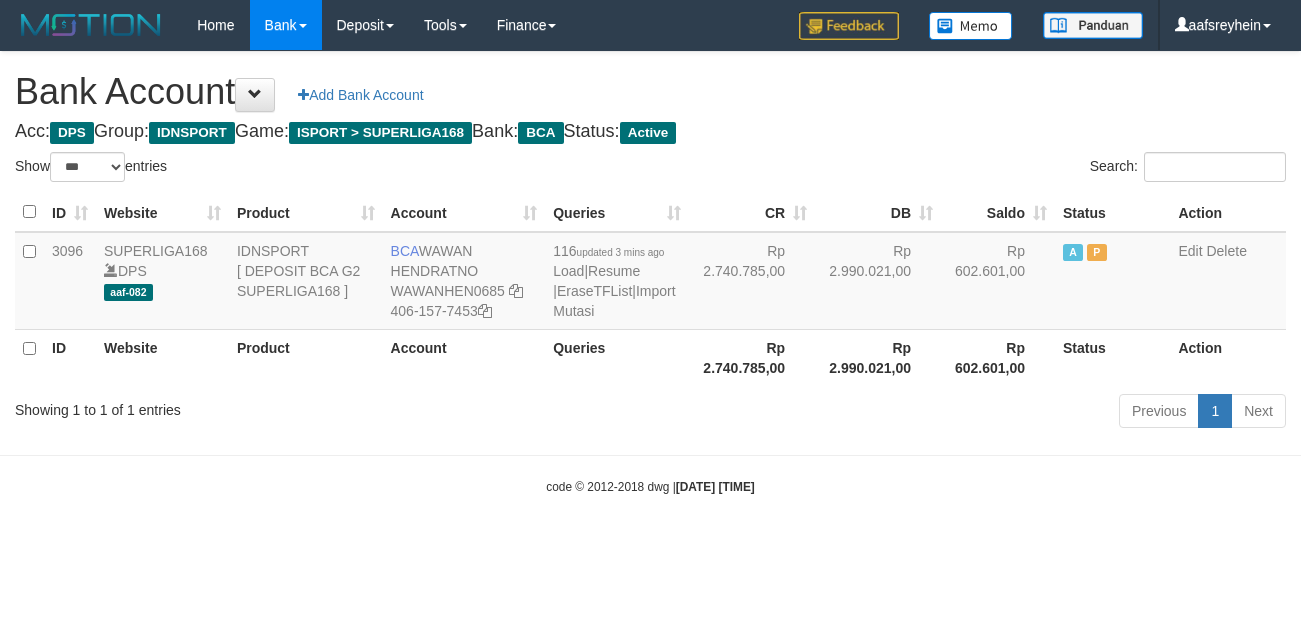 select on "***" 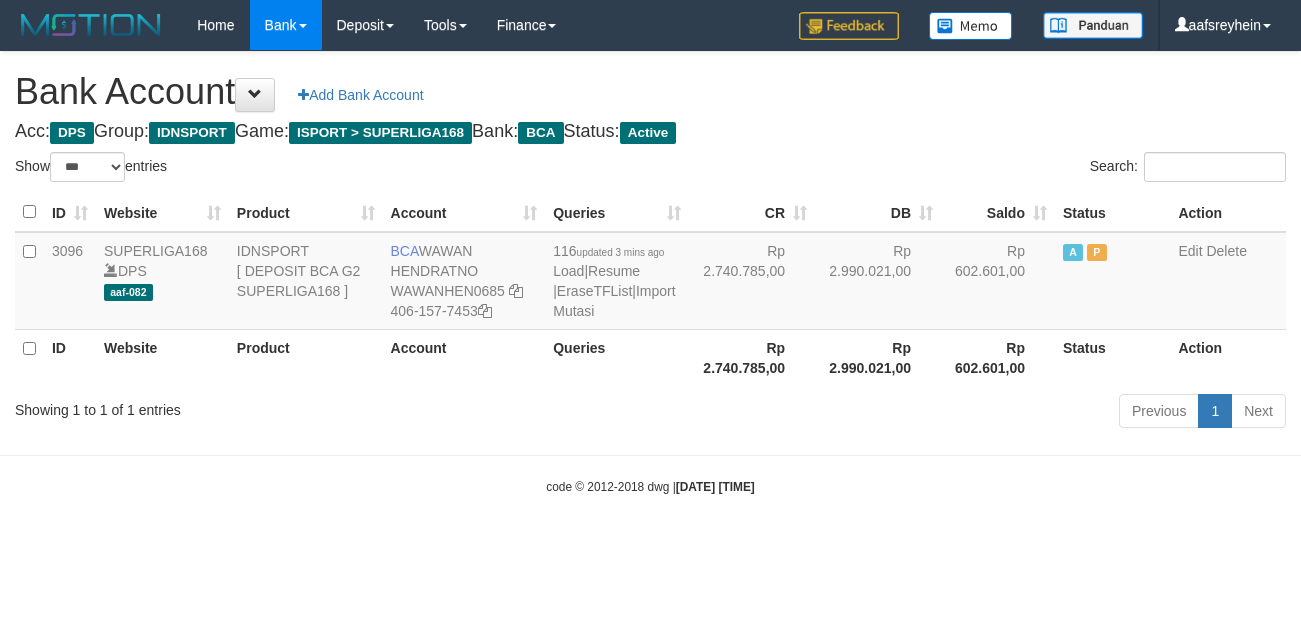 click on "Toggle navigation
Home
Bank
Account List
Load
By Website
Group
[ISPORT]													SUPERLIGA168
By Load Group (DPS)
-" at bounding box center [650, 273] 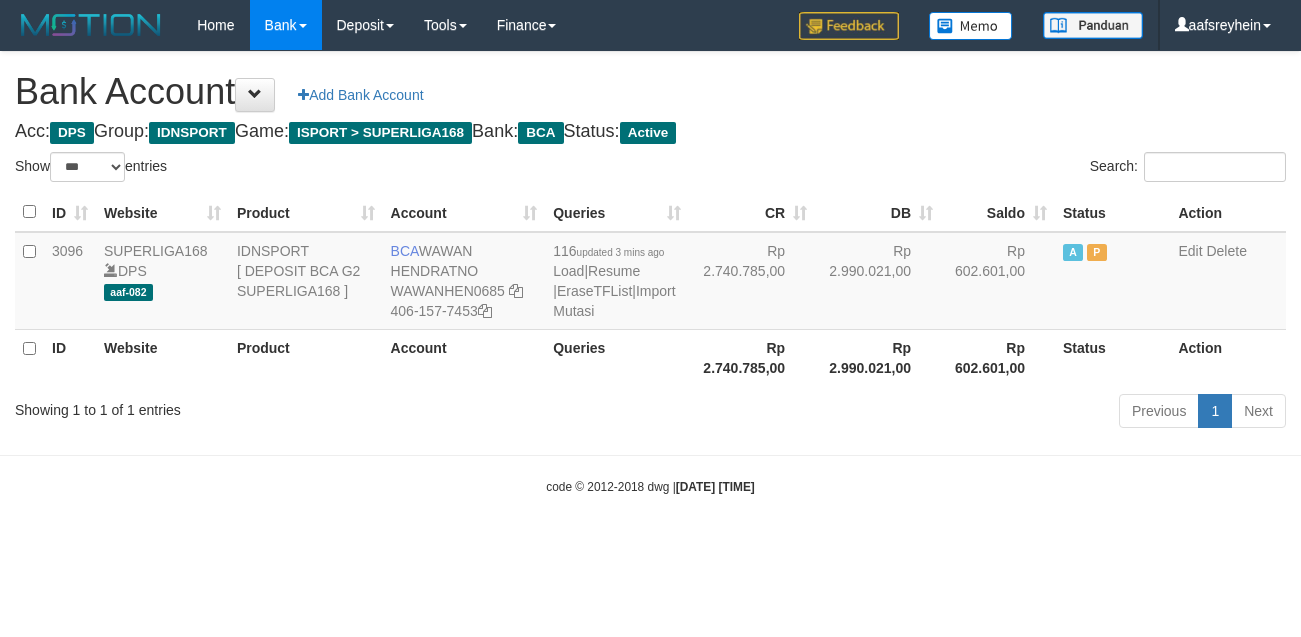 select on "***" 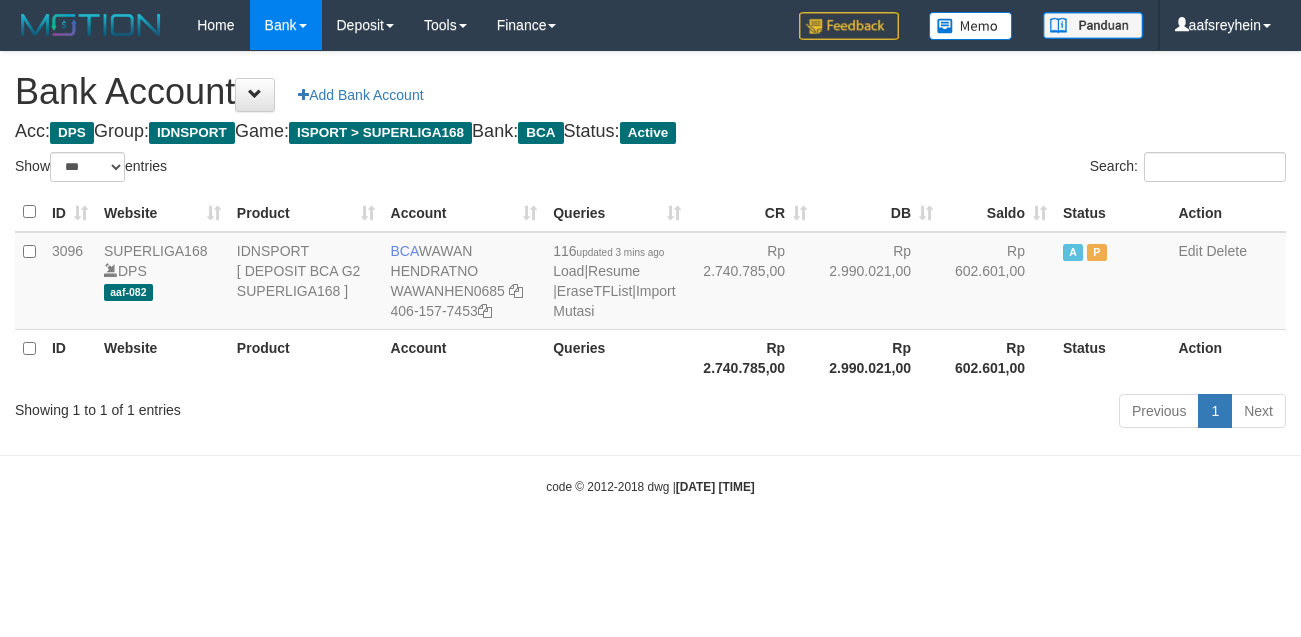 scroll, scrollTop: 0, scrollLeft: 0, axis: both 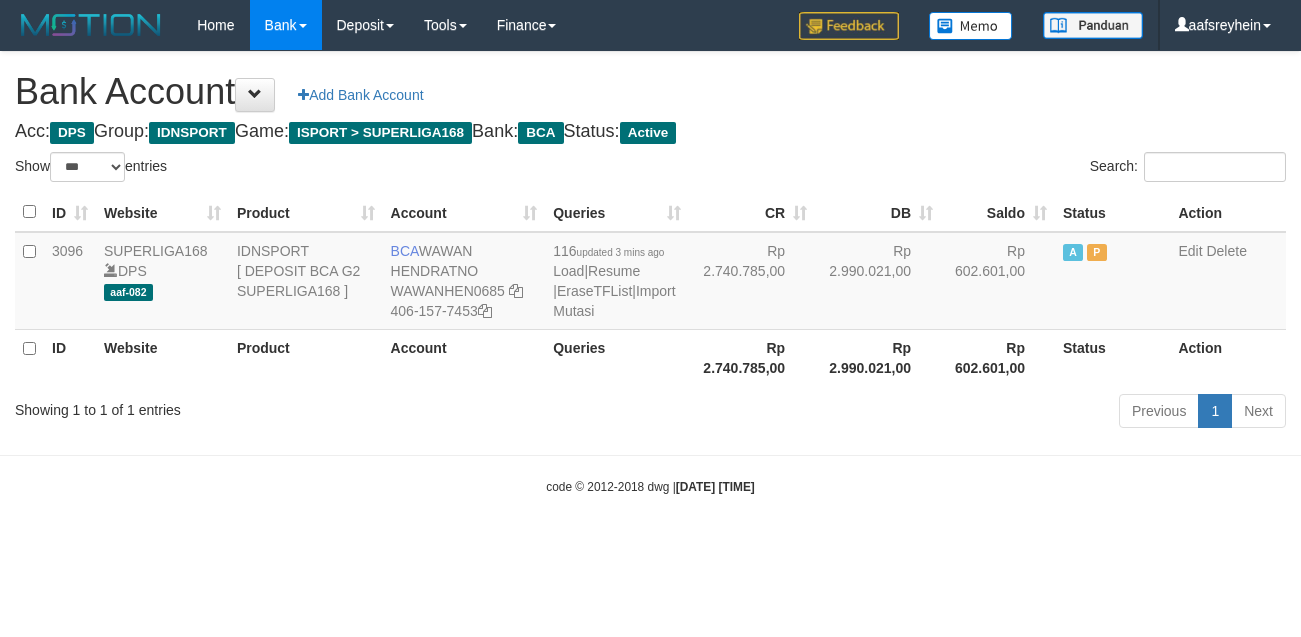 select on "***" 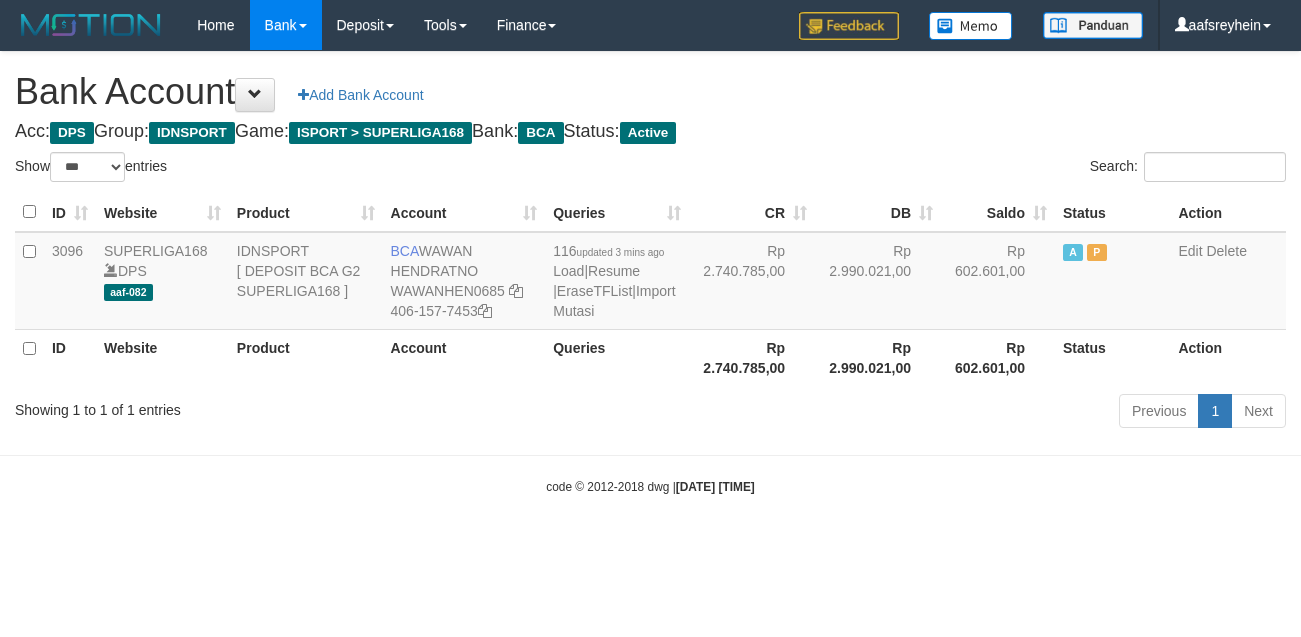 scroll, scrollTop: 0, scrollLeft: 0, axis: both 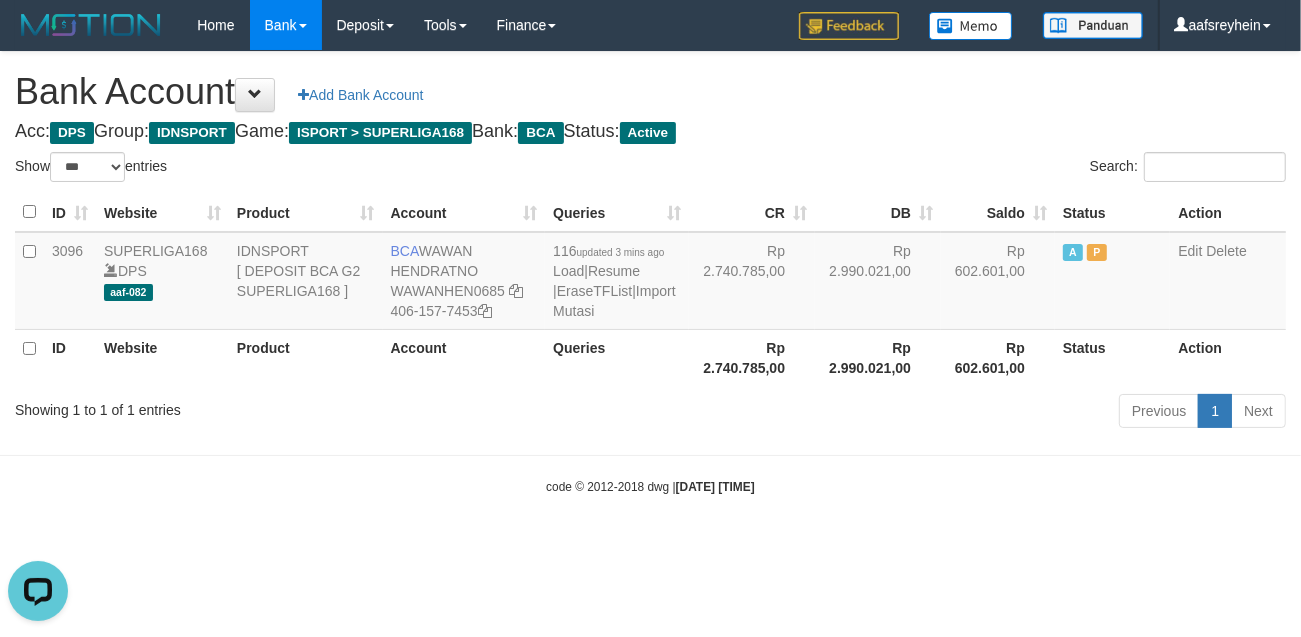 click on "Toggle navigation
Home
Bank
Account List
Load
By Website
Group
[ISPORT]													SUPERLIGA168
By Load Group (DPS)
-" at bounding box center [650, 273] 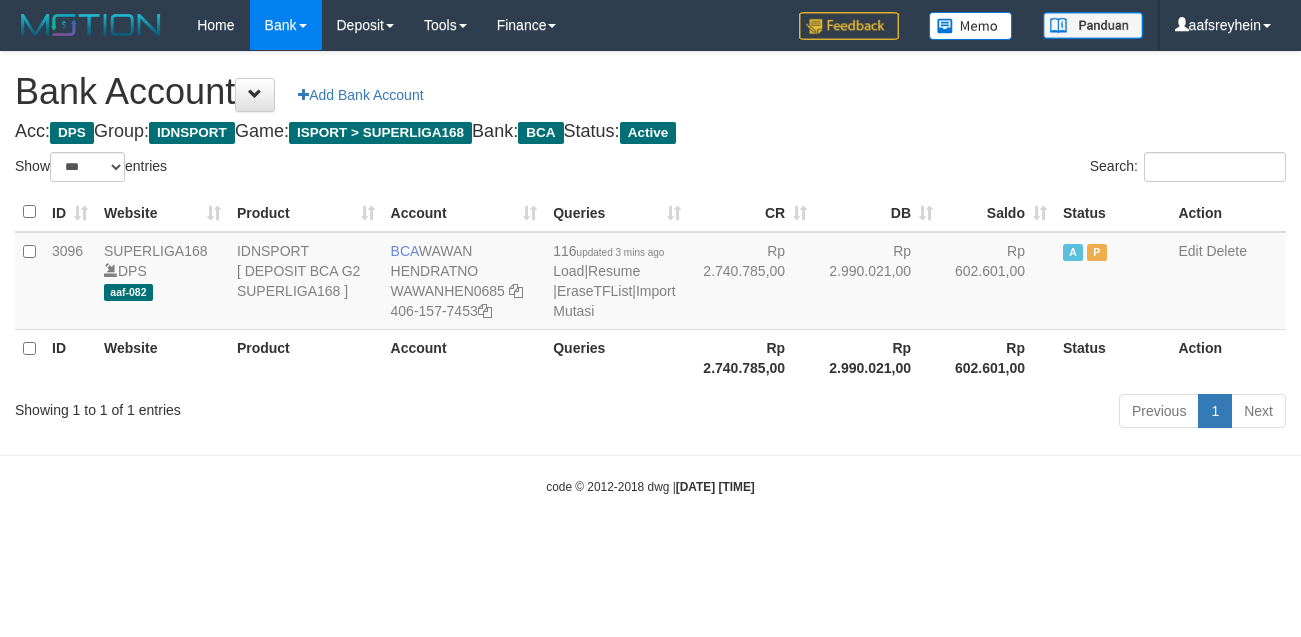 select on "***" 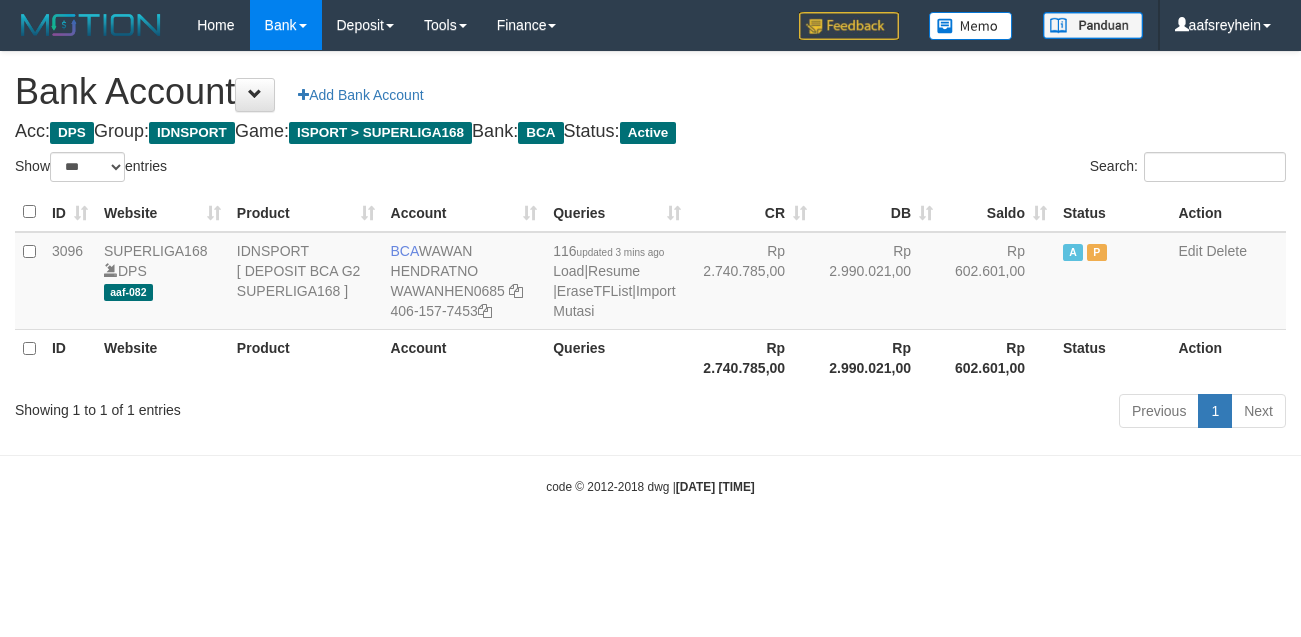 scroll, scrollTop: 0, scrollLeft: 0, axis: both 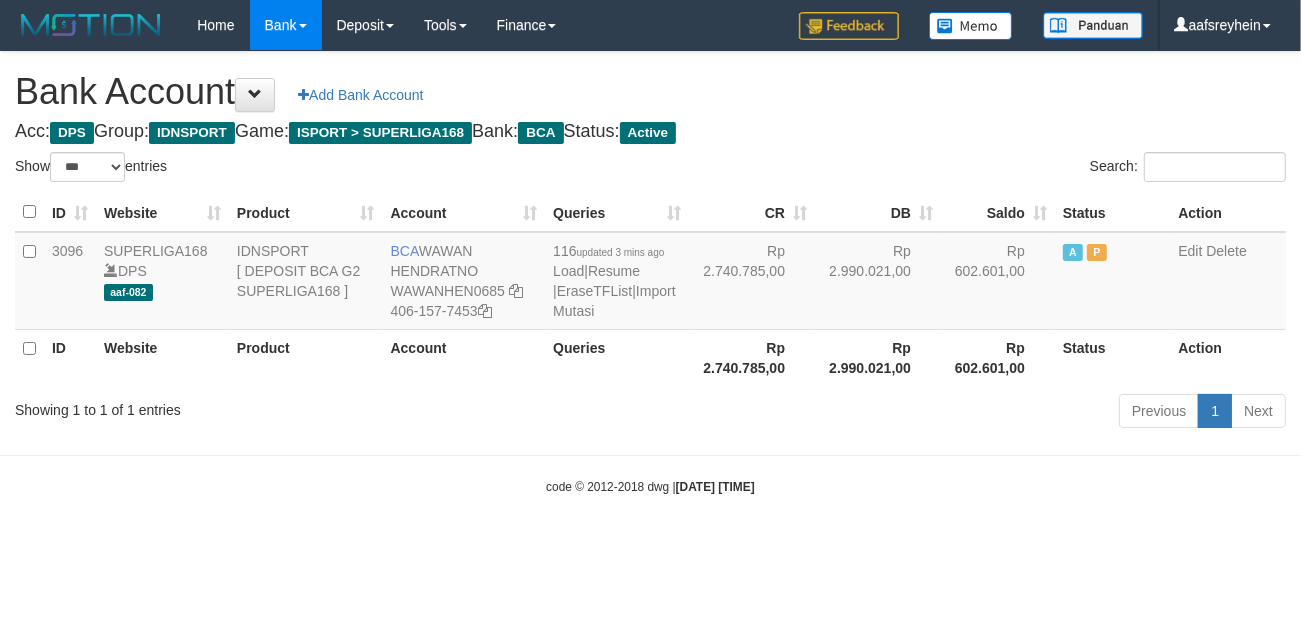 drag, startPoint x: 0, startPoint y: 0, endPoint x: 975, endPoint y: 498, distance: 1094.8192 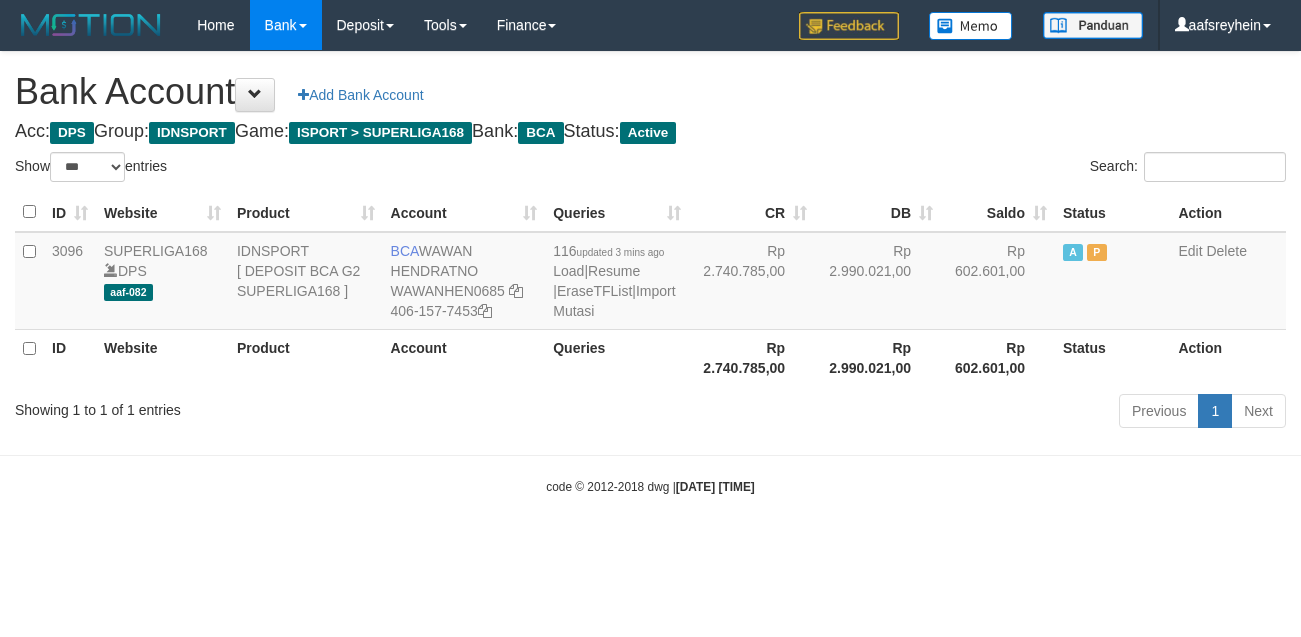 select on "***" 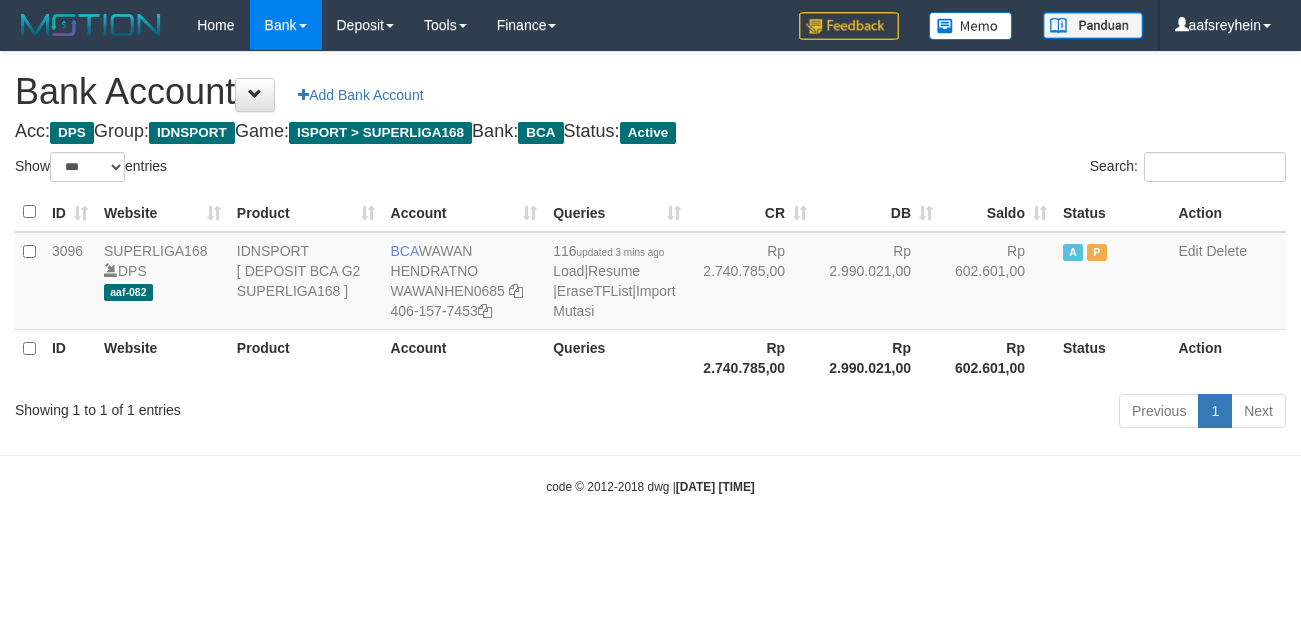 scroll, scrollTop: 0, scrollLeft: 0, axis: both 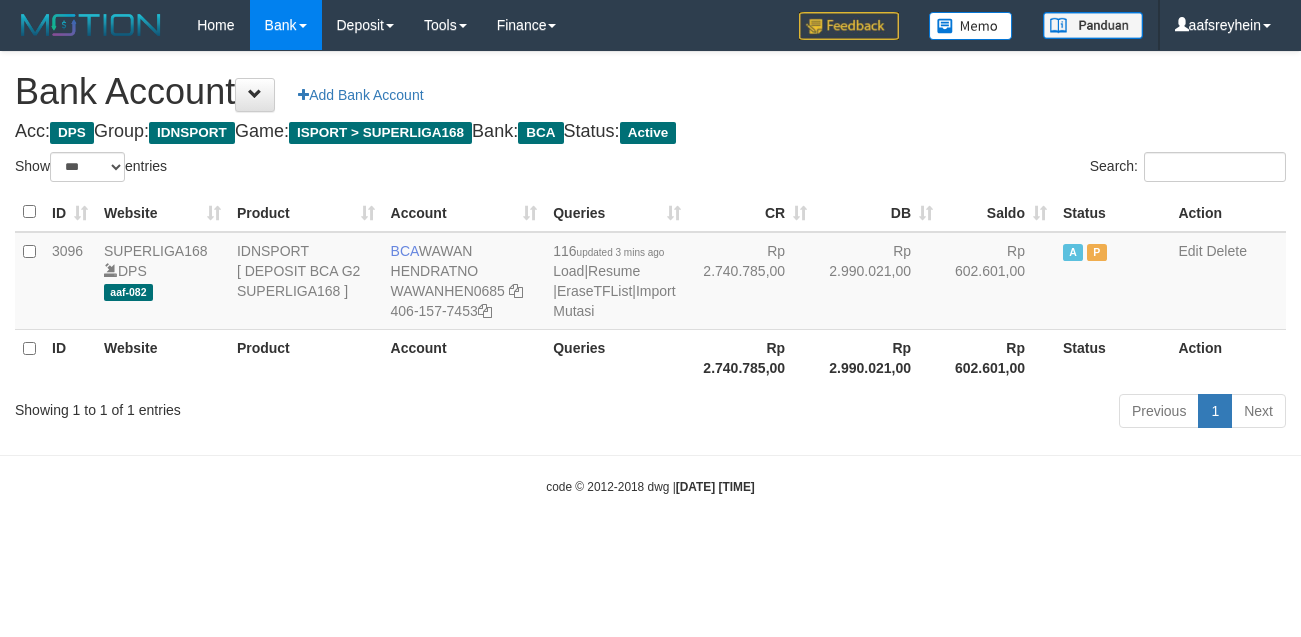 select on "***" 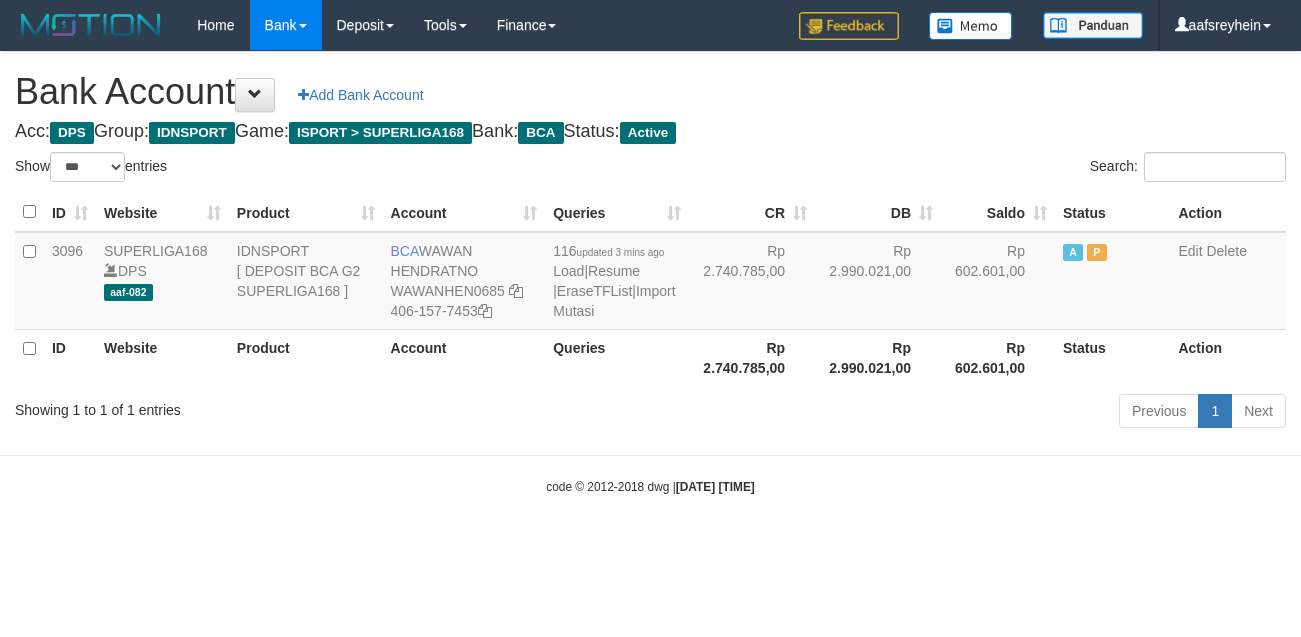 scroll, scrollTop: 0, scrollLeft: 0, axis: both 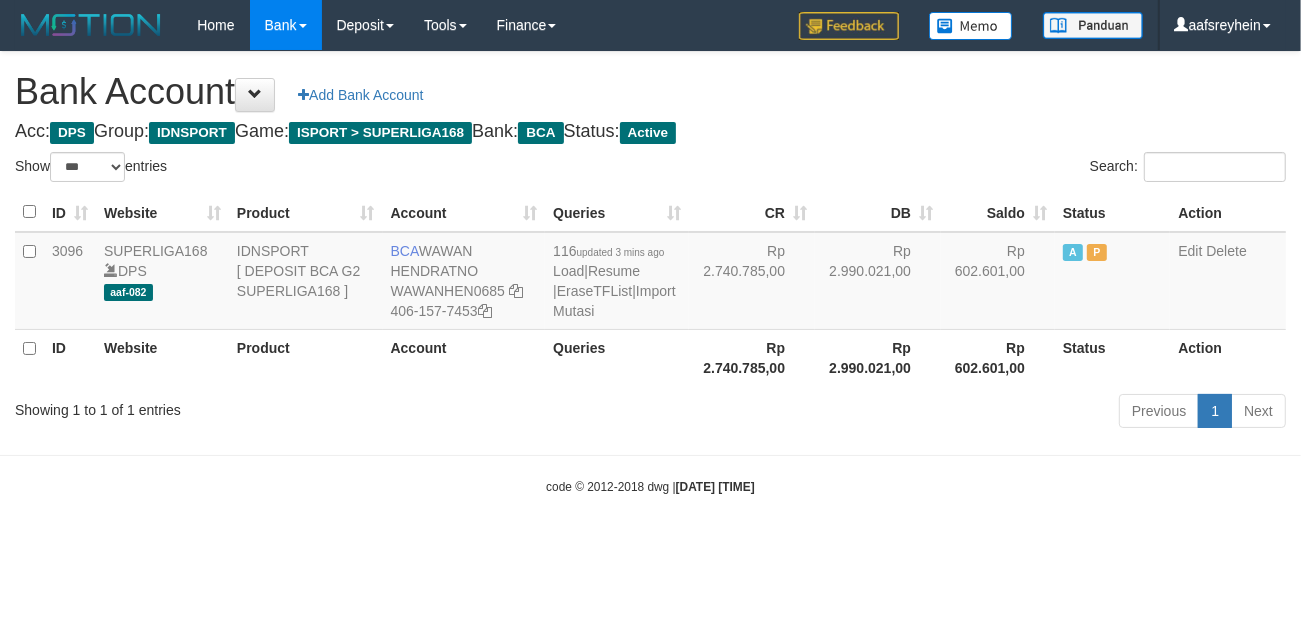 click on "Toggle navigation
Home
Bank
Account List
Load
By Website
Group
[ISPORT]													SUPERLIGA168
By Load Group (DPS)
-" at bounding box center (650, 273) 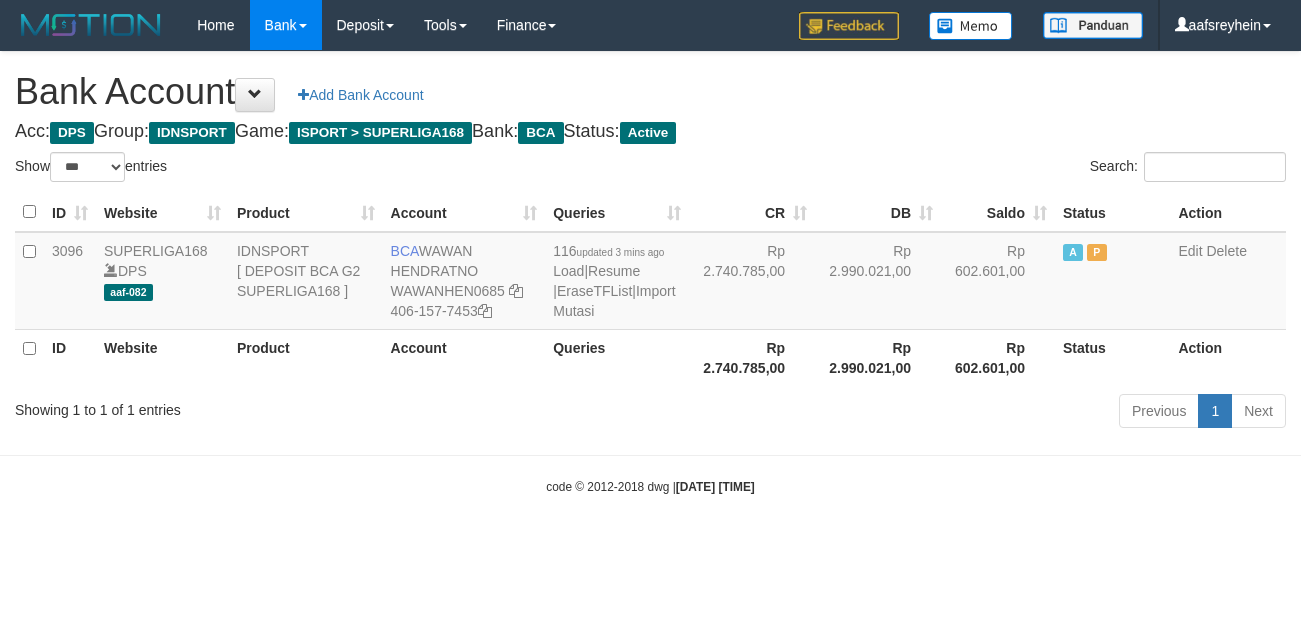 select on "***" 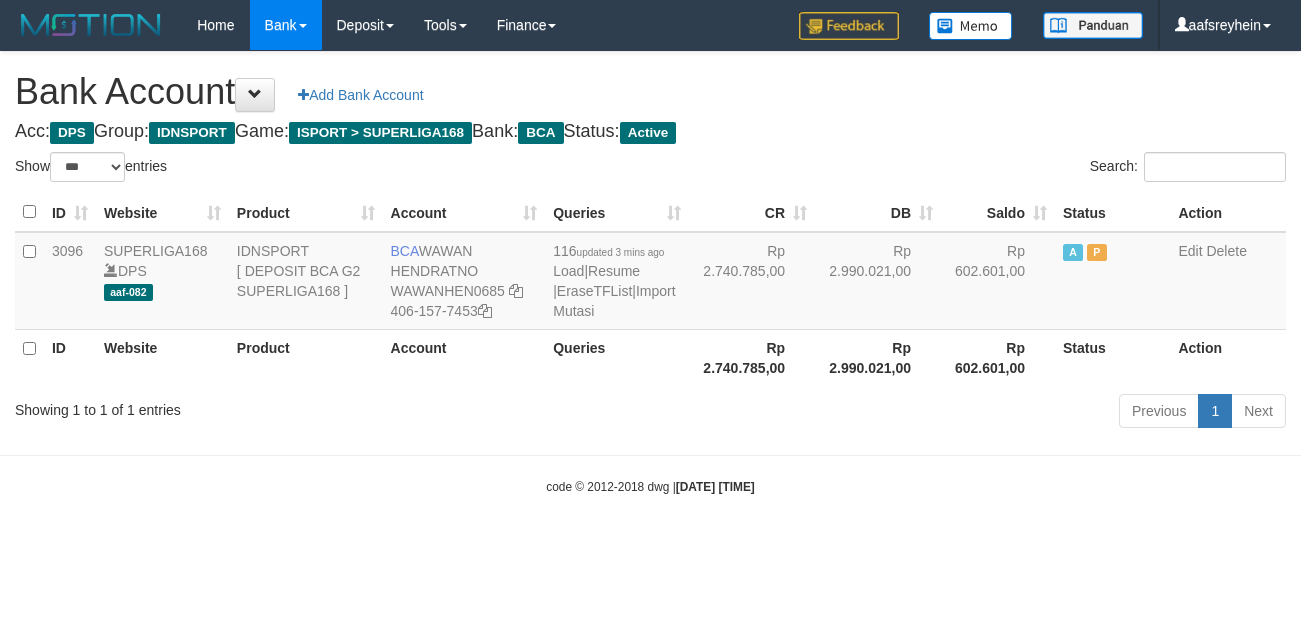 scroll, scrollTop: 0, scrollLeft: 0, axis: both 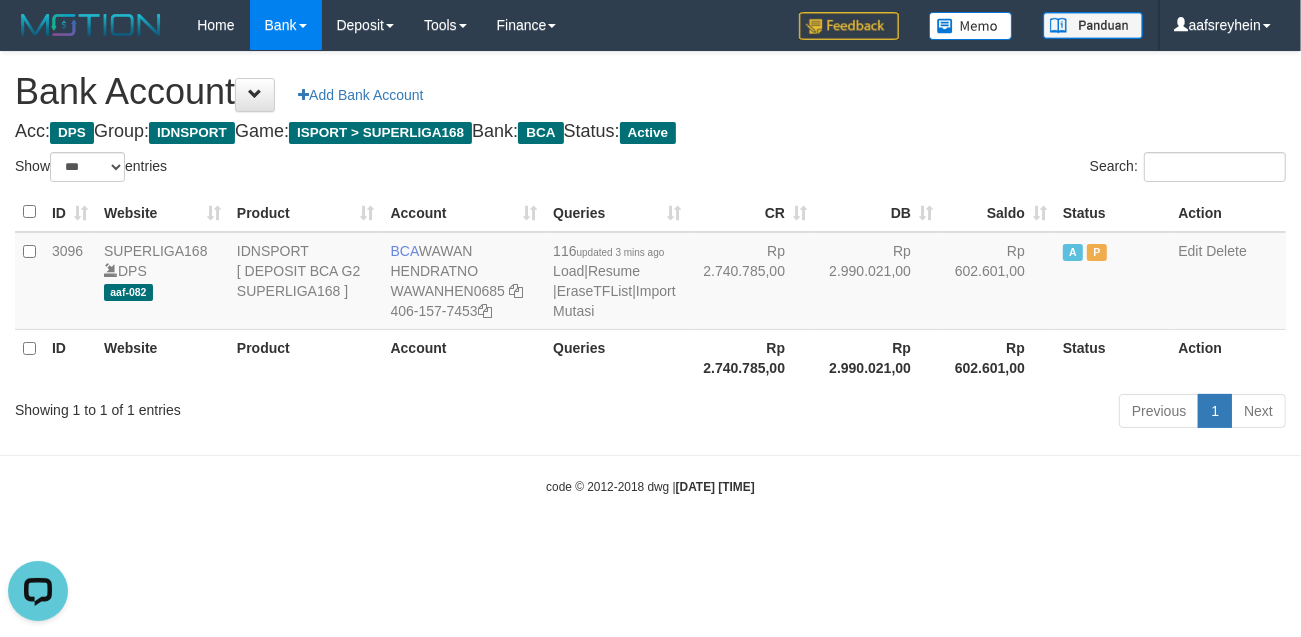 click on "Toggle navigation
Home
Bank
Account List
Load
By Website
Group
[ISPORT]													SUPERLIGA168
By Load Group (DPS)" at bounding box center (650, 273) 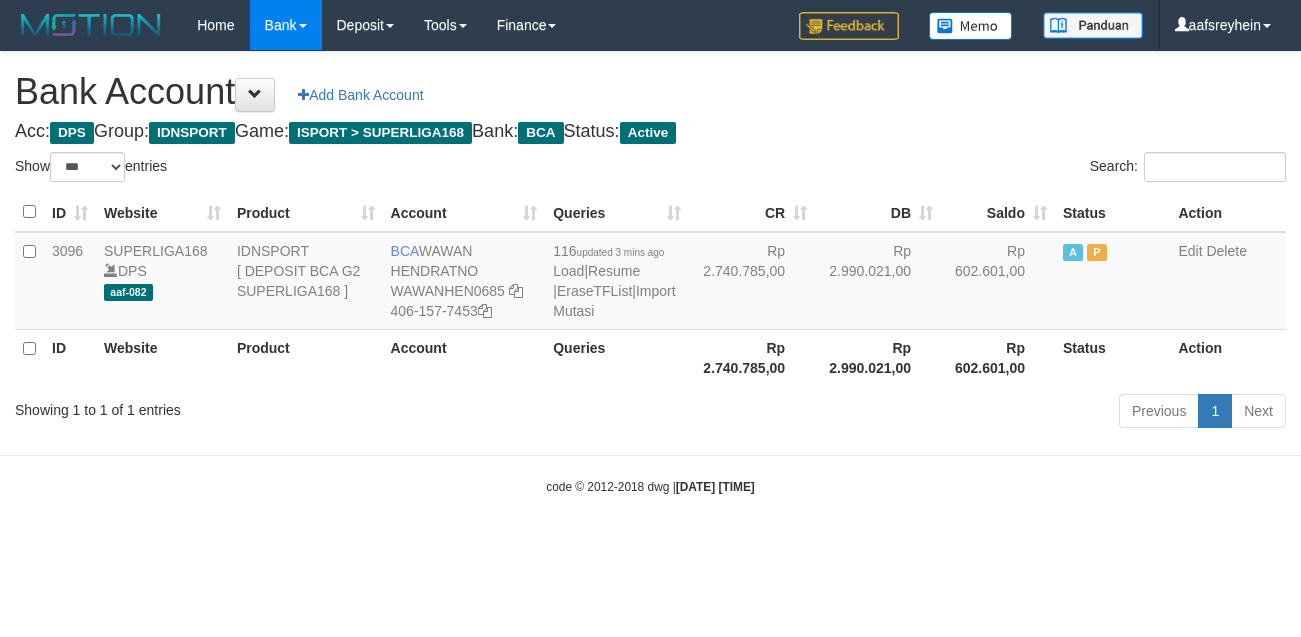 select on "***" 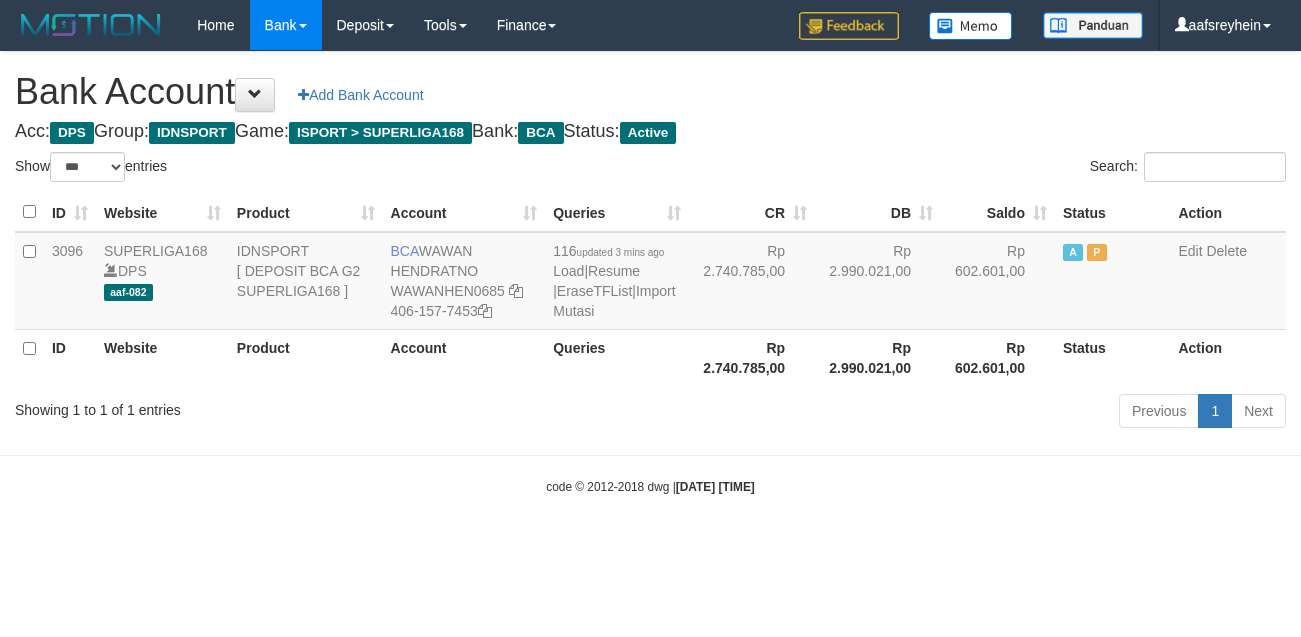 scroll, scrollTop: 0, scrollLeft: 0, axis: both 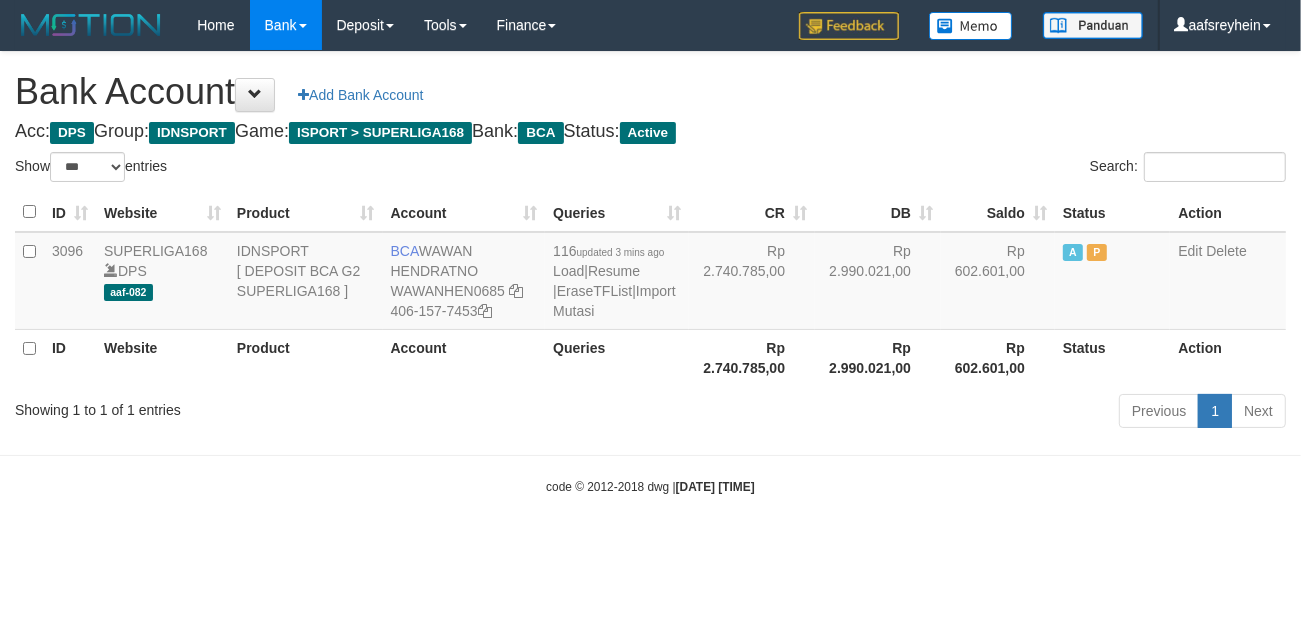click on "Toggle navigation
Home
Bank
Account List
Load
By Website
Group
[ISPORT]													SUPERLIGA168
By Load Group (DPS)
-" at bounding box center [650, 273] 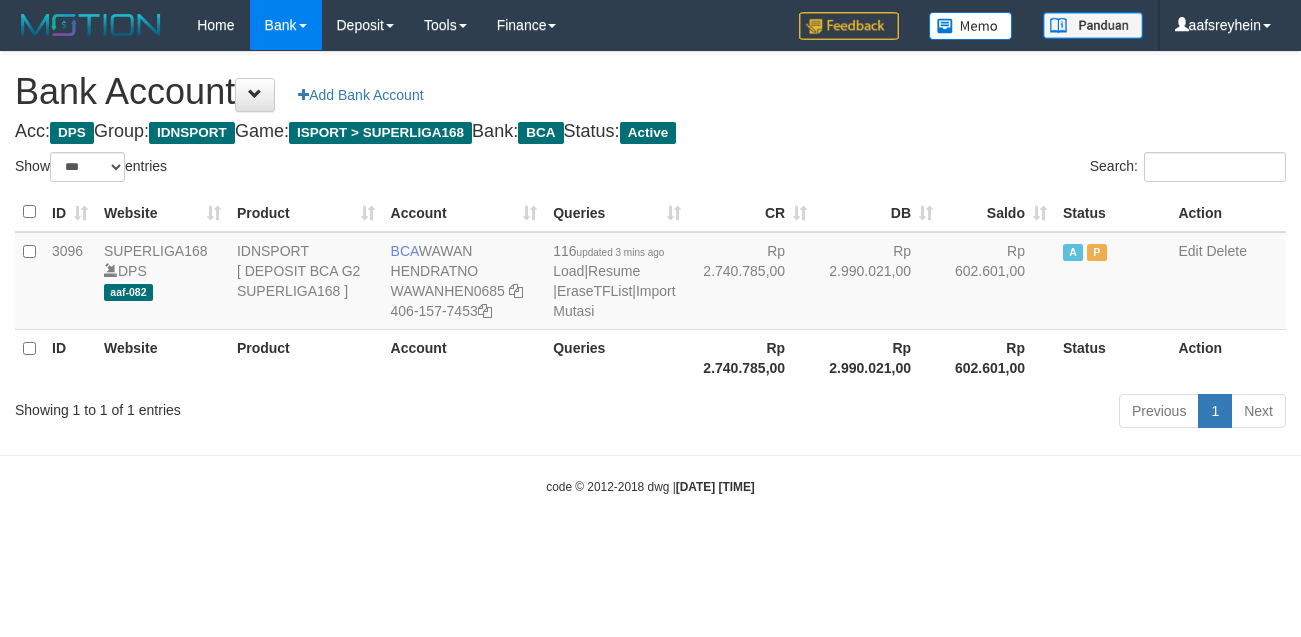select on "***" 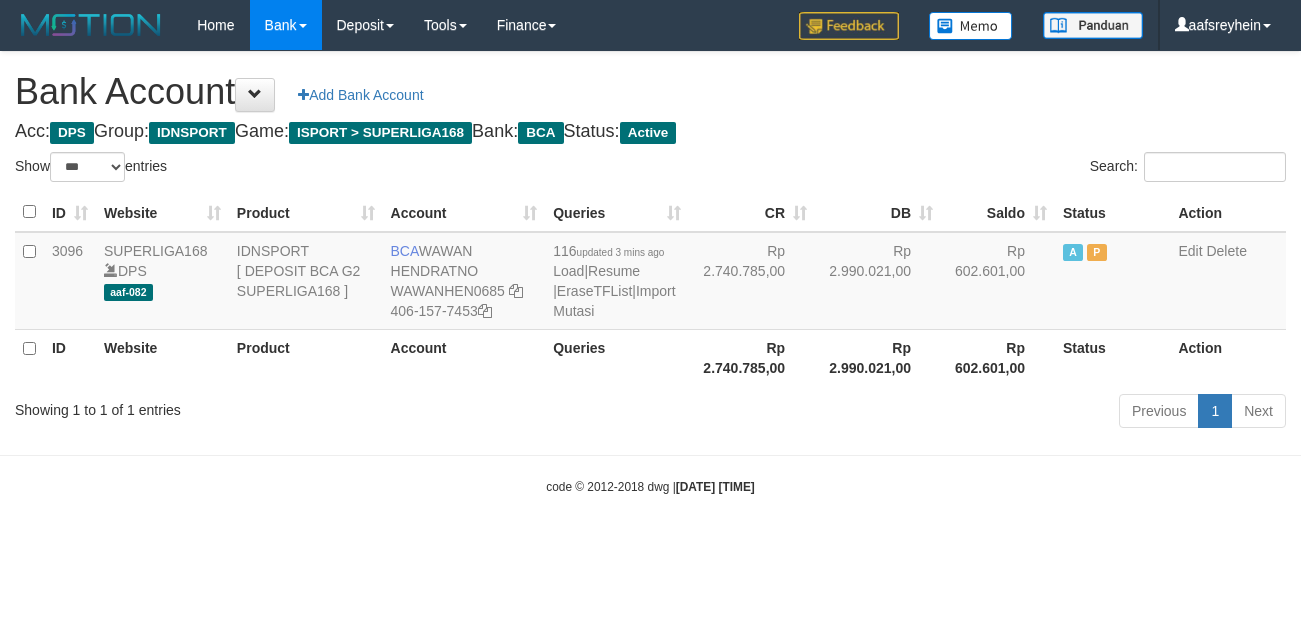 scroll, scrollTop: 0, scrollLeft: 0, axis: both 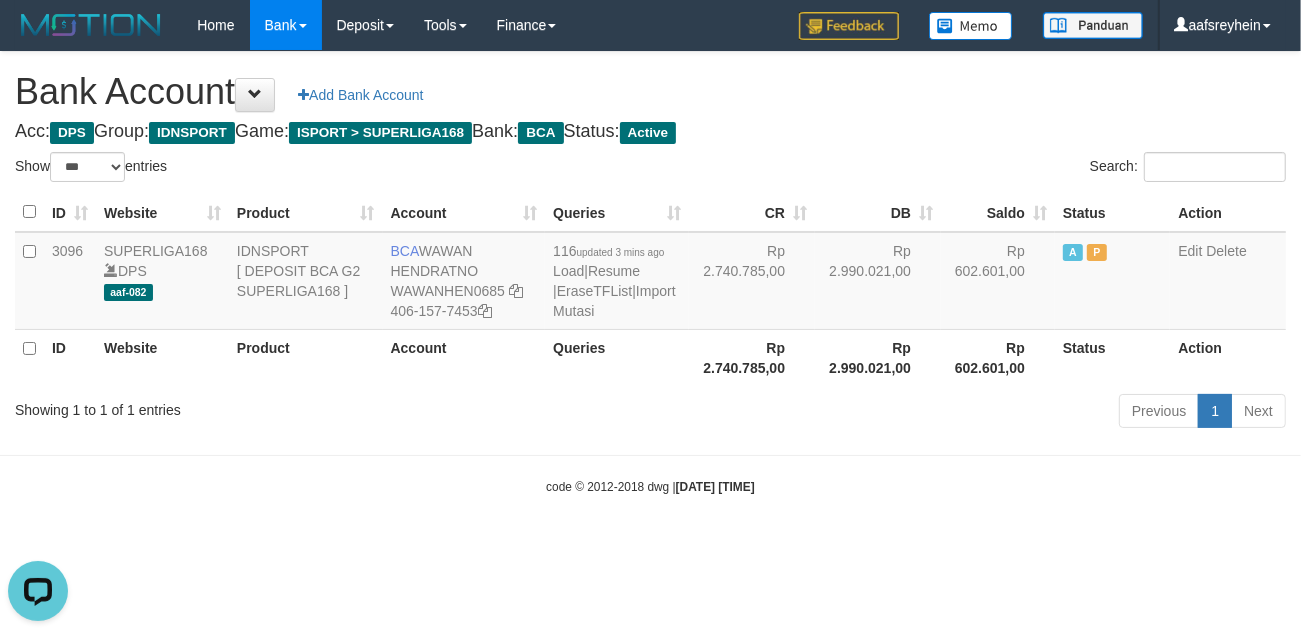 click on "code © 2012-2018 dwg |  2025/07/11 21:27:15" at bounding box center [650, 486] 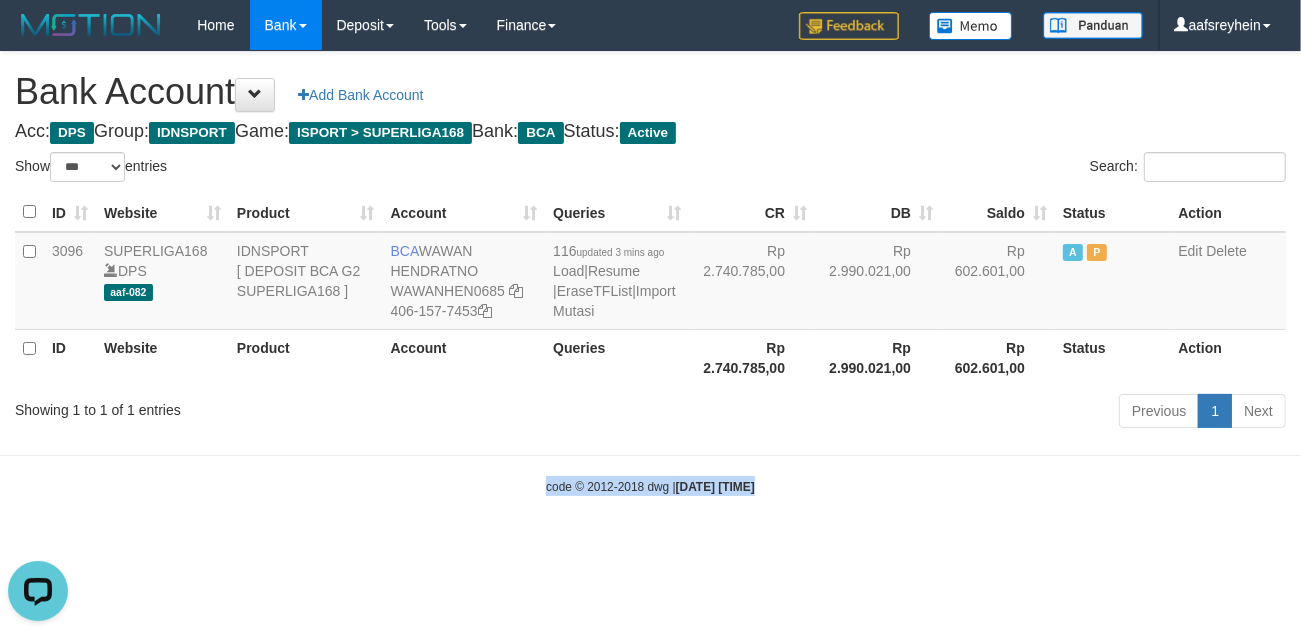 click on "code © 2012-2018 dwg |  2025/07/11 21:27:15" at bounding box center (650, 486) 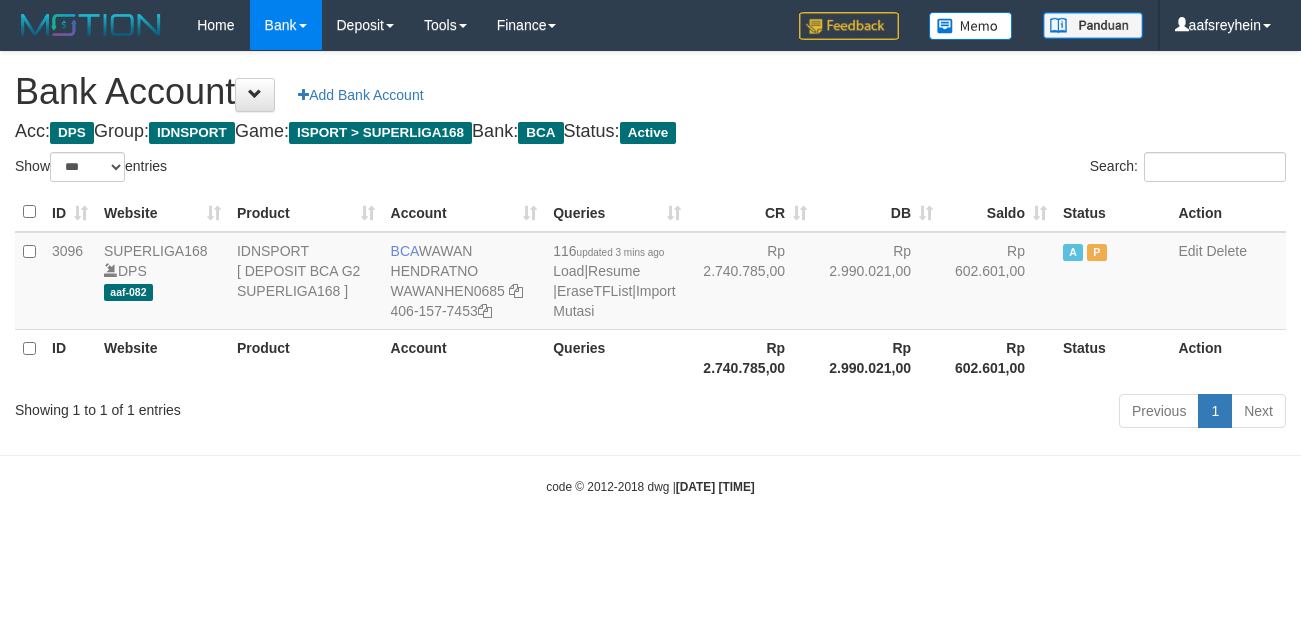 select on "***" 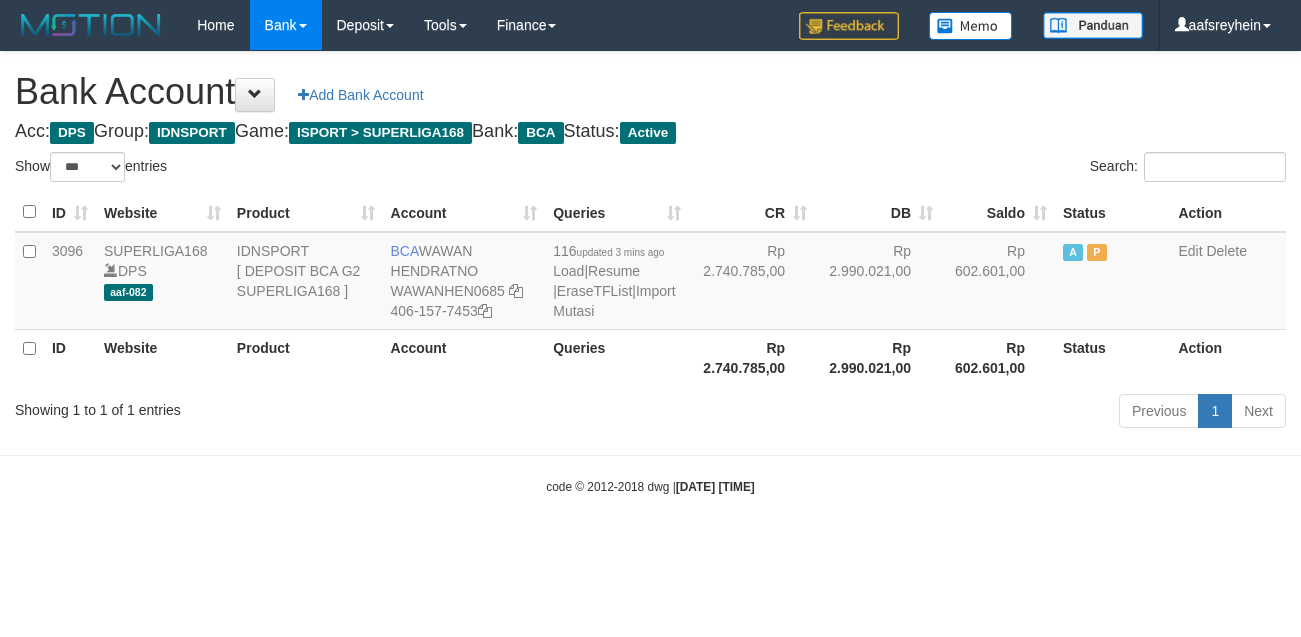 scroll, scrollTop: 0, scrollLeft: 0, axis: both 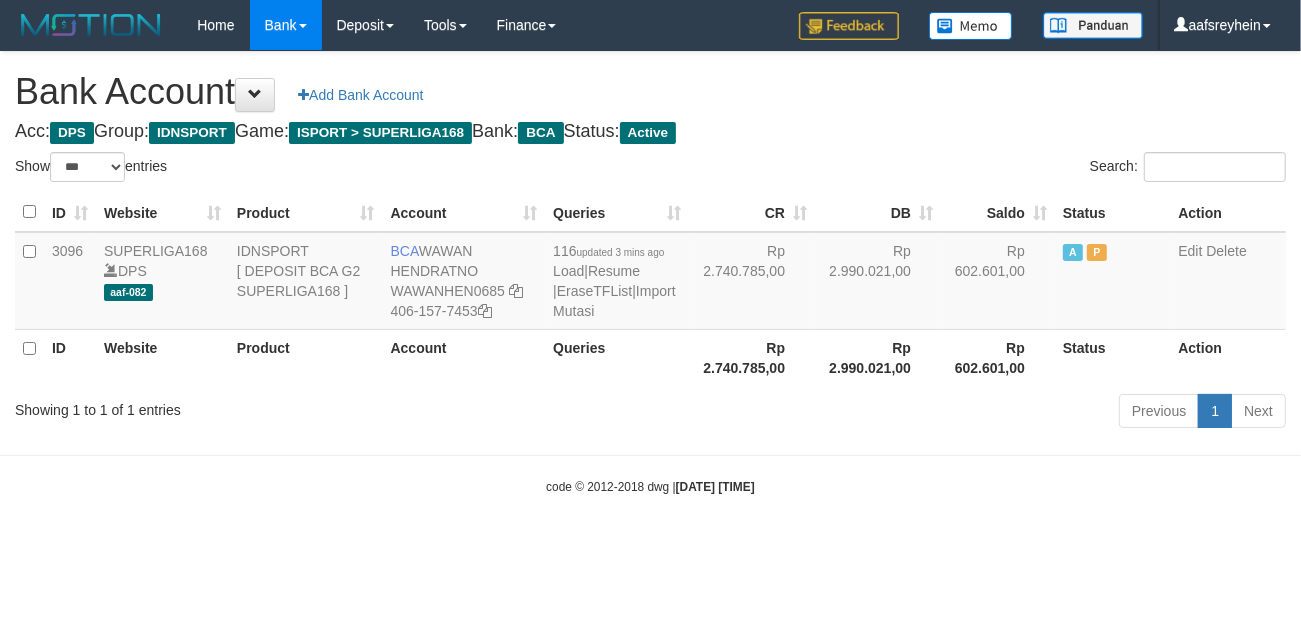 click on "code © 2012-2018 dwg |  [DATE] [TIME]" at bounding box center (650, 486) 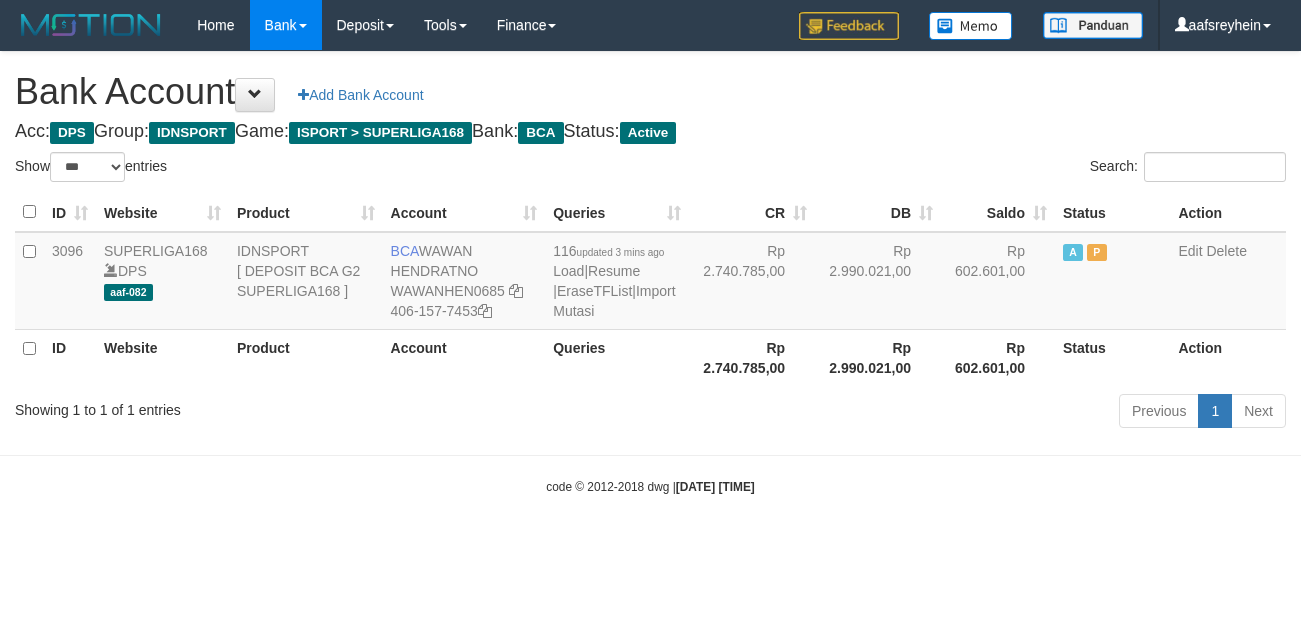select on "***" 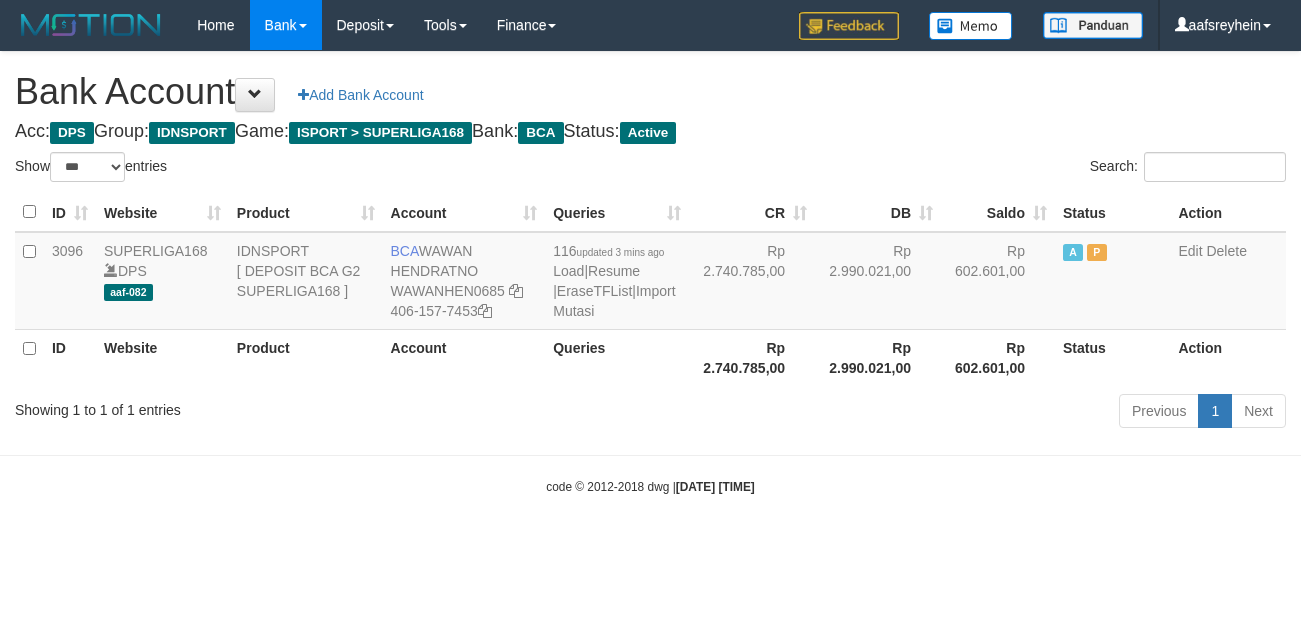 scroll, scrollTop: 0, scrollLeft: 0, axis: both 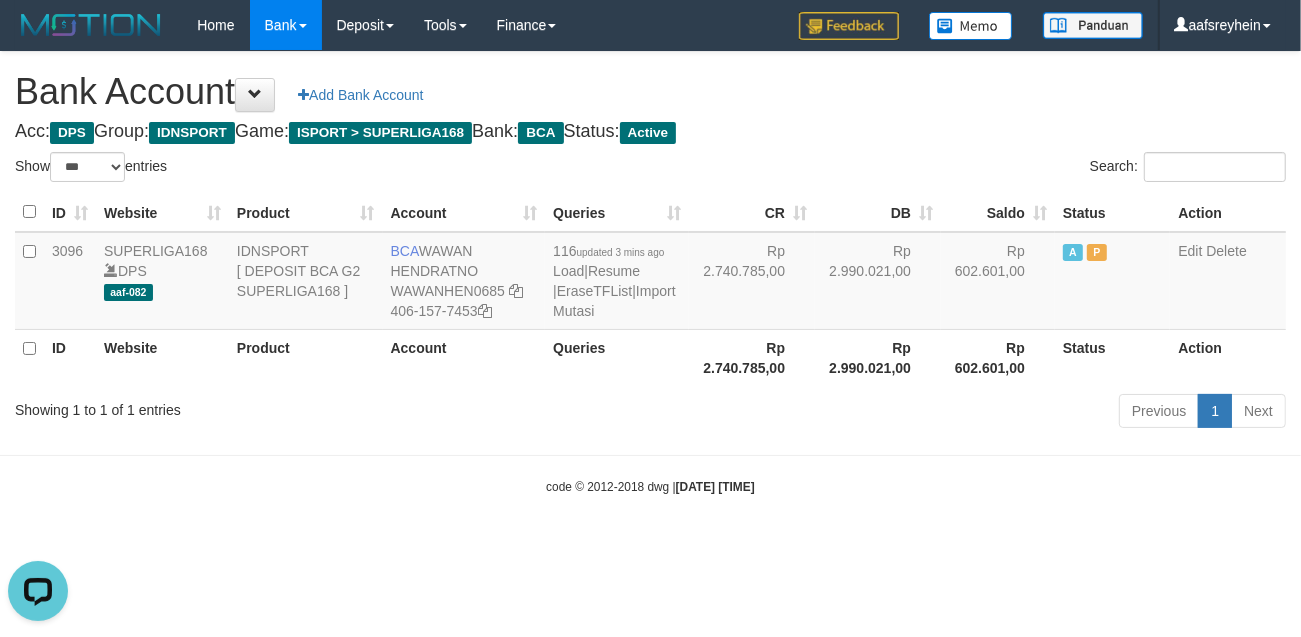 click on "Toggle navigation
Home
Bank
Account List
Load
By Website
Group
[ISPORT]													SUPERLIGA168
By Load Group (DPS)
-" at bounding box center [650, 273] 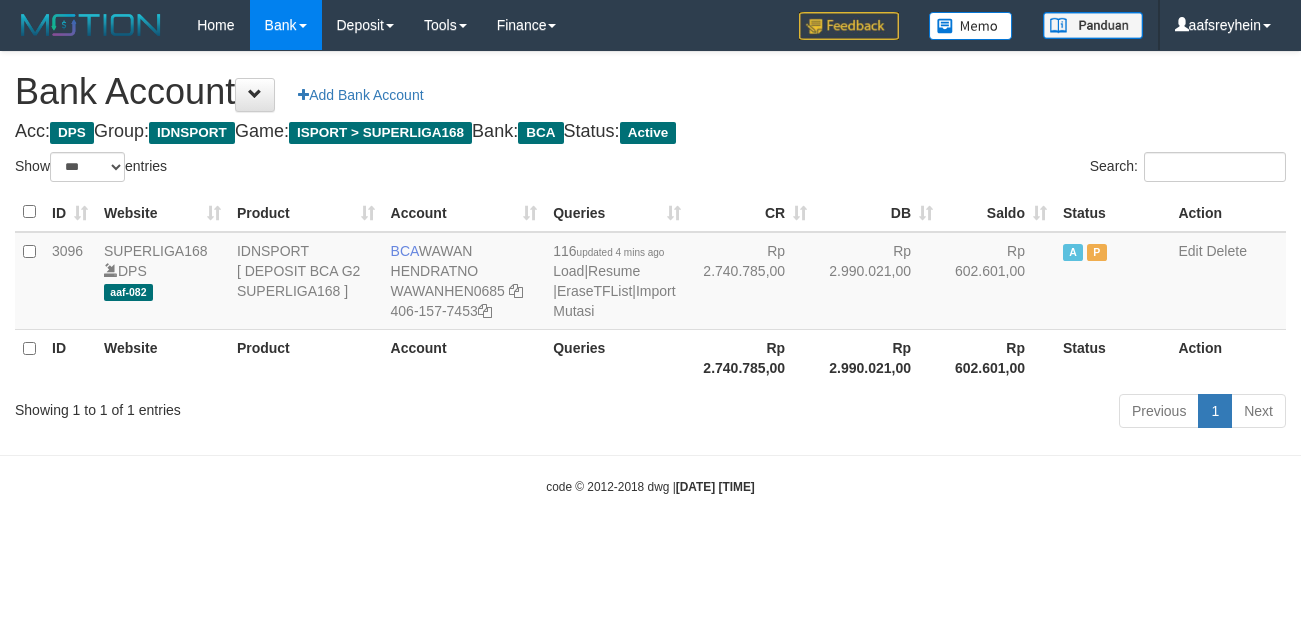 select on "***" 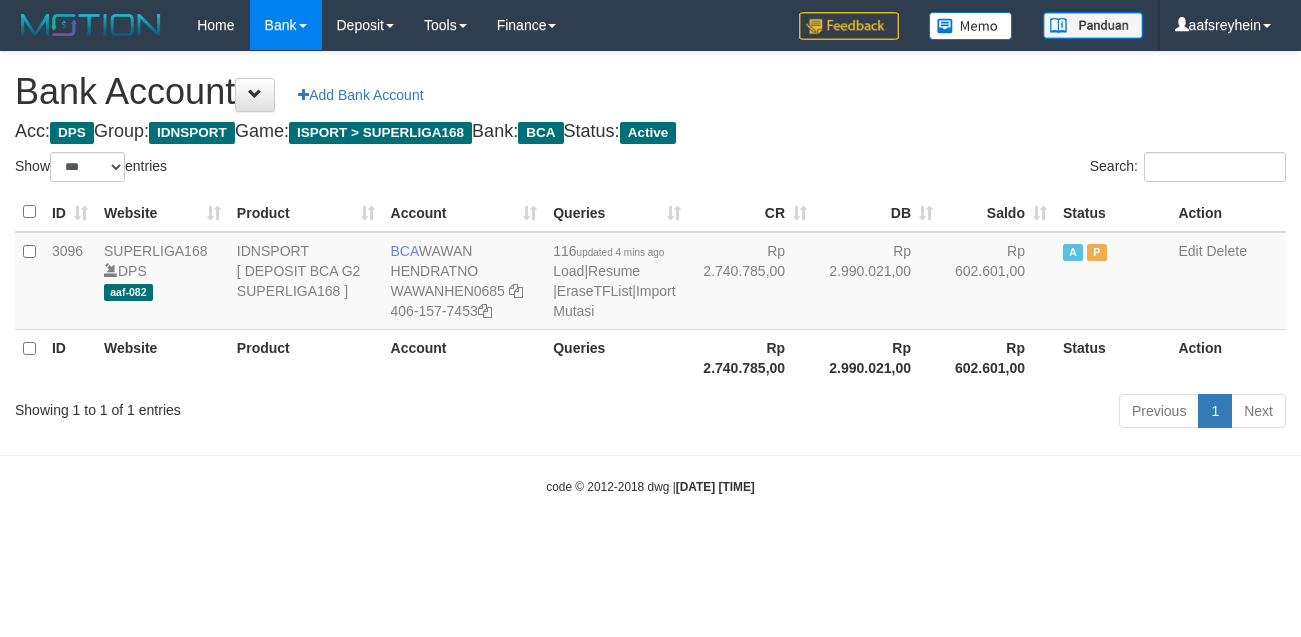 scroll, scrollTop: 0, scrollLeft: 0, axis: both 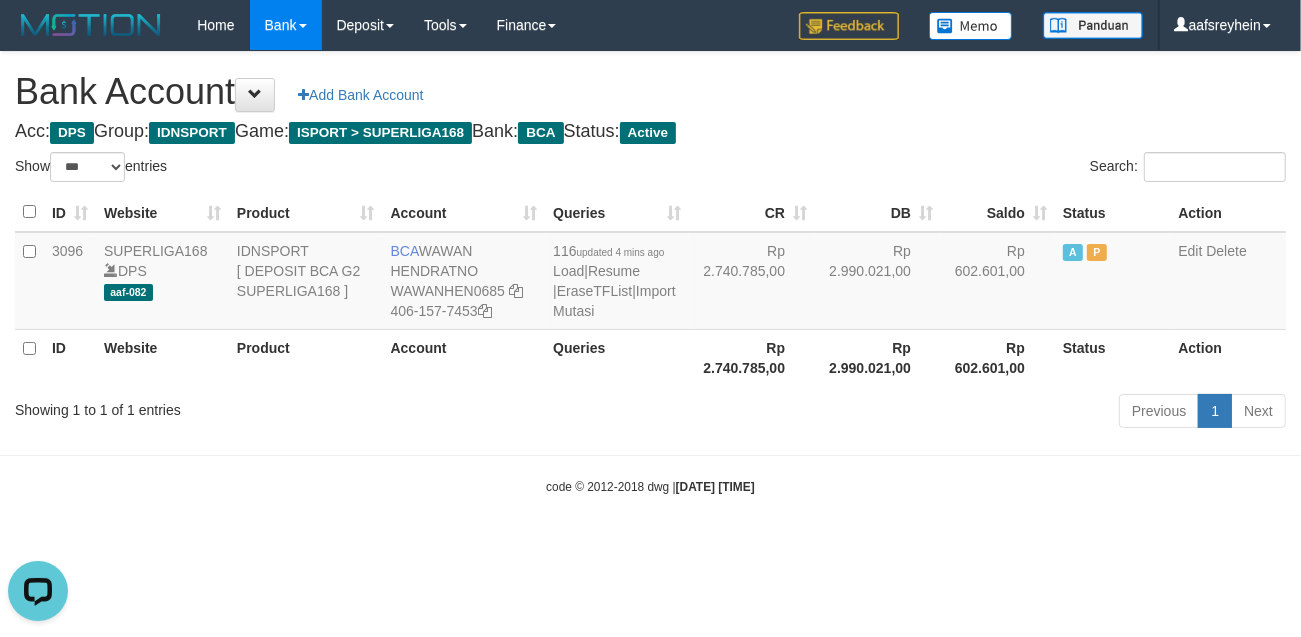 click on "Toggle navigation
Home
Bank
Account List
Load
By Website
Group
[ISPORT]													SUPERLIGA168
By Load Group (DPS)" at bounding box center (650, 273) 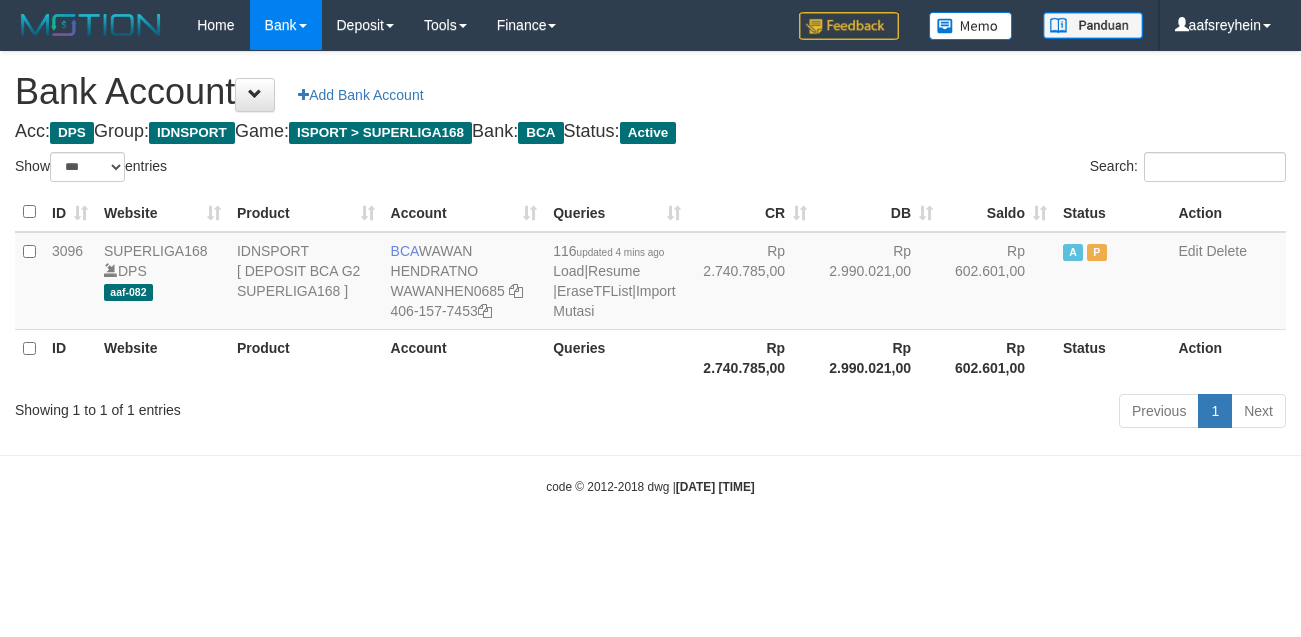 select on "***" 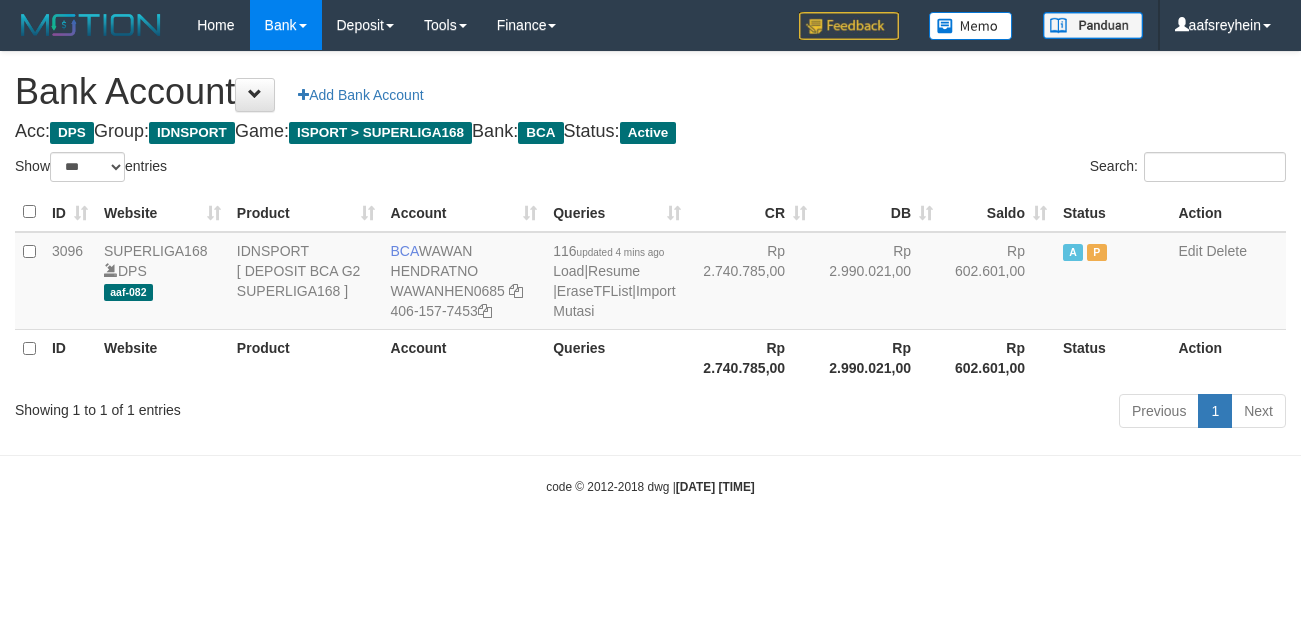 scroll, scrollTop: 0, scrollLeft: 0, axis: both 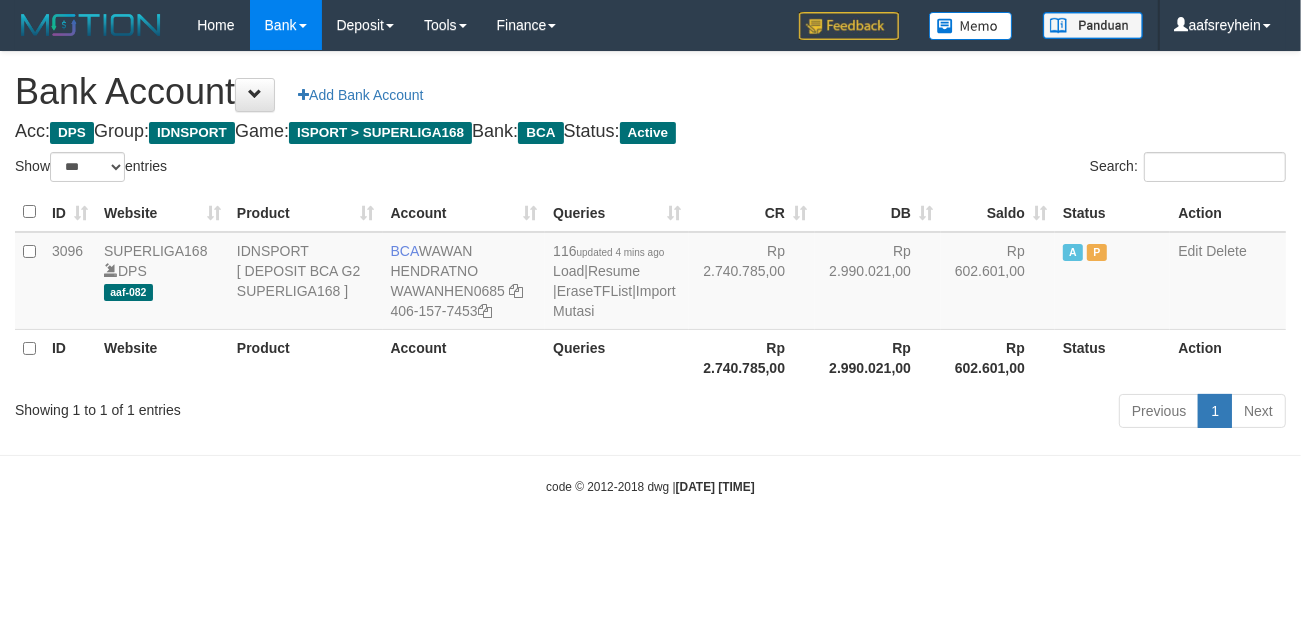 click on "Toggle navigation
Home
Bank
Account List
Load
By Website
Group
[ISPORT]													SUPERLIGA168
By Load Group (DPS)
-" at bounding box center (650, 273) 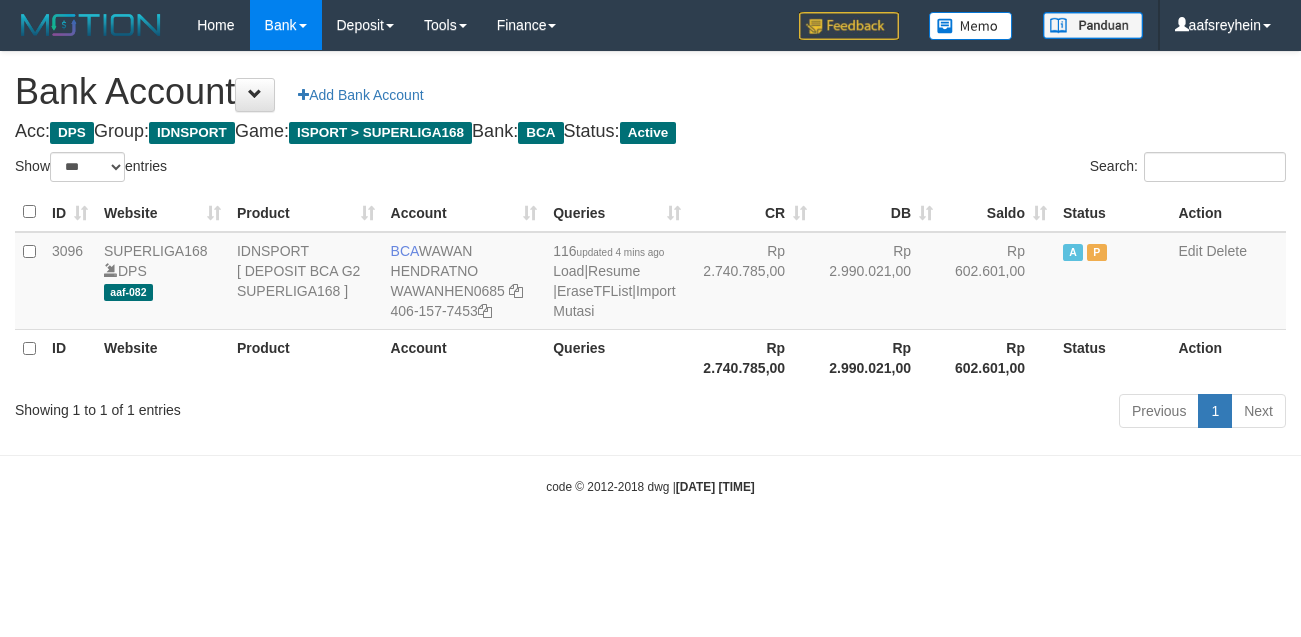 select on "***" 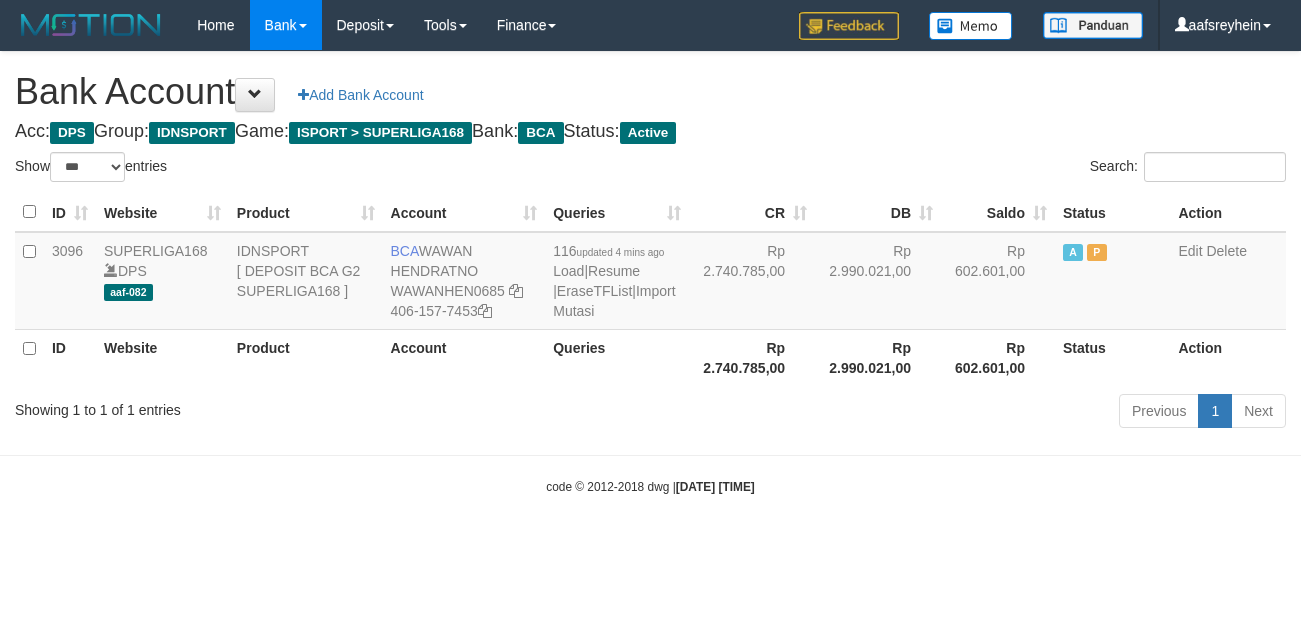 scroll, scrollTop: 0, scrollLeft: 0, axis: both 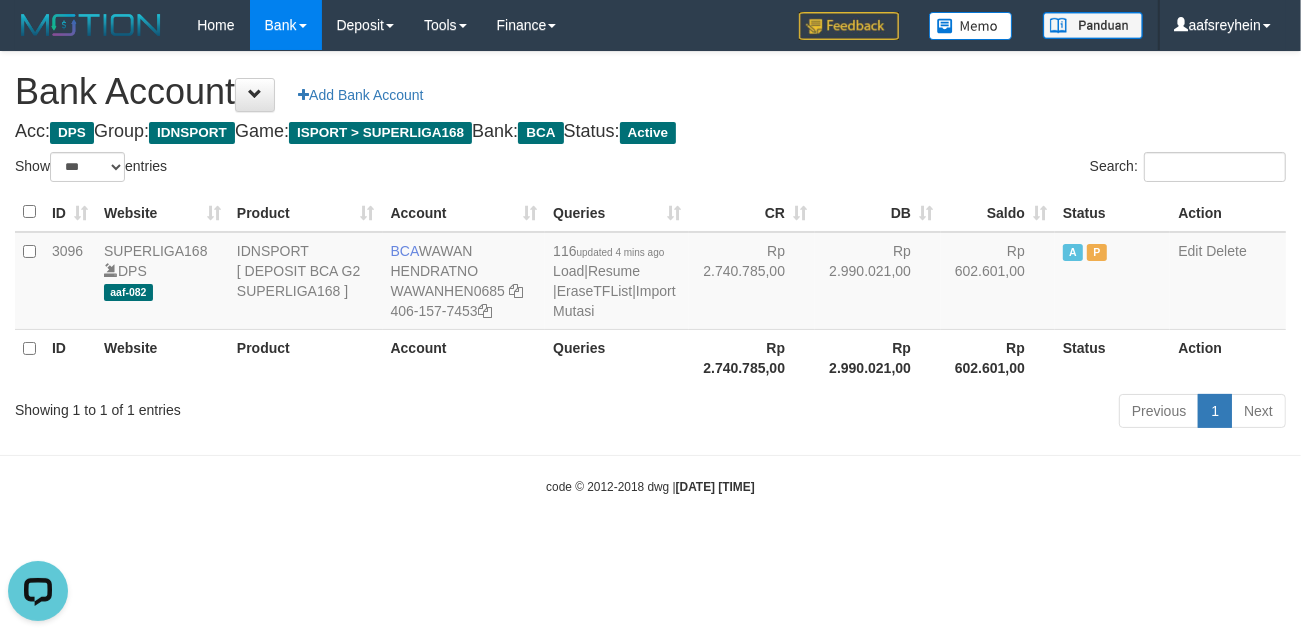click on "Toggle navigation
Home
Bank
Account List
Load
By Website
Group
[ISPORT]													SUPERLIGA168
By Load Group (DPS)" at bounding box center [650, 273] 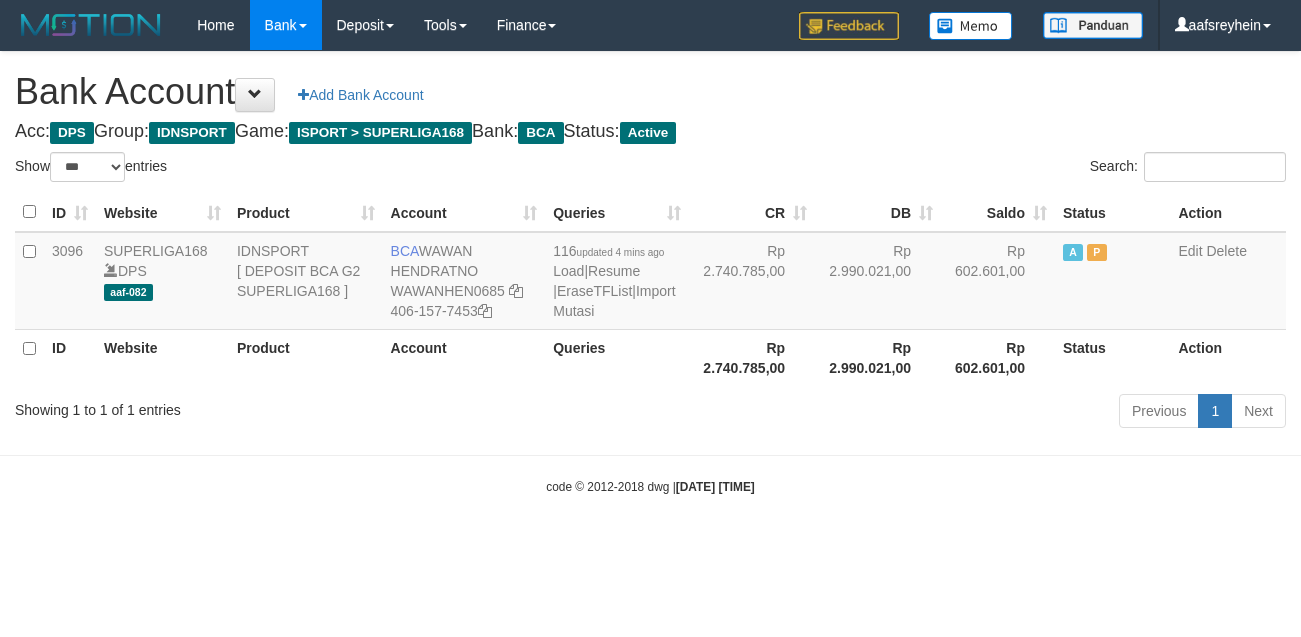 select on "***" 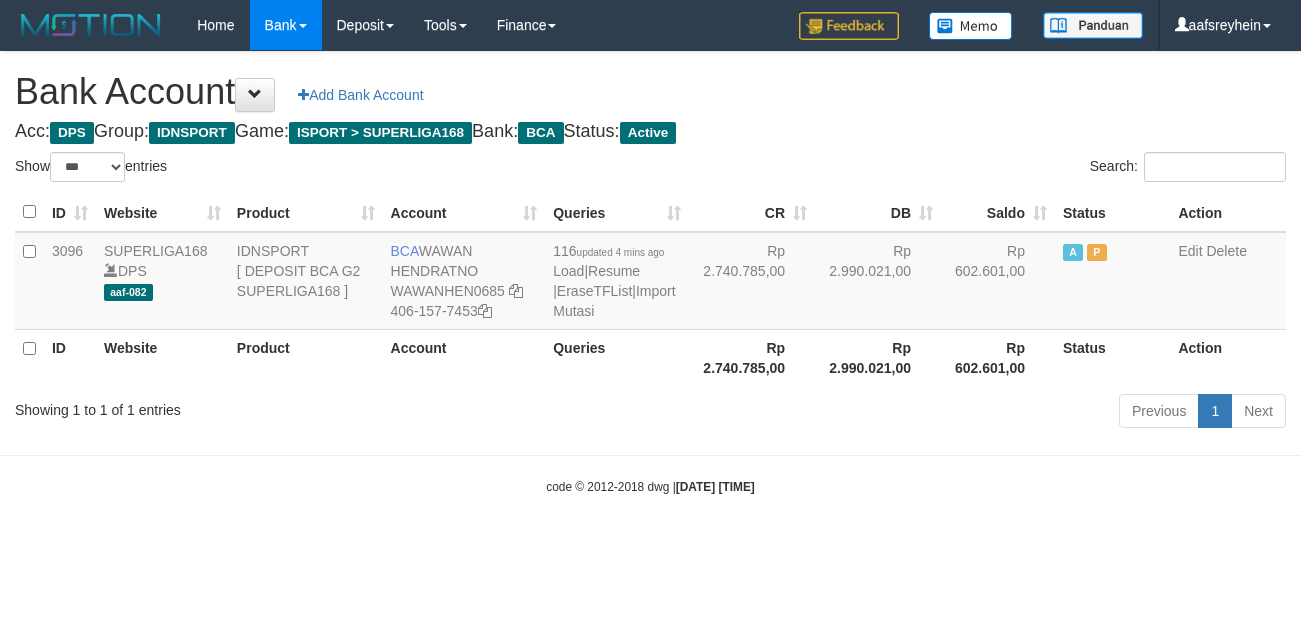 scroll, scrollTop: 0, scrollLeft: 0, axis: both 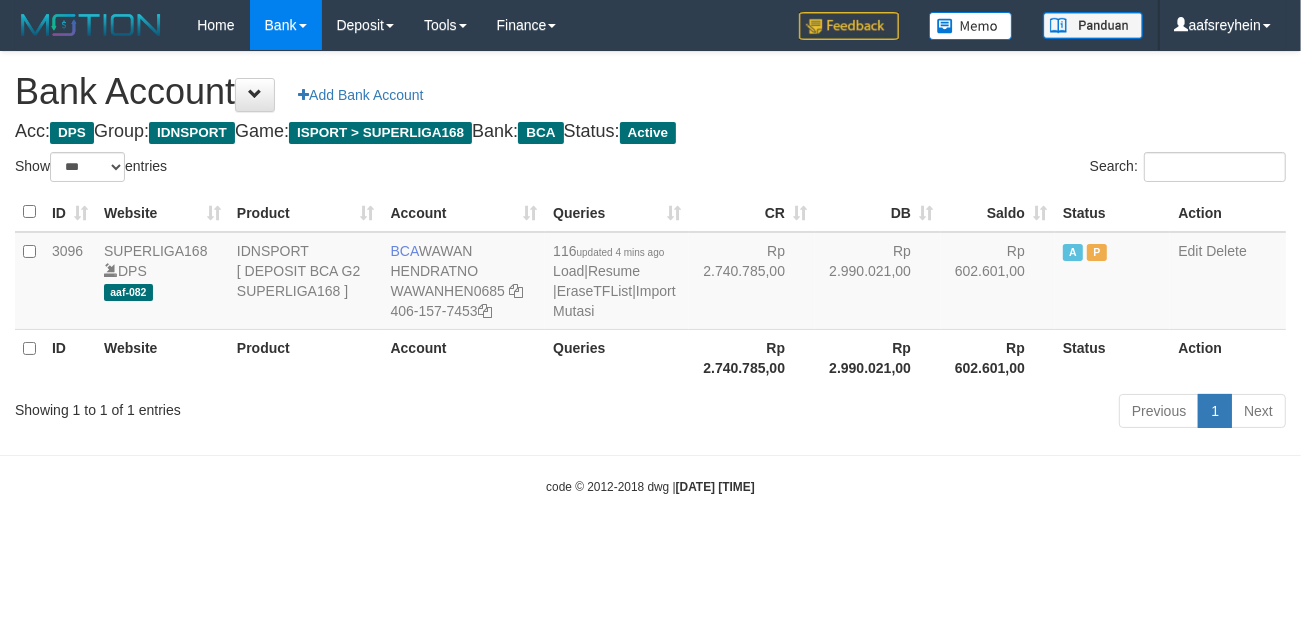 click on "Toggle navigation
Home
Bank
Account List
Load
By Website
Group
[ISPORT]													SUPERLIGA168
By Load Group (DPS)
-" at bounding box center (650, 273) 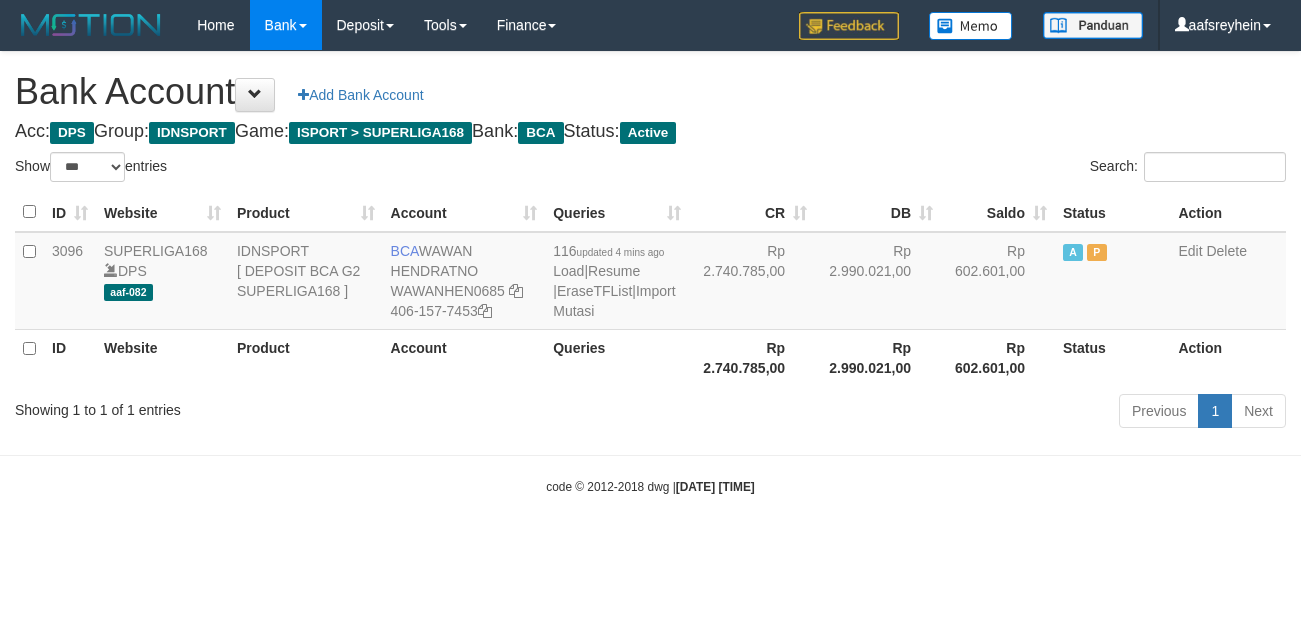 select on "***" 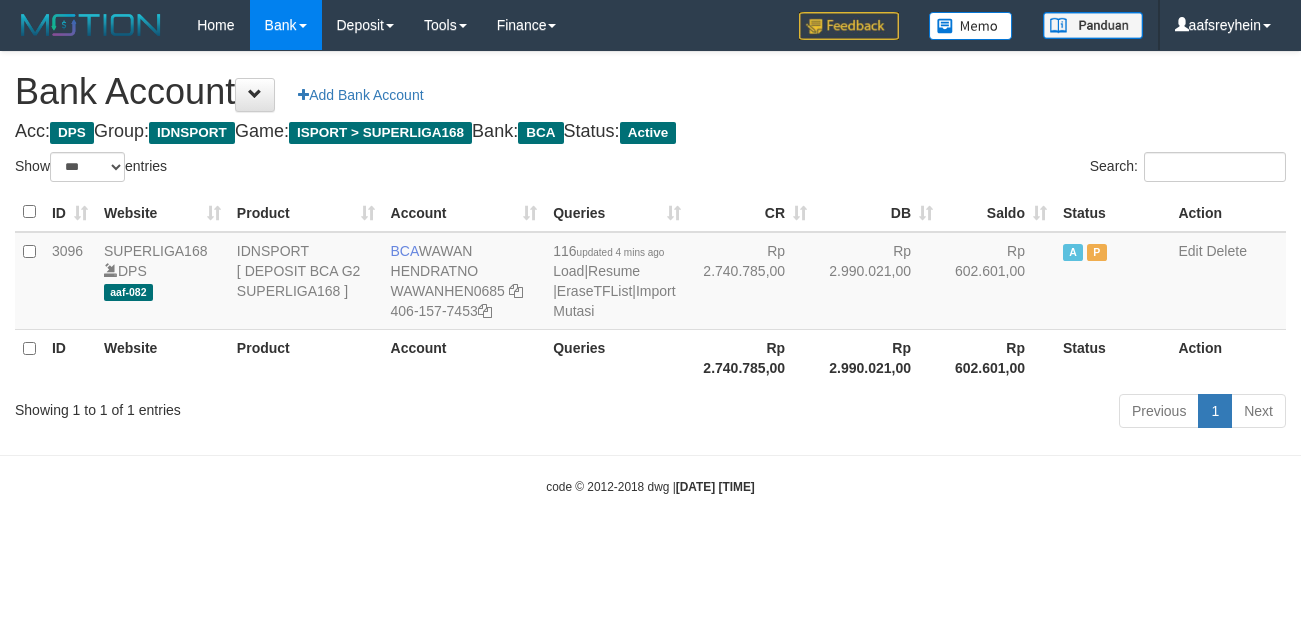 scroll, scrollTop: 0, scrollLeft: 0, axis: both 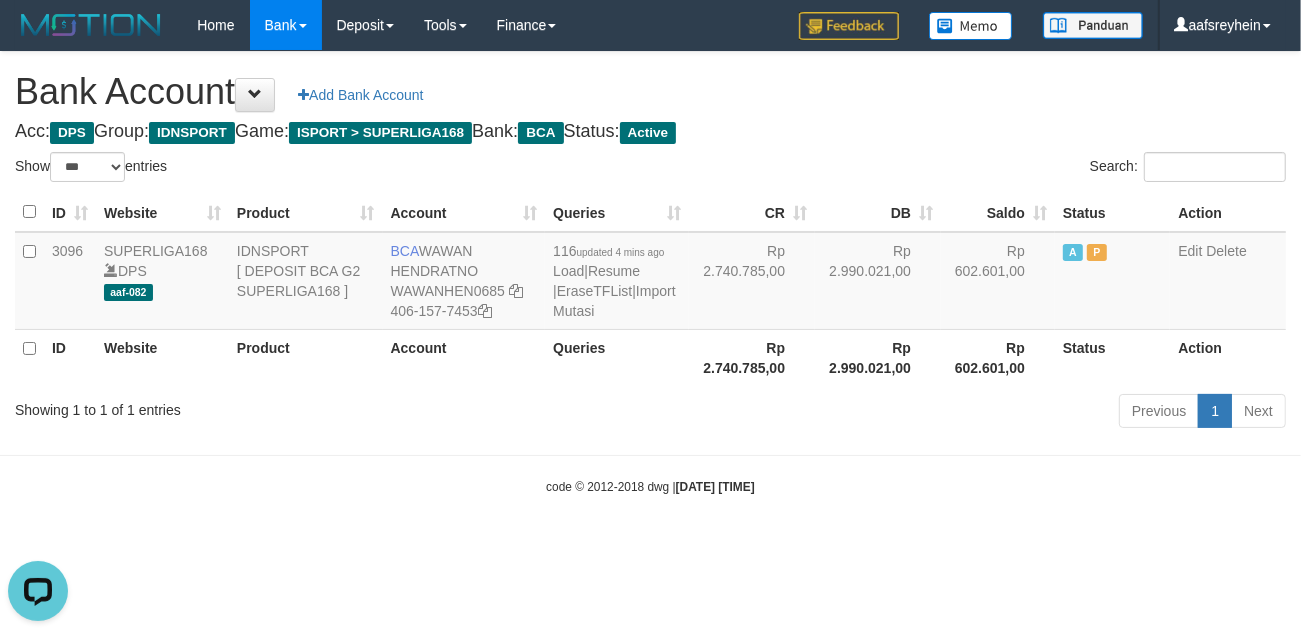 click on "Toggle navigation
Home
Bank
Account List
Load
By Website
Group
[ISPORT]													SUPERLIGA168
By Load Group (DPS)
-" at bounding box center (650, 273) 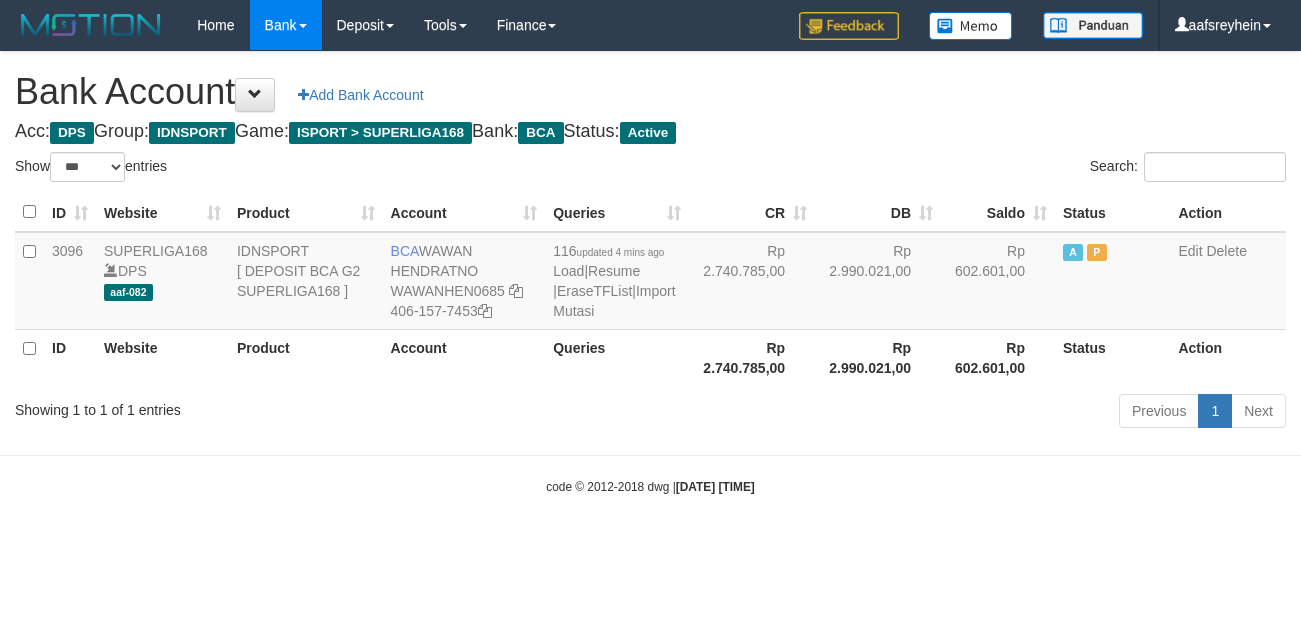select on "***" 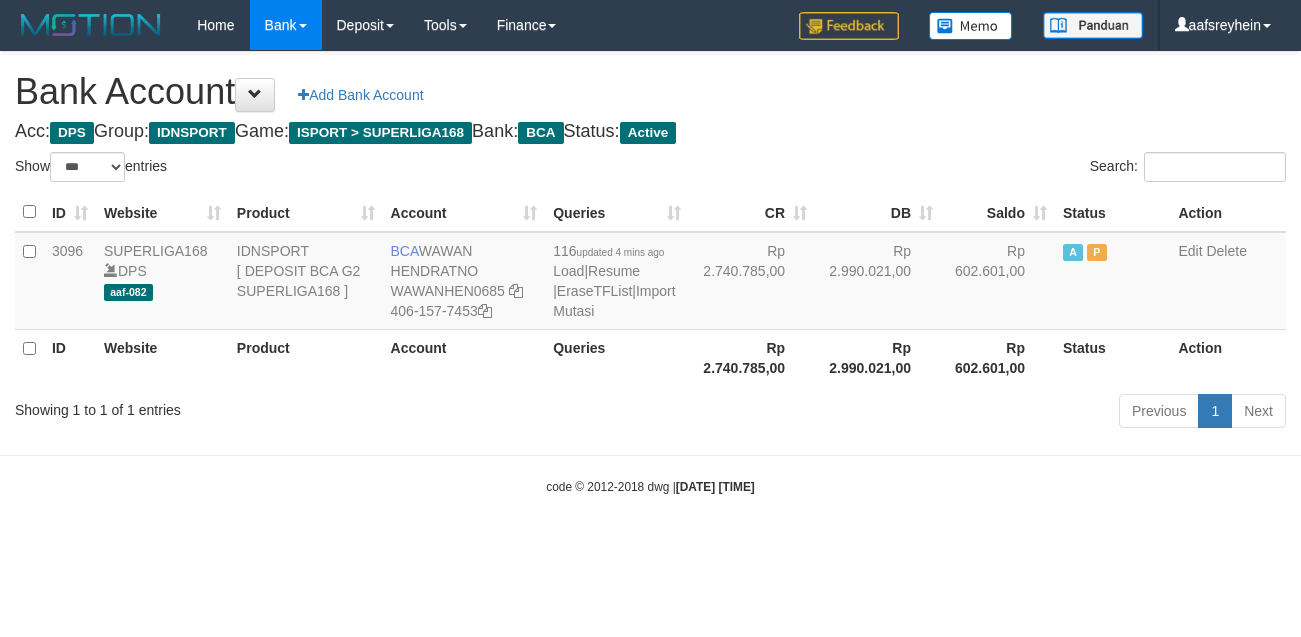 scroll, scrollTop: 0, scrollLeft: 0, axis: both 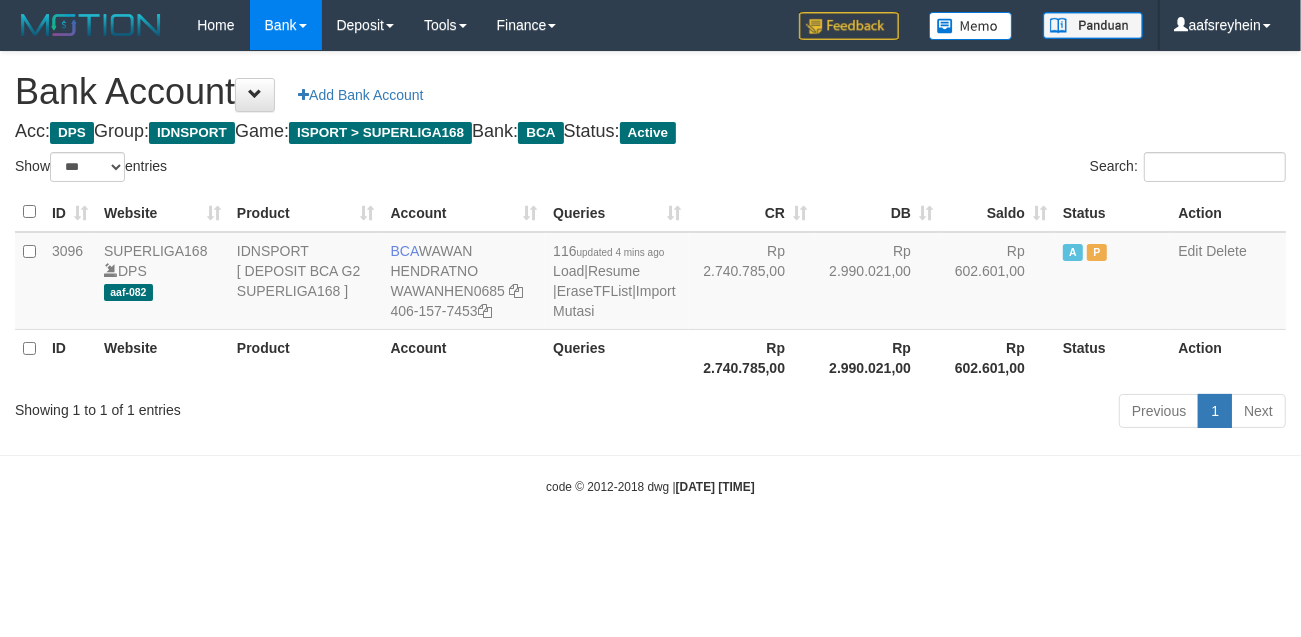 click on "Toggle navigation
Home
Bank
Account List
Load
By Website
Group
[ISPORT]													SUPERLIGA168
By Load Group (DPS)
-" at bounding box center (650, 273) 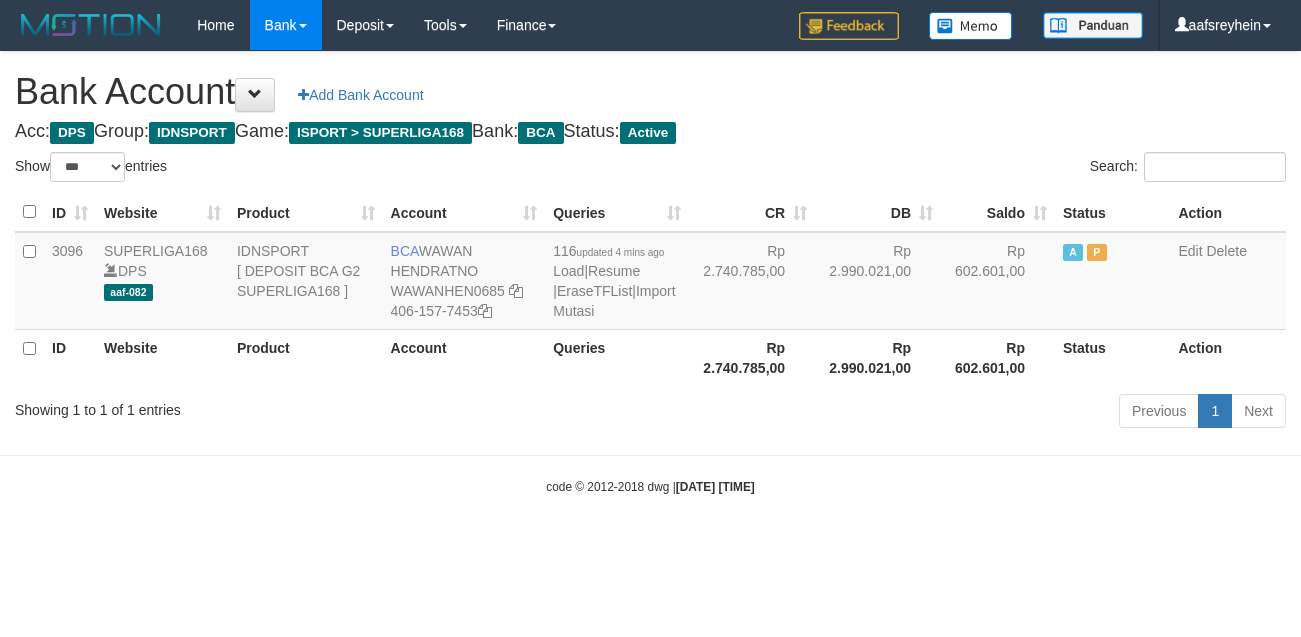 select on "***" 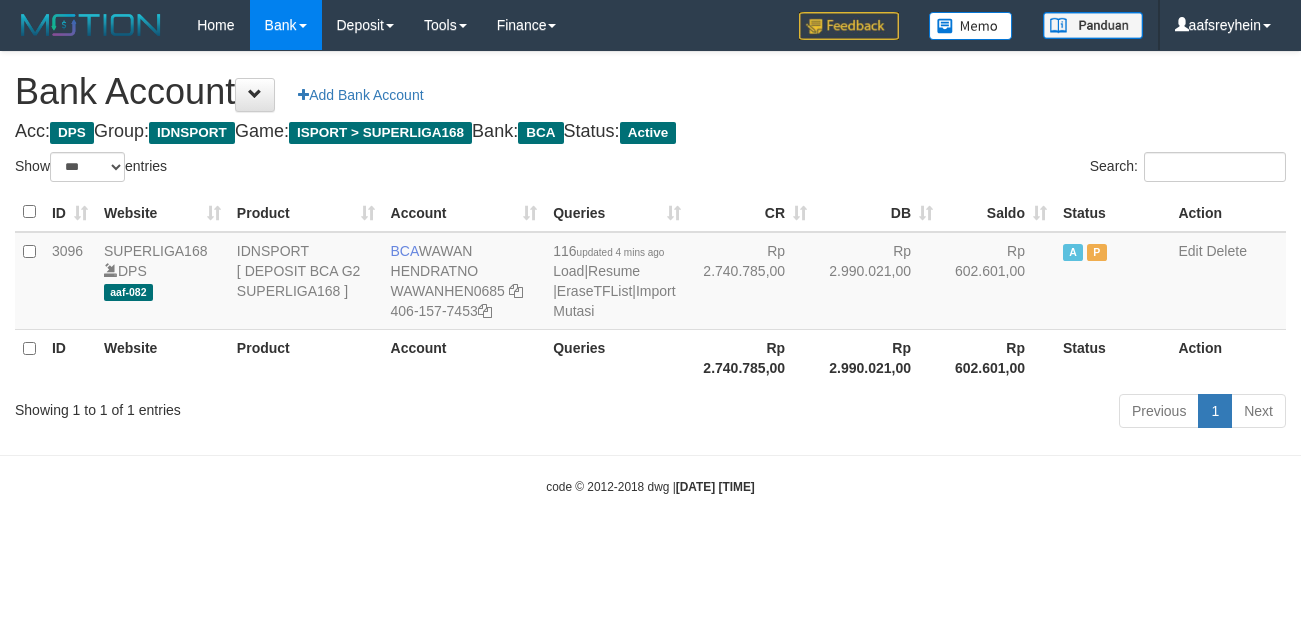 scroll, scrollTop: 0, scrollLeft: 0, axis: both 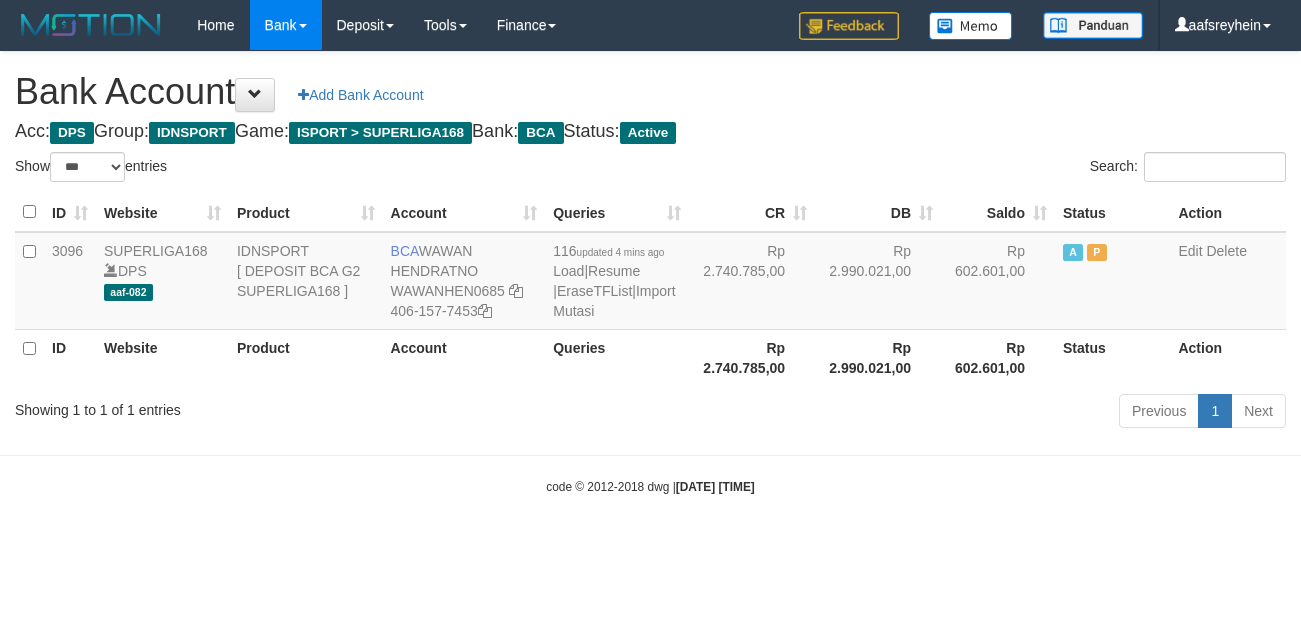 select on "***" 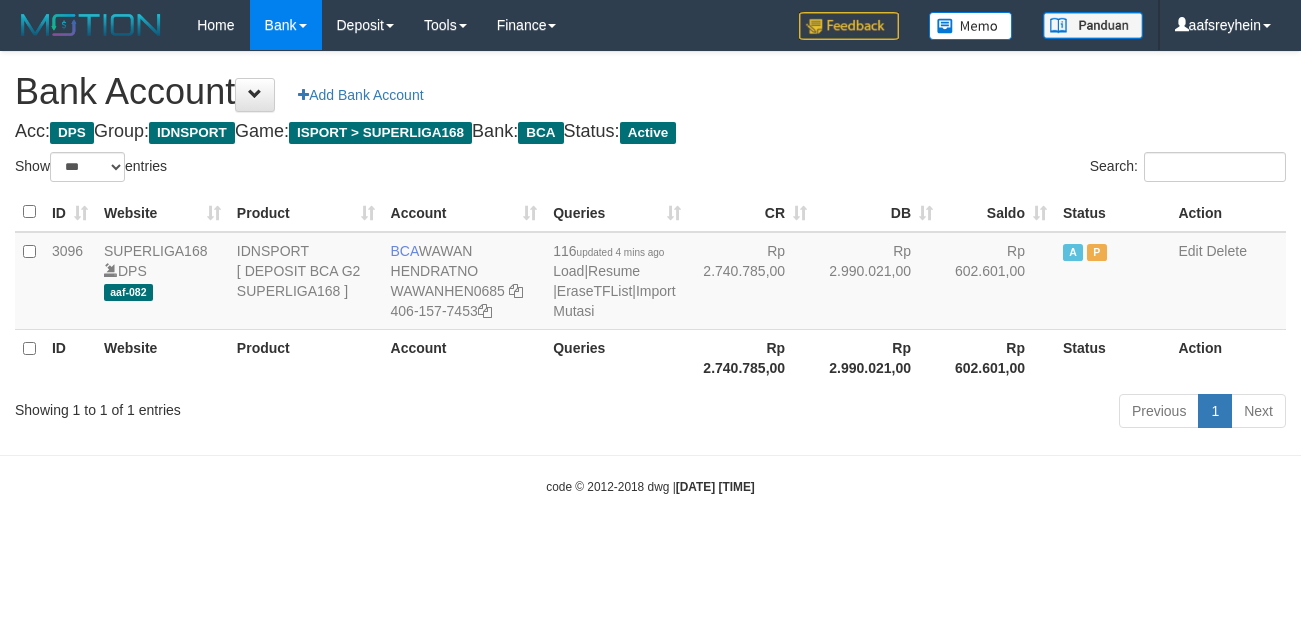 scroll, scrollTop: 0, scrollLeft: 0, axis: both 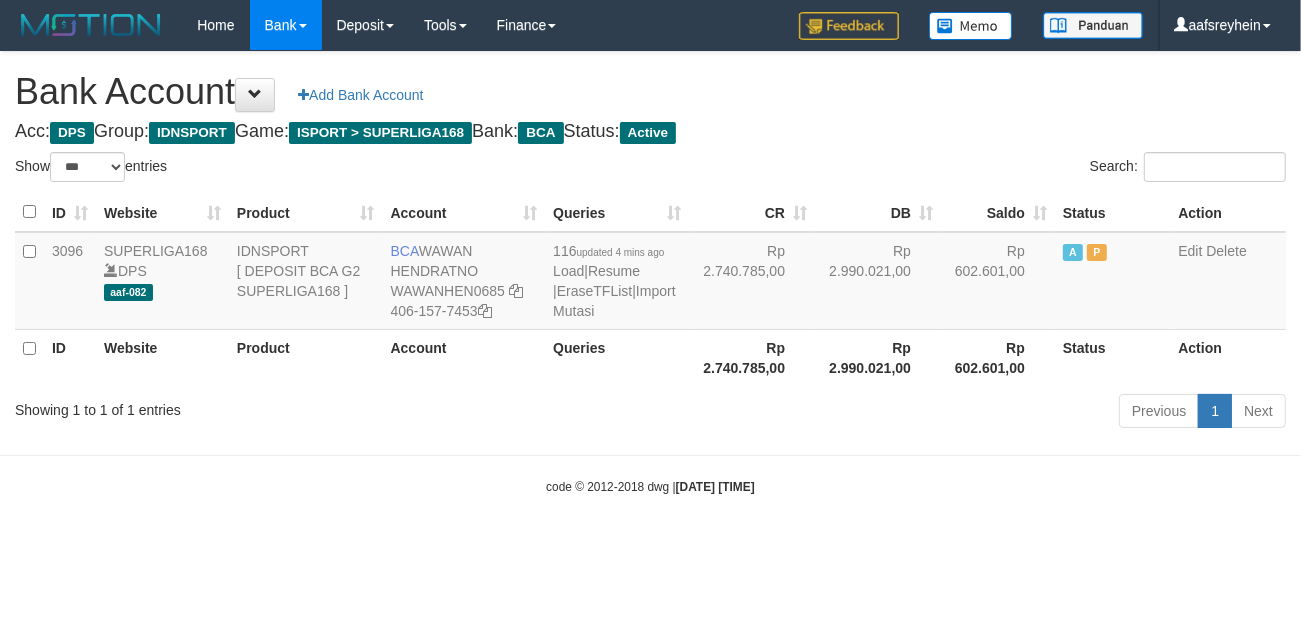 click on "Toggle navigation
Home
Bank
Account List
Load
By Website
Group
[ISPORT]													SUPERLIGA168
By Load Group (DPS)
-" at bounding box center [650, 273] 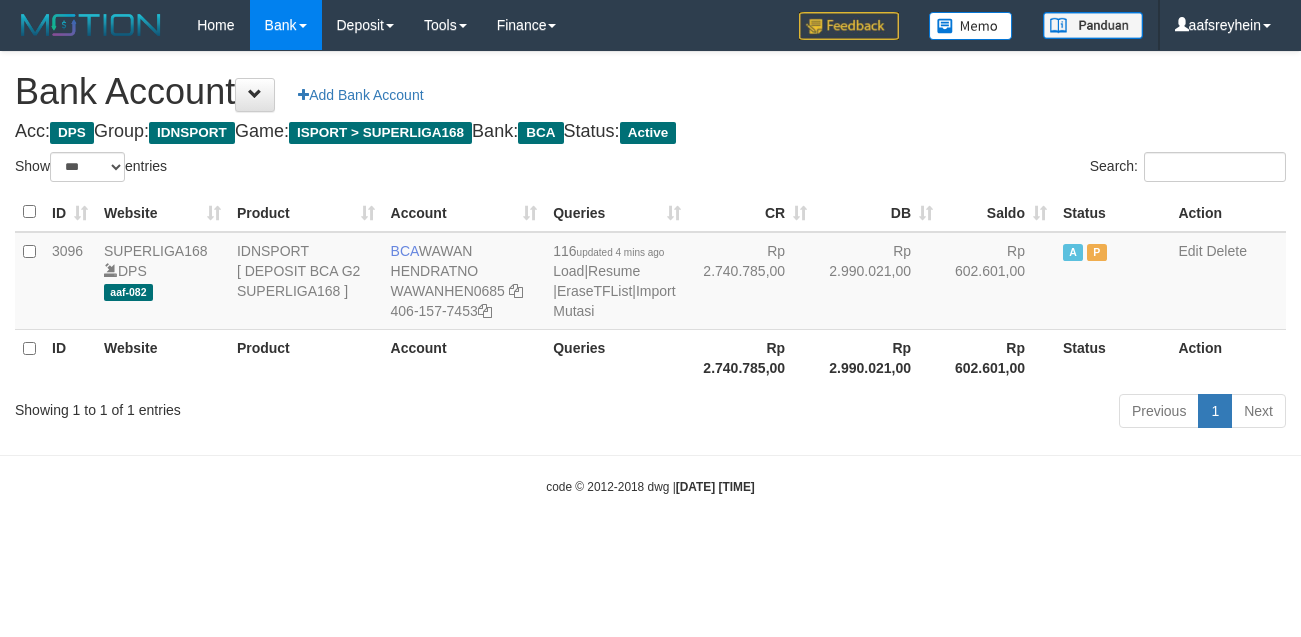 select on "***" 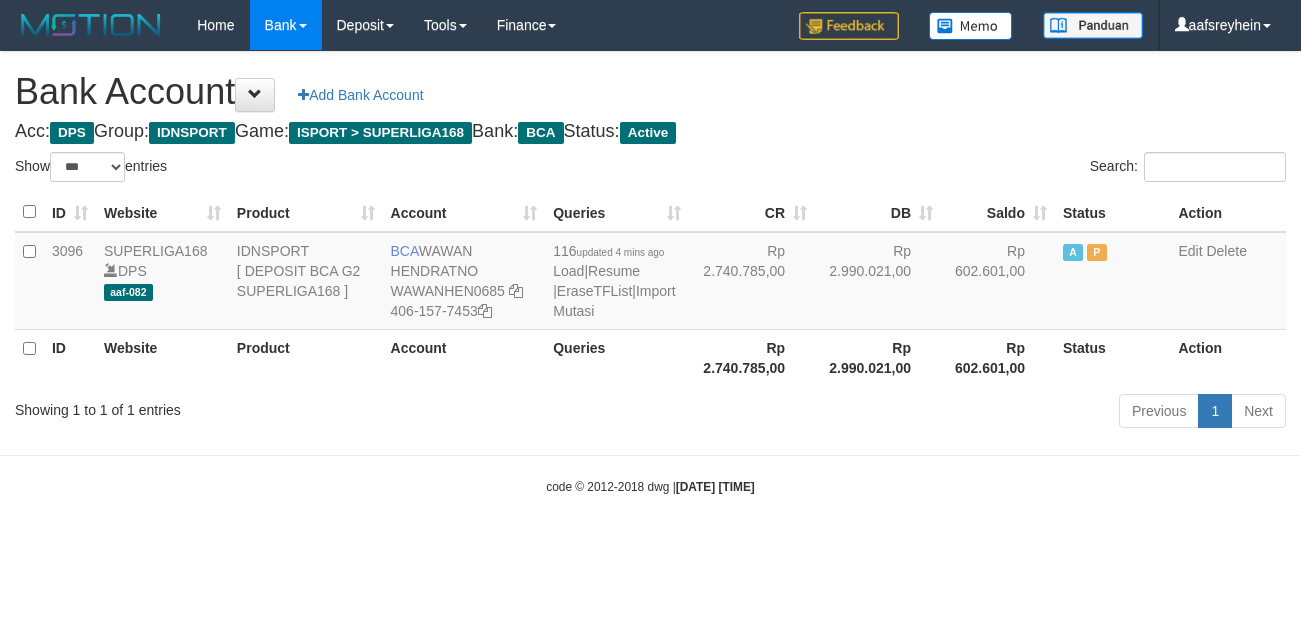 scroll, scrollTop: 0, scrollLeft: 0, axis: both 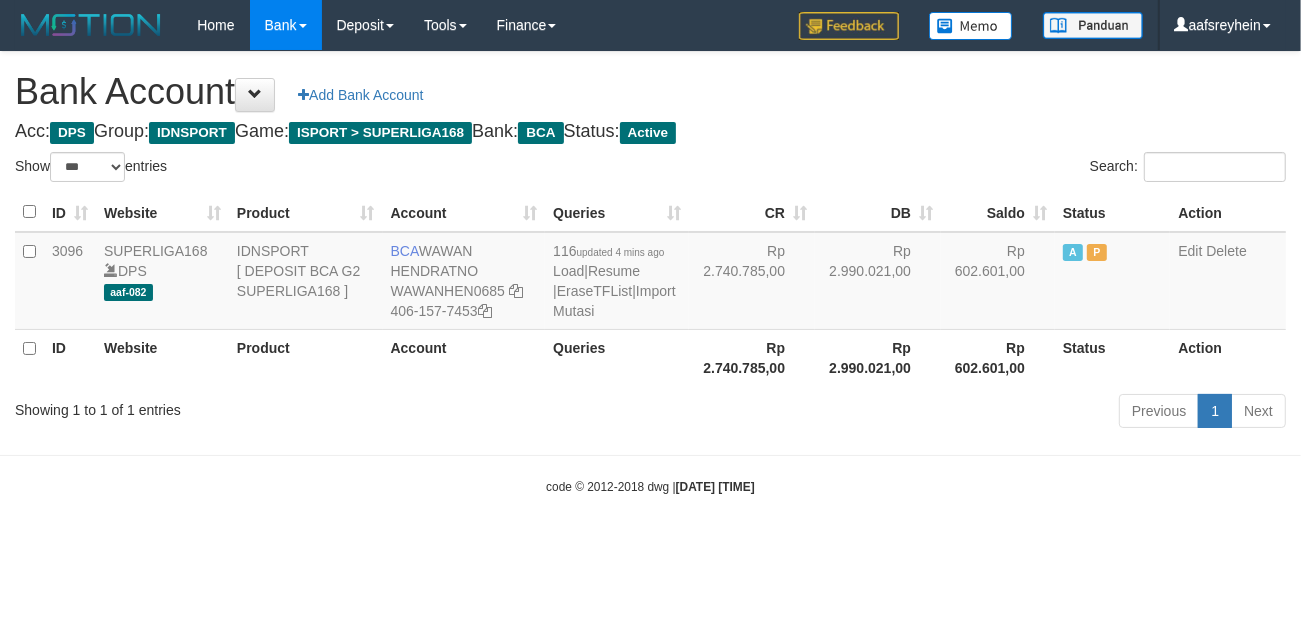 click on "Previous 1 Next" at bounding box center [921, 413] 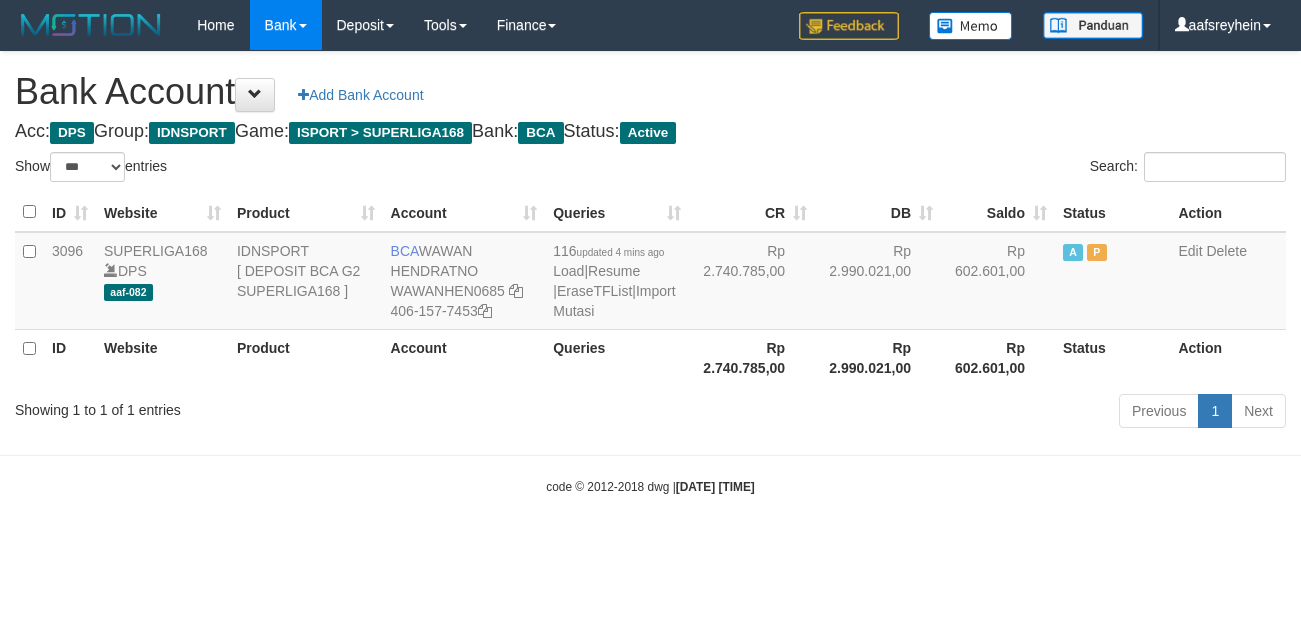 select on "***" 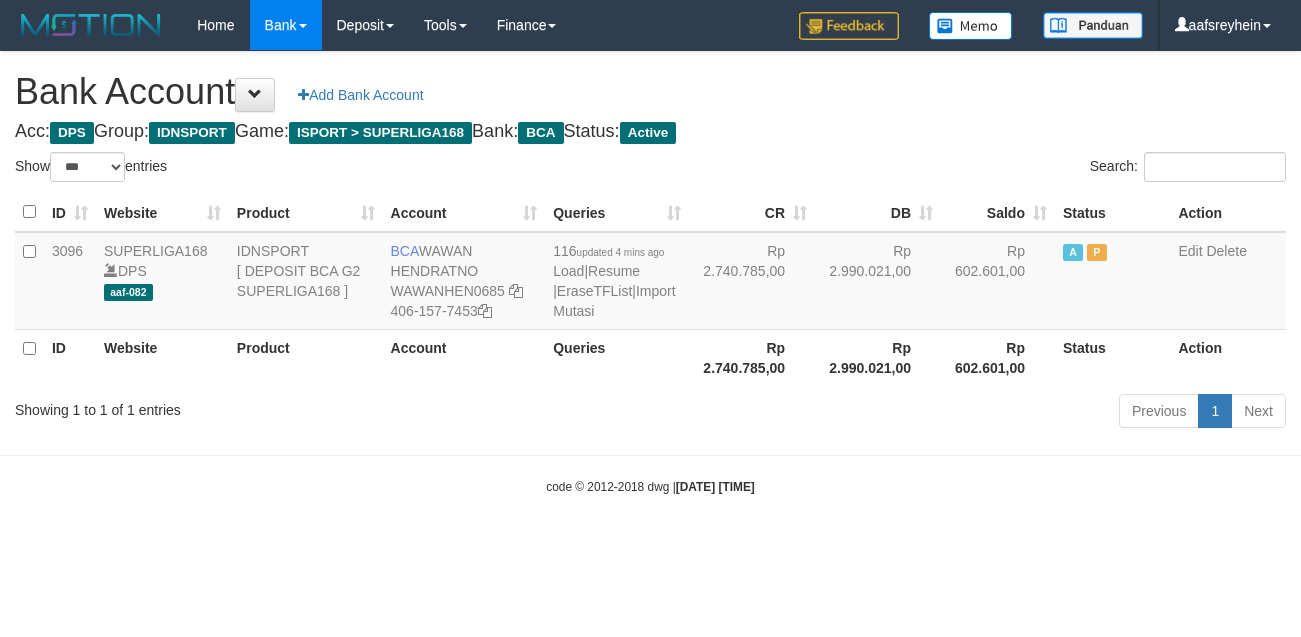 scroll, scrollTop: 0, scrollLeft: 0, axis: both 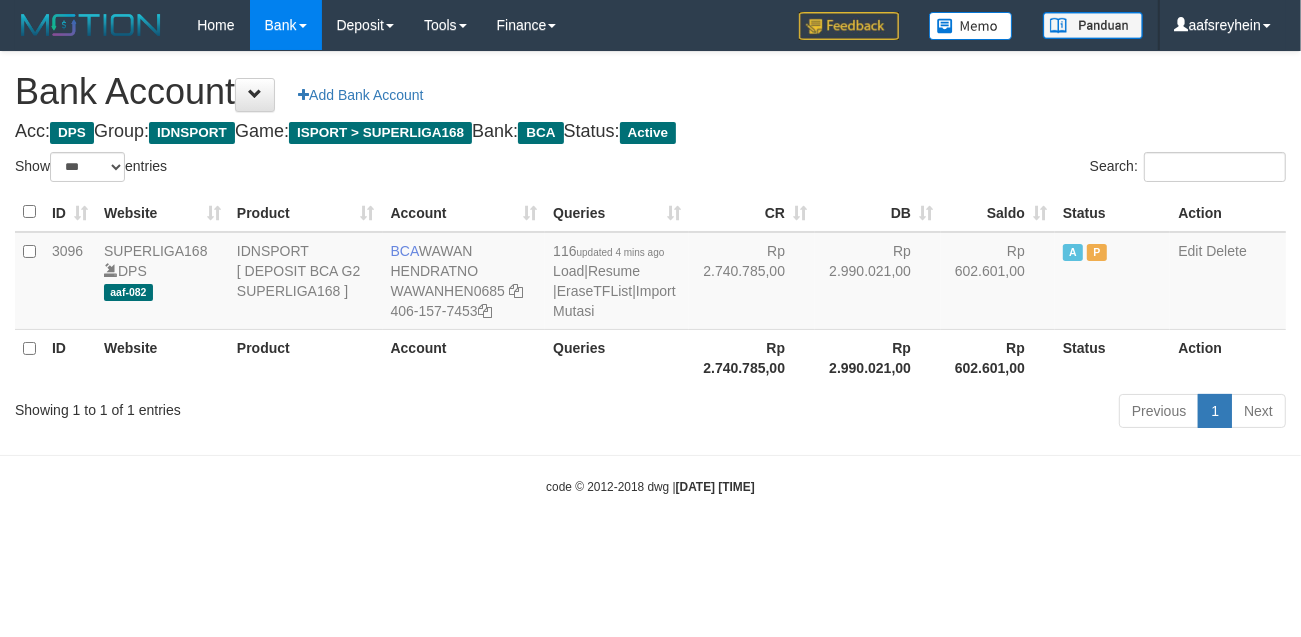 click on "ID Website Product Account Queries CR DB Saldo Status Action
3096
SUPERLIGA168
DPS
aaf-082
IDNSPORT
[ DEPOSIT BCA G2 SUPERLIGA168 ]
BCA
WAWAN HENDRATNO
WAWANHEN0685
406-157-7453
116  updated 4 mins ago
Load
|
Resume
|
EraseTFList
|
Import Mutasi
Rp 2.740.785,00
Rp 2.990.021,00
Rp 602.601,00
A
P
Edit
Delete
ID Website Product Account Queries Rp 2.740.785,00 Rp 2.990.021,00 Status" at bounding box center [650, 289] 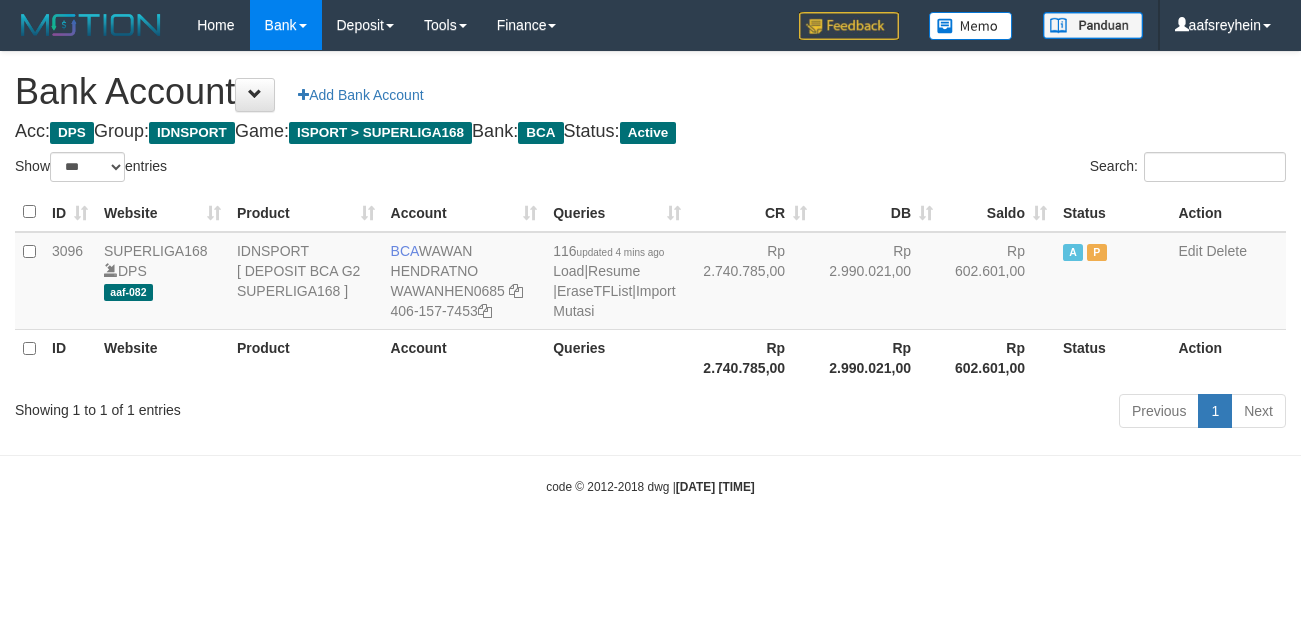 select on "***" 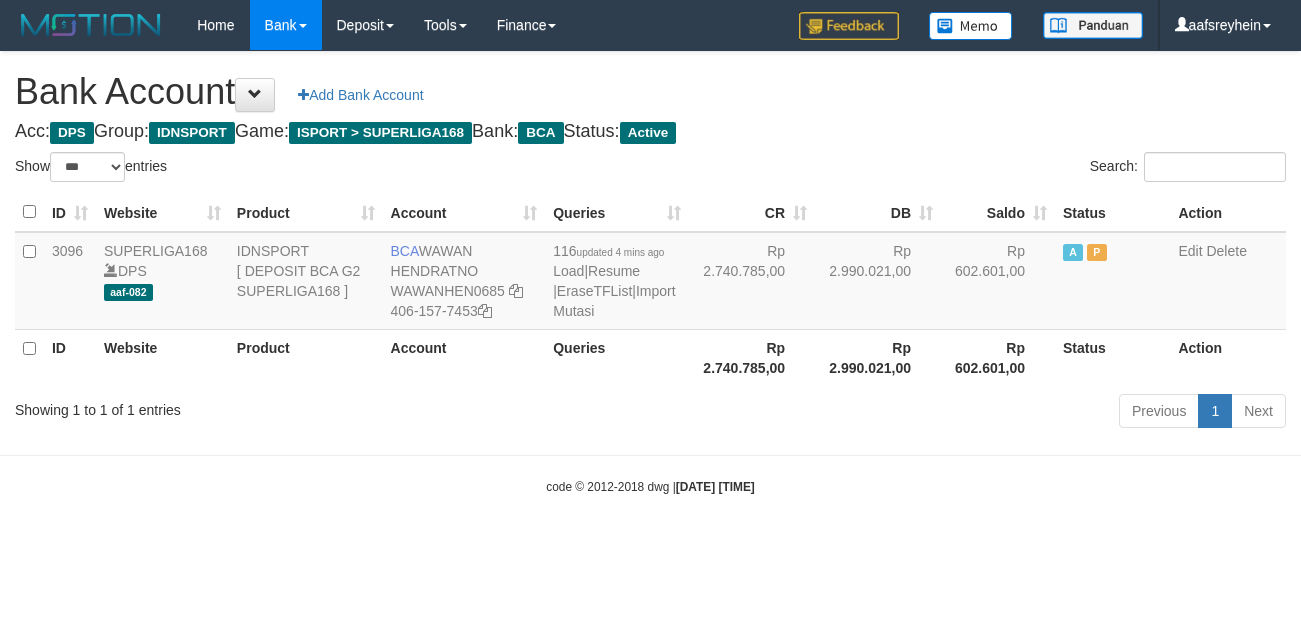 scroll, scrollTop: 0, scrollLeft: 0, axis: both 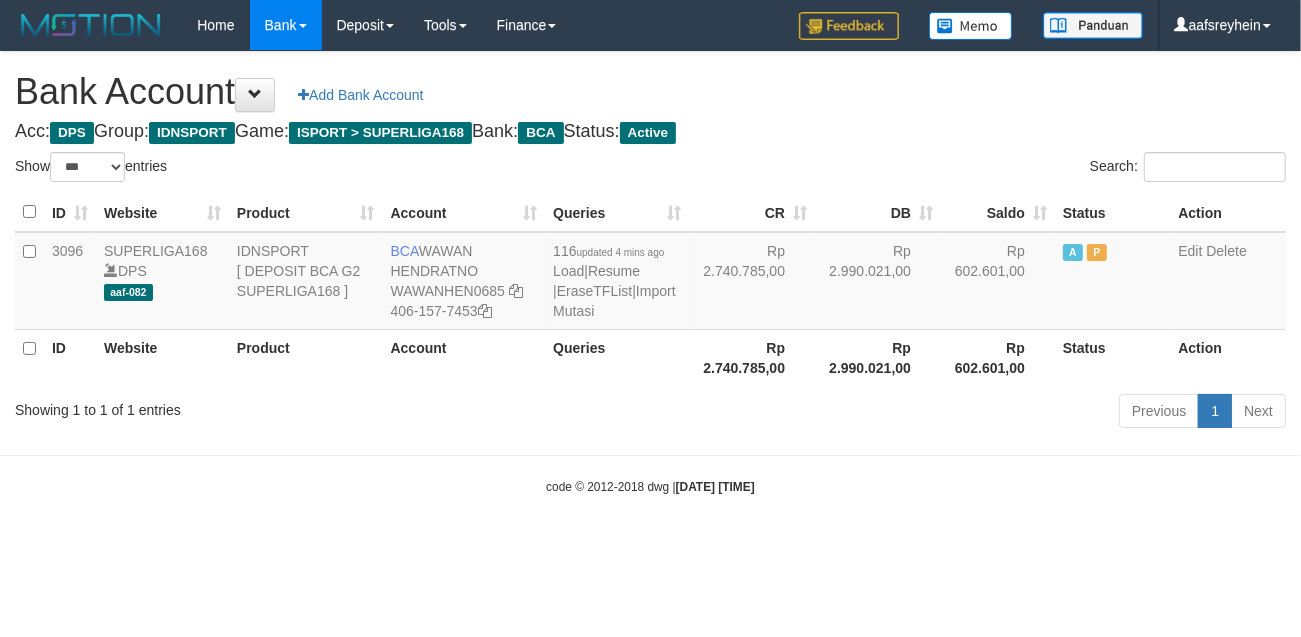 drag, startPoint x: 0, startPoint y: 0, endPoint x: 926, endPoint y: 531, distance: 1067.4441 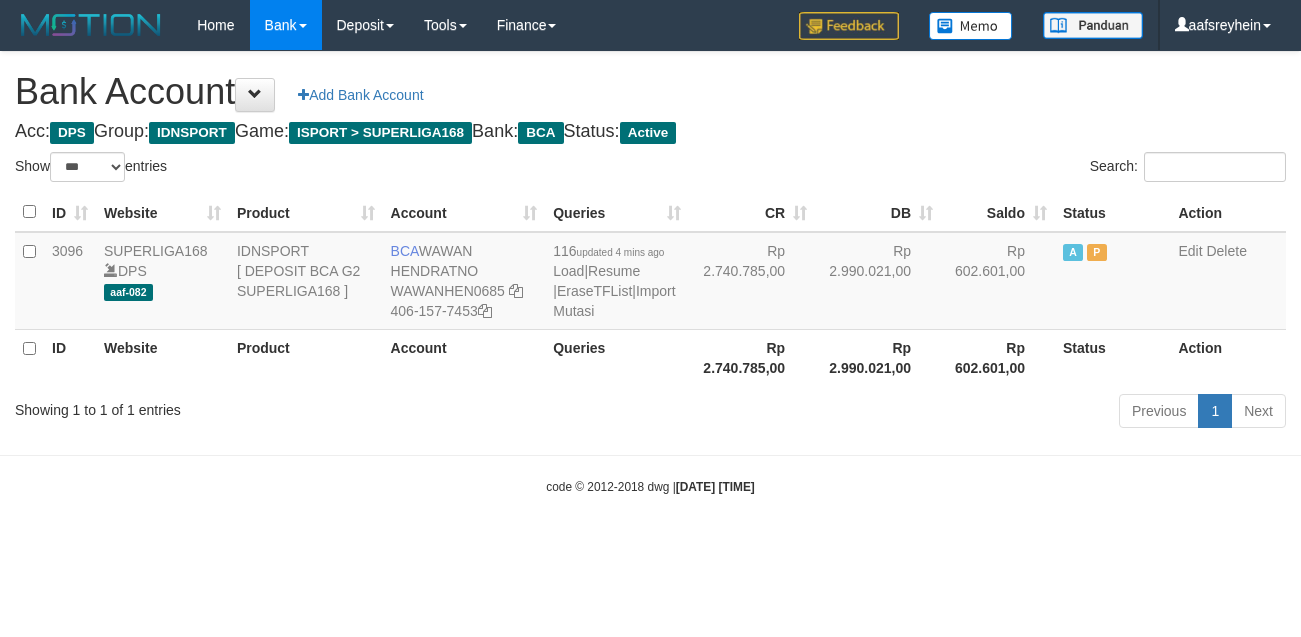 select on "***" 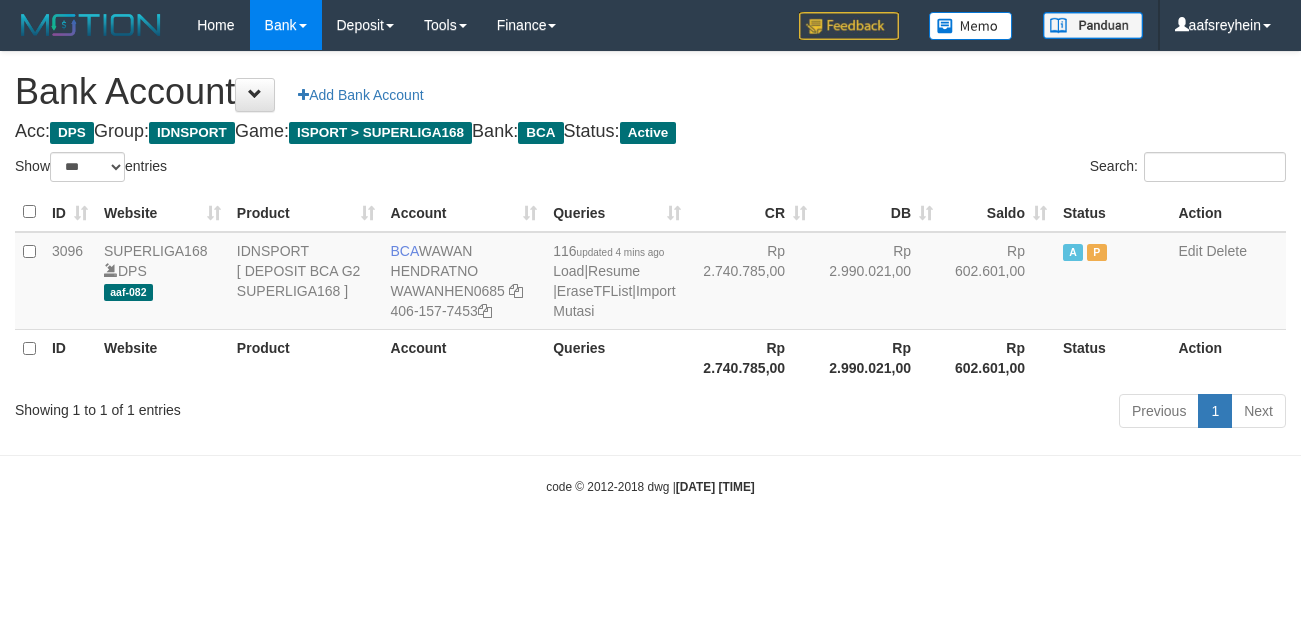 scroll, scrollTop: 0, scrollLeft: 0, axis: both 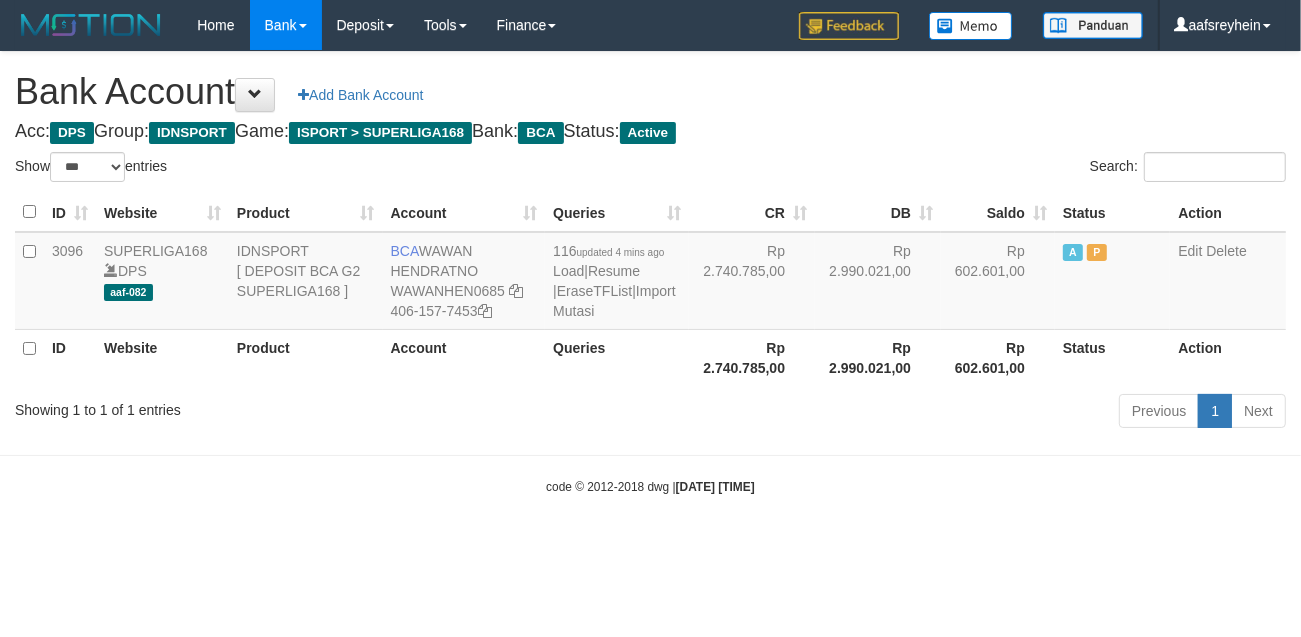 click on "Rp 602.601,00" at bounding box center (998, 357) 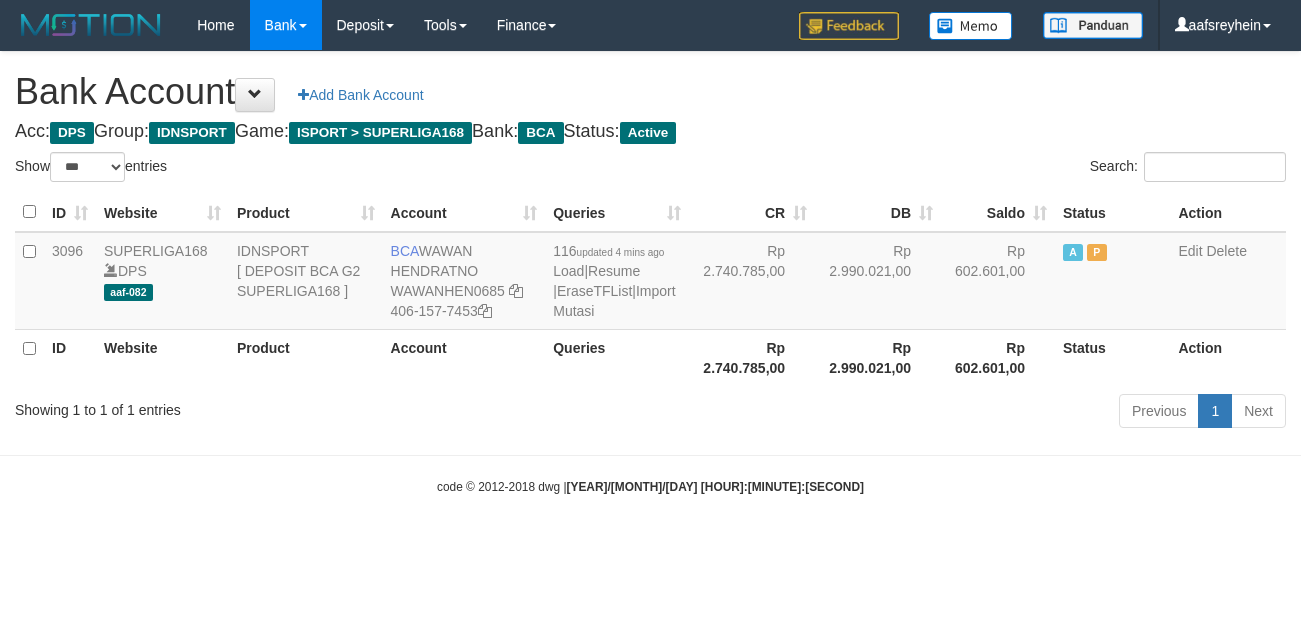 select on "***" 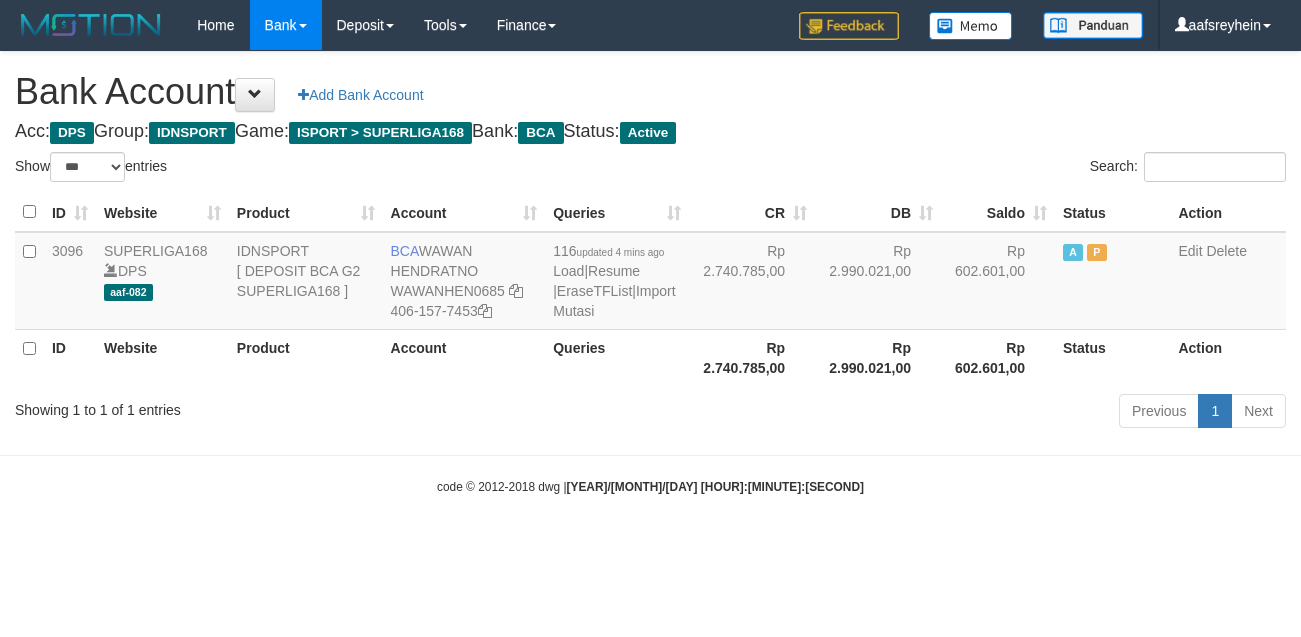 scroll, scrollTop: 0, scrollLeft: 0, axis: both 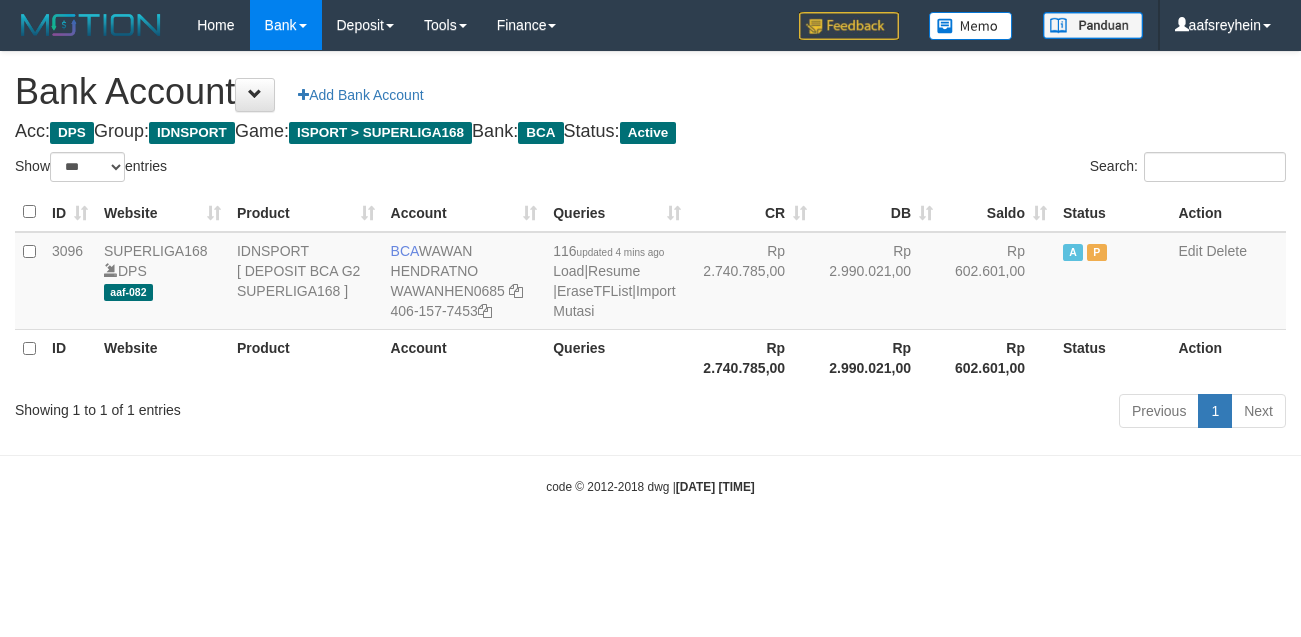select on "***" 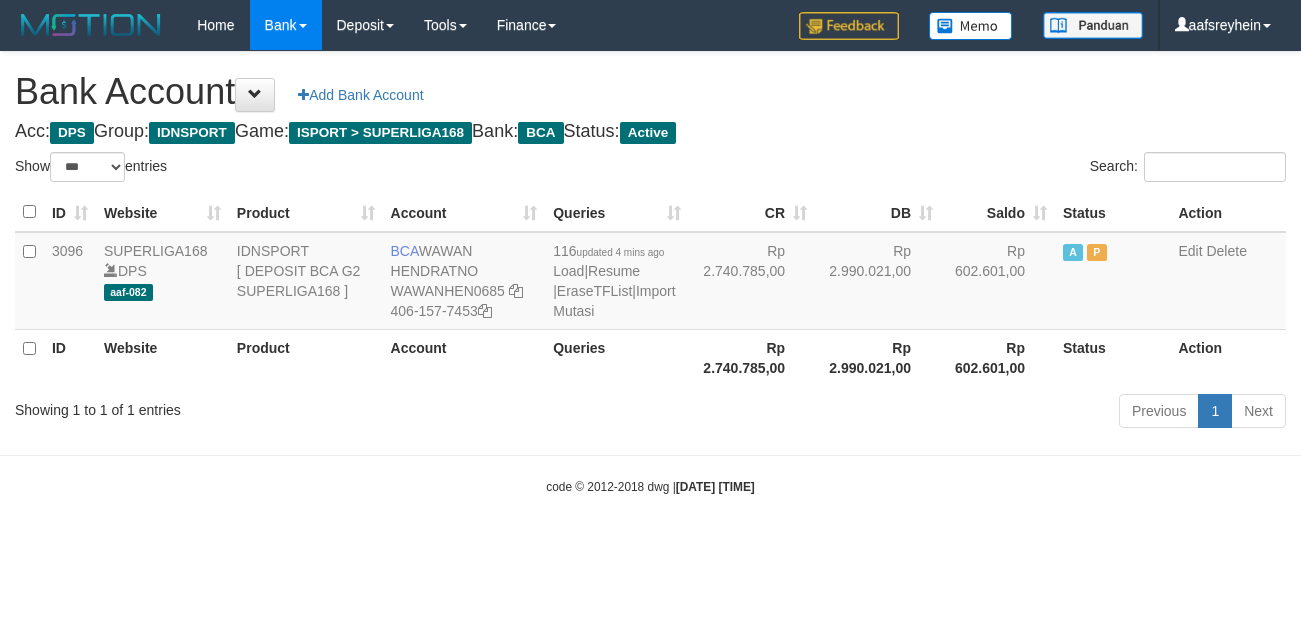 scroll, scrollTop: 0, scrollLeft: 0, axis: both 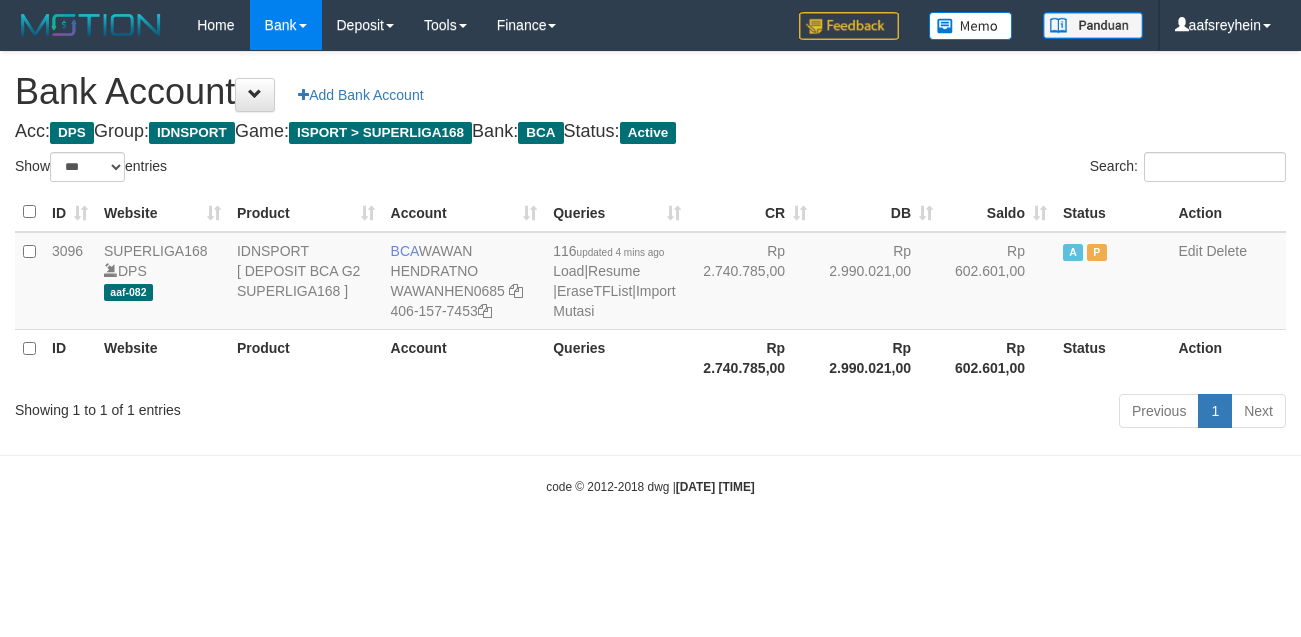 select on "***" 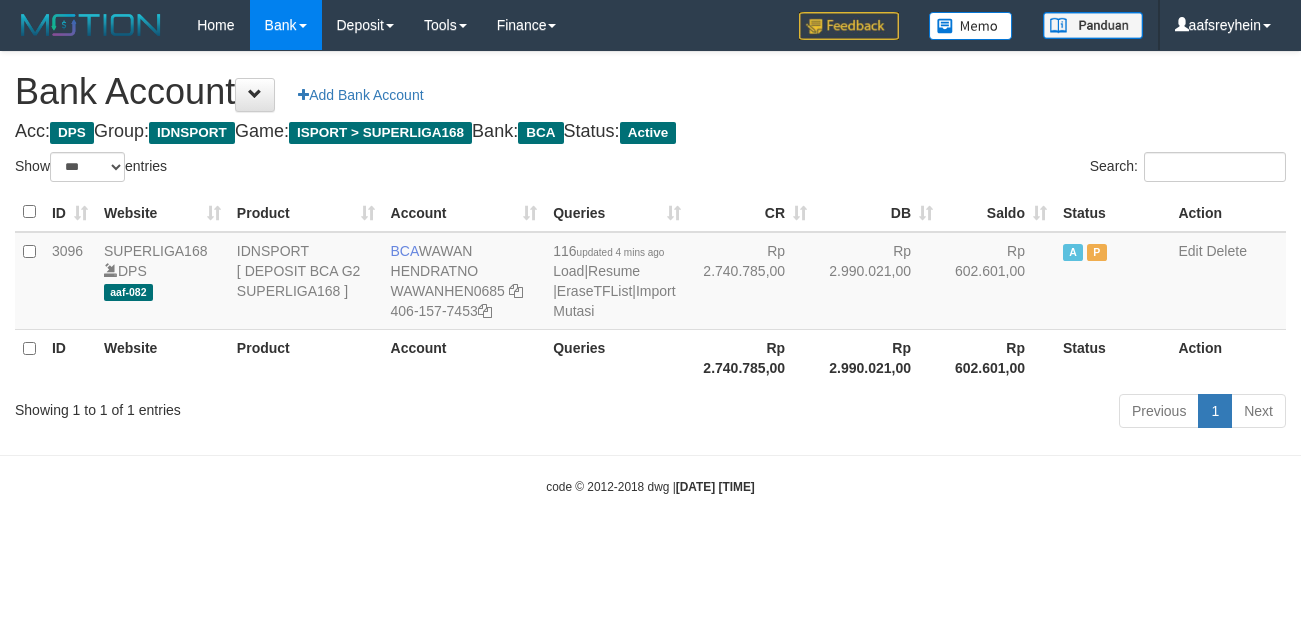 scroll, scrollTop: 0, scrollLeft: 0, axis: both 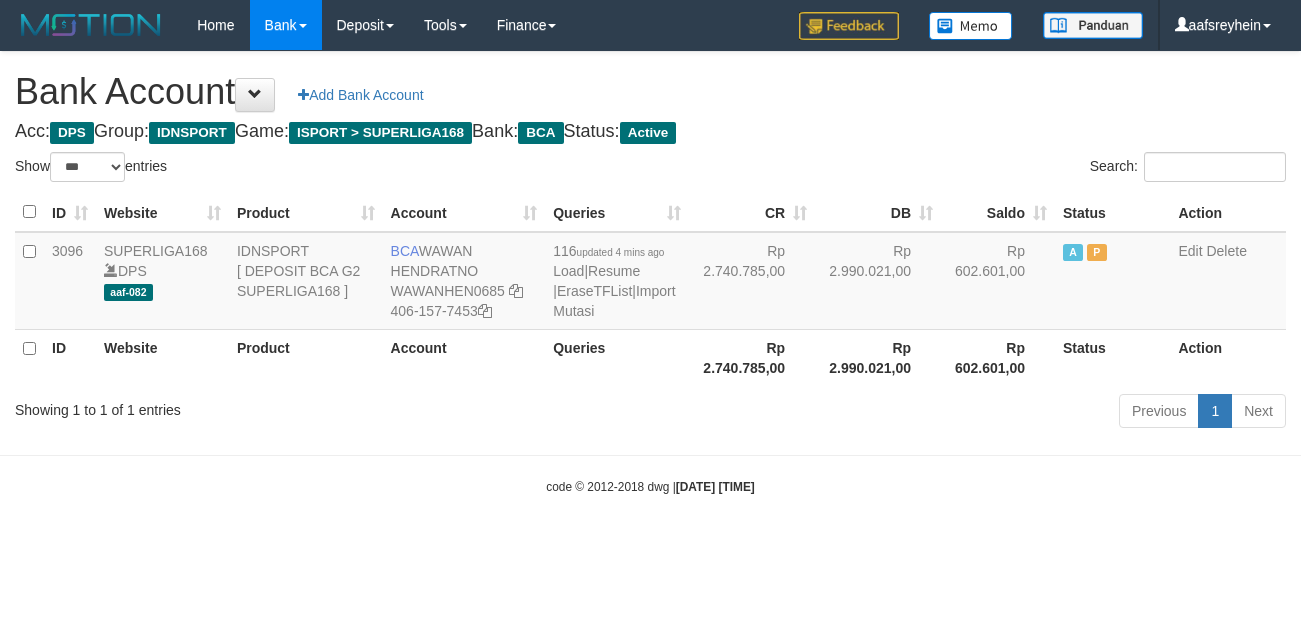 select on "***" 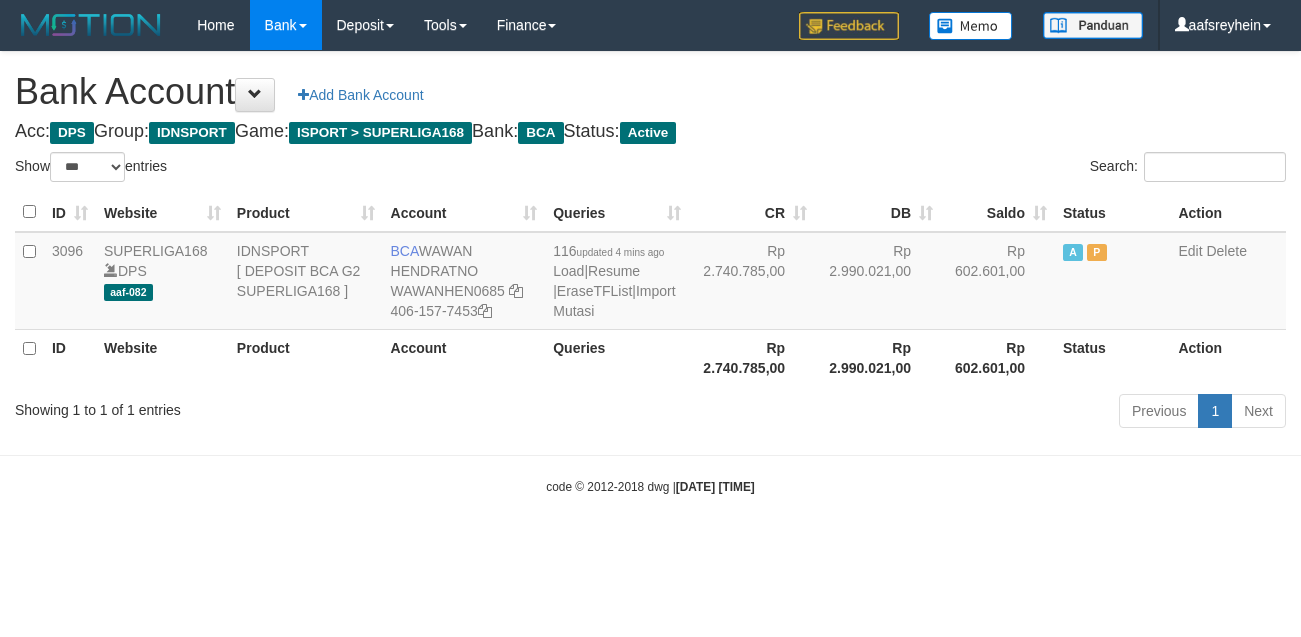 scroll, scrollTop: 0, scrollLeft: 0, axis: both 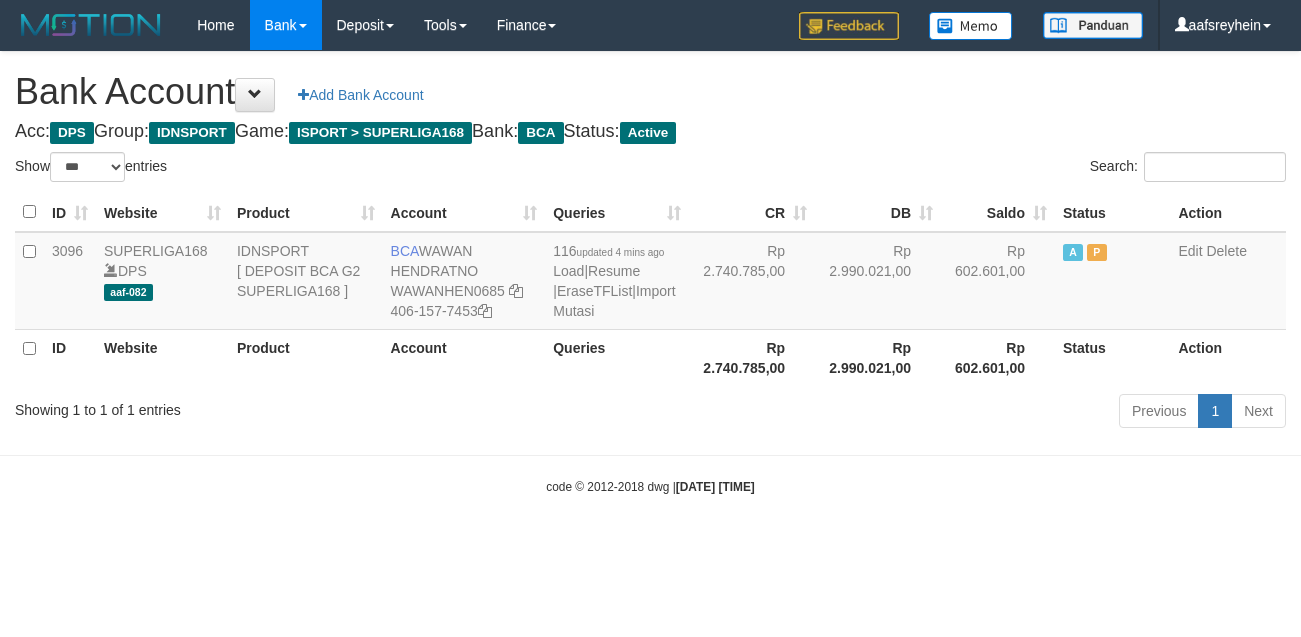 select on "***" 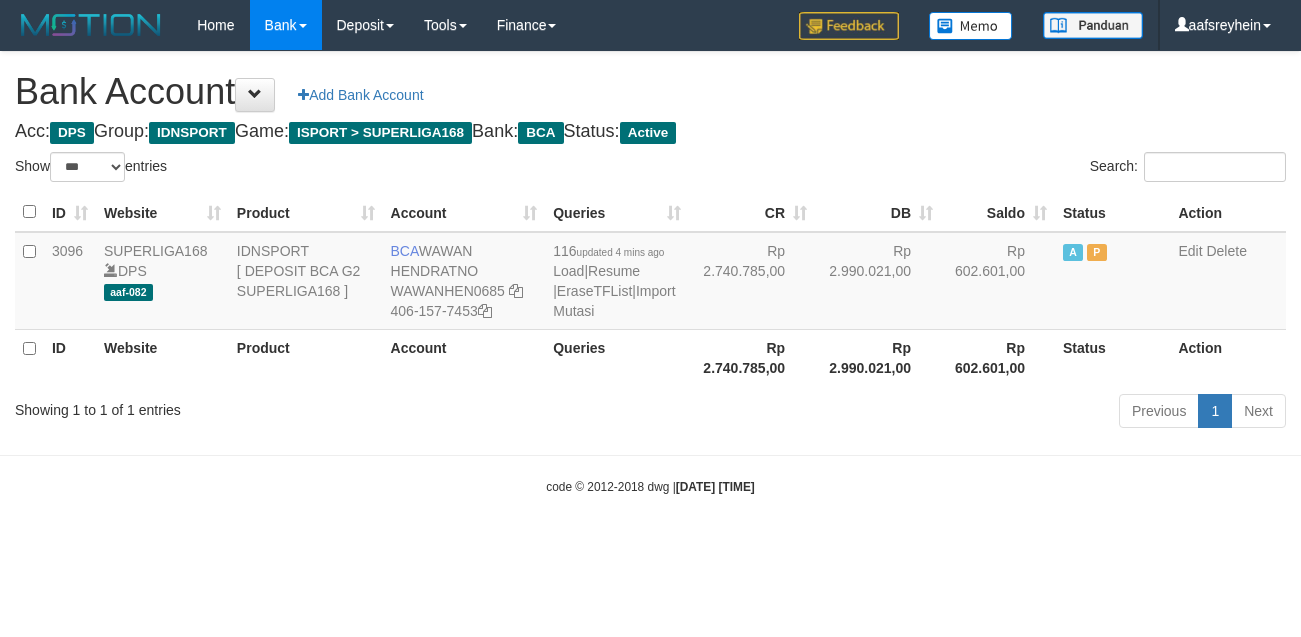 scroll, scrollTop: 0, scrollLeft: 0, axis: both 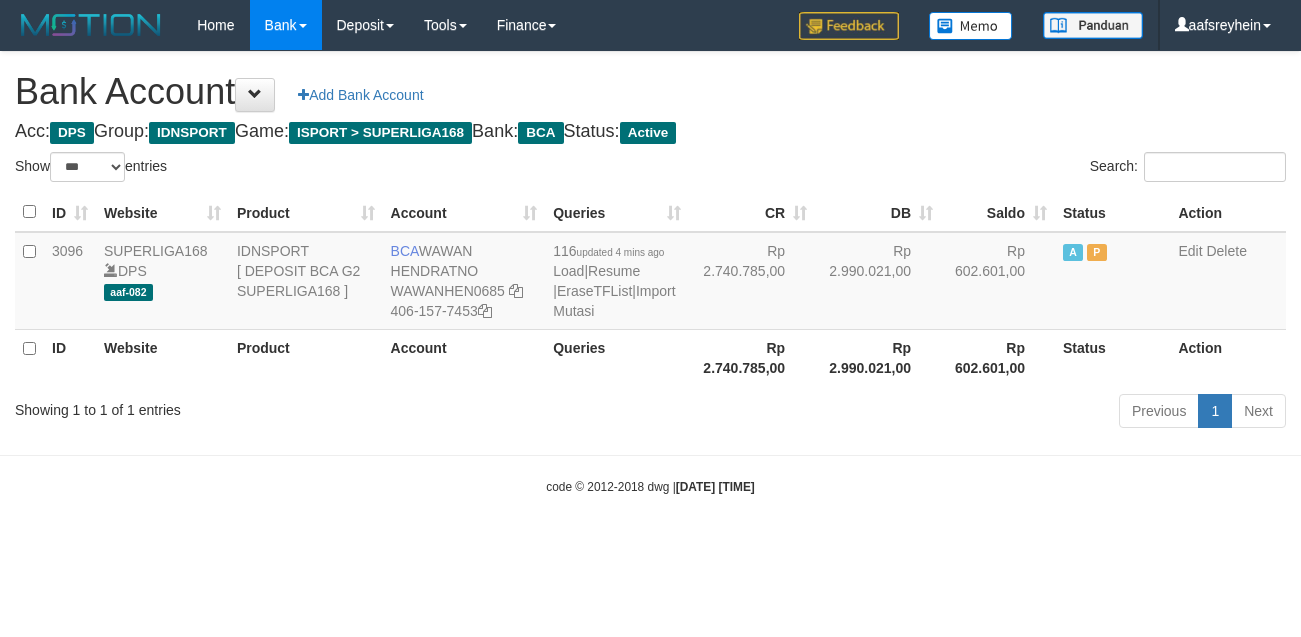 select on "***" 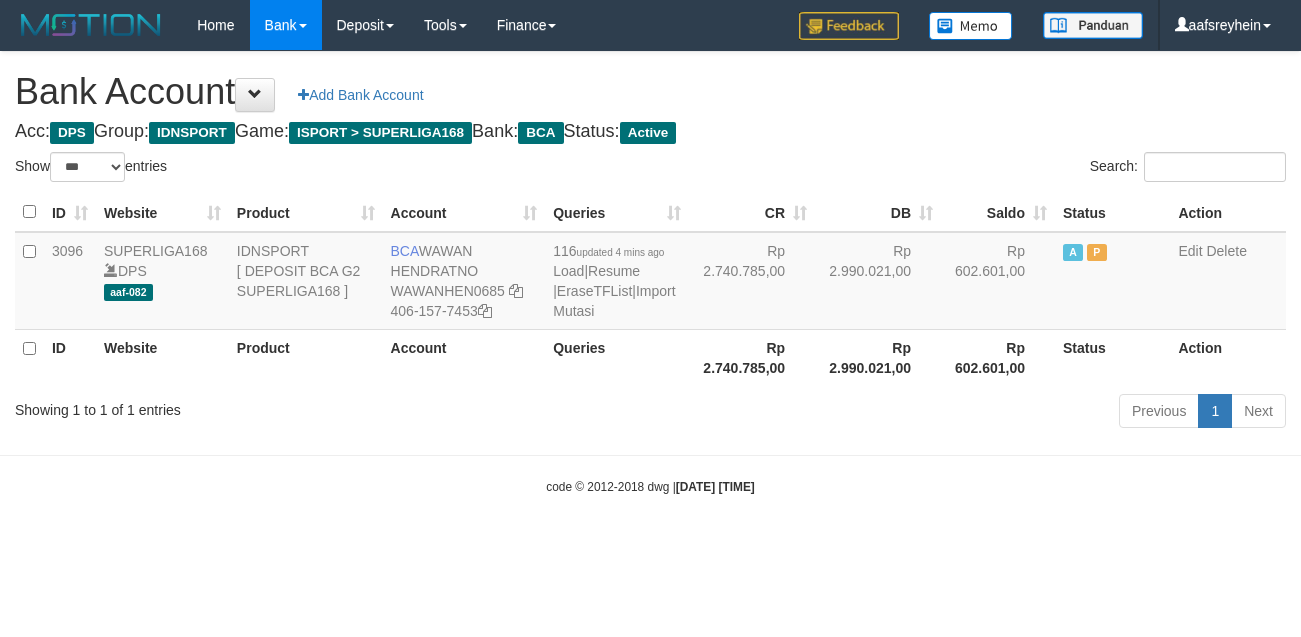 scroll, scrollTop: 0, scrollLeft: 0, axis: both 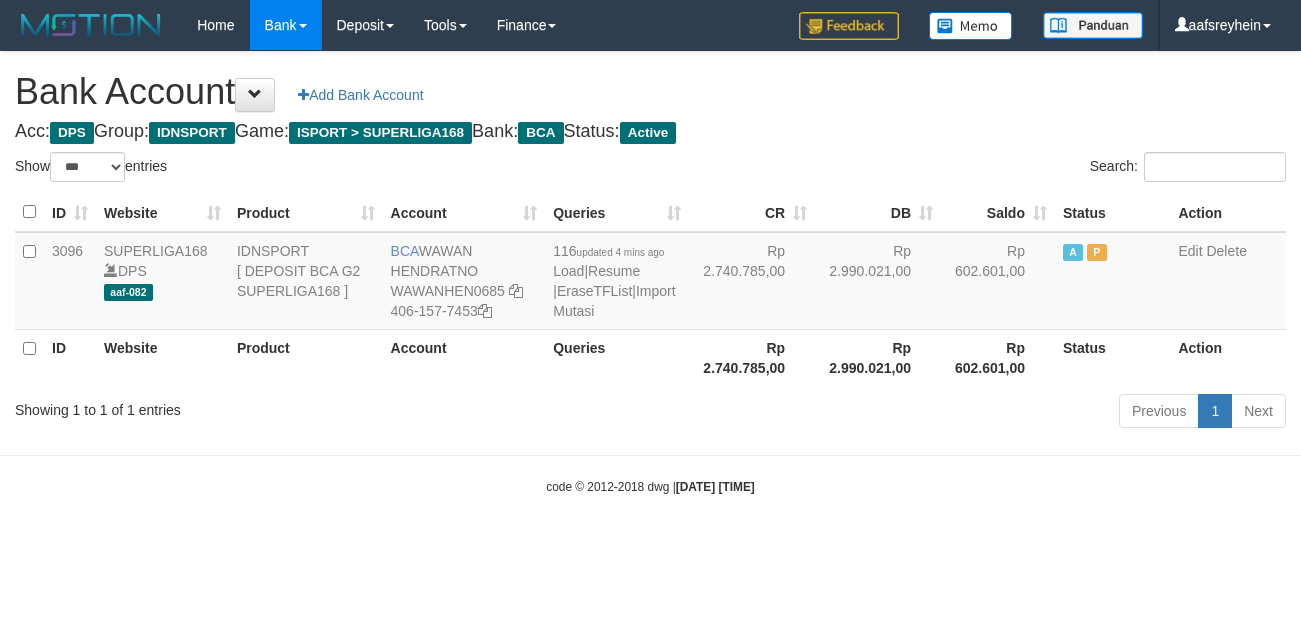select on "***" 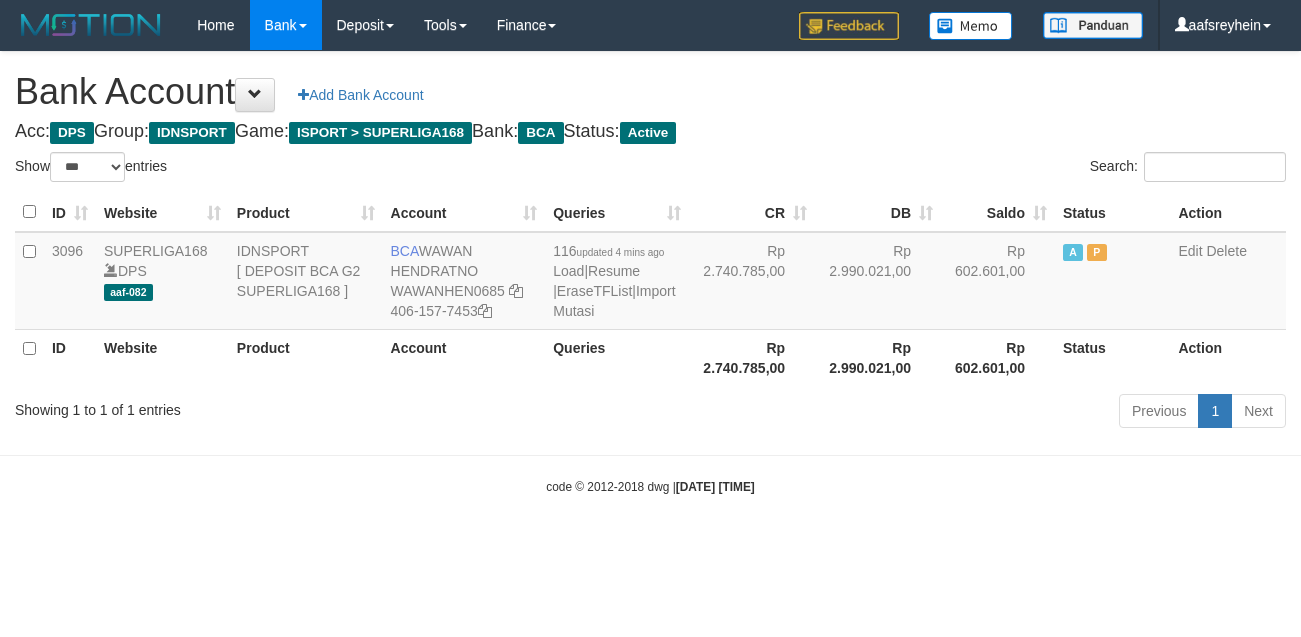 scroll, scrollTop: 0, scrollLeft: 0, axis: both 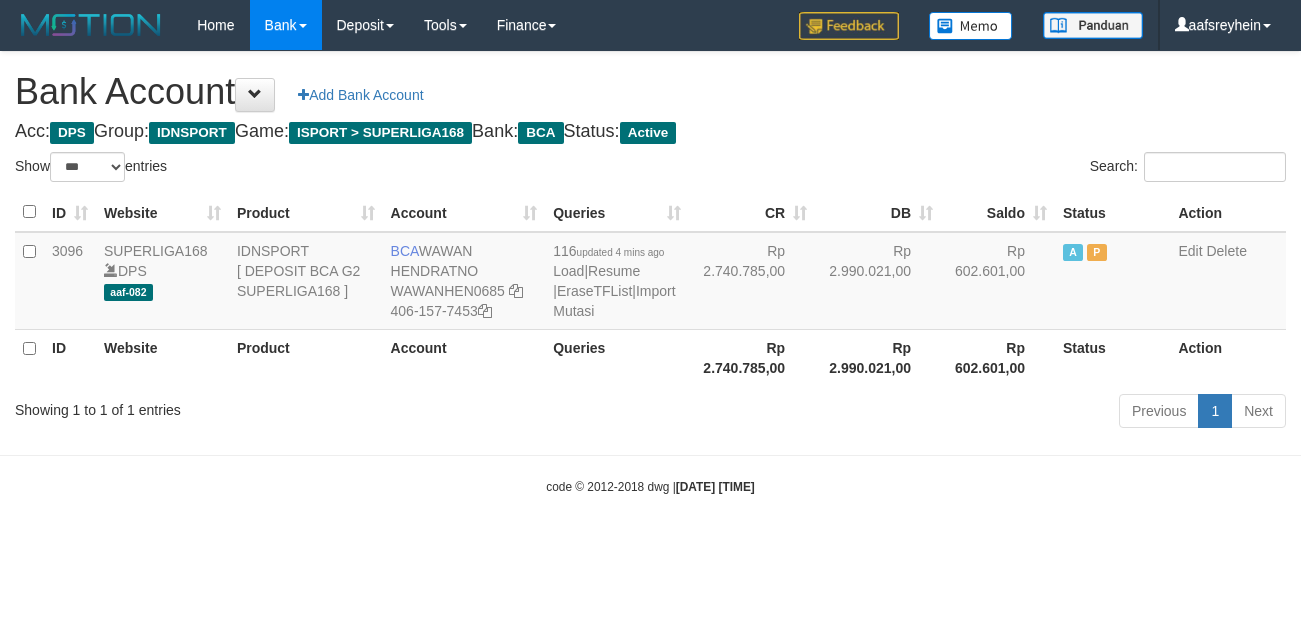 select on "***" 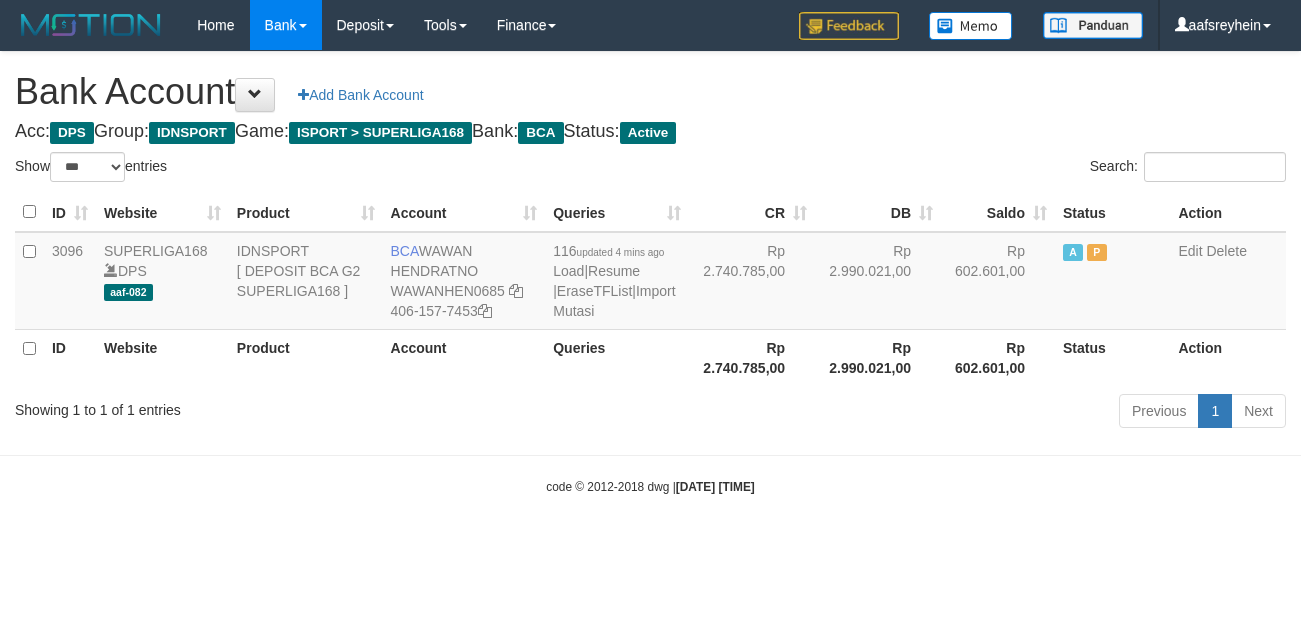 scroll, scrollTop: 0, scrollLeft: 0, axis: both 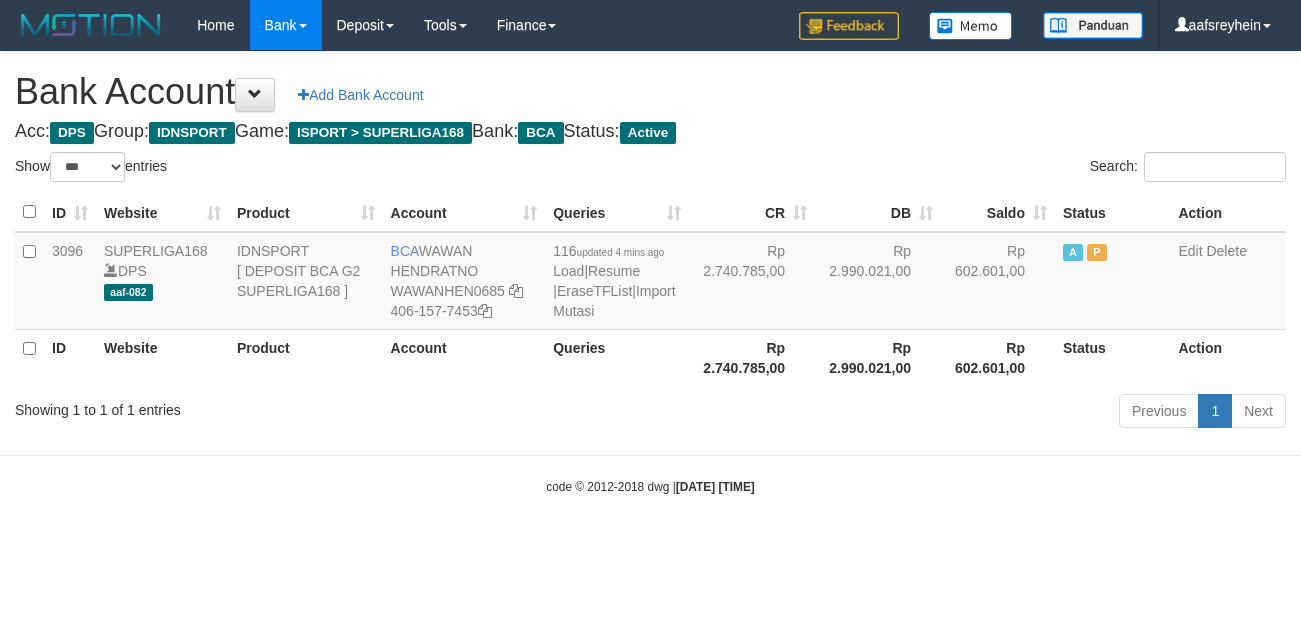 select on "***" 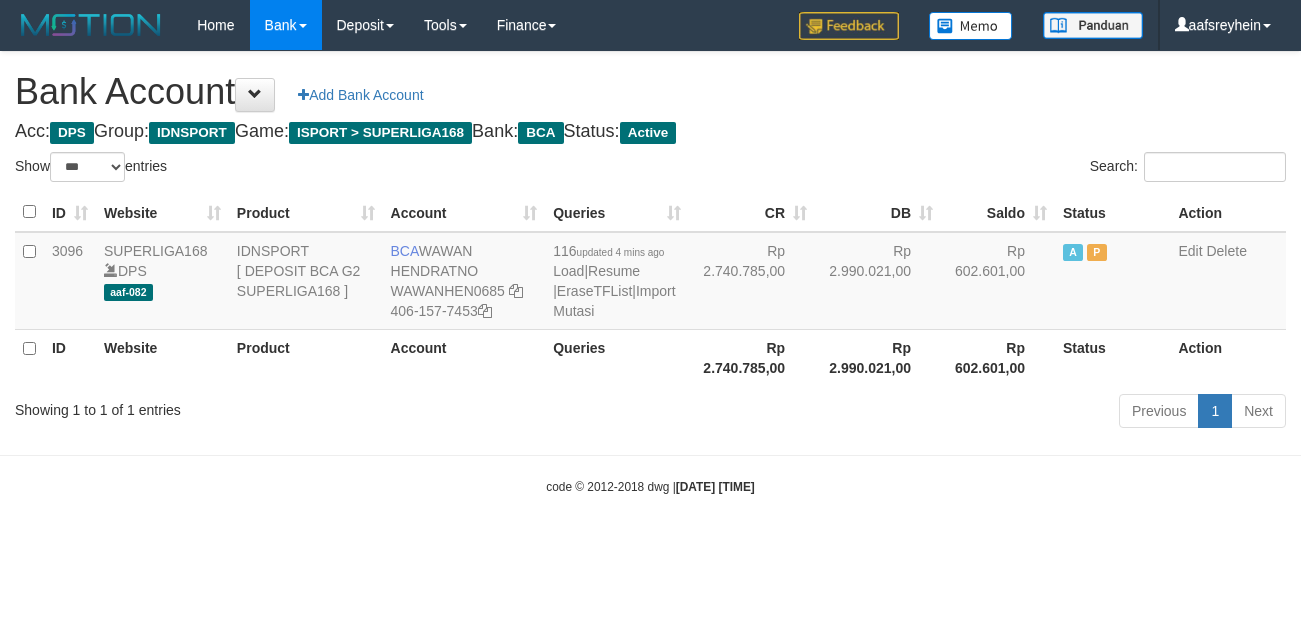 scroll, scrollTop: 0, scrollLeft: 0, axis: both 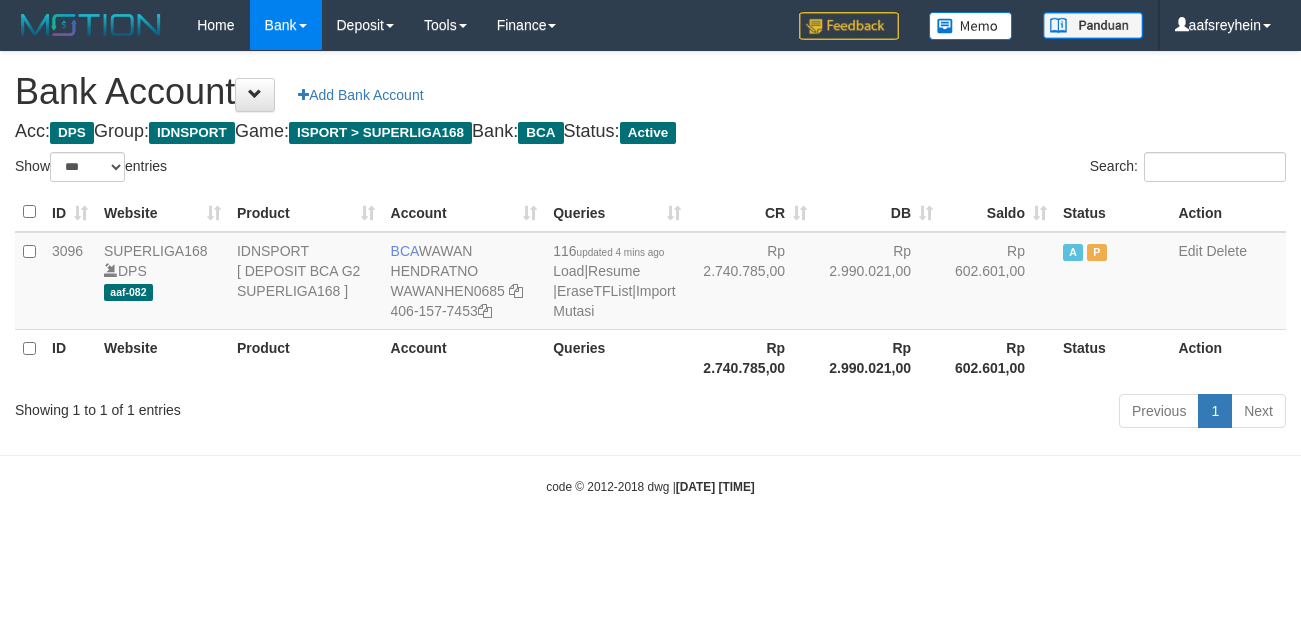 select on "***" 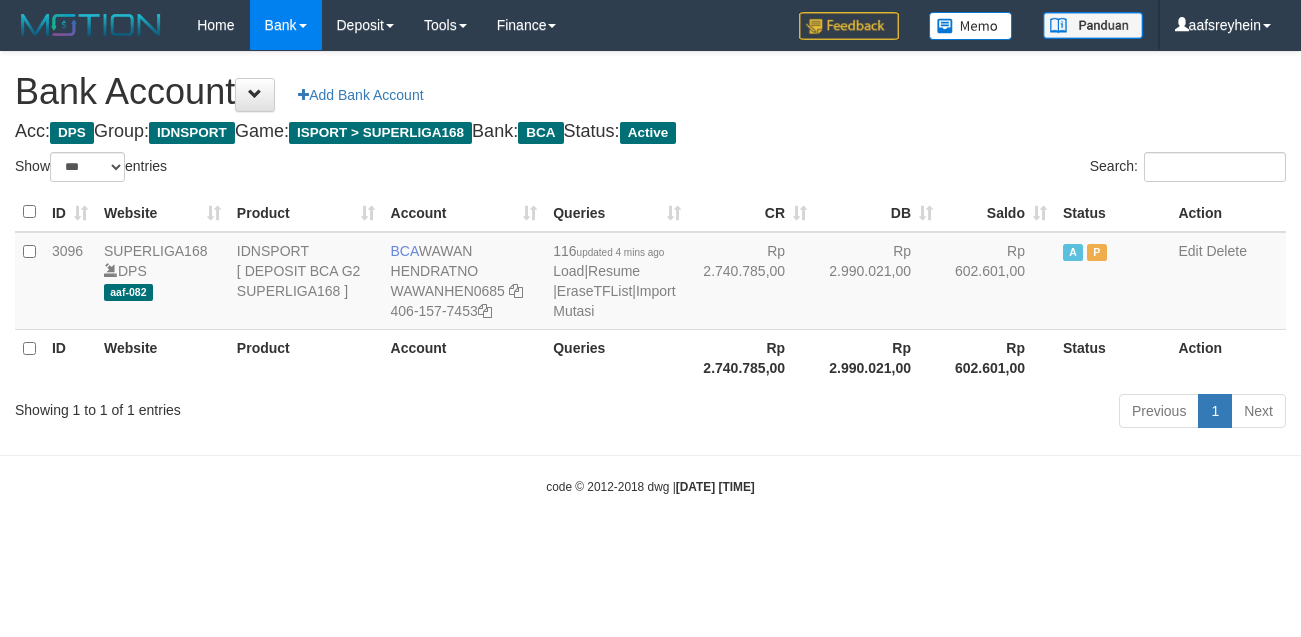 scroll, scrollTop: 0, scrollLeft: 0, axis: both 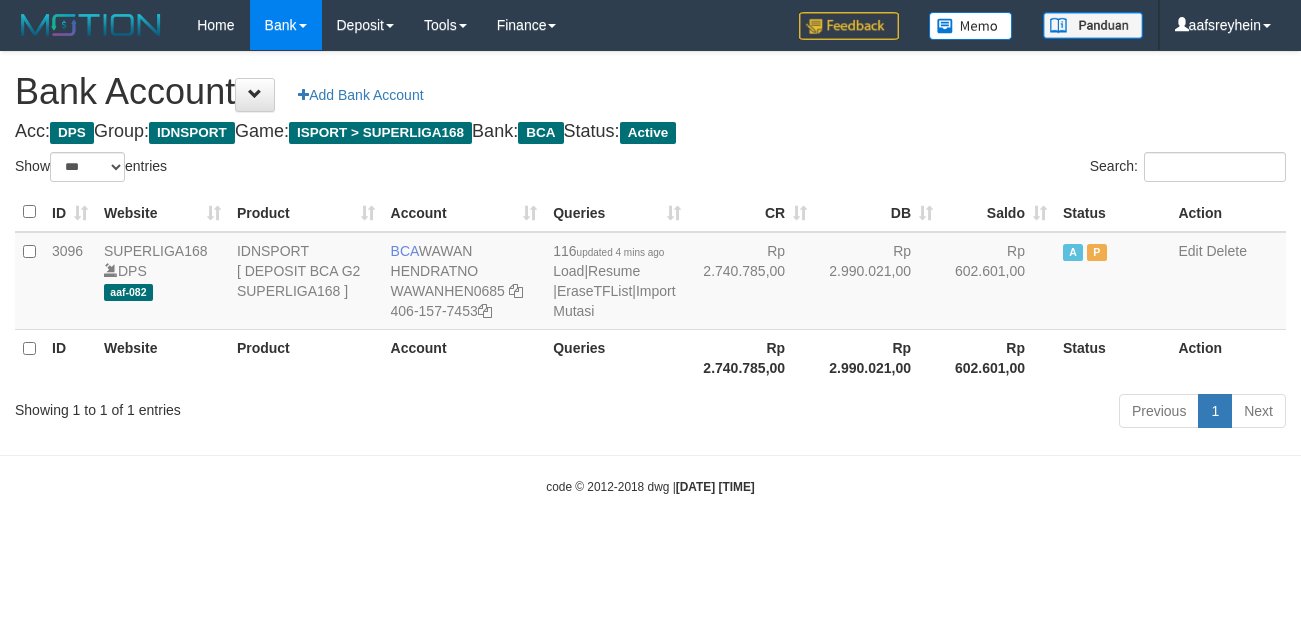 select on "***" 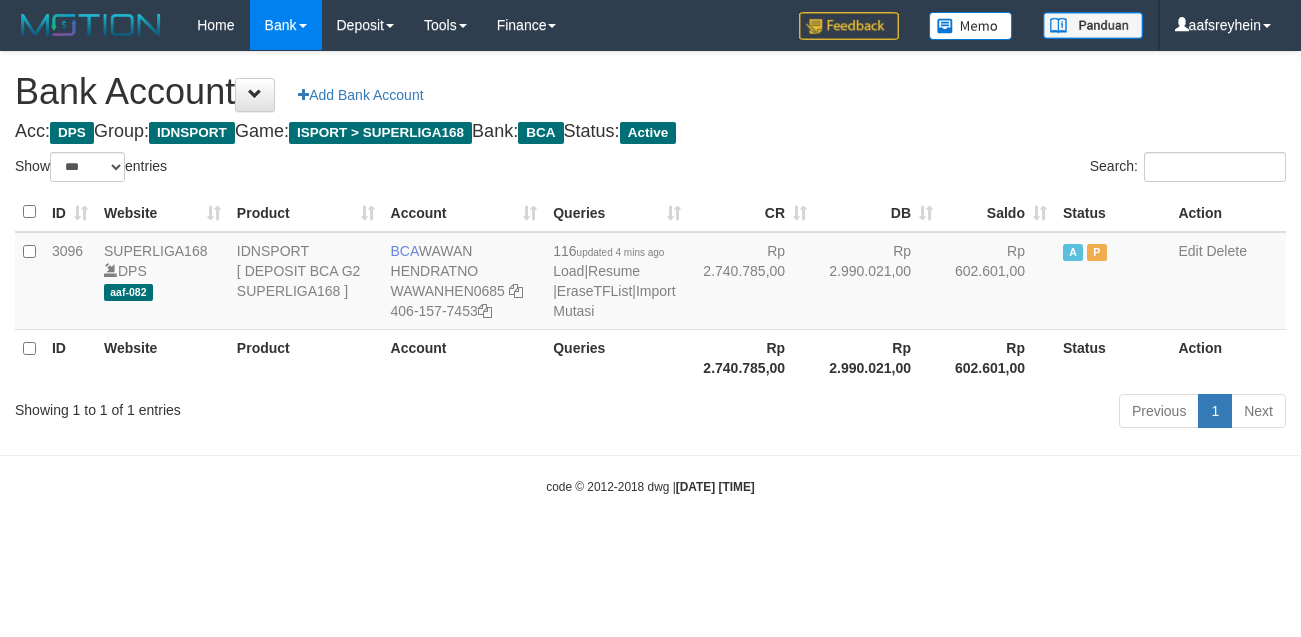 scroll, scrollTop: 0, scrollLeft: 0, axis: both 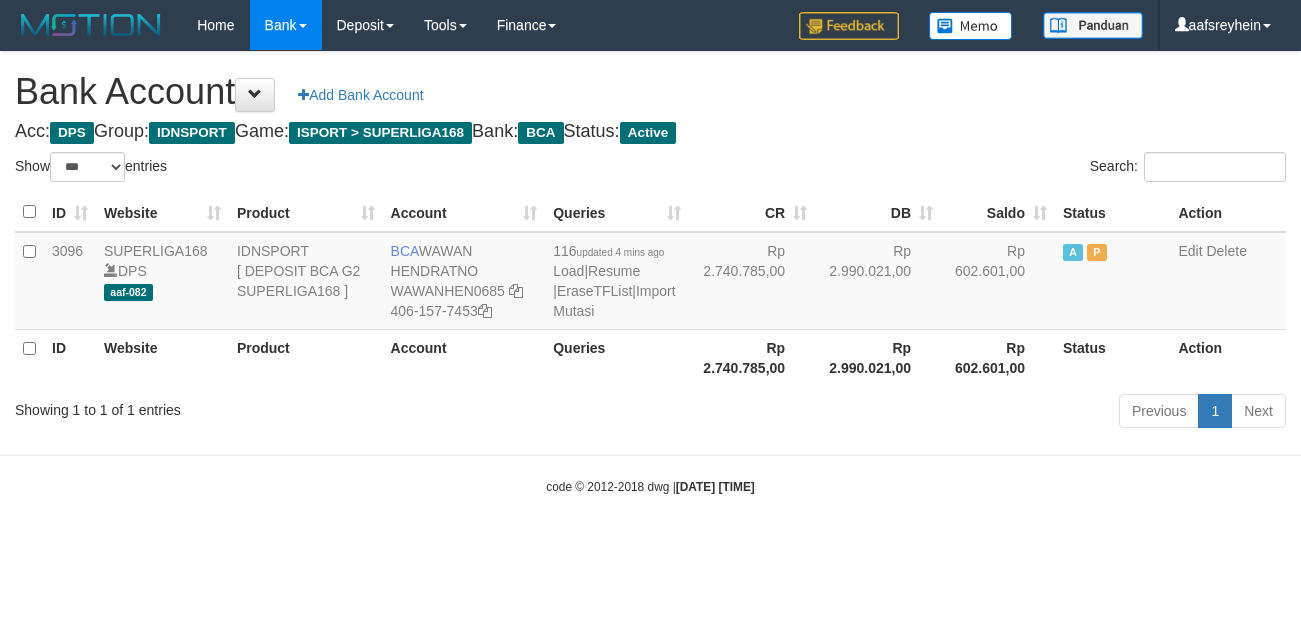 select on "***" 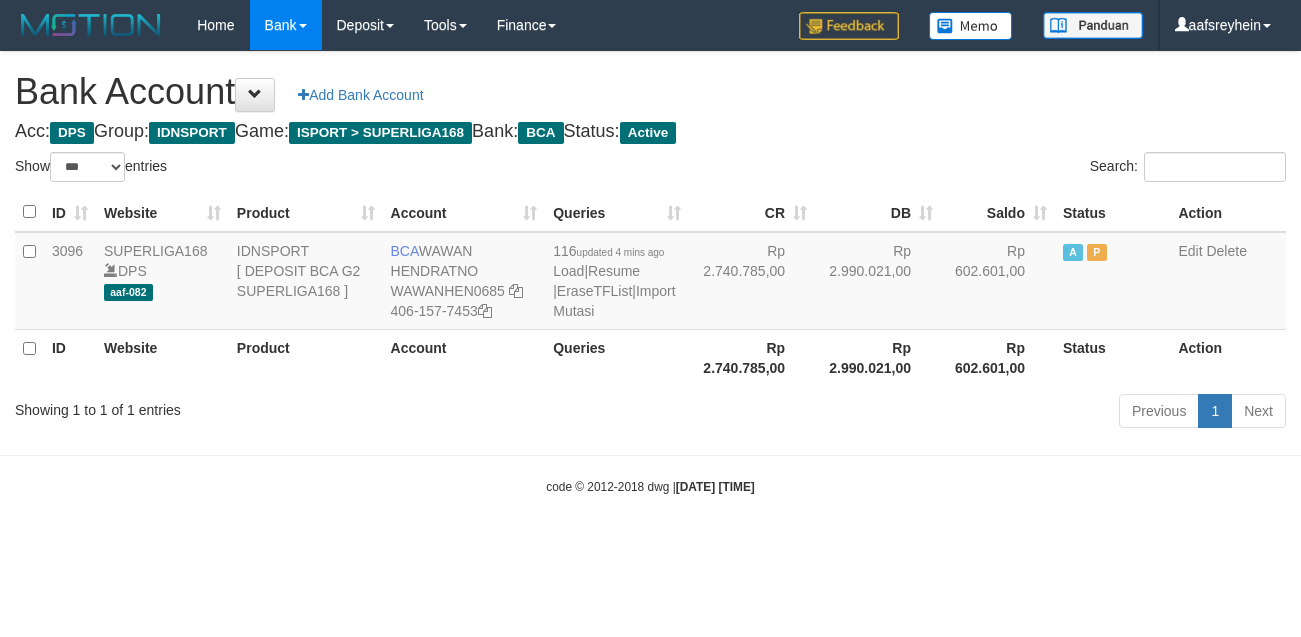 scroll, scrollTop: 0, scrollLeft: 0, axis: both 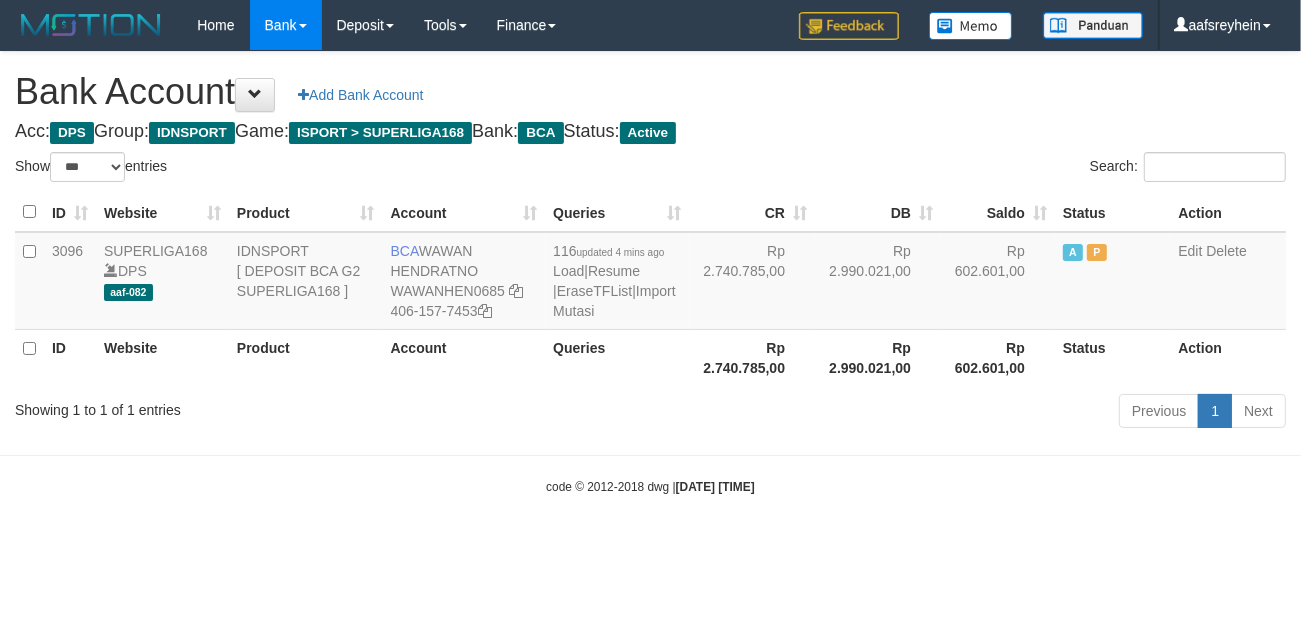 click on "Previous 1 Next" at bounding box center [921, 413] 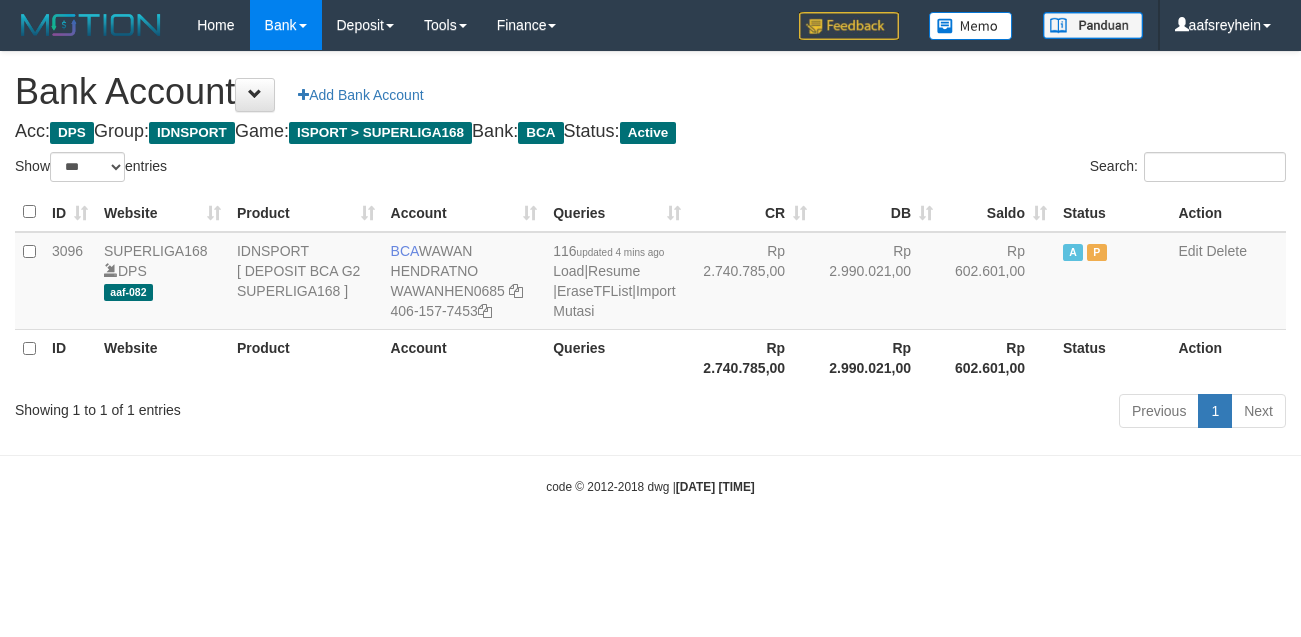 select on "***" 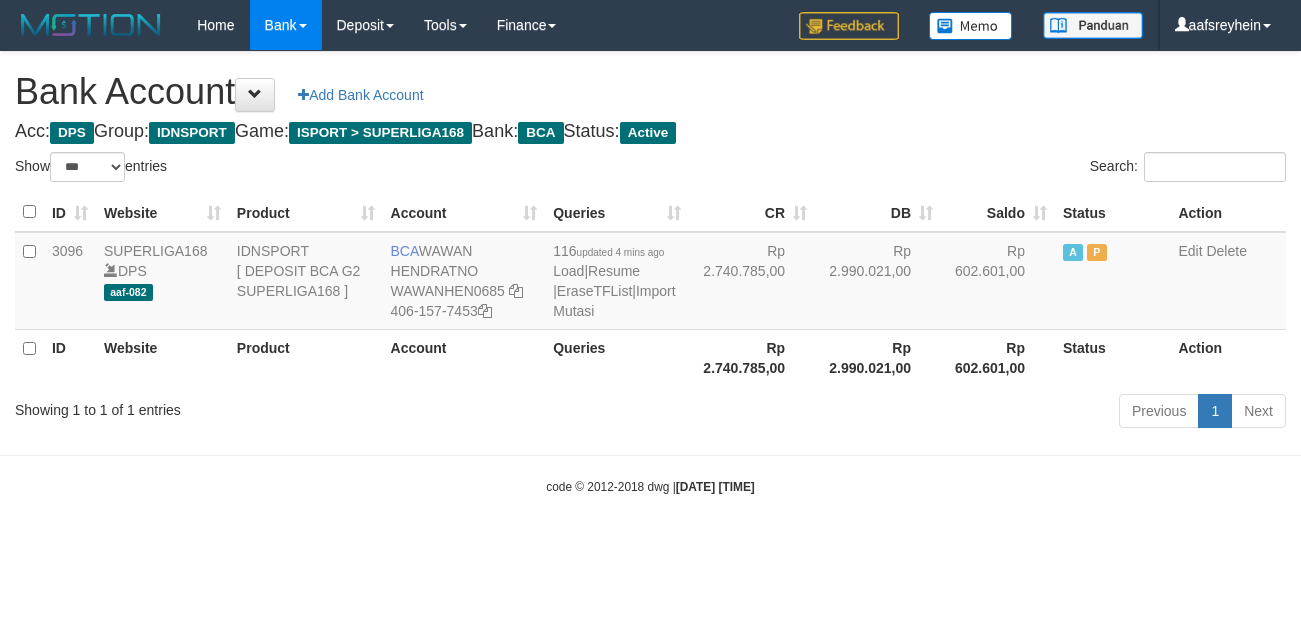 scroll, scrollTop: 0, scrollLeft: 0, axis: both 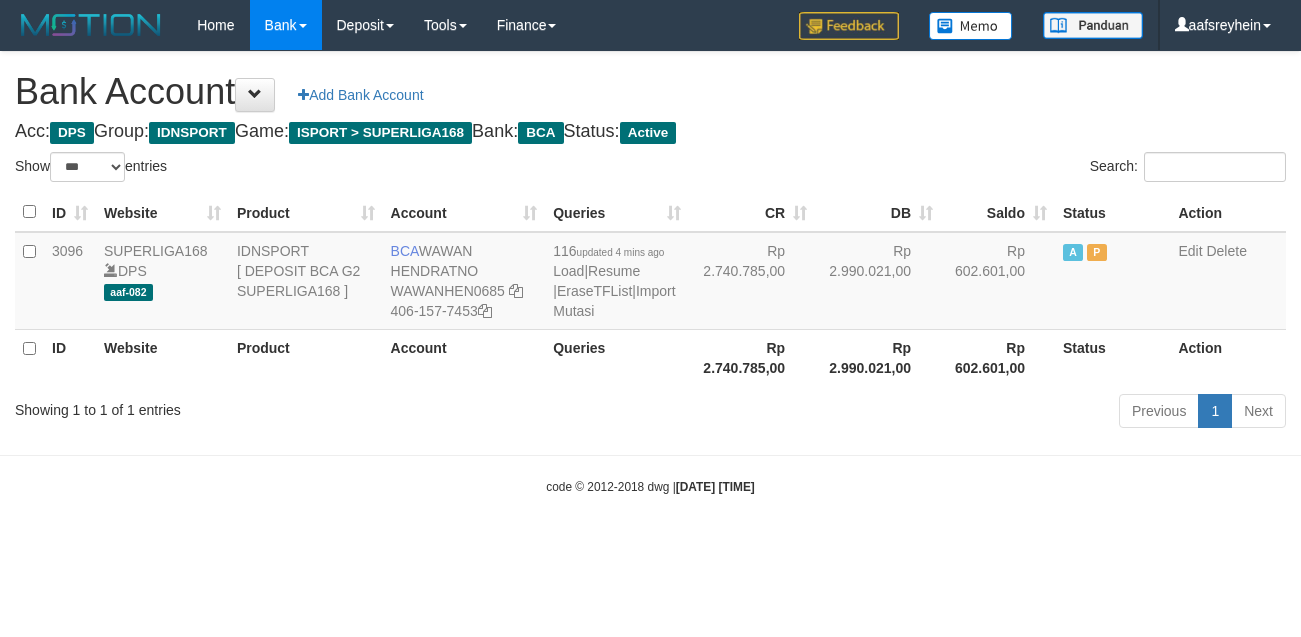 select on "***" 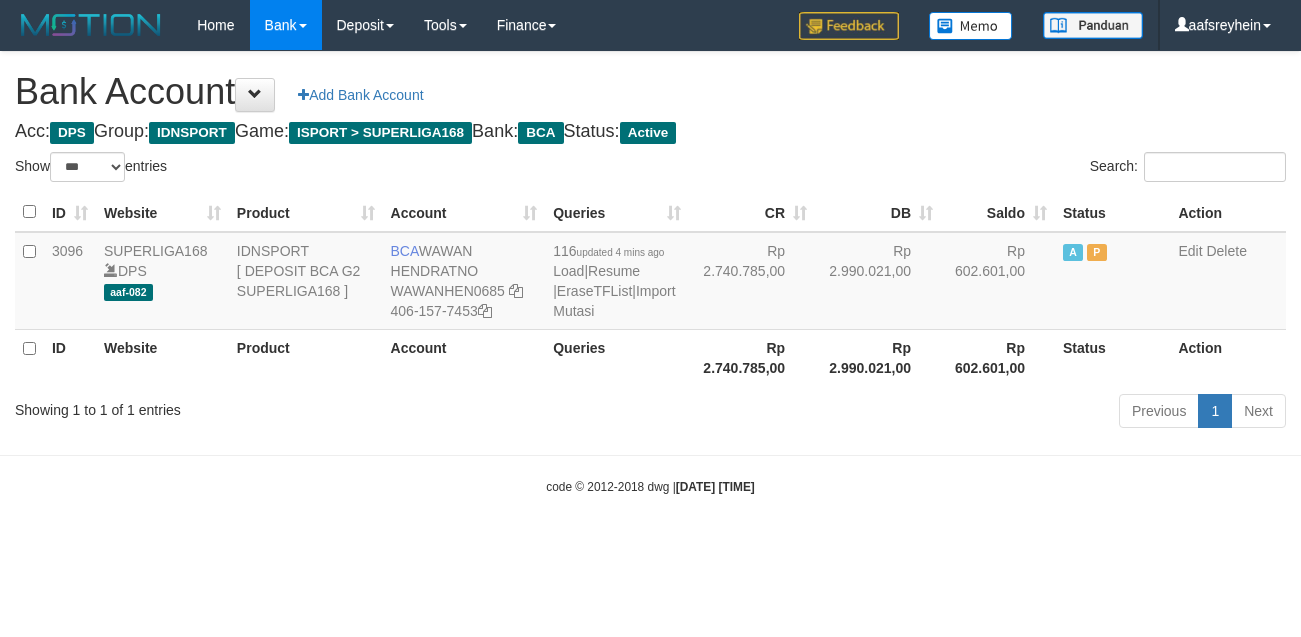 scroll, scrollTop: 0, scrollLeft: 0, axis: both 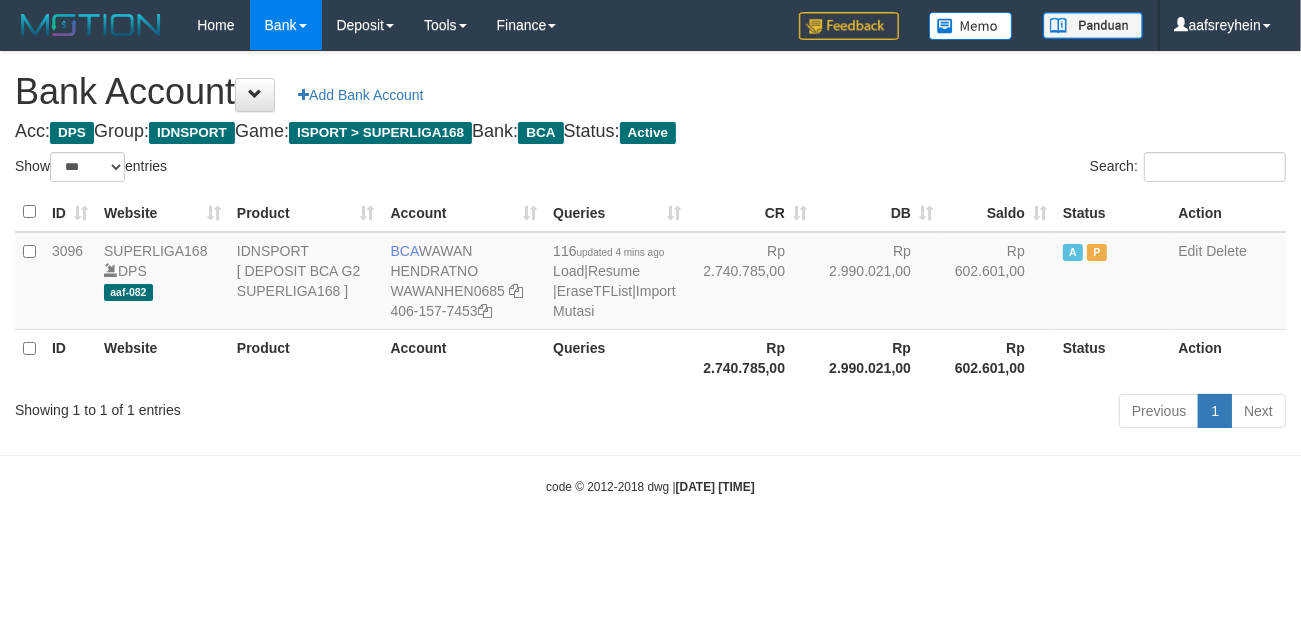 click on "Toggle navigation
Home
Bank
Account List
Load
By Website
Group
[ISPORT]													SUPERLIGA168
By Load Group (DPS)" at bounding box center (650, 273) 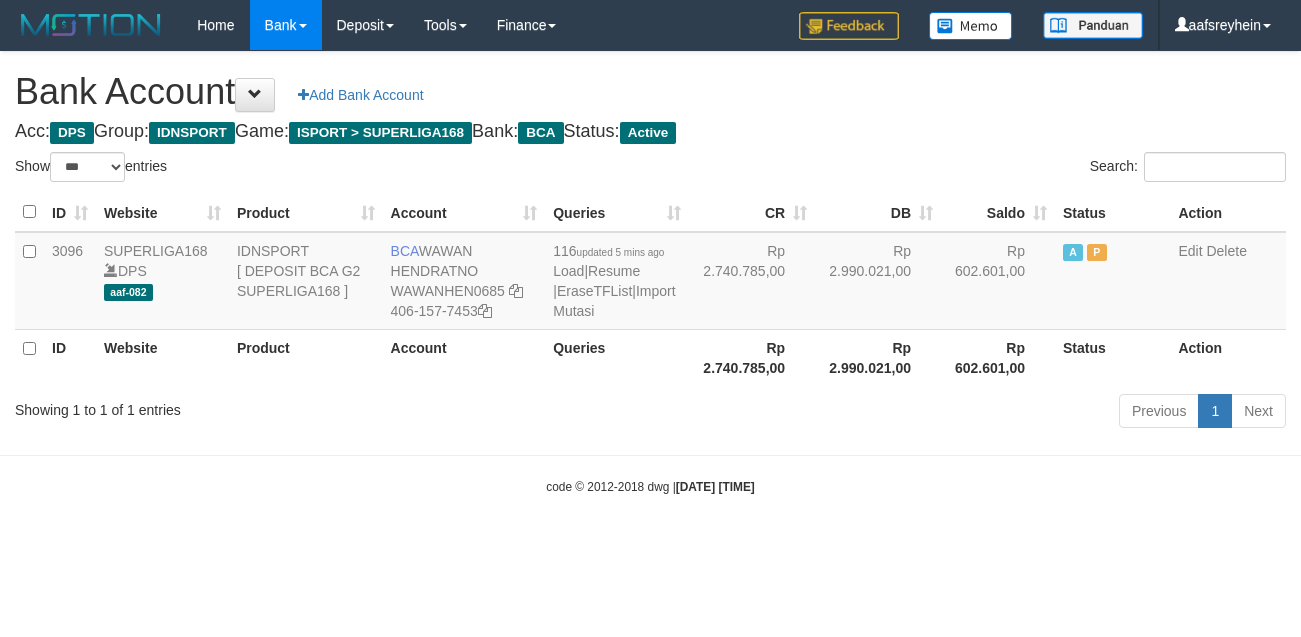 select on "***" 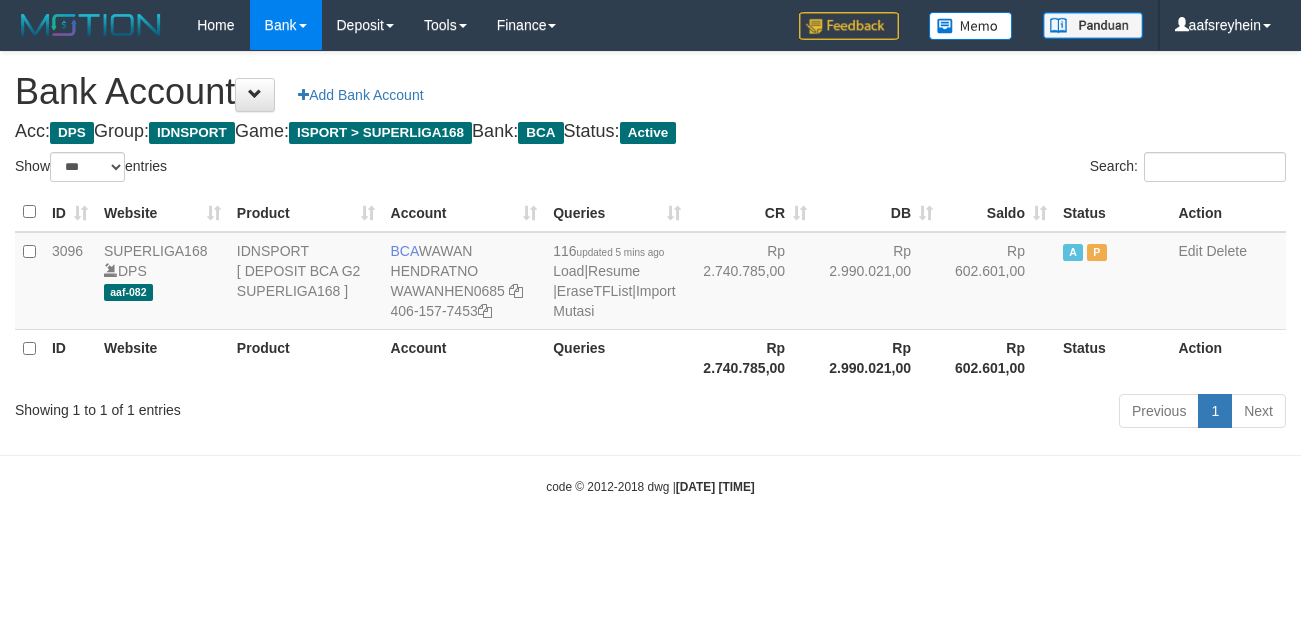 scroll, scrollTop: 0, scrollLeft: 0, axis: both 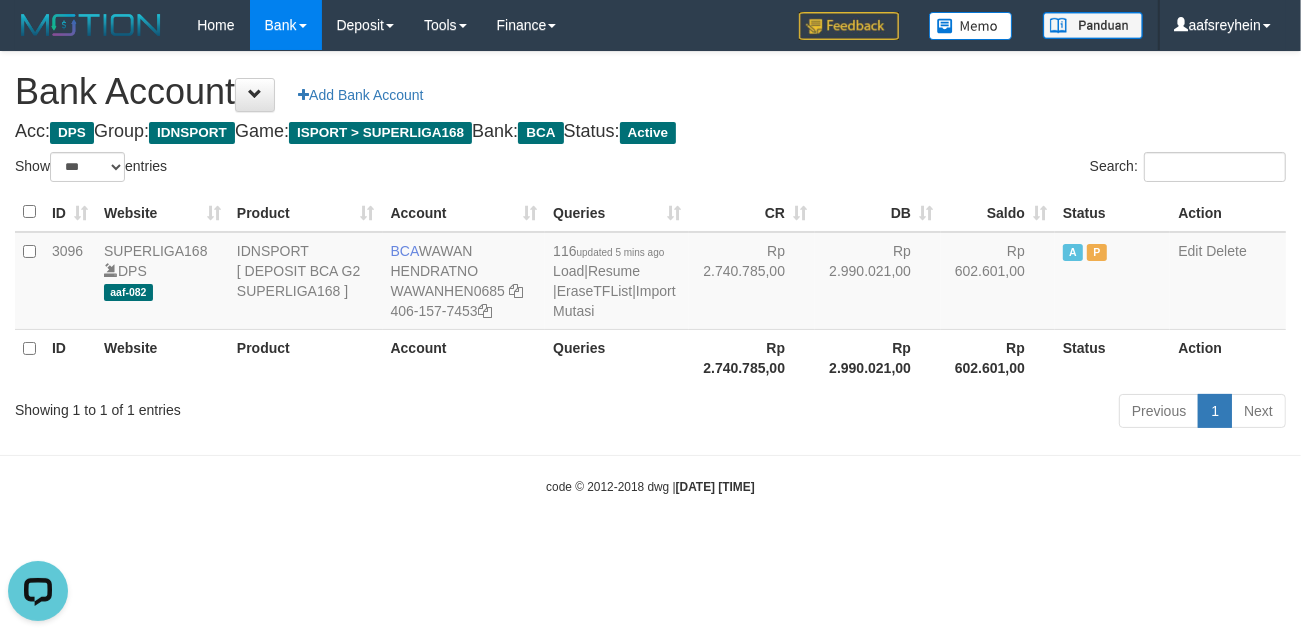 drag, startPoint x: 781, startPoint y: 530, endPoint x: 791, endPoint y: 516, distance: 17.20465 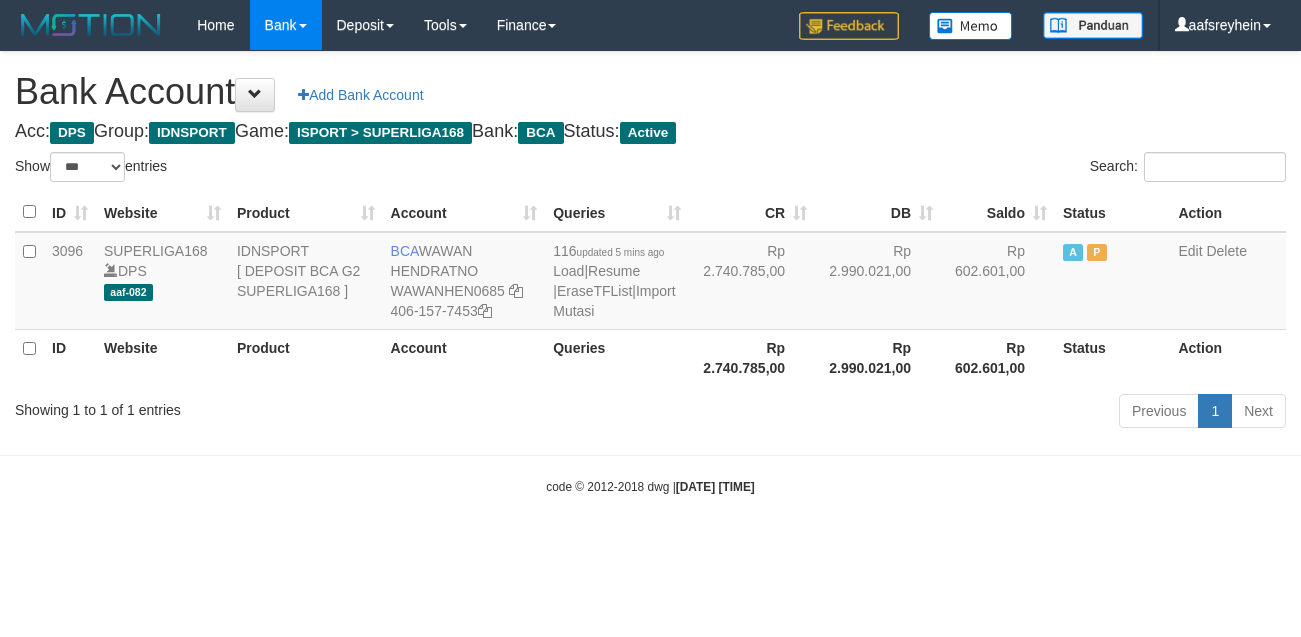 select on "***" 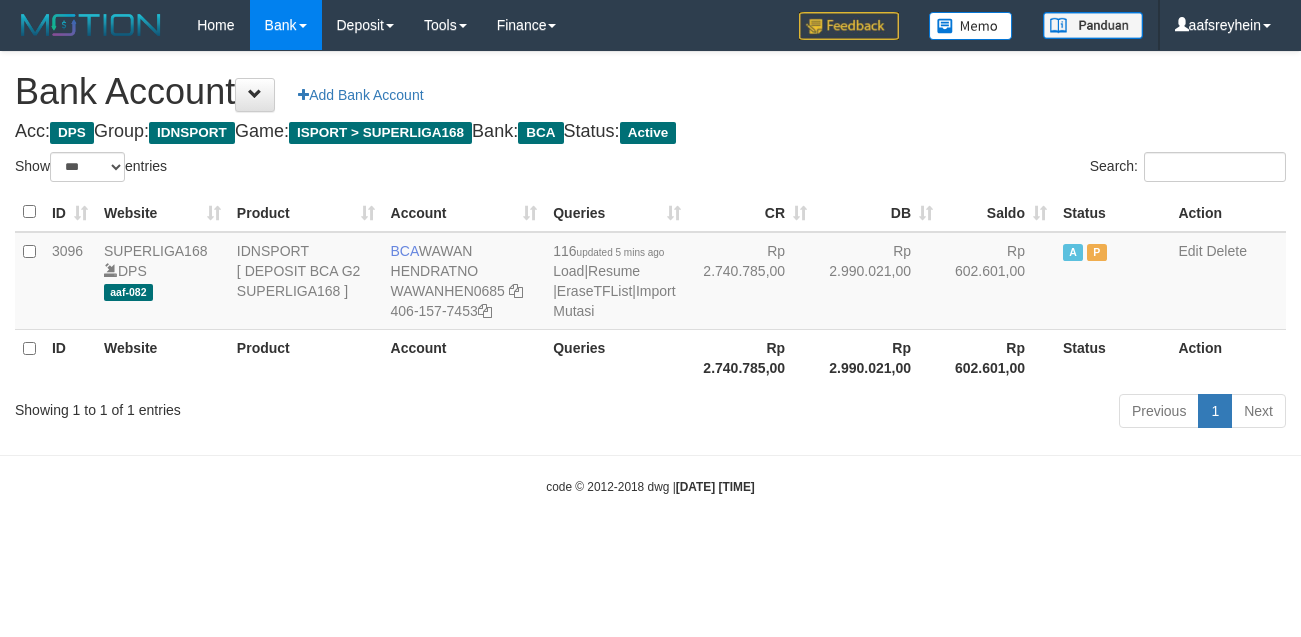 scroll, scrollTop: 0, scrollLeft: 0, axis: both 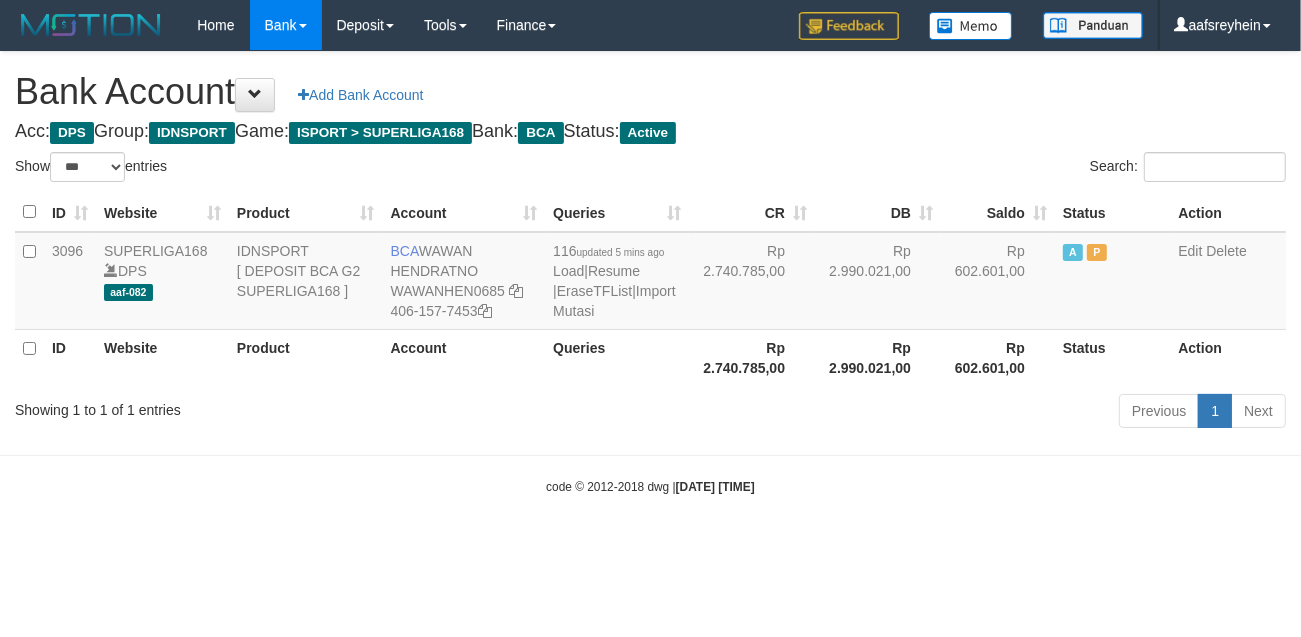 click on "Toggle navigation
Home
Bank
Account List
Load
By Website
Group
[ISPORT]													SUPERLIGA168
By Load Group (DPS)
-" at bounding box center (650, 273) 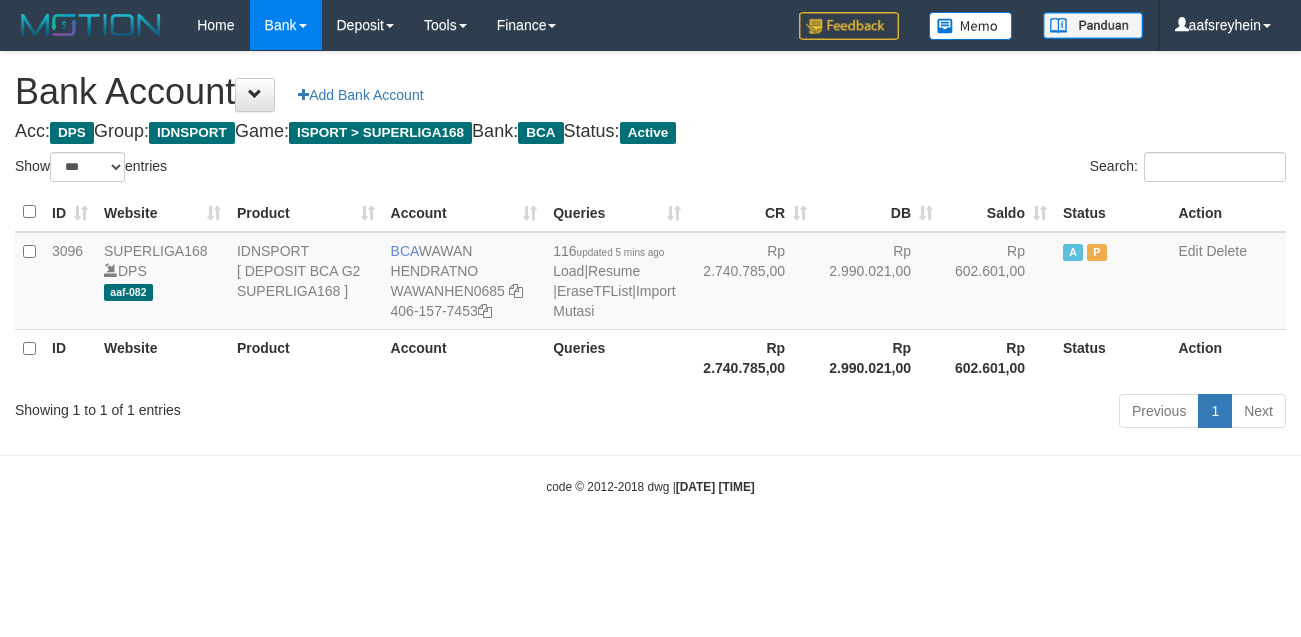 select on "***" 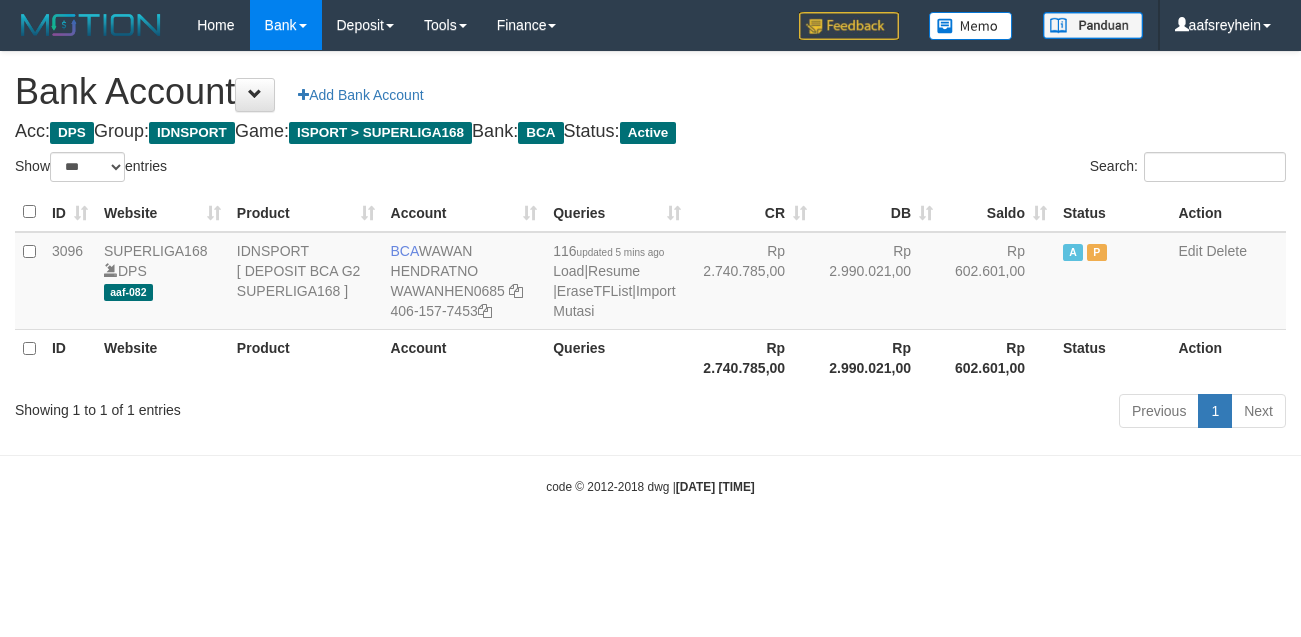 scroll, scrollTop: 0, scrollLeft: 0, axis: both 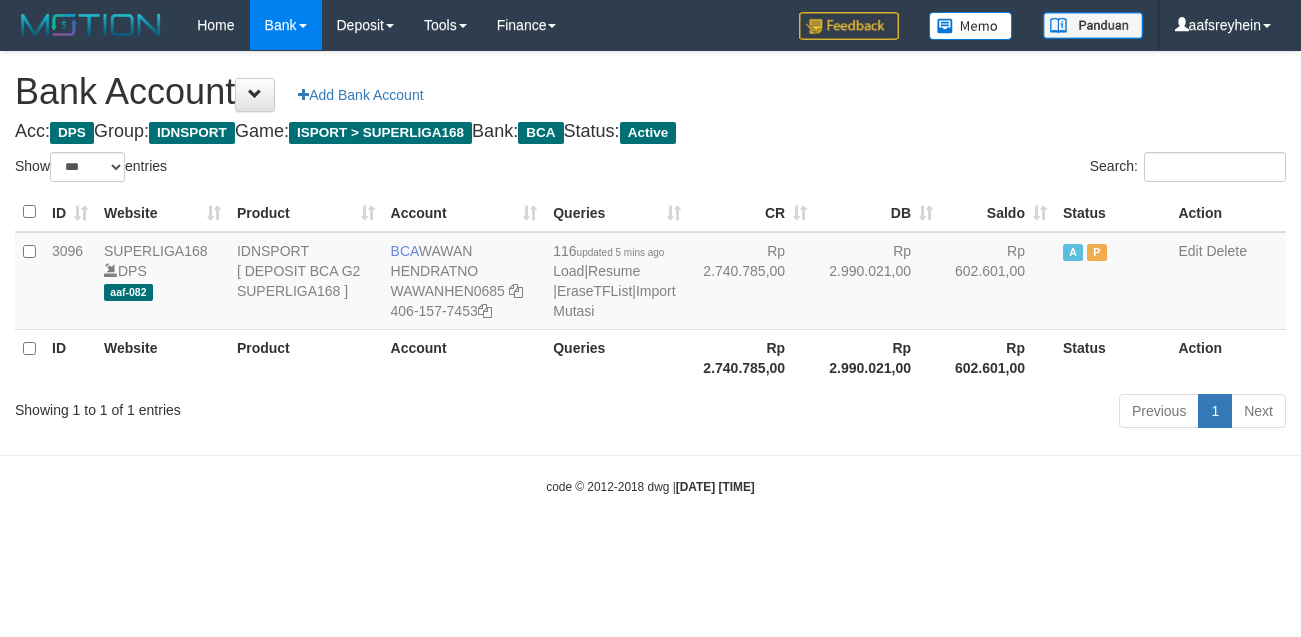 select on "***" 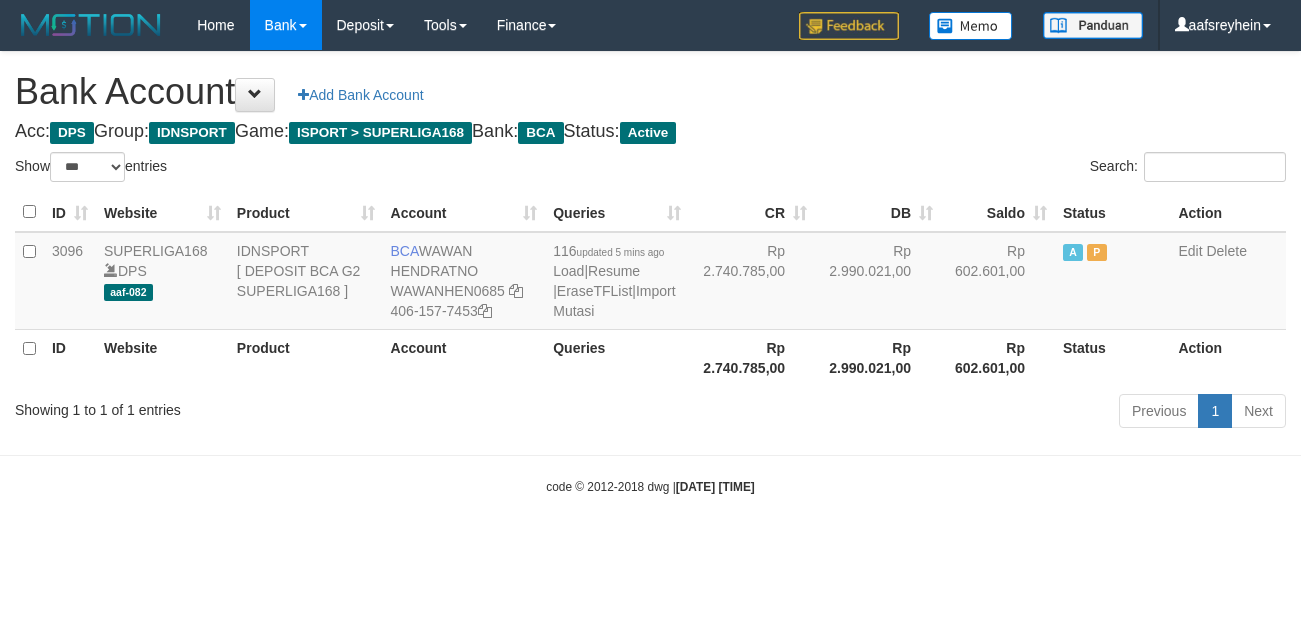 scroll, scrollTop: 0, scrollLeft: 0, axis: both 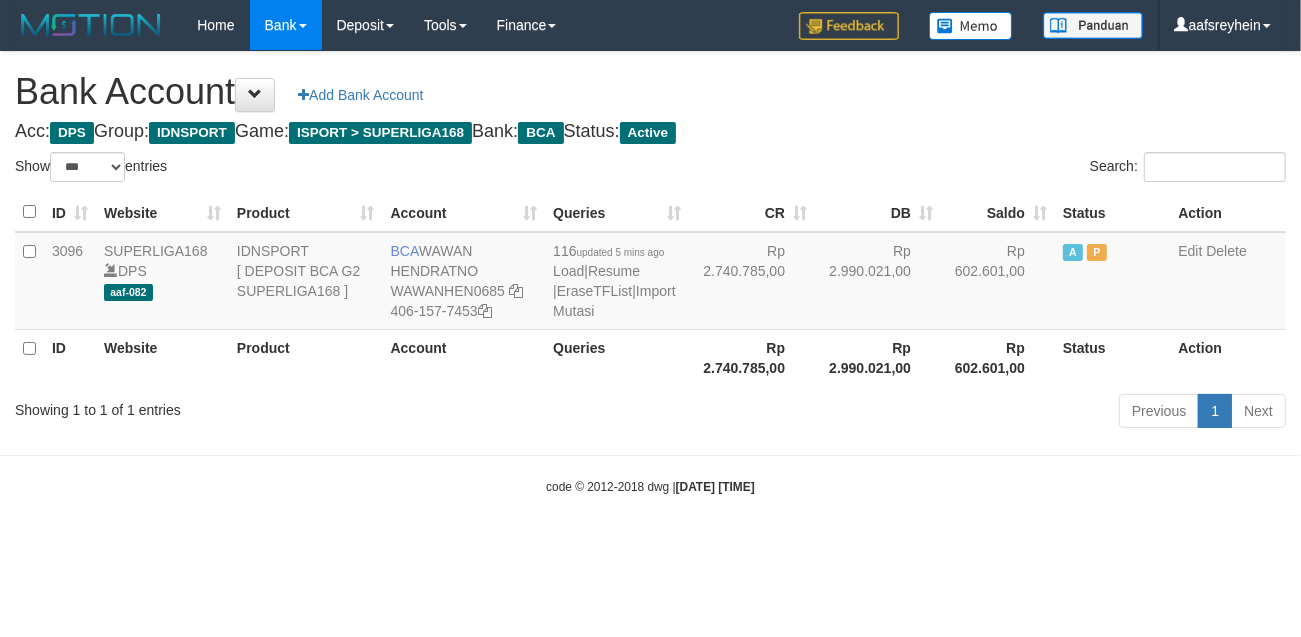 click on "Previous 1 Next" at bounding box center [921, 413] 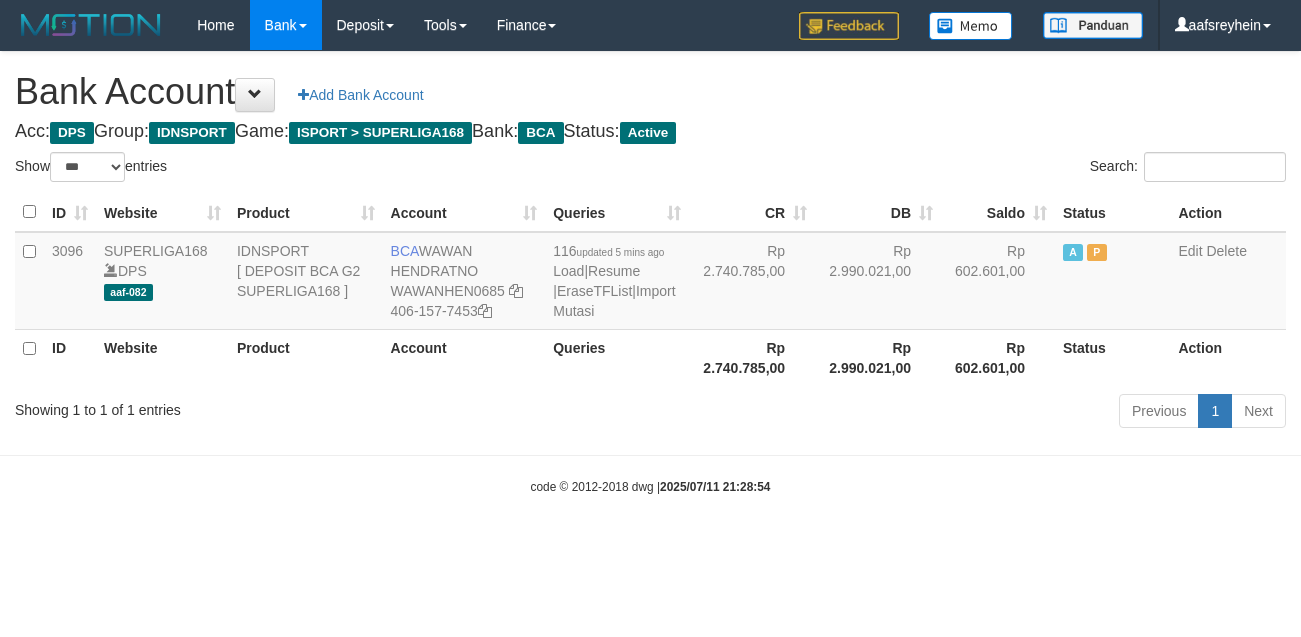 select on "***" 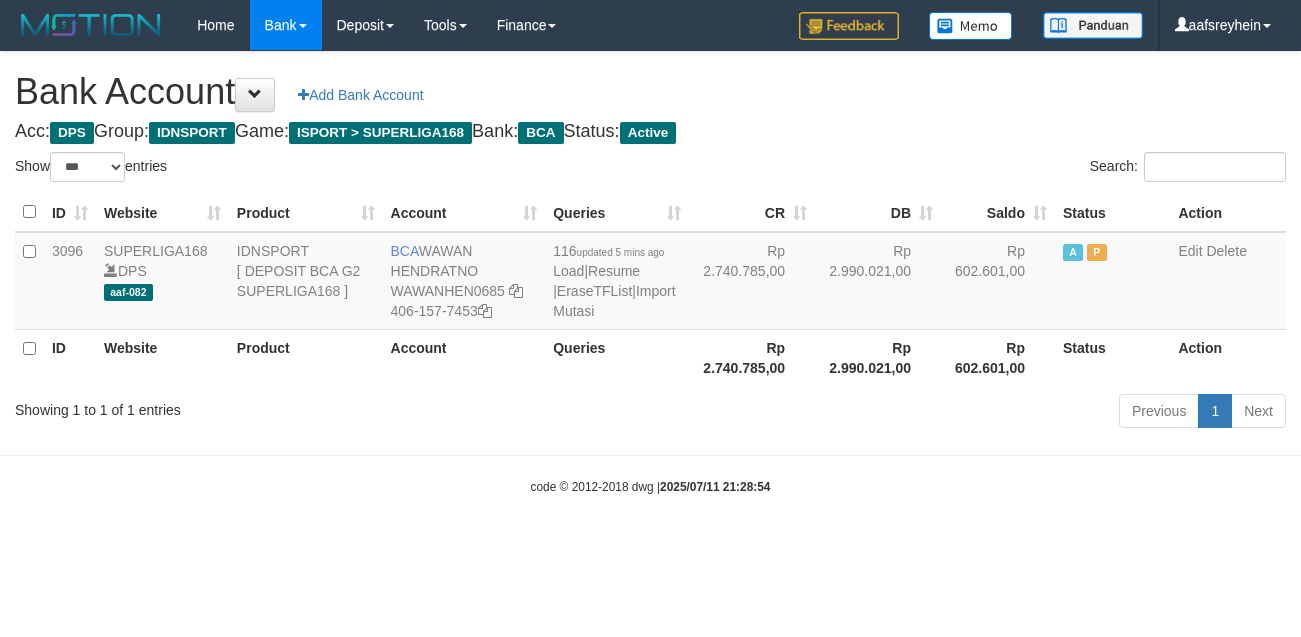scroll, scrollTop: 0, scrollLeft: 0, axis: both 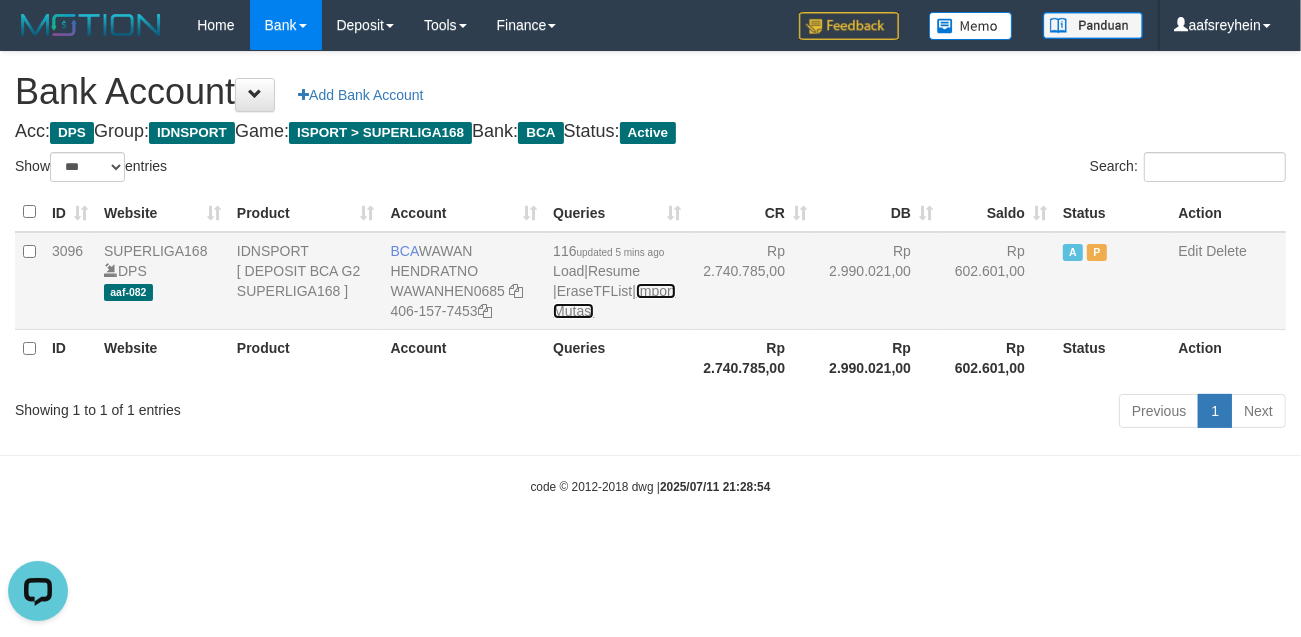 click on "Import Mutasi" at bounding box center (614, 301) 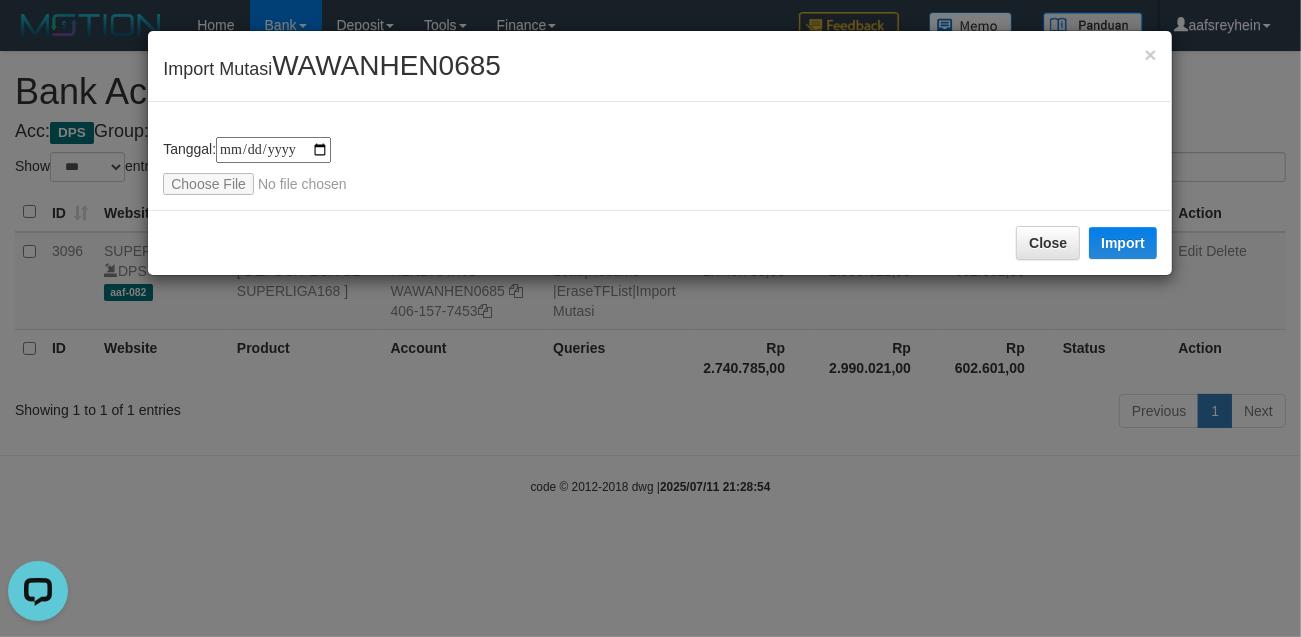 type on "**********" 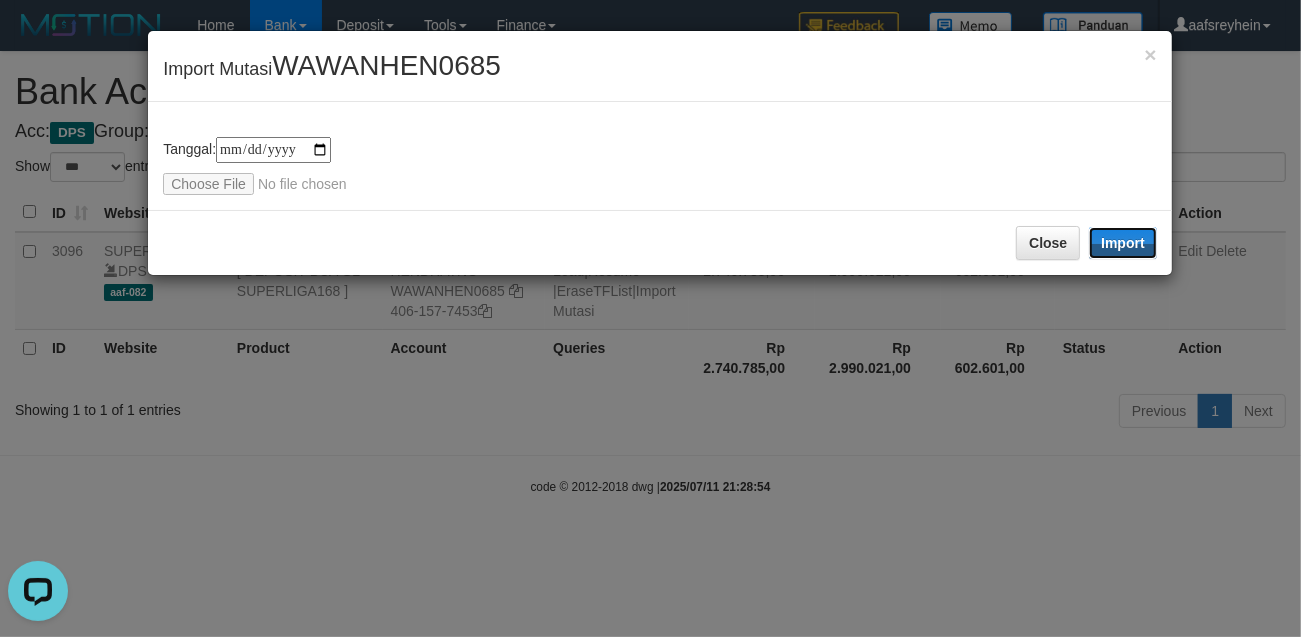 click on "Import" at bounding box center (1123, 243) 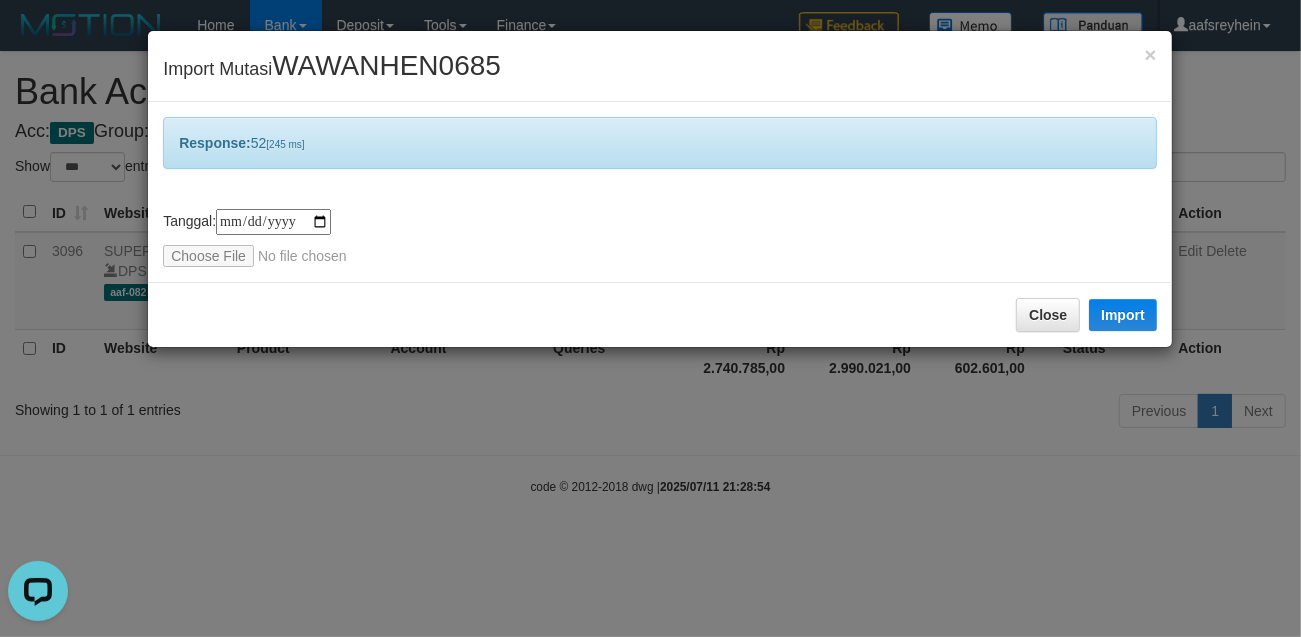 click on "**********" at bounding box center (650, 318) 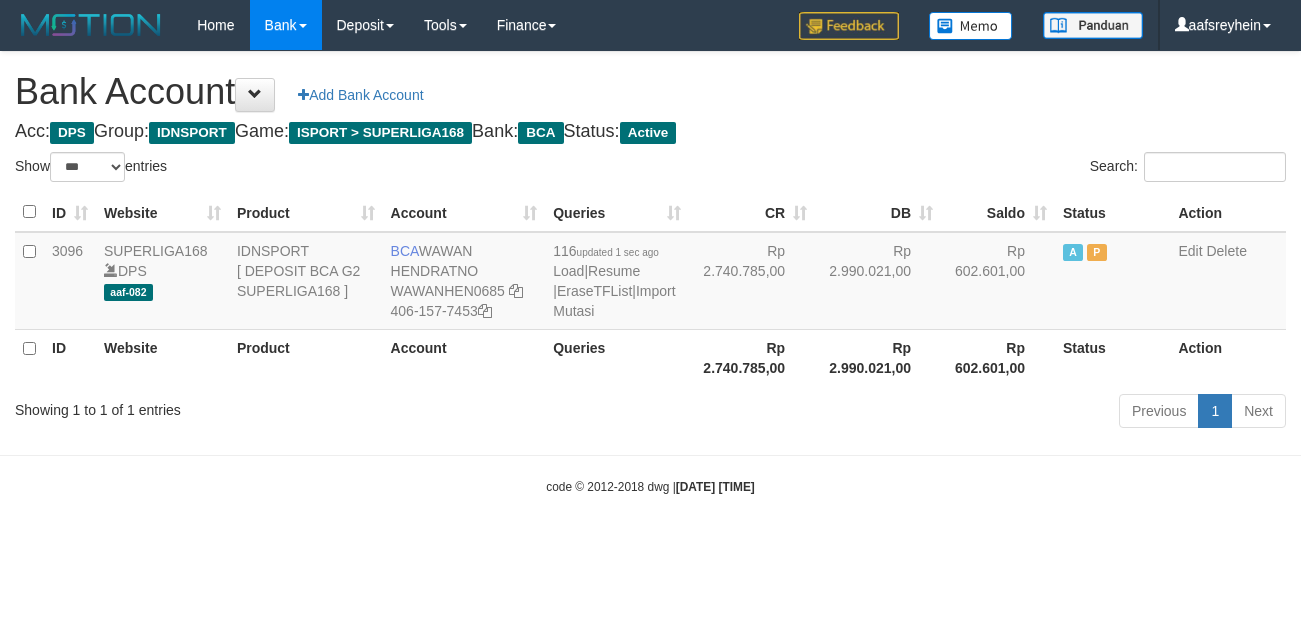 select on "***" 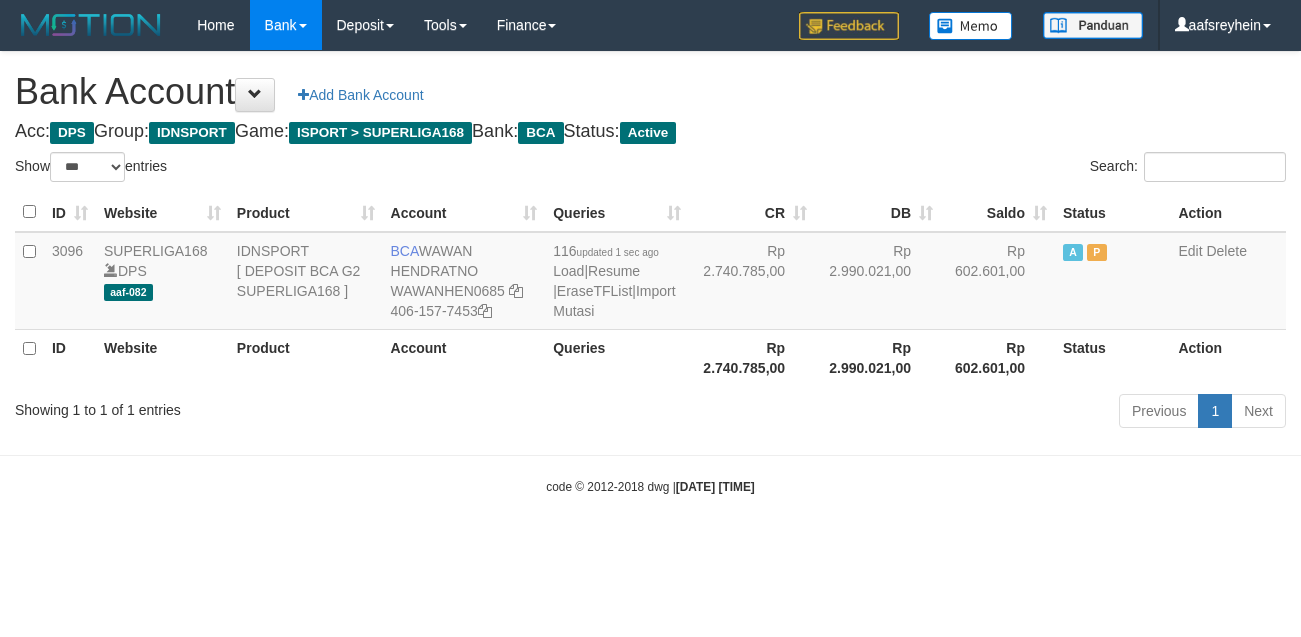 scroll, scrollTop: 0, scrollLeft: 0, axis: both 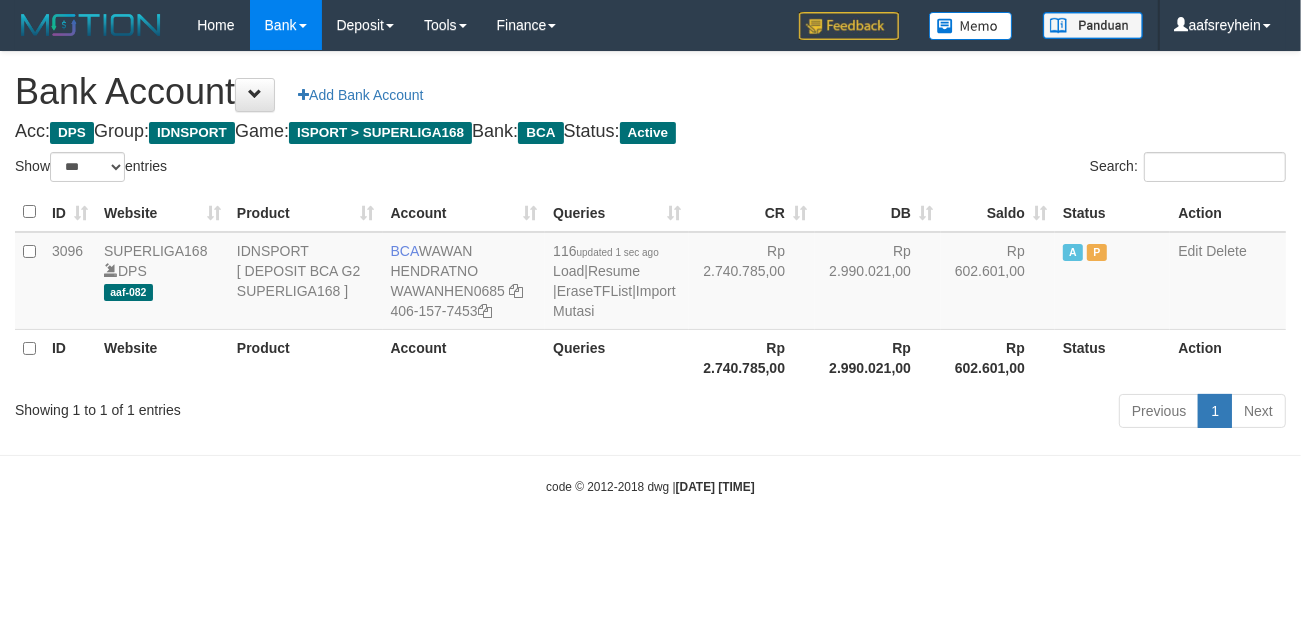 click on "Toggle navigation
Home
Bank
Account List
Load
By Website
Group
[ISPORT]													SUPERLIGA168
By Load Group (DPS)
-" at bounding box center (650, 273) 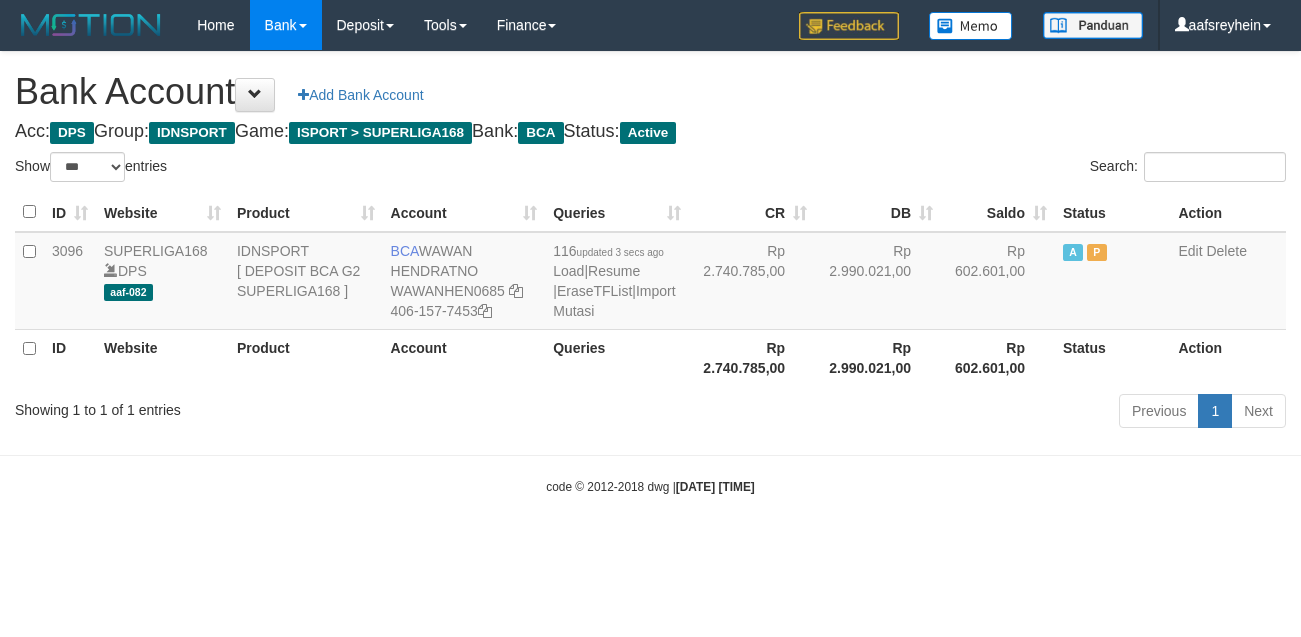 select on "***" 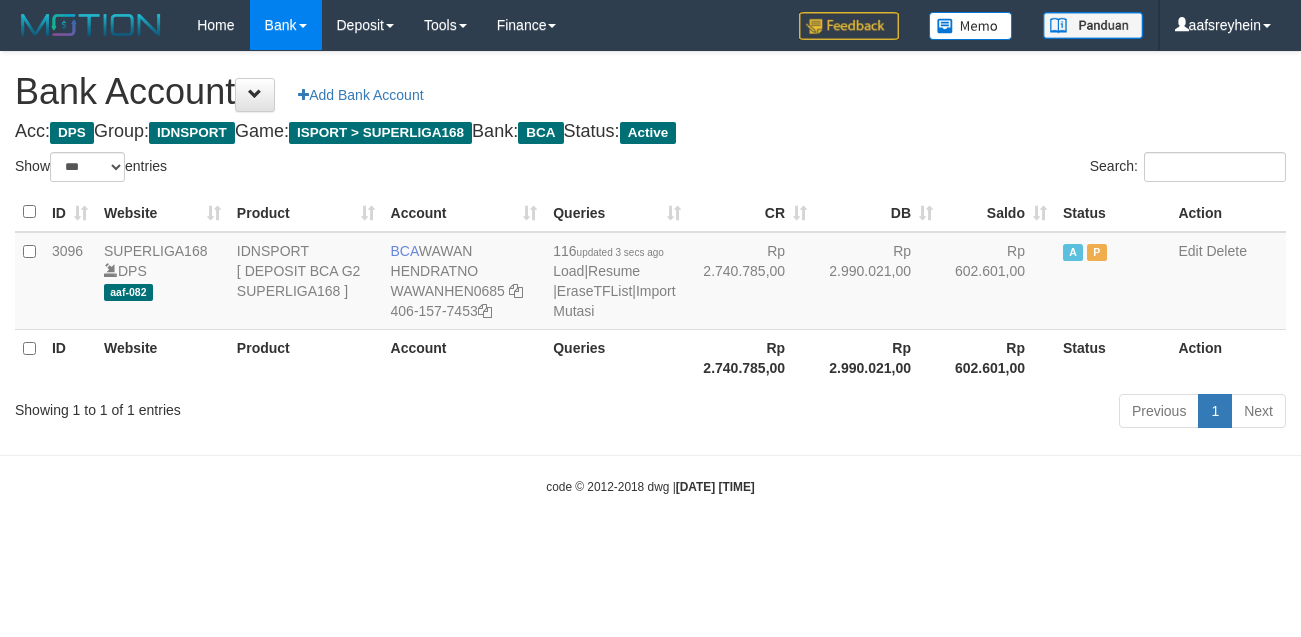 scroll, scrollTop: 0, scrollLeft: 0, axis: both 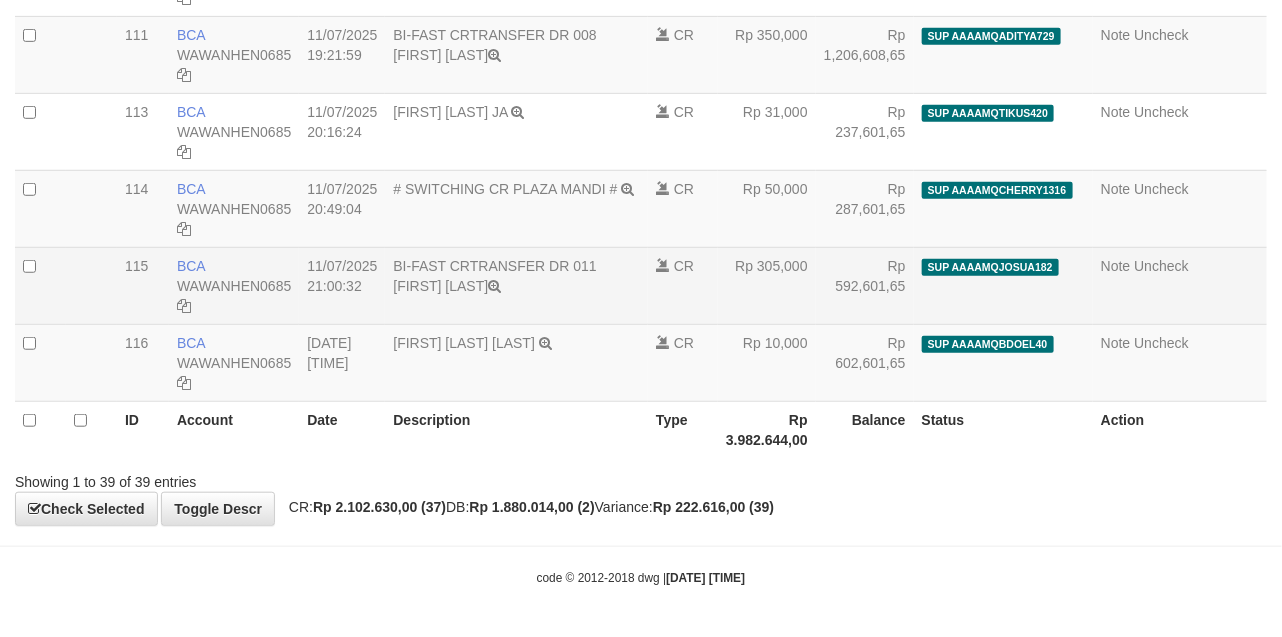 click on "BI-FAST CRTRANSFER DR 011 [FIRST] [LAST]" at bounding box center [516, 285] 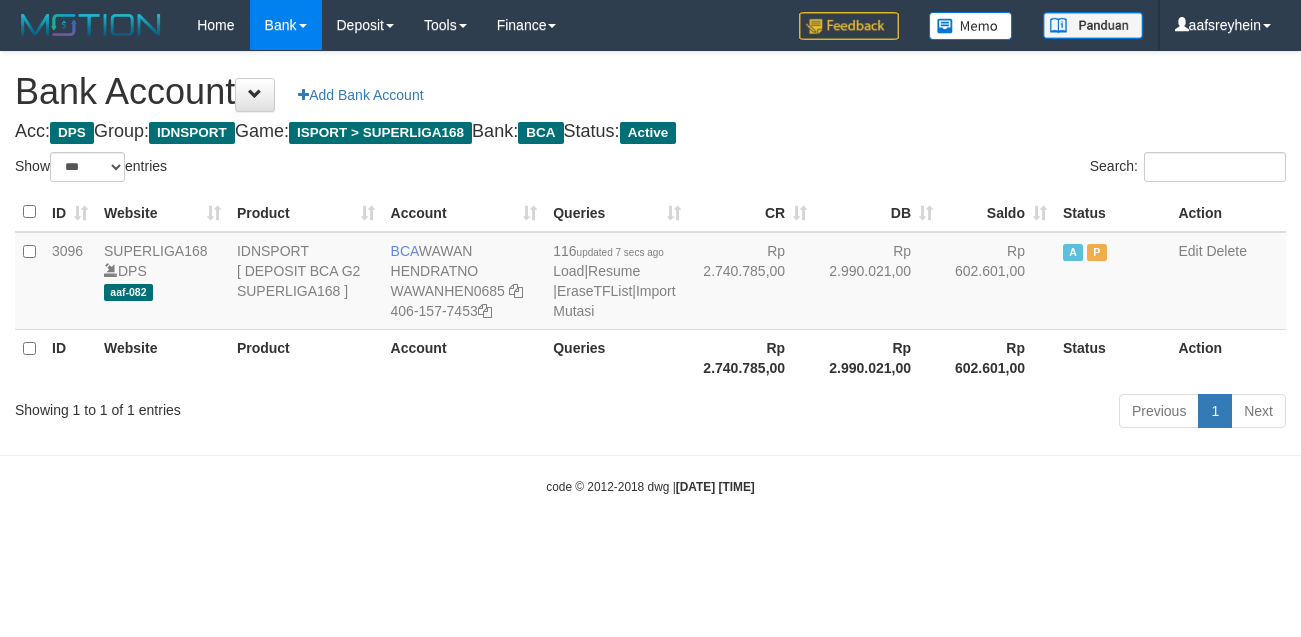 select on "***" 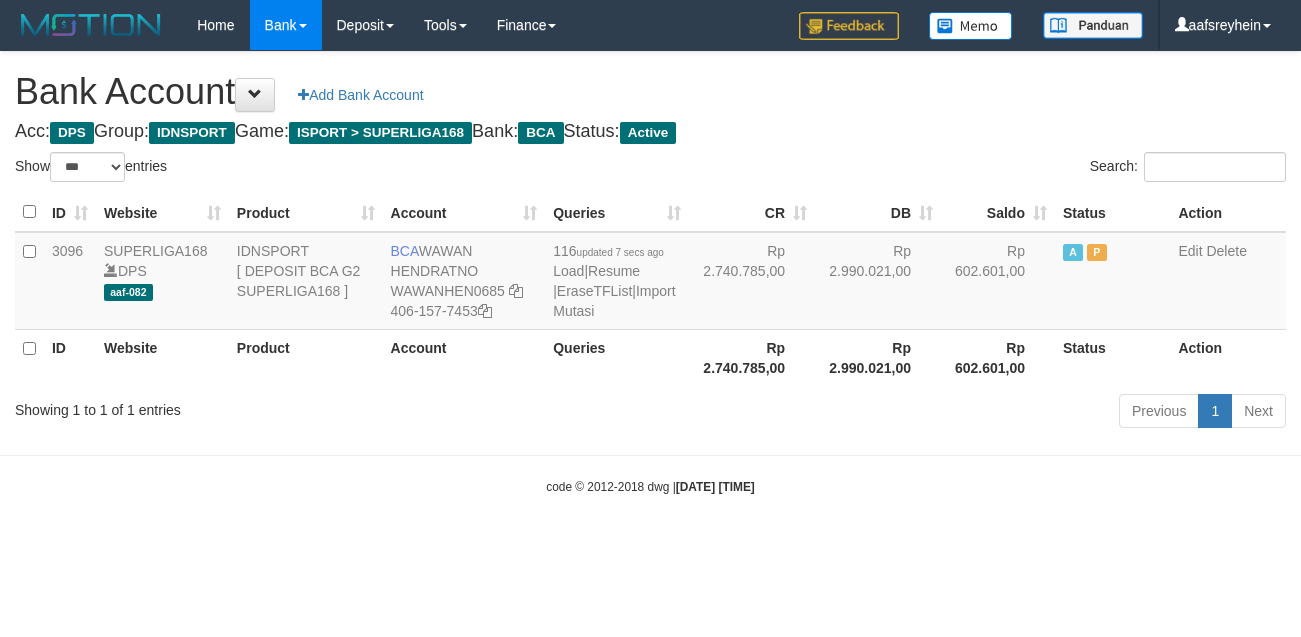scroll, scrollTop: 0, scrollLeft: 0, axis: both 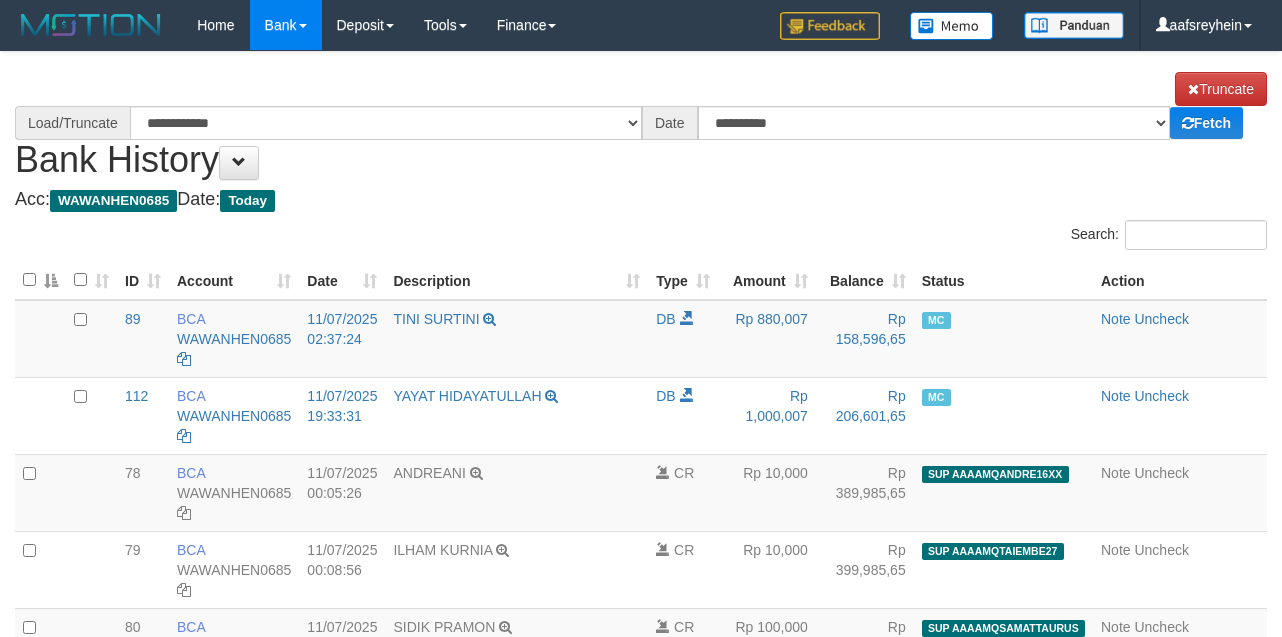 select on "****" 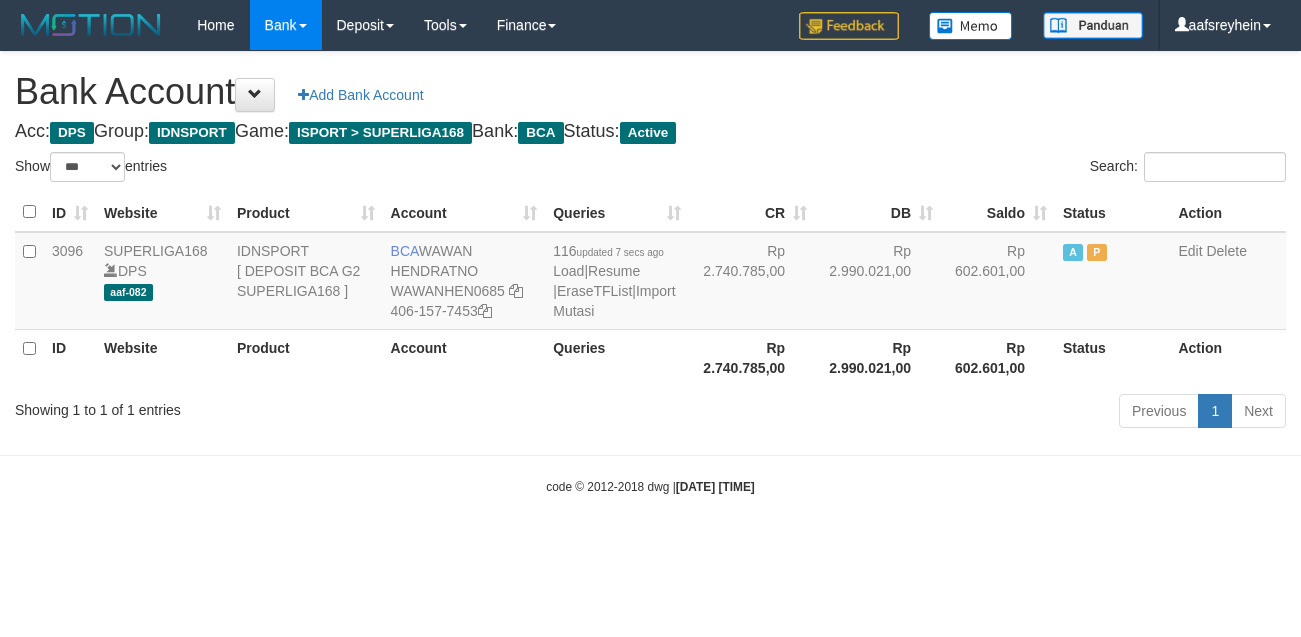 select on "***" 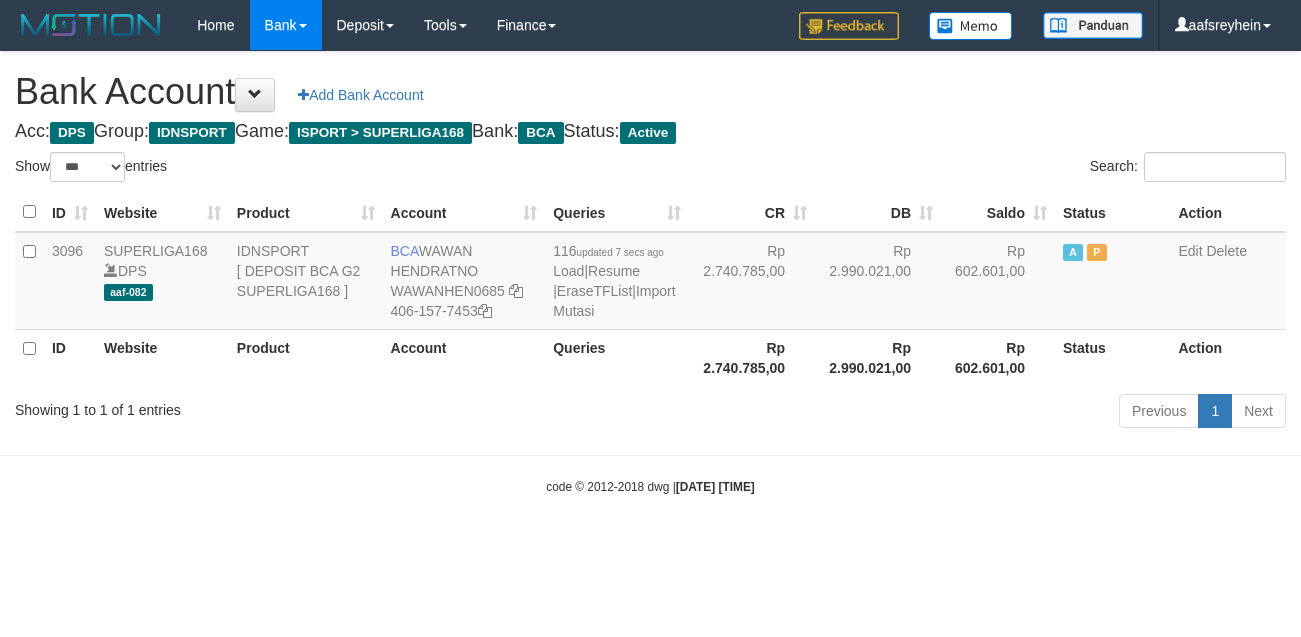 scroll, scrollTop: 0, scrollLeft: 0, axis: both 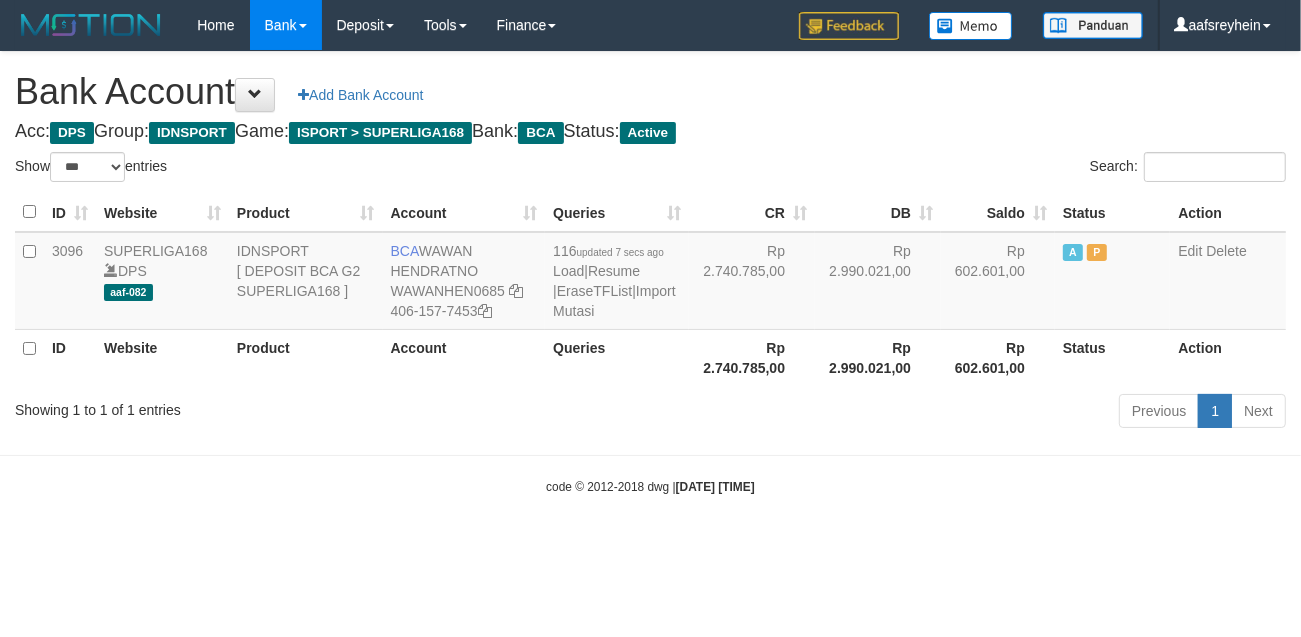 click on "code © 2012-2018 dwg |  [DATE] [TIME]" at bounding box center [650, 486] 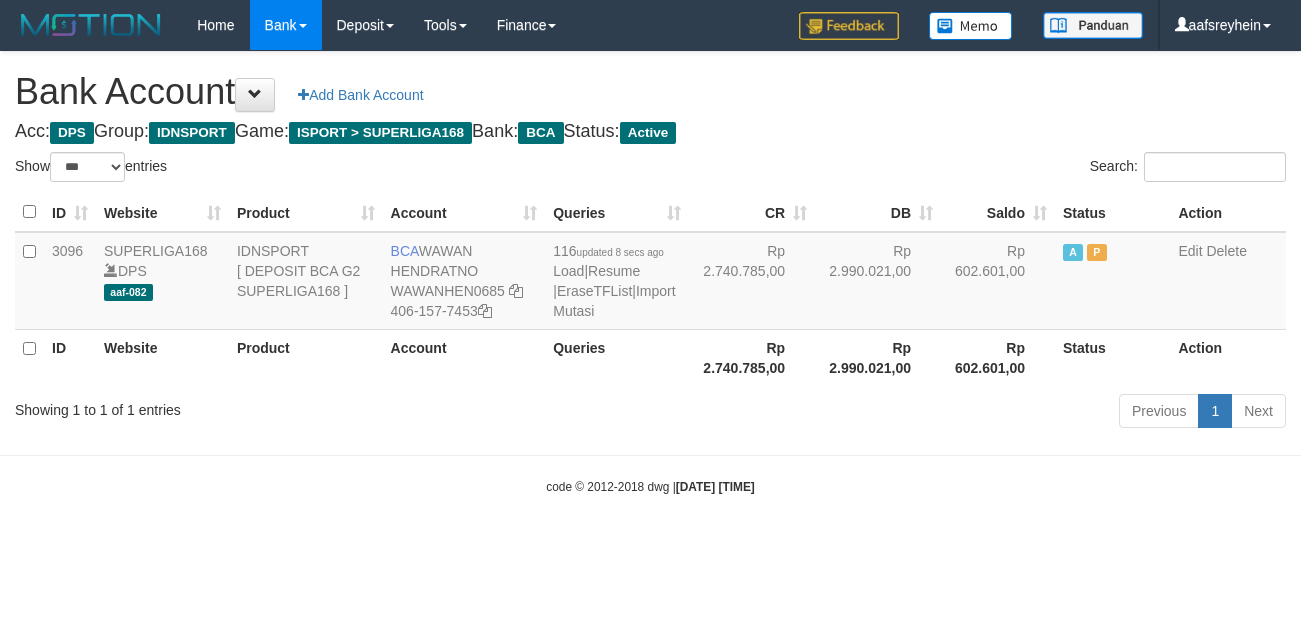 select on "***" 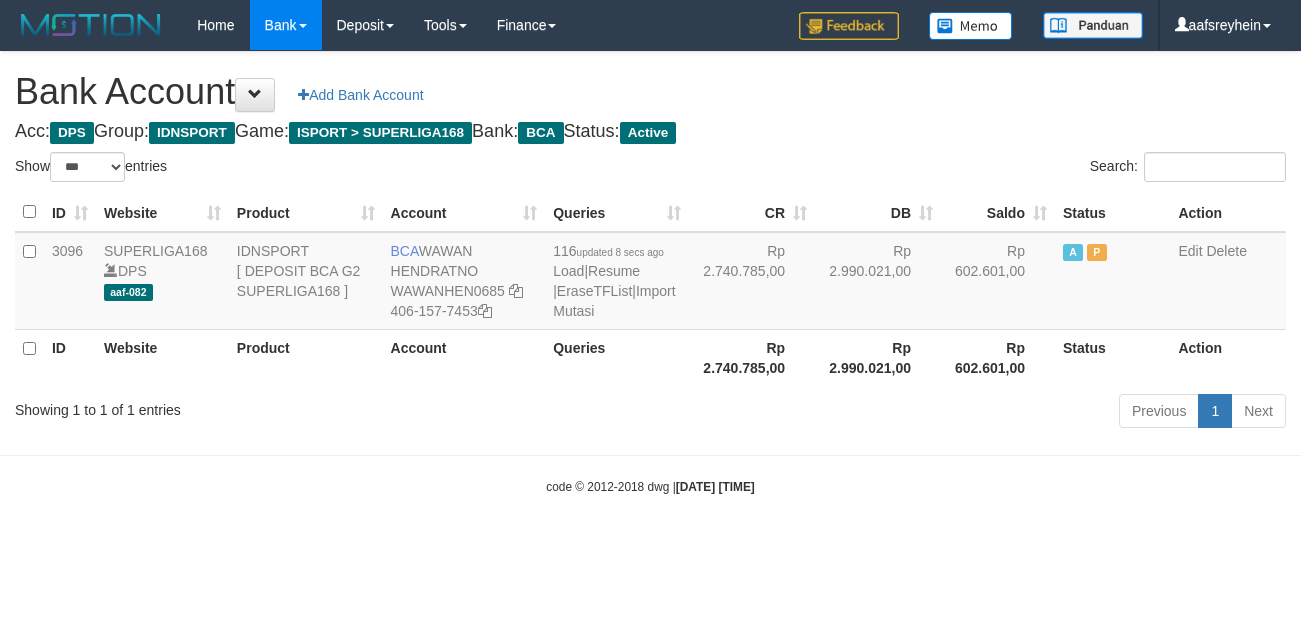 scroll, scrollTop: 0, scrollLeft: 0, axis: both 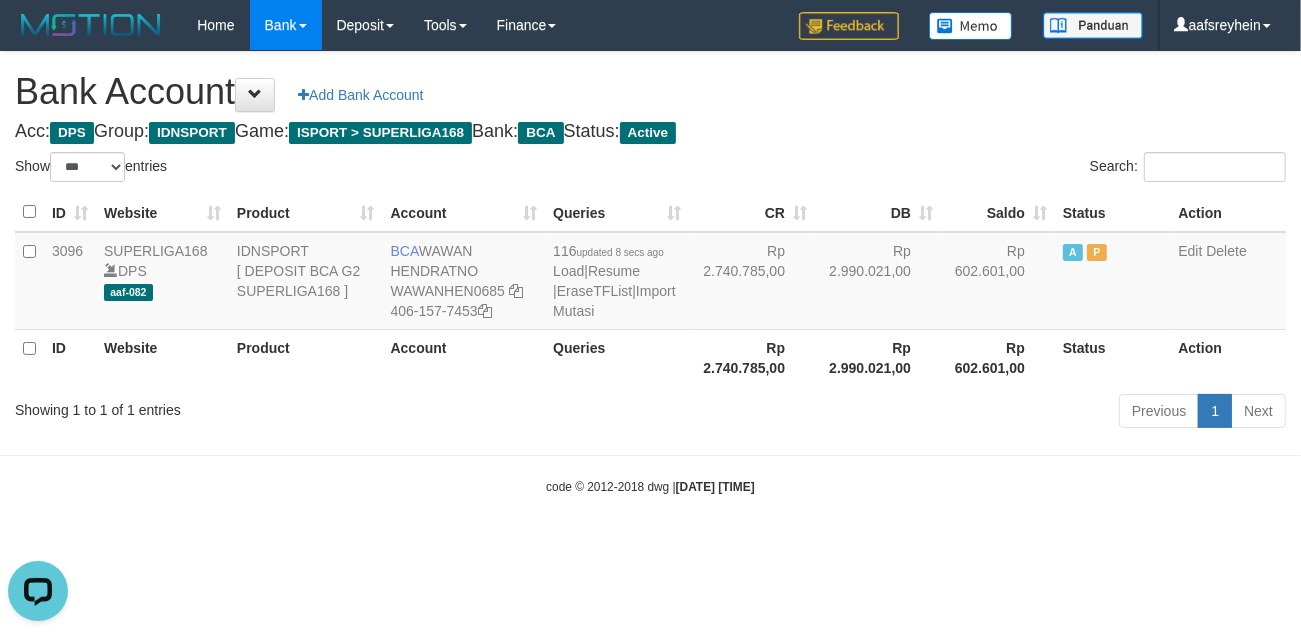 click on "Toggle navigation
Home
Bank
Account List
Load
By Website
Group
[ISPORT]													SUPERLIGA168
By Load Group (DPS)
-" at bounding box center [650, 273] 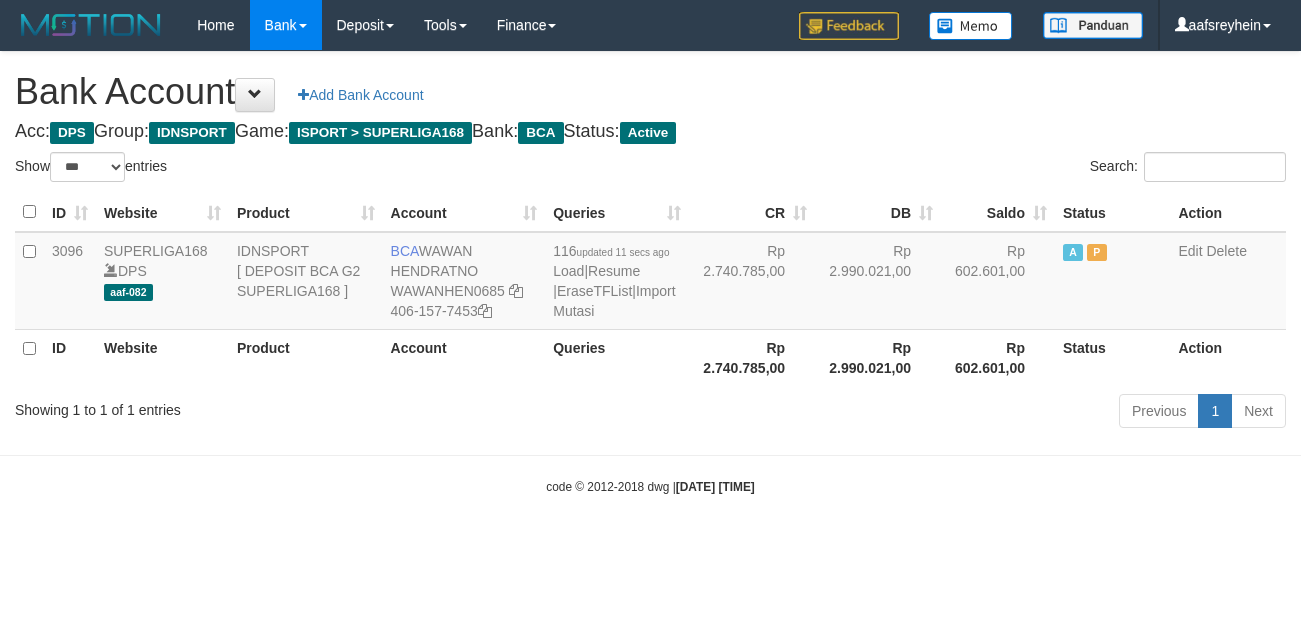 select on "***" 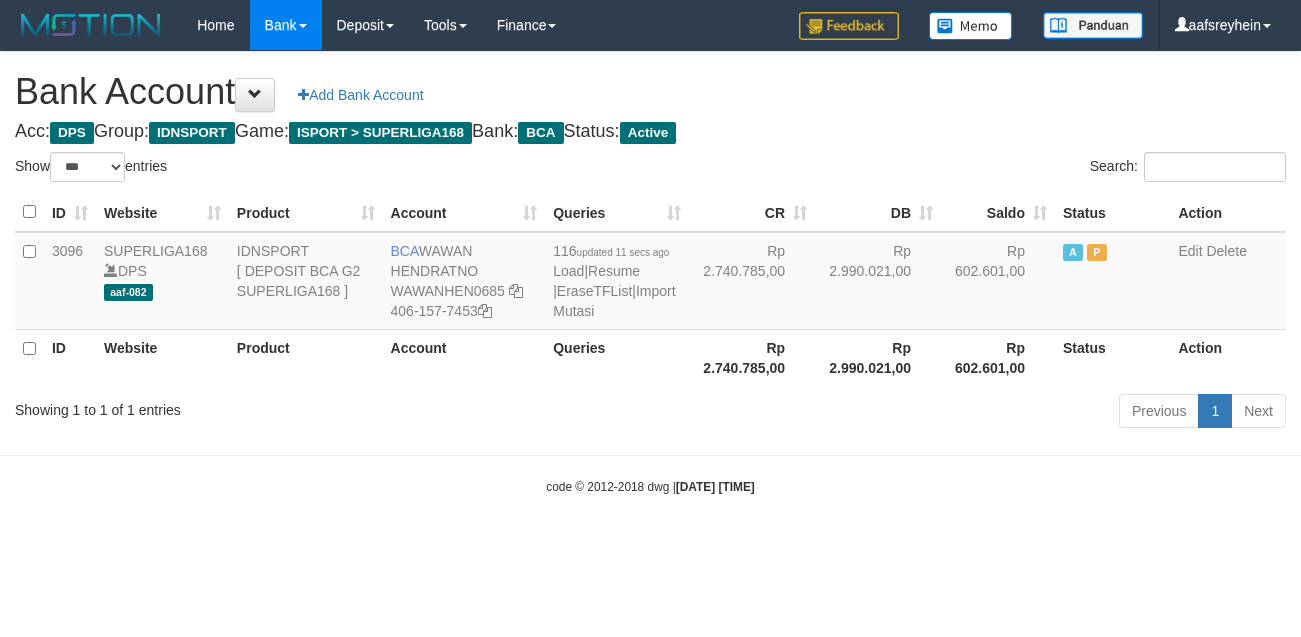 scroll, scrollTop: 0, scrollLeft: 0, axis: both 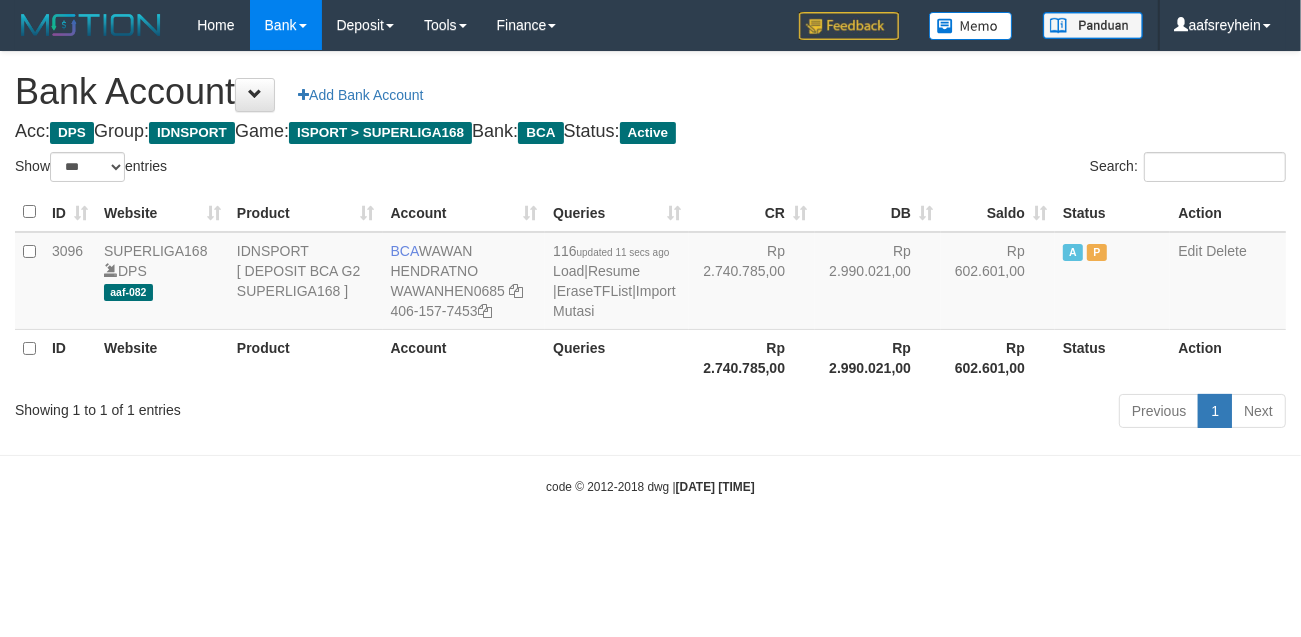click on "Toggle navigation
Home
Bank
Account List
Load
By Website
Group
[ISPORT]													SUPERLIGA168
By Load Group (DPS)
-" at bounding box center (650, 273) 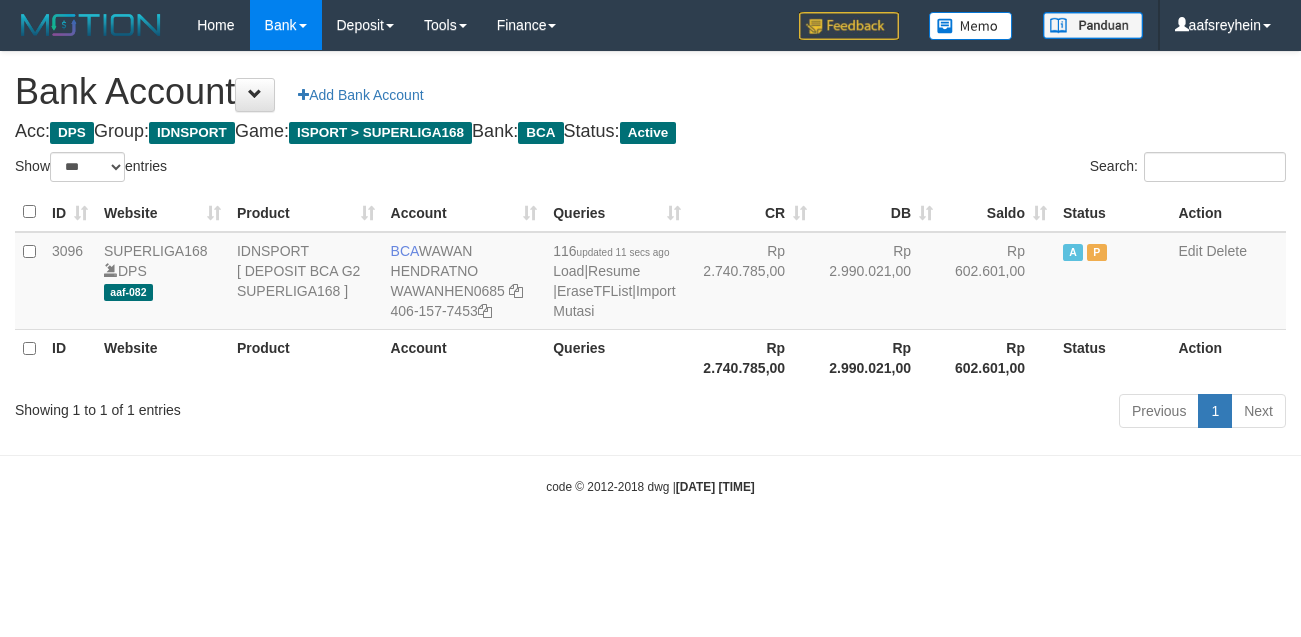 select on "***" 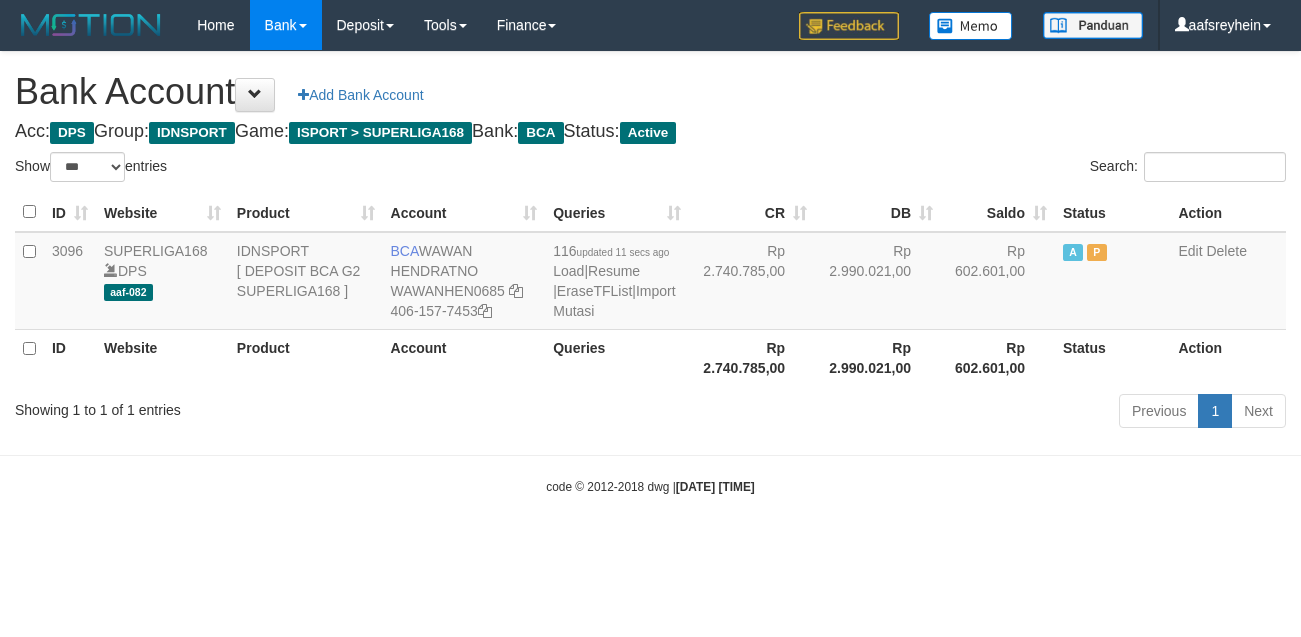 scroll, scrollTop: 0, scrollLeft: 0, axis: both 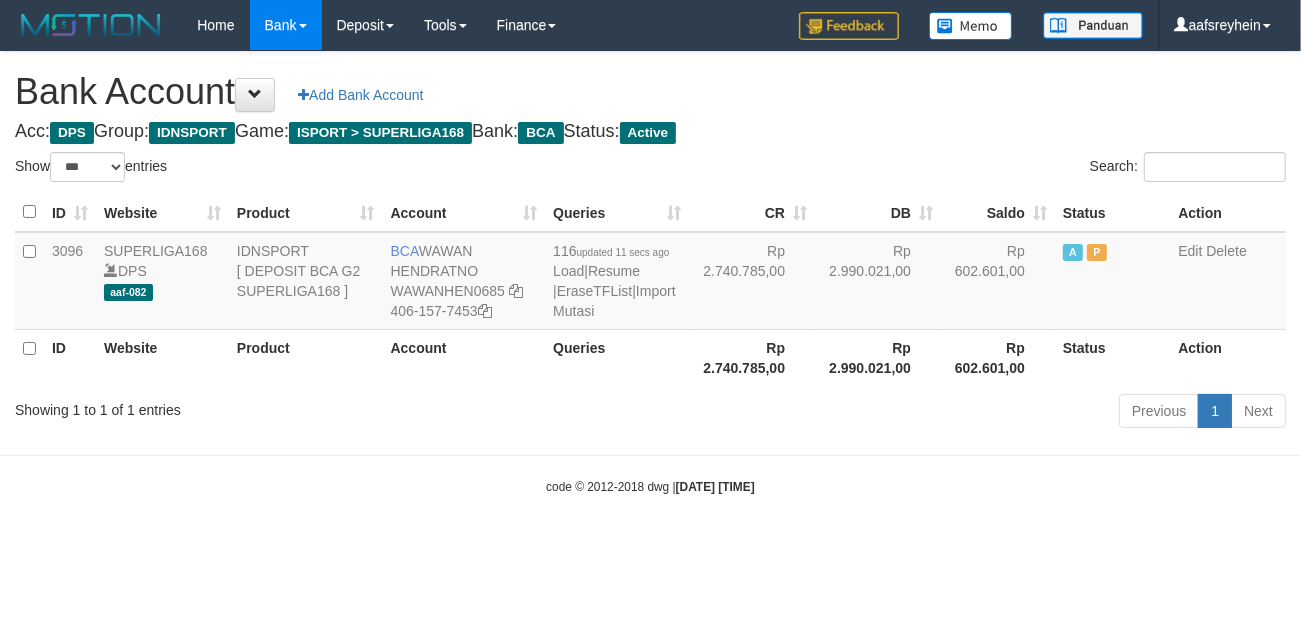click on "Toggle navigation
Home
Bank
Account List
Load
By Website
Group
[ISPORT]													SUPERLIGA168
By Load Group (DPS)
-" at bounding box center (650, 273) 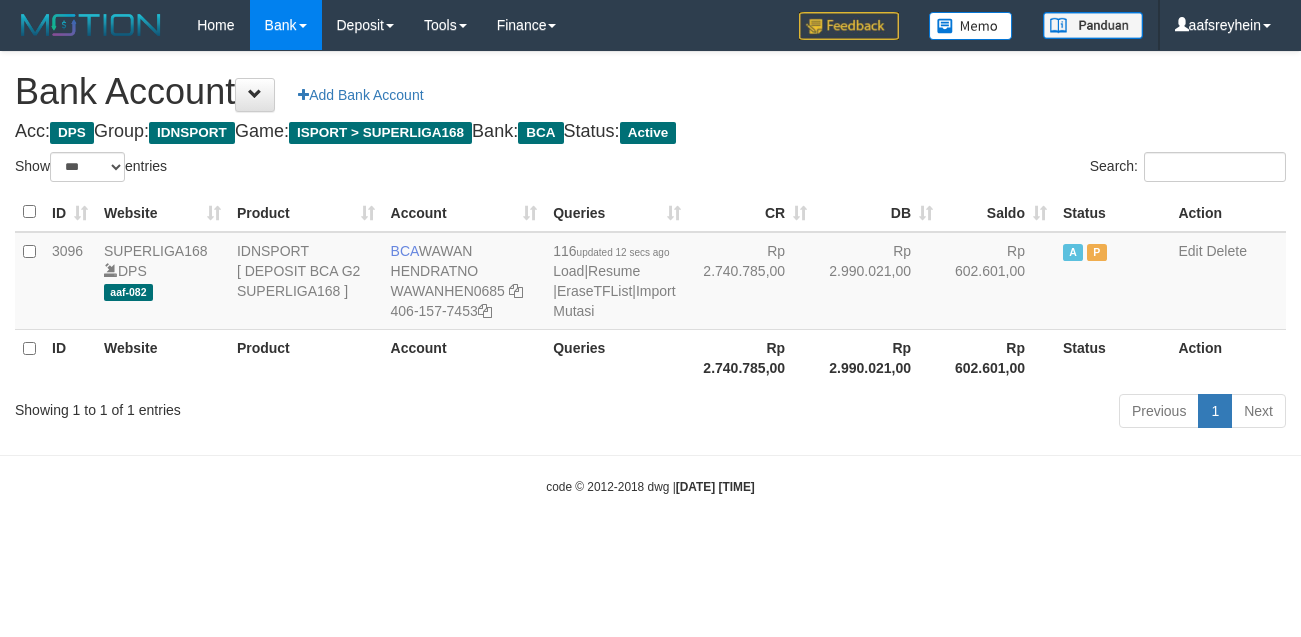 select on "***" 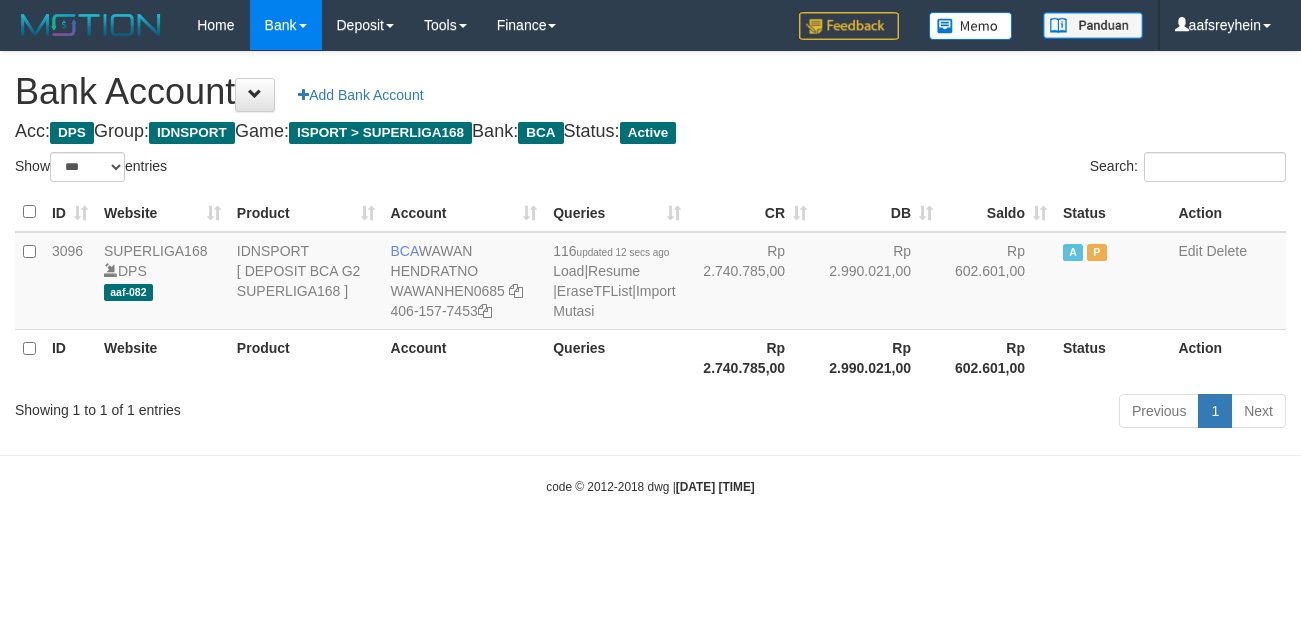 scroll, scrollTop: 0, scrollLeft: 0, axis: both 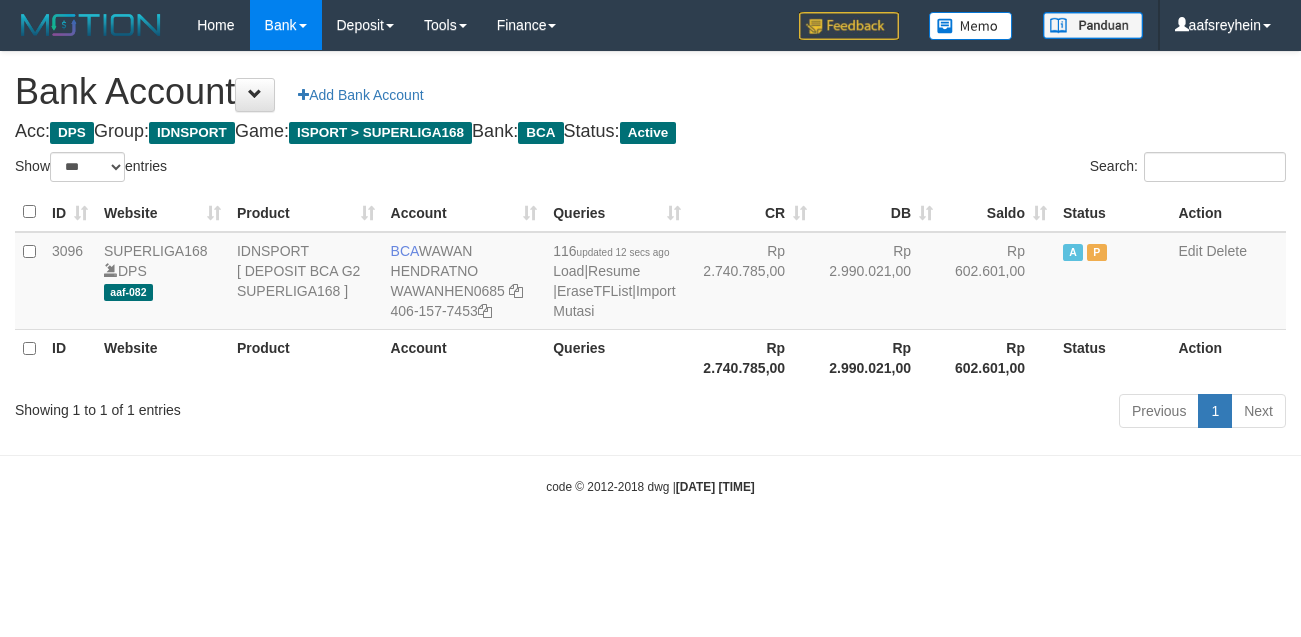 select on "***" 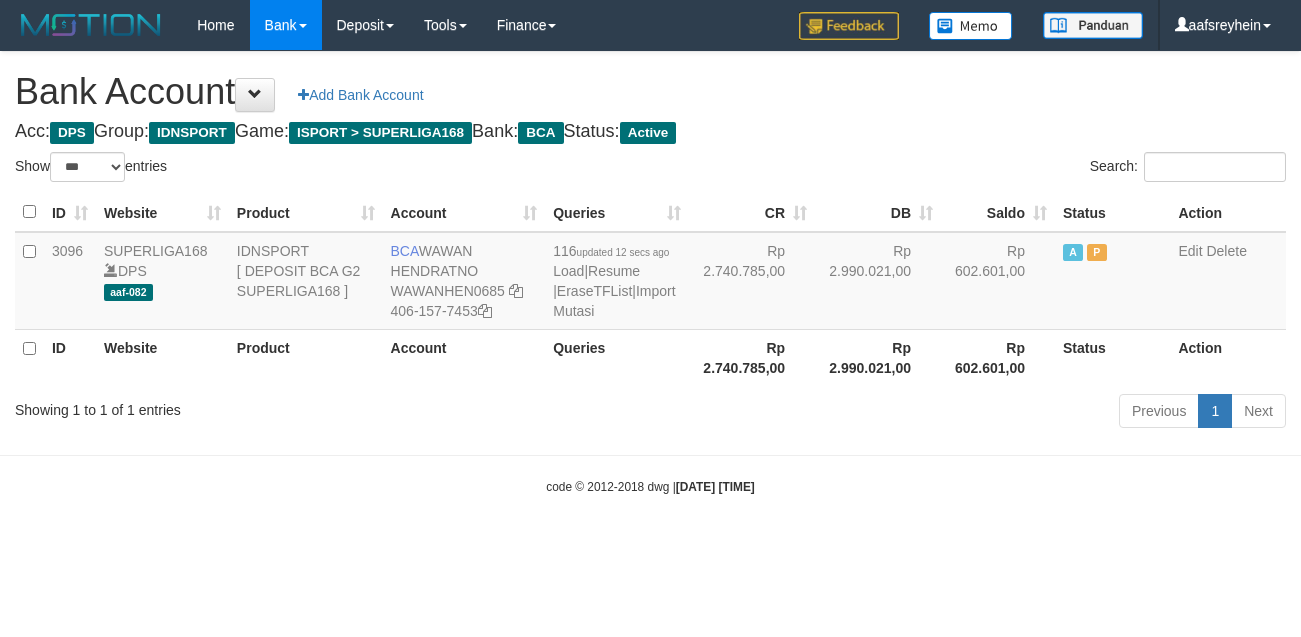 scroll, scrollTop: 0, scrollLeft: 0, axis: both 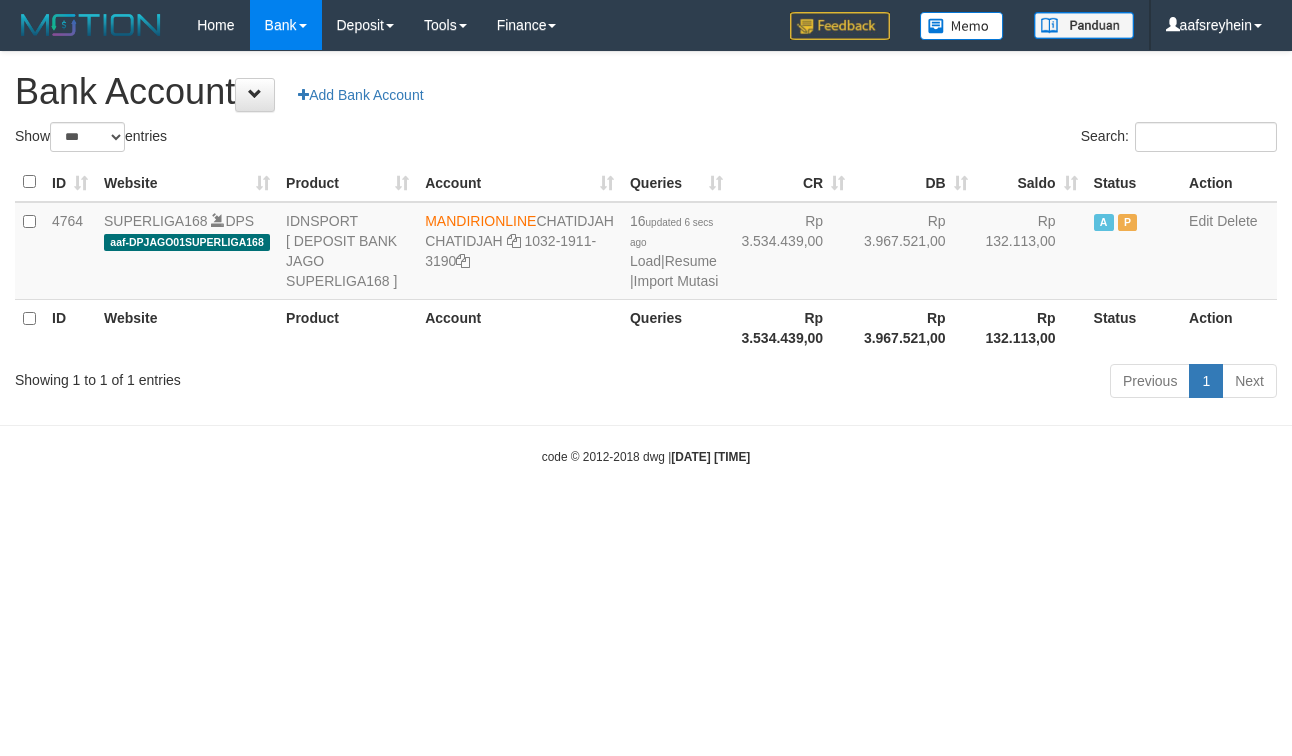 select on "***" 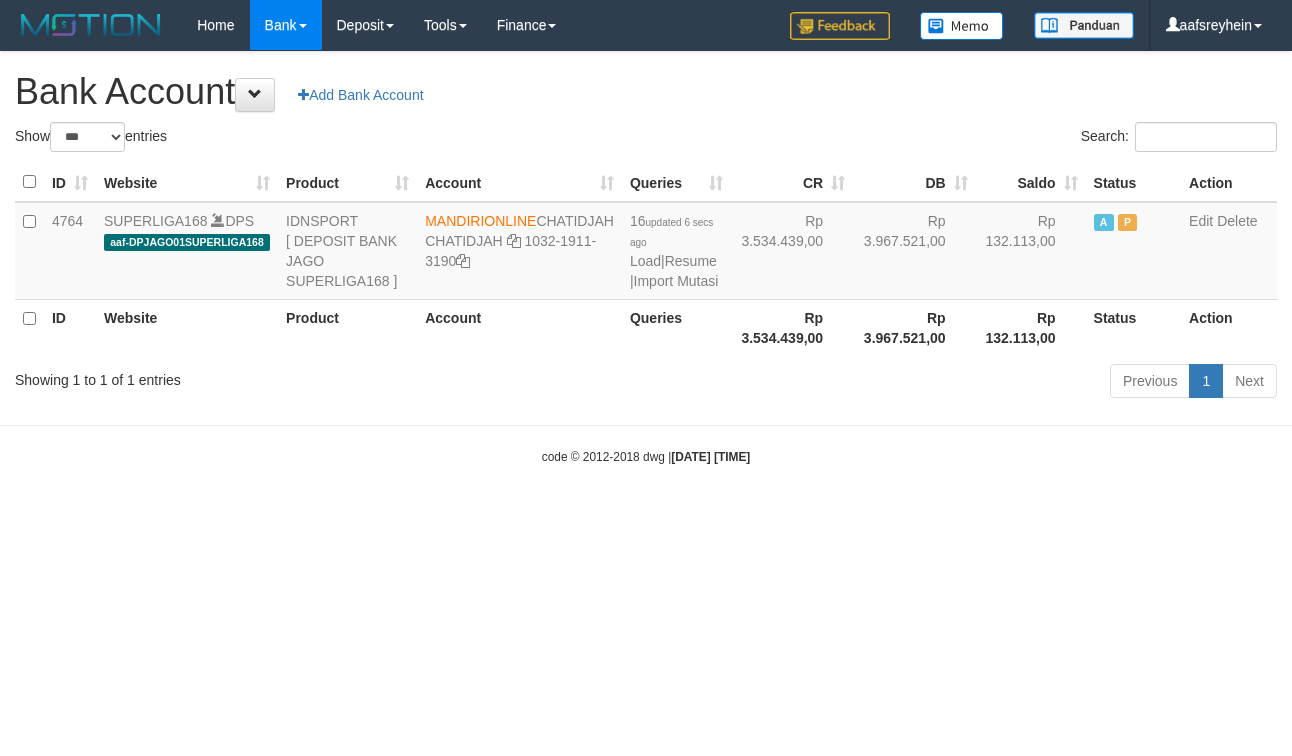 scroll, scrollTop: 0, scrollLeft: 0, axis: both 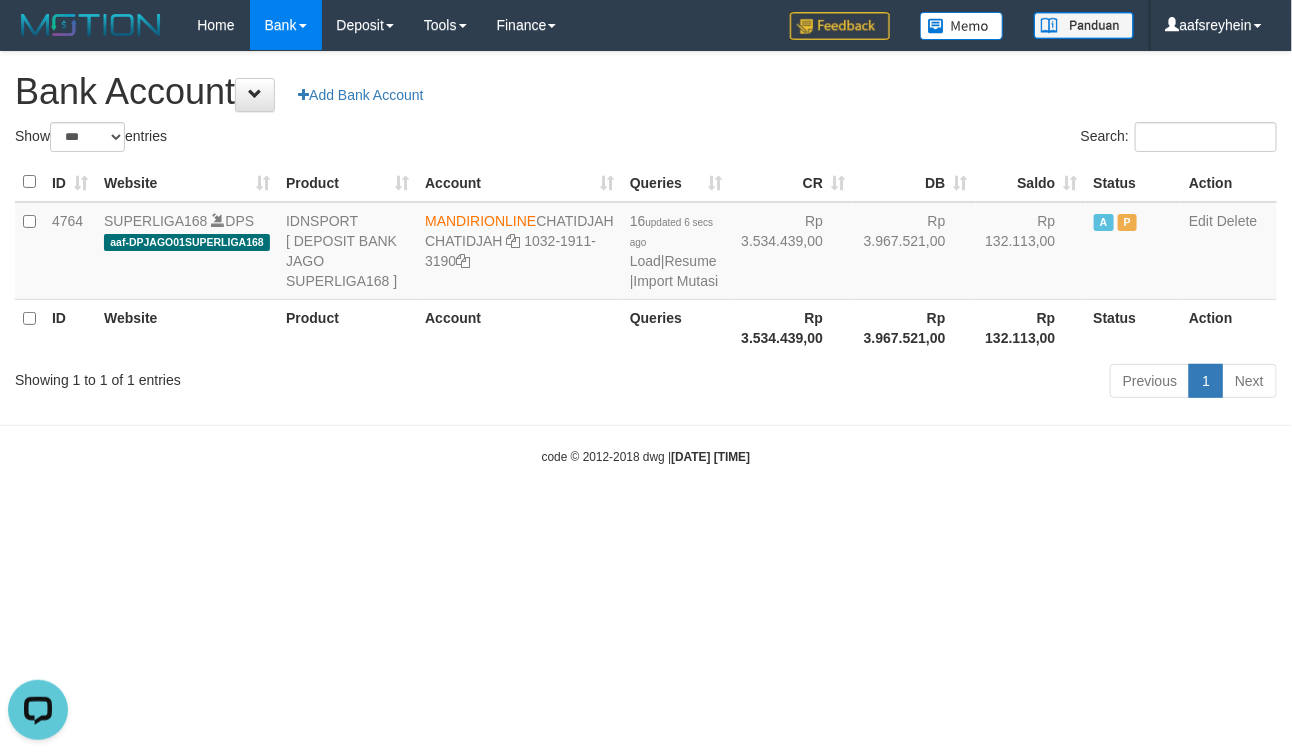 click on "**********" at bounding box center [646, 228] 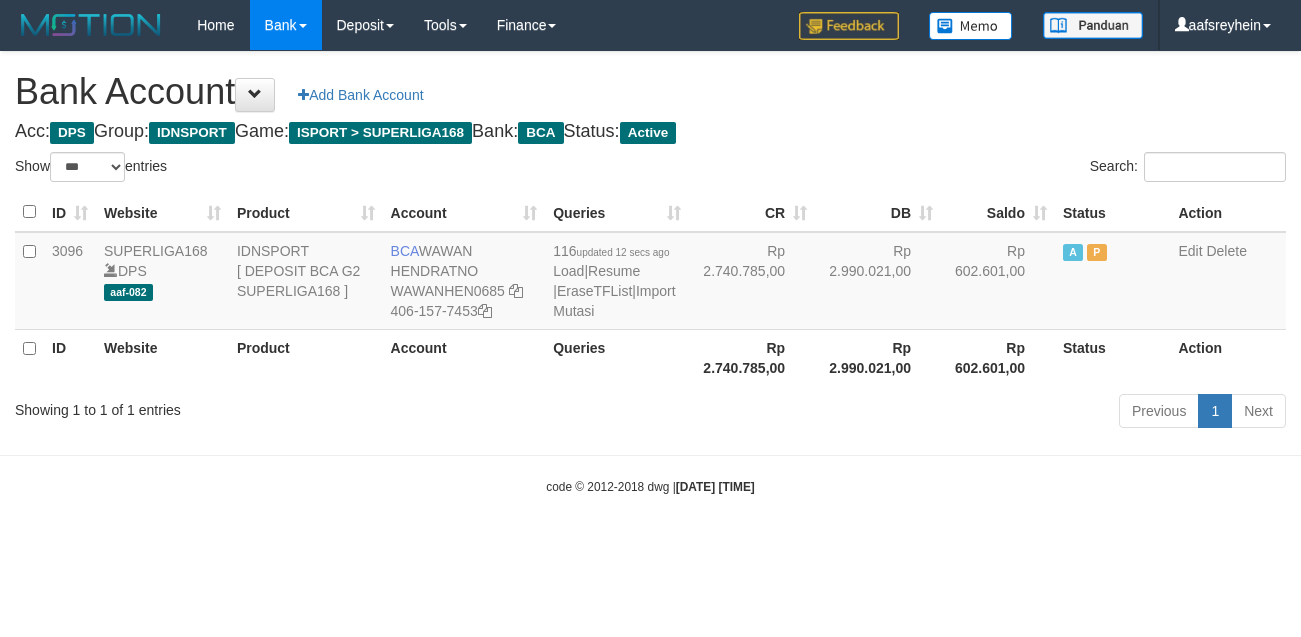 select on "***" 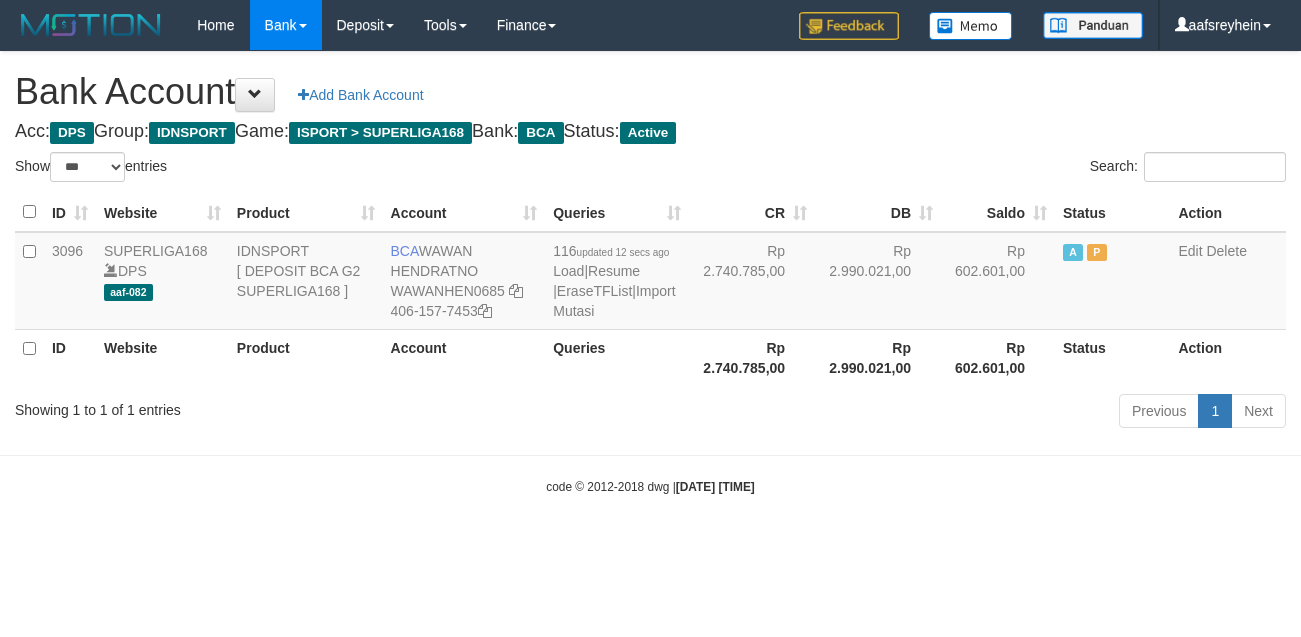 scroll, scrollTop: 0, scrollLeft: 0, axis: both 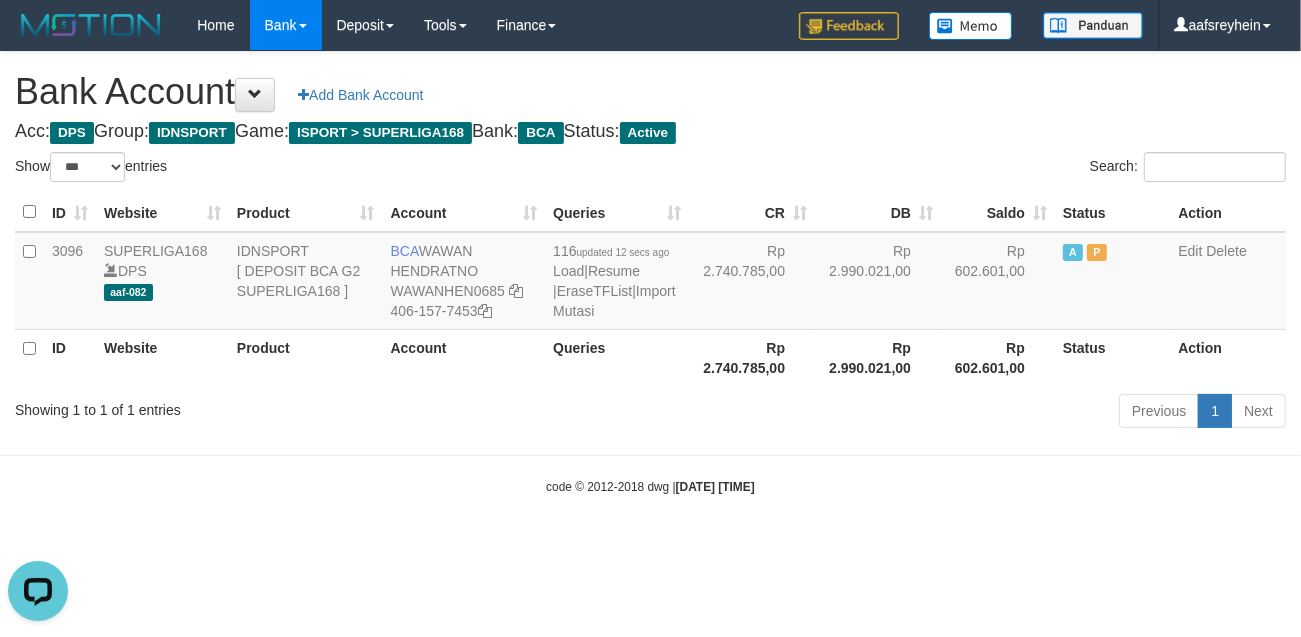 click on "Toggle navigation
Home
Bank
Account List
Load
By Website
Group
[ISPORT]													SUPERLIGA168
By Load Group (DPS)
-" at bounding box center (650, 273) 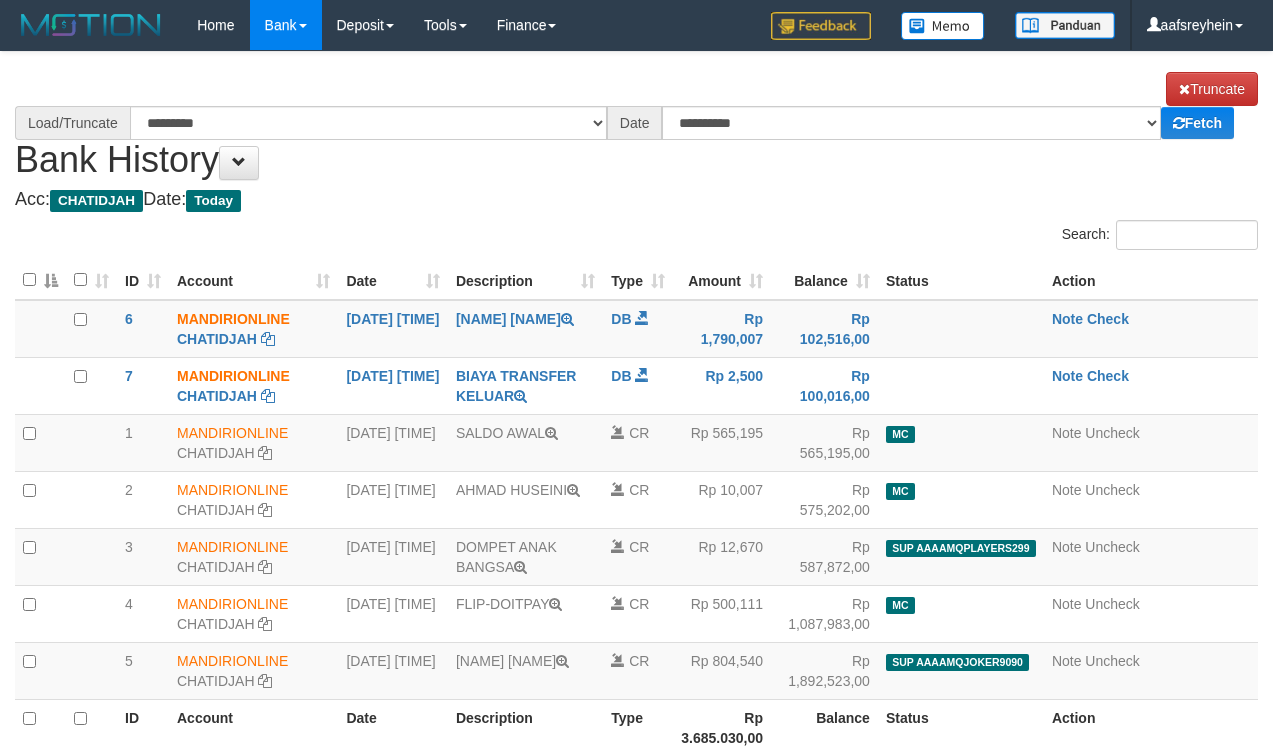 select on "****" 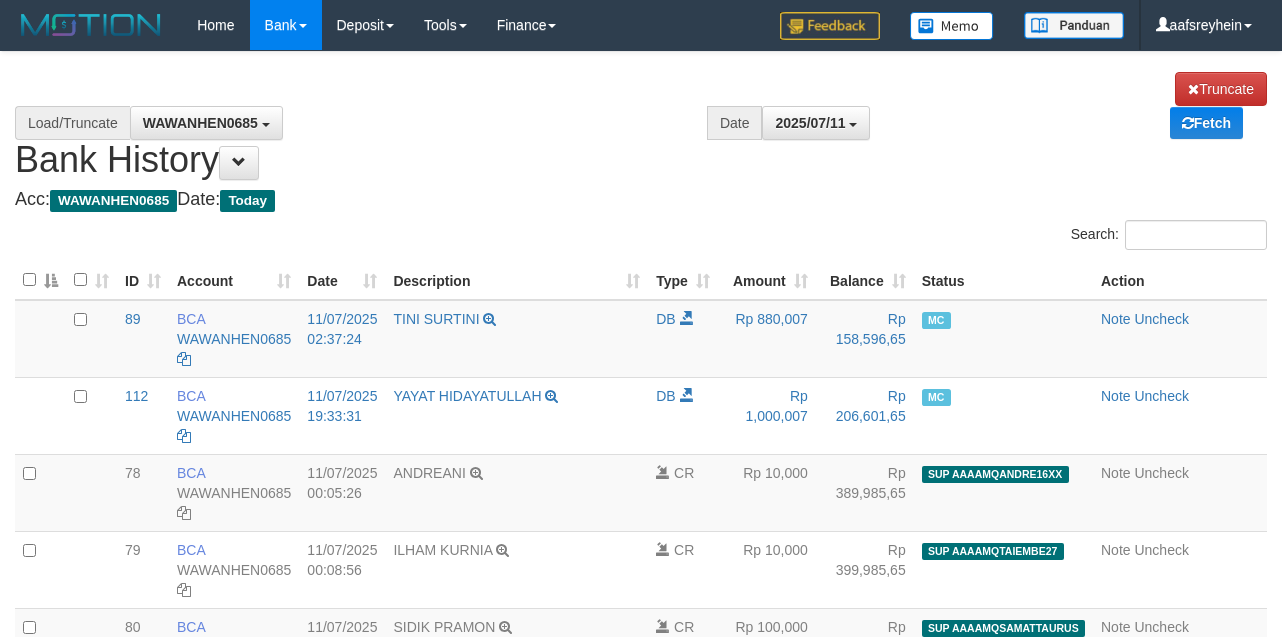 select on "****" 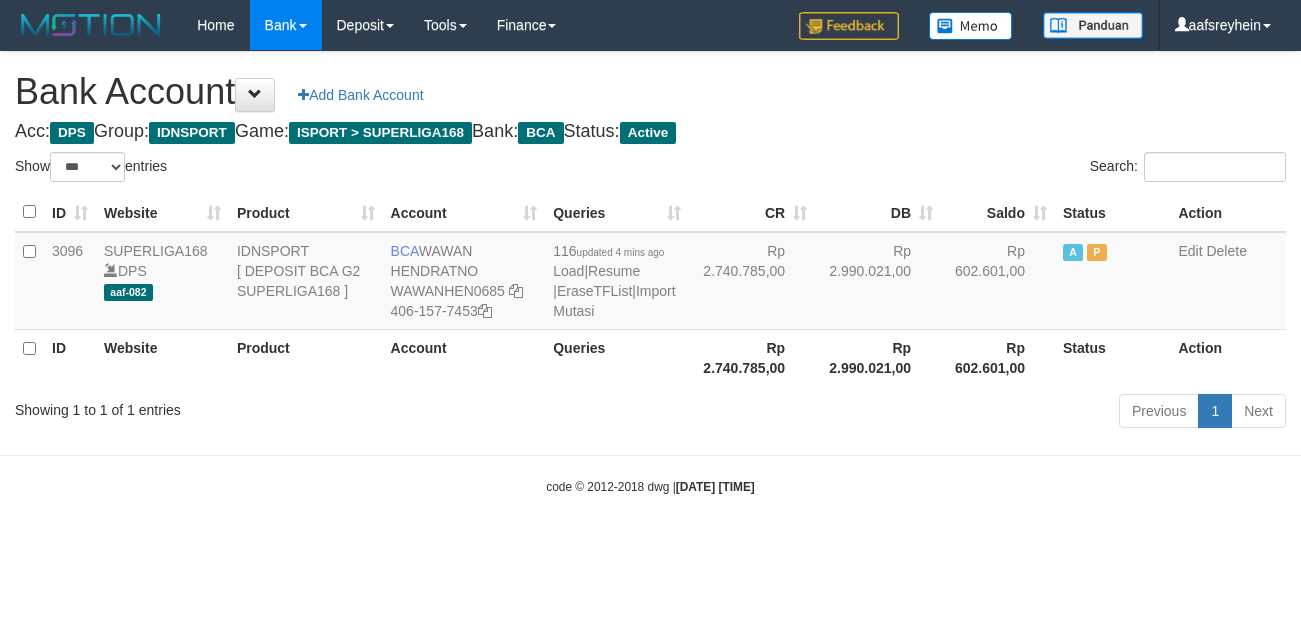 select on "***" 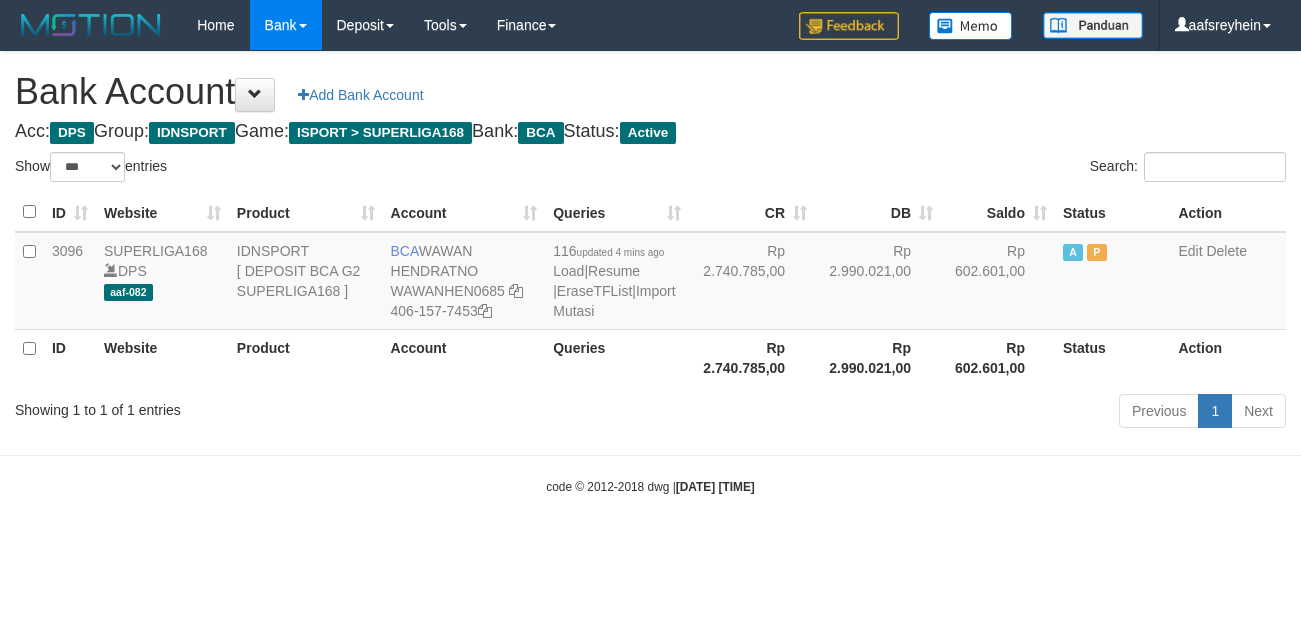 scroll, scrollTop: 0, scrollLeft: 0, axis: both 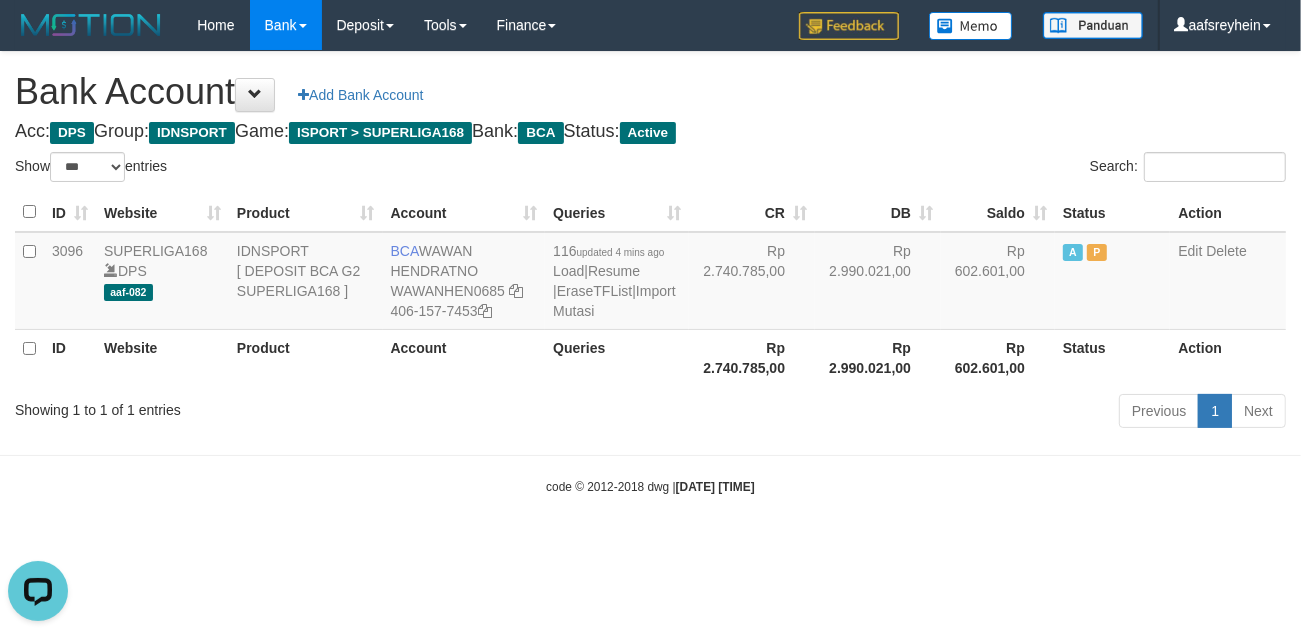 click on "Toggle navigation
Home
Bank
Account List
Load
By Website
Group
[ISPORT]													SUPERLIGA168
By Load Group (DPS)
-" at bounding box center [650, 273] 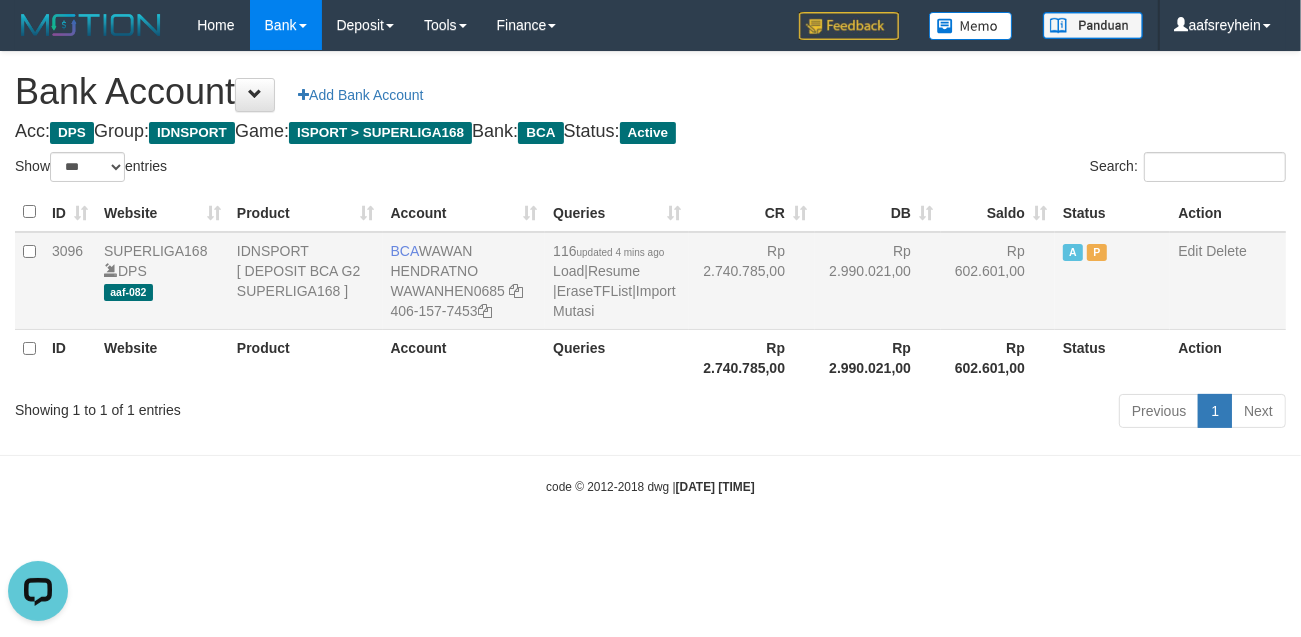 drag, startPoint x: 963, startPoint y: 483, endPoint x: 1112, endPoint y: 317, distance: 223.06277 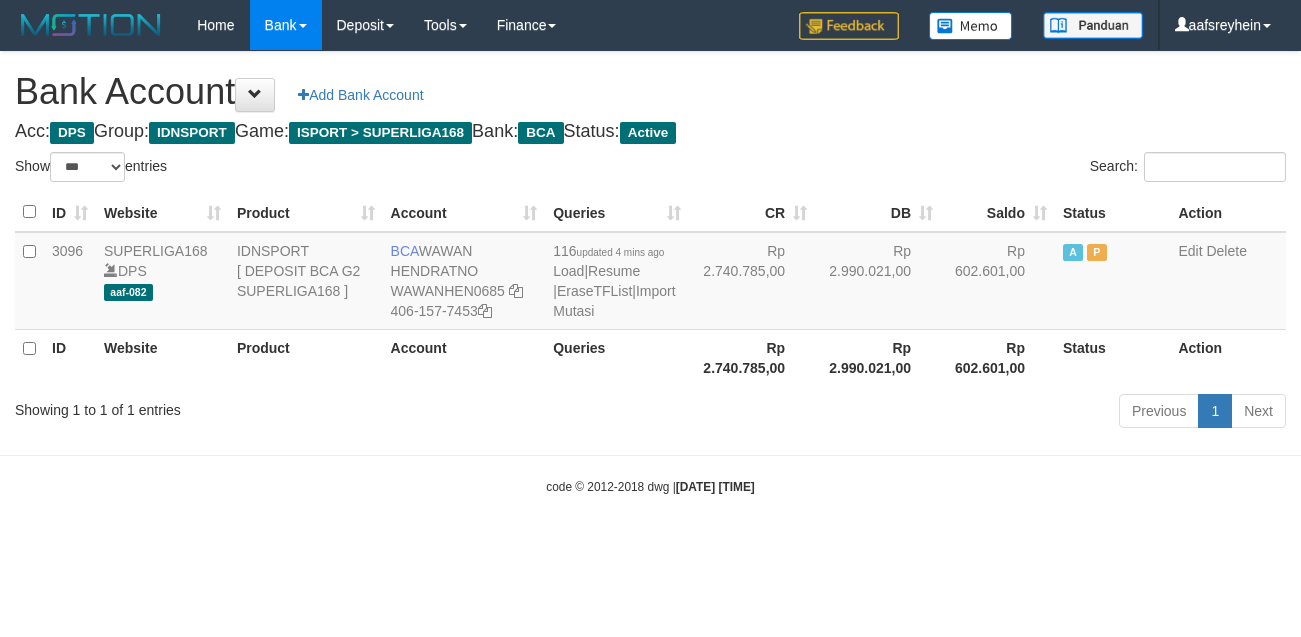 select on "***" 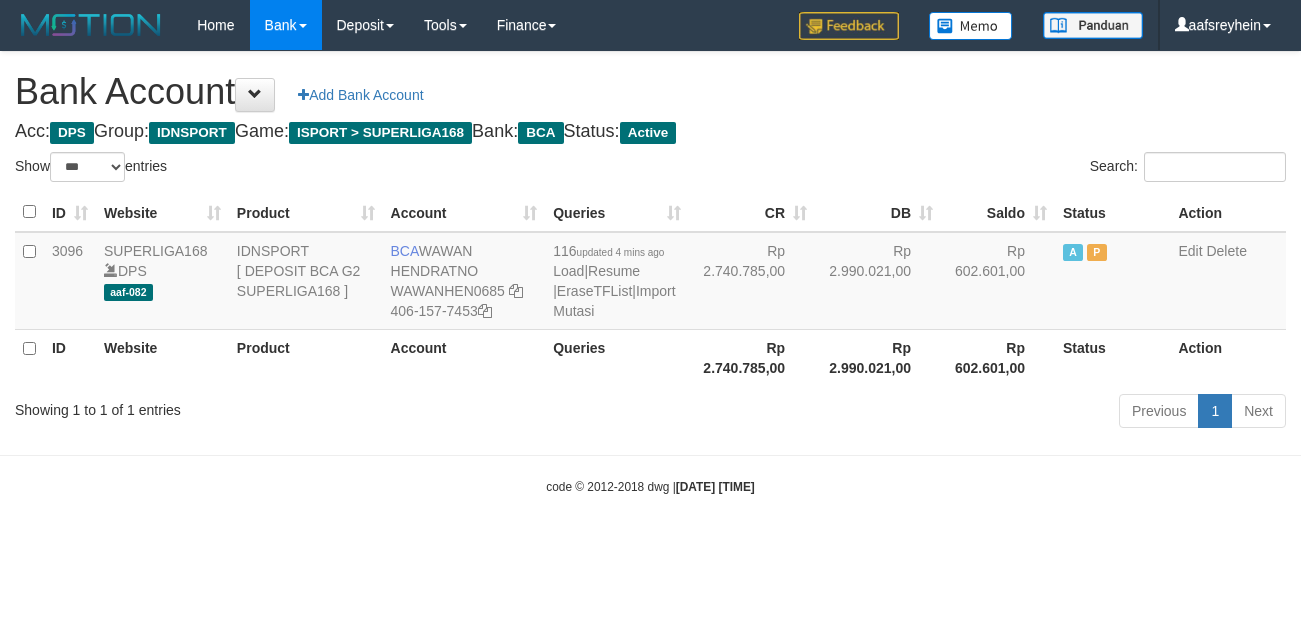 scroll, scrollTop: 0, scrollLeft: 0, axis: both 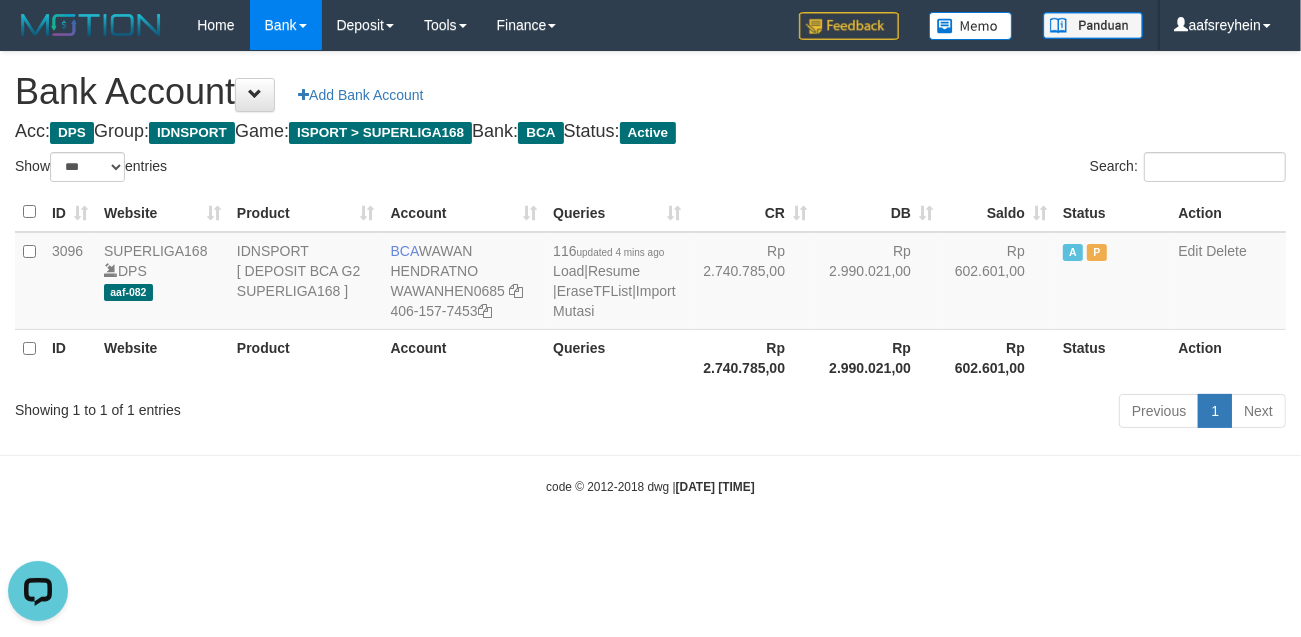 click on "Toggle navigation
Home
Bank
Account List
Load
By Website
Group
[ISPORT]													SUPERLIGA168
By Load Group (DPS)
-" at bounding box center [650, 273] 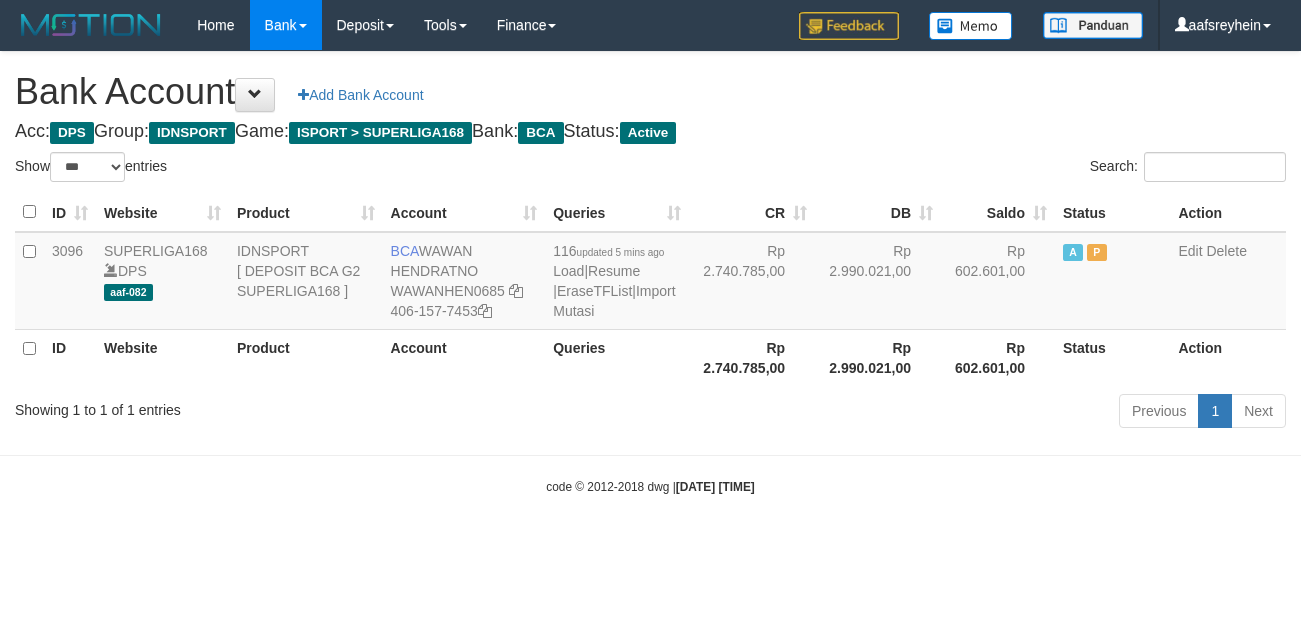 select on "***" 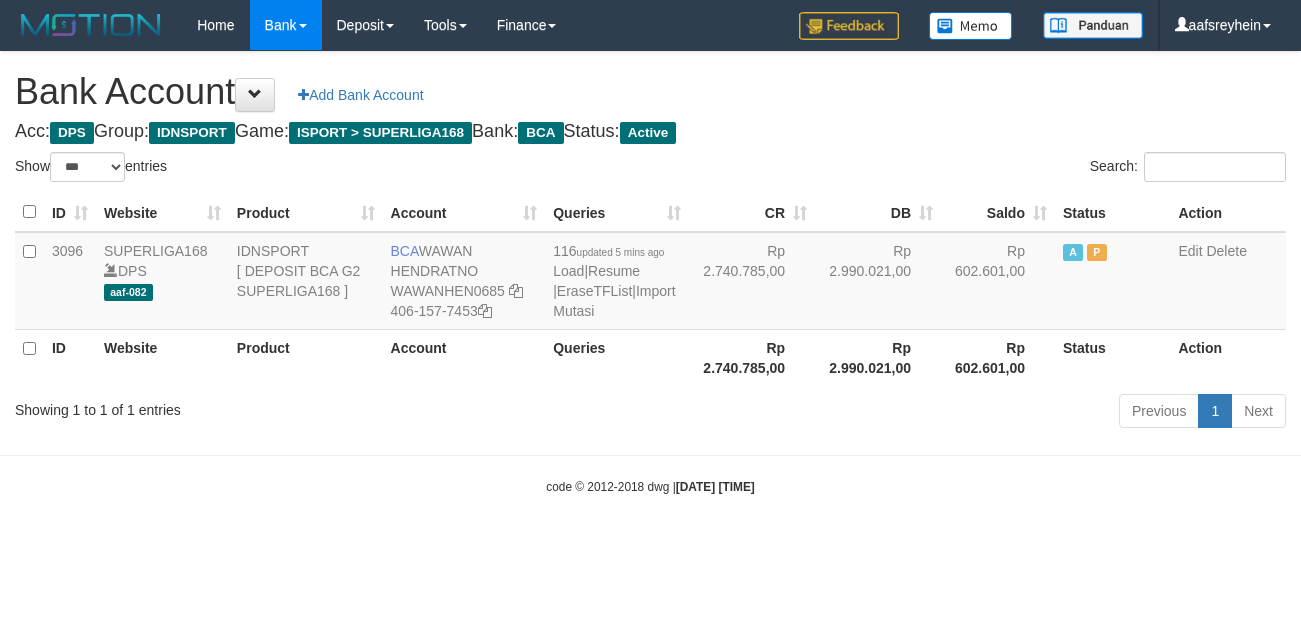 scroll, scrollTop: 0, scrollLeft: 0, axis: both 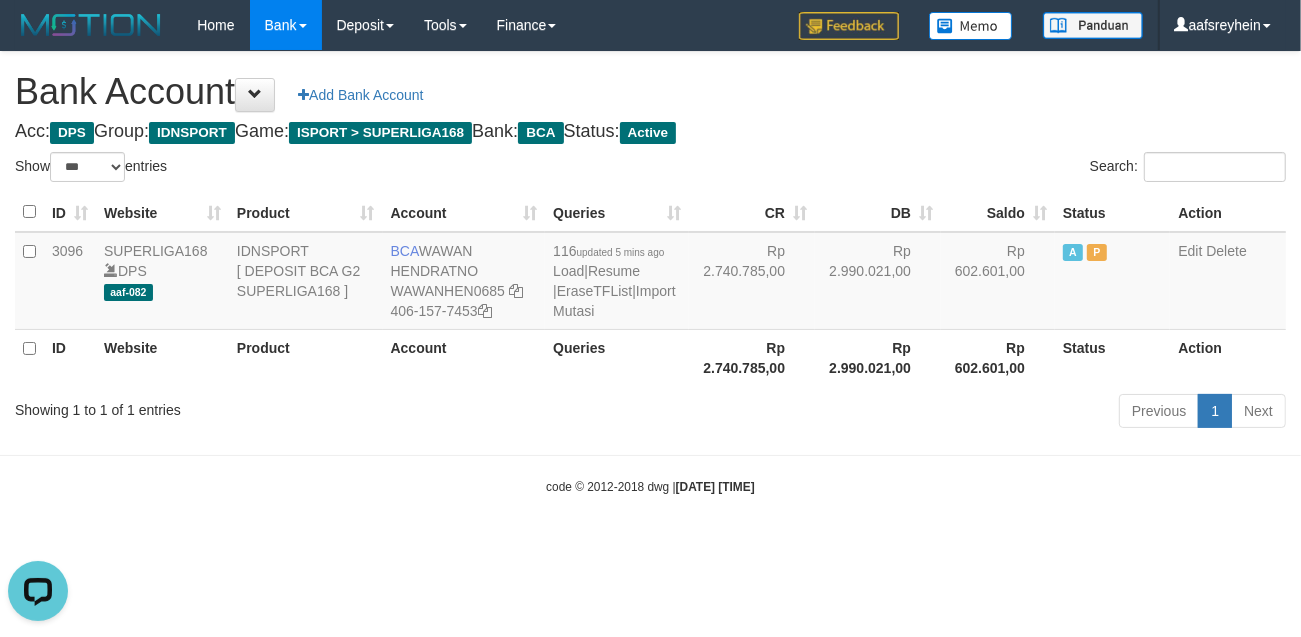 click on "Toggle navigation
Home
Bank
Account List
Load
By Website
Group
[ISPORT]													SUPERLIGA168
By Load Group (DPS)
-" at bounding box center [650, 273] 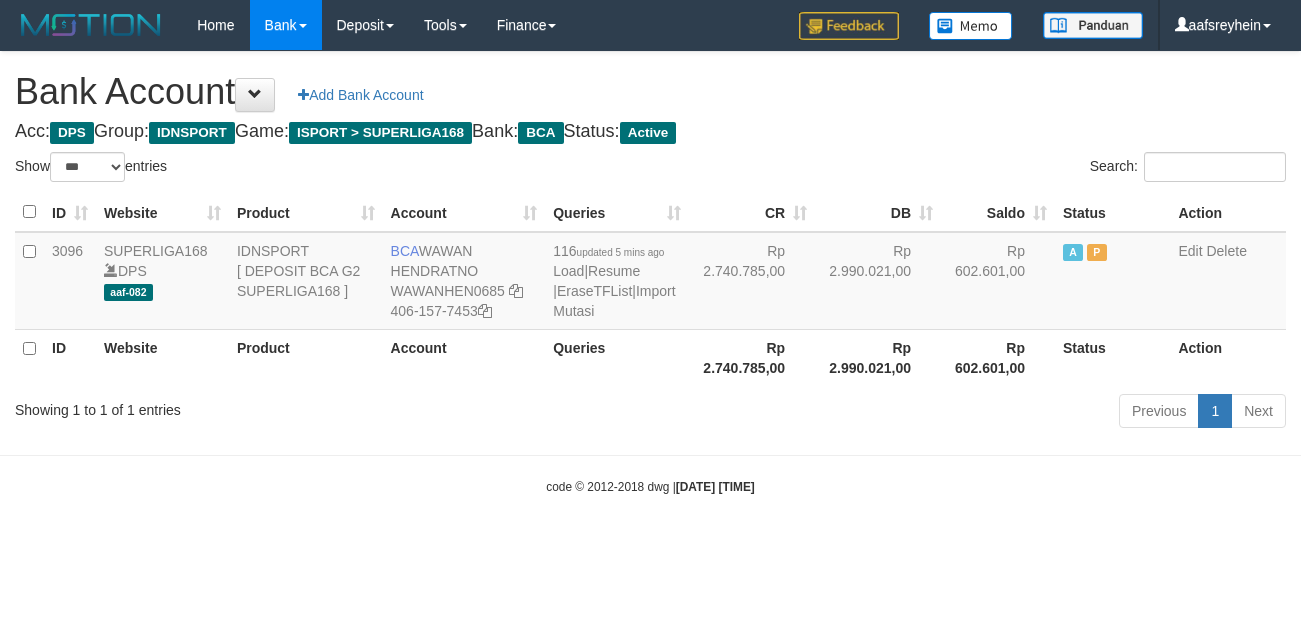 select on "***" 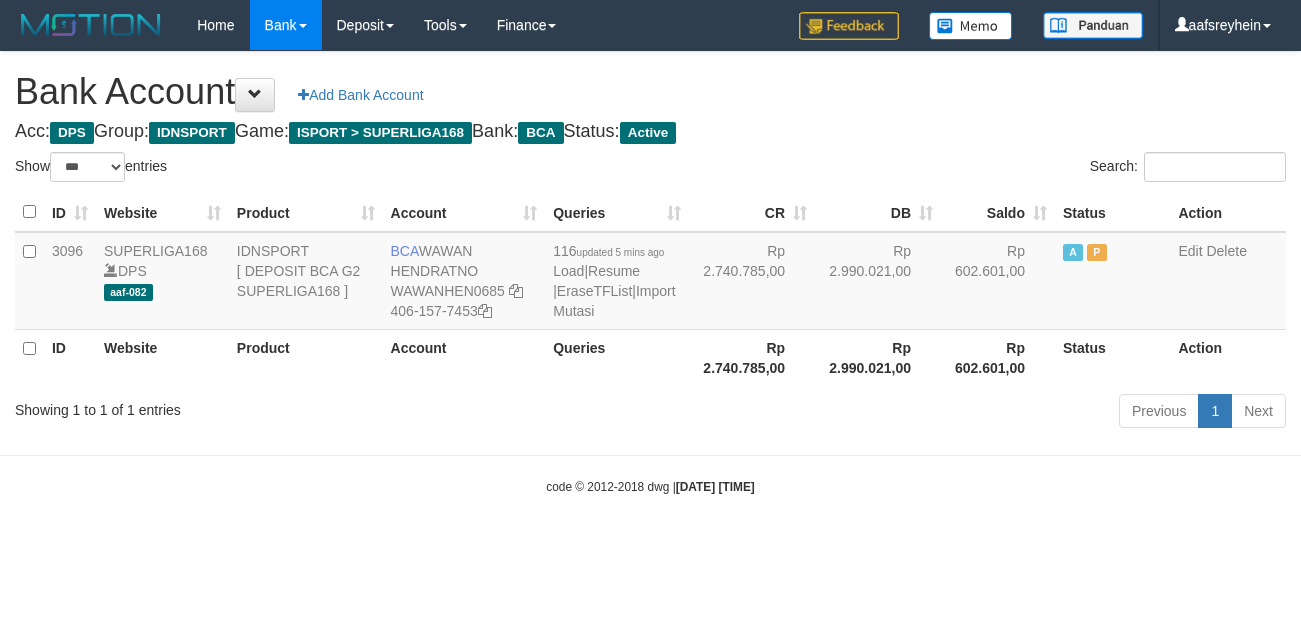 scroll, scrollTop: 0, scrollLeft: 0, axis: both 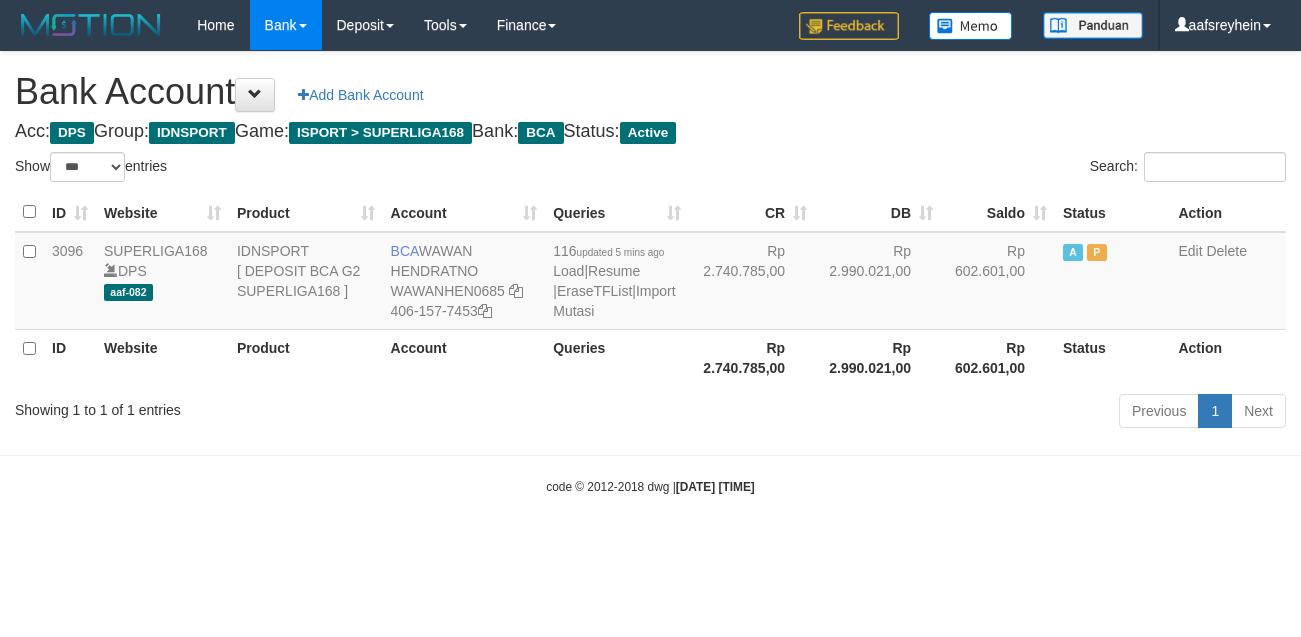 select on "***" 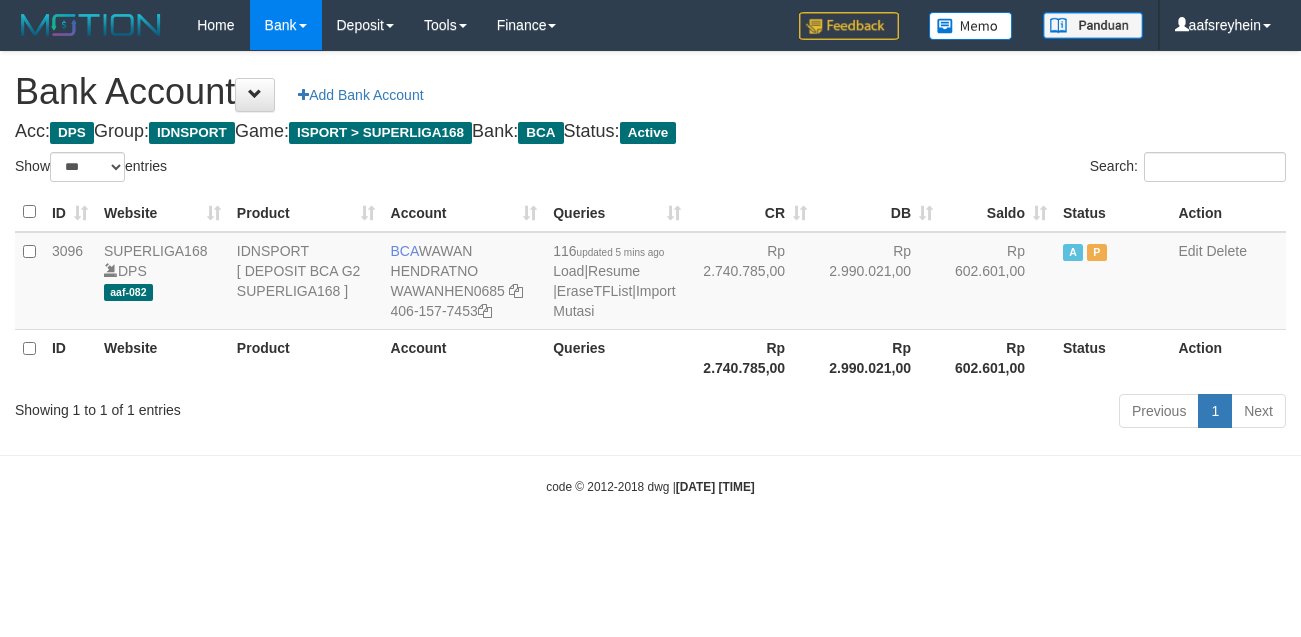 scroll, scrollTop: 0, scrollLeft: 0, axis: both 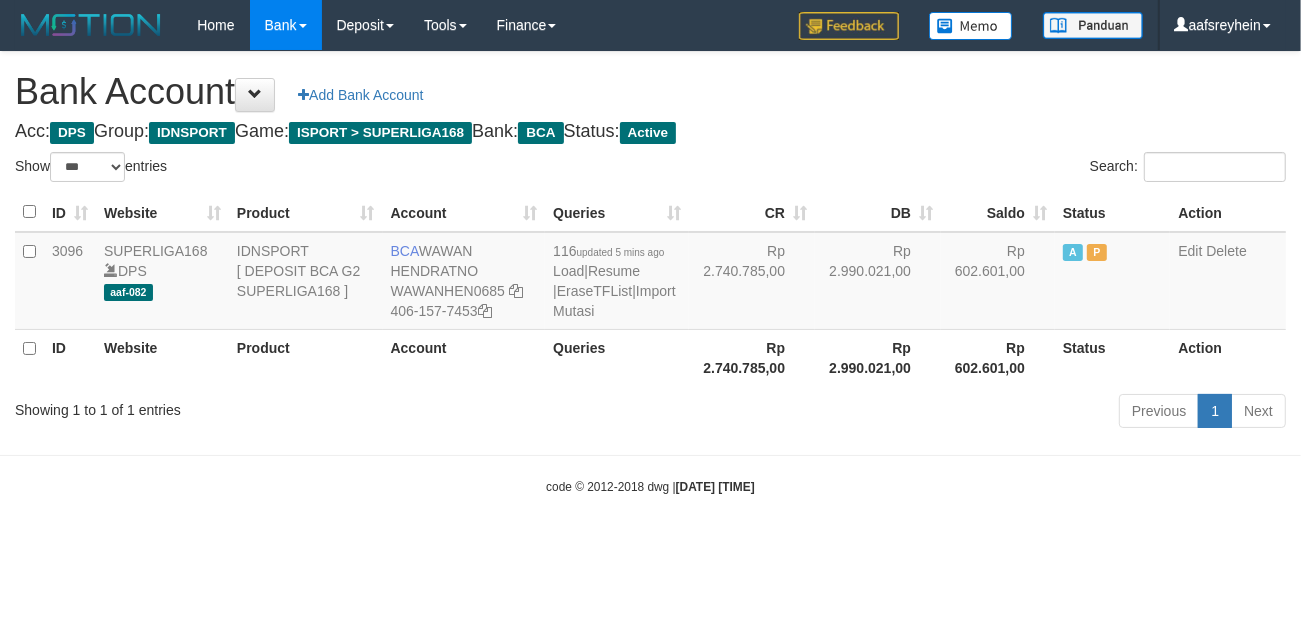 click on "Toggle navigation
Home
Bank
Account List
Load
By Website
Group
[ISPORT]													SUPERLIGA168
By Load Group (DPS)
-" at bounding box center (650, 273) 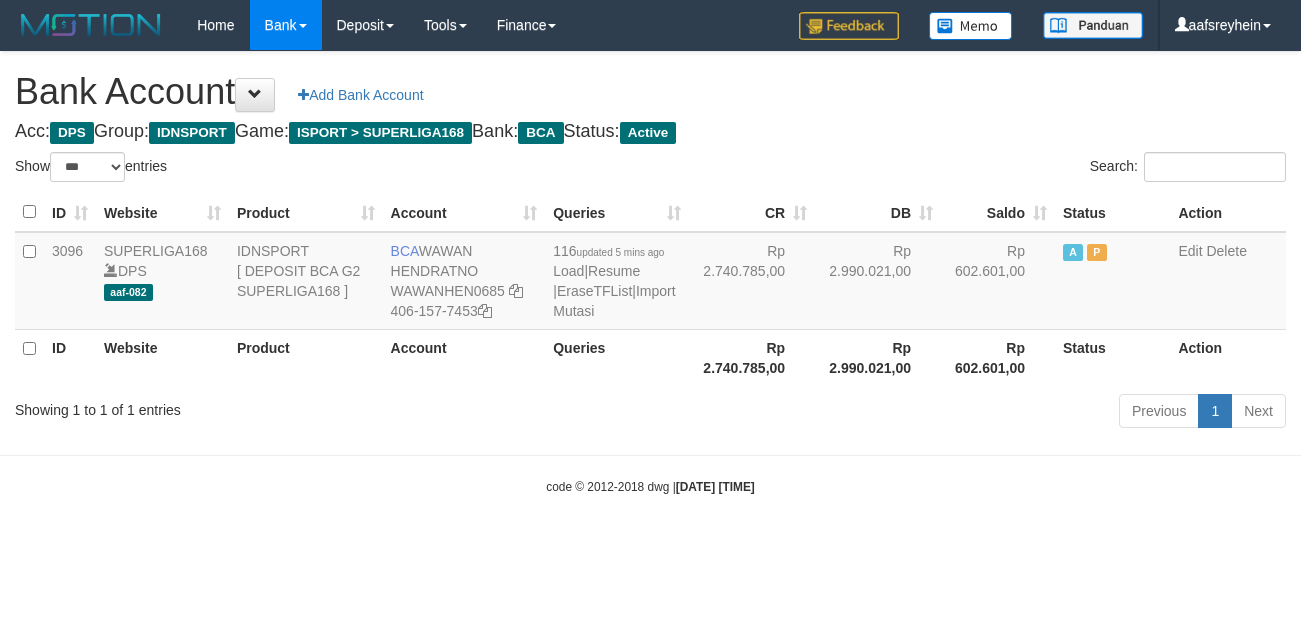 select on "***" 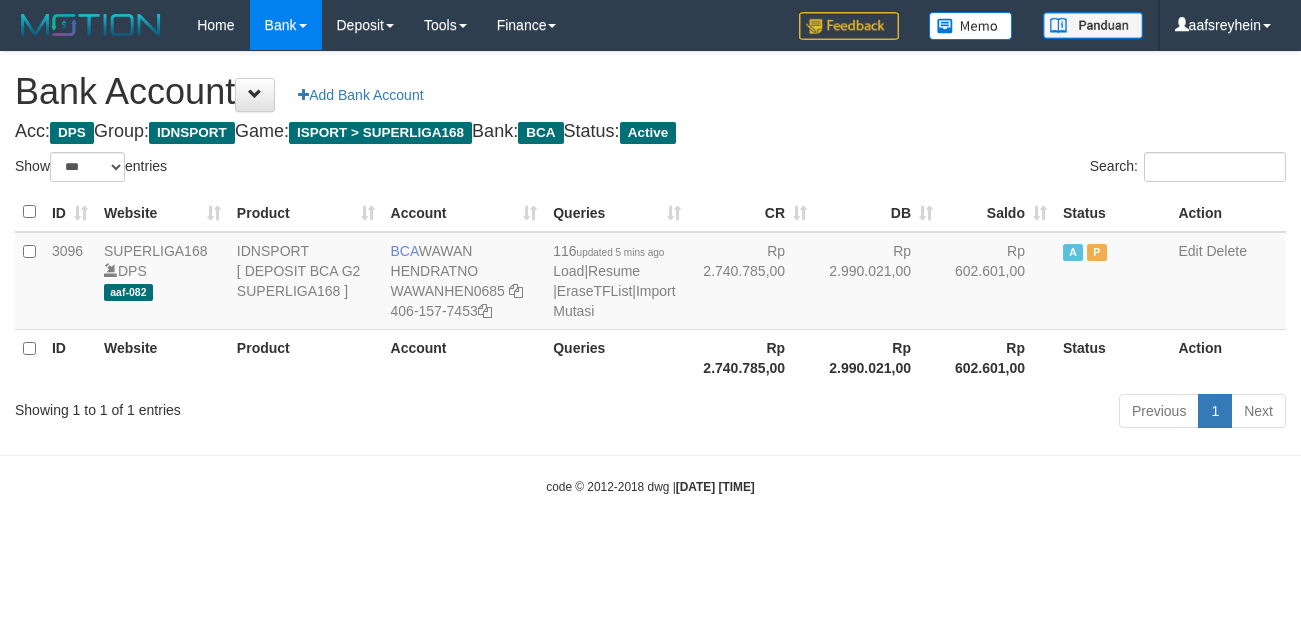 scroll, scrollTop: 0, scrollLeft: 0, axis: both 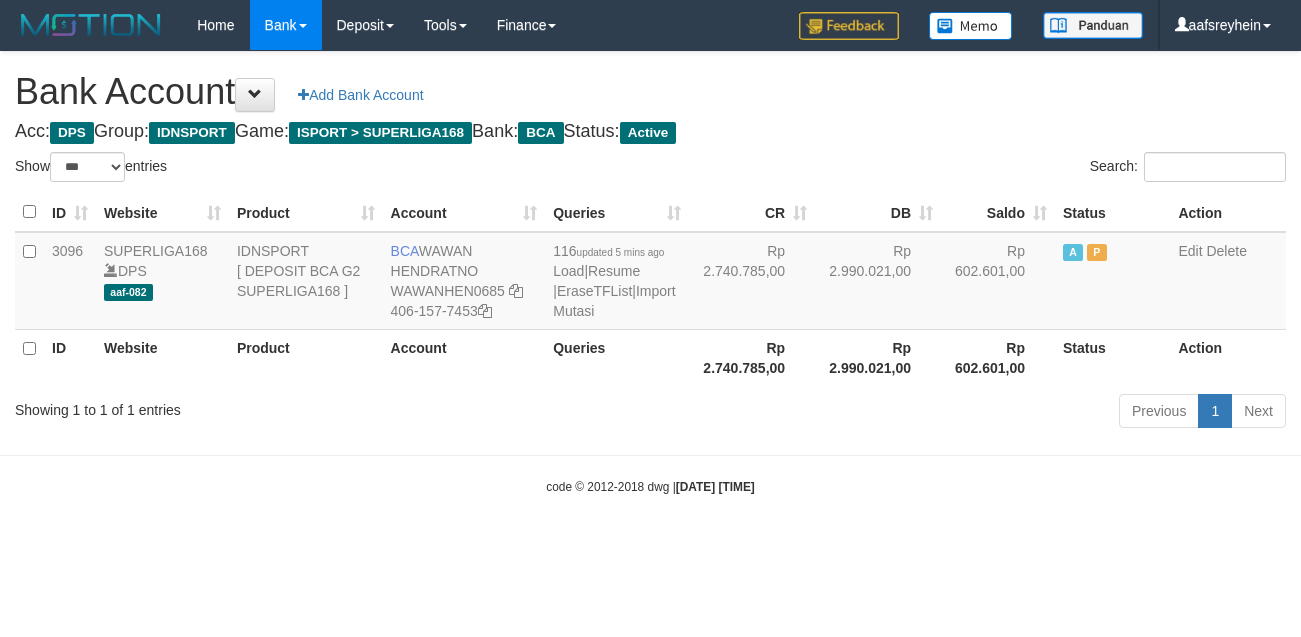 select on "***" 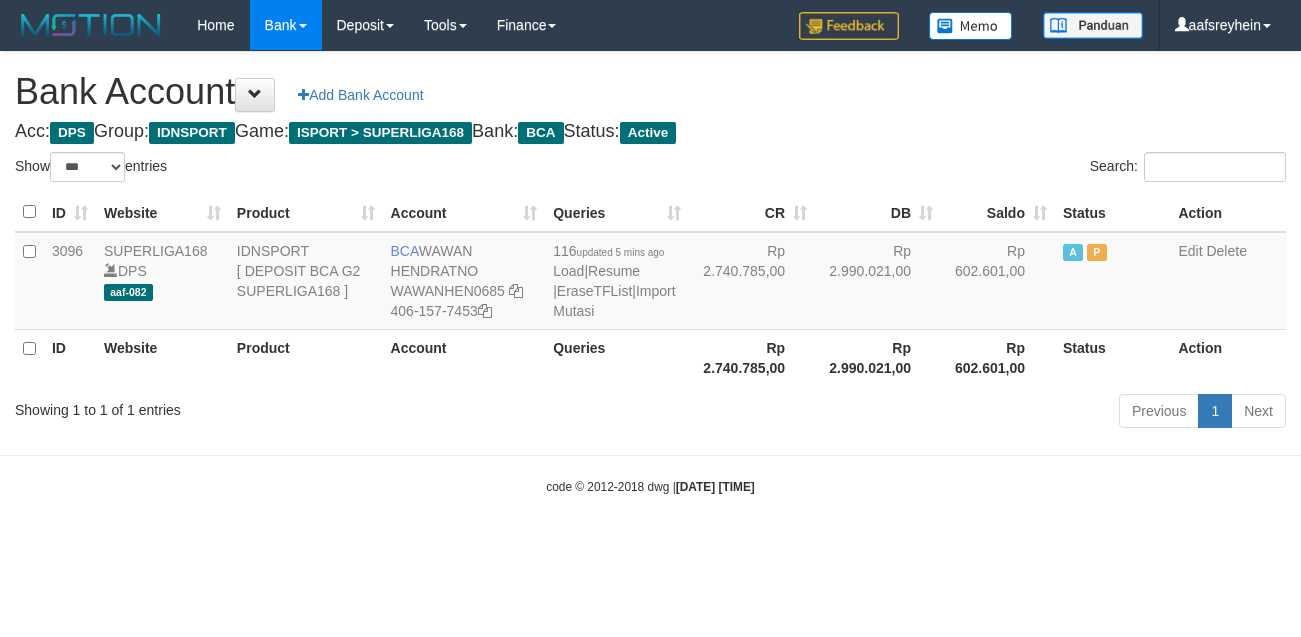 scroll, scrollTop: 0, scrollLeft: 0, axis: both 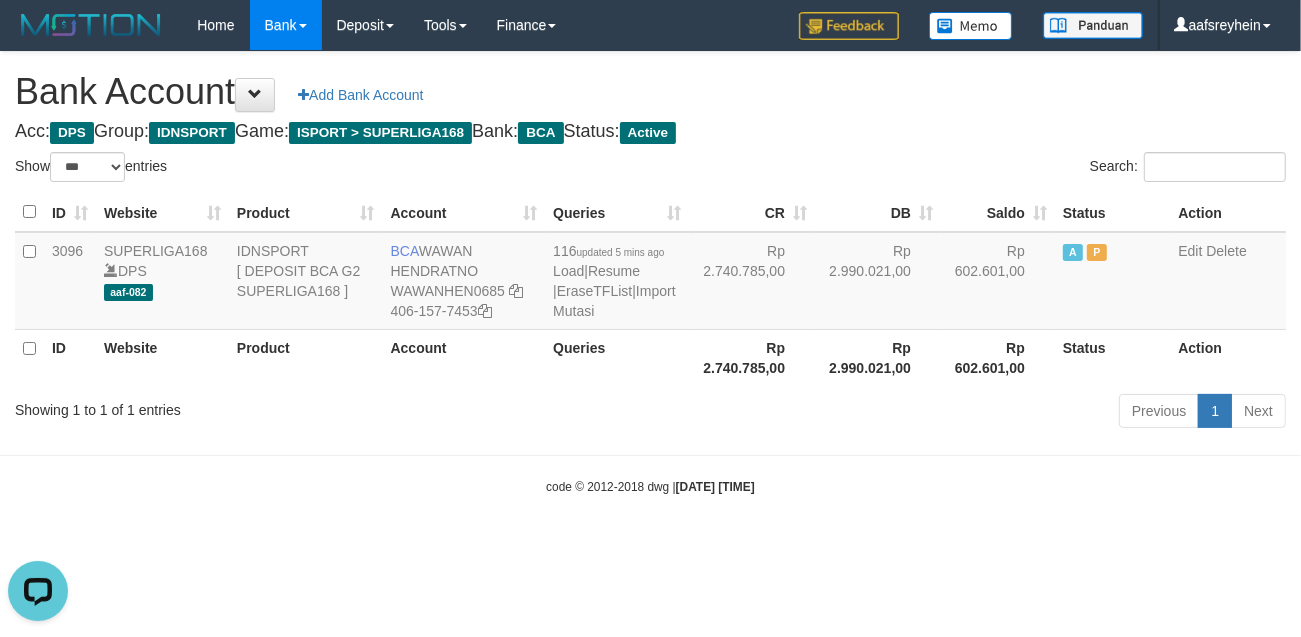 drag, startPoint x: 913, startPoint y: 123, endPoint x: 902, endPoint y: 126, distance: 11.401754 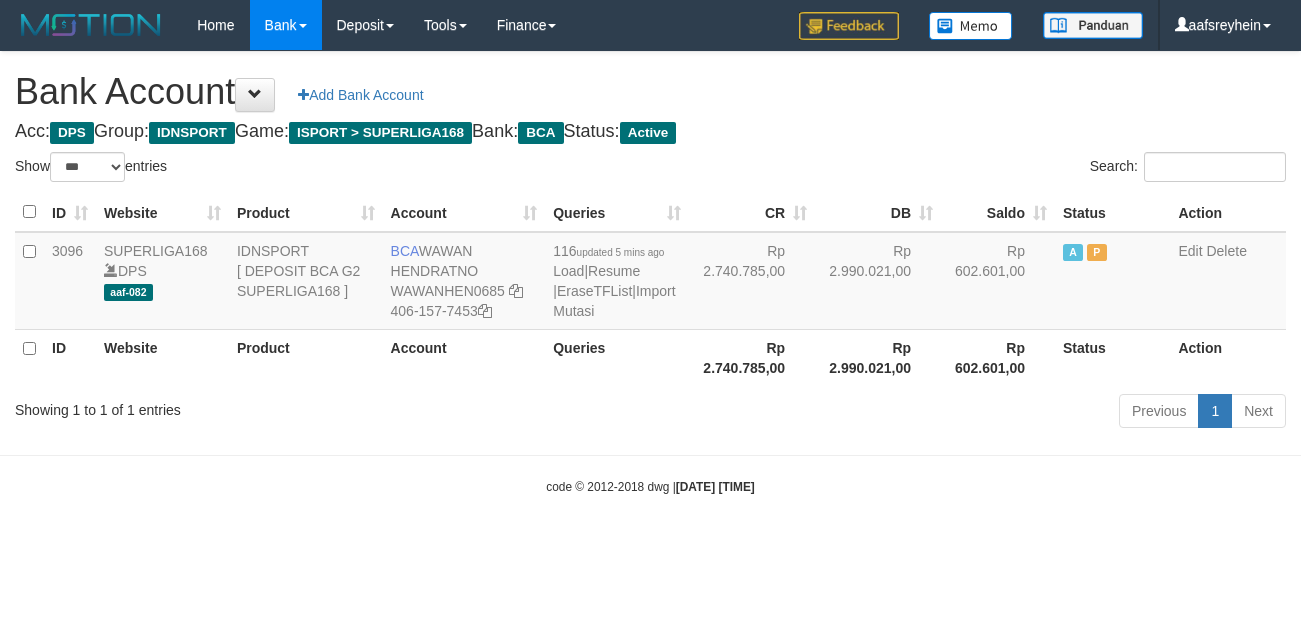 select on "***" 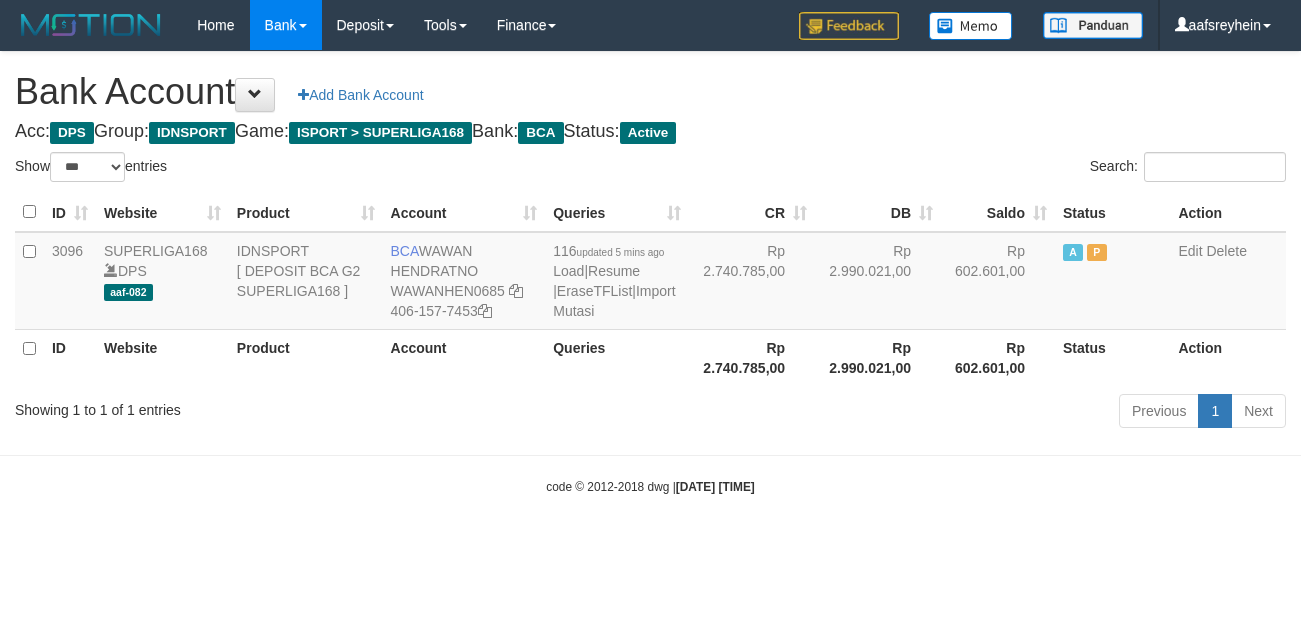 scroll, scrollTop: 0, scrollLeft: 0, axis: both 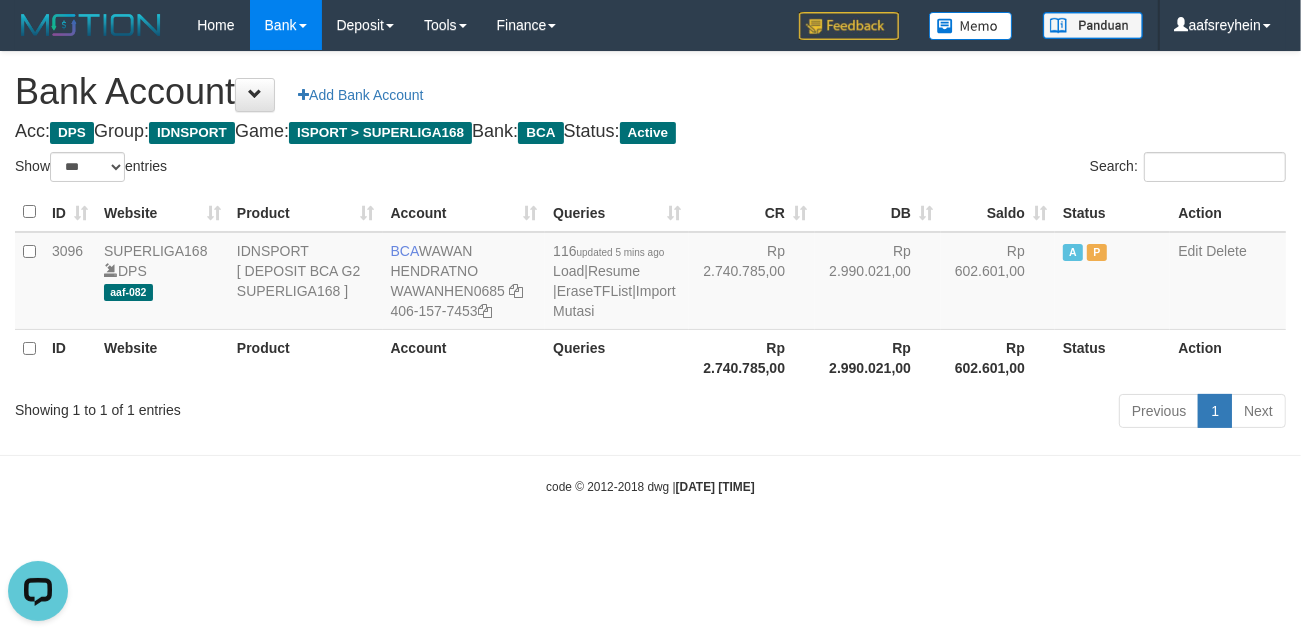 click on "code © 2012-2018 dwg |  [DATE] [TIME]" at bounding box center (650, 486) 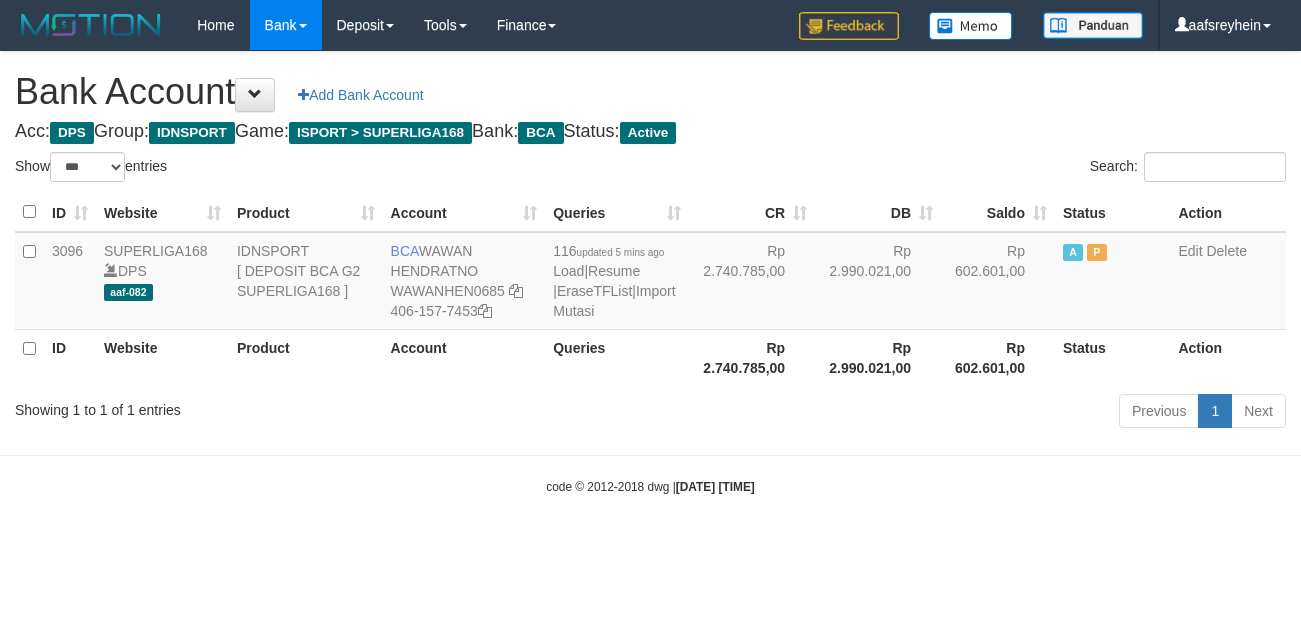 select on "***" 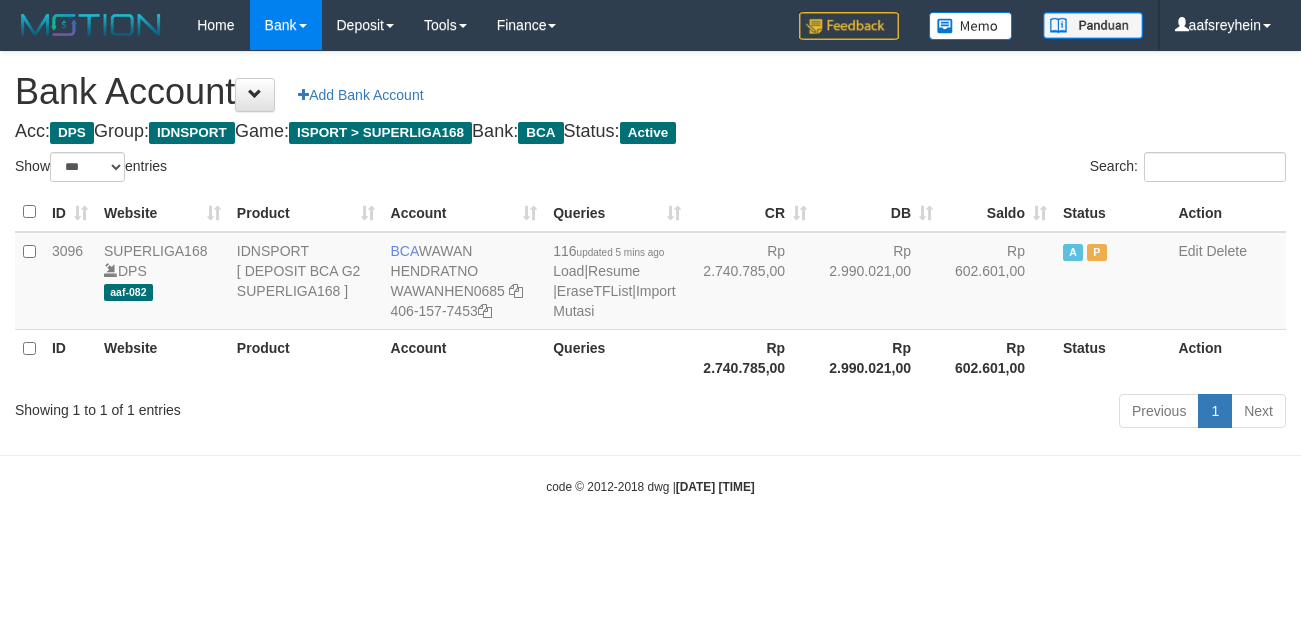 scroll, scrollTop: 0, scrollLeft: 0, axis: both 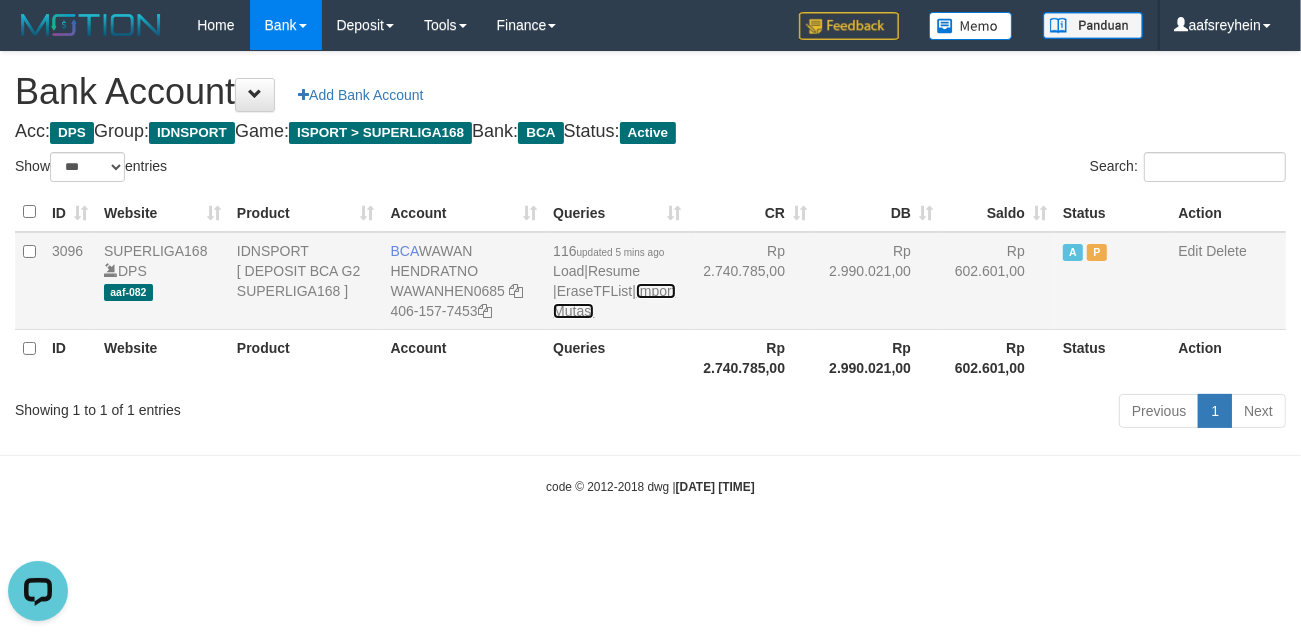 click on "Import Mutasi" at bounding box center [614, 301] 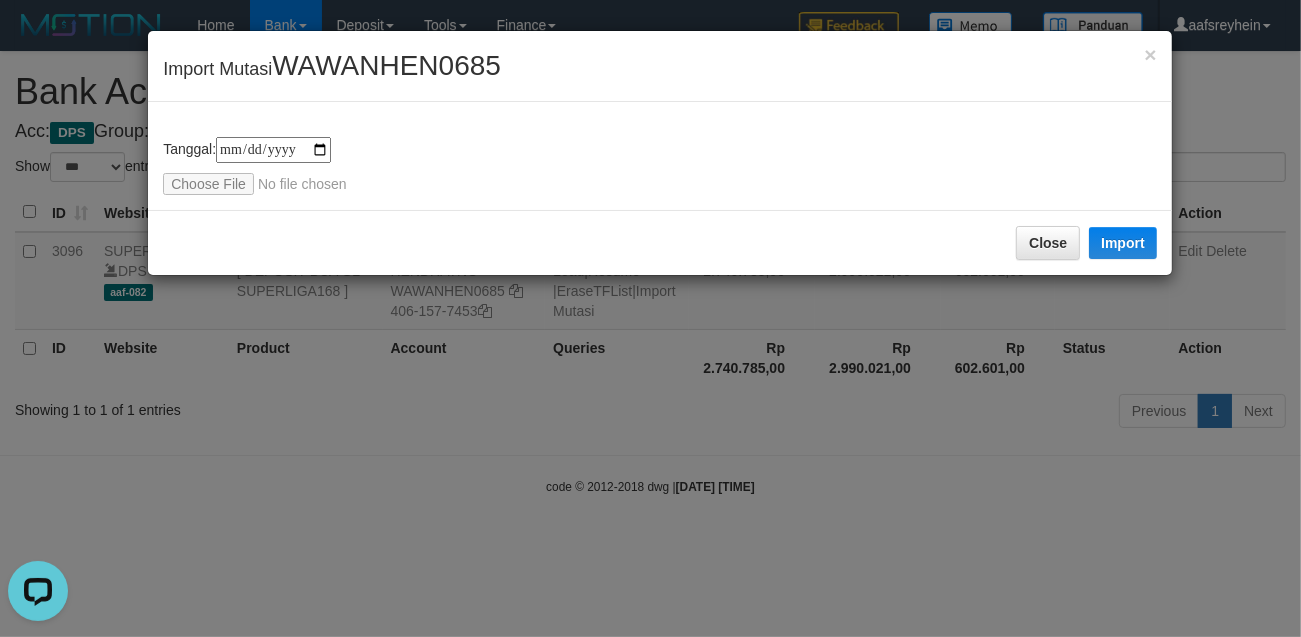 type on "**********" 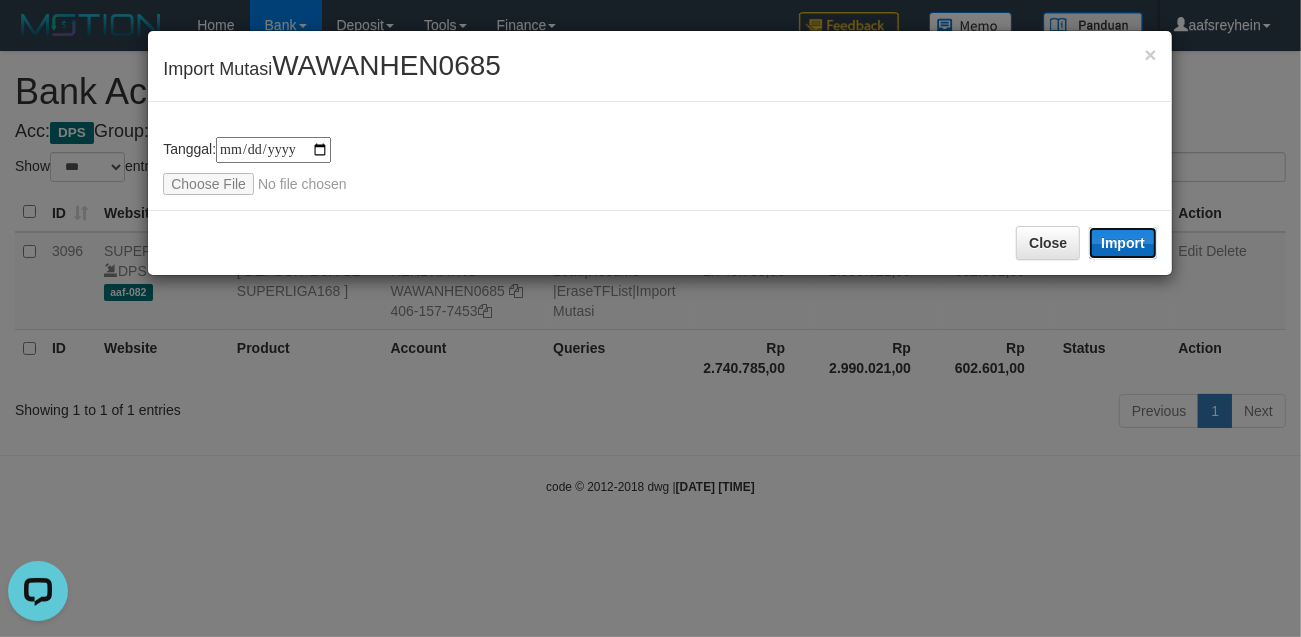 click on "Import" at bounding box center (1123, 243) 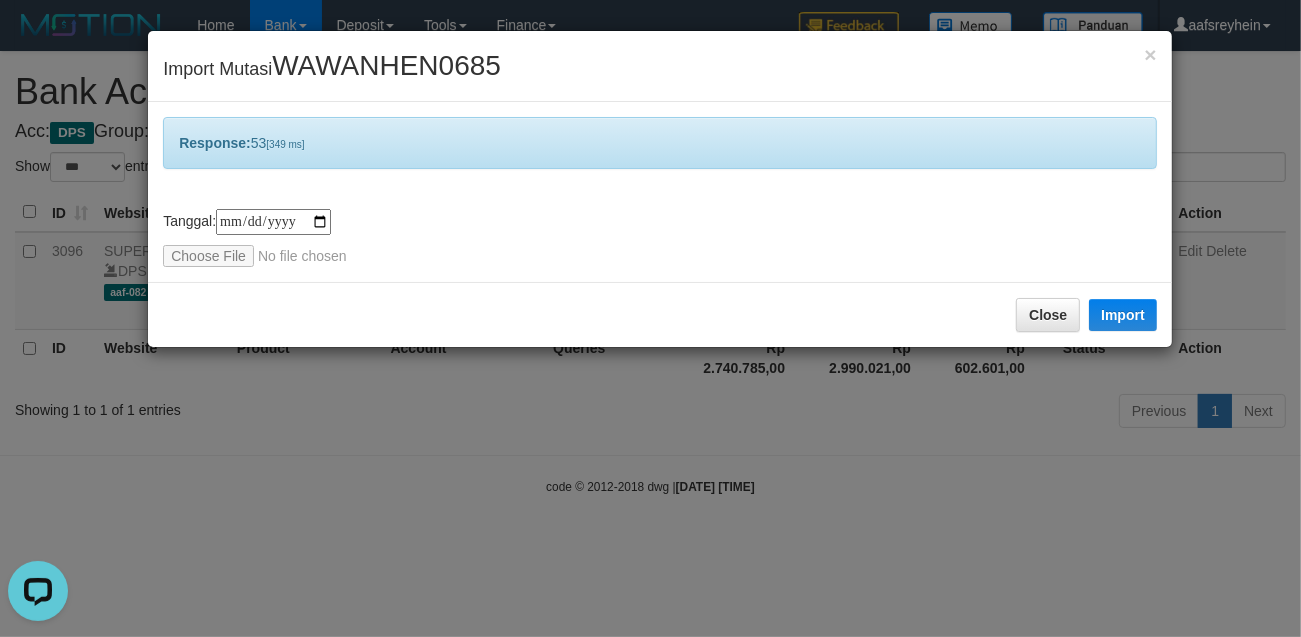 click on "**********" at bounding box center (650, 318) 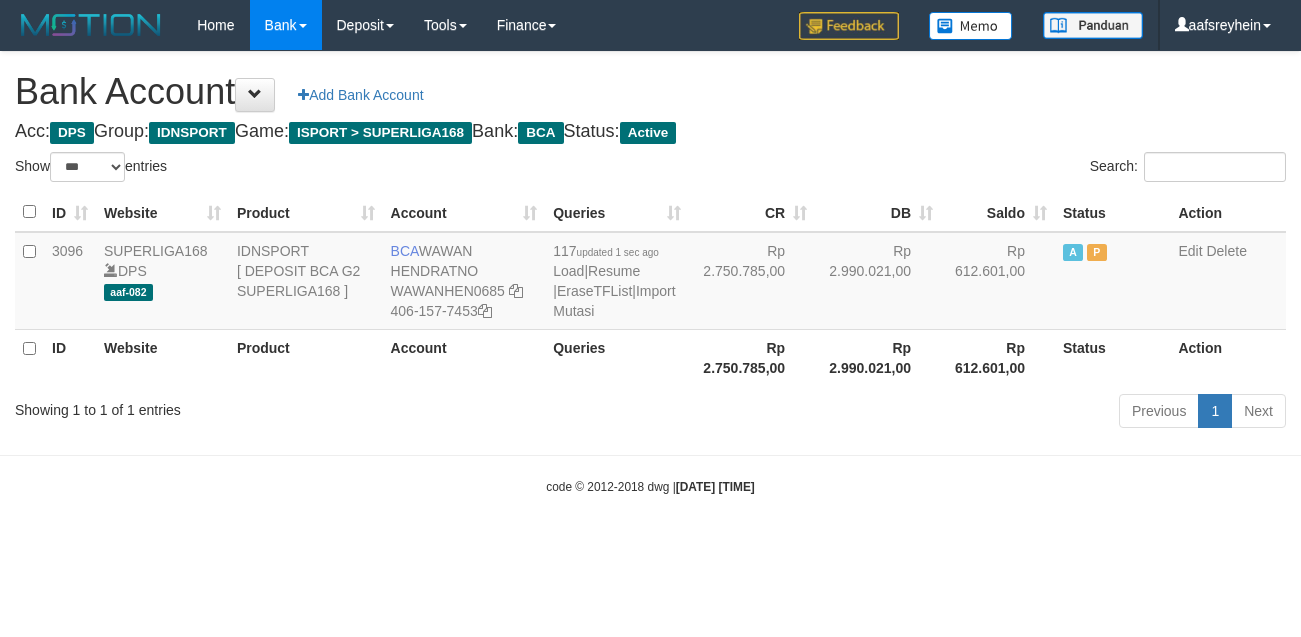 select on "***" 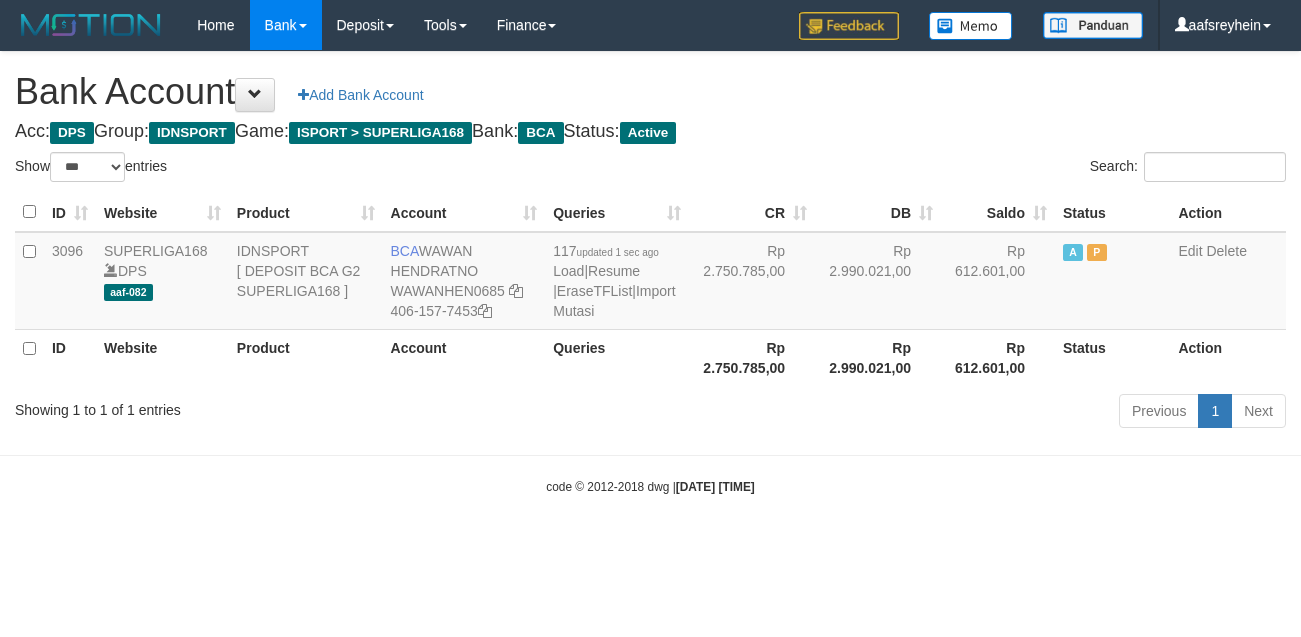 scroll, scrollTop: 0, scrollLeft: 0, axis: both 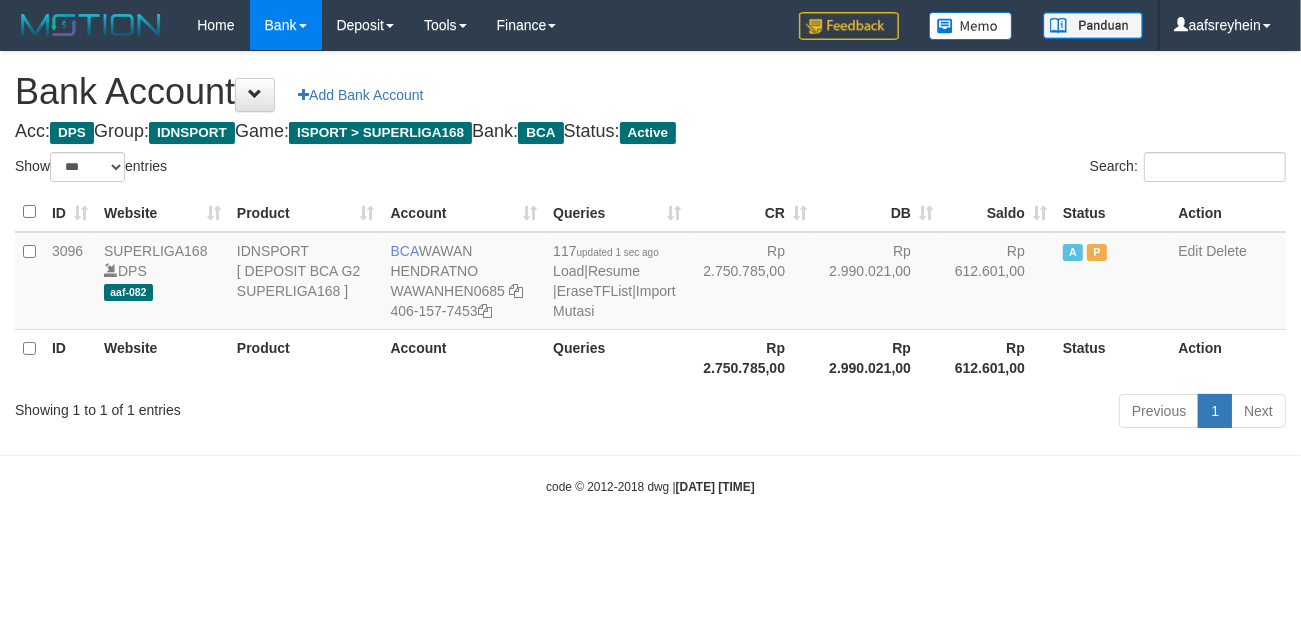 click on "code © 2012-2018 dwg |  2025/07/11 21:34:44" at bounding box center [650, 487] 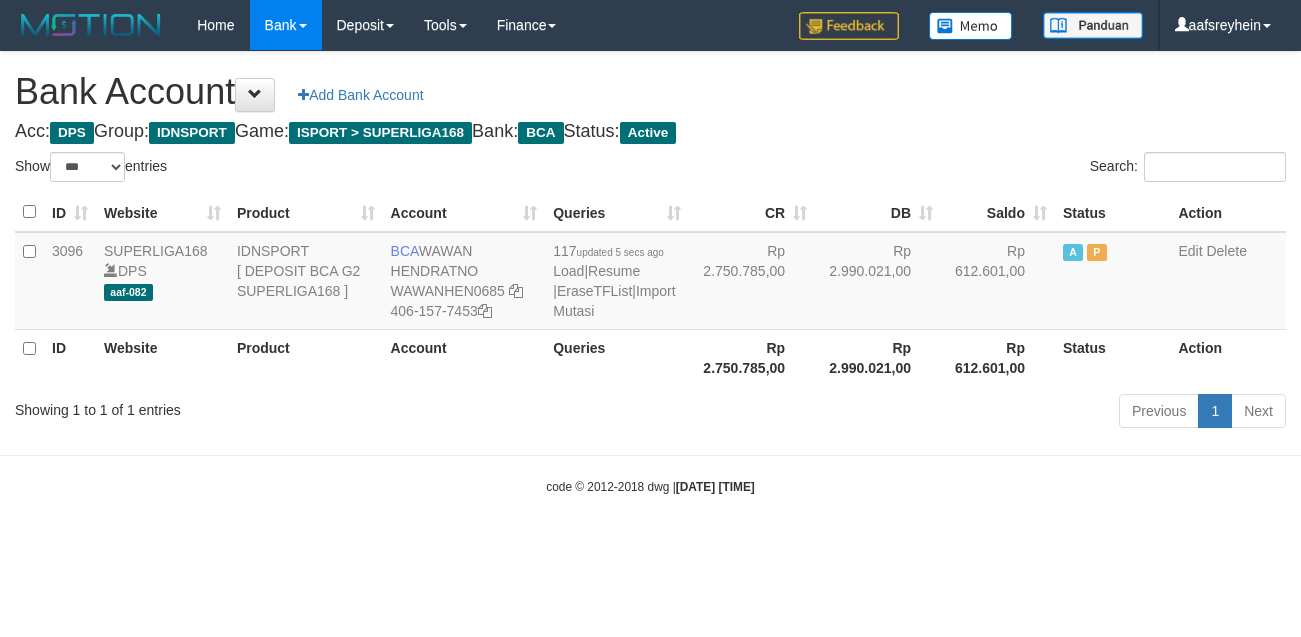 select on "***" 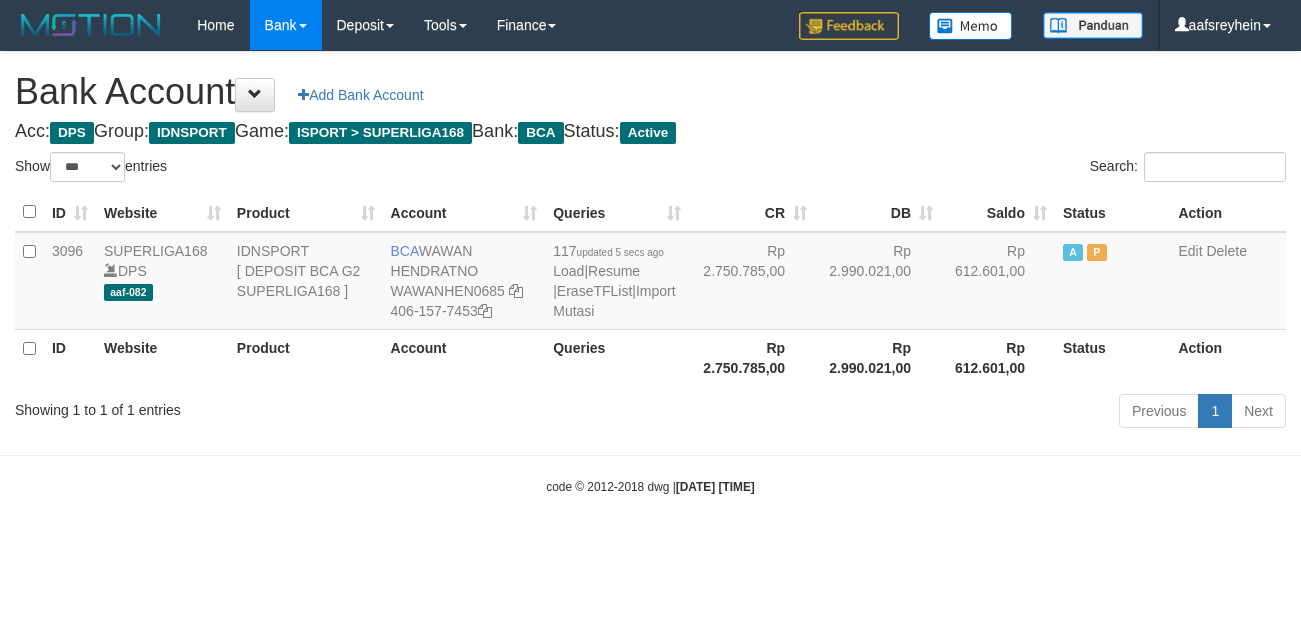scroll, scrollTop: 0, scrollLeft: 0, axis: both 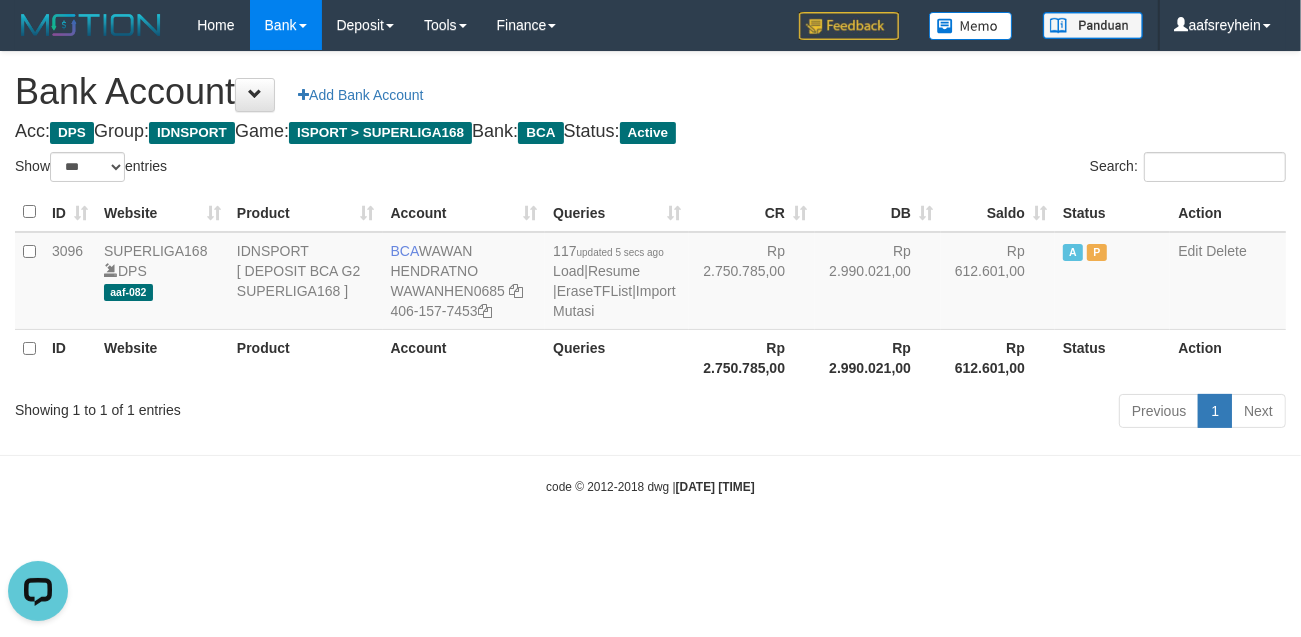 click on "code © 2012-2018 dwg |  2025/07/11 21:34:48" at bounding box center (650, 486) 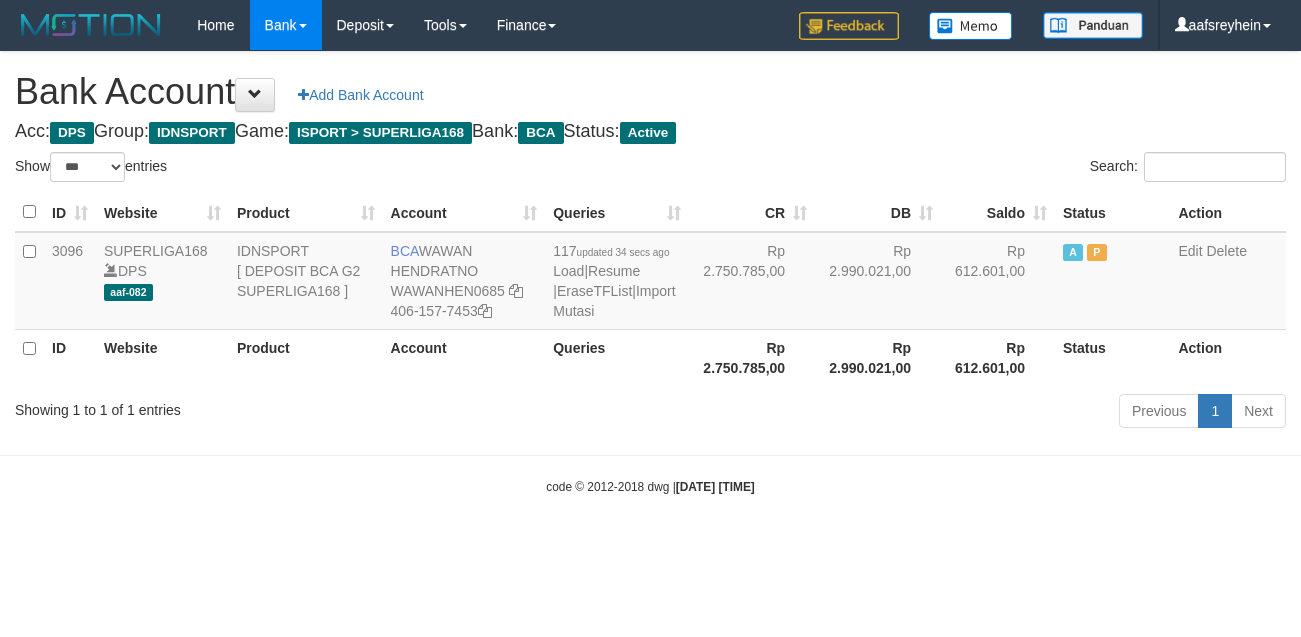 select on "***" 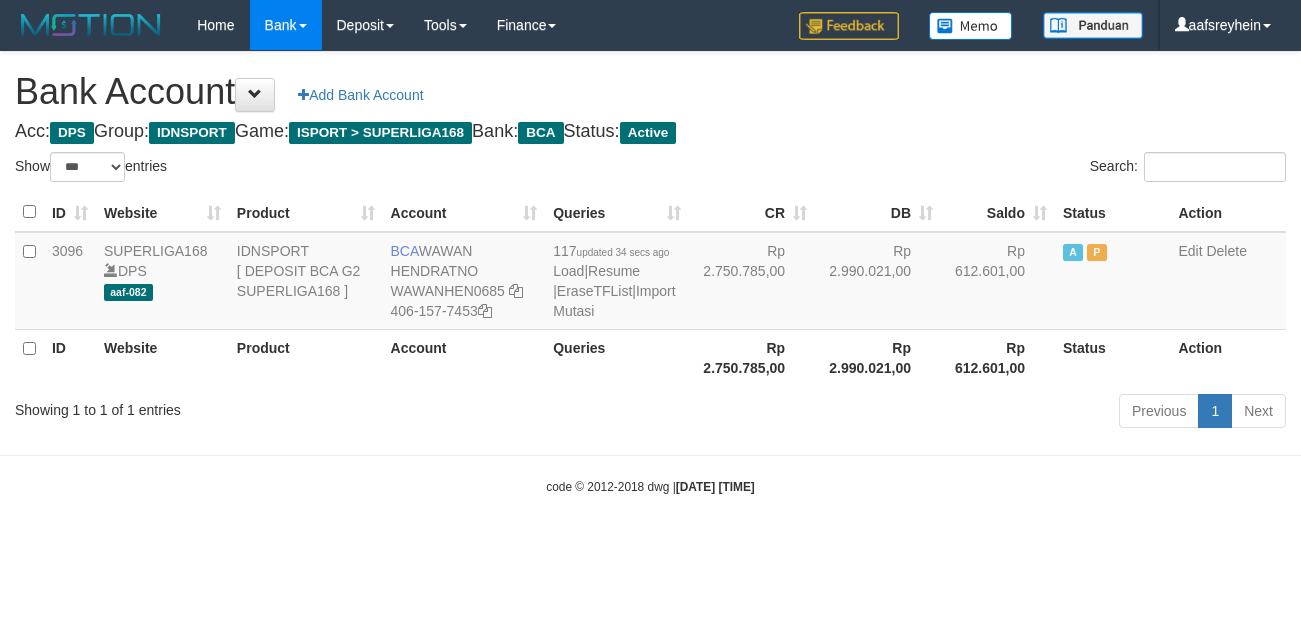 scroll, scrollTop: 0, scrollLeft: 0, axis: both 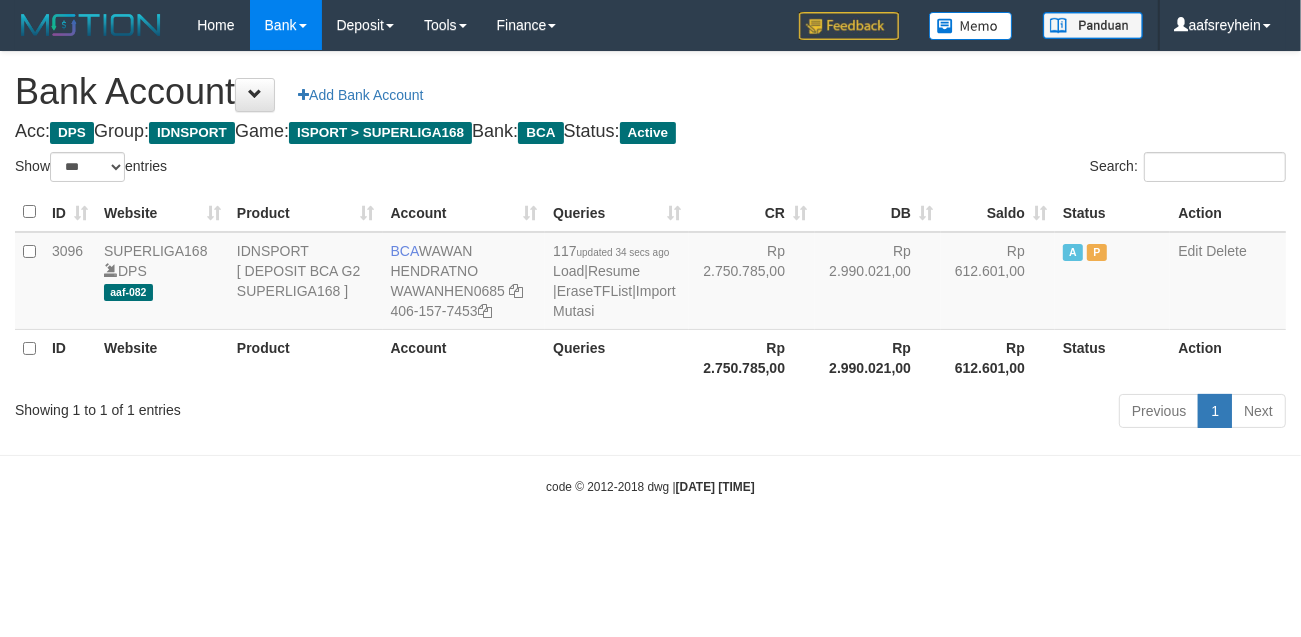 click on "Toggle navigation
Home
Bank
Account List
Load
By Website
Group
[ISPORT]													SUPERLIGA168
By Load Group (DPS)
-" at bounding box center [650, 273] 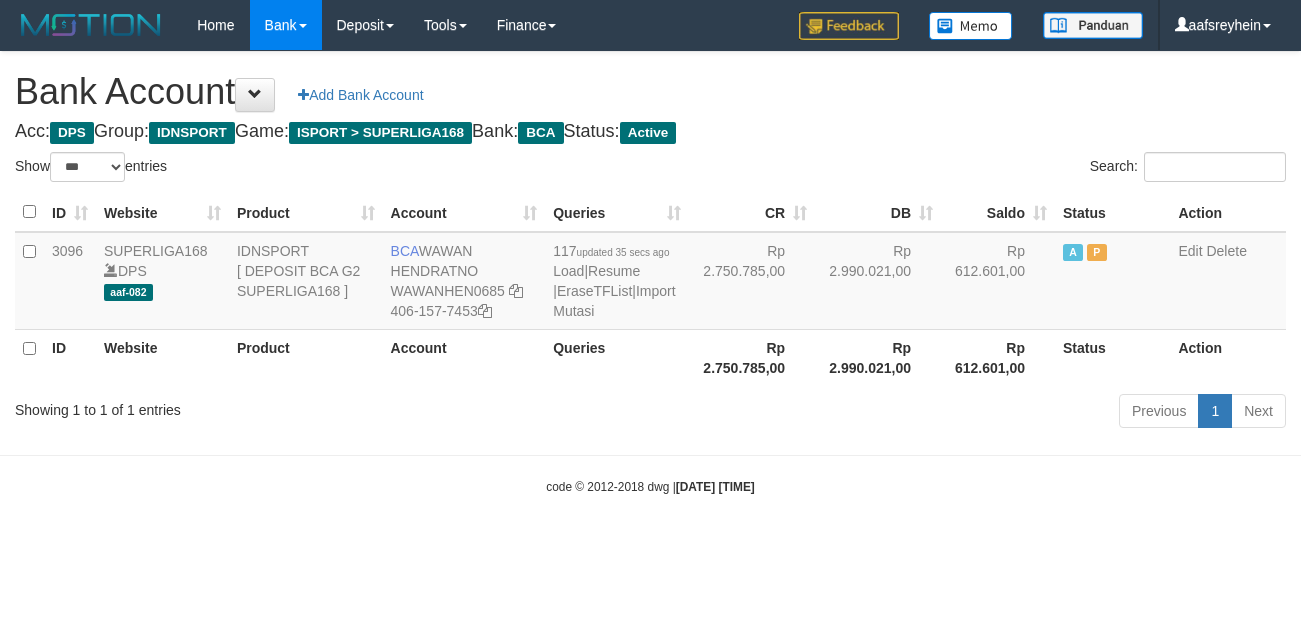 select on "***" 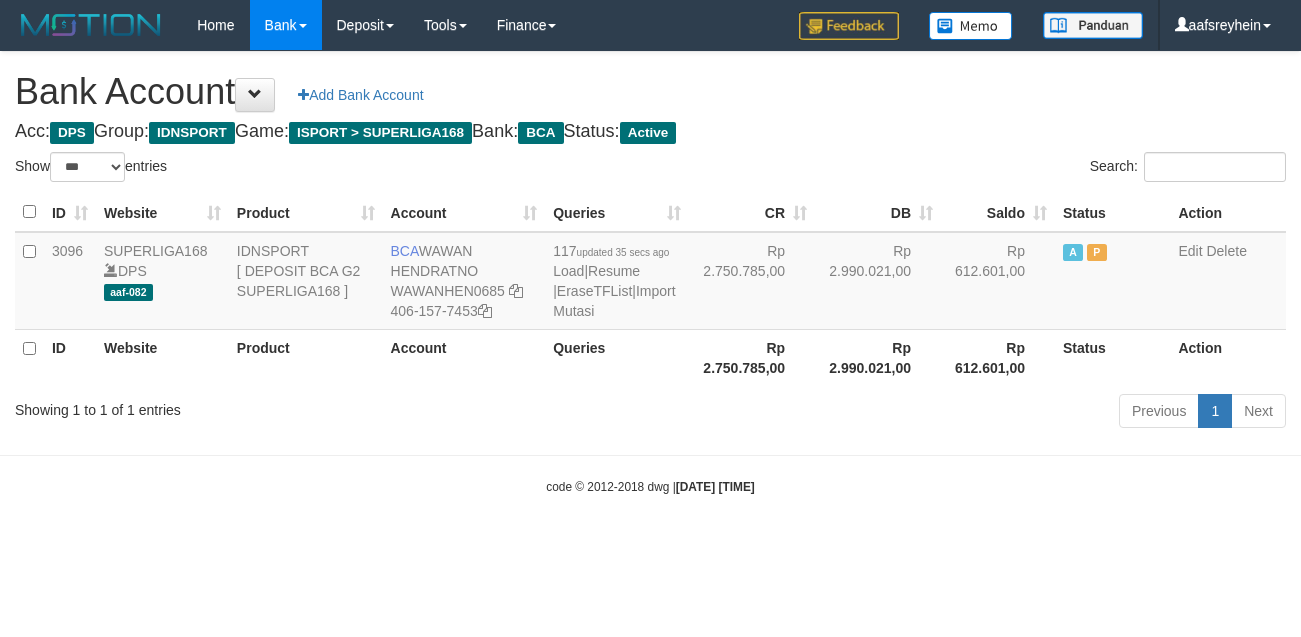 scroll, scrollTop: 0, scrollLeft: 0, axis: both 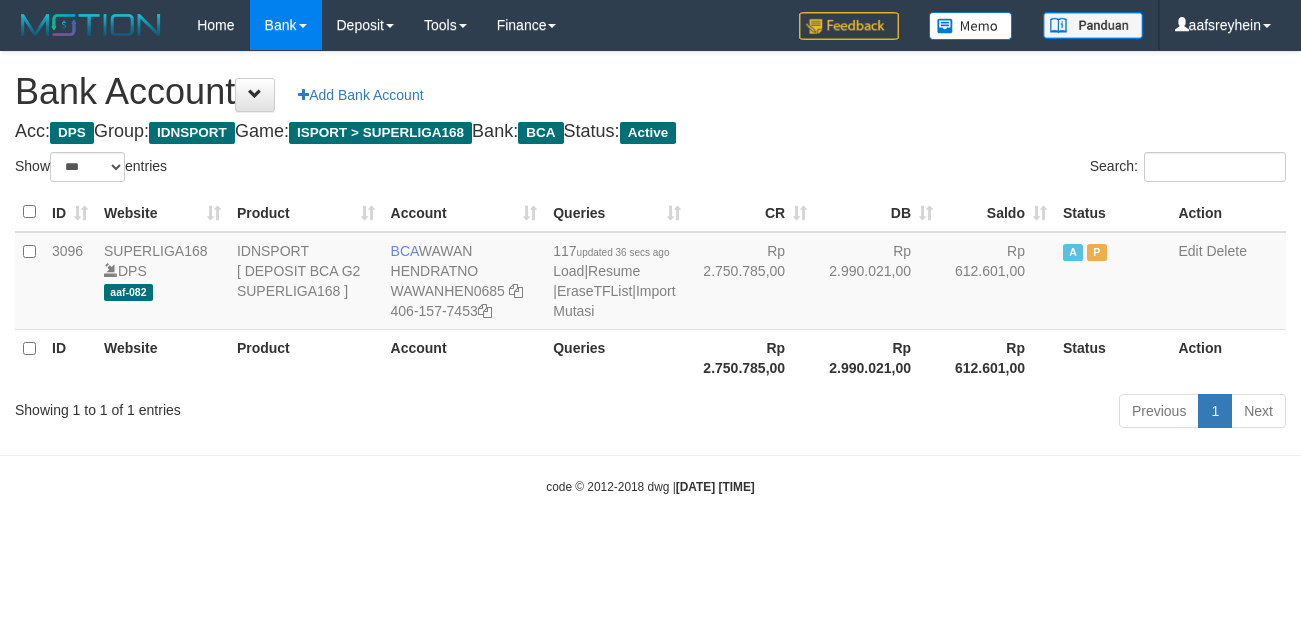 select on "***" 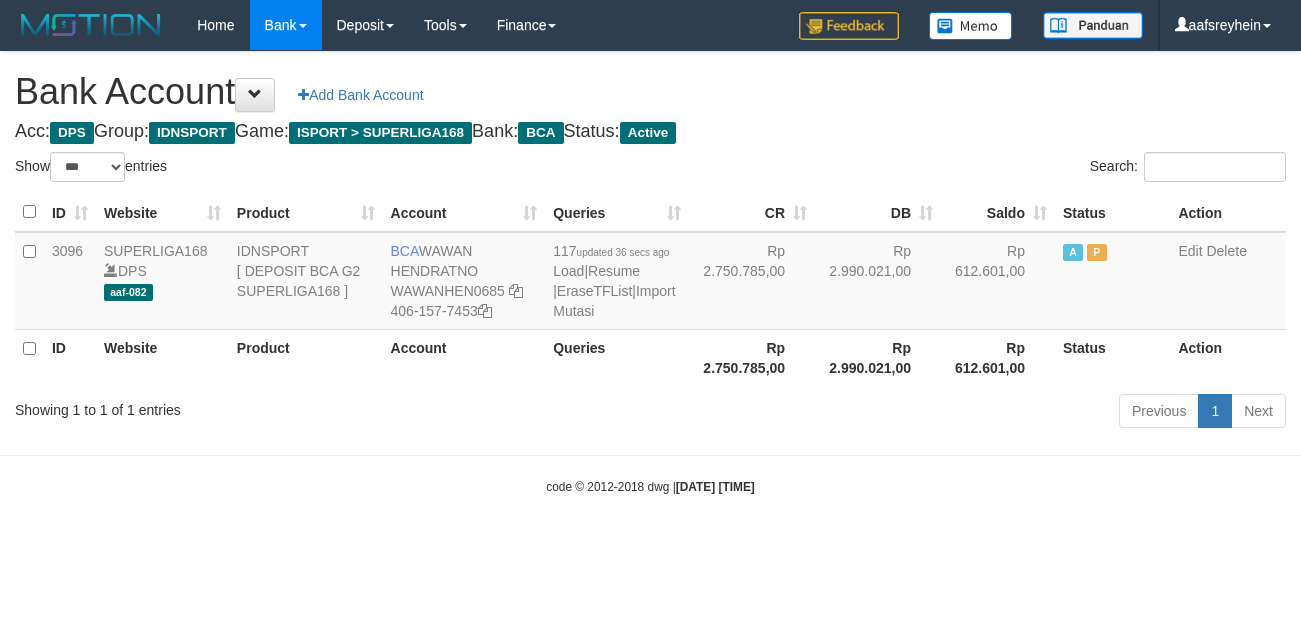 scroll, scrollTop: 0, scrollLeft: 0, axis: both 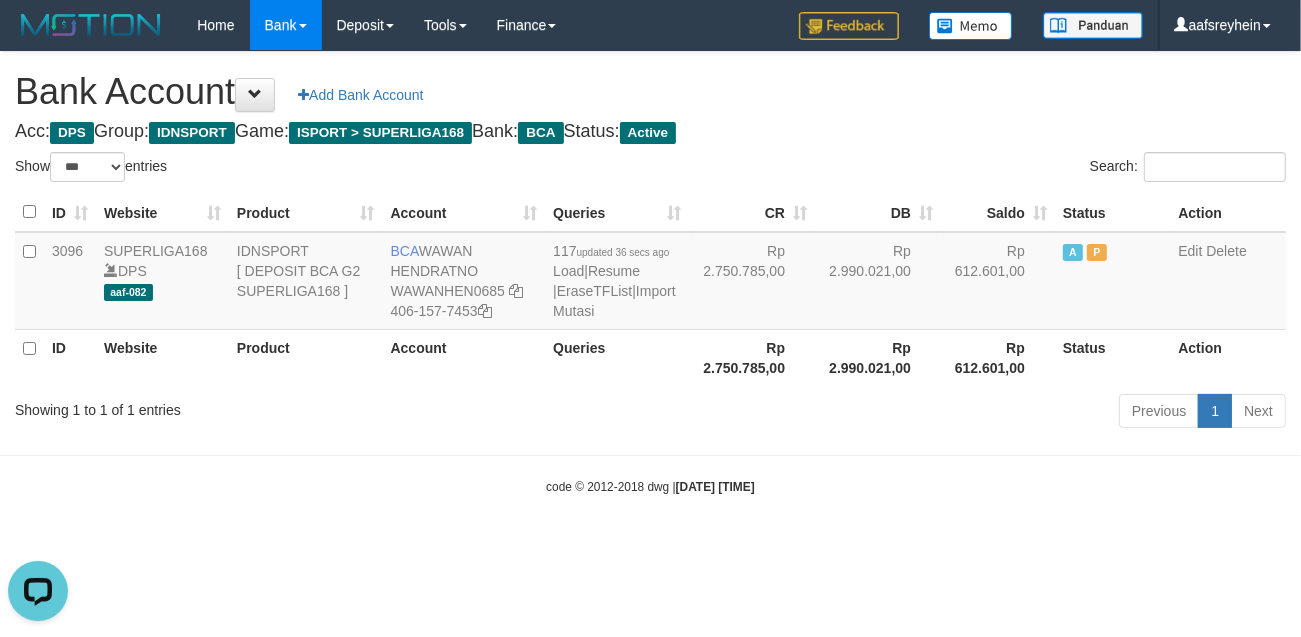 click on "Toggle navigation
Home
Bank
Account List
Load
By Website
Group
[ISPORT]													SUPERLIGA168
By Load Group (DPS)
-" at bounding box center (650, 273) 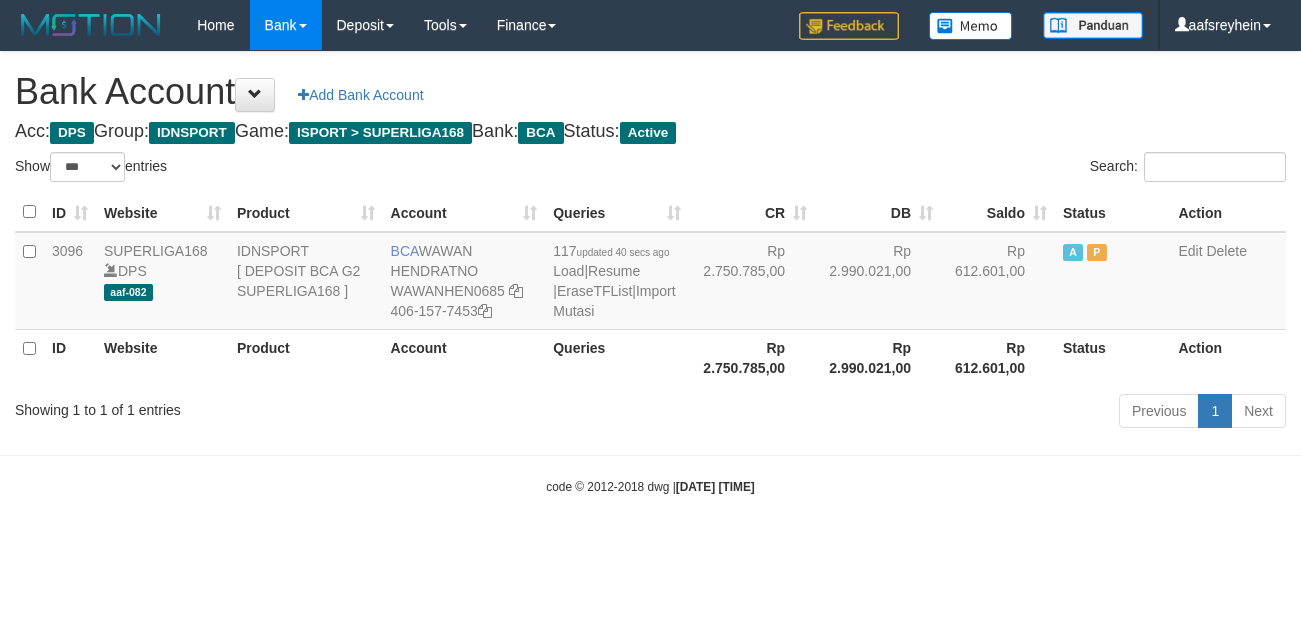 select on "***" 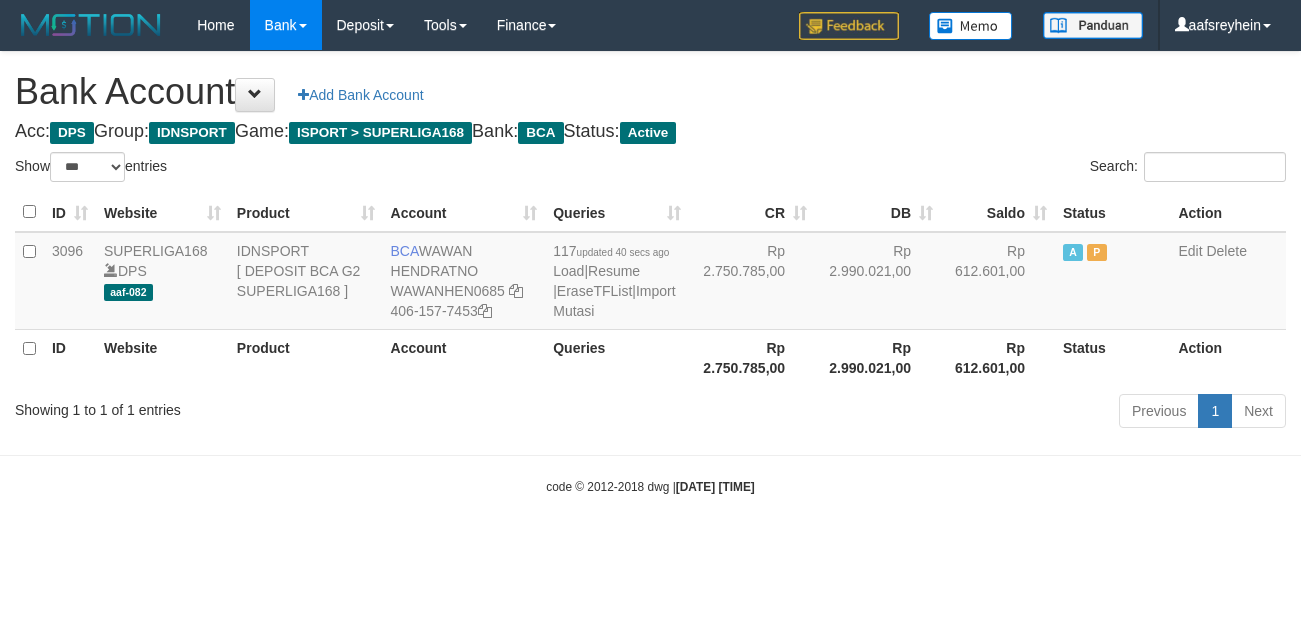 scroll, scrollTop: 0, scrollLeft: 0, axis: both 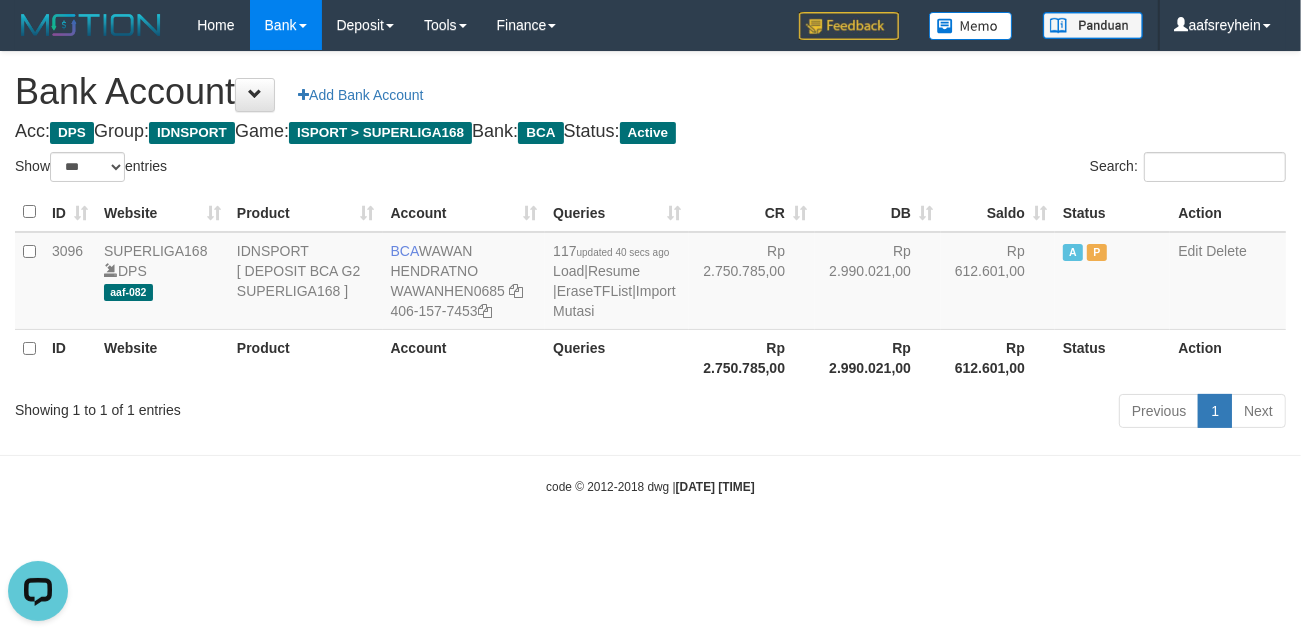 click on "Toggle navigation
Home
Bank
Account List
Load
By Website
Group
[ISPORT]													SUPERLIGA168
By Load Group (DPS)
-" at bounding box center [650, 273] 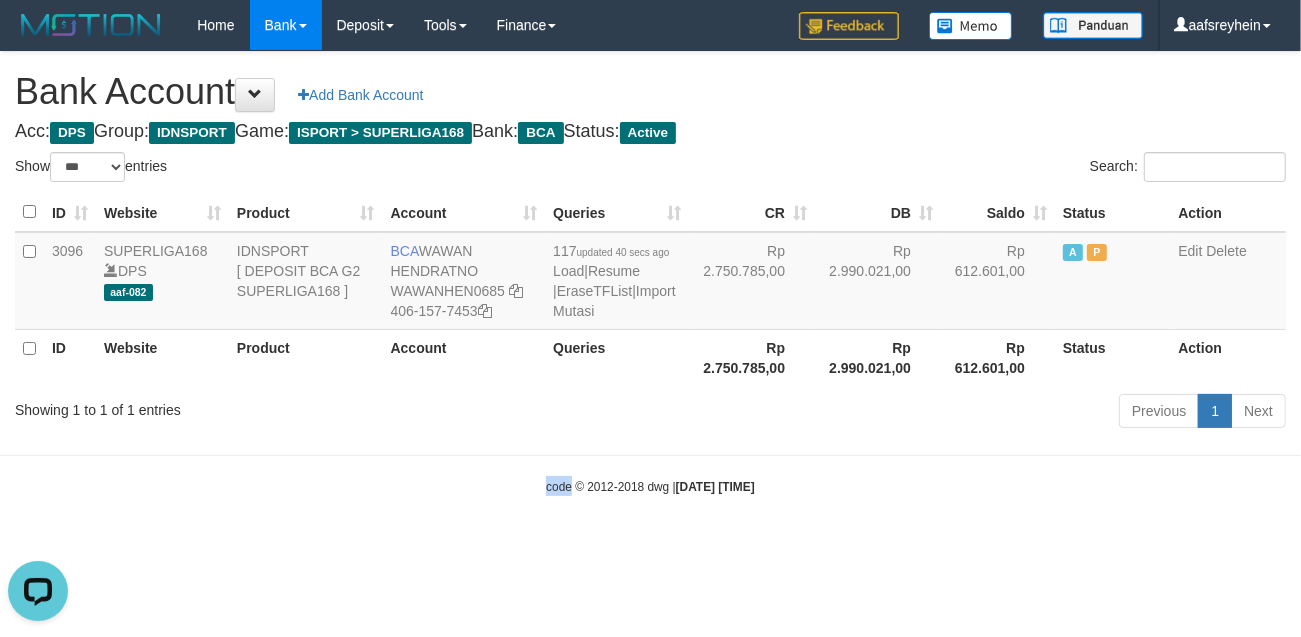 click on "Toggle navigation
Home
Bank
Account List
Load
By Website
Group
[ISPORT]													SUPERLIGA168
By Load Group (DPS)
-" at bounding box center [650, 273] 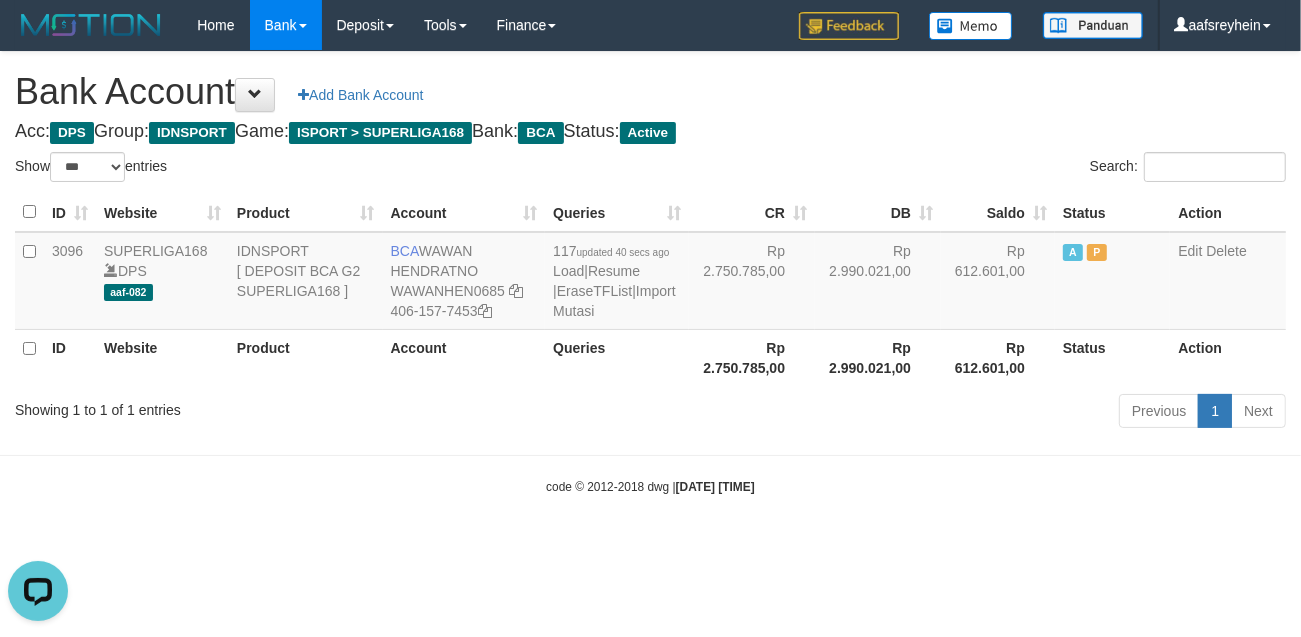 click at bounding box center [650, 455] 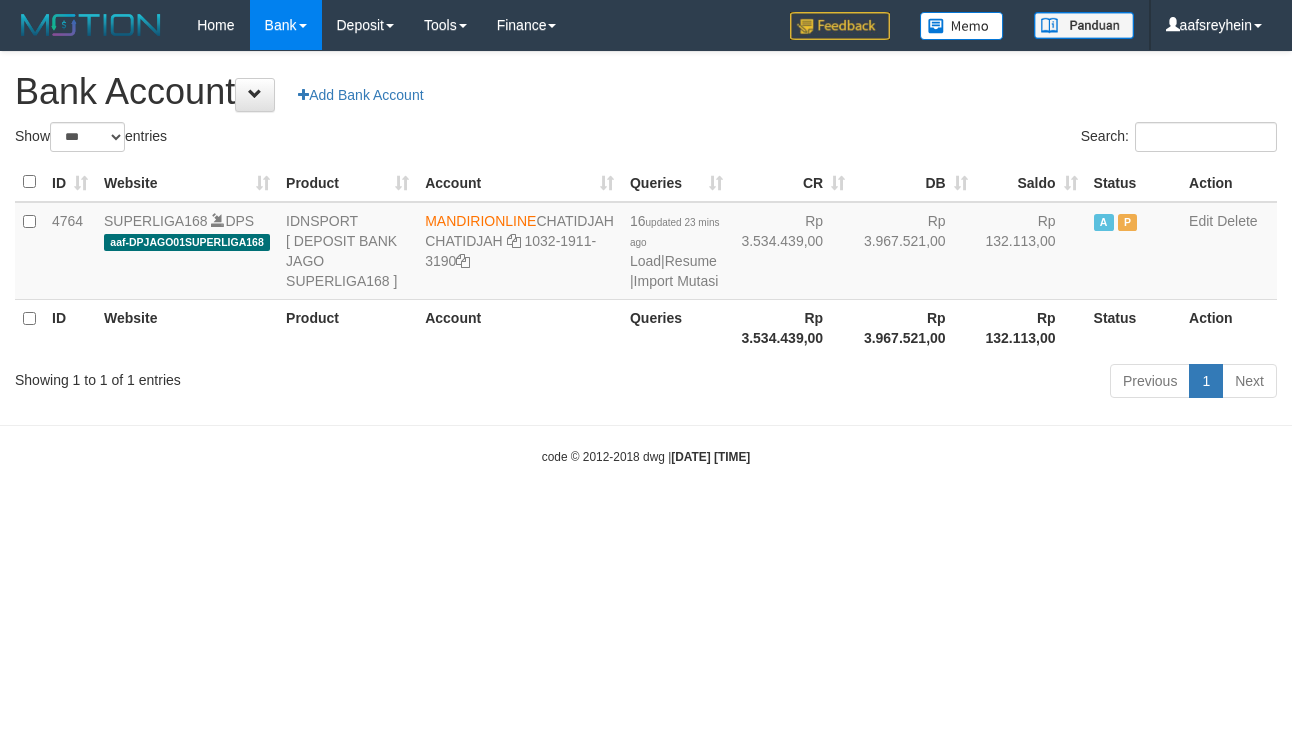 select on "***" 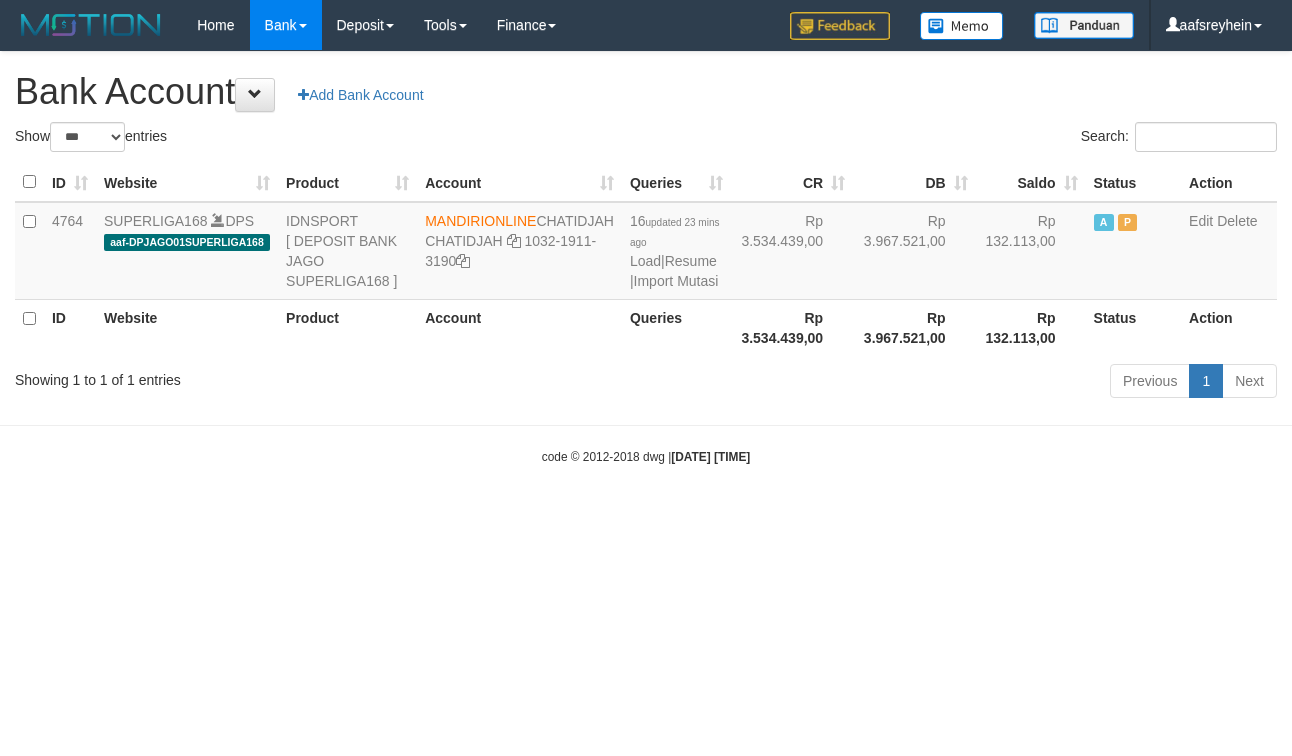 scroll, scrollTop: 0, scrollLeft: 0, axis: both 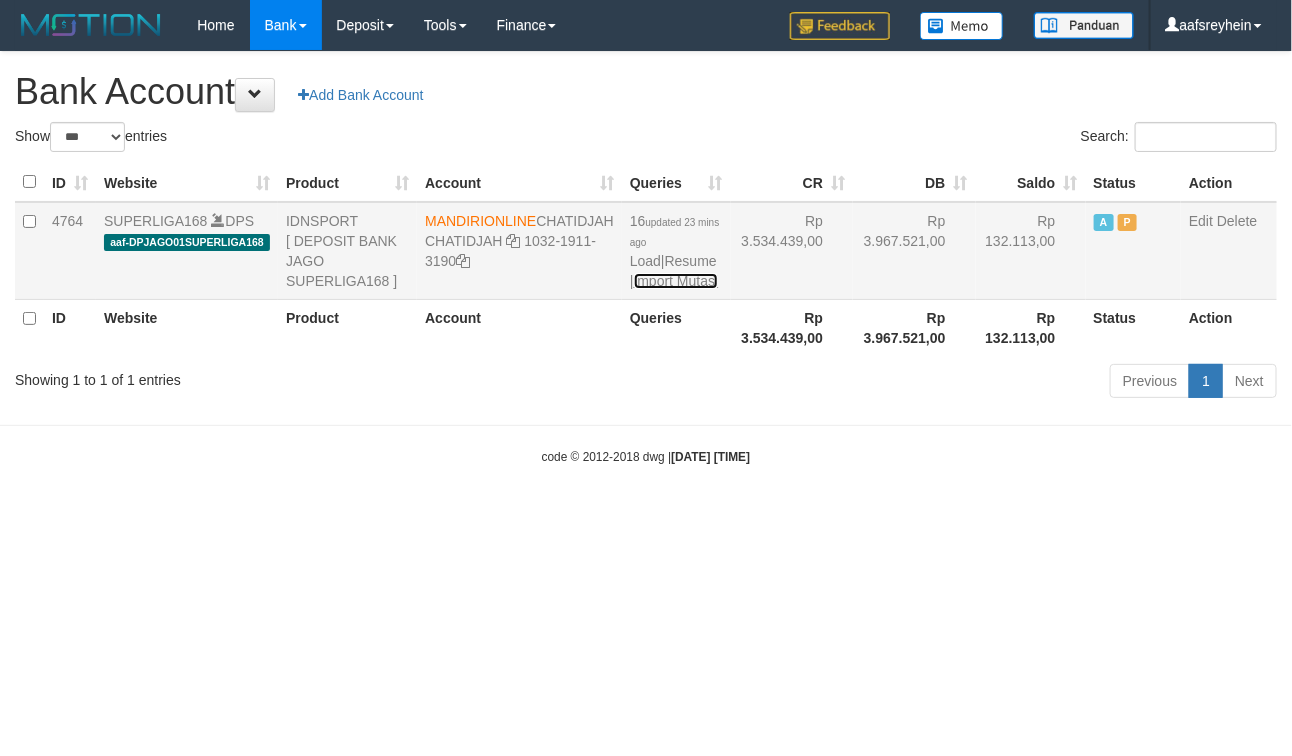 click on "Import Mutasi" at bounding box center (676, 281) 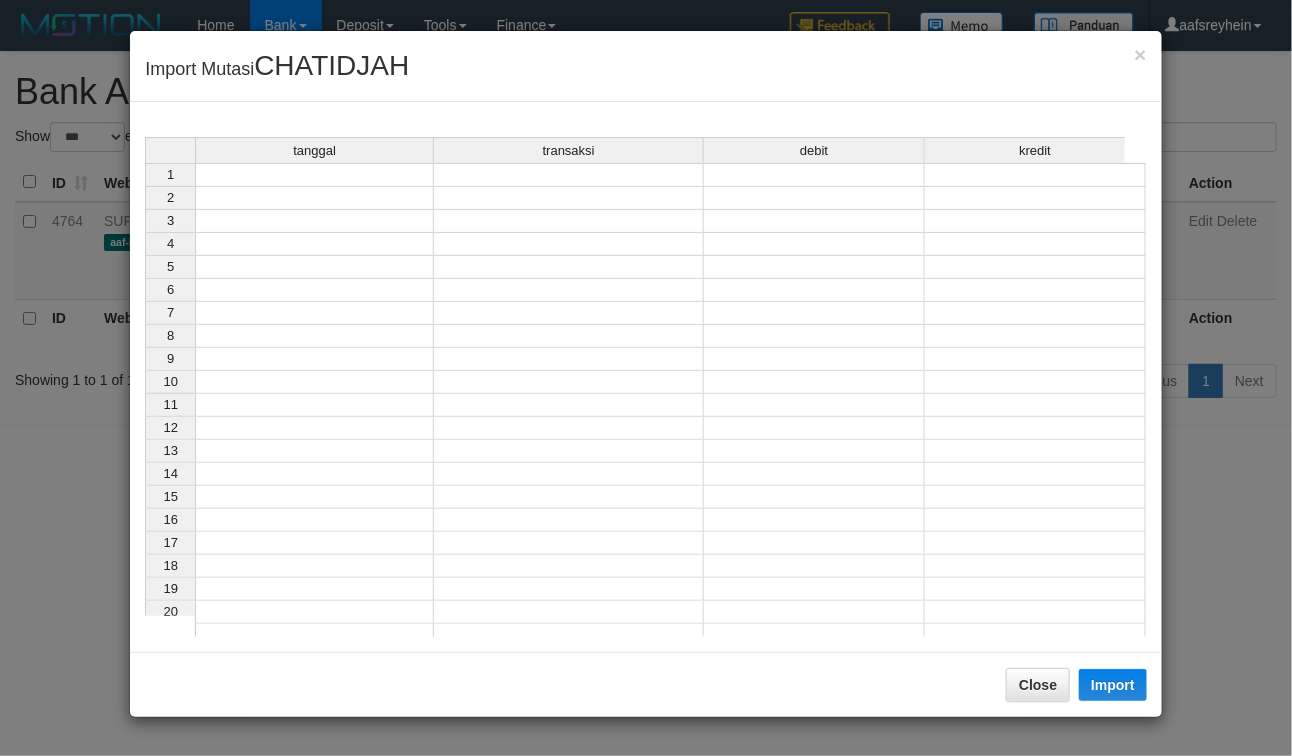 click on "tanggal transaksi debit kredit 1 2 3 4 5 6 7 8 9 10 11 12 13 14 15 16 17 18 19 20 21" at bounding box center (145, 392) 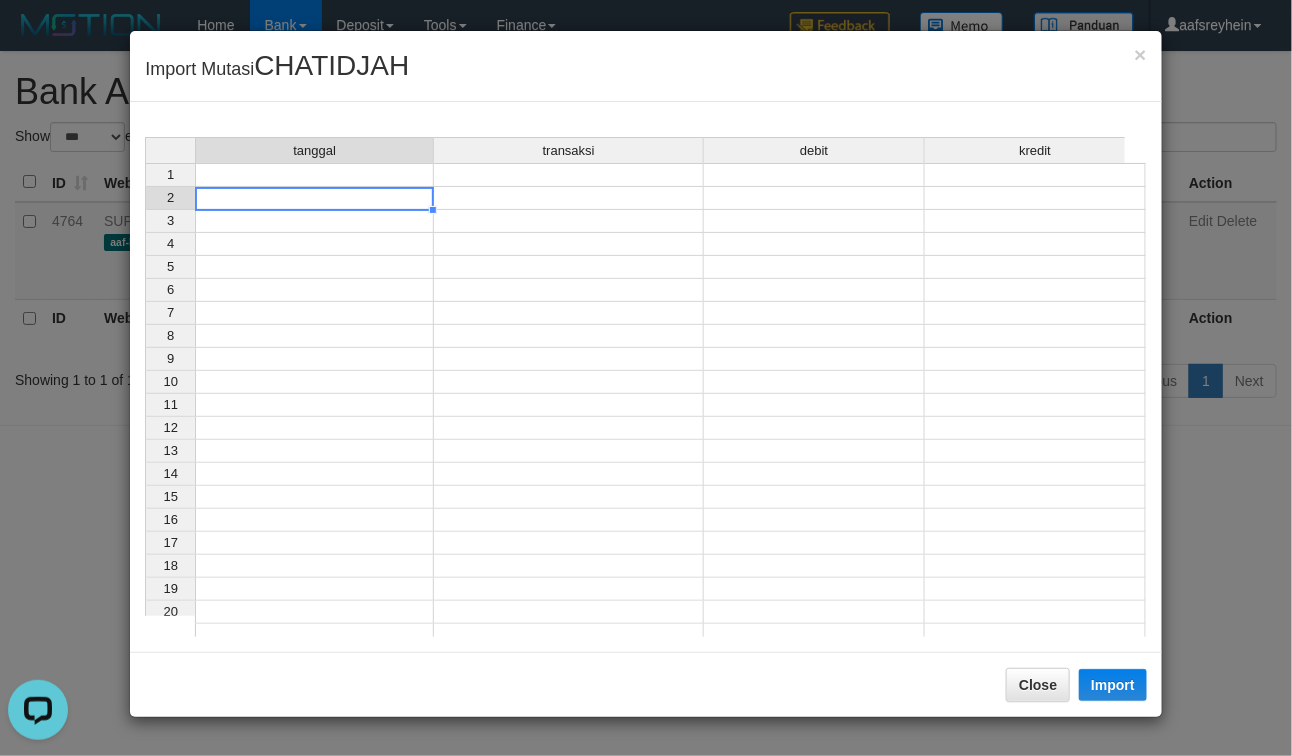 scroll, scrollTop: 0, scrollLeft: 0, axis: both 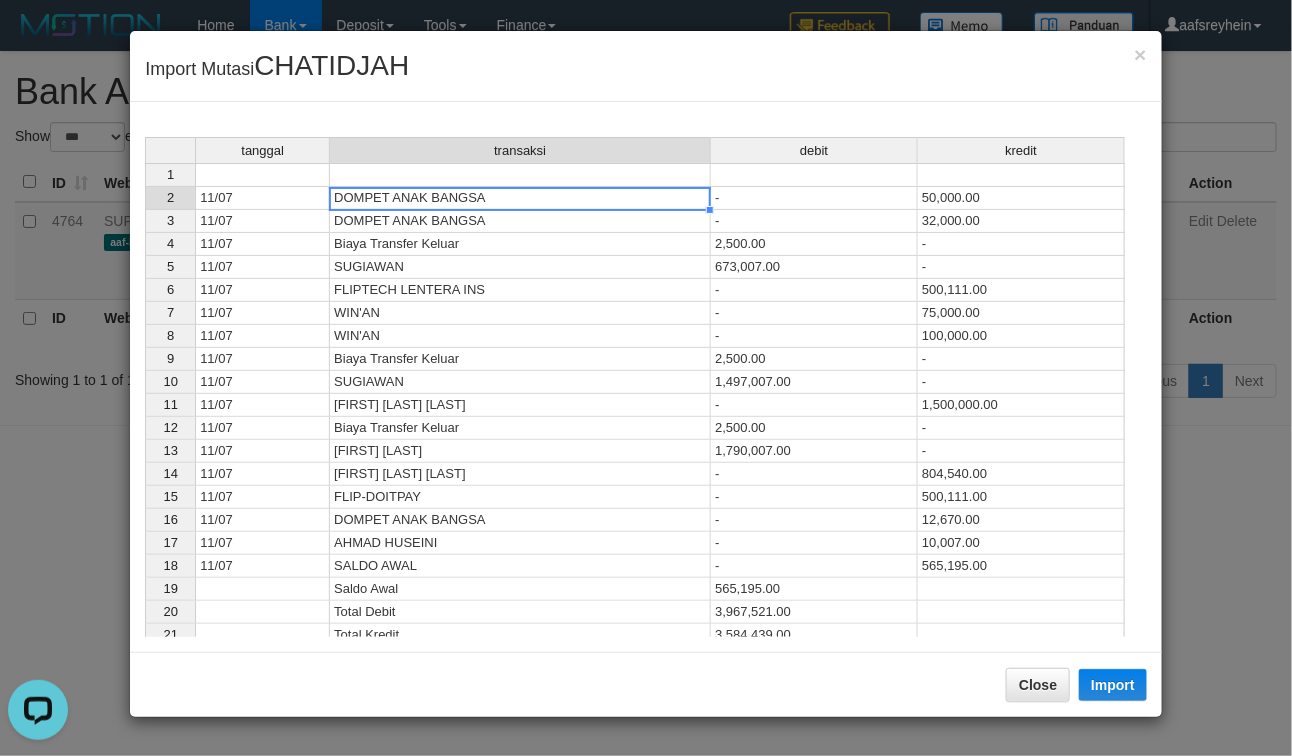 click on "DOMPET ANAK BANGSA" at bounding box center (520, 198) 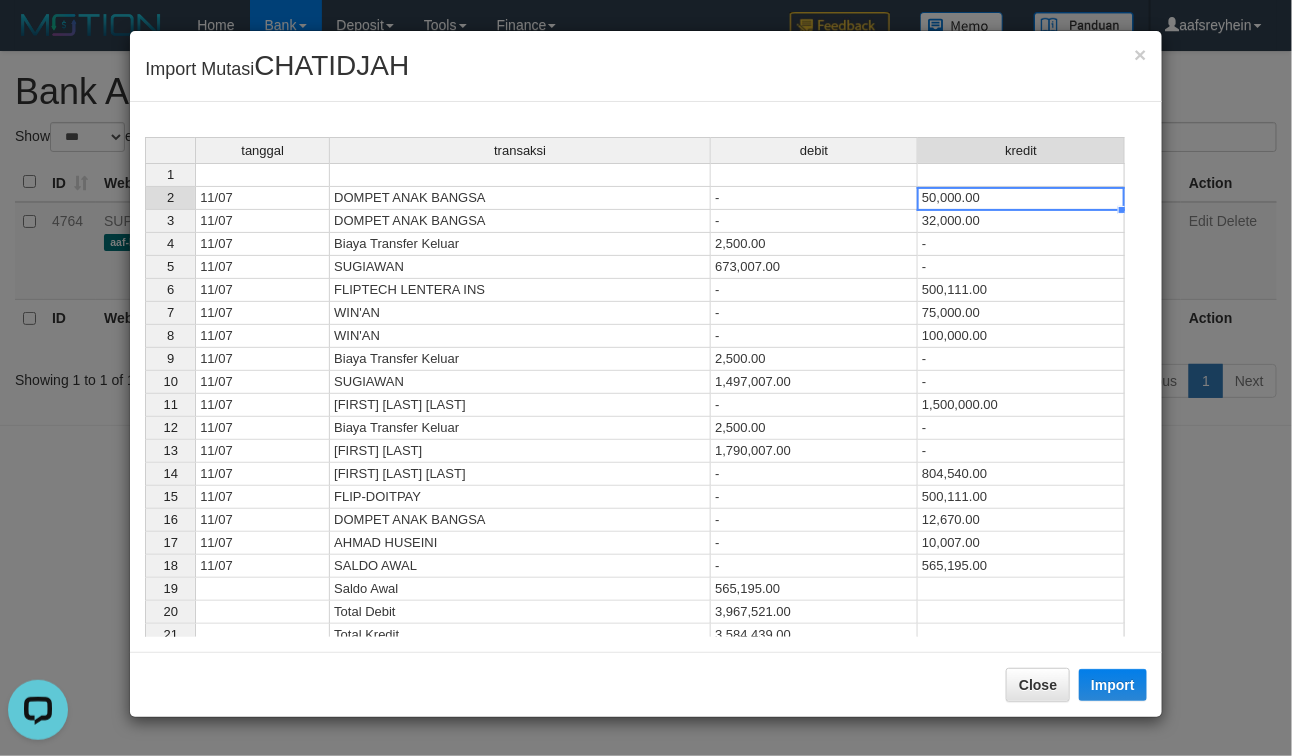 drag, startPoint x: 470, startPoint y: 230, endPoint x: 487, endPoint y: 221, distance: 19.235384 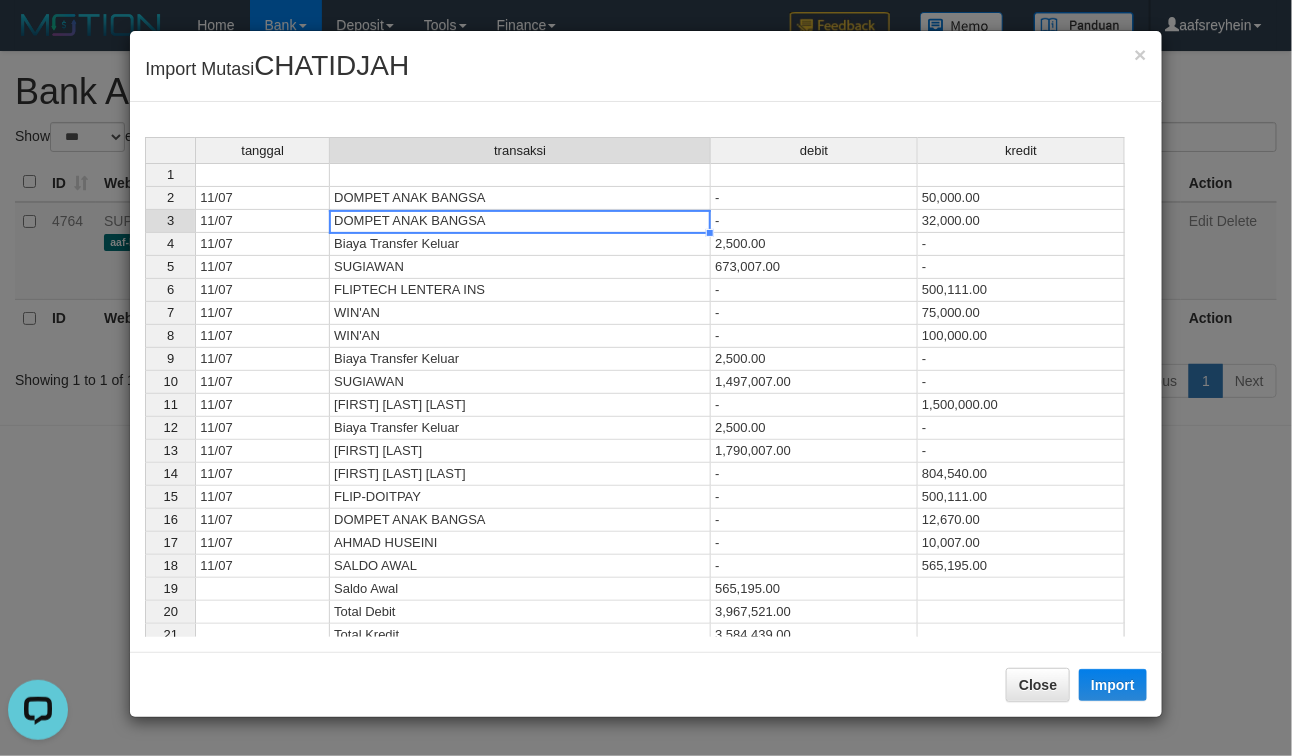 click on "32,000.00" at bounding box center (1021, 221) 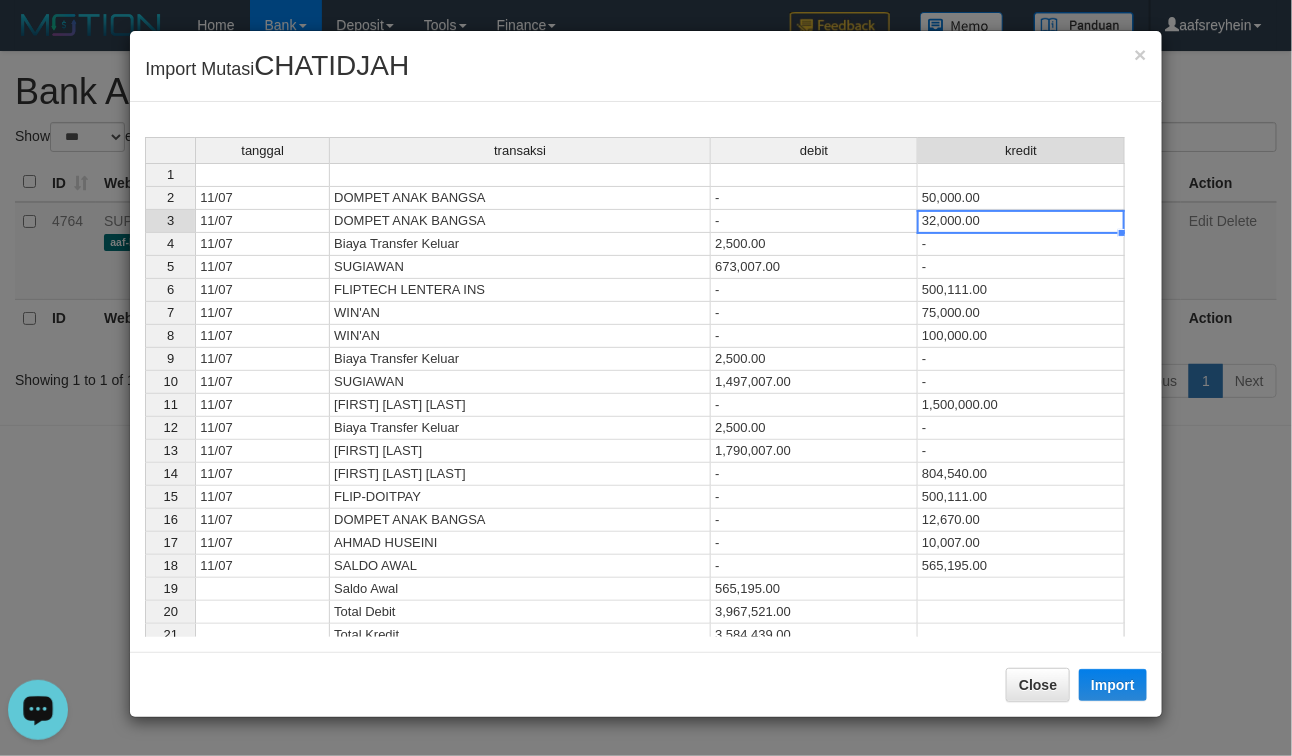 scroll, scrollTop: 493, scrollLeft: 0, axis: vertical 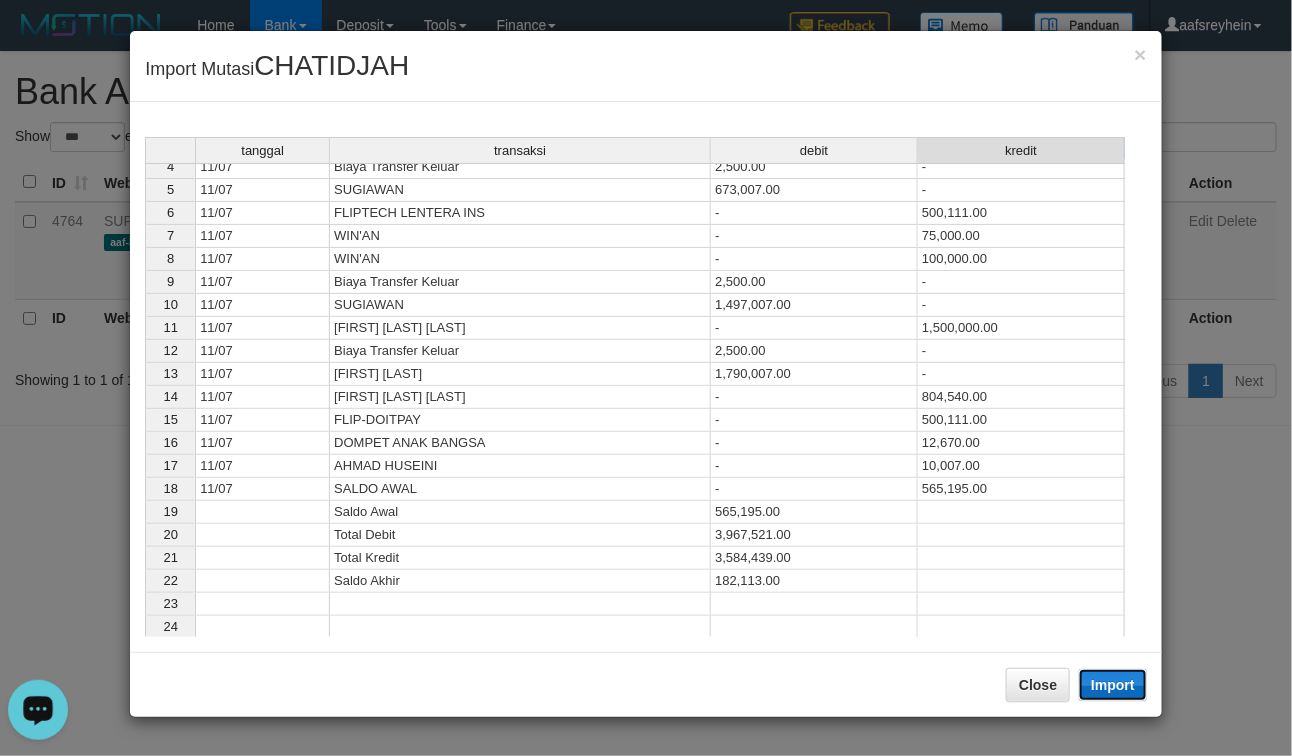 click on "Import" at bounding box center [1113, 685] 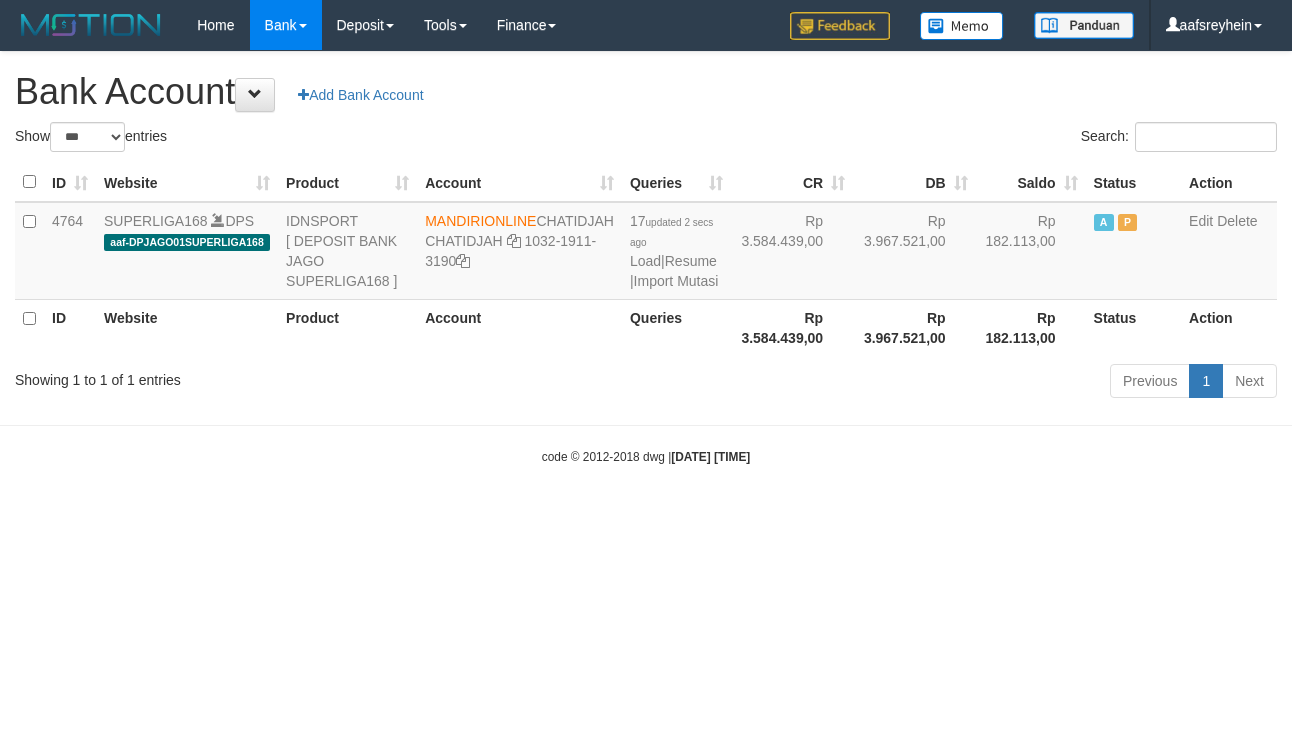 select on "***" 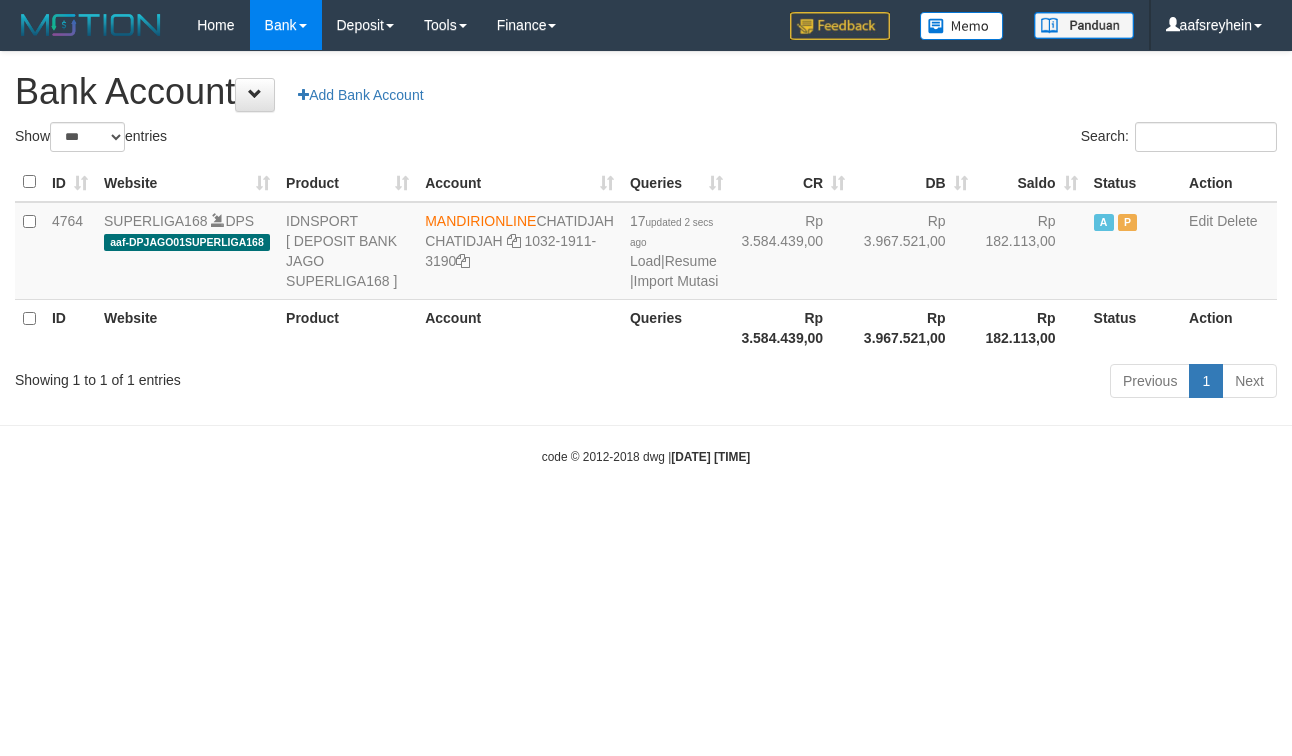 scroll, scrollTop: 0, scrollLeft: 0, axis: both 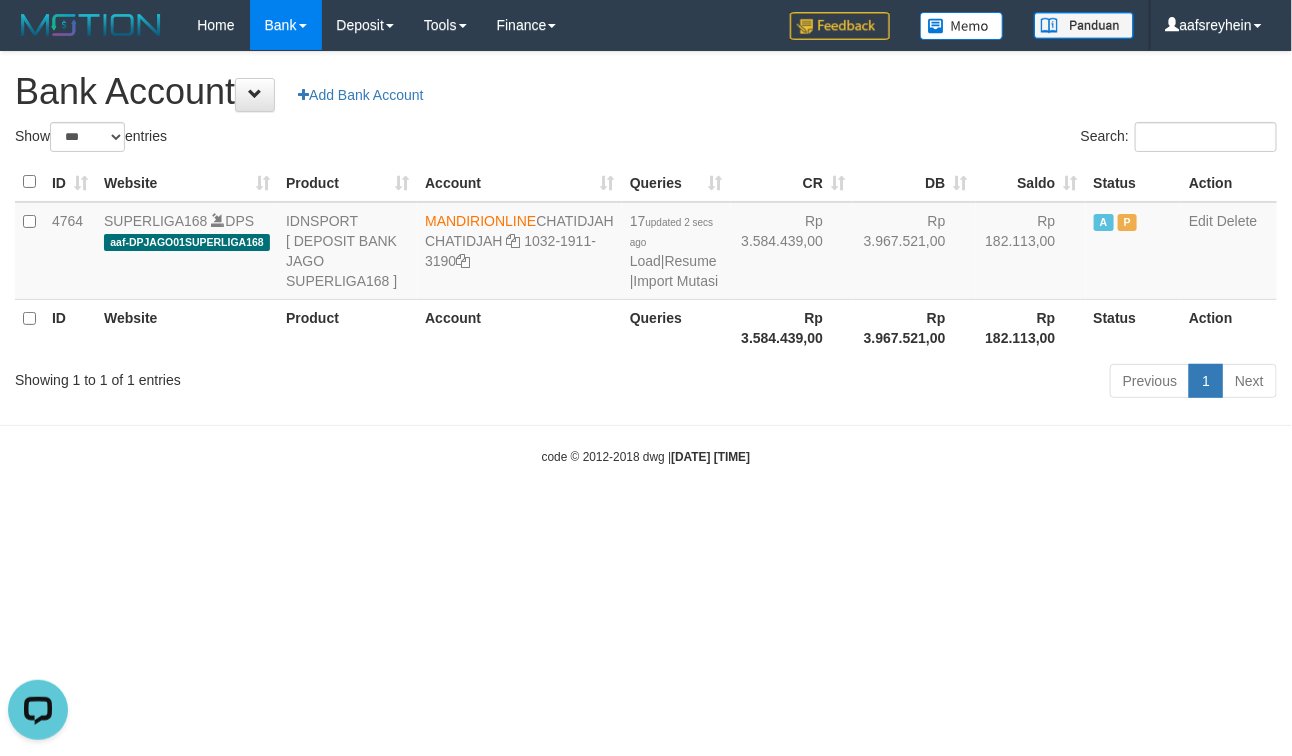 click on "Toggle navigation
Home
Bank
Account List
Load
By Website
Group
[ISPORT]													SUPERLIGA168
By Load Group (DPS)
-" at bounding box center (646, 258) 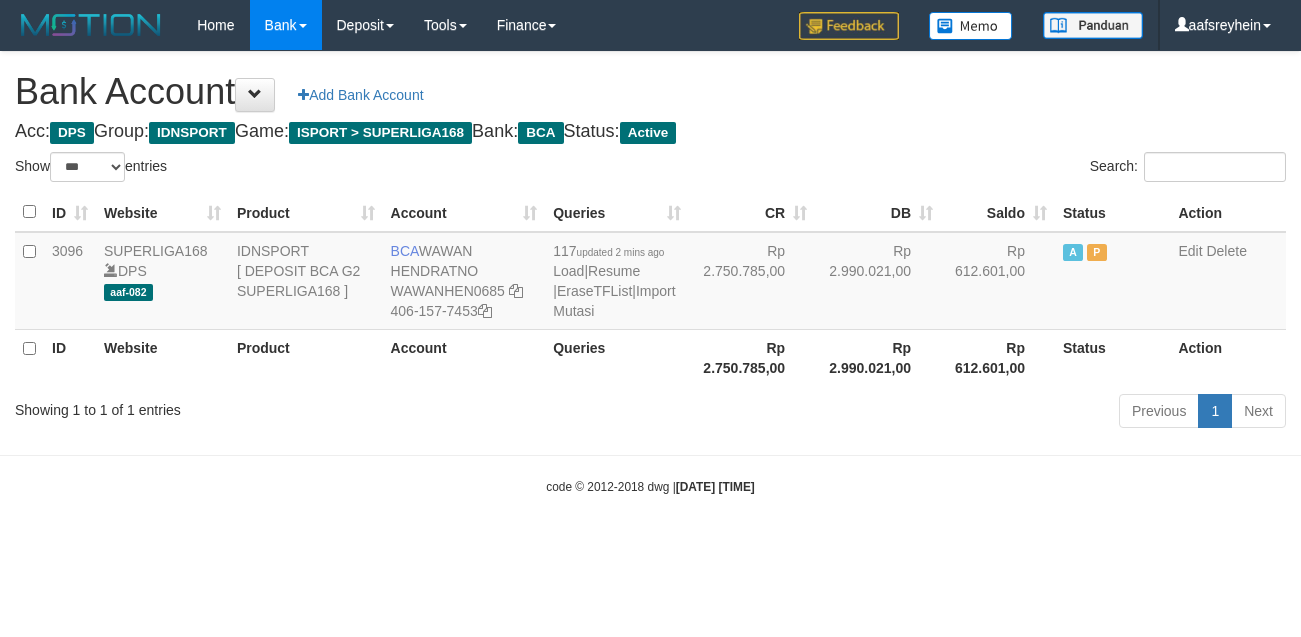 select on "***" 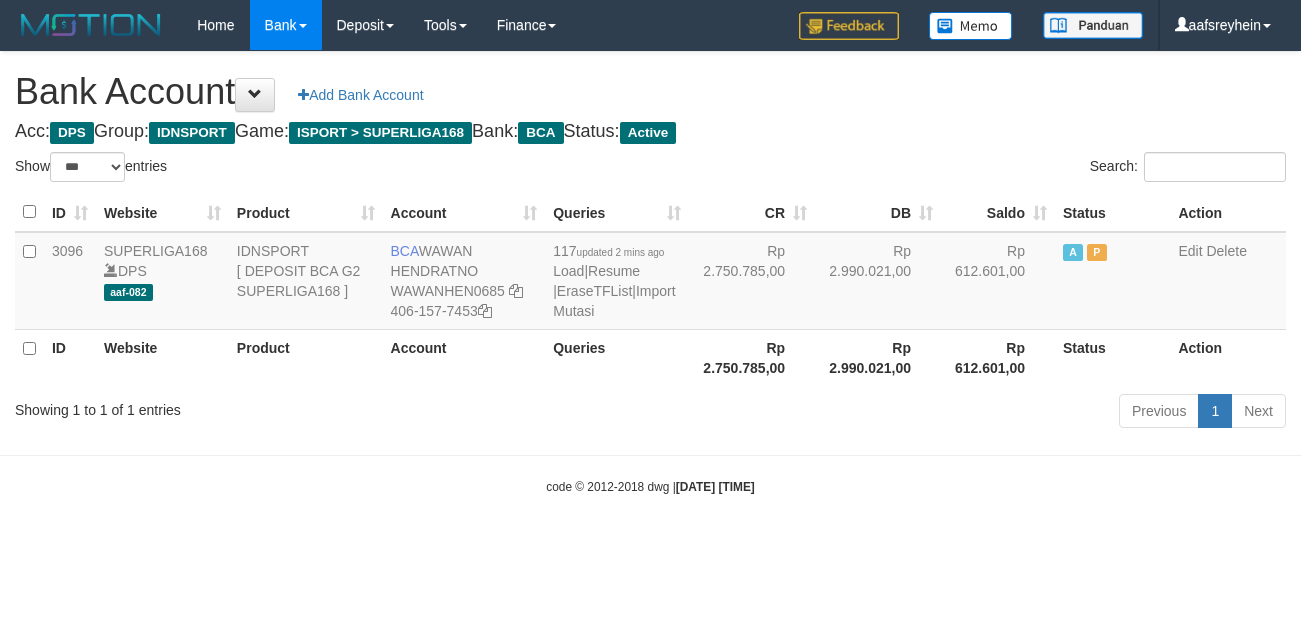 scroll, scrollTop: 0, scrollLeft: 0, axis: both 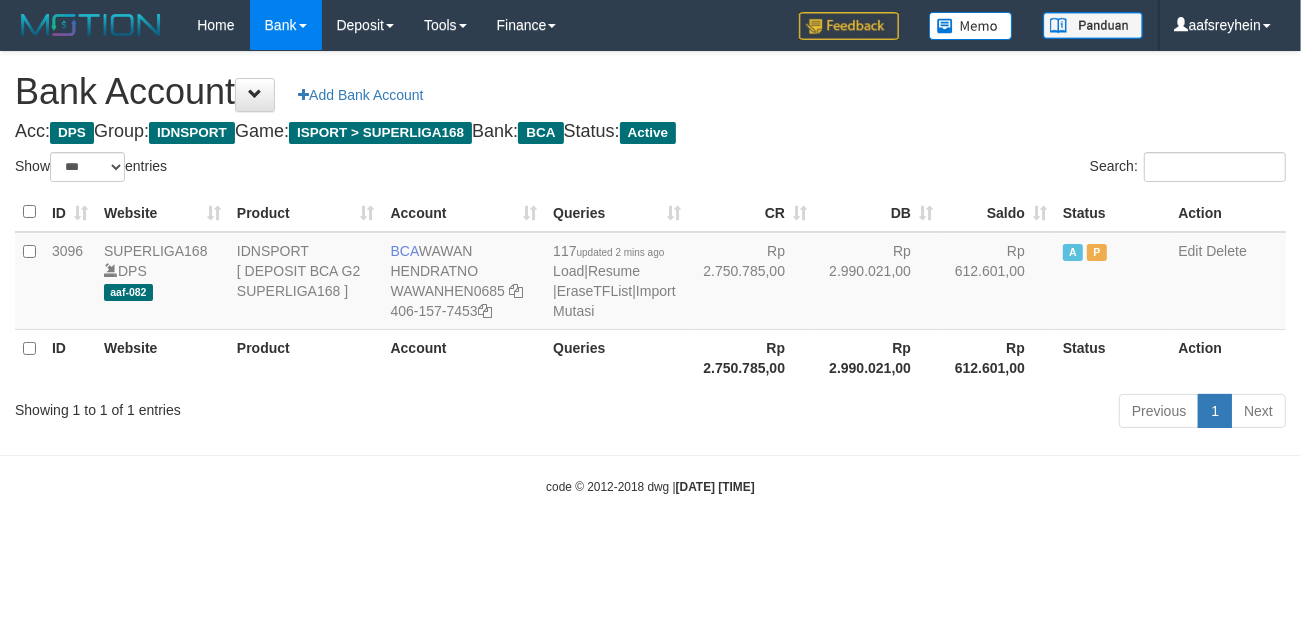 click on "Showing 1 to 1 of 1 entries Previous 1 Next" at bounding box center [650, 413] 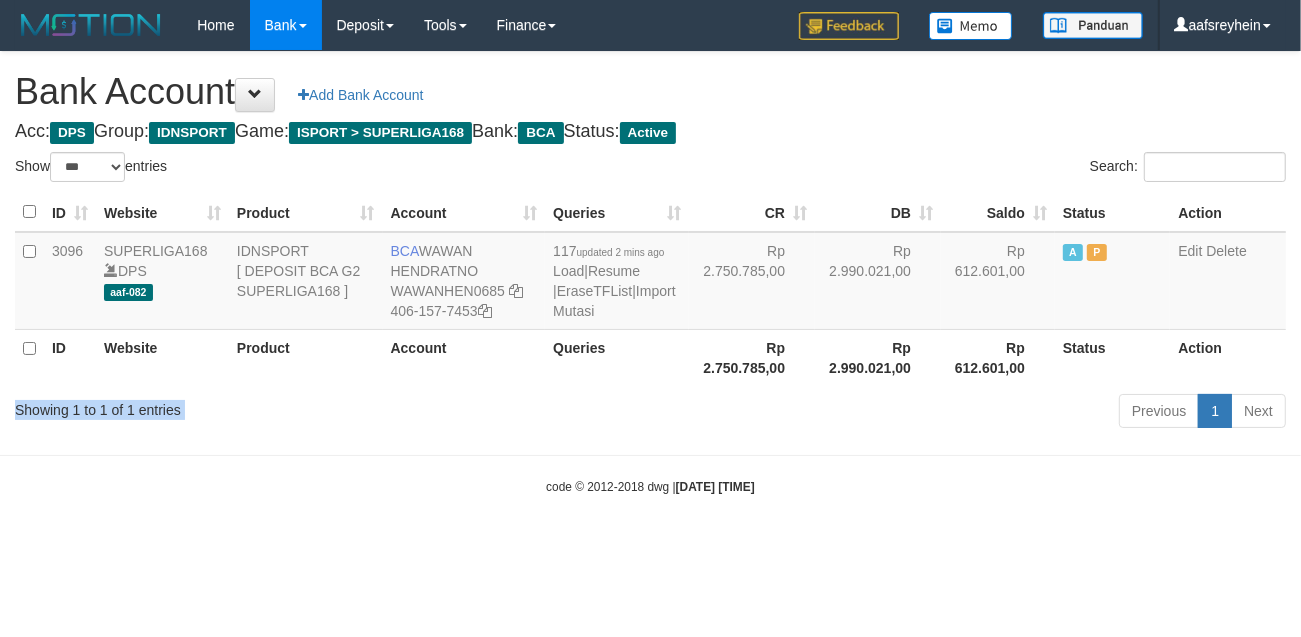 click on "Showing 1 to 1 of 1 entries Previous 1 Next" at bounding box center [650, 413] 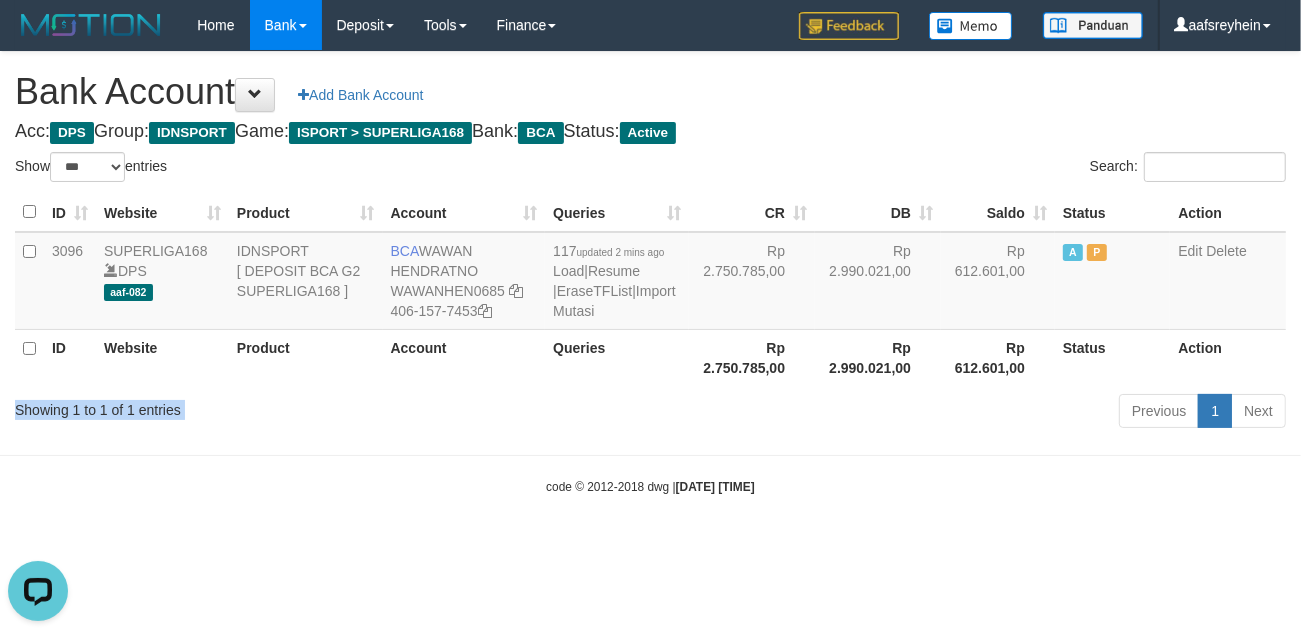 scroll, scrollTop: 0, scrollLeft: 0, axis: both 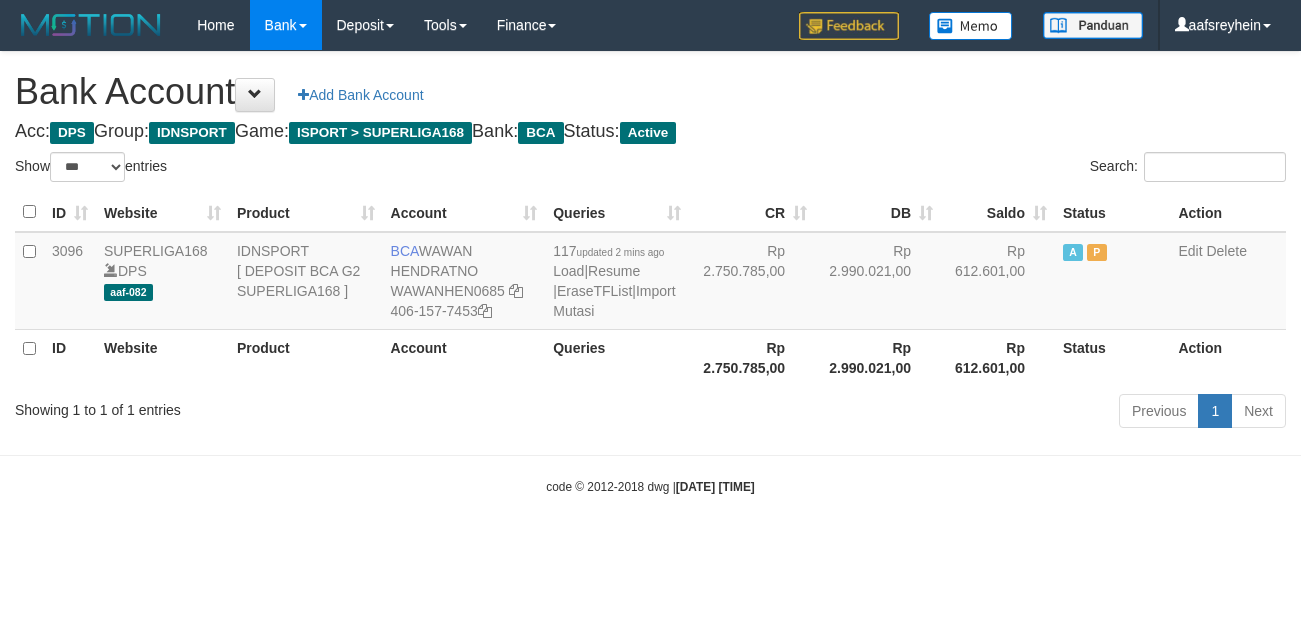 select on "***" 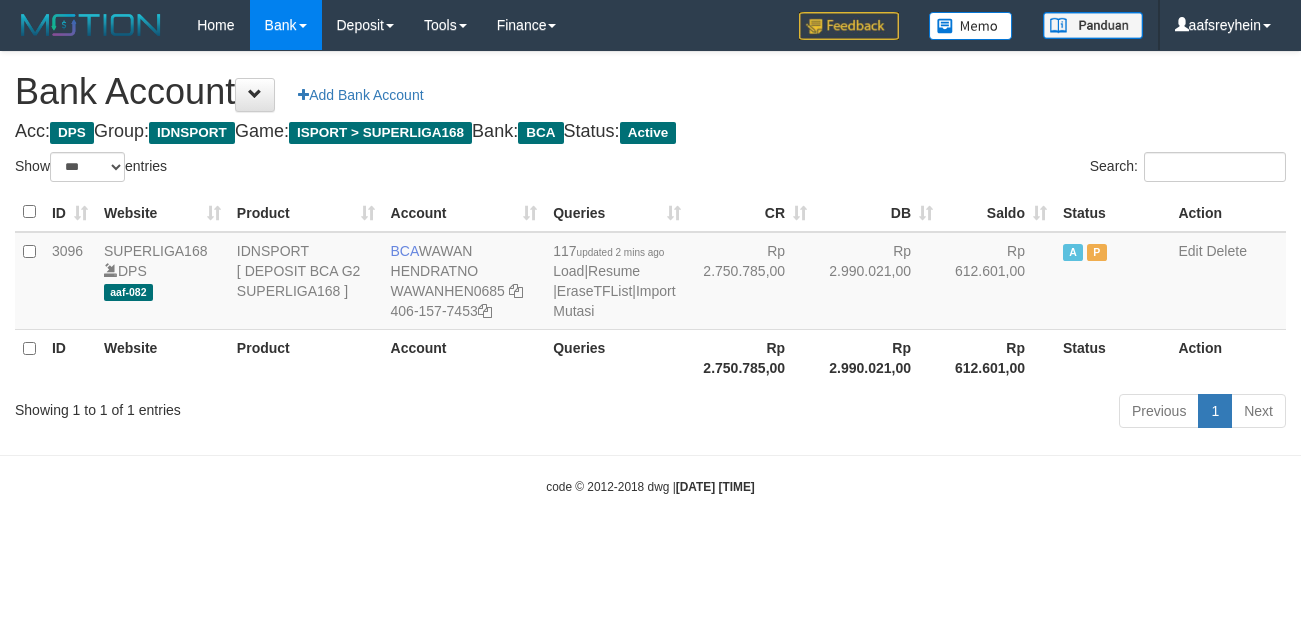 scroll, scrollTop: 0, scrollLeft: 0, axis: both 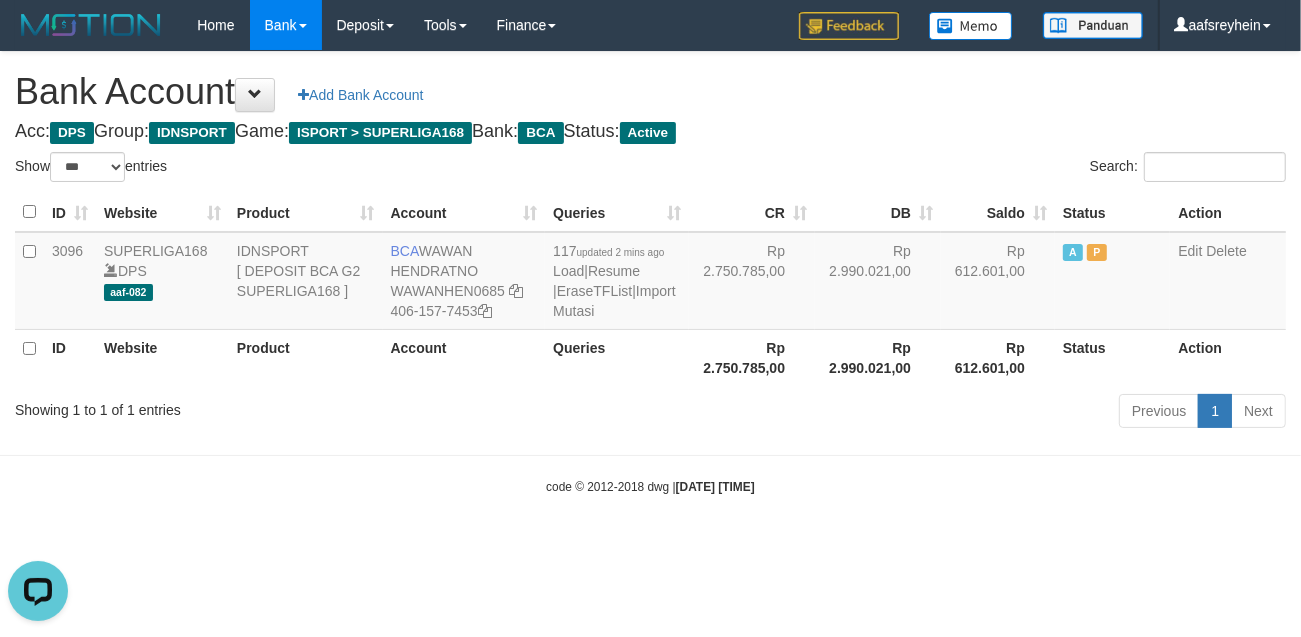 click on "Toggle navigation
Home
Bank
Account List
Load
By Website
Group
[ISPORT]													SUPERLIGA168
By Load Group (DPS)" at bounding box center [650, 273] 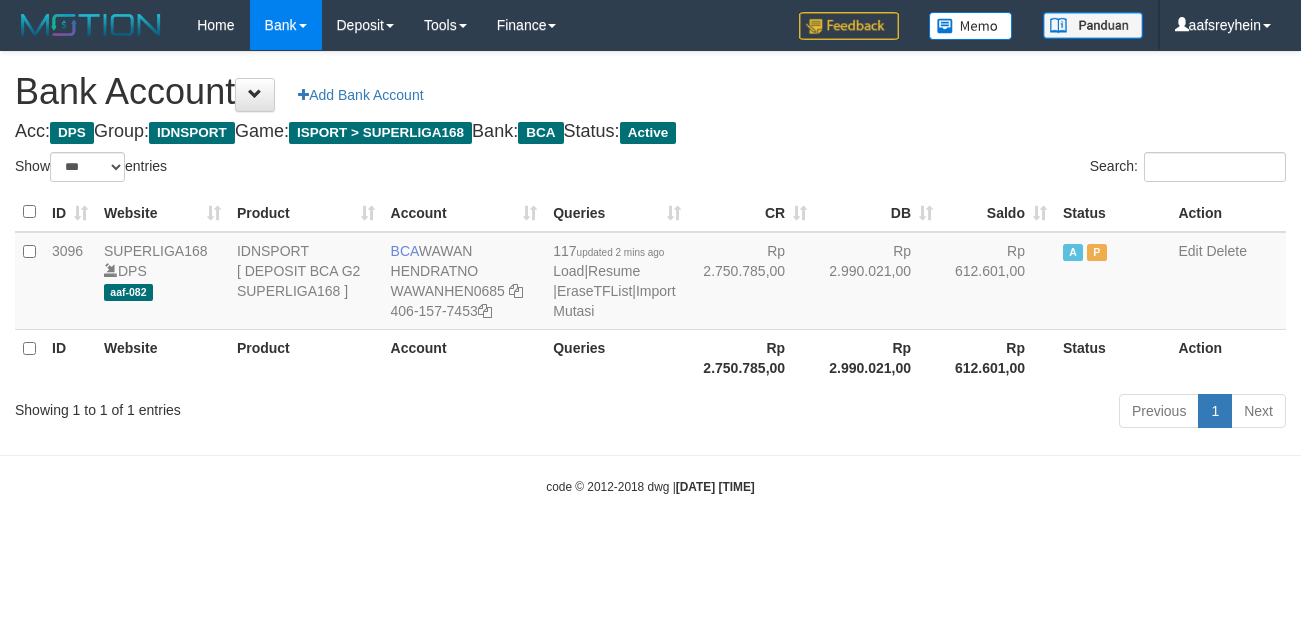 select on "***" 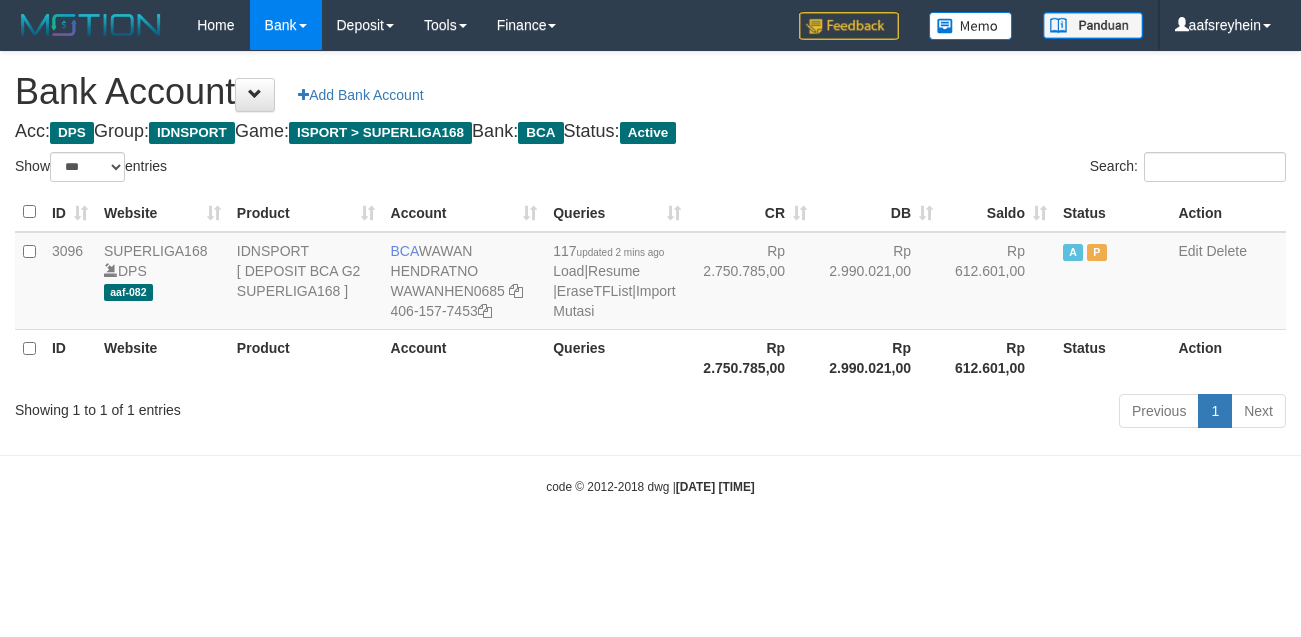 scroll, scrollTop: 0, scrollLeft: 0, axis: both 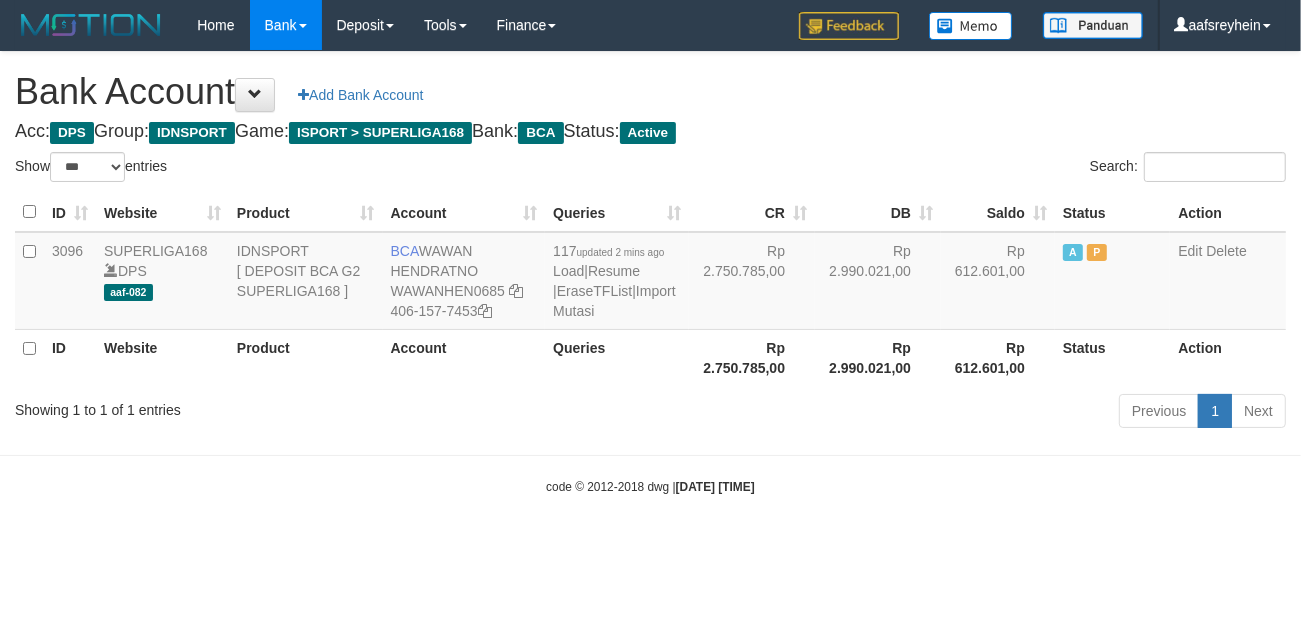 click on "Toggle navigation
Home
Bank
Account List
Load
By Website
Group
[ISPORT]													SUPERLIGA168
By Load Group (DPS)" at bounding box center (650, 273) 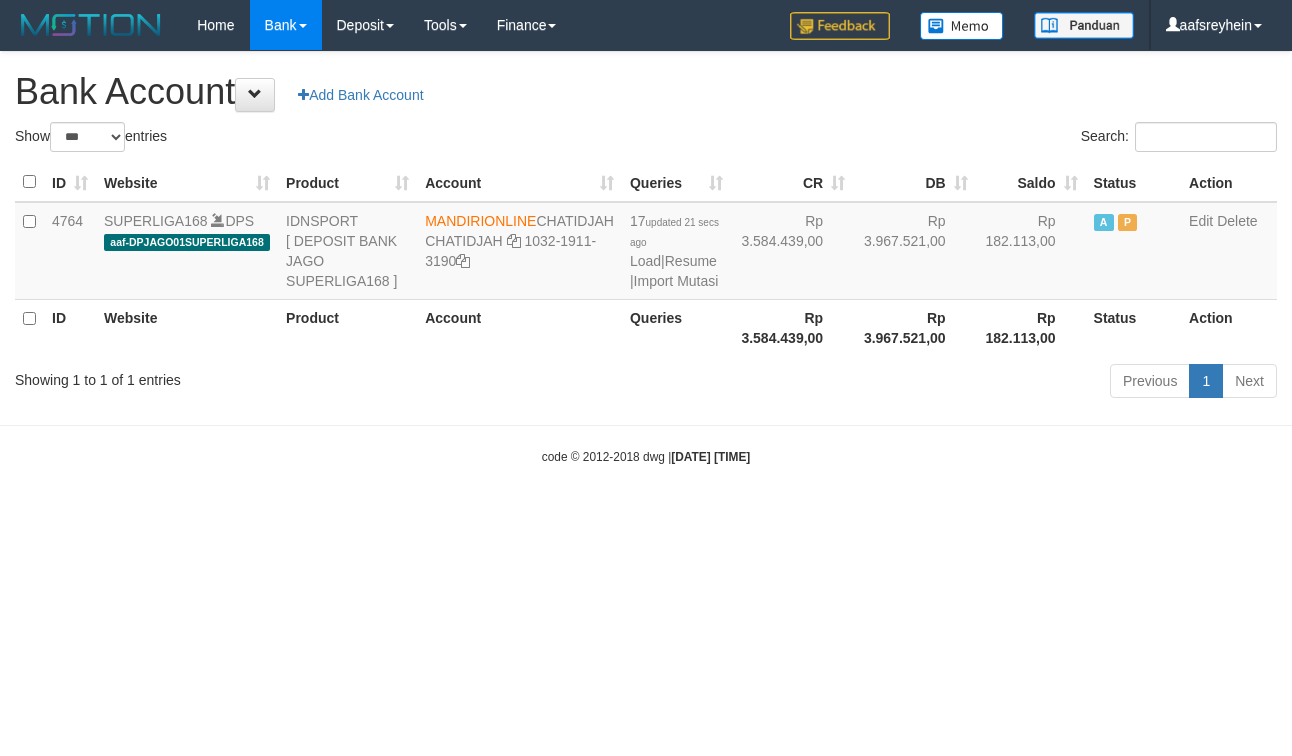 select on "***" 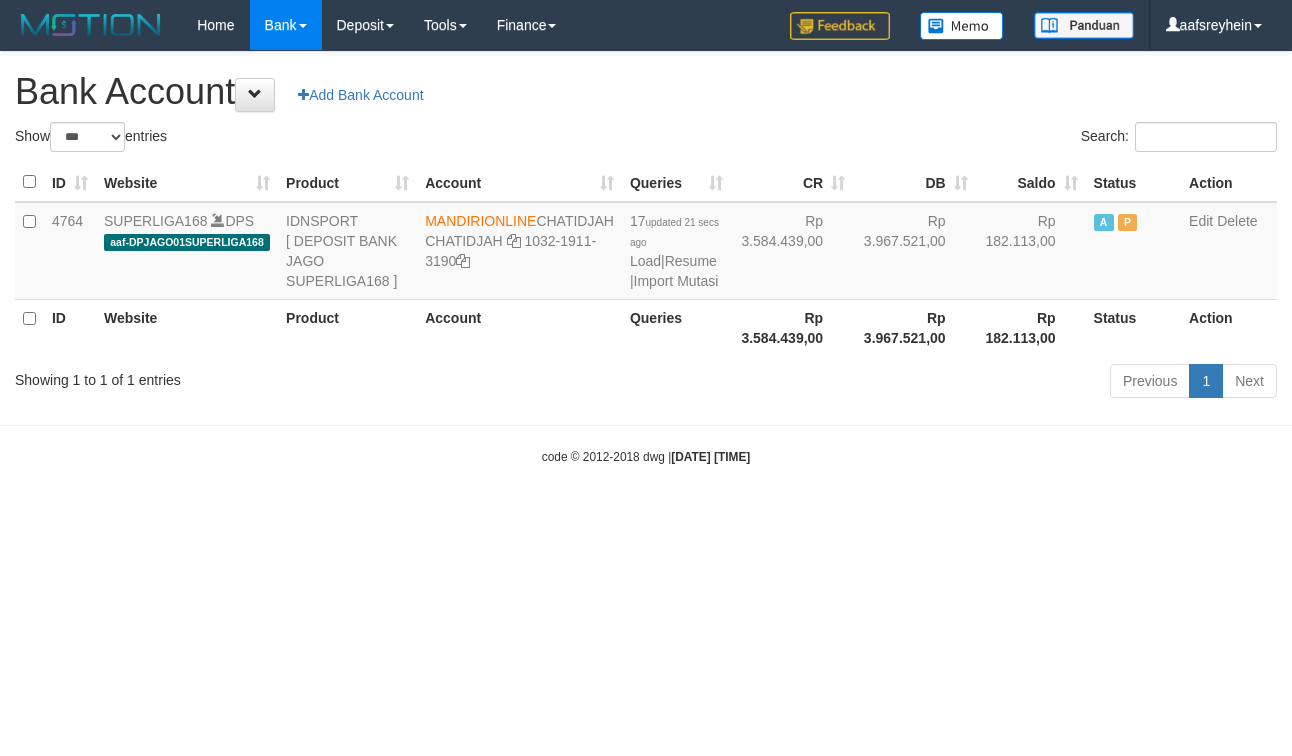 scroll, scrollTop: 0, scrollLeft: 0, axis: both 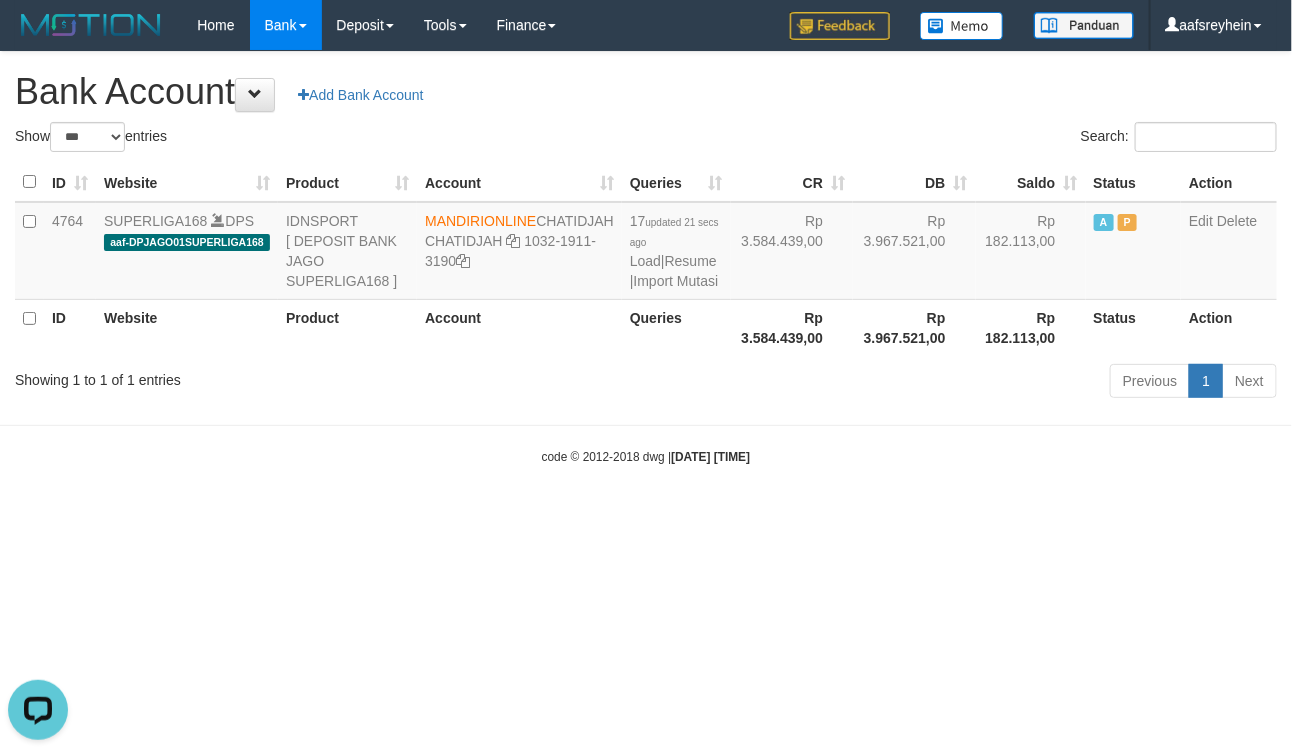 click on "Show  ** ** ** *** ***  entries" at bounding box center (323, 139) 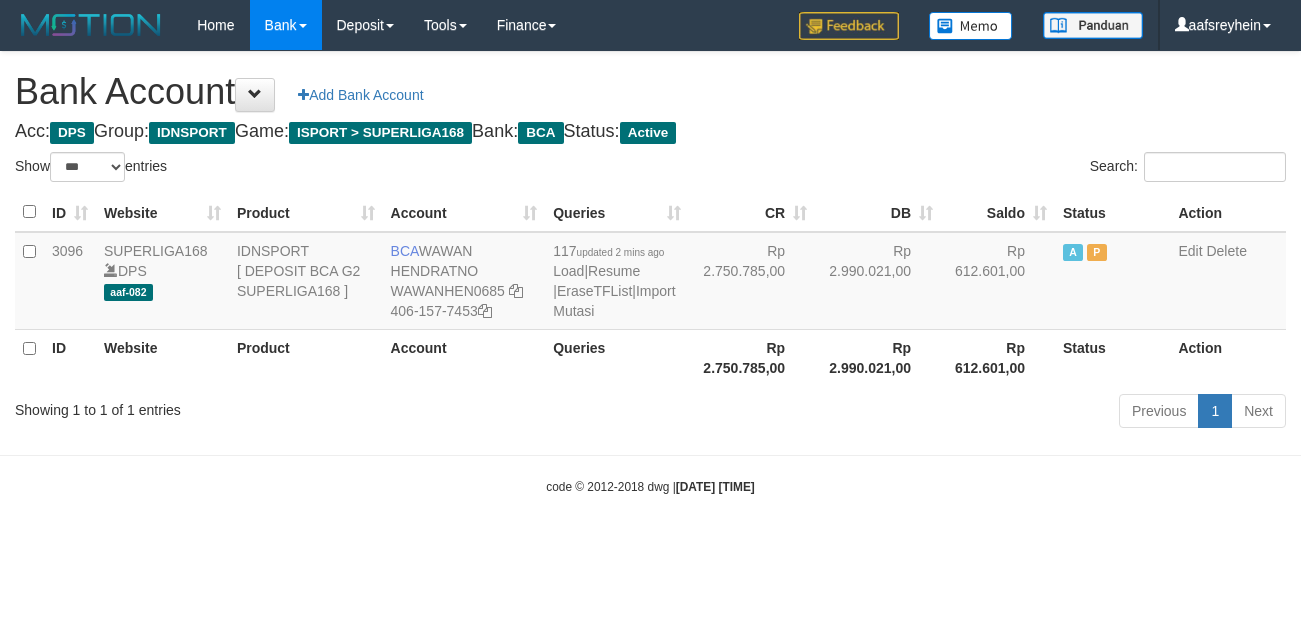 select on "***" 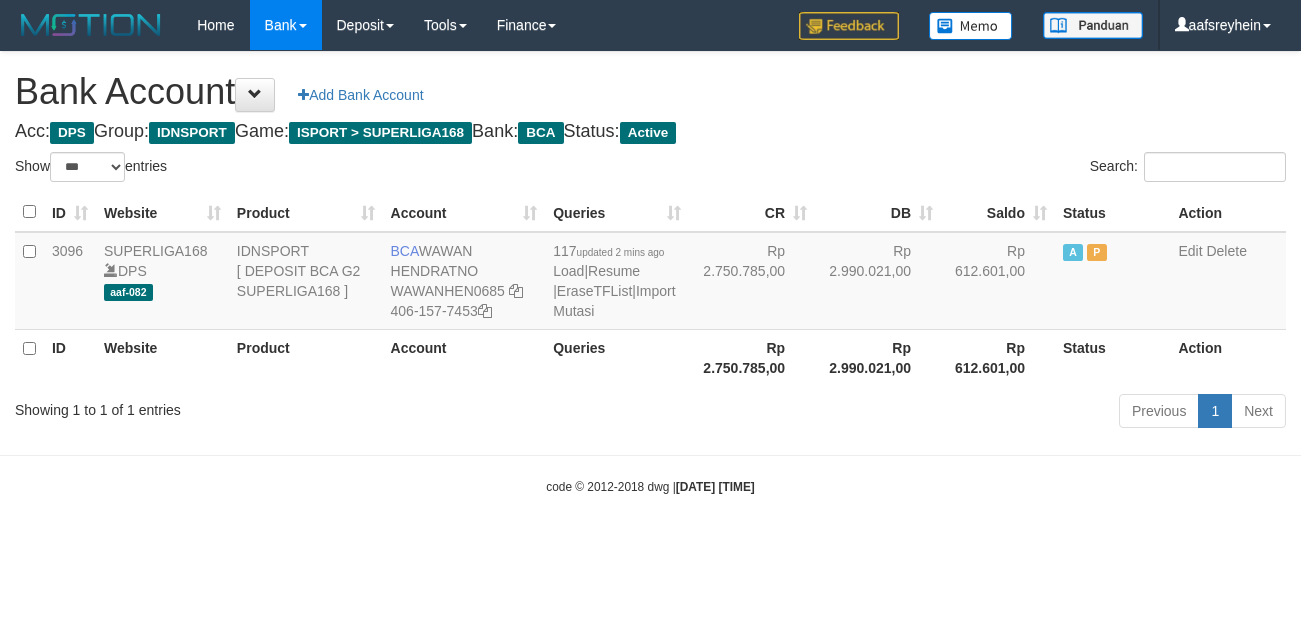 scroll, scrollTop: 0, scrollLeft: 0, axis: both 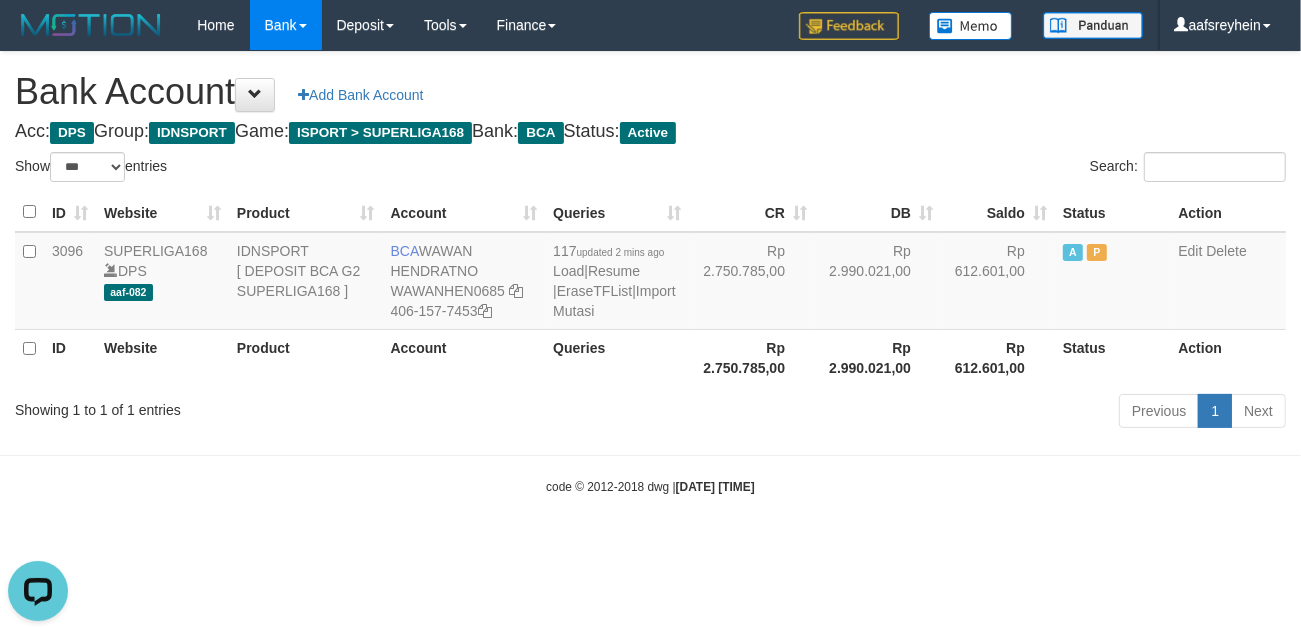 click on "Toggle navigation
Home
Bank
Account List
Load
By Website
Group
[ISPORT]													SUPERLIGA168
By Load Group (DPS)
-" at bounding box center [650, 273] 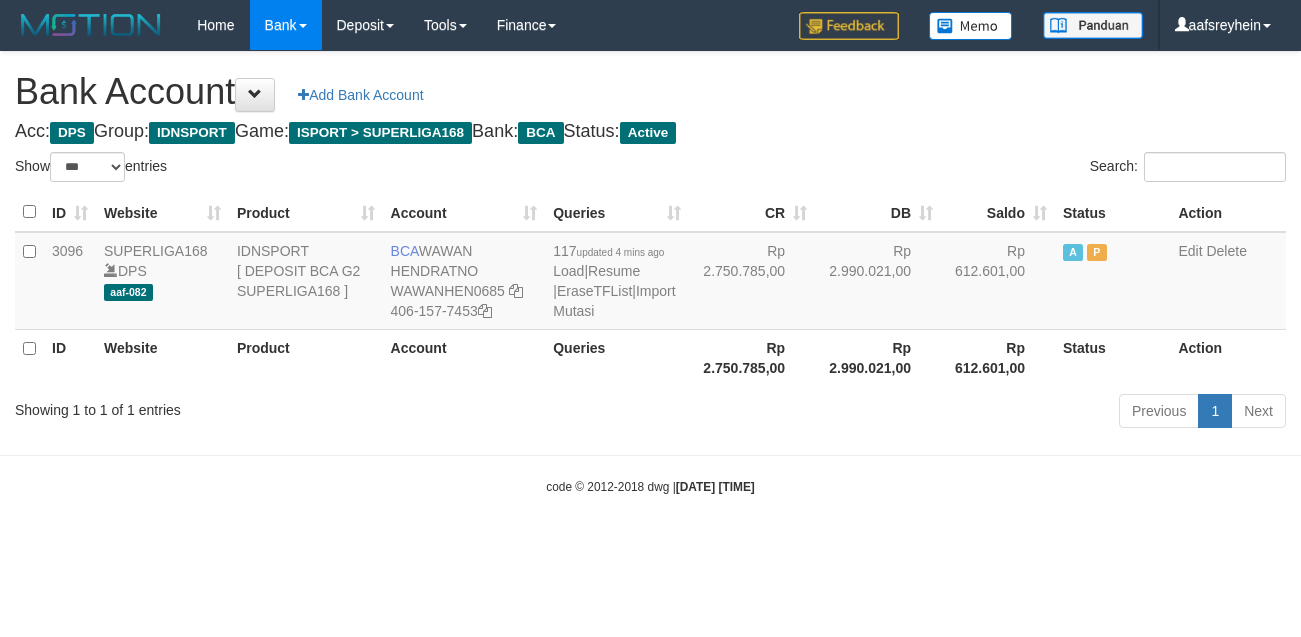 select on "***" 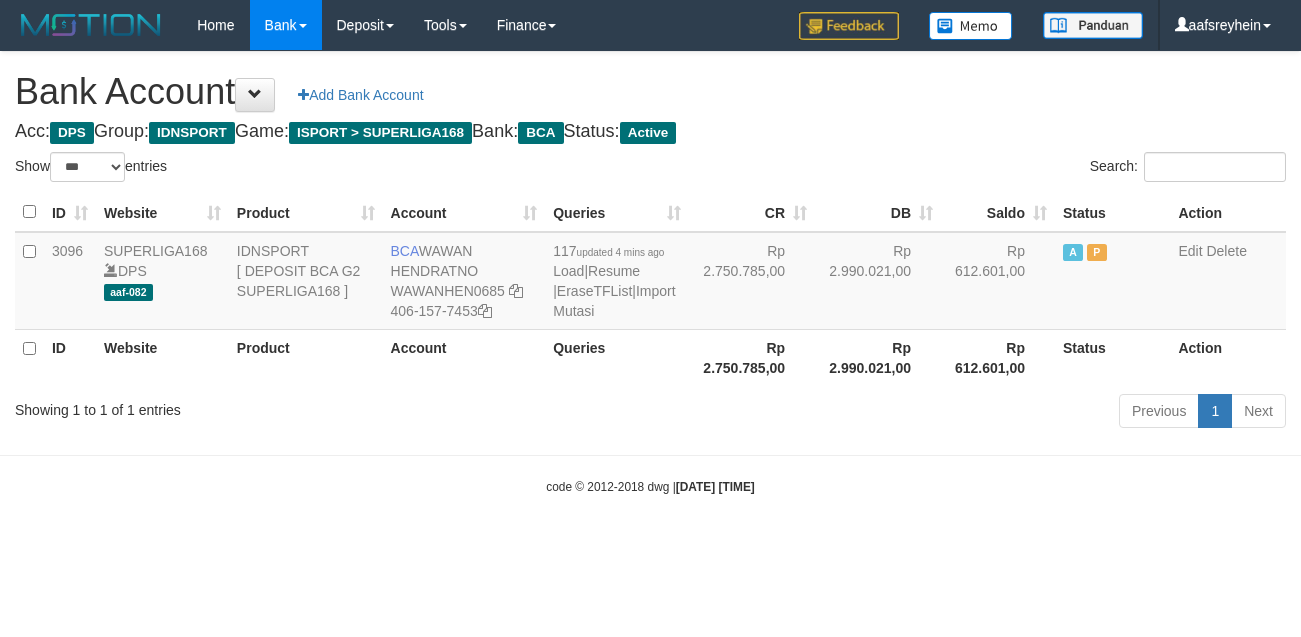 scroll, scrollTop: 0, scrollLeft: 0, axis: both 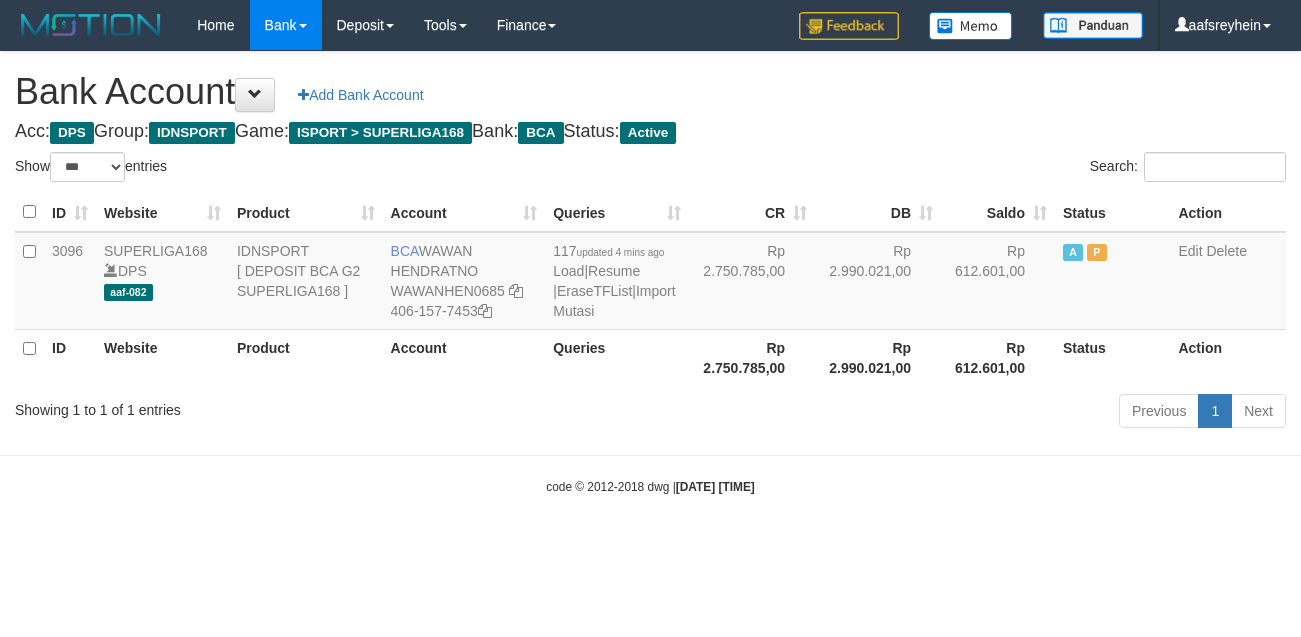 select on "***" 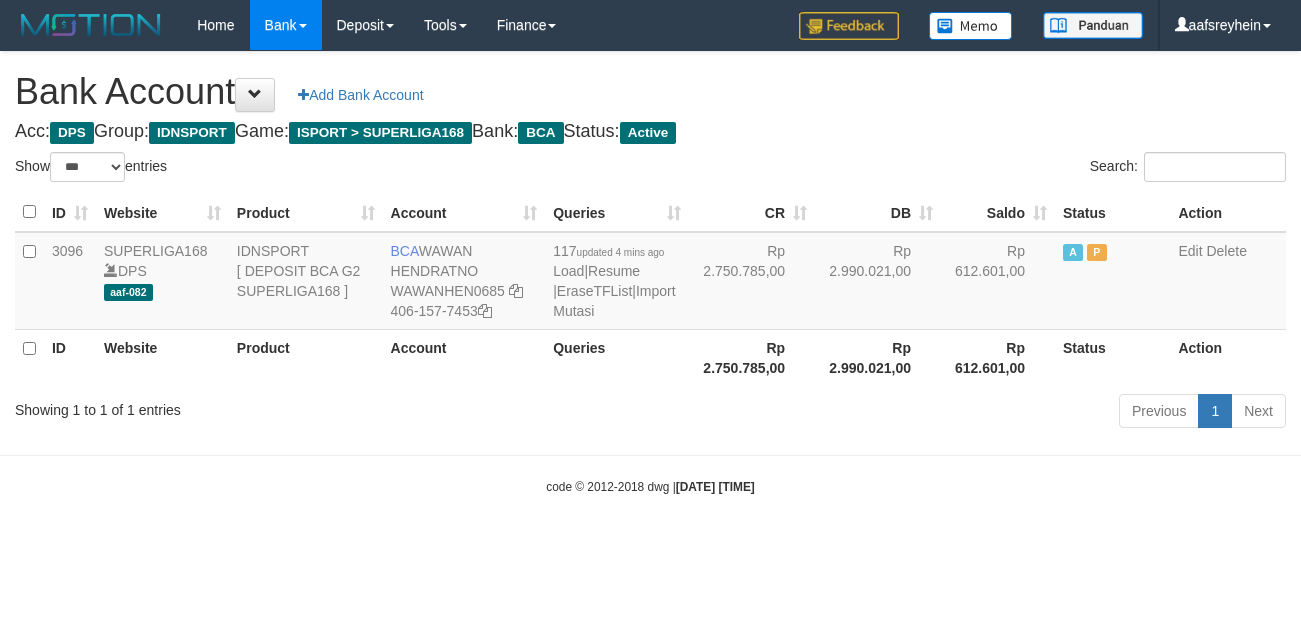 scroll, scrollTop: 0, scrollLeft: 0, axis: both 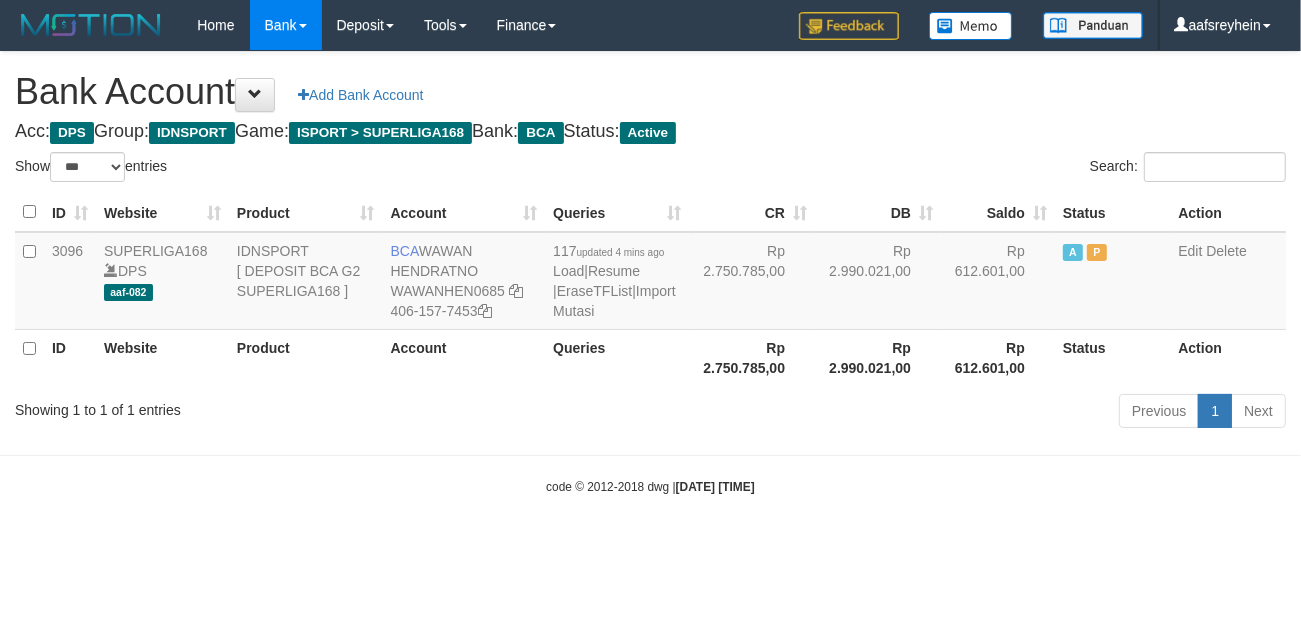 click on "Toggle navigation
Home
Bank
Account List
Load
By Website
Group
[ISPORT]													SUPERLIGA168
By Load Group (DPS)
-" at bounding box center (650, 273) 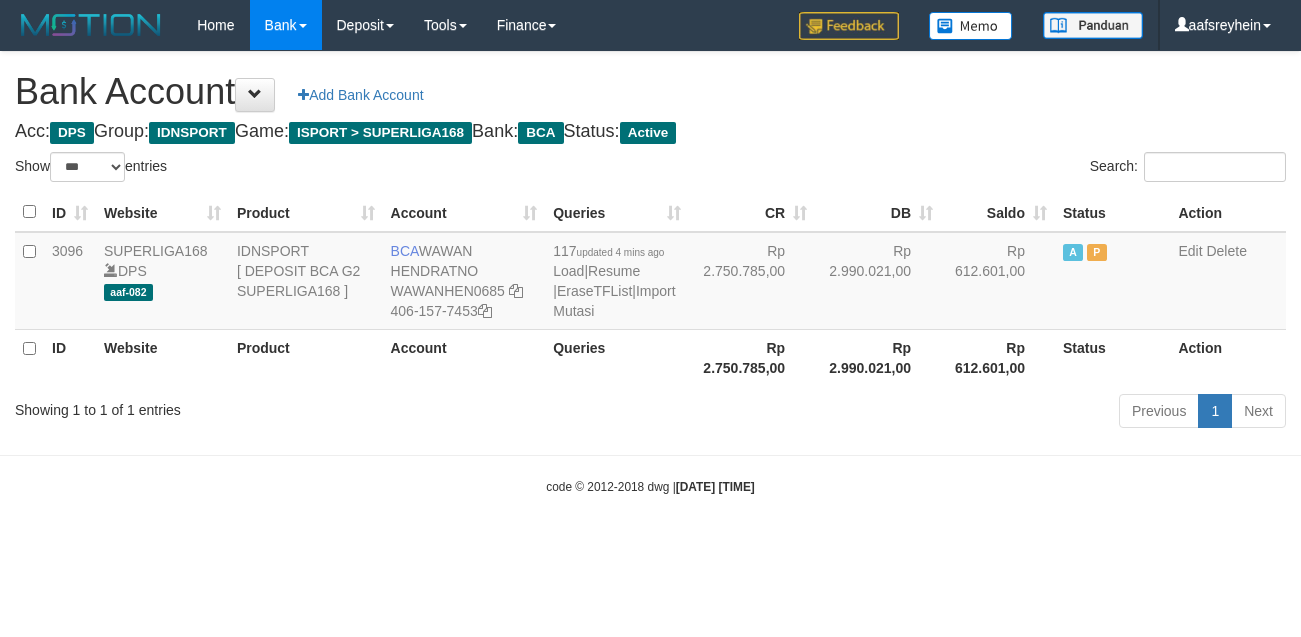 select on "***" 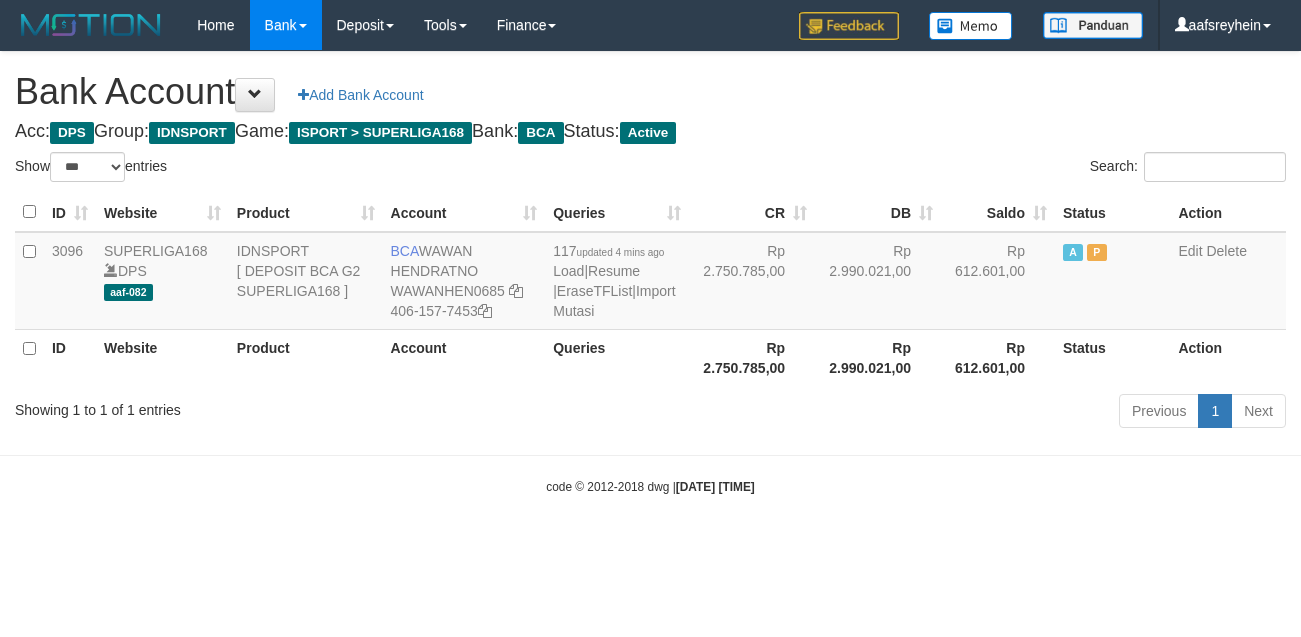 scroll, scrollTop: 0, scrollLeft: 0, axis: both 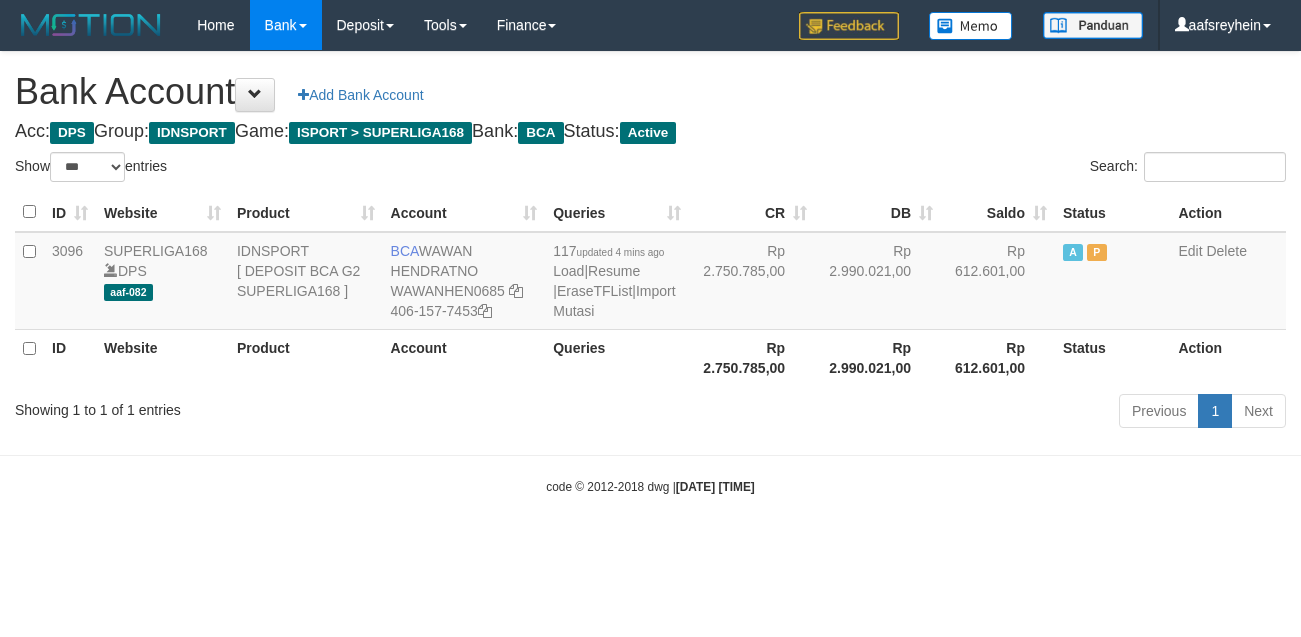 select on "***" 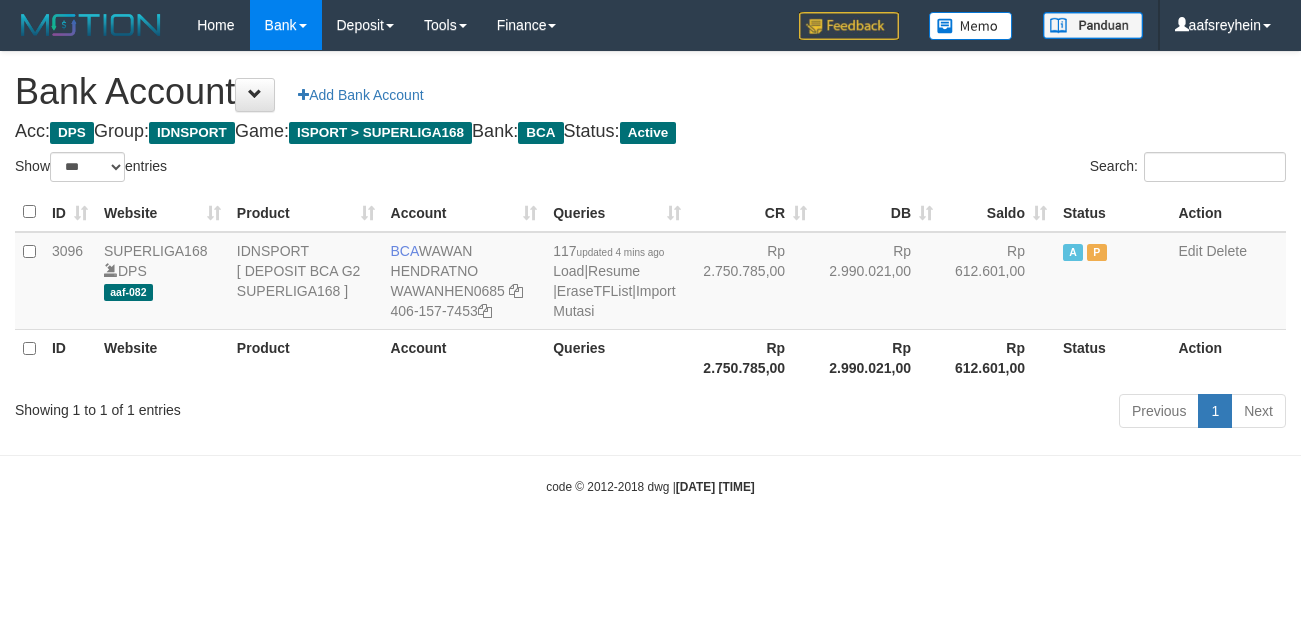 scroll, scrollTop: 0, scrollLeft: 0, axis: both 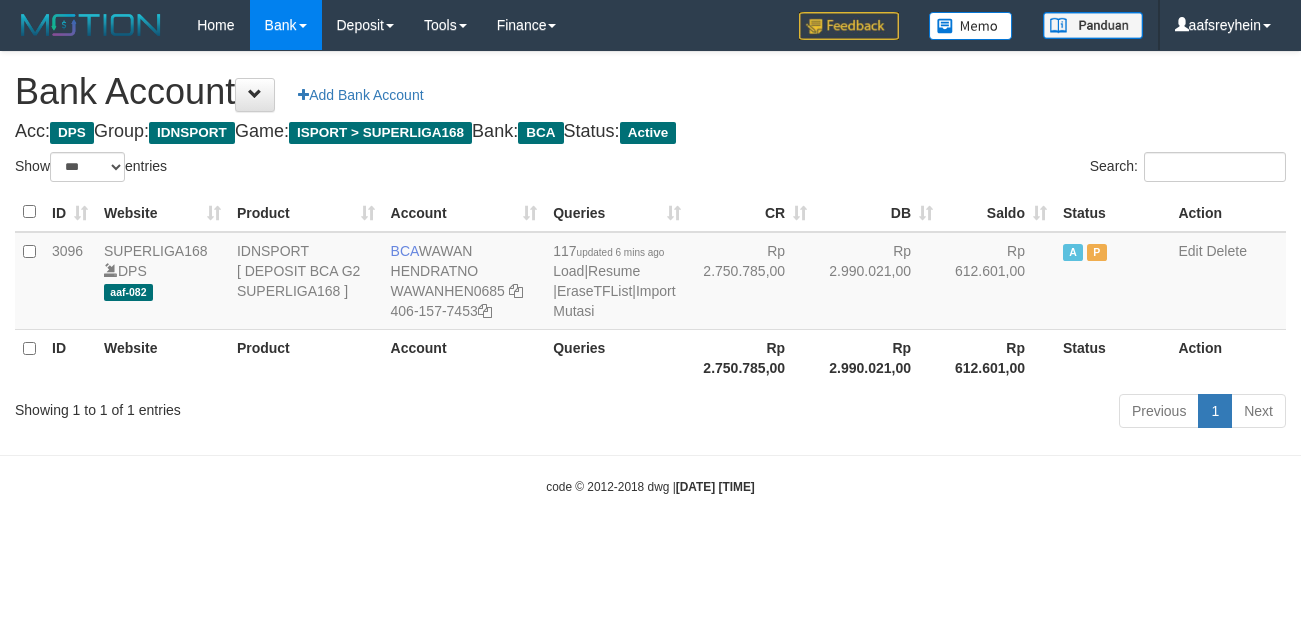 select on "***" 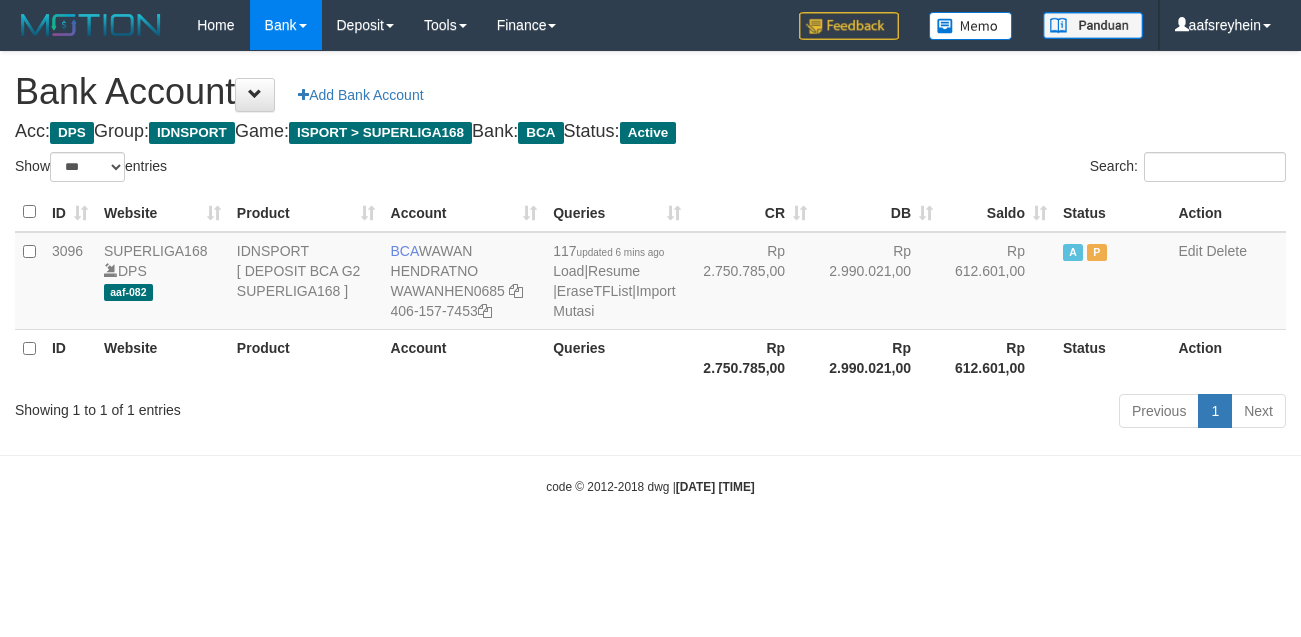 scroll, scrollTop: 0, scrollLeft: 0, axis: both 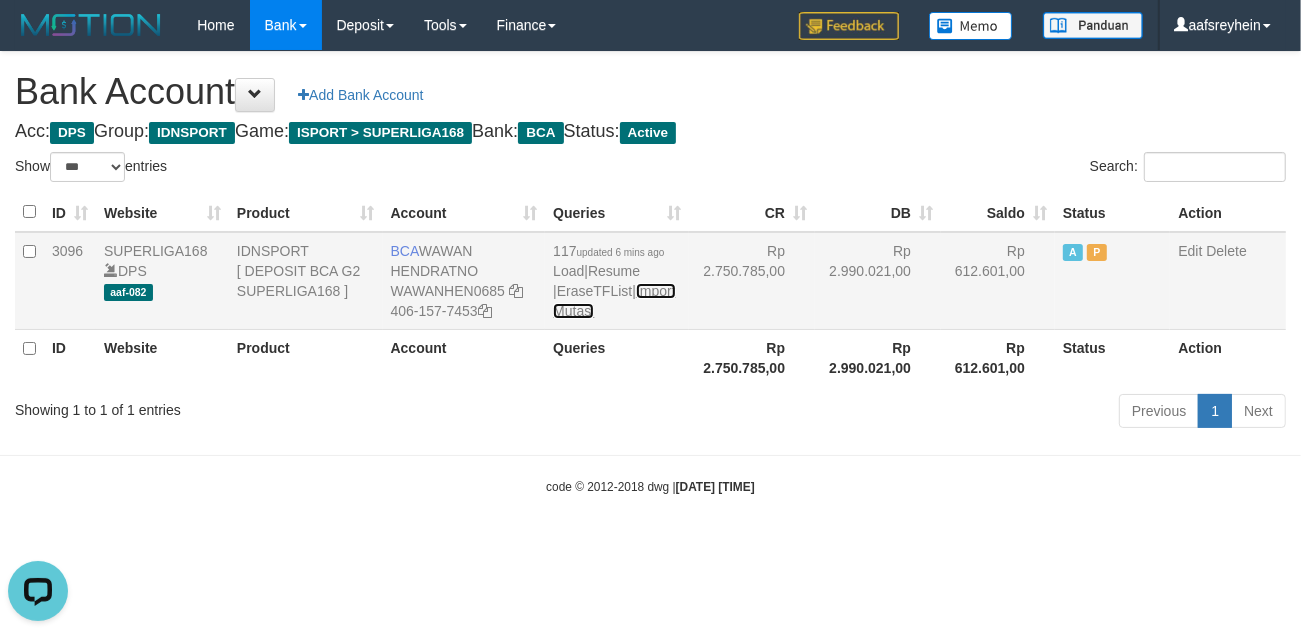 click on "Import Mutasi" at bounding box center [614, 301] 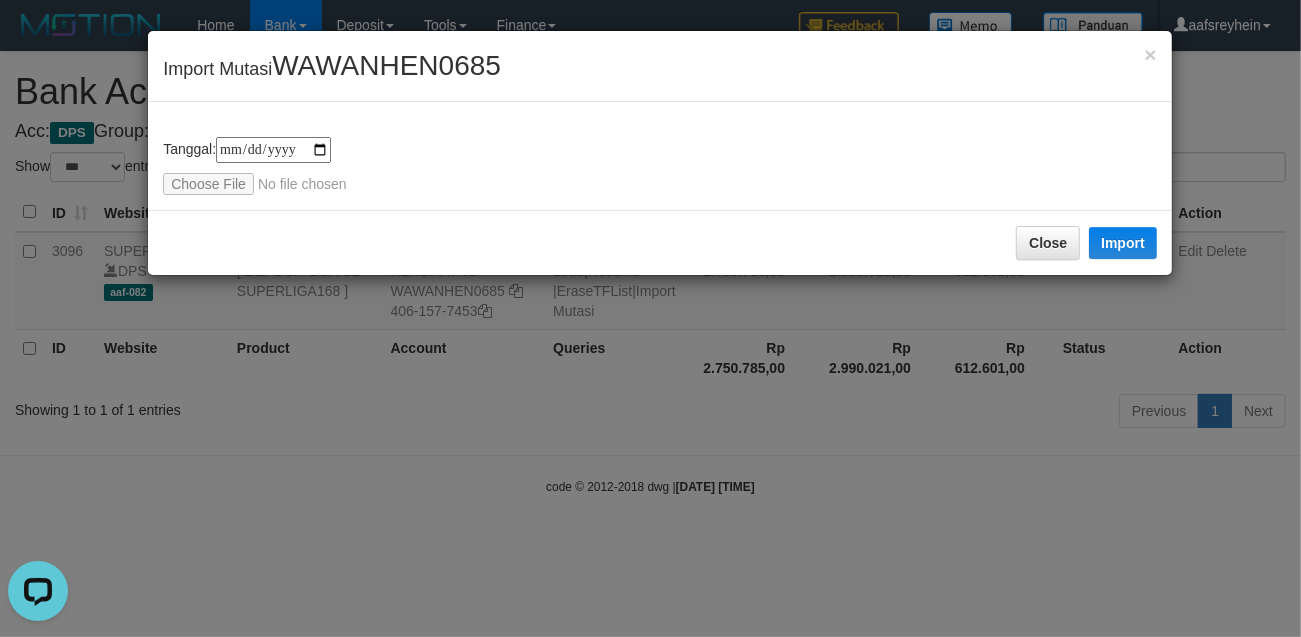 type on "**********" 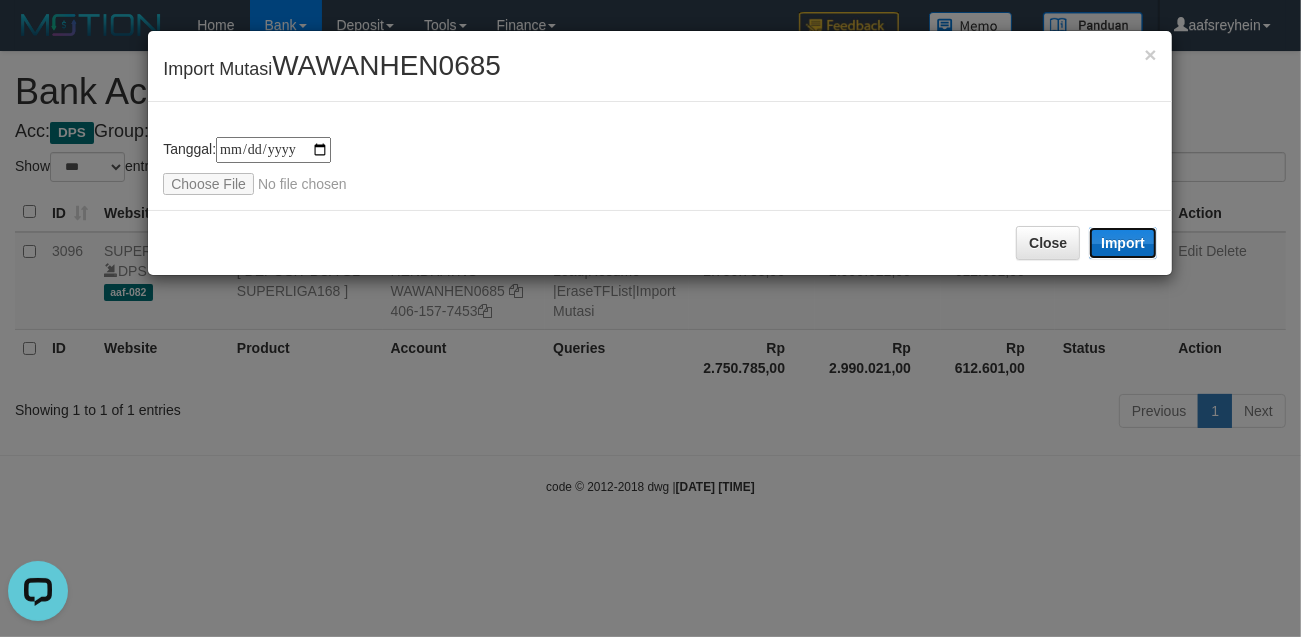 click on "Import" at bounding box center [1123, 243] 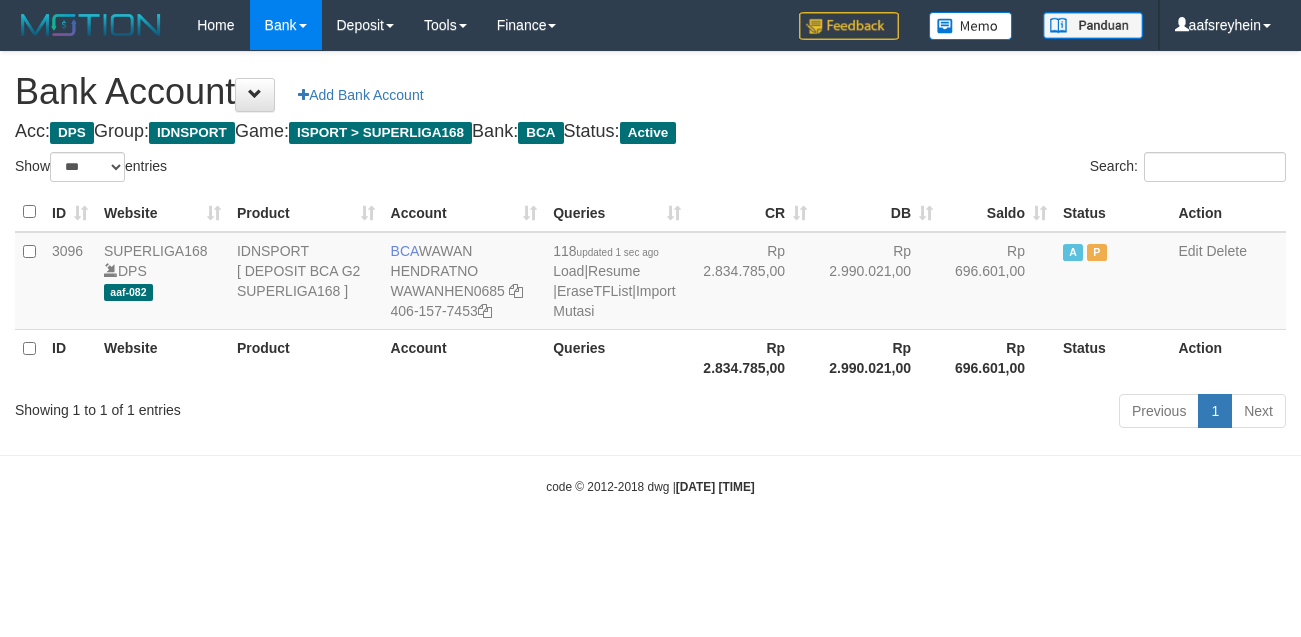 select on "***" 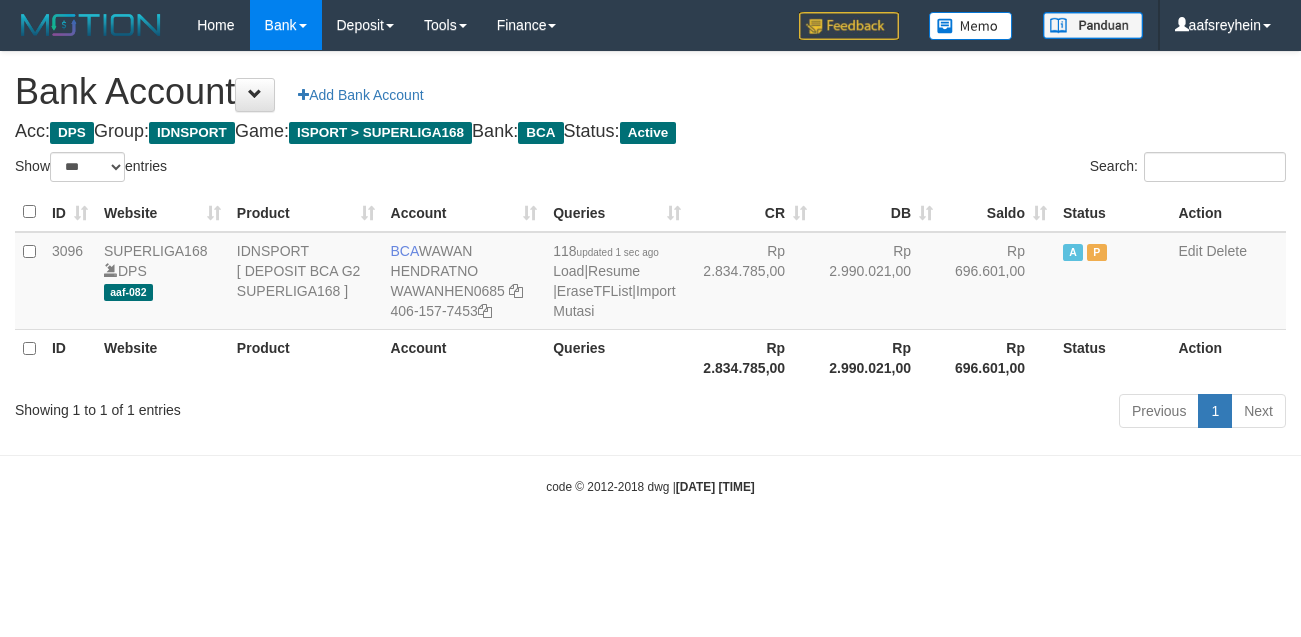 scroll, scrollTop: 0, scrollLeft: 0, axis: both 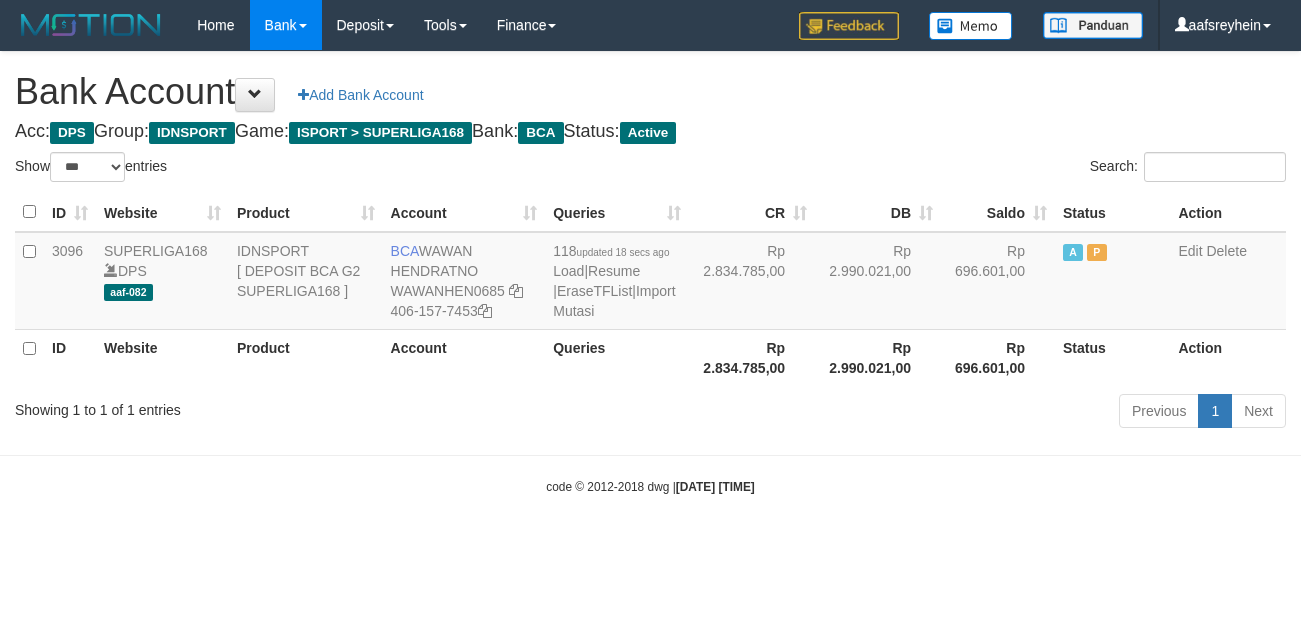 select on "***" 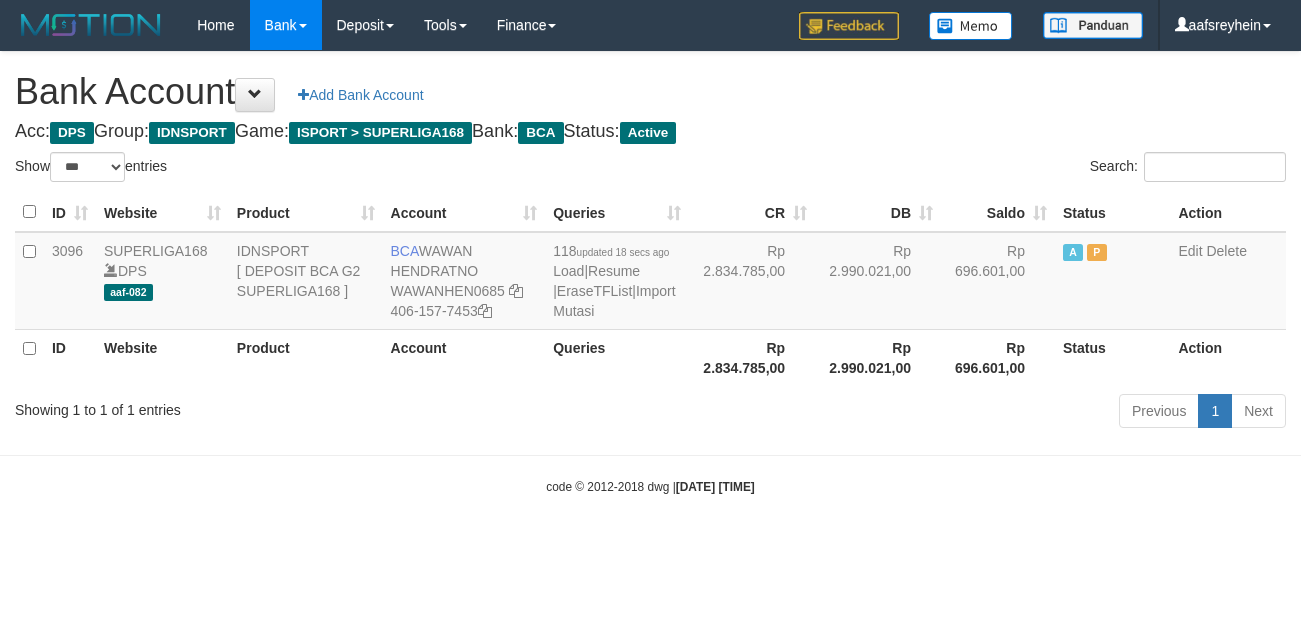 scroll, scrollTop: 0, scrollLeft: 0, axis: both 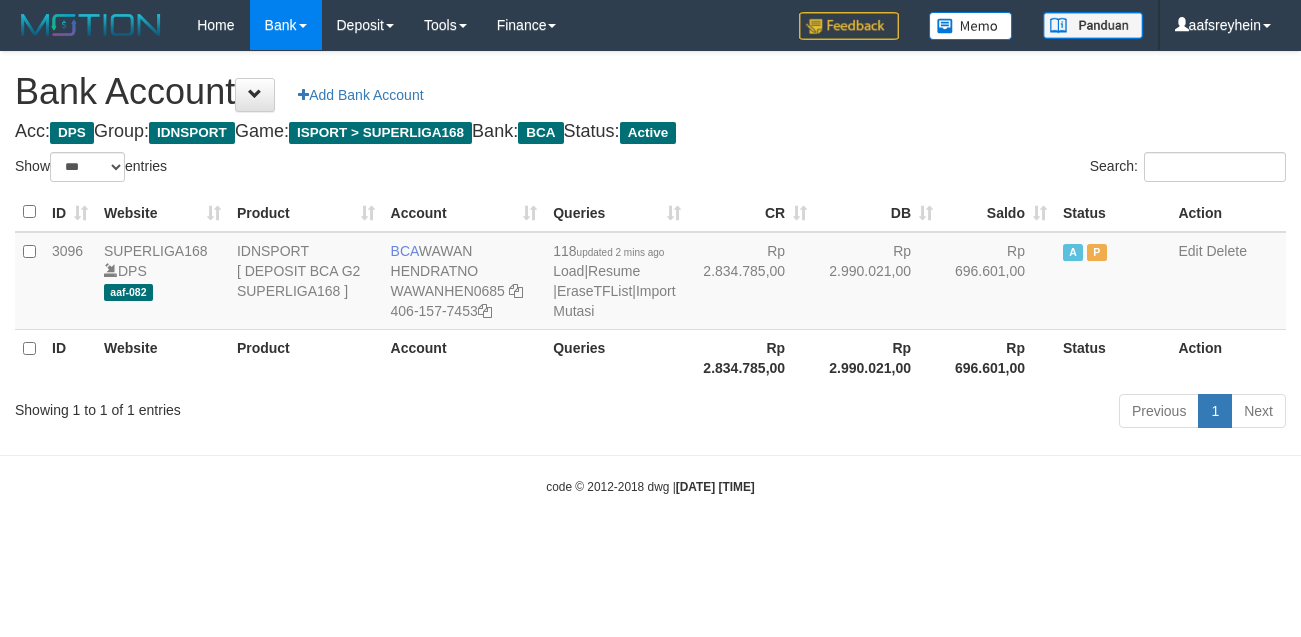 select on "***" 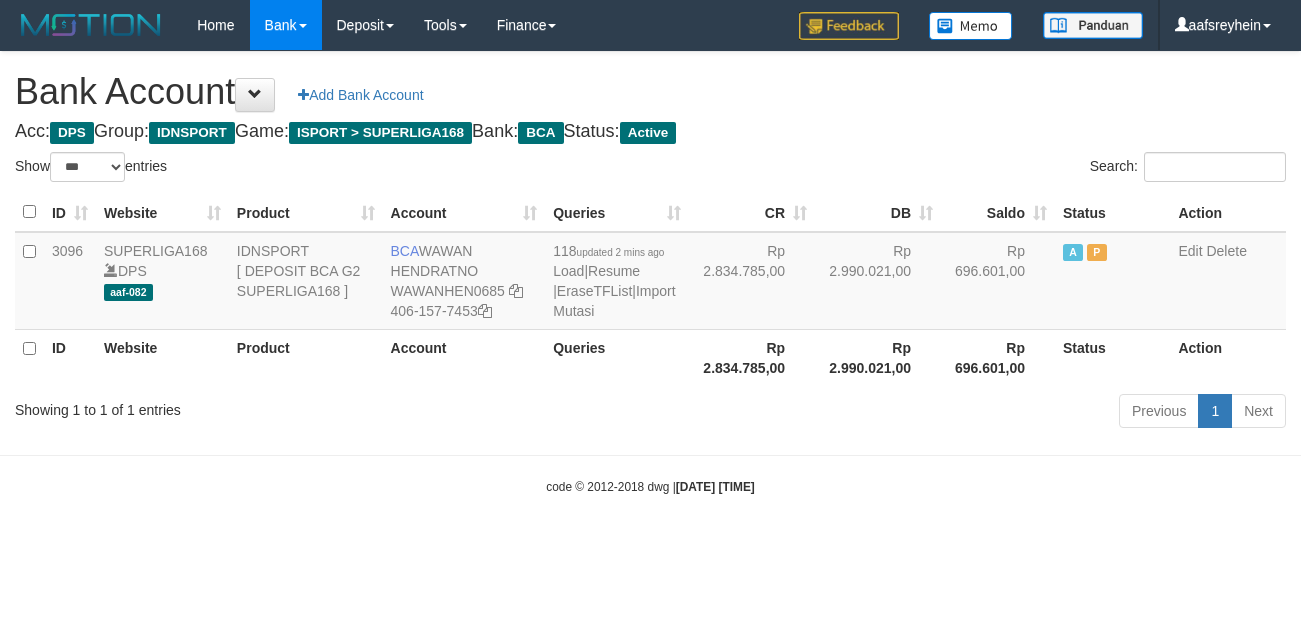 scroll, scrollTop: 0, scrollLeft: 0, axis: both 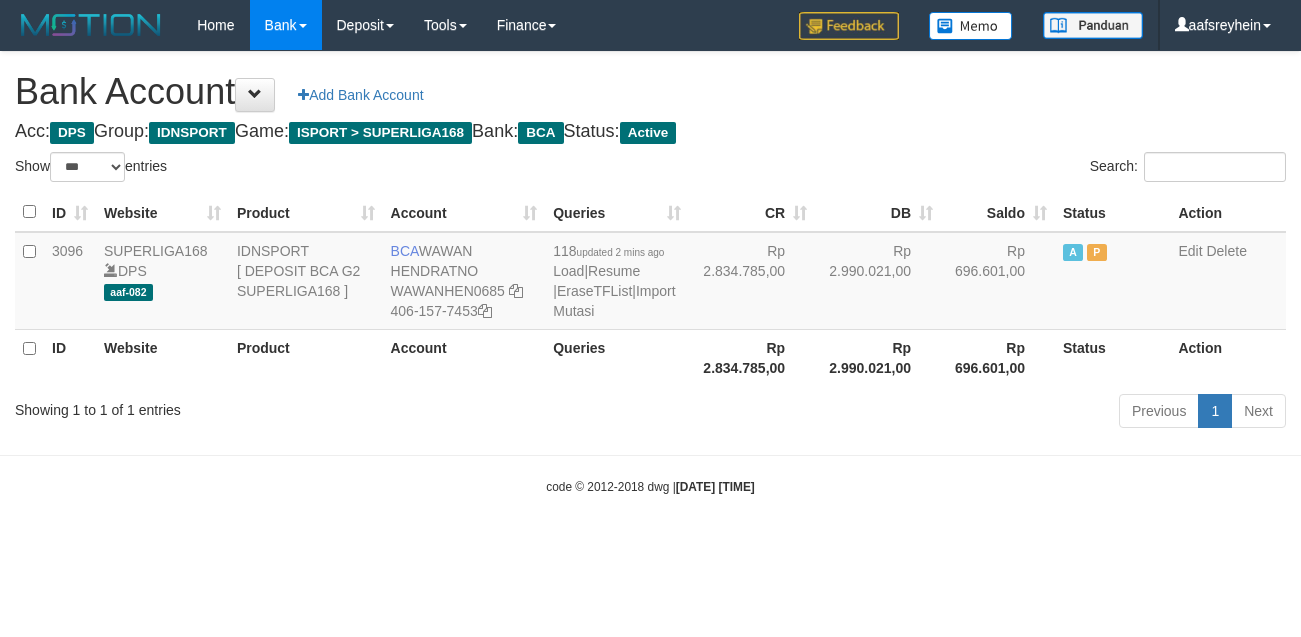 select on "***" 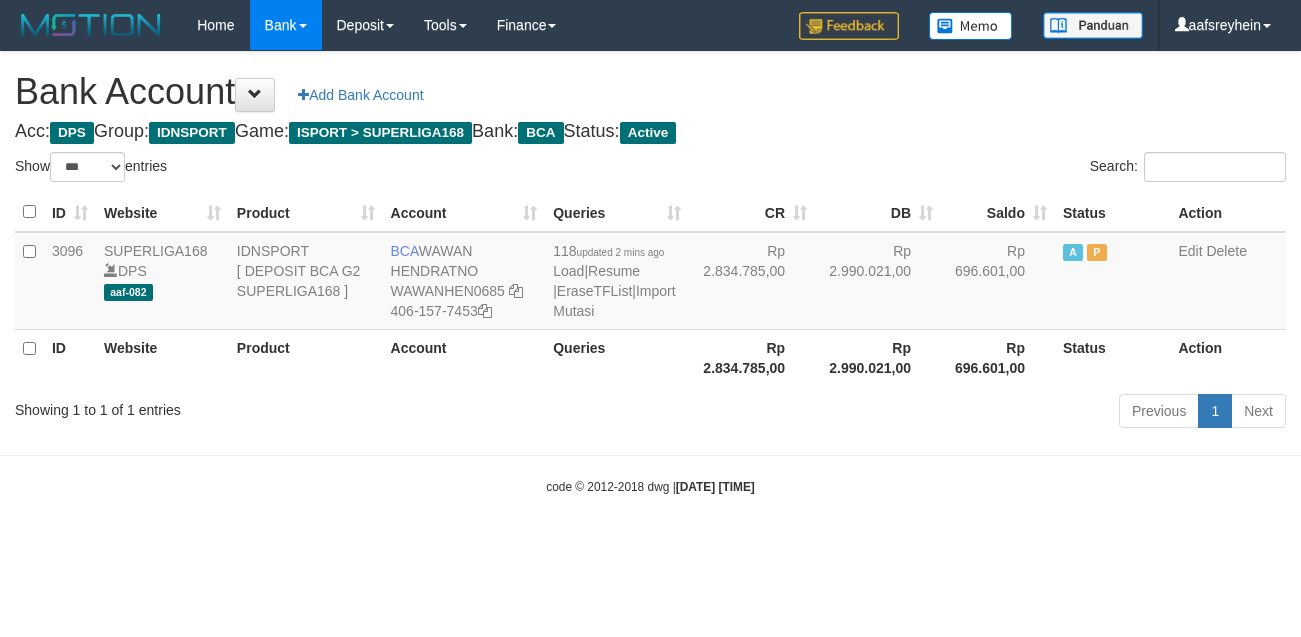 scroll, scrollTop: 0, scrollLeft: 0, axis: both 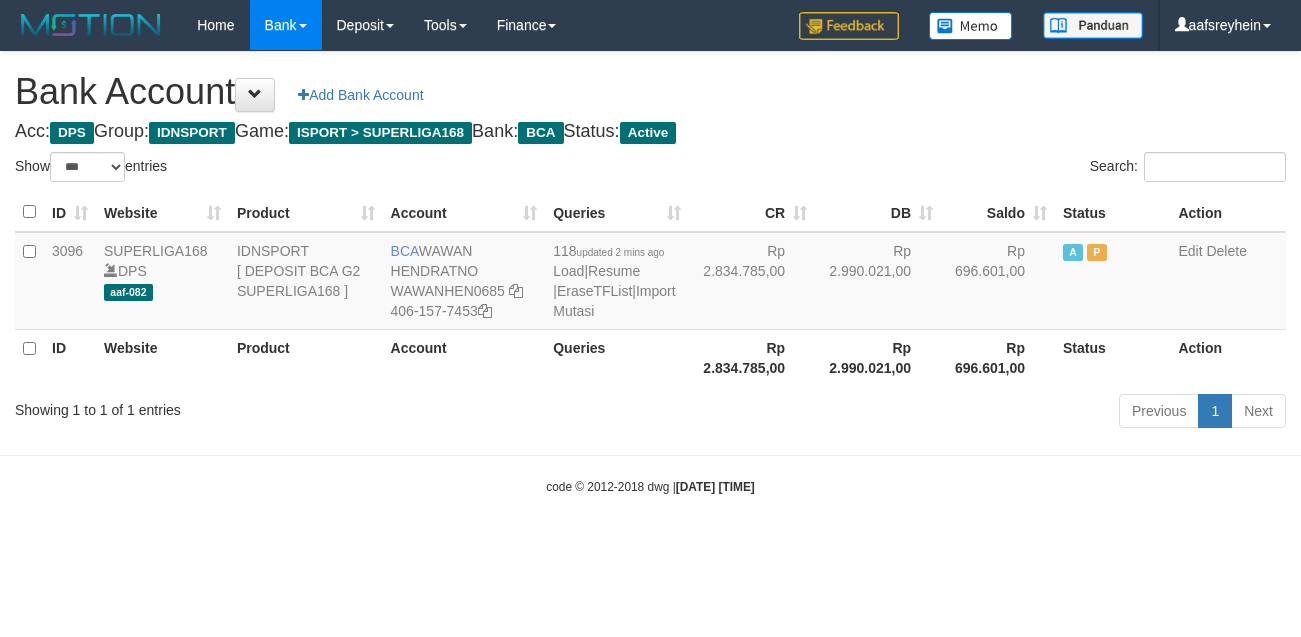 select on "***" 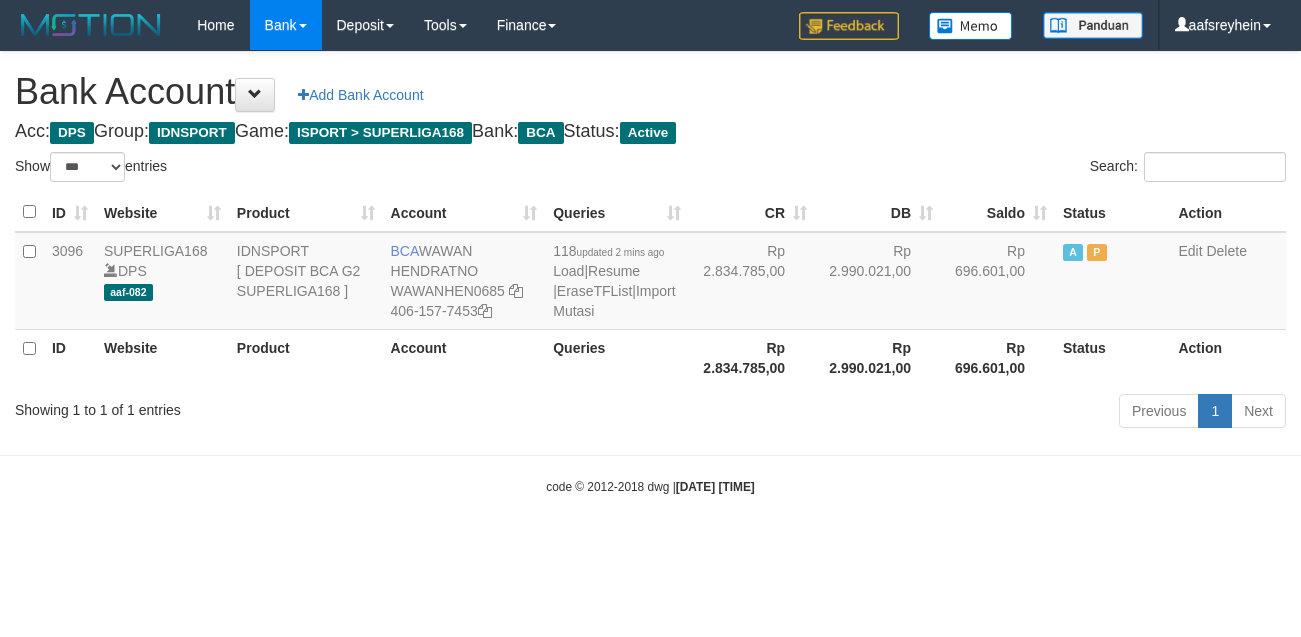 scroll, scrollTop: 0, scrollLeft: 0, axis: both 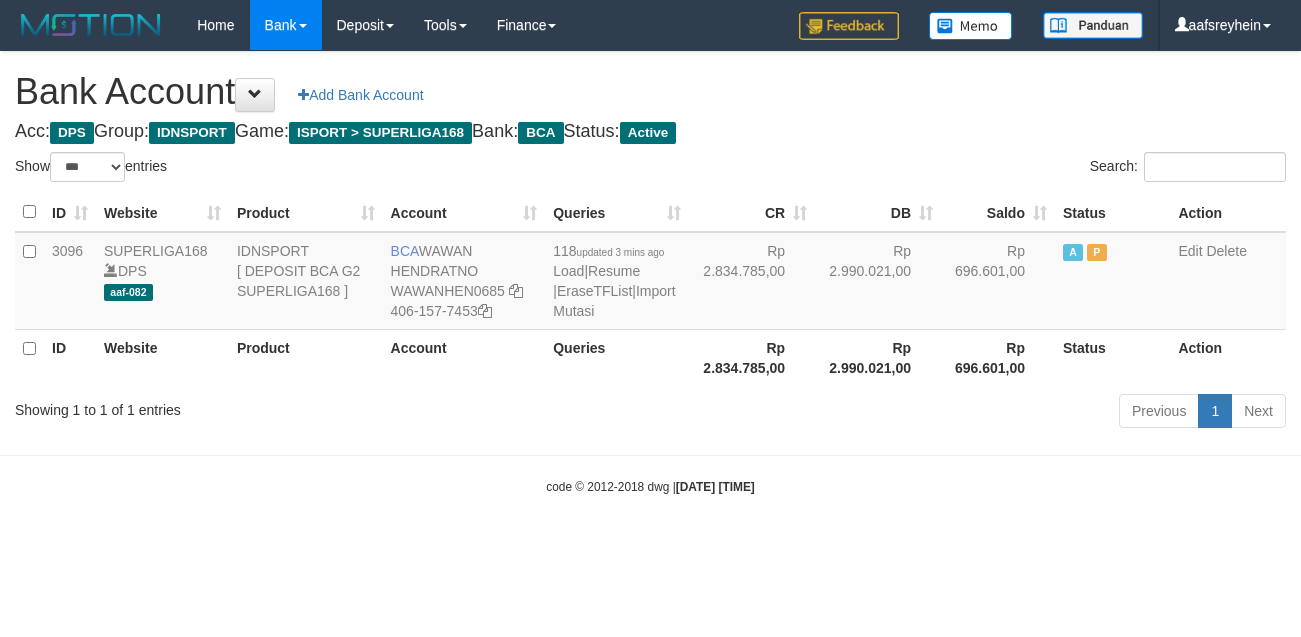 select on "***" 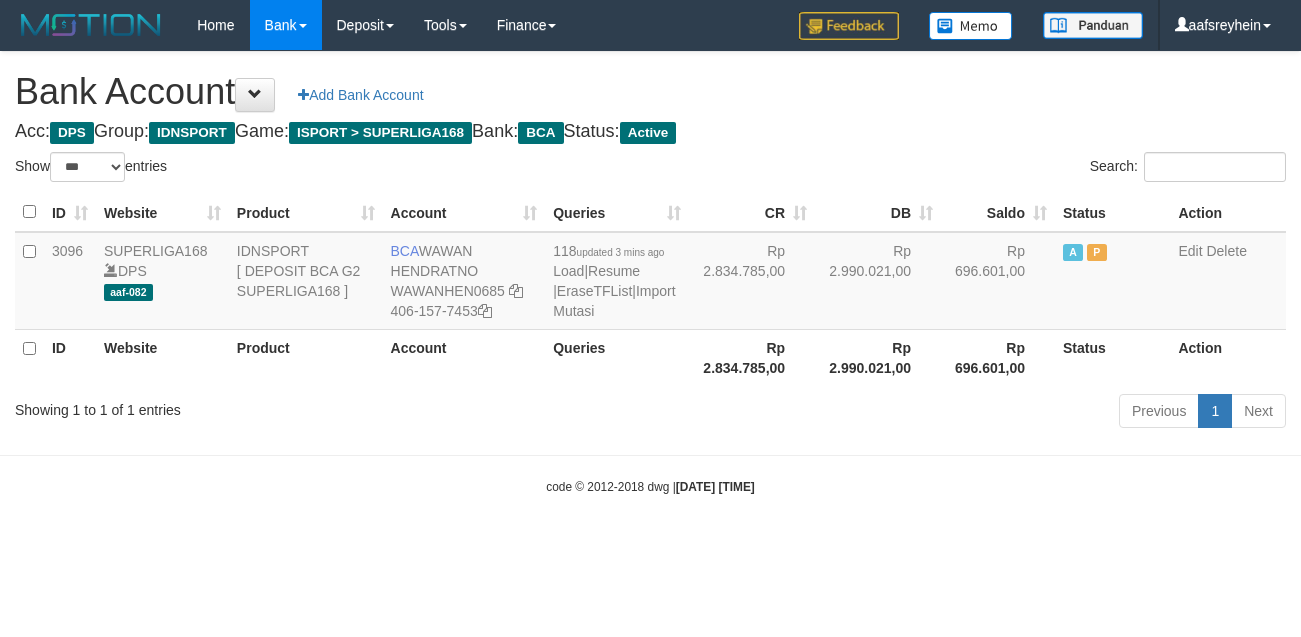 scroll, scrollTop: 0, scrollLeft: 0, axis: both 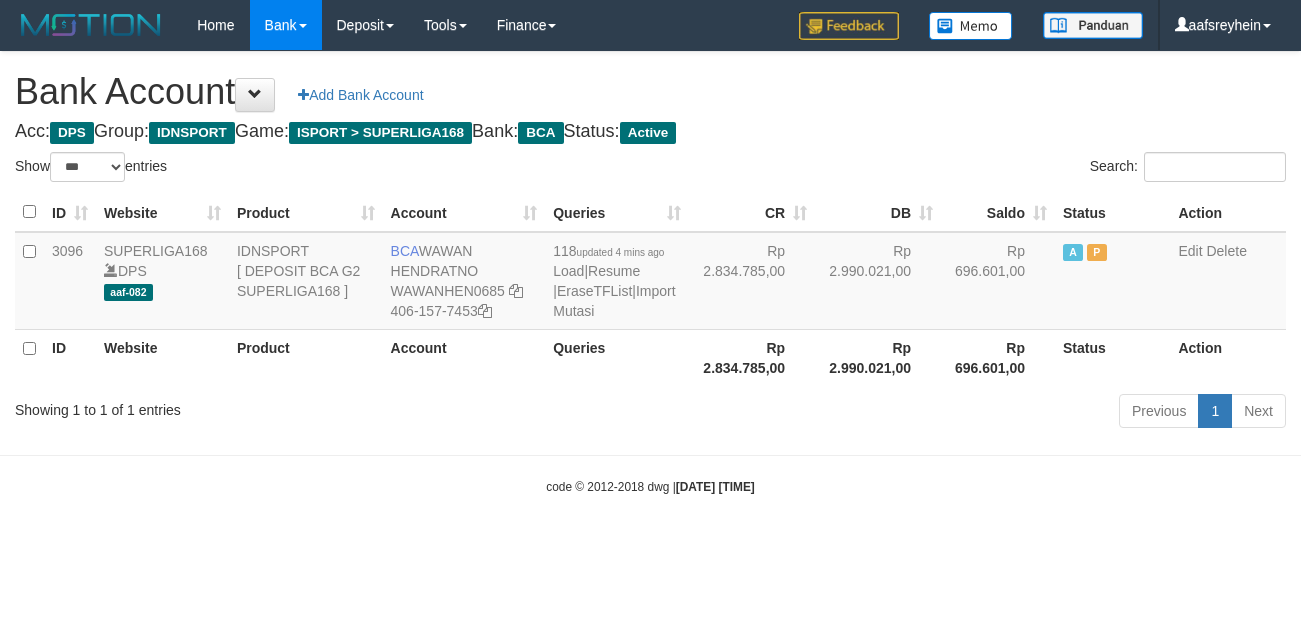 select on "***" 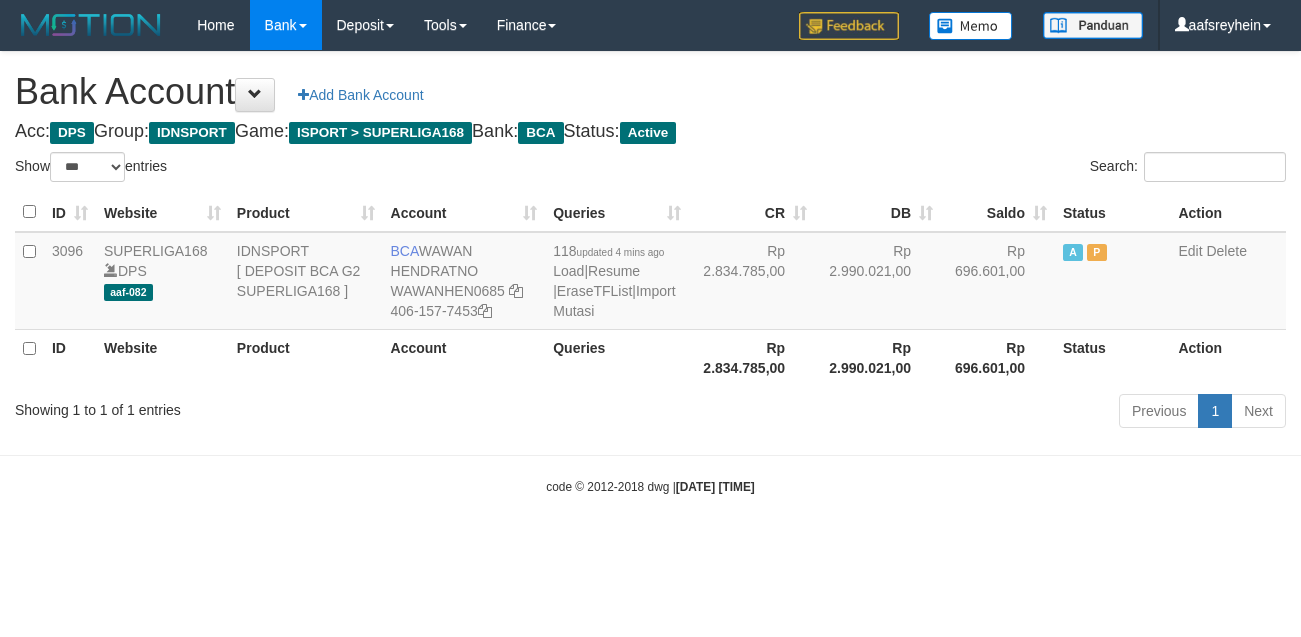 scroll, scrollTop: 0, scrollLeft: 0, axis: both 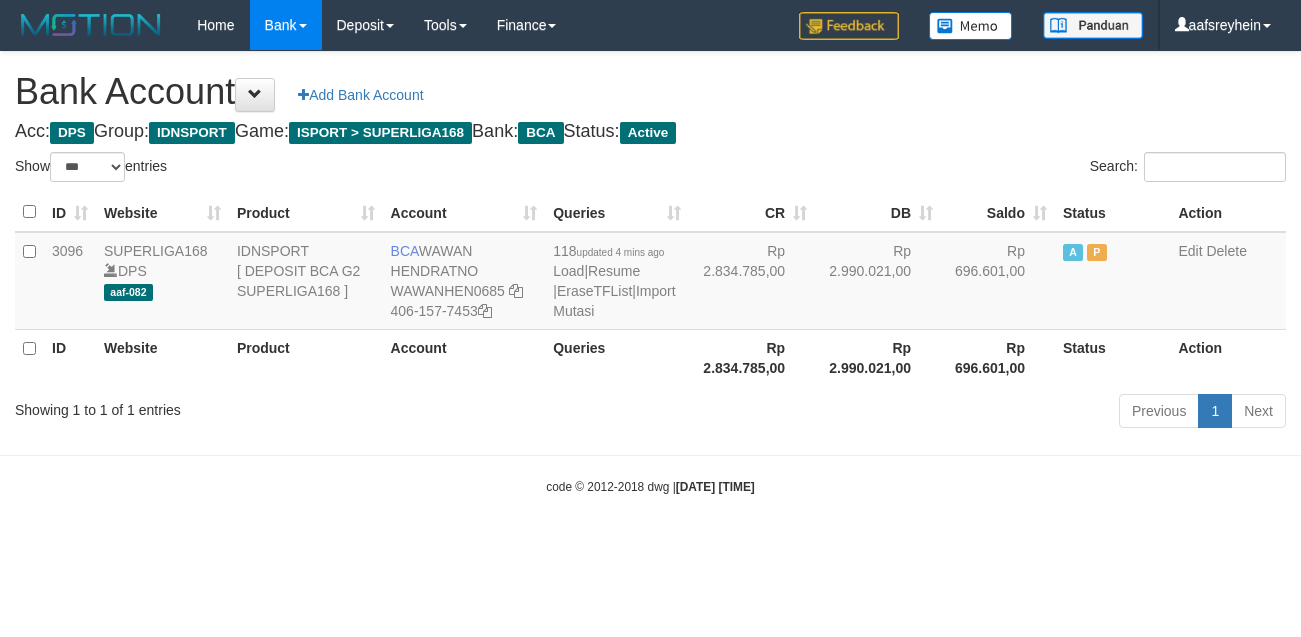 select on "***" 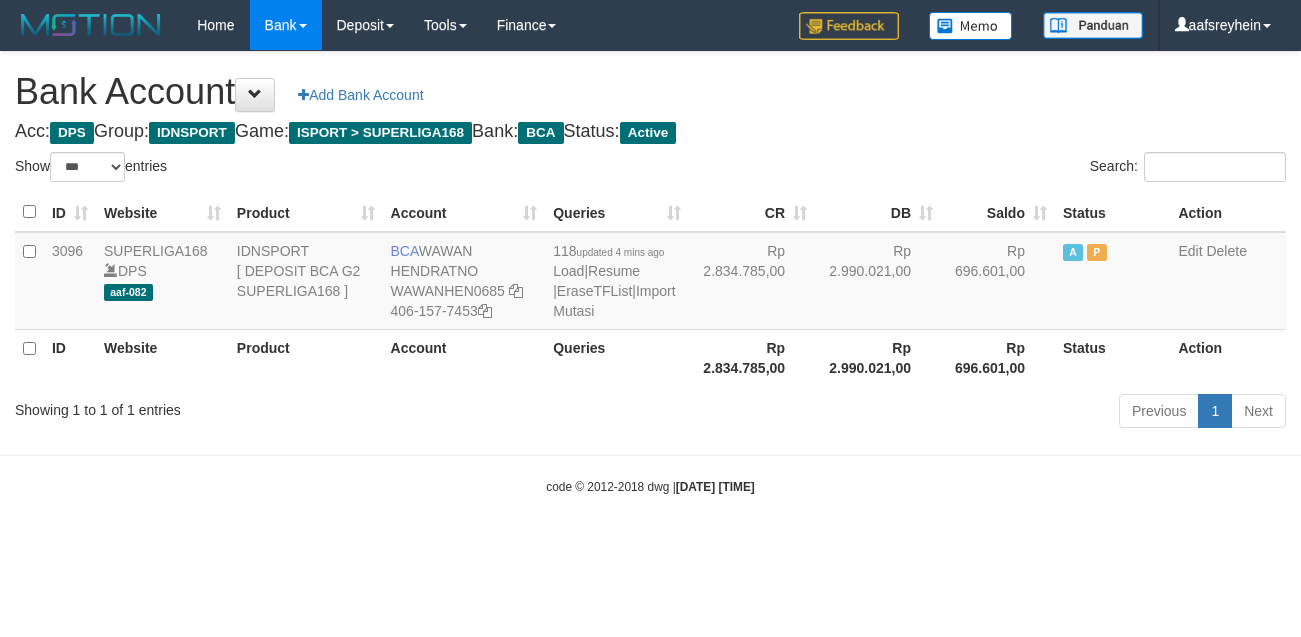 scroll, scrollTop: 0, scrollLeft: 0, axis: both 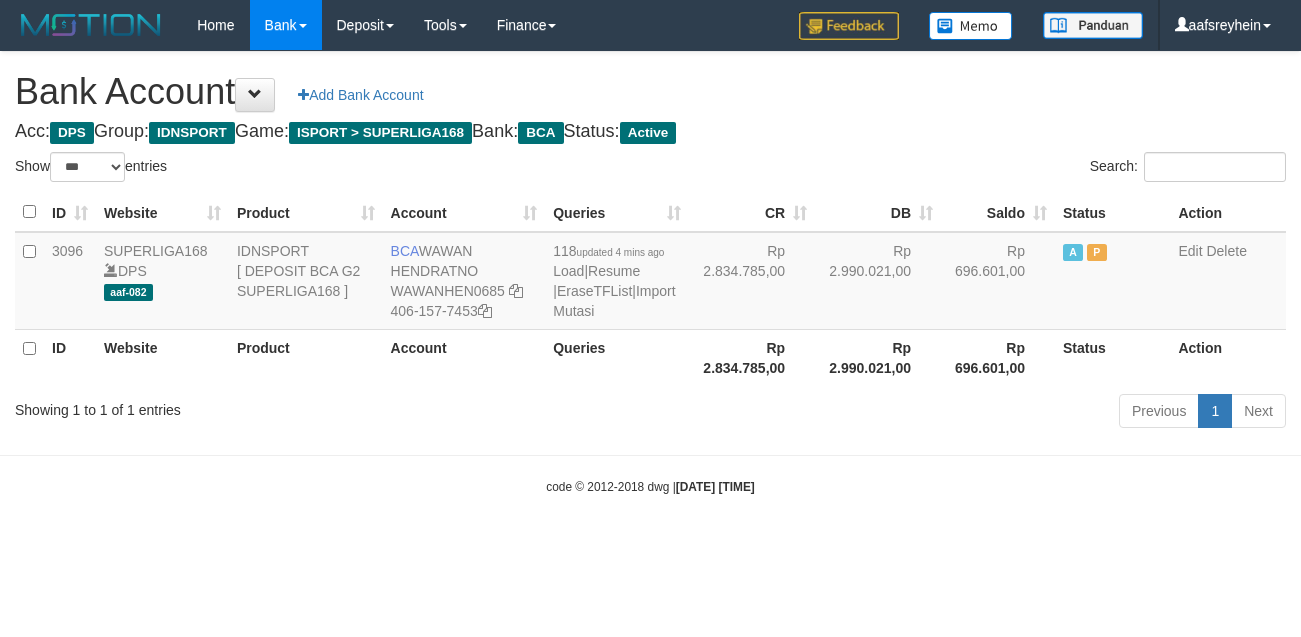select on "***" 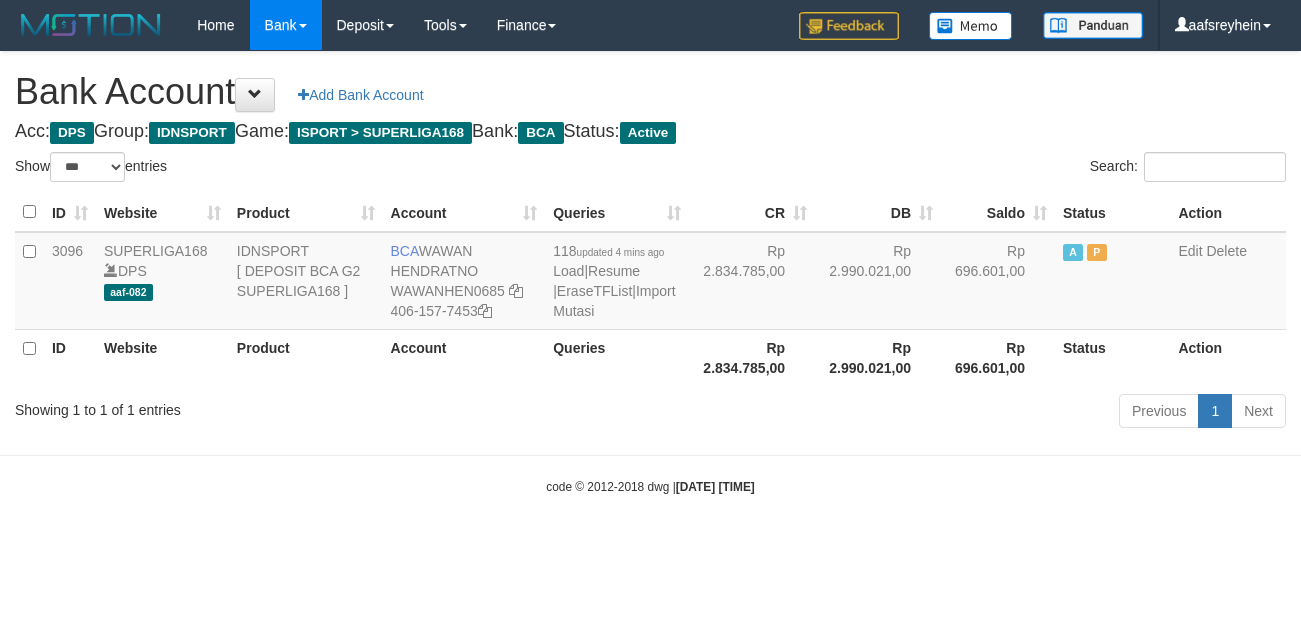 scroll, scrollTop: 0, scrollLeft: 0, axis: both 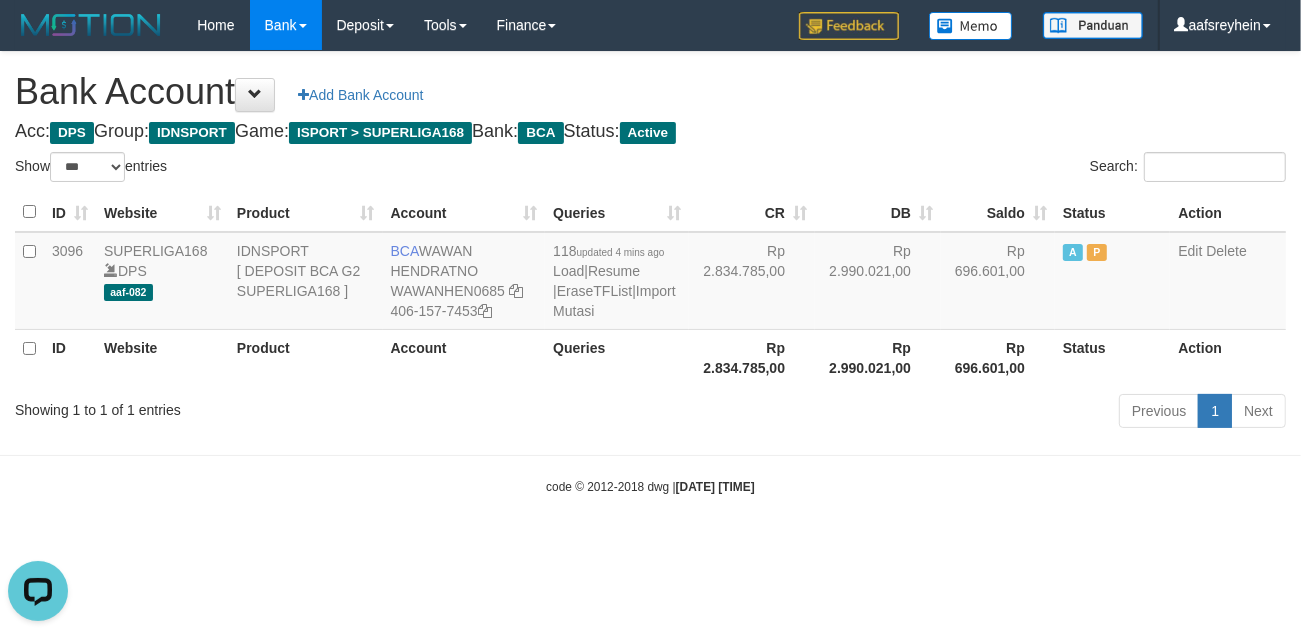 click on "Toggle navigation
Home
Bank
Account List
Load
By Website
Group
[ISPORT]													SUPERLIGA168
By Load Group (DPS)
-" at bounding box center (650, 273) 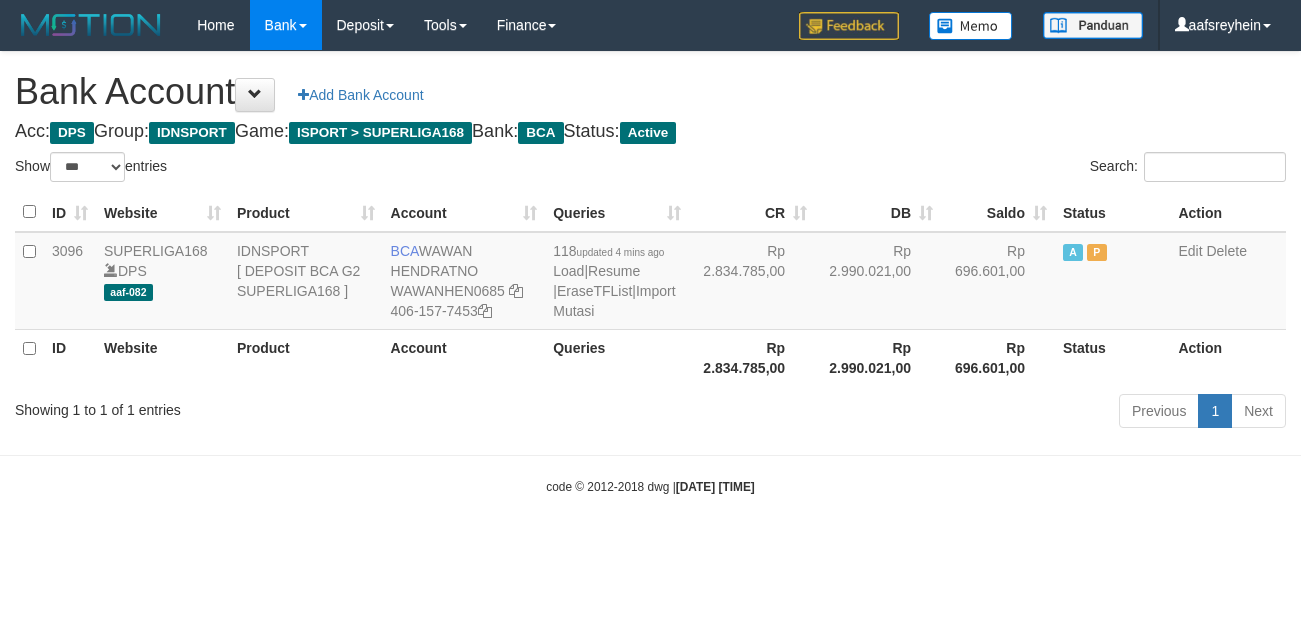 select on "***" 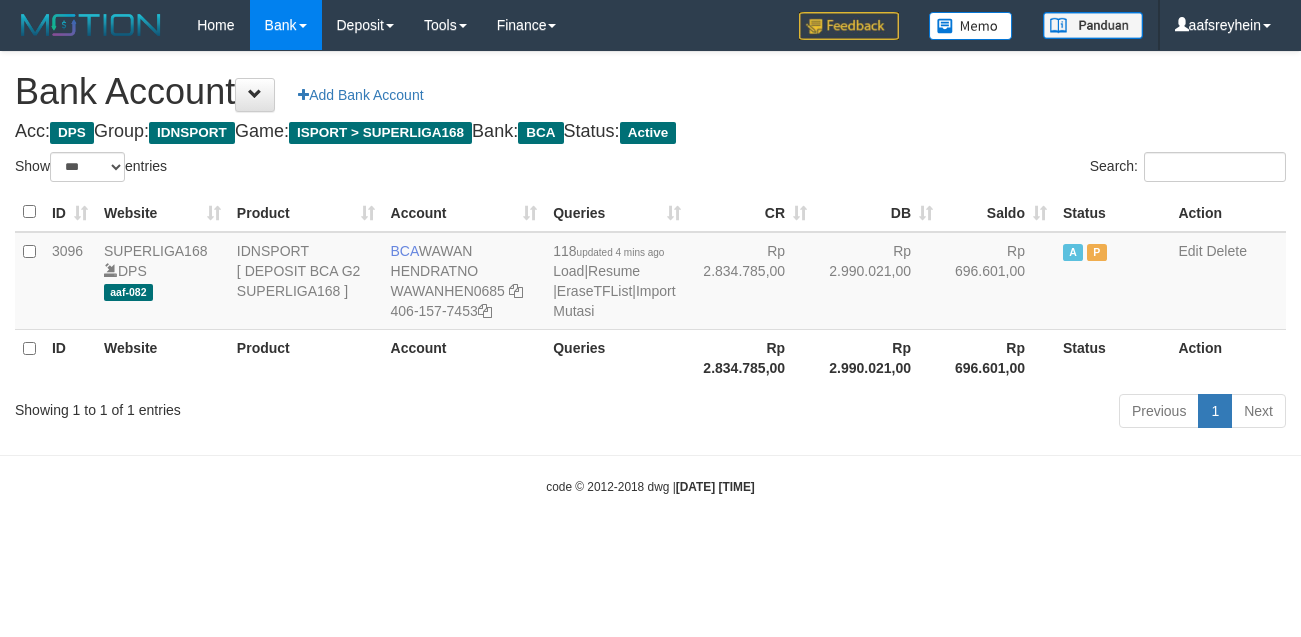scroll, scrollTop: 0, scrollLeft: 0, axis: both 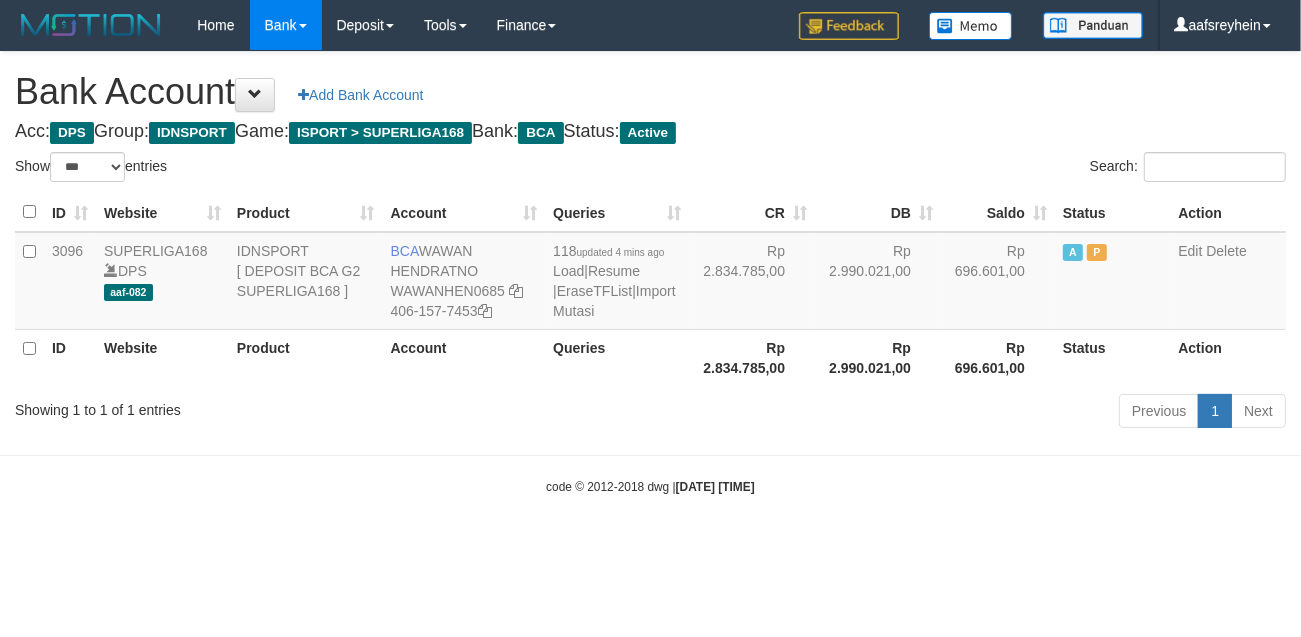 click on "Toggle navigation
Home
Bank
Account List
Load
By Website
Group
[ISPORT]													SUPERLIGA168
By Load Group (DPS)
-" at bounding box center [650, 273] 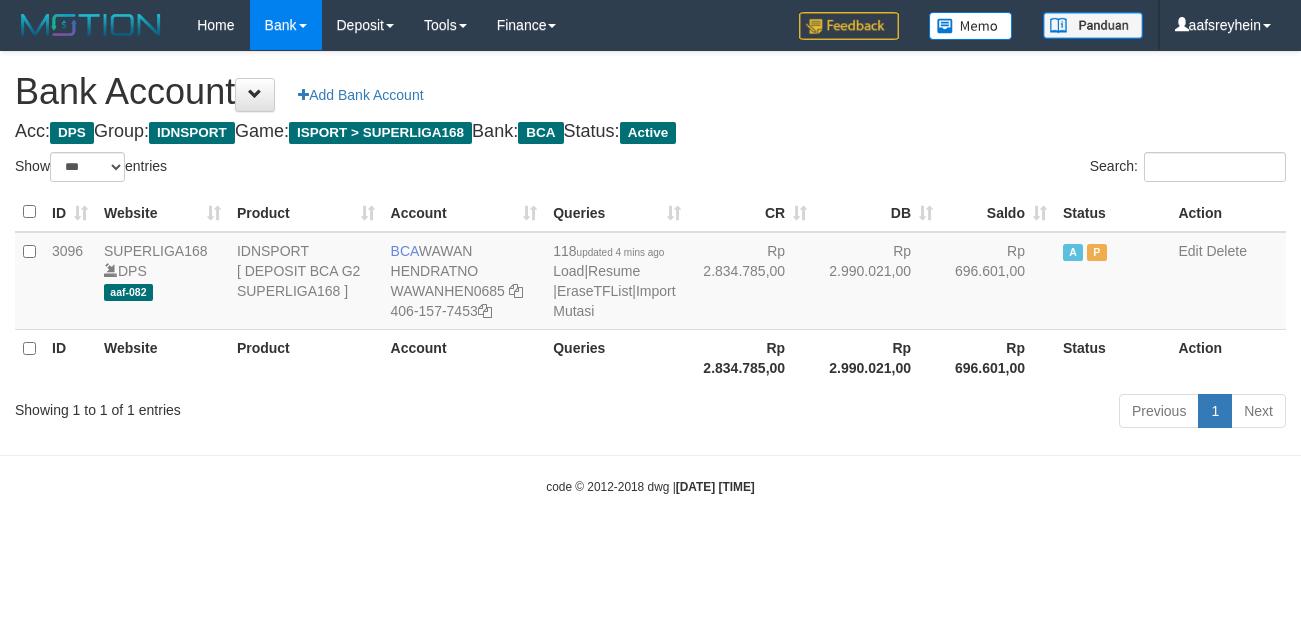 select on "***" 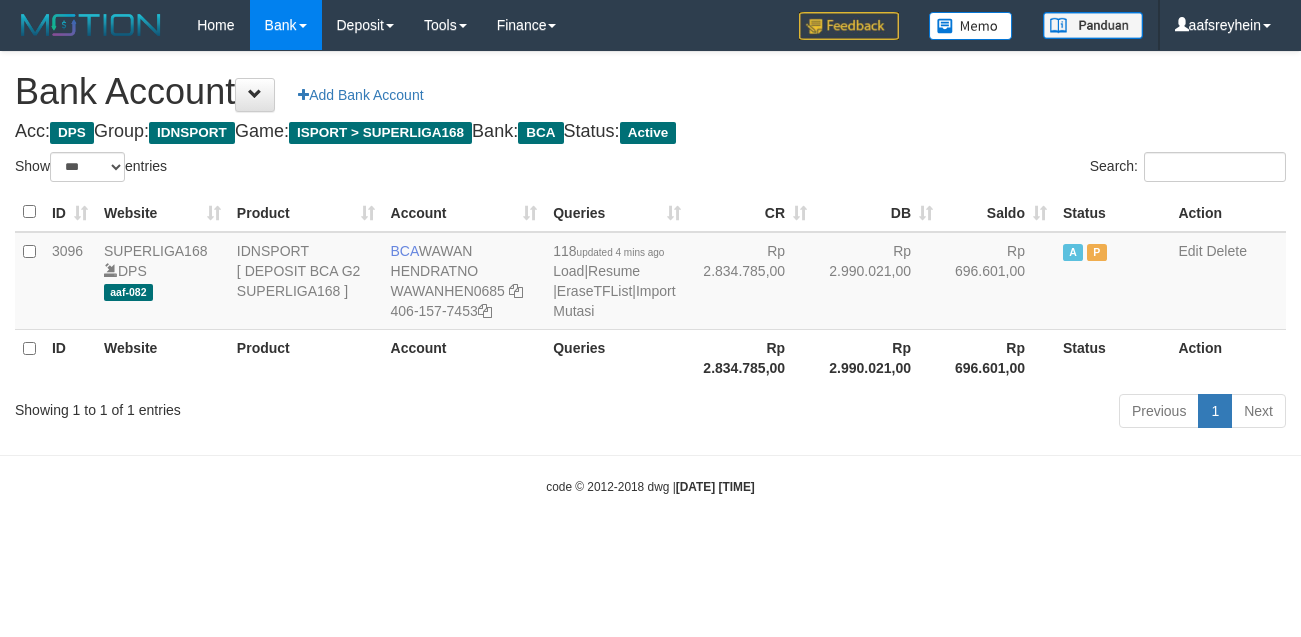 scroll, scrollTop: 0, scrollLeft: 0, axis: both 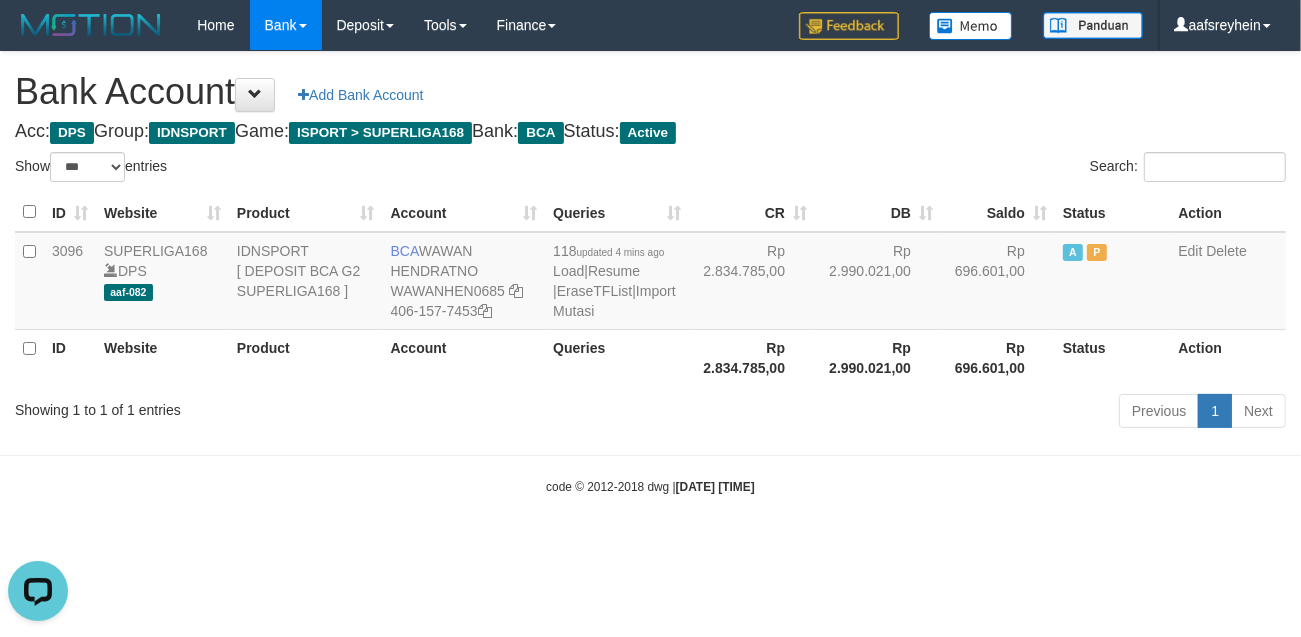 click on "code © 2012-2018 dwg |  2025/07/11 21:45:21" at bounding box center (650, 486) 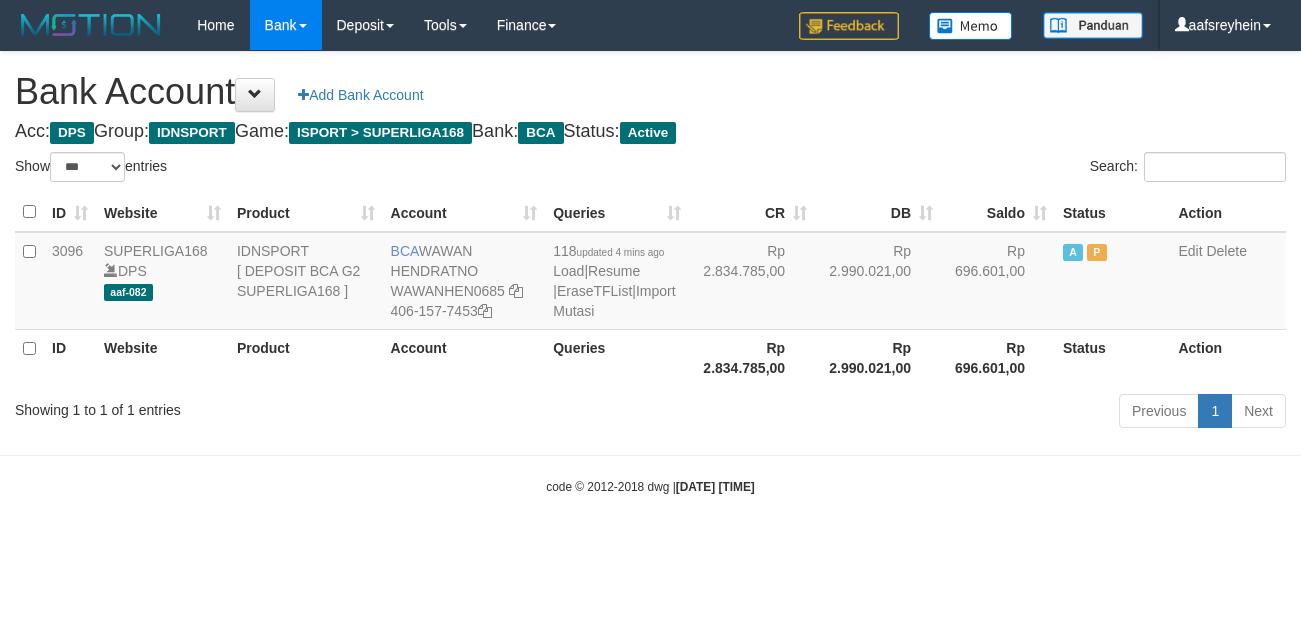 select on "***" 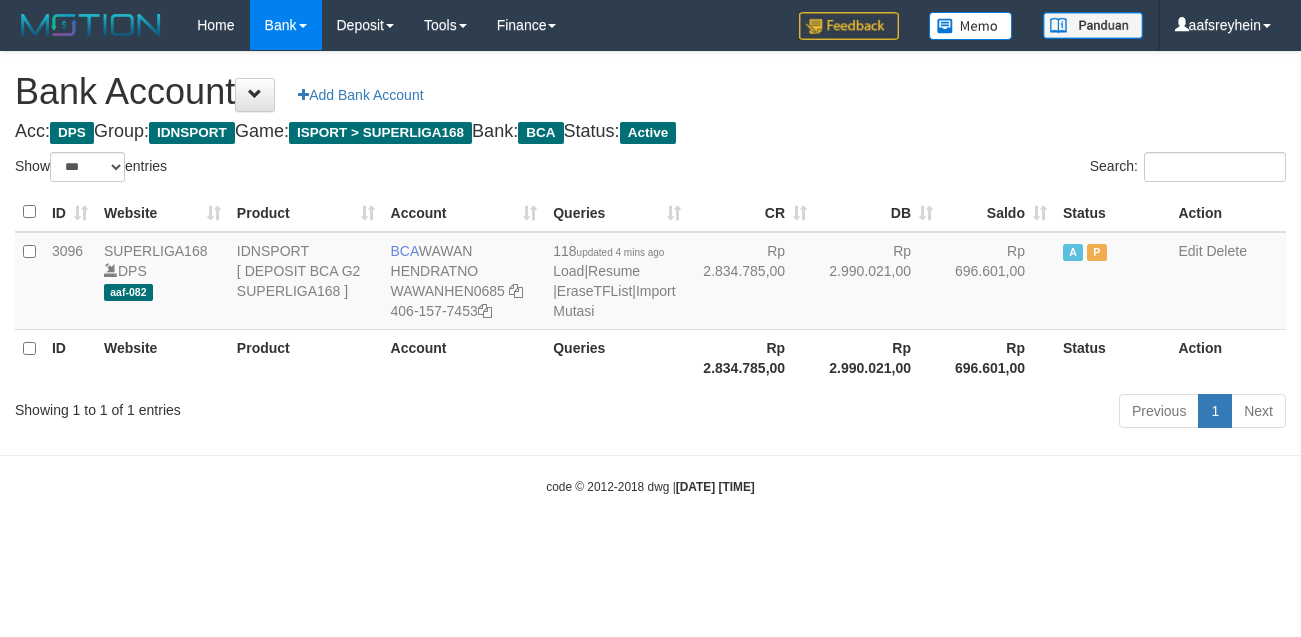 scroll, scrollTop: 0, scrollLeft: 0, axis: both 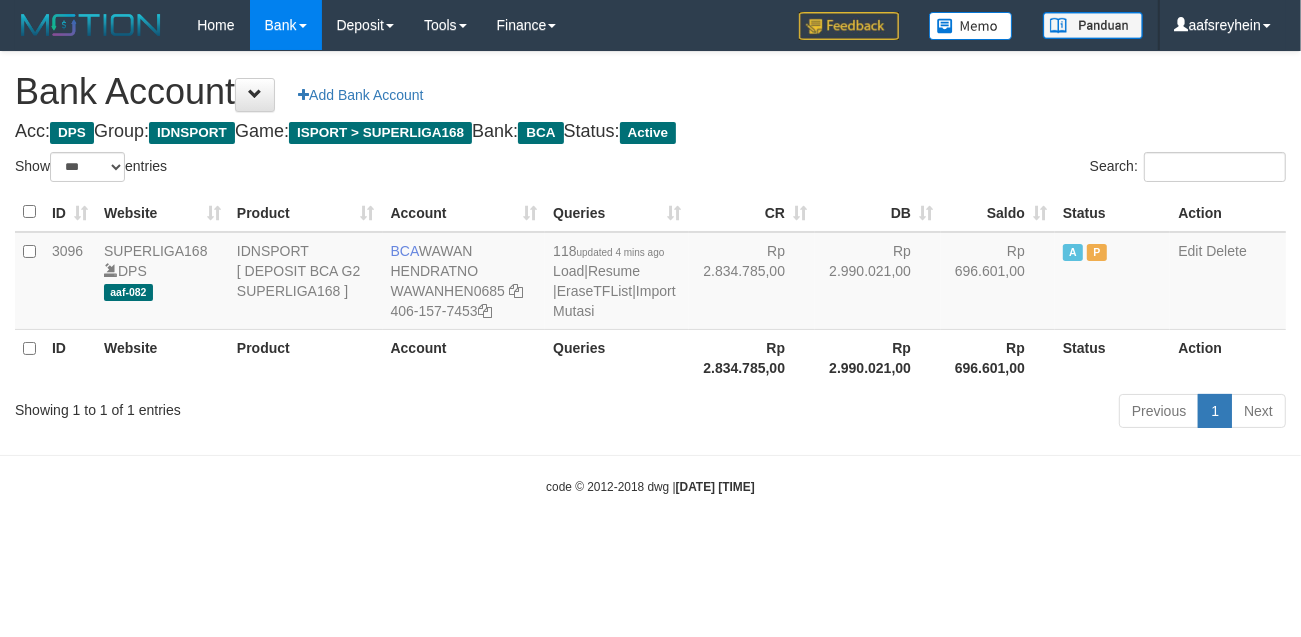 click on "Toggle navigation
Home
Bank
Account List
Load
By Website
Group
[ISPORT]													SUPERLIGA168
By Load Group (DPS)
-" at bounding box center (650, 273) 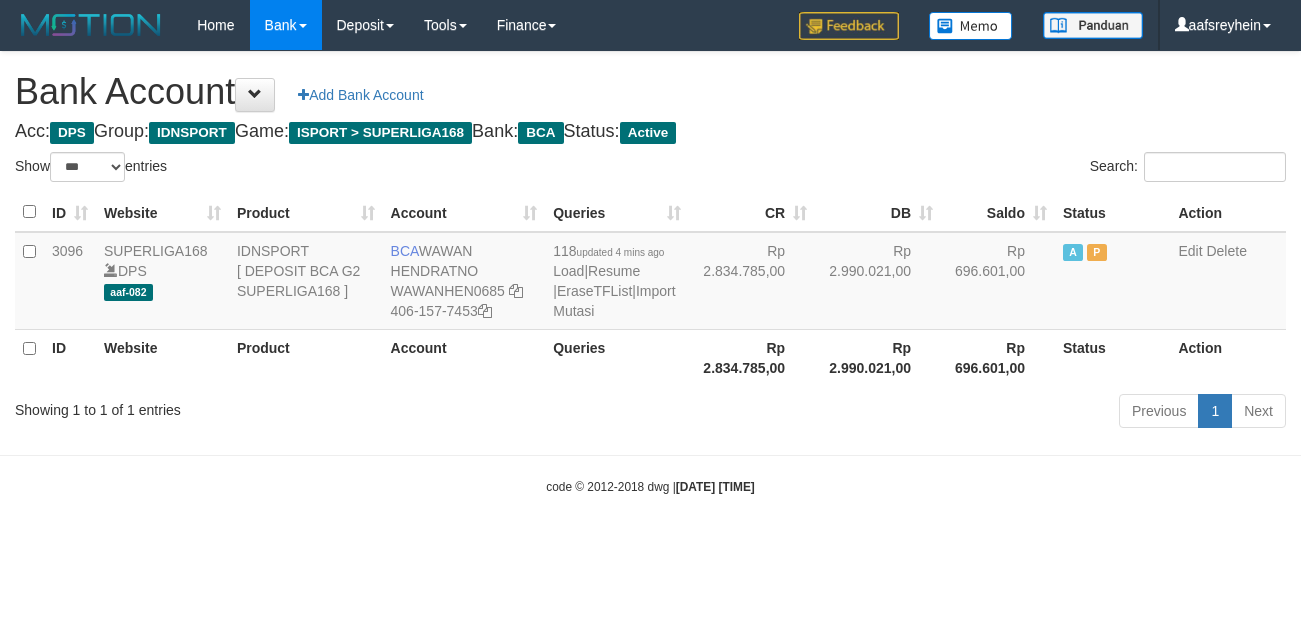 select on "***" 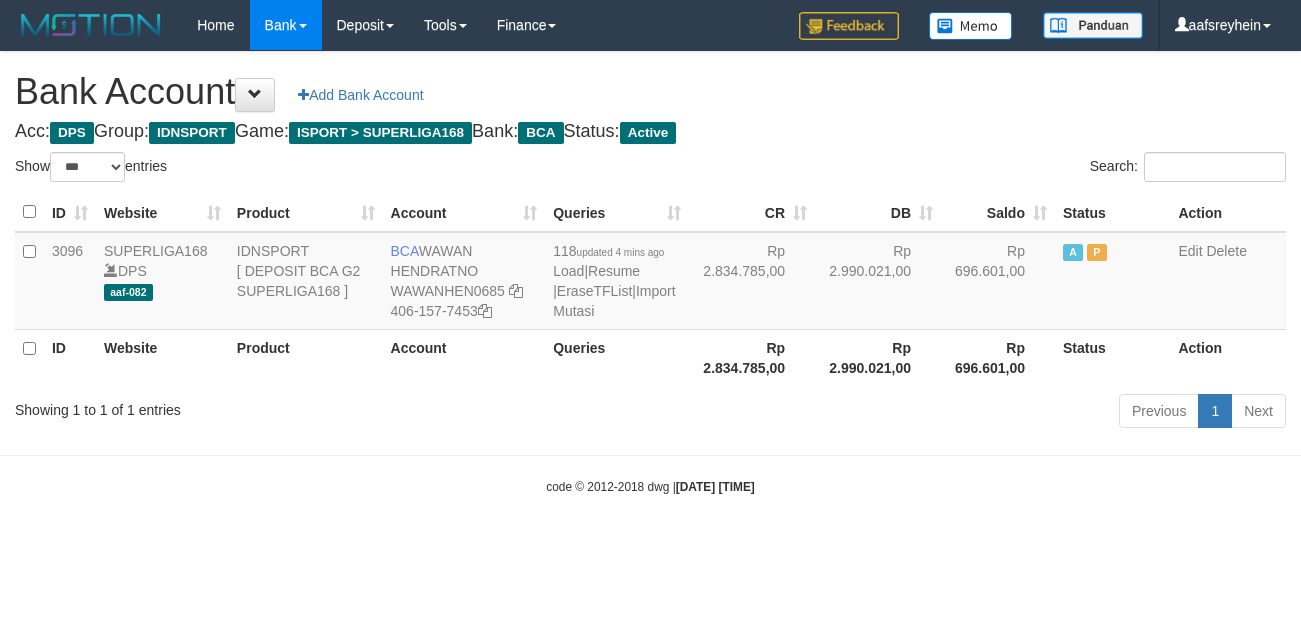 scroll, scrollTop: 0, scrollLeft: 0, axis: both 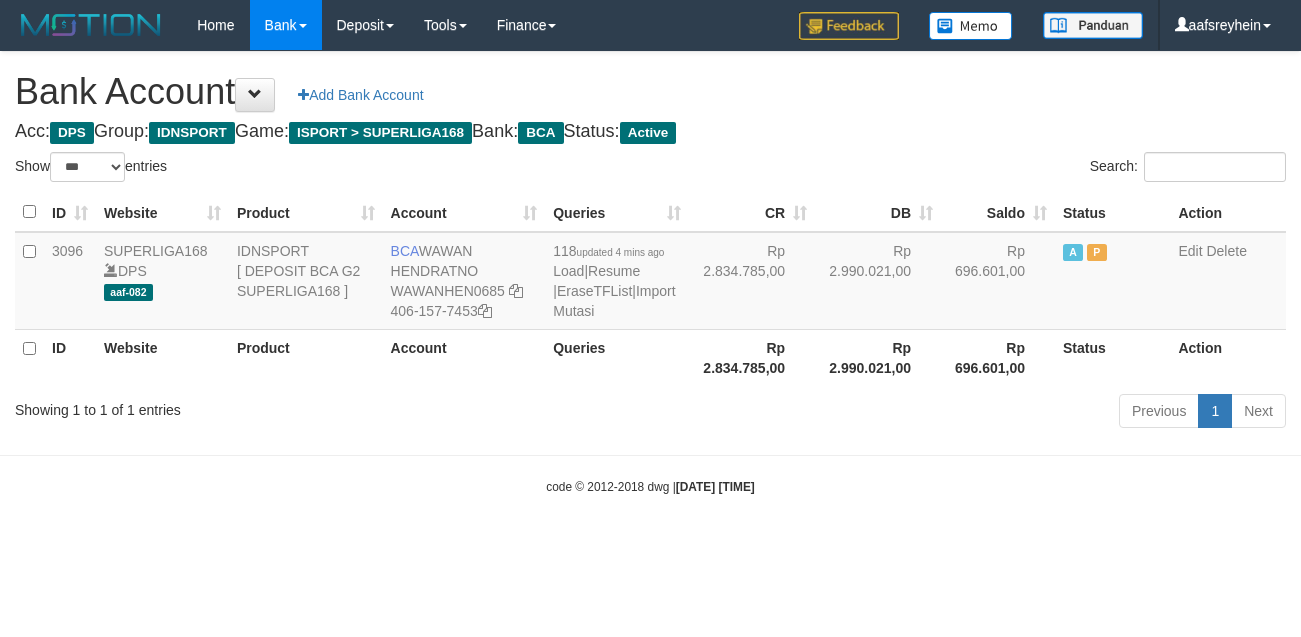 select on "***" 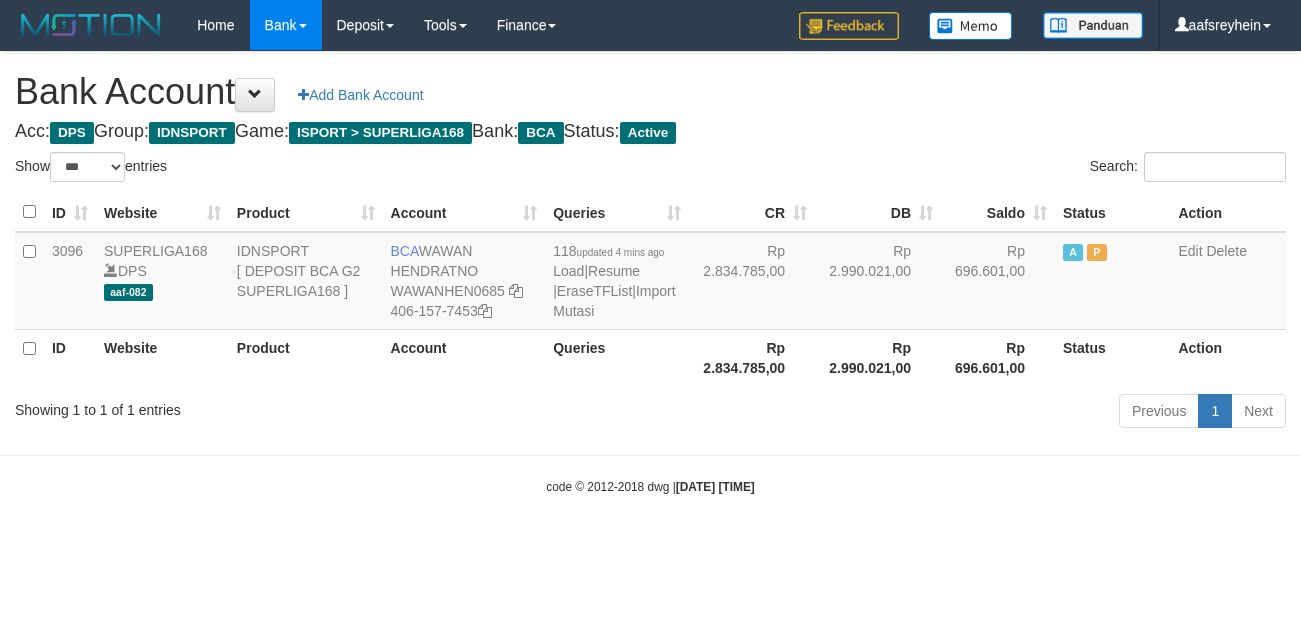 scroll, scrollTop: 0, scrollLeft: 0, axis: both 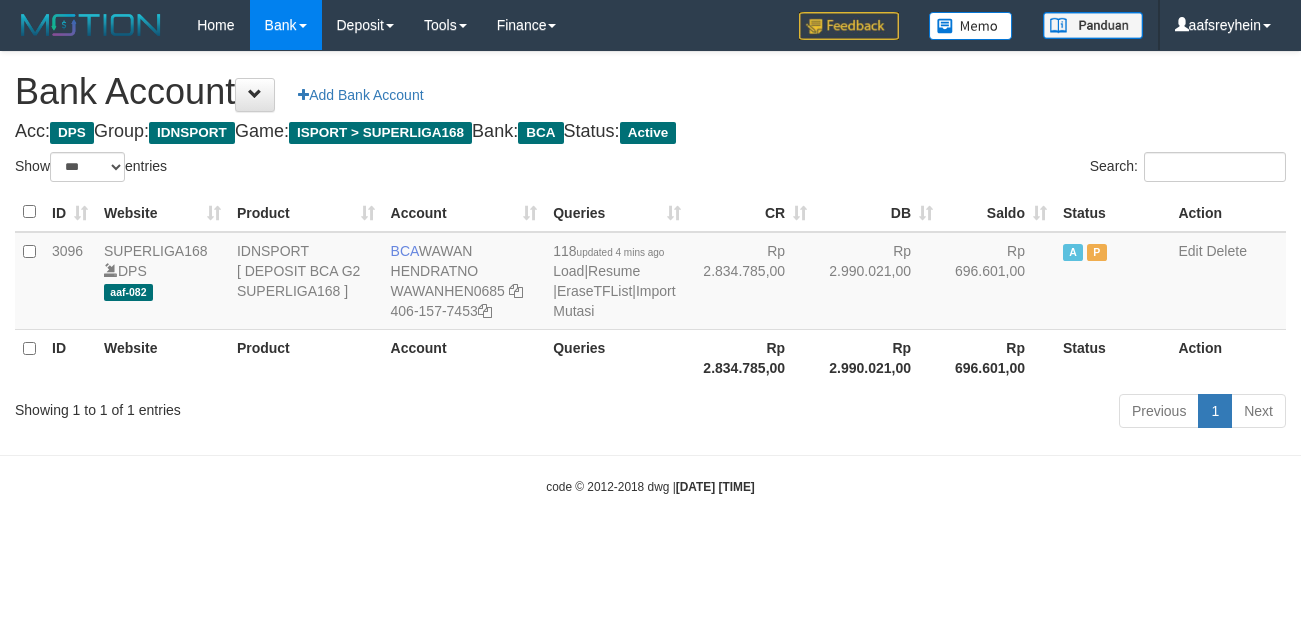 select on "***" 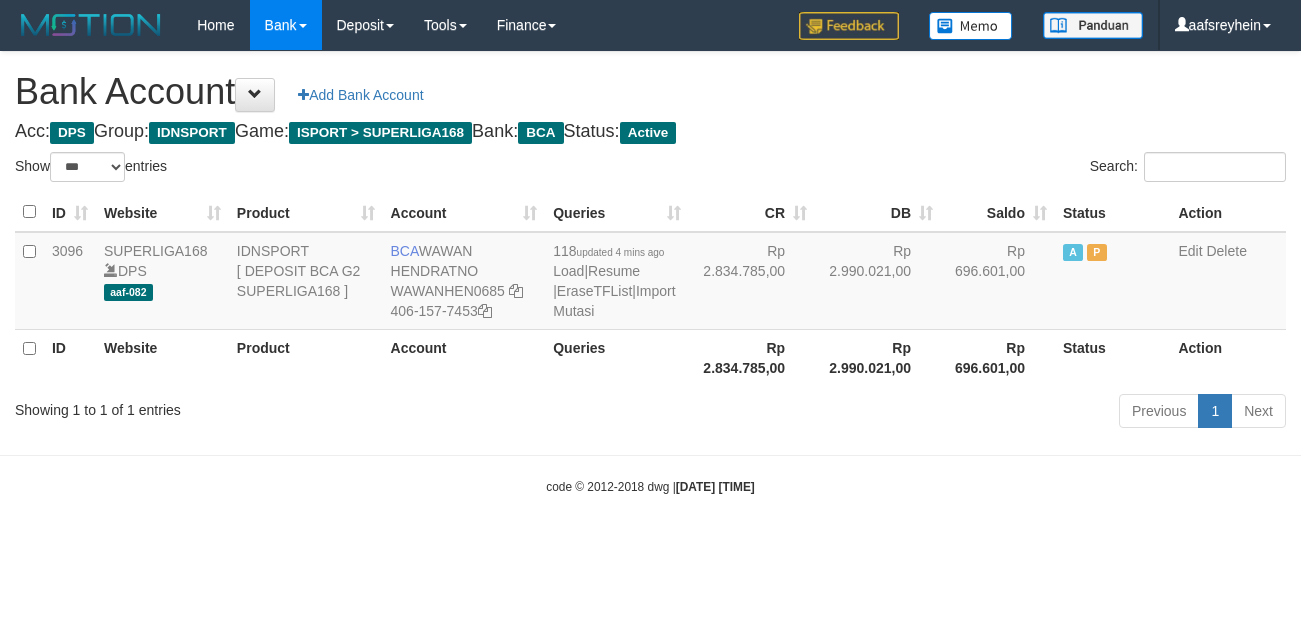scroll, scrollTop: 0, scrollLeft: 0, axis: both 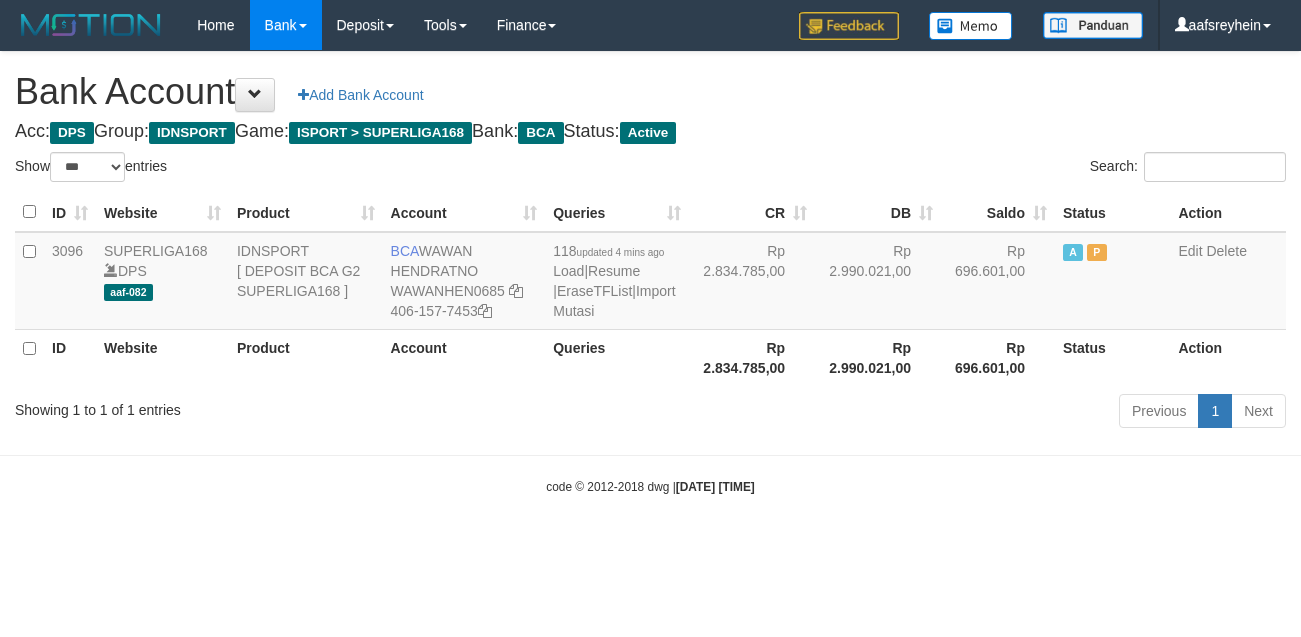 select on "***" 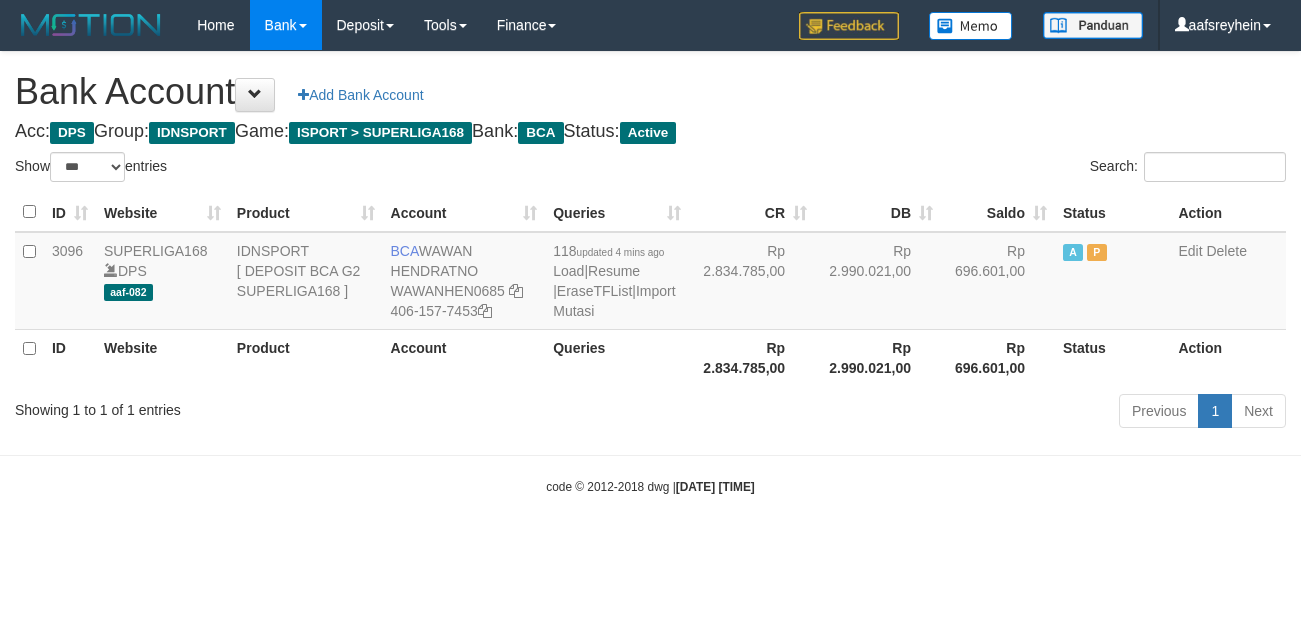 scroll, scrollTop: 0, scrollLeft: 0, axis: both 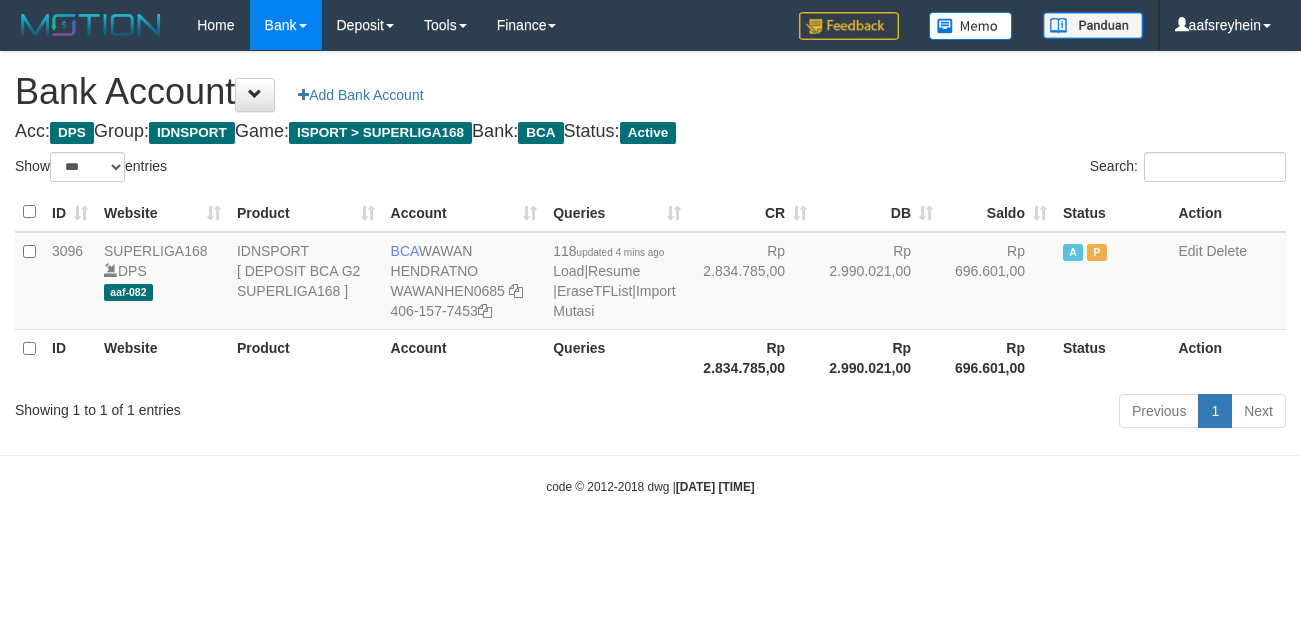 select on "***" 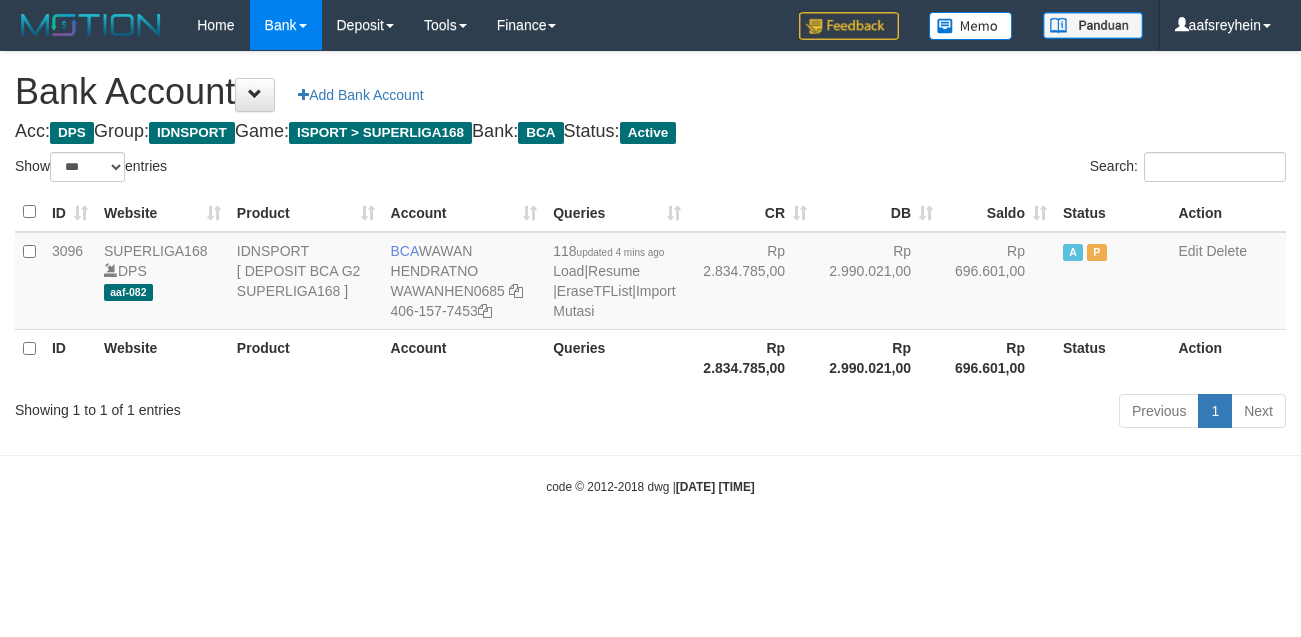 scroll, scrollTop: 0, scrollLeft: 0, axis: both 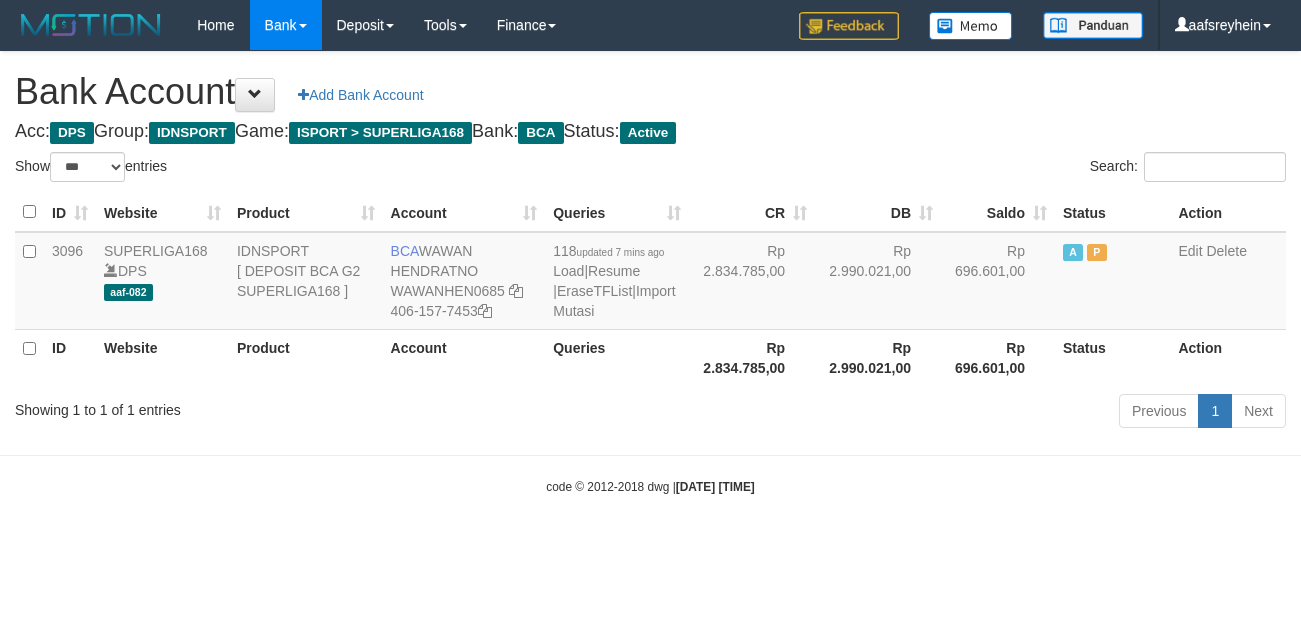 select on "***" 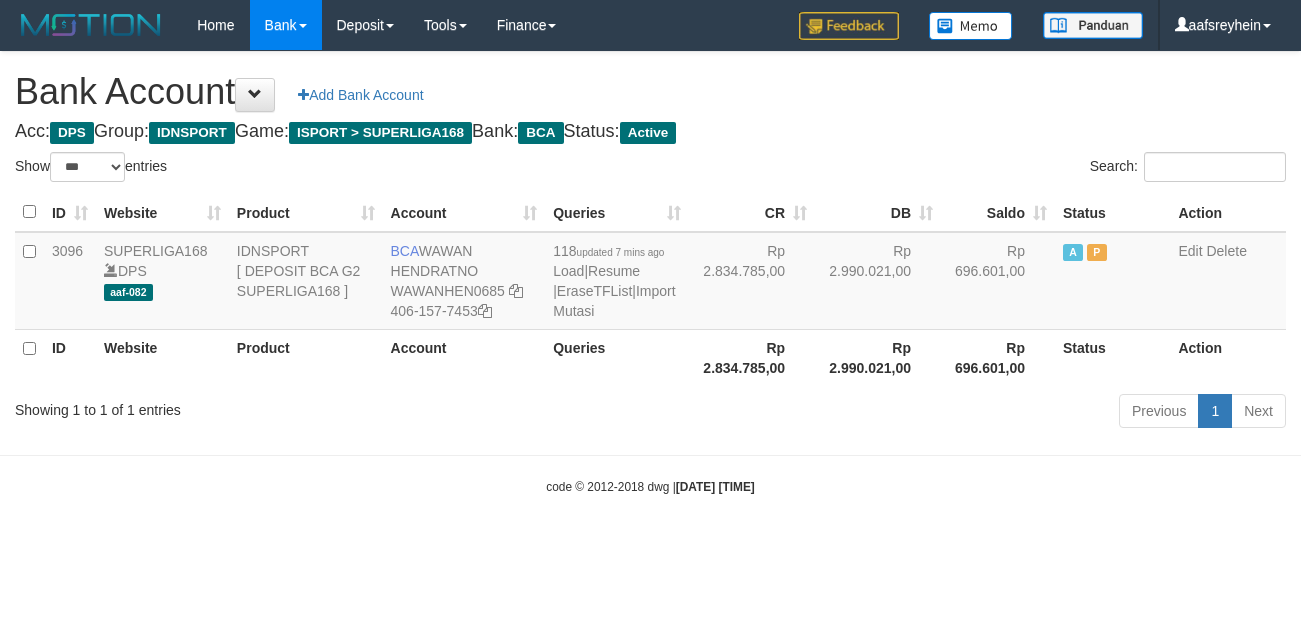 scroll, scrollTop: 0, scrollLeft: 0, axis: both 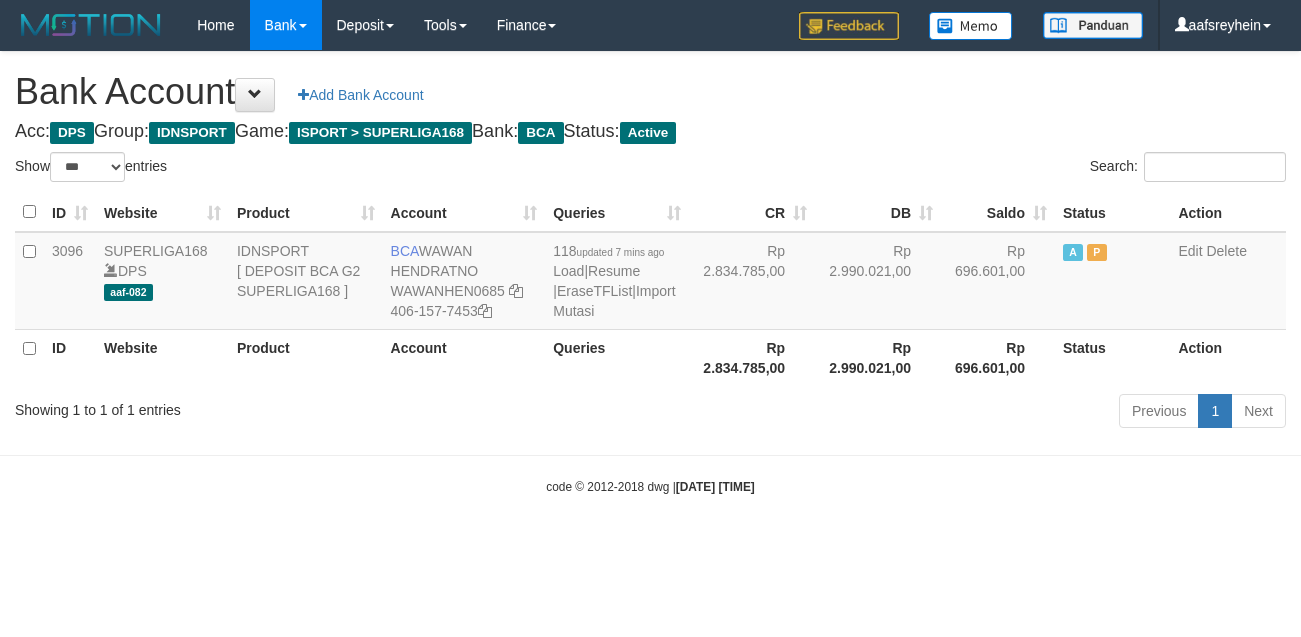 select on "***" 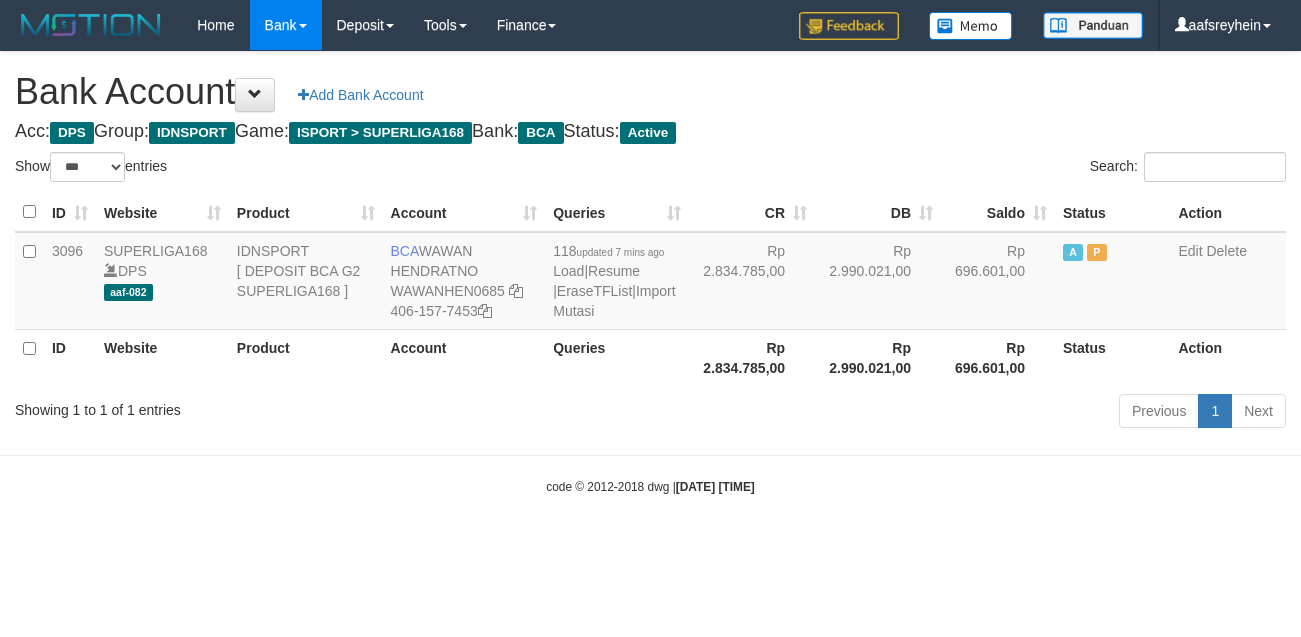scroll, scrollTop: 0, scrollLeft: 0, axis: both 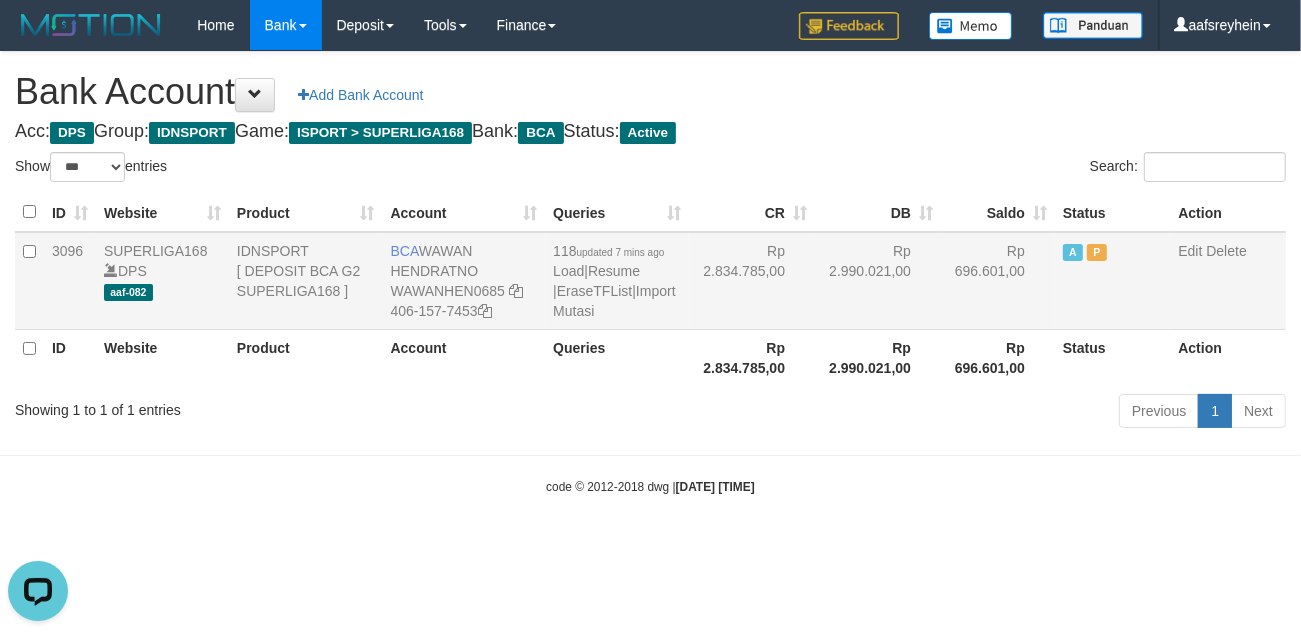 click on "118  updated 7 mins ago
Load
|
Resume
|
EraseTFList
|
Import Mutasi" at bounding box center [614, 281] 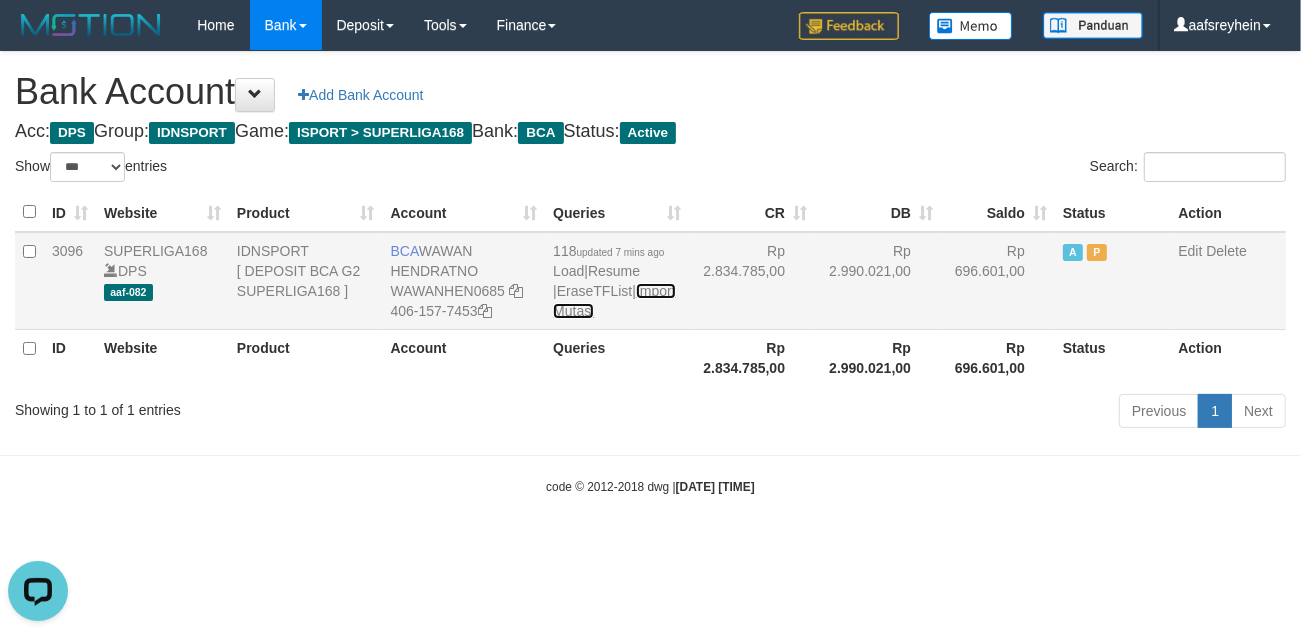 click on "Import Mutasi" at bounding box center [614, 301] 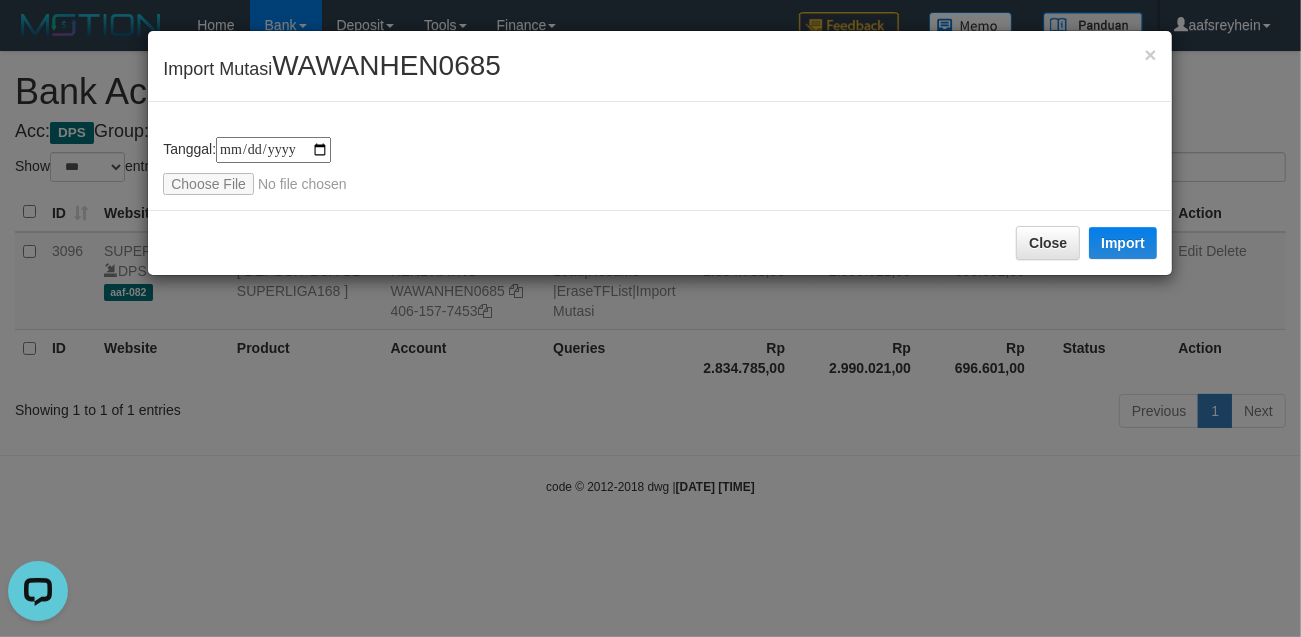 type on "**********" 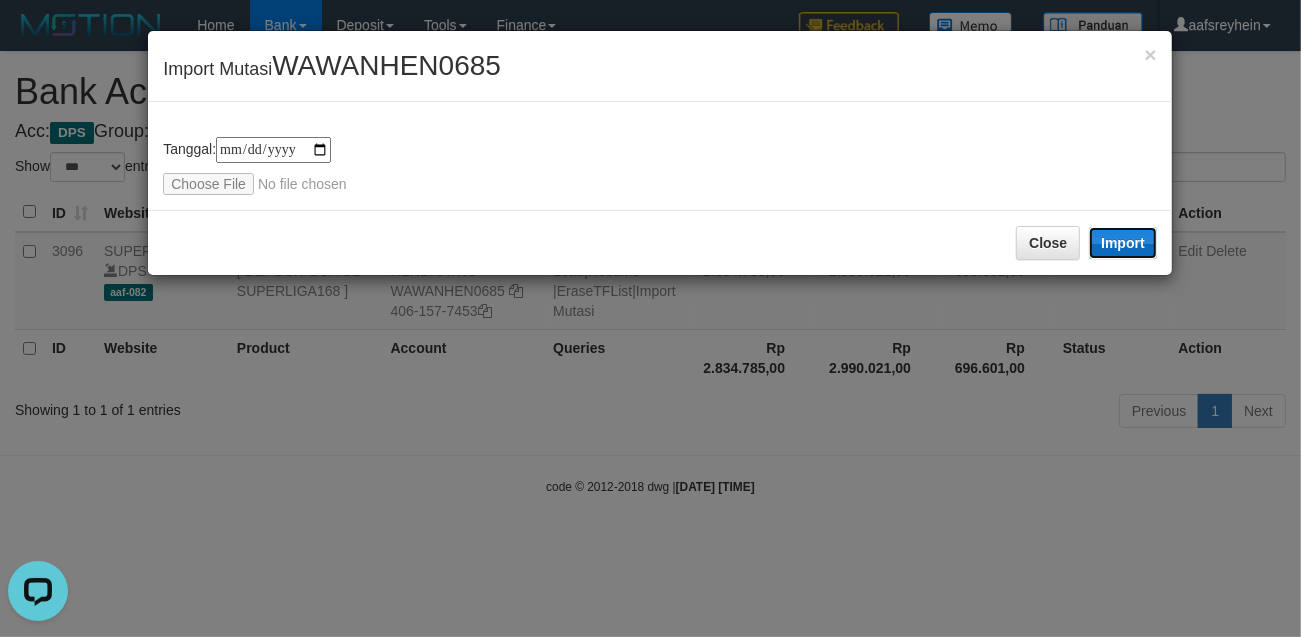 click on "Import" at bounding box center (1123, 243) 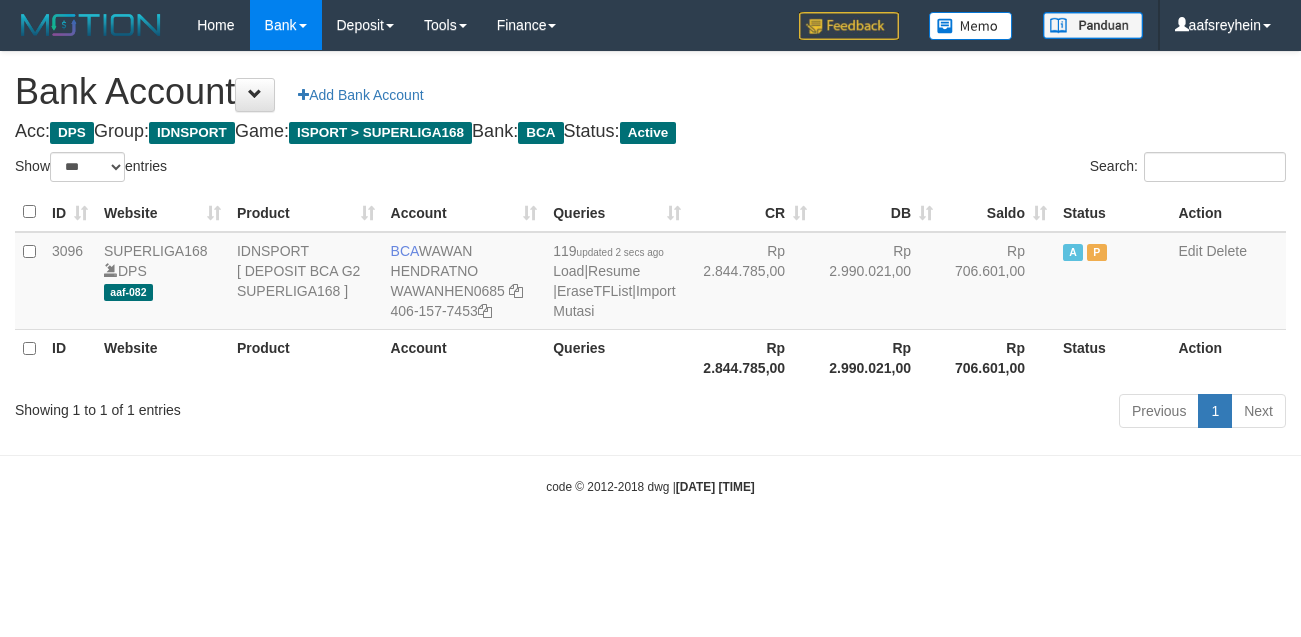 select on "***" 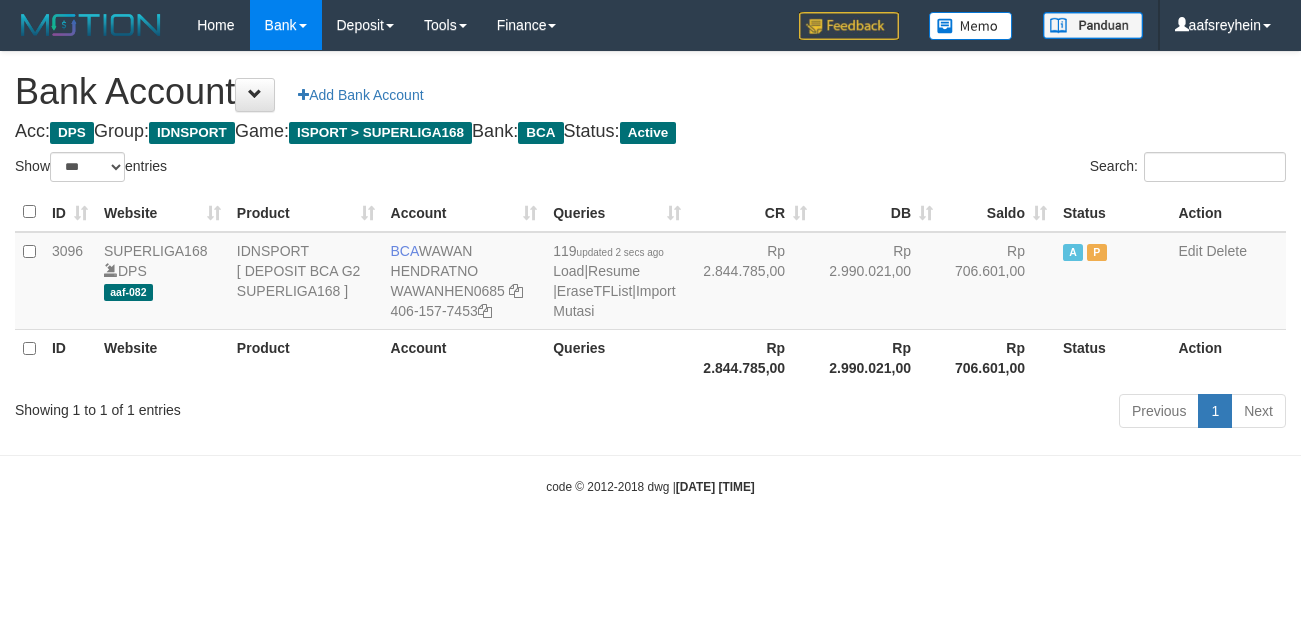 scroll, scrollTop: 0, scrollLeft: 0, axis: both 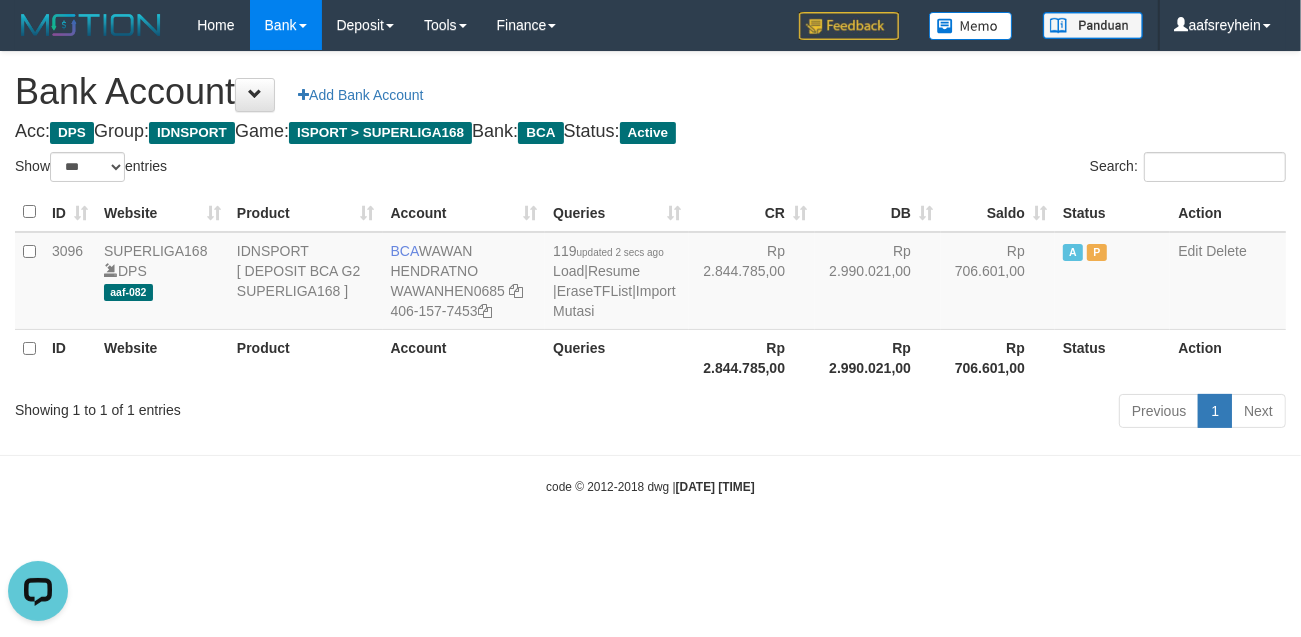 click on "Toggle navigation
Home
Bank
Account List
Load
By Website
Group
[ISPORT]													SUPERLIGA168
By Load Group (DPS)
-" at bounding box center [650, 273] 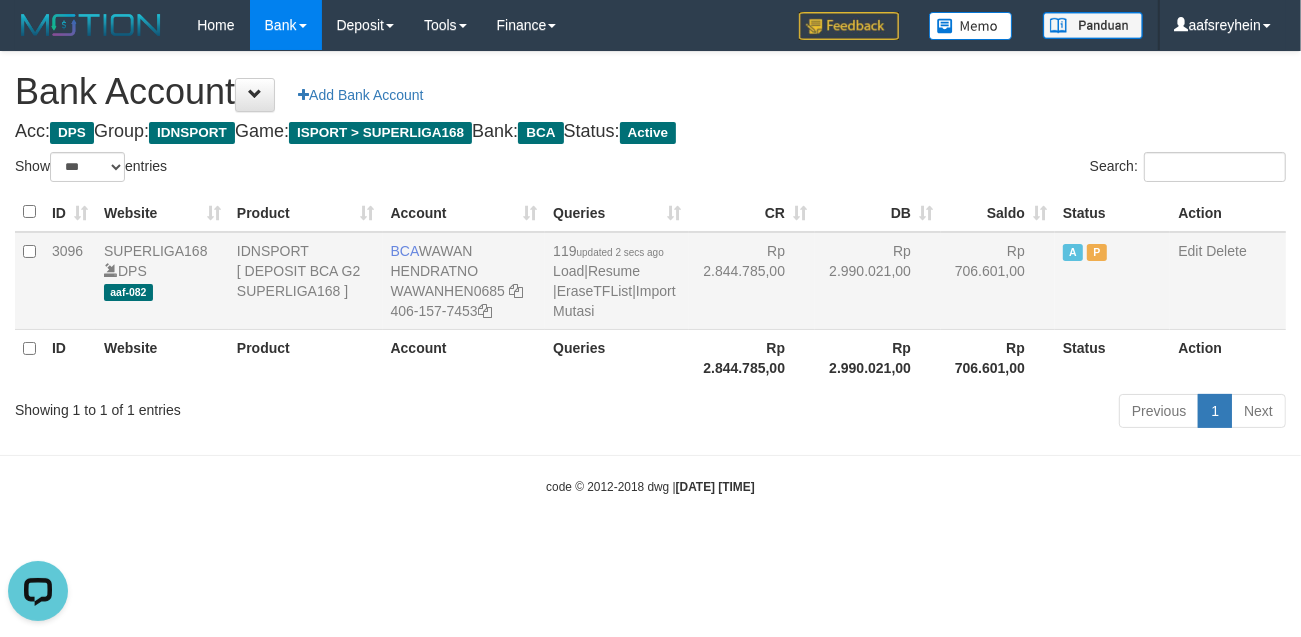 scroll, scrollTop: 0, scrollLeft: 0, axis: both 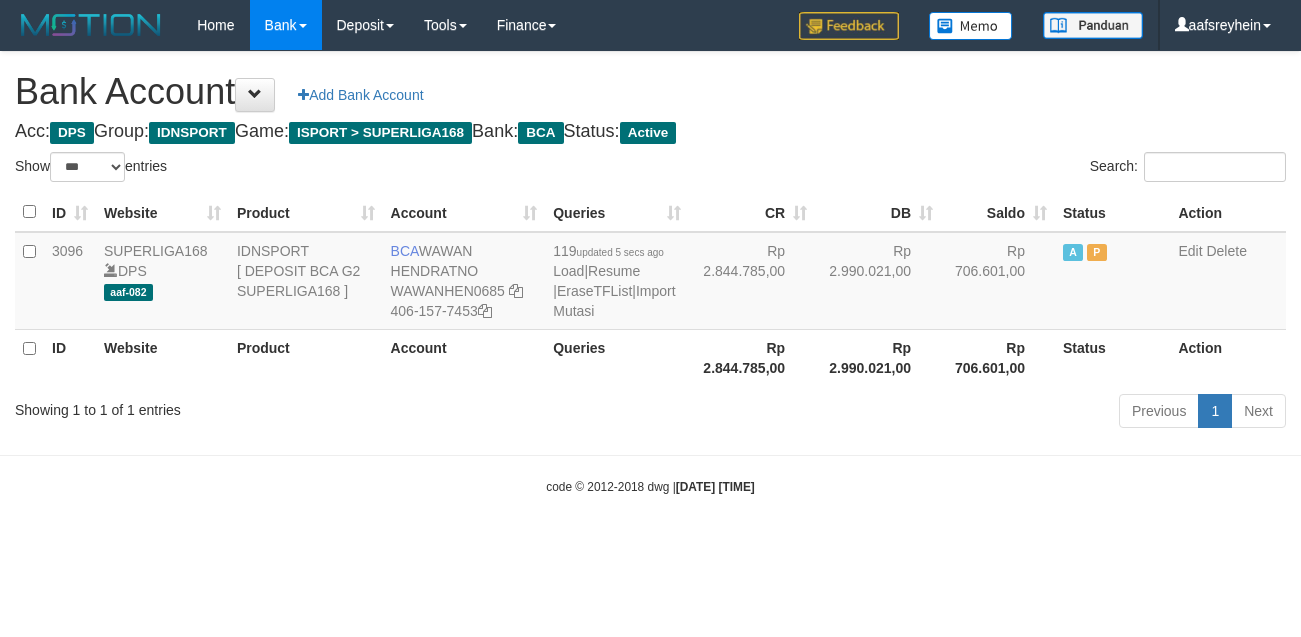 select on "***" 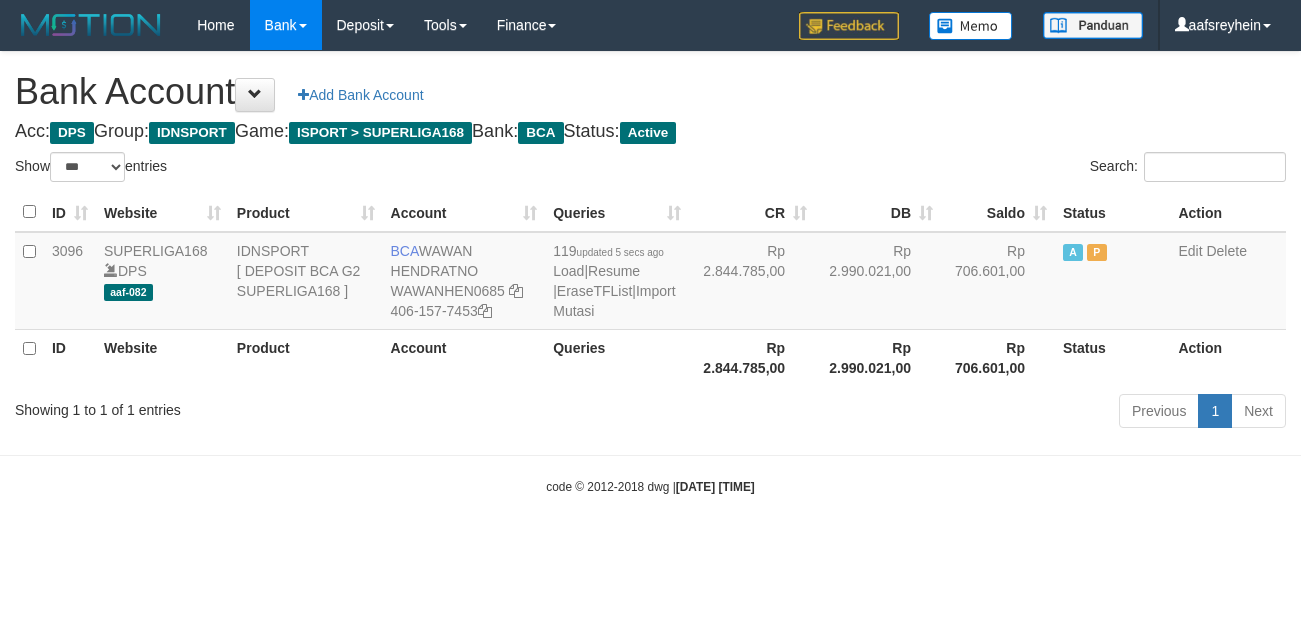 scroll, scrollTop: 0, scrollLeft: 0, axis: both 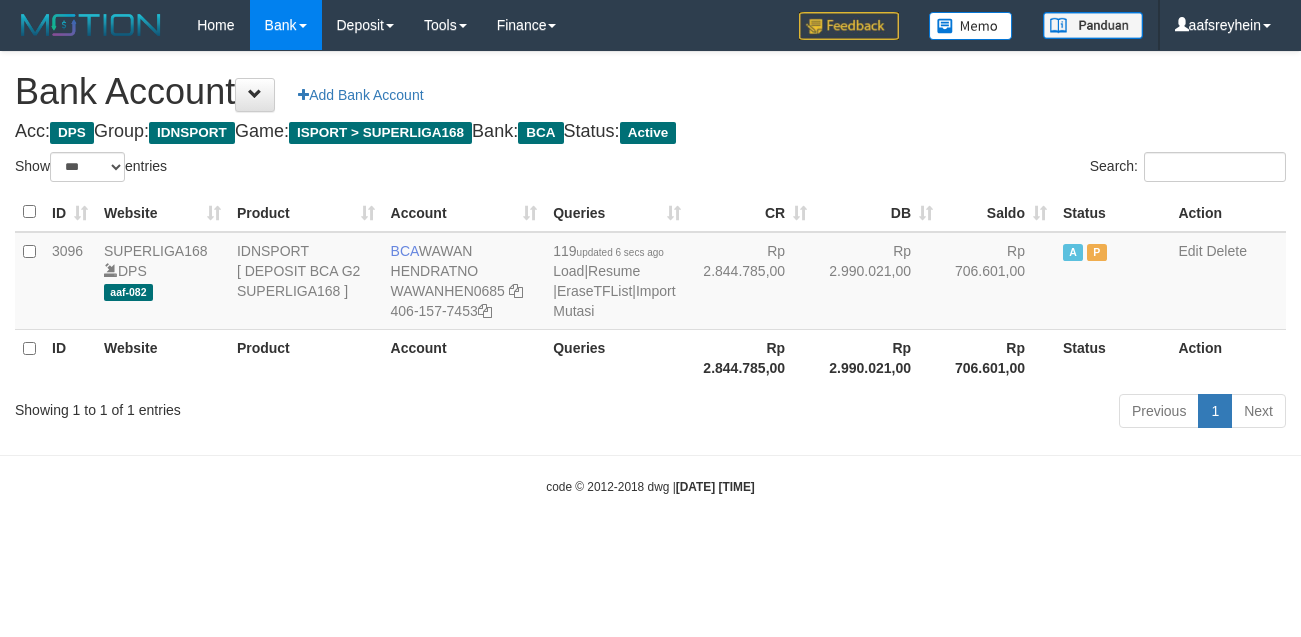 select on "***" 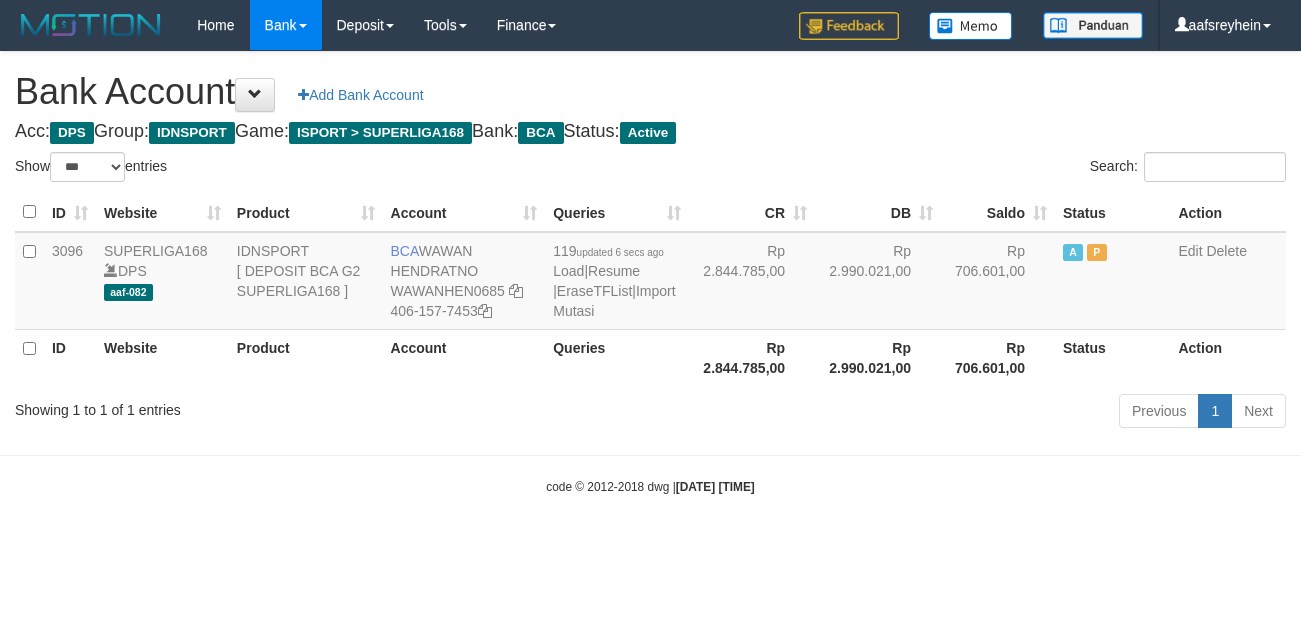 scroll, scrollTop: 0, scrollLeft: 0, axis: both 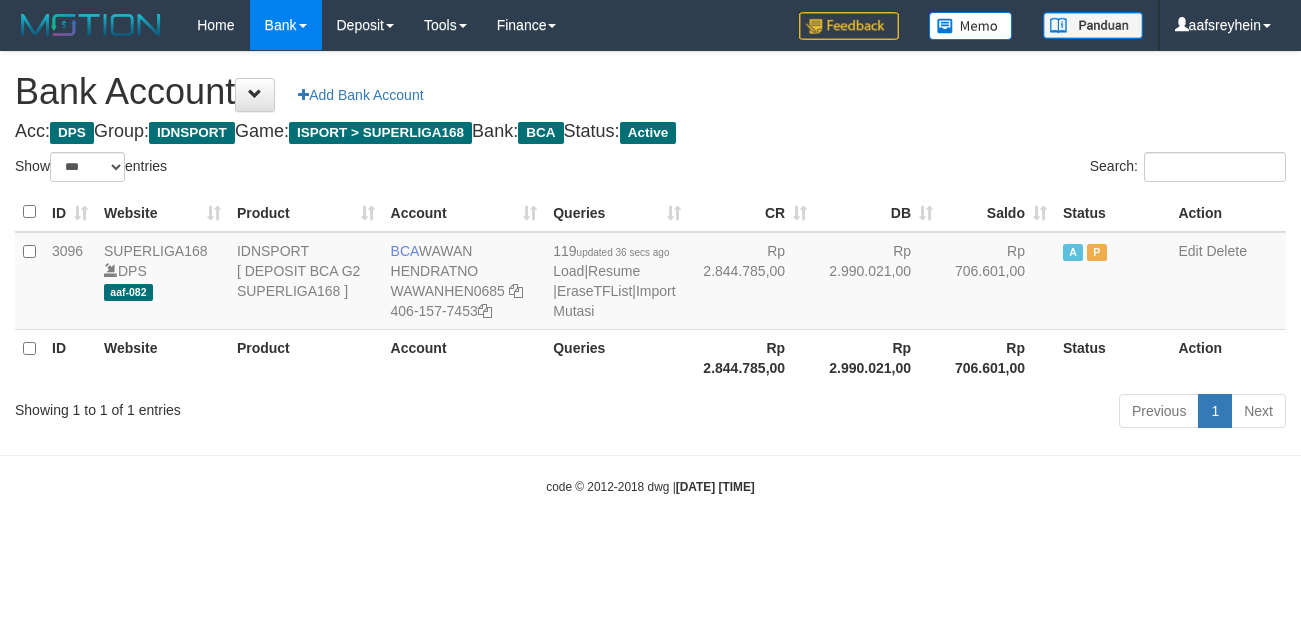 select on "***" 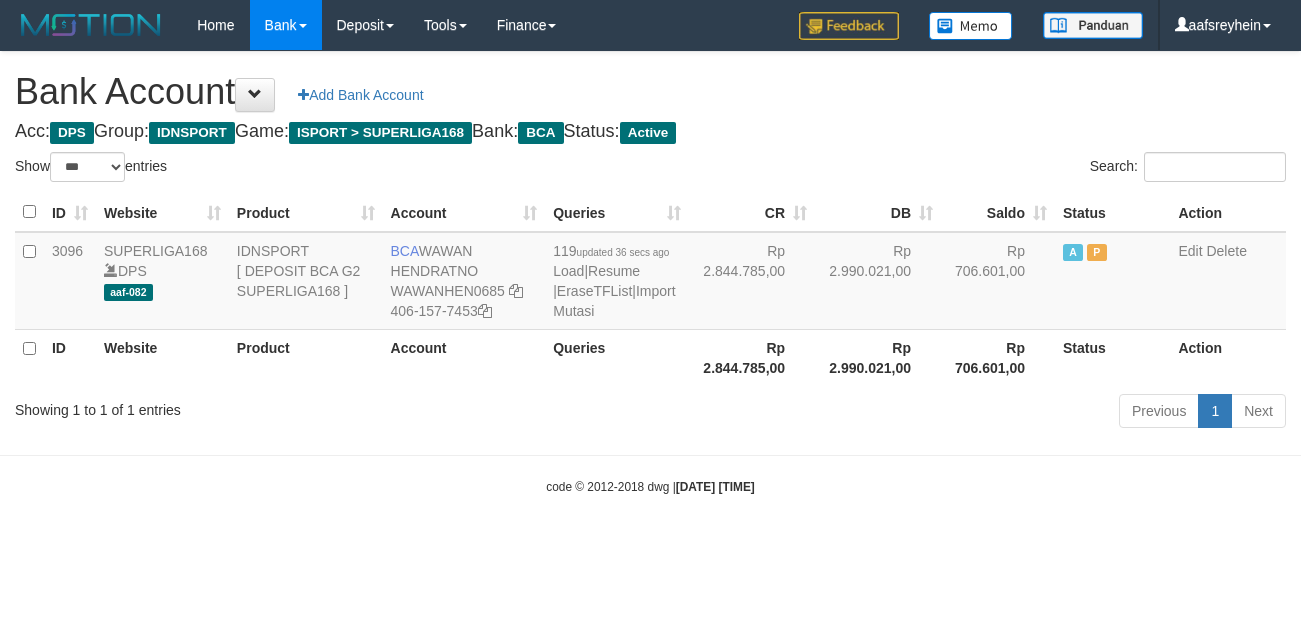 scroll, scrollTop: 0, scrollLeft: 0, axis: both 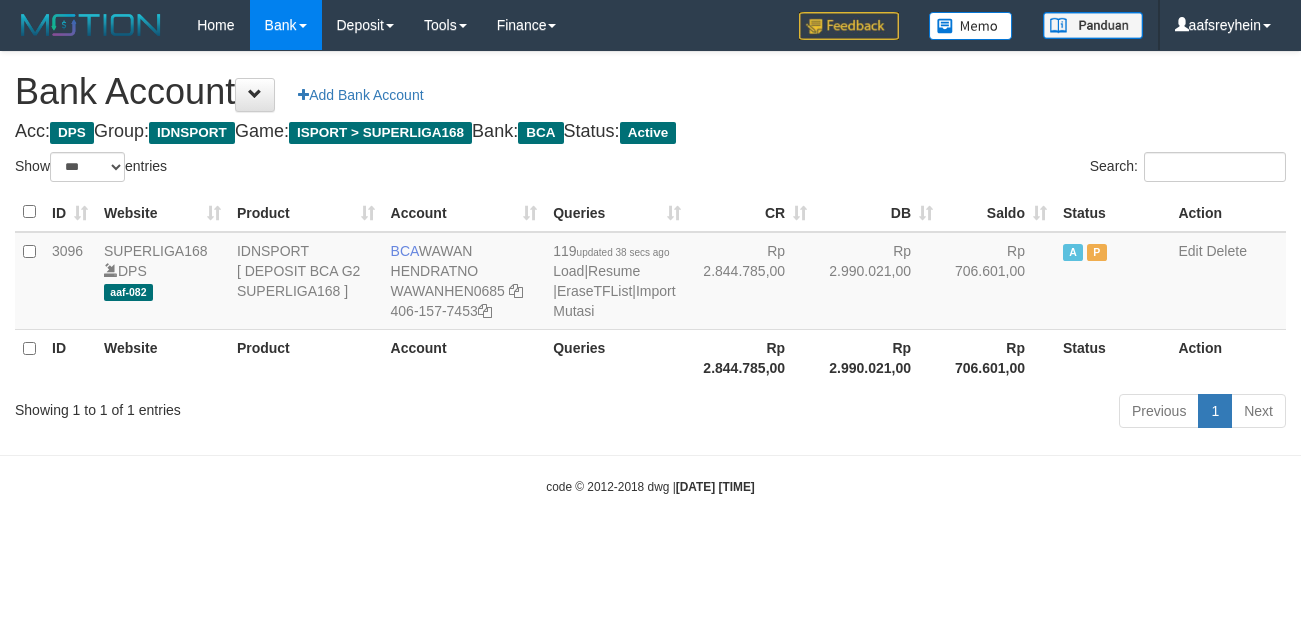 select on "***" 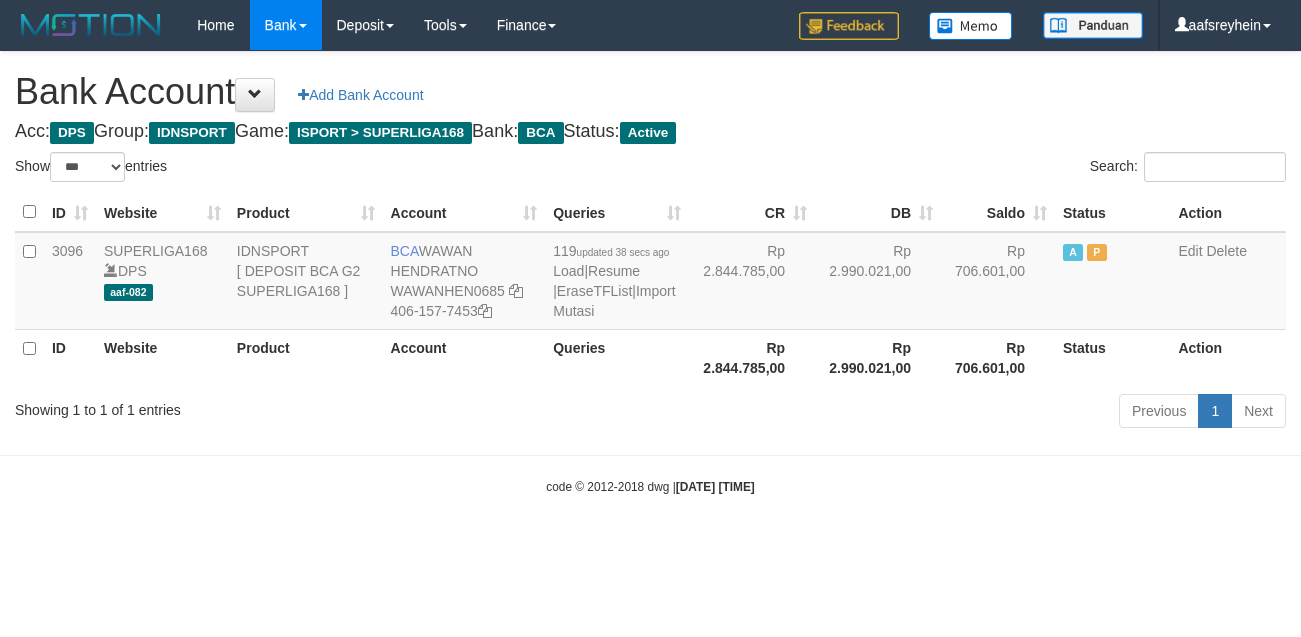scroll, scrollTop: 0, scrollLeft: 0, axis: both 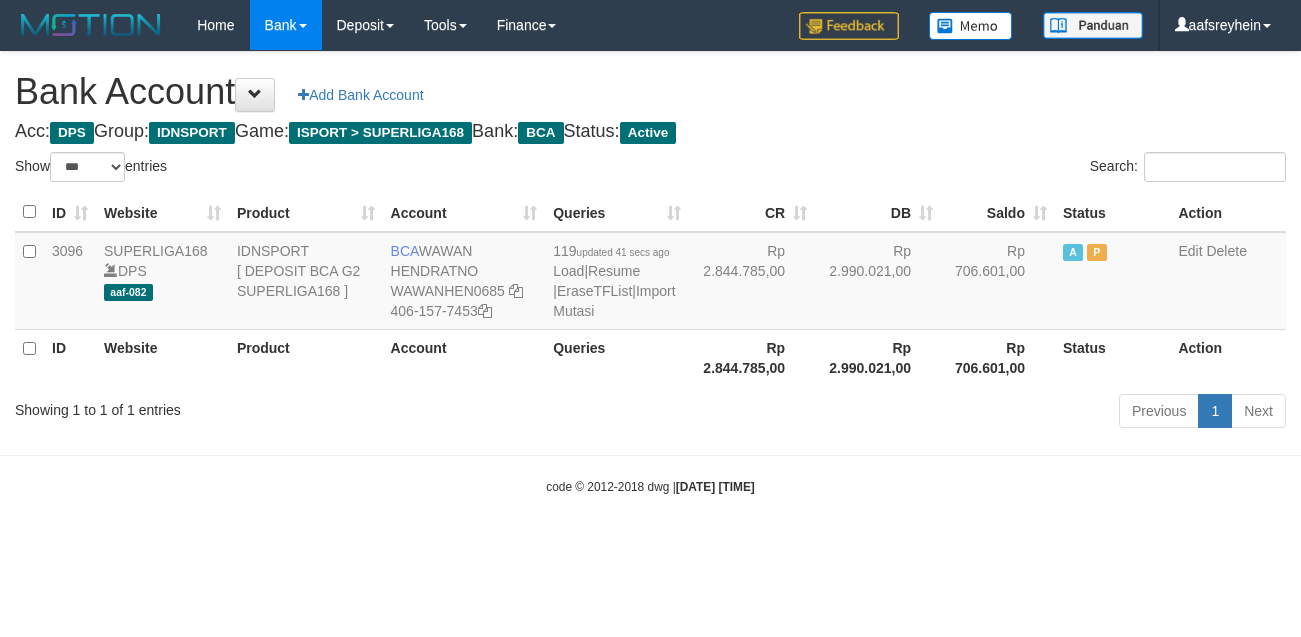select on "***" 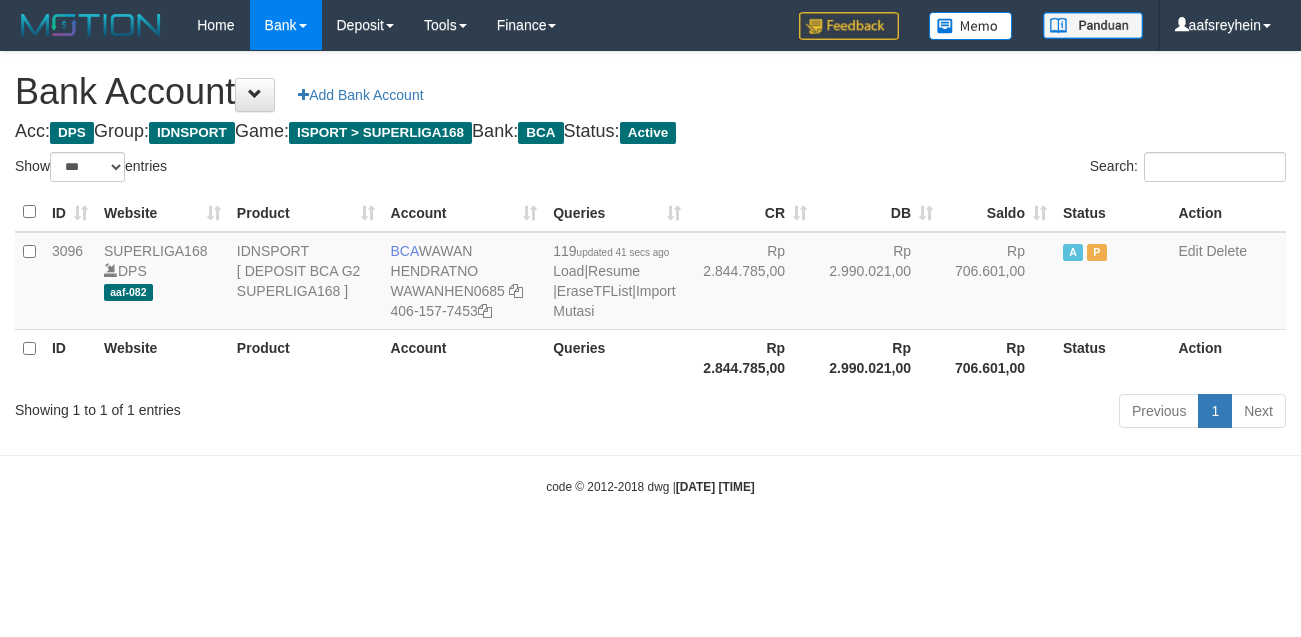 scroll, scrollTop: 0, scrollLeft: 0, axis: both 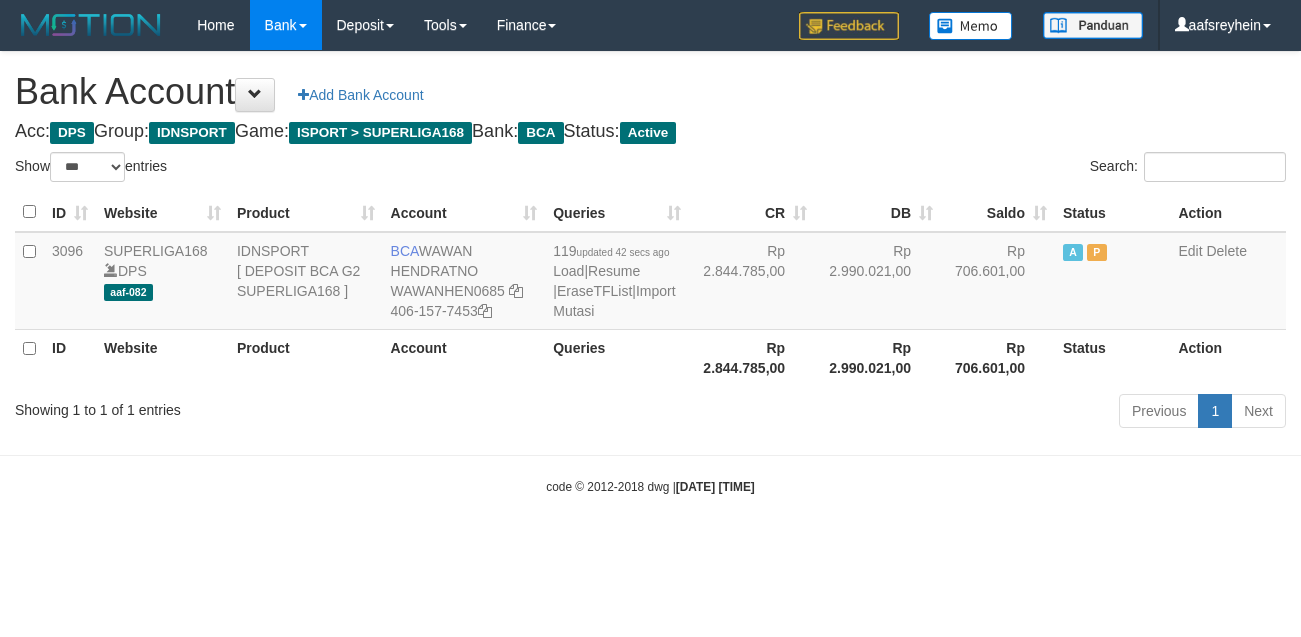 select on "***" 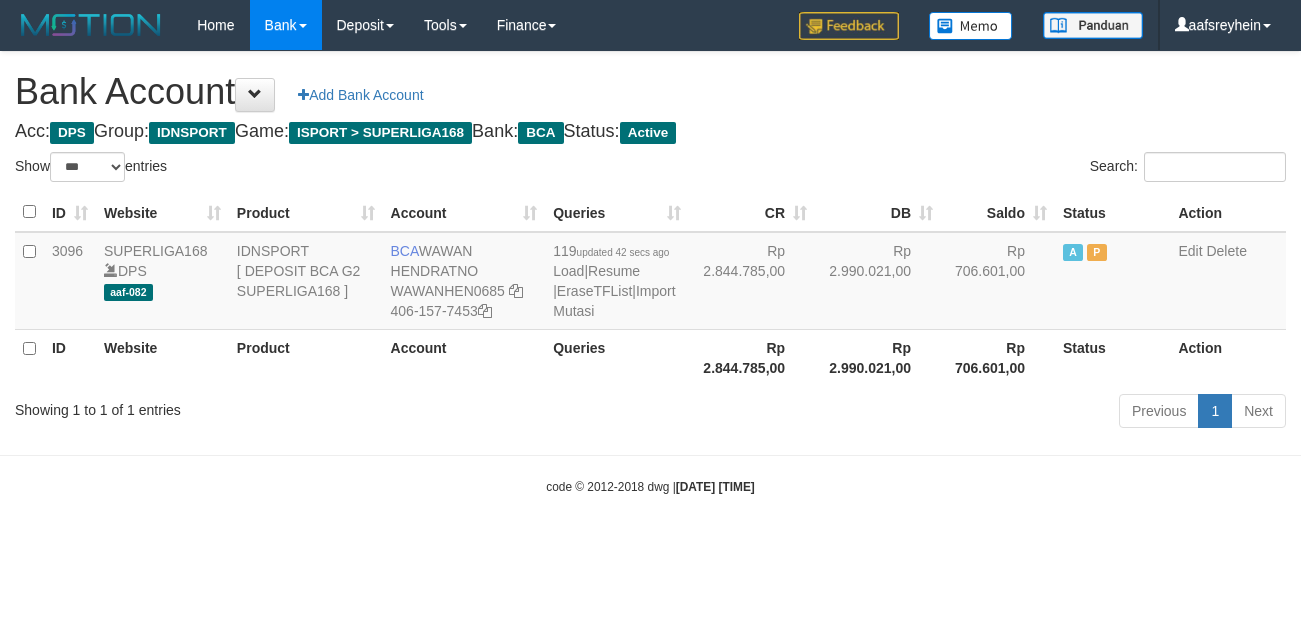 scroll, scrollTop: 0, scrollLeft: 0, axis: both 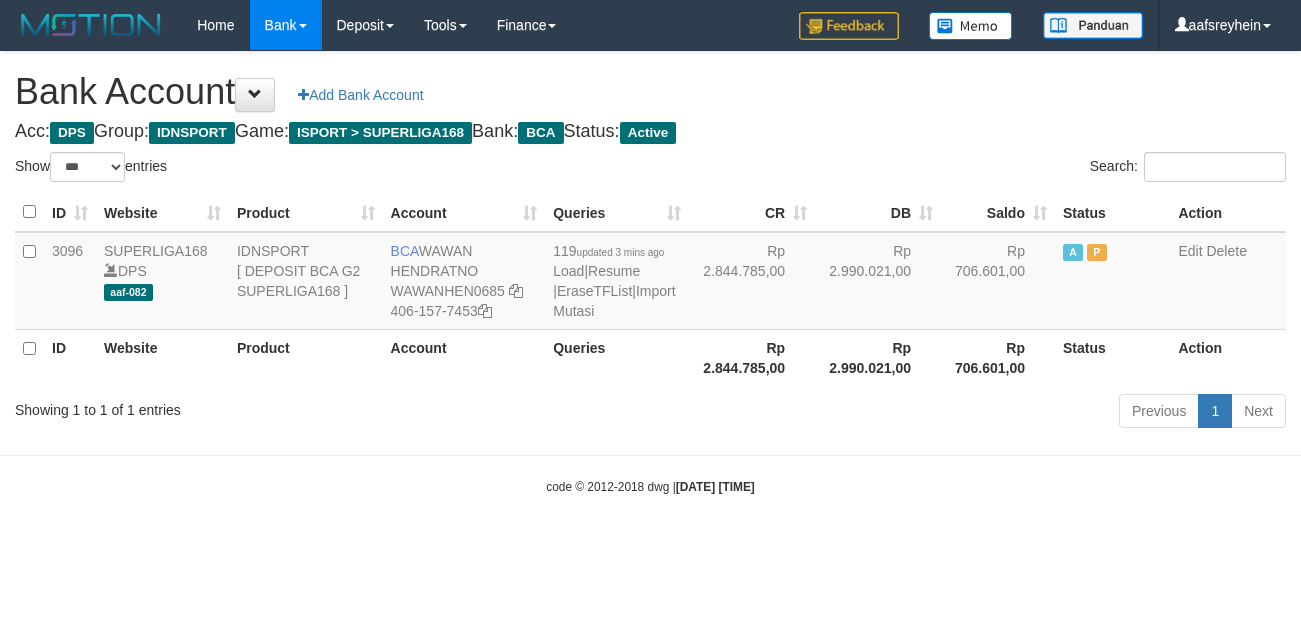 select on "***" 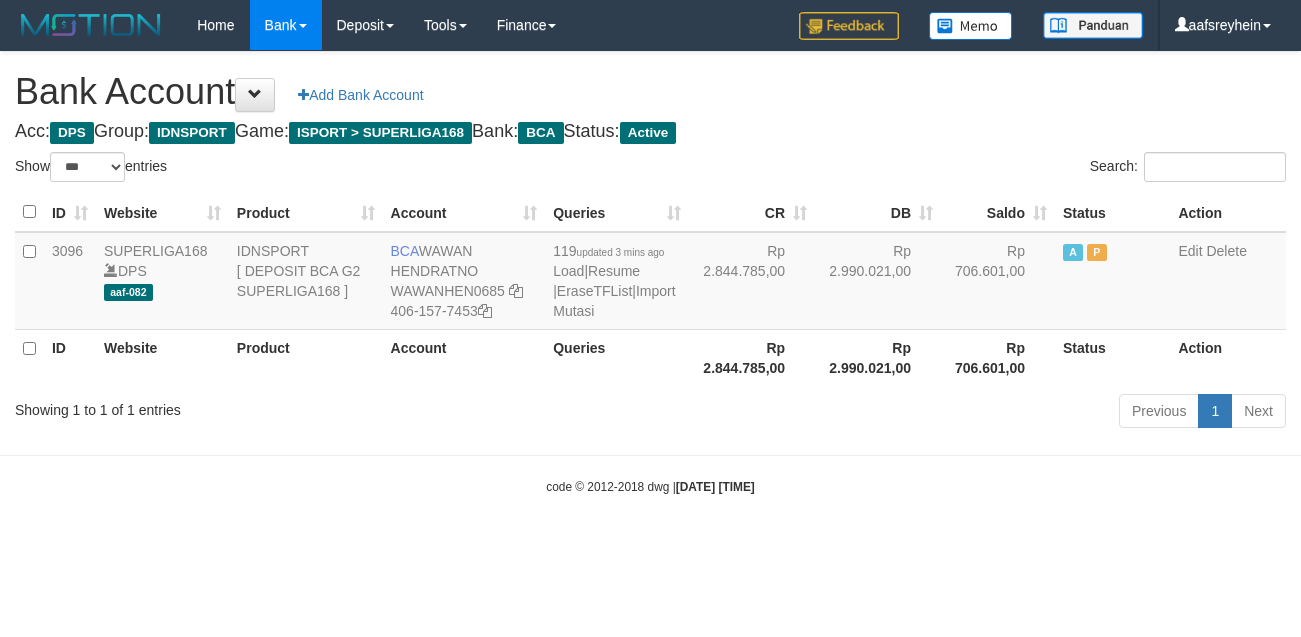 scroll, scrollTop: 0, scrollLeft: 0, axis: both 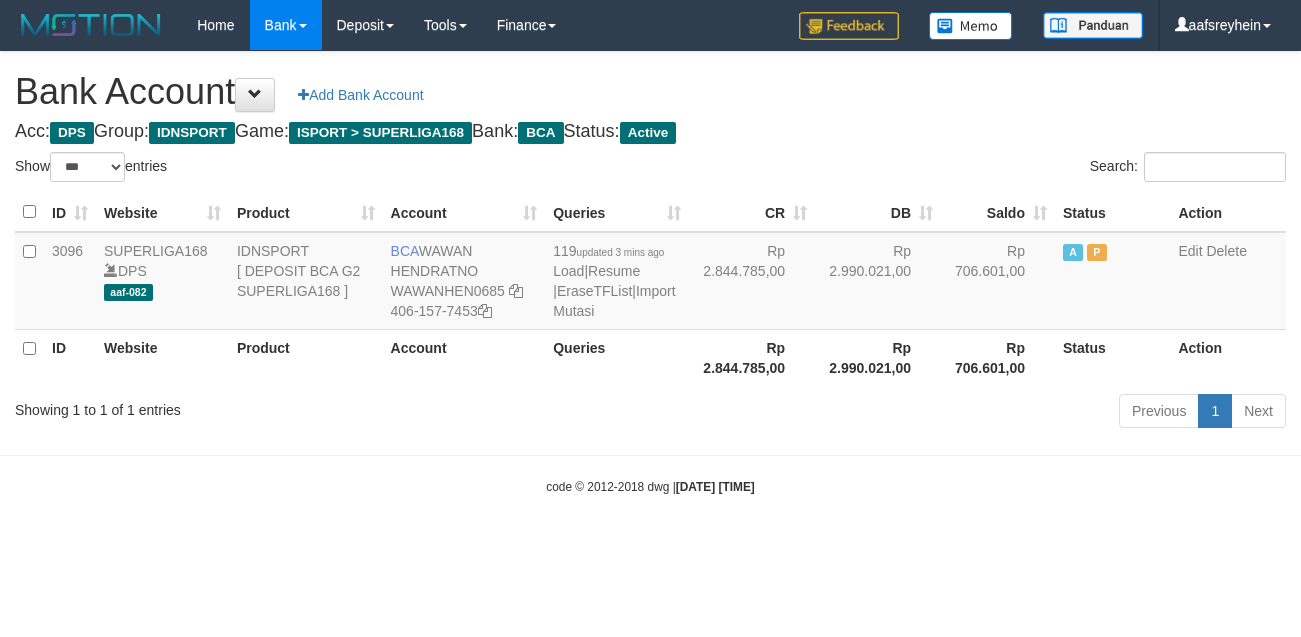 select on "***" 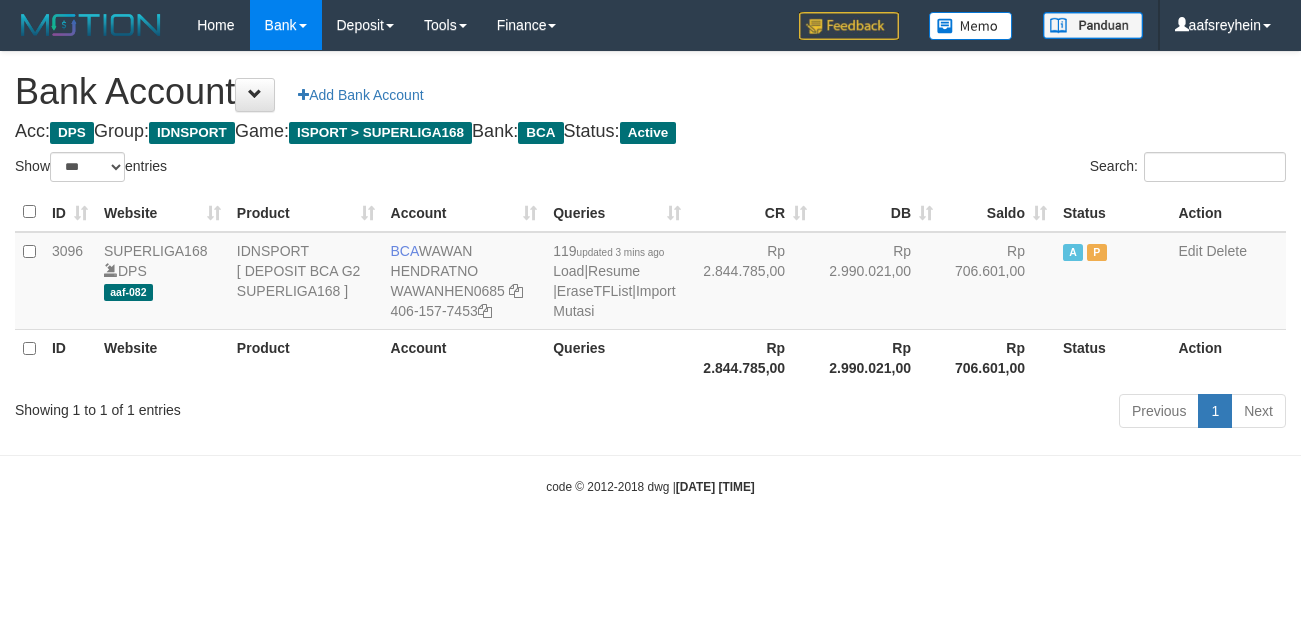 scroll, scrollTop: 0, scrollLeft: 0, axis: both 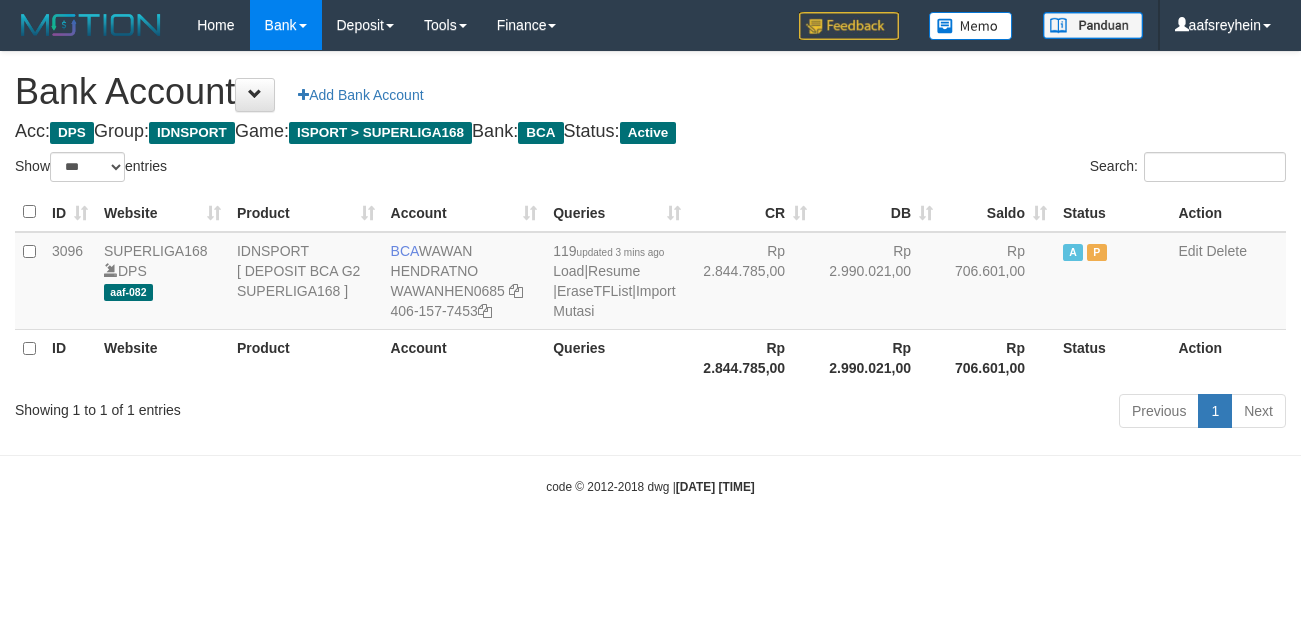 select on "***" 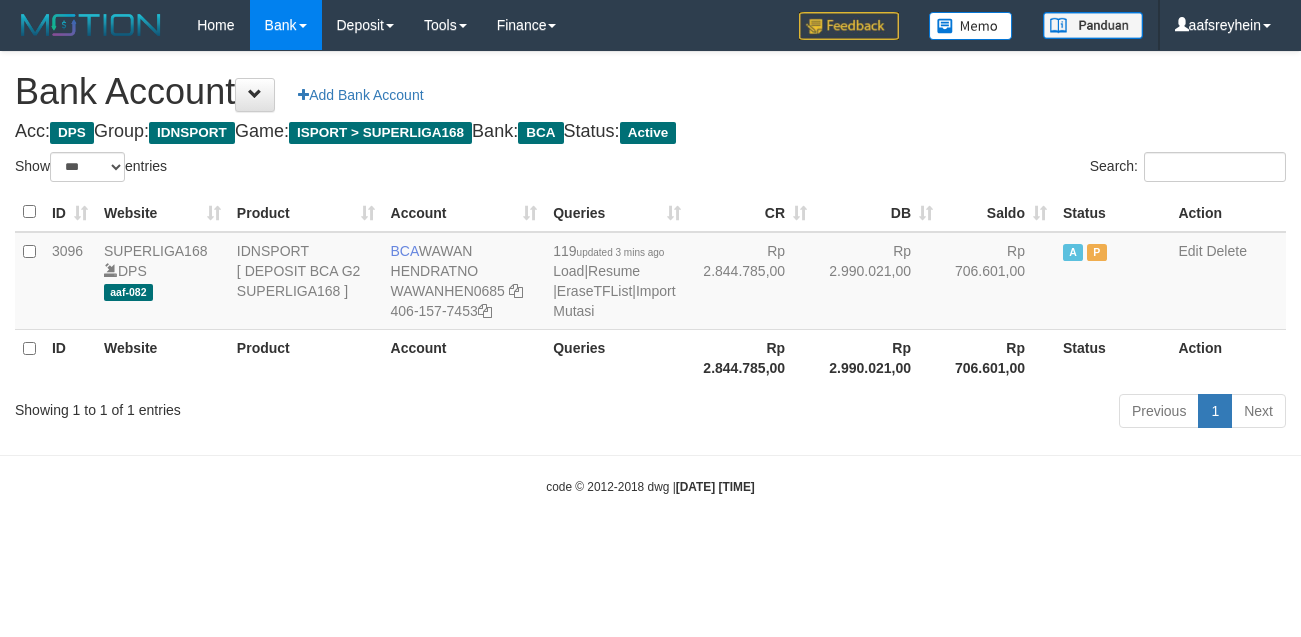 scroll, scrollTop: 0, scrollLeft: 0, axis: both 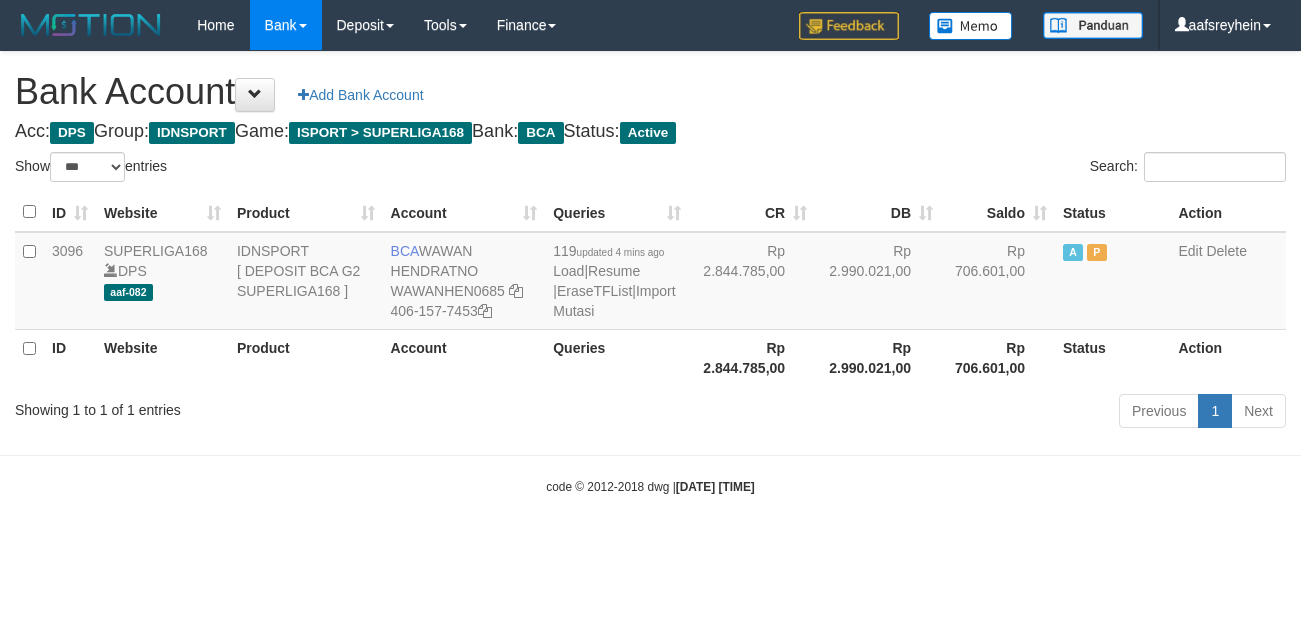 select on "***" 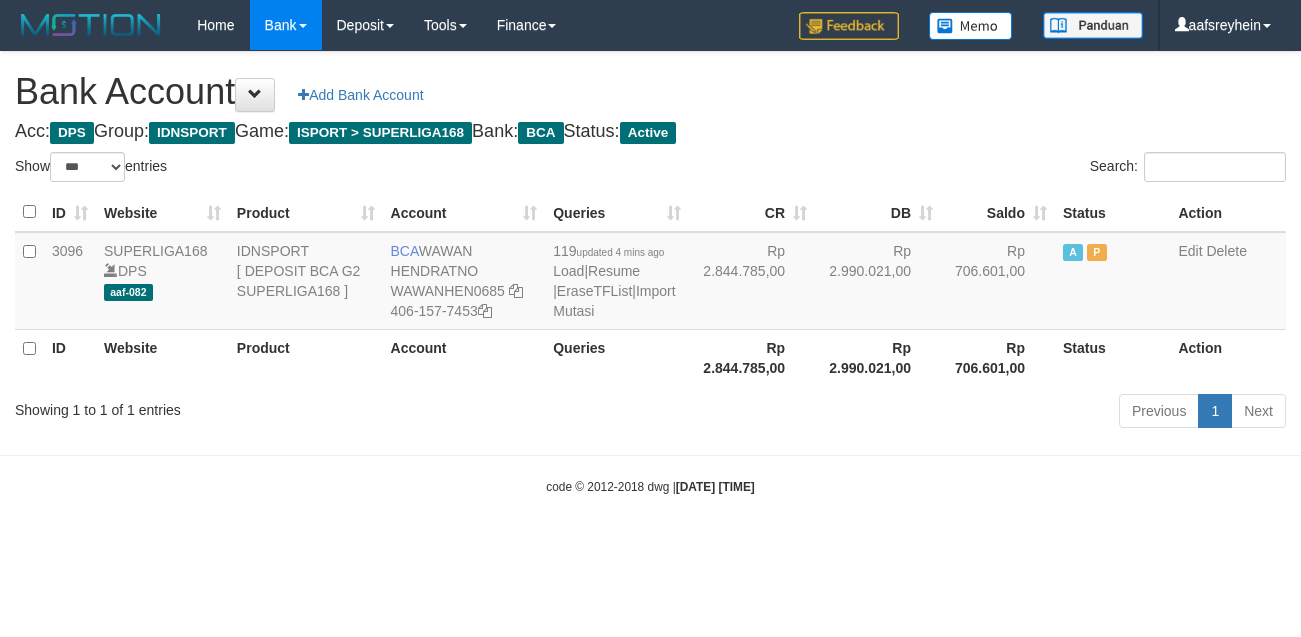 scroll, scrollTop: 0, scrollLeft: 0, axis: both 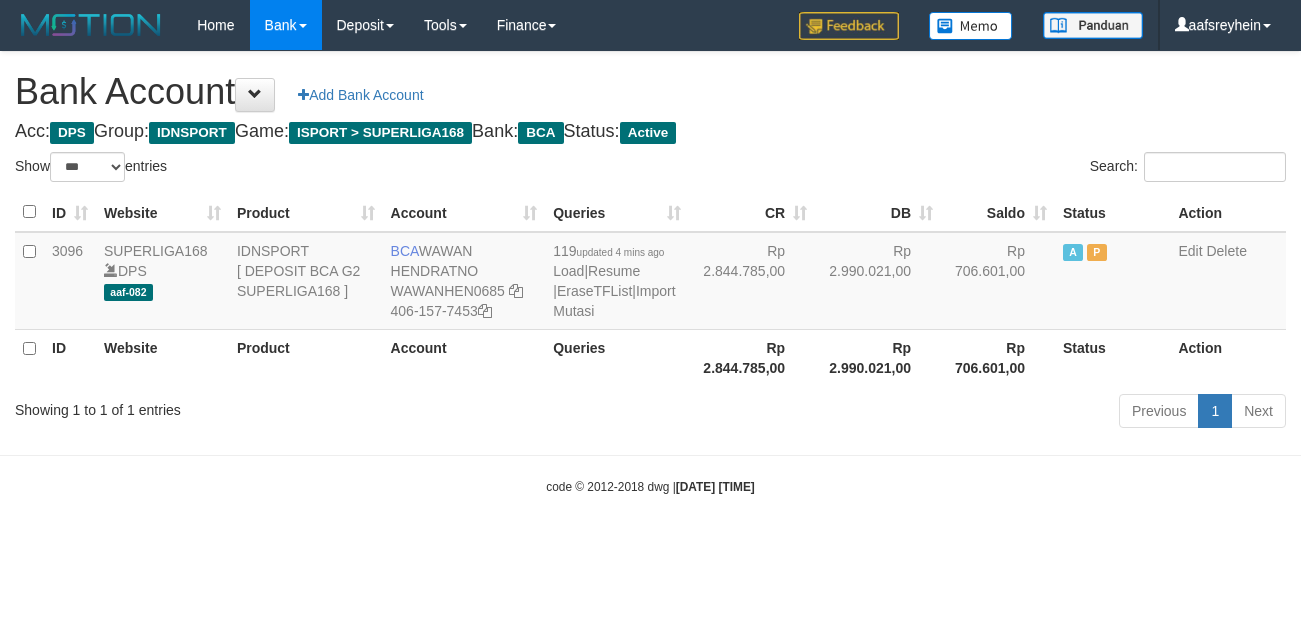select on "***" 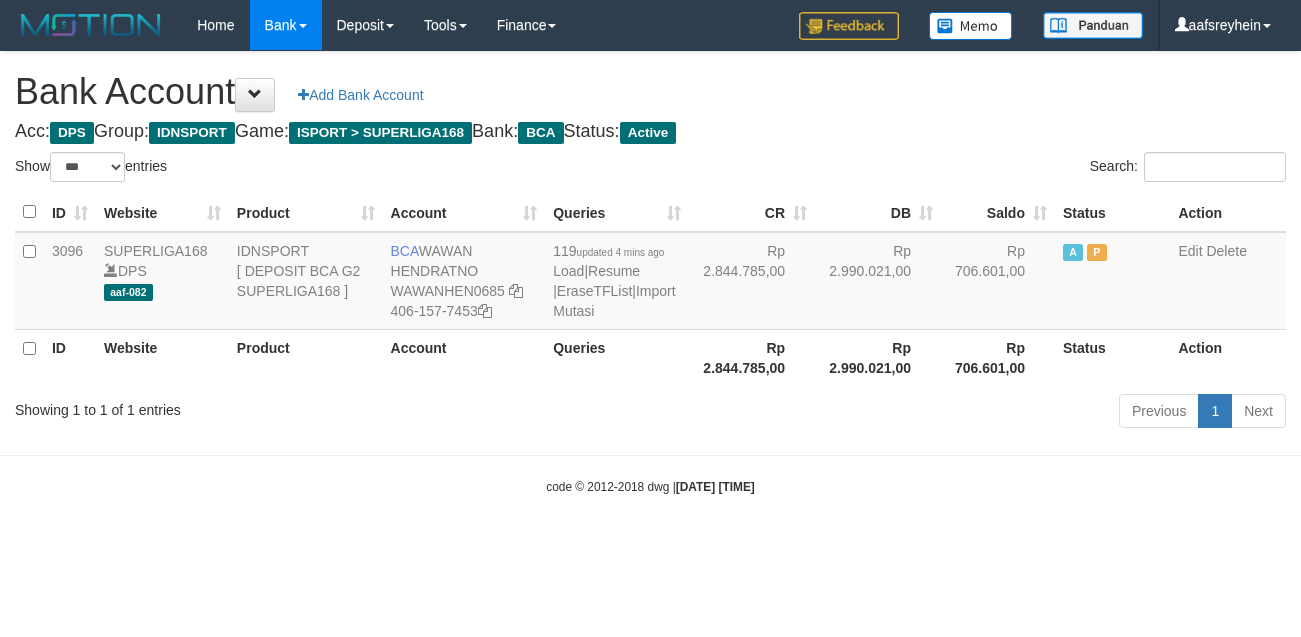 scroll, scrollTop: 0, scrollLeft: 0, axis: both 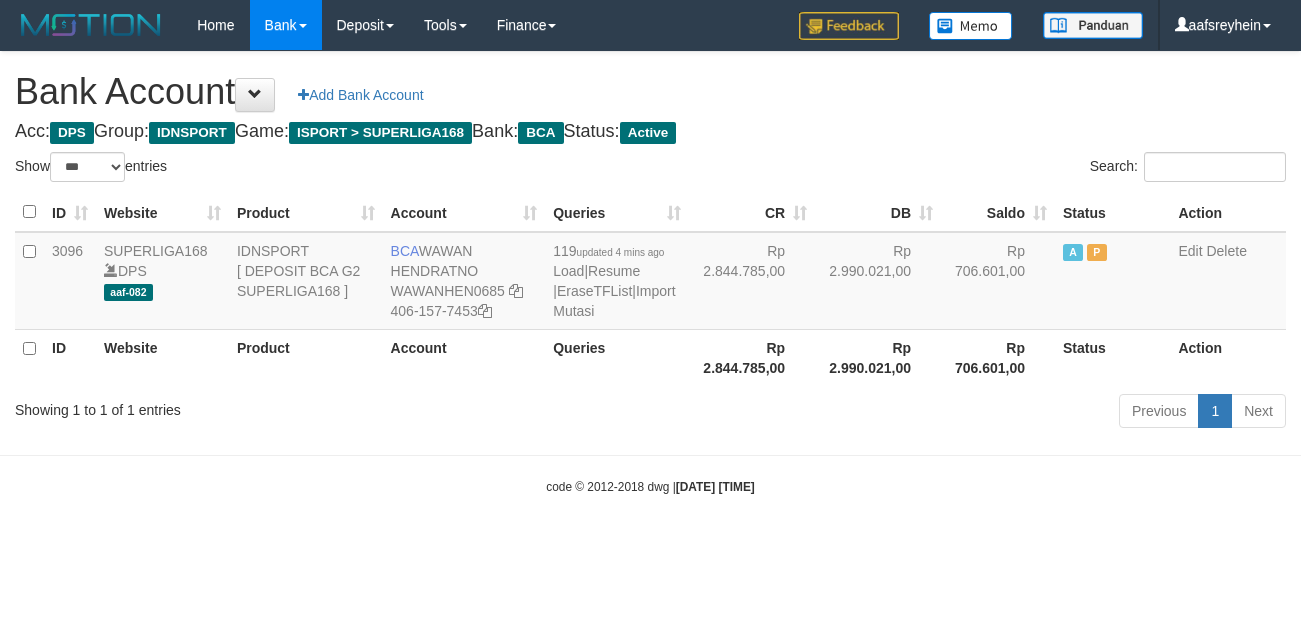 select on "***" 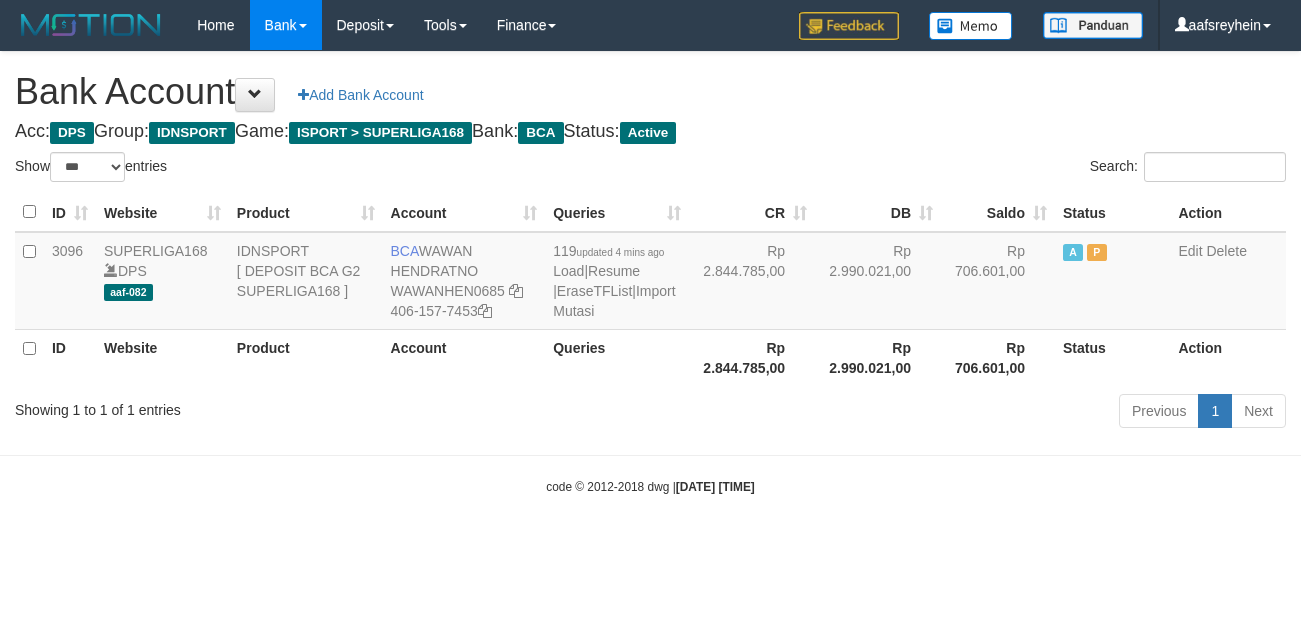 scroll, scrollTop: 0, scrollLeft: 0, axis: both 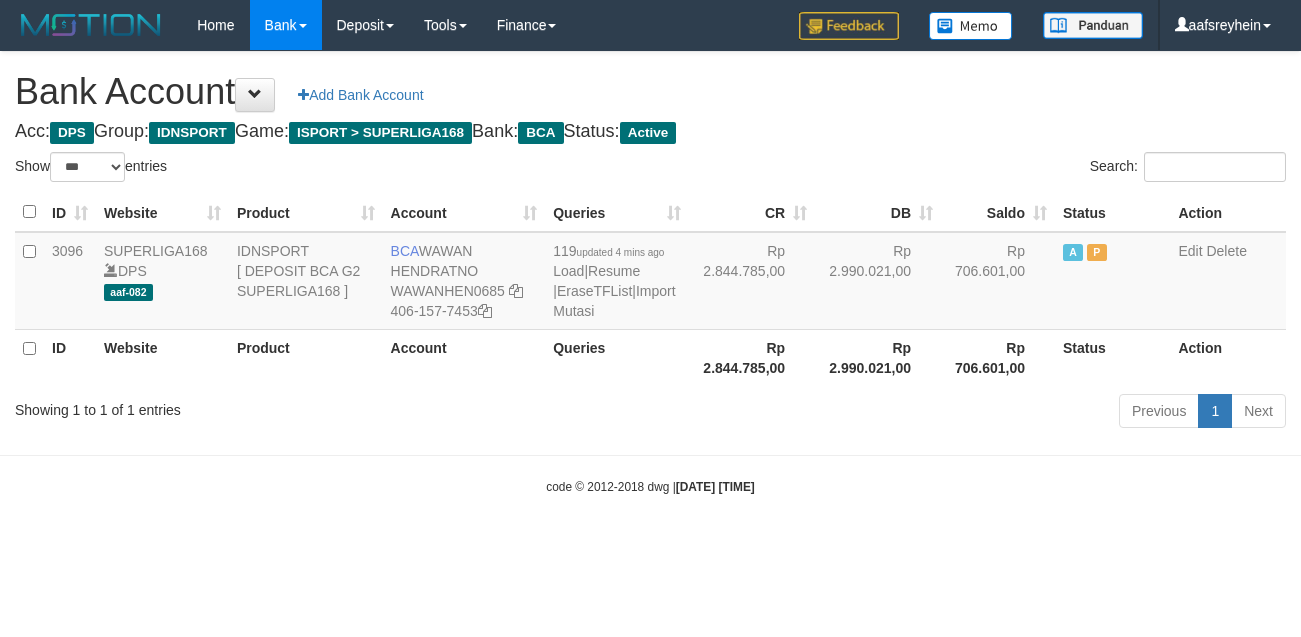 select on "***" 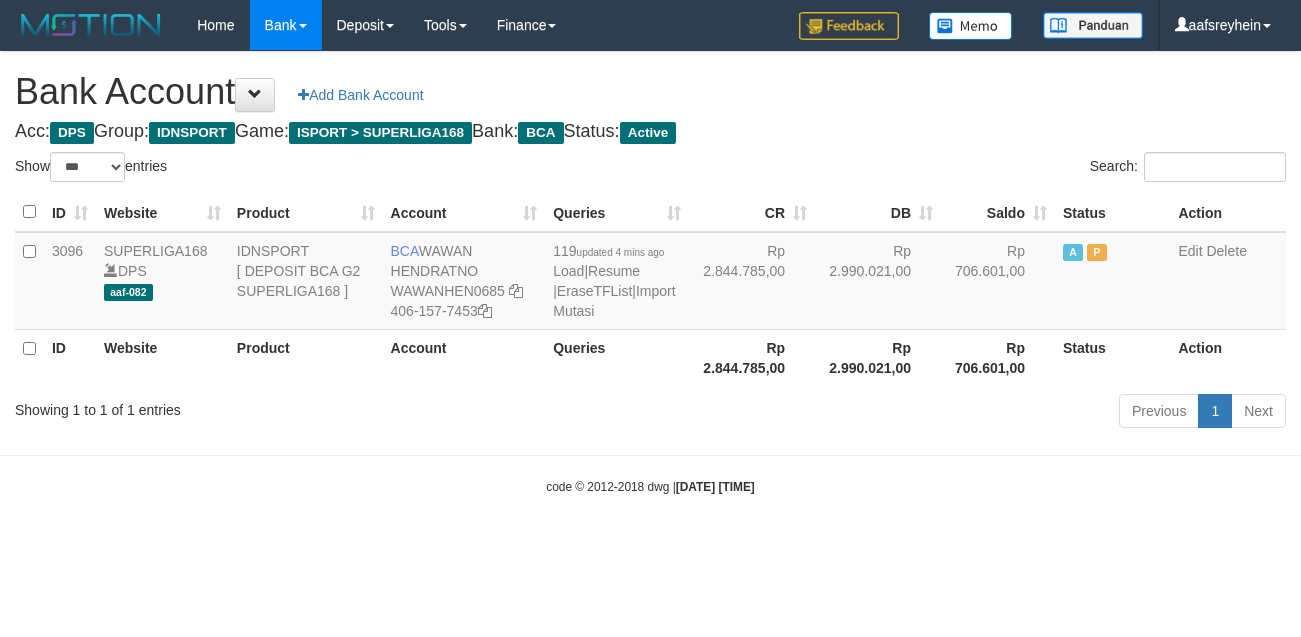 scroll, scrollTop: 0, scrollLeft: 0, axis: both 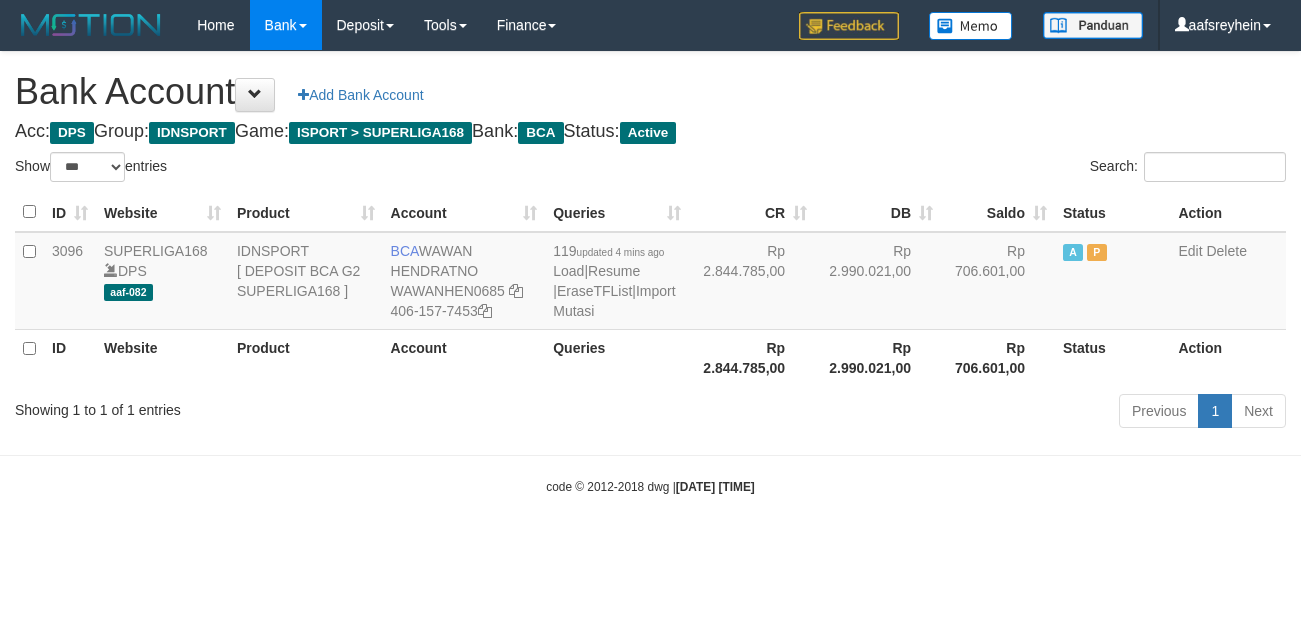 select on "***" 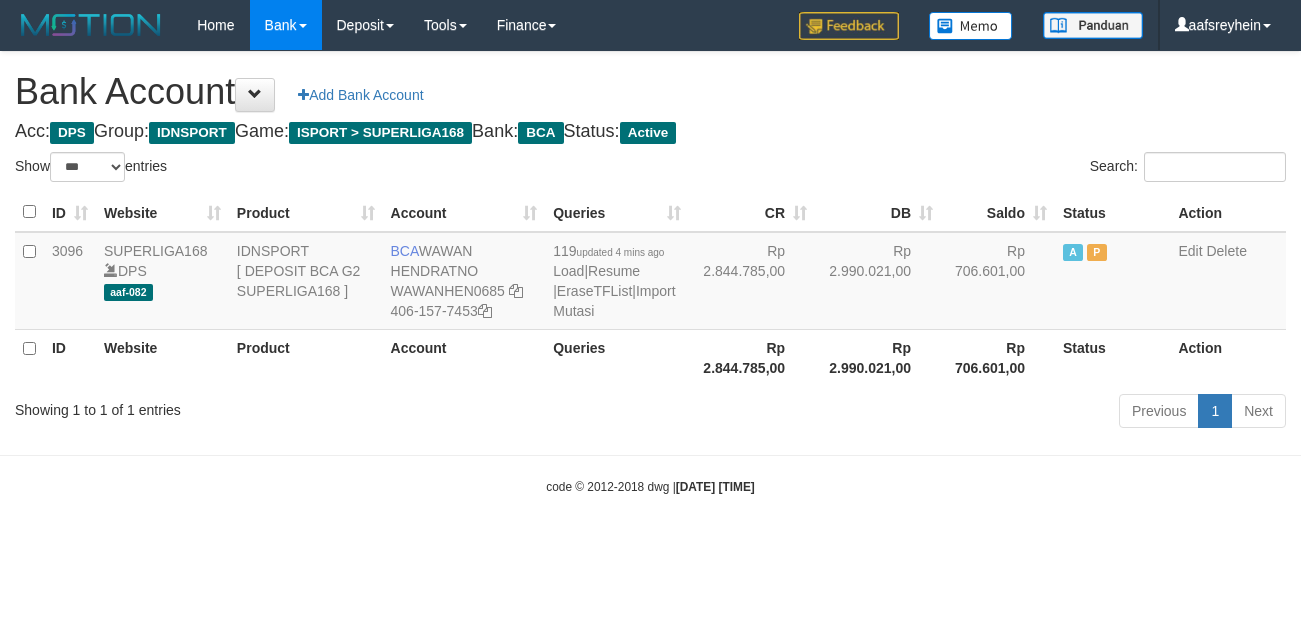 scroll, scrollTop: 0, scrollLeft: 0, axis: both 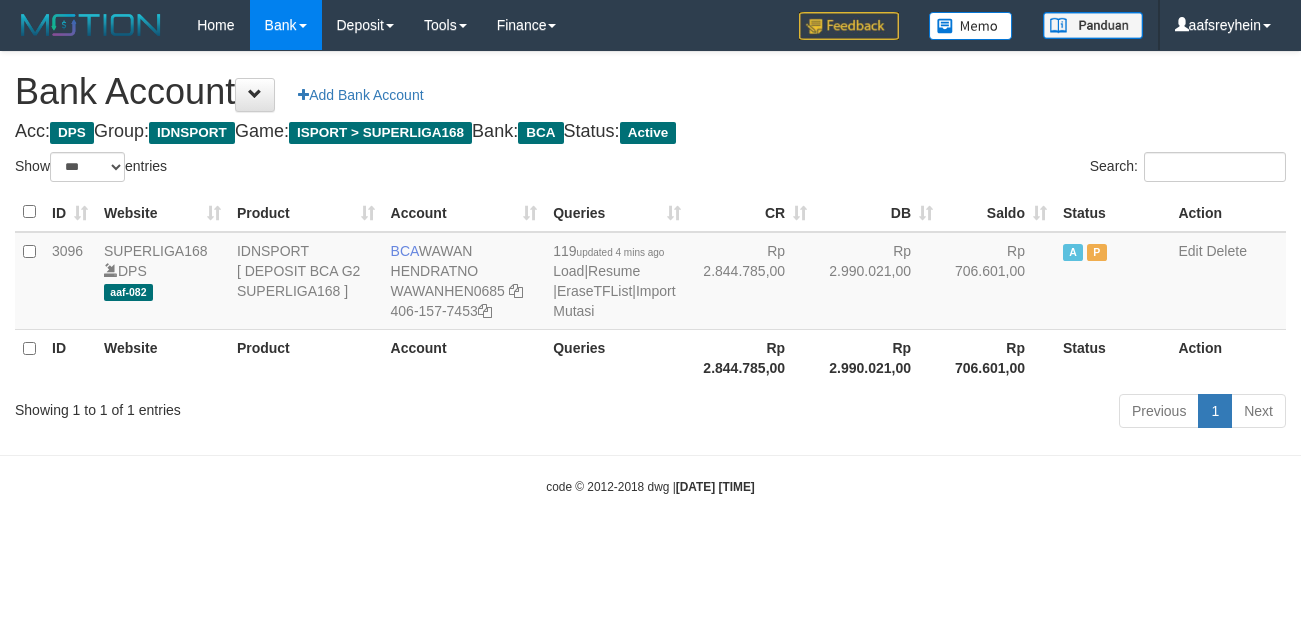 select on "***" 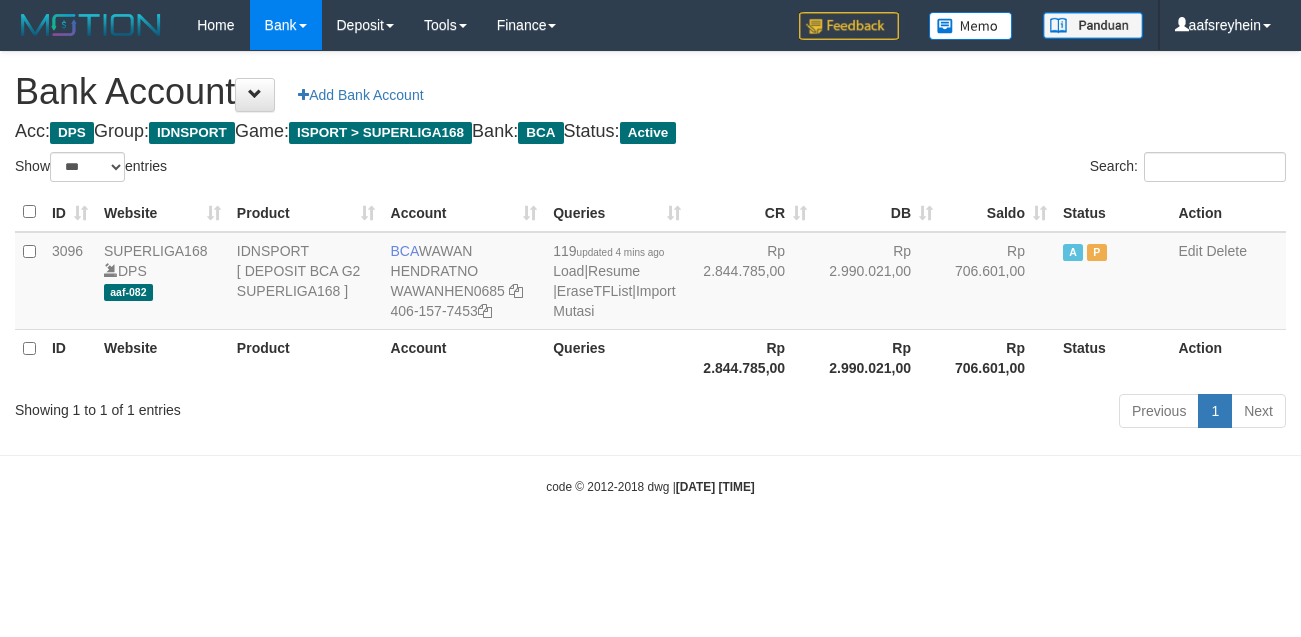 scroll, scrollTop: 0, scrollLeft: 0, axis: both 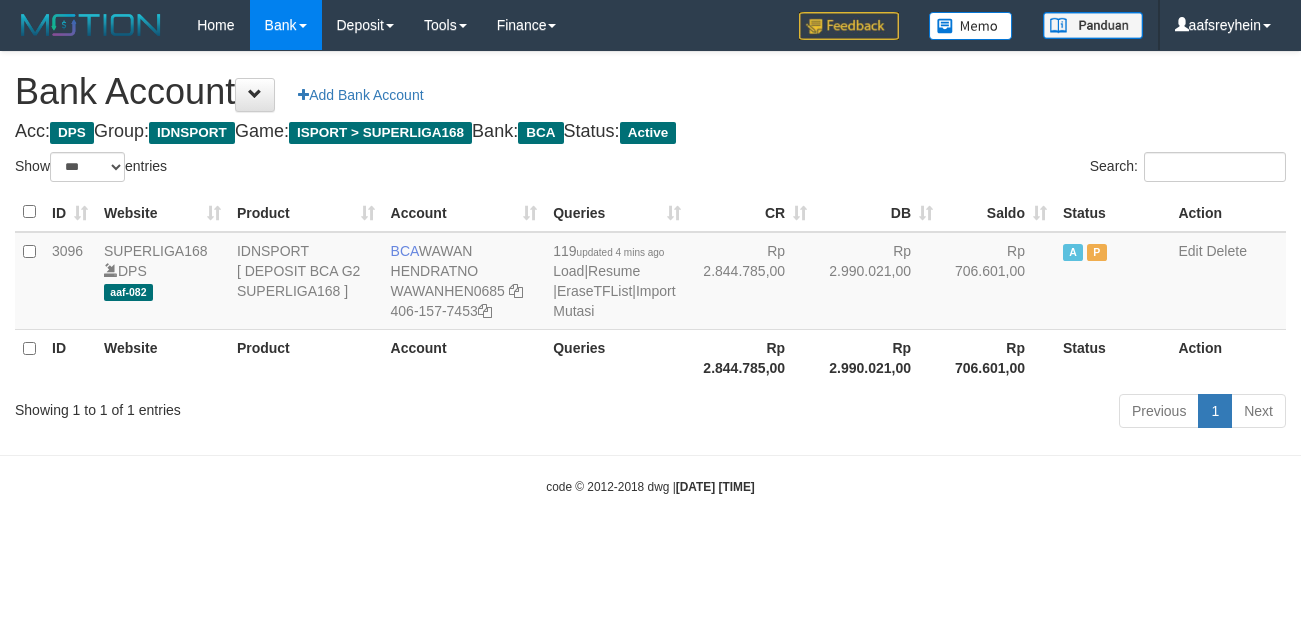 select on "***" 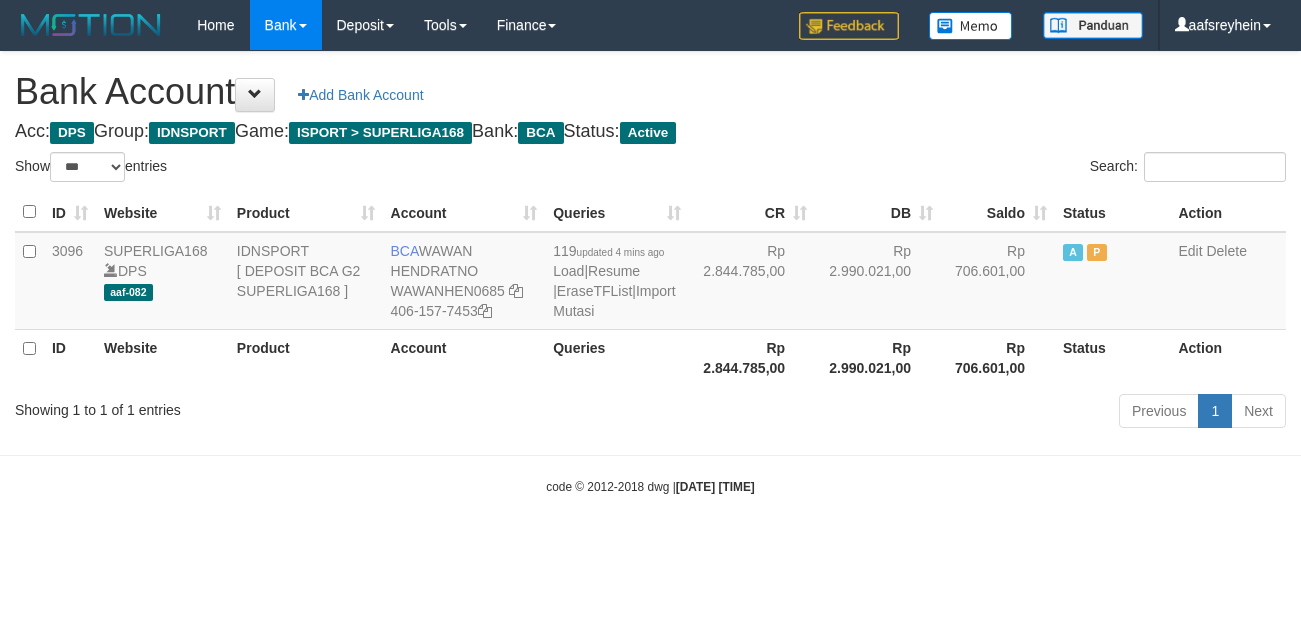 scroll, scrollTop: 0, scrollLeft: 0, axis: both 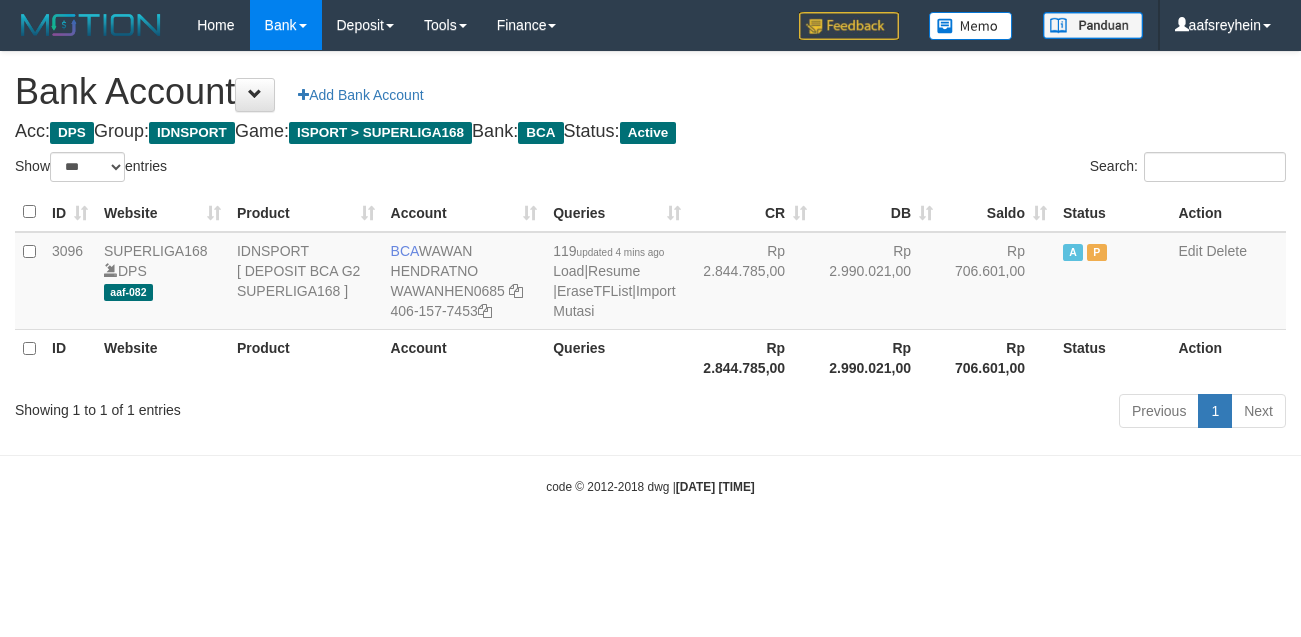 select on "***" 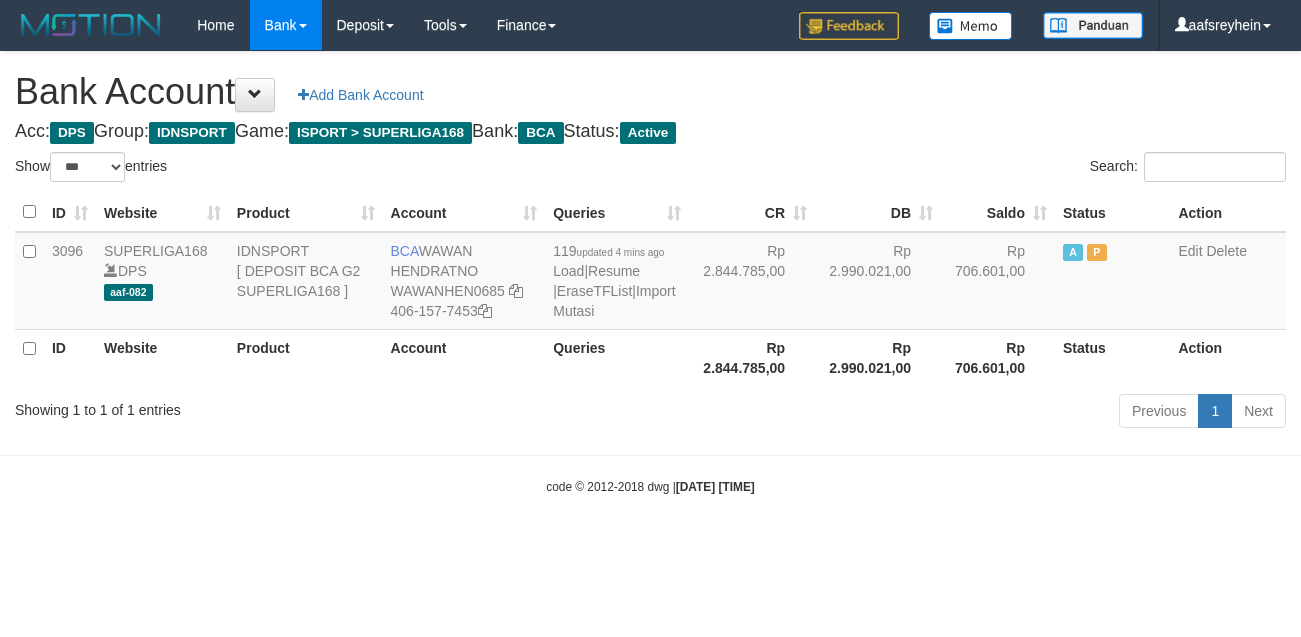 scroll, scrollTop: 0, scrollLeft: 0, axis: both 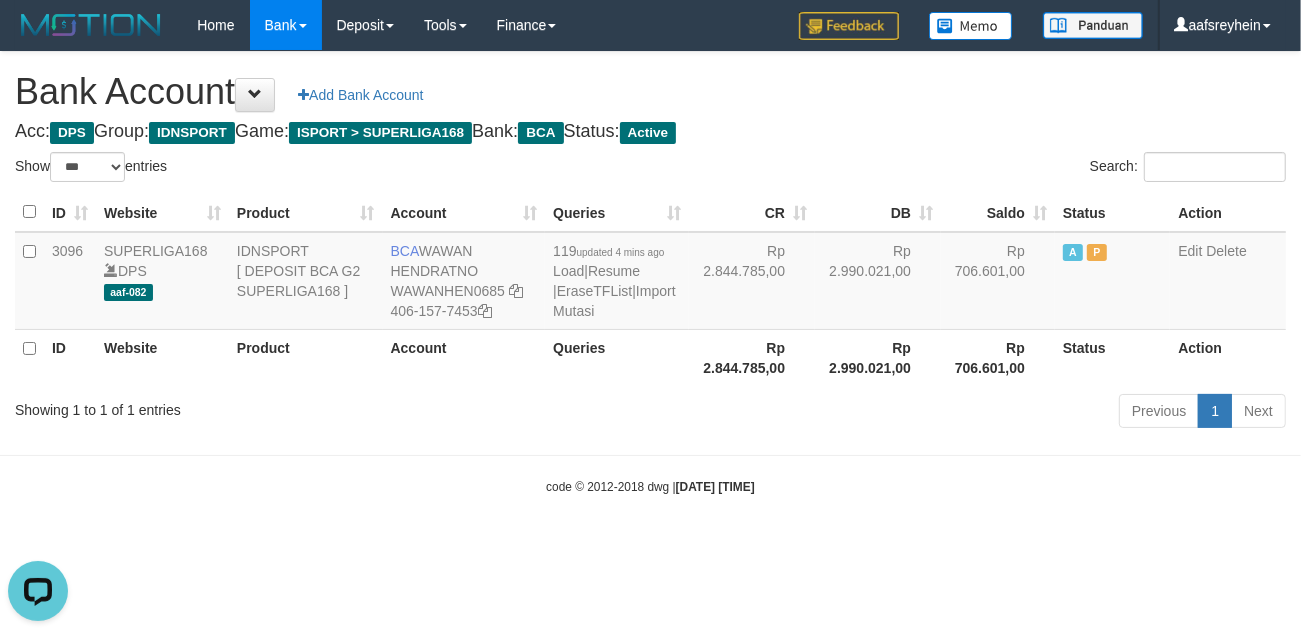 click on "code © 2012-2018 dwg |  2025/07/11 21:52:27" at bounding box center (650, 486) 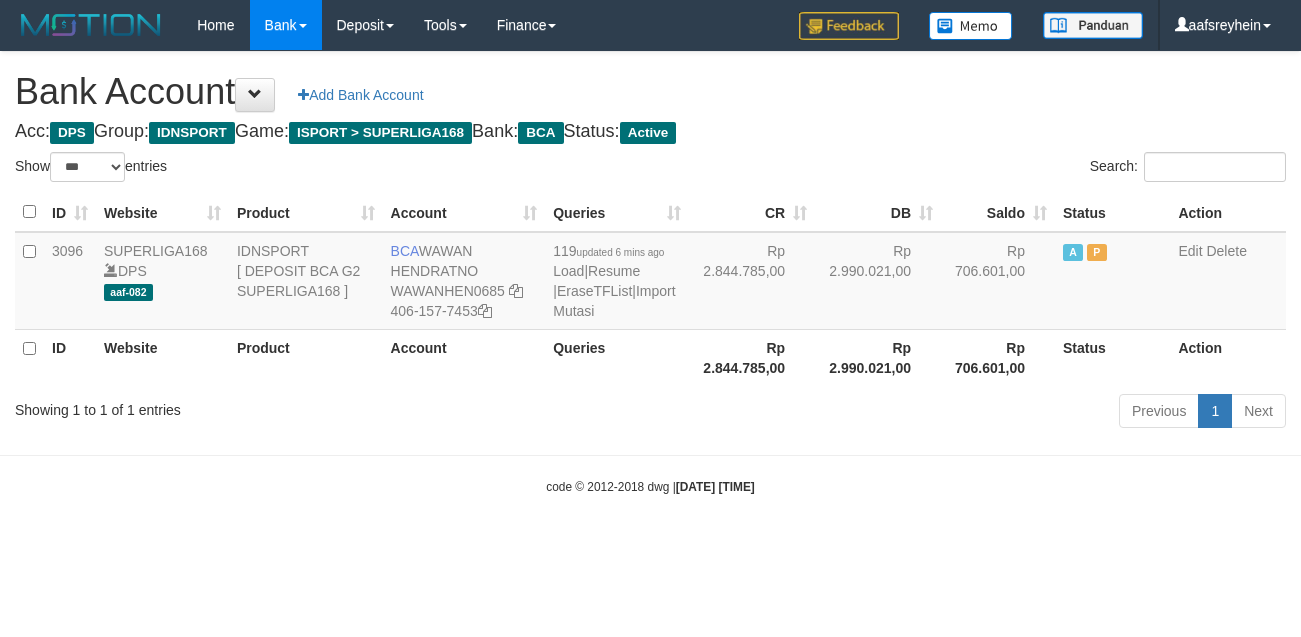 select on "***" 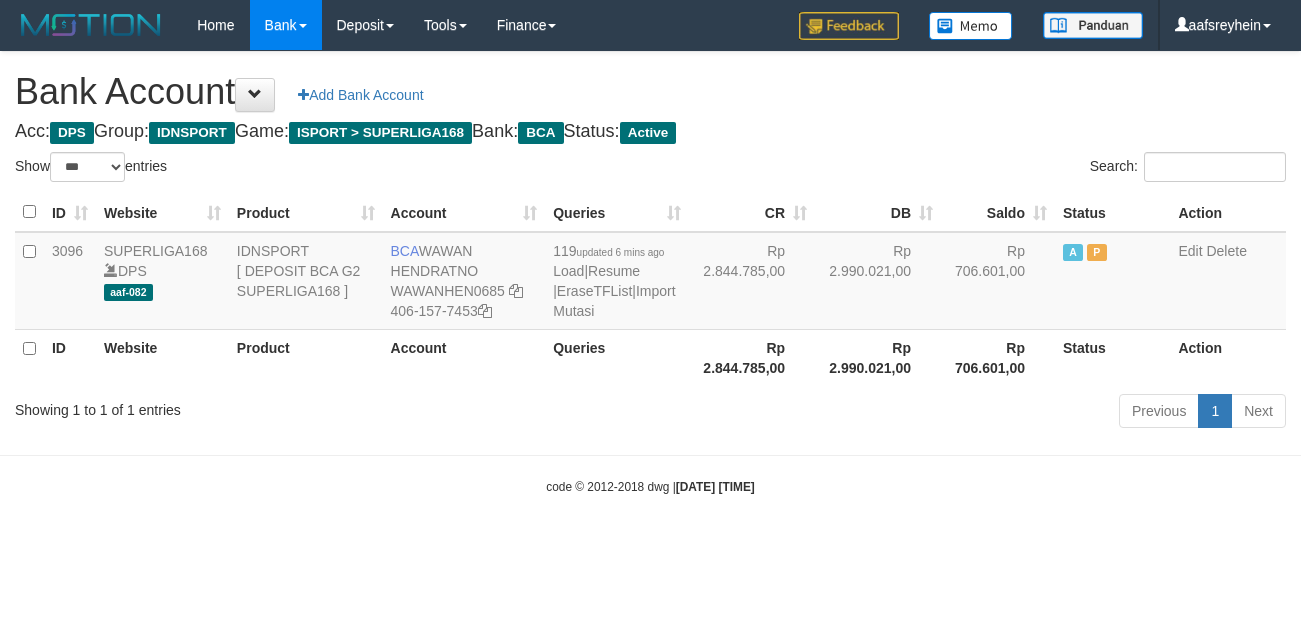 scroll, scrollTop: 0, scrollLeft: 0, axis: both 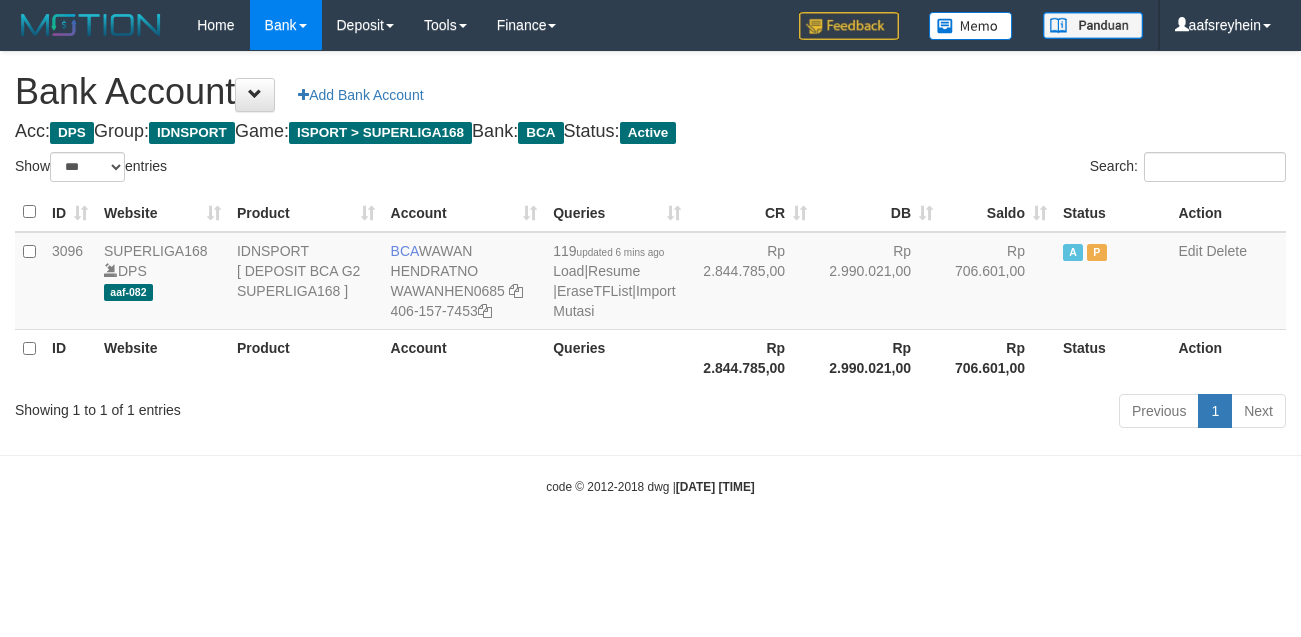 select on "***" 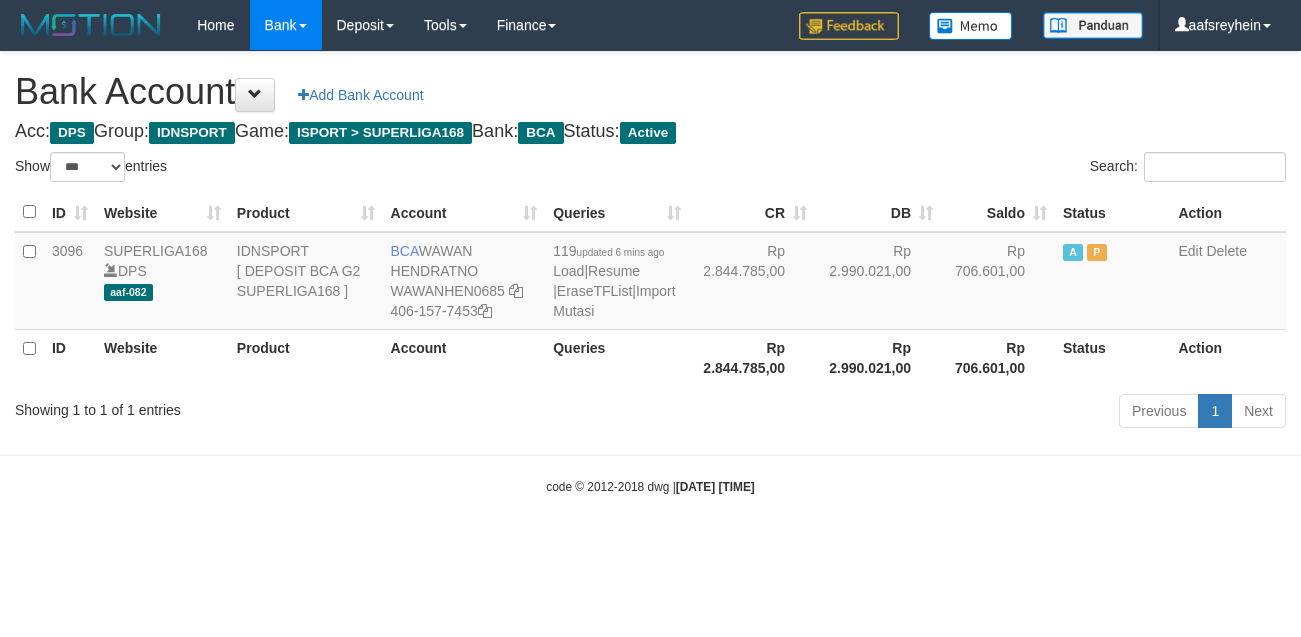 scroll, scrollTop: 0, scrollLeft: 0, axis: both 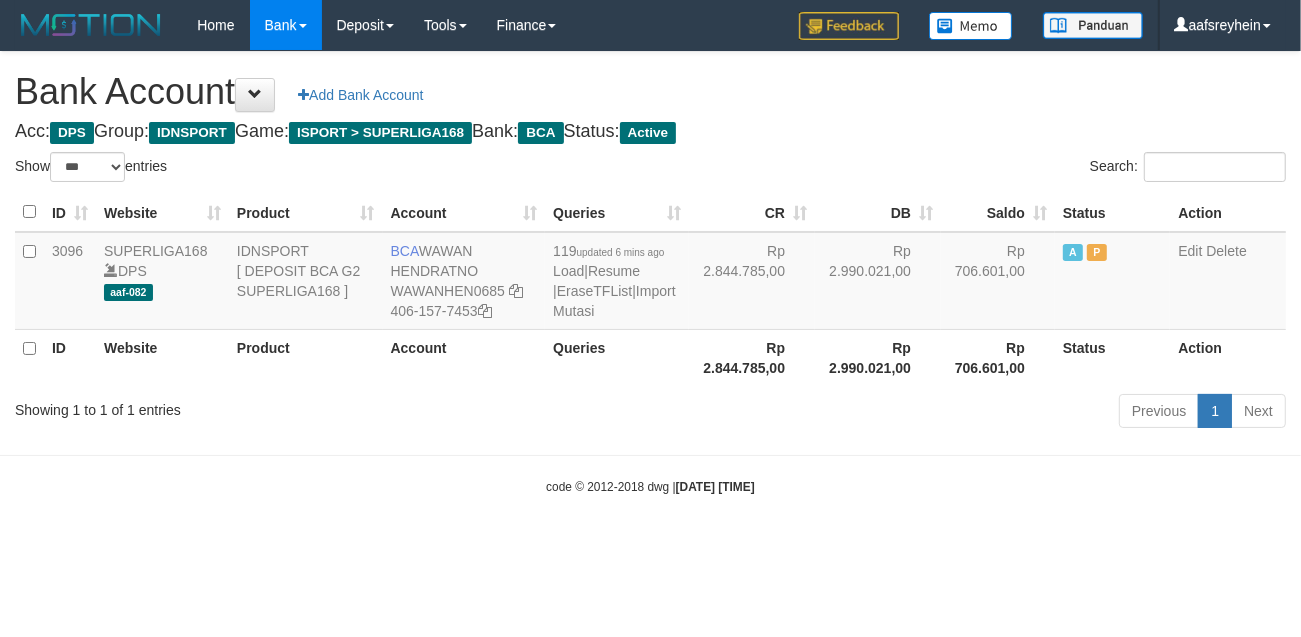 drag, startPoint x: 780, startPoint y: 476, endPoint x: 1043, endPoint y: 428, distance: 267.34436 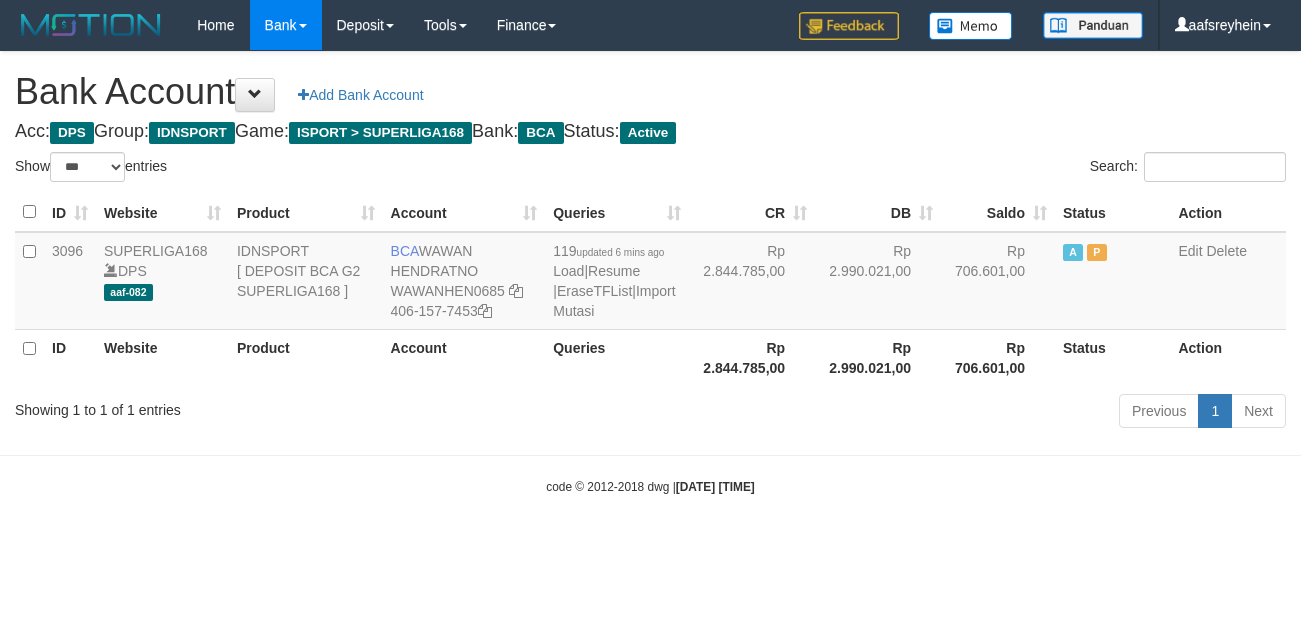 select on "***" 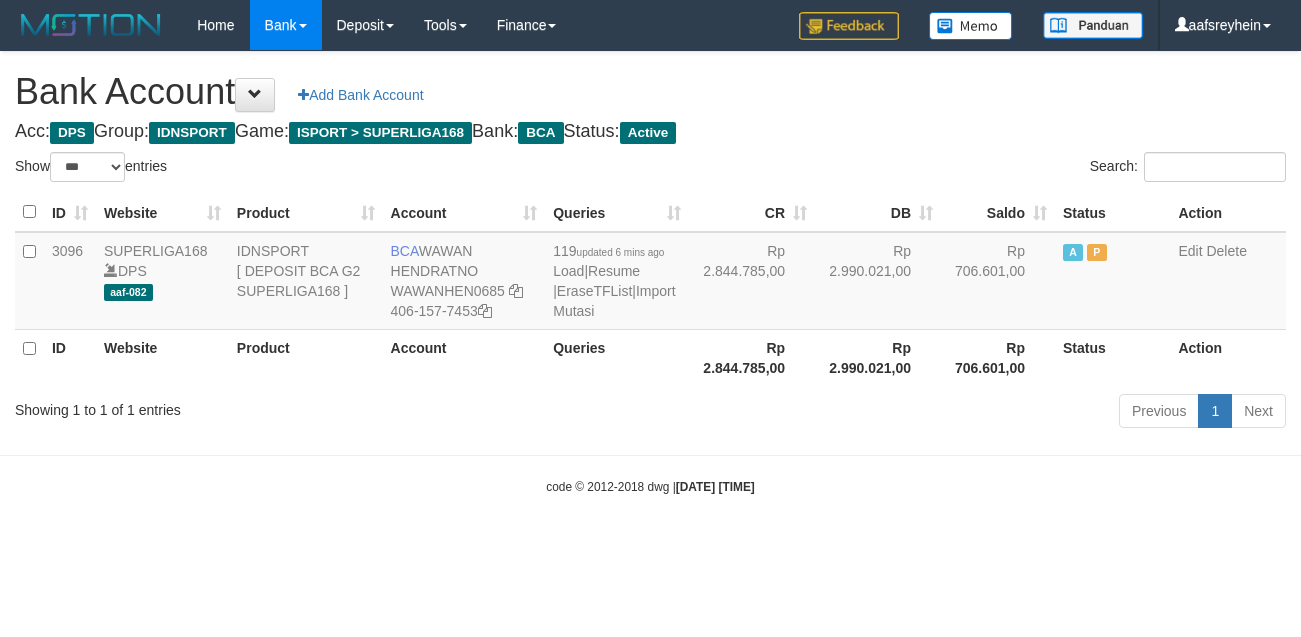 scroll, scrollTop: 0, scrollLeft: 0, axis: both 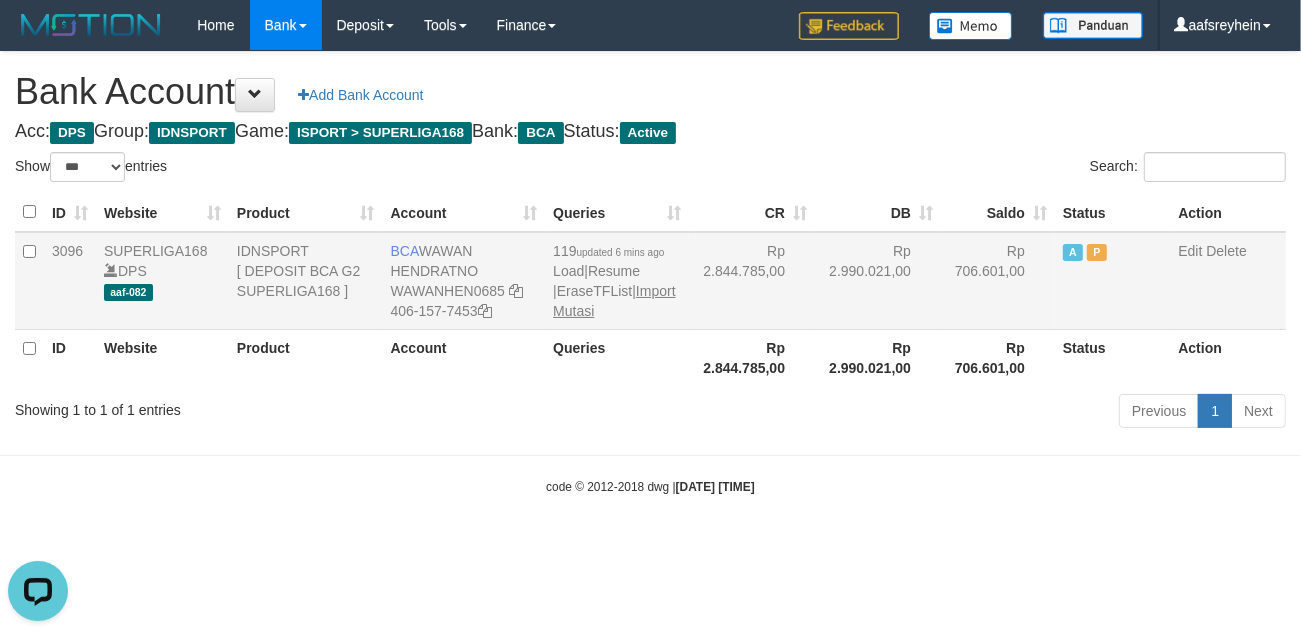 drag, startPoint x: 692, startPoint y: 280, endPoint x: 676, endPoint y: 285, distance: 16.763054 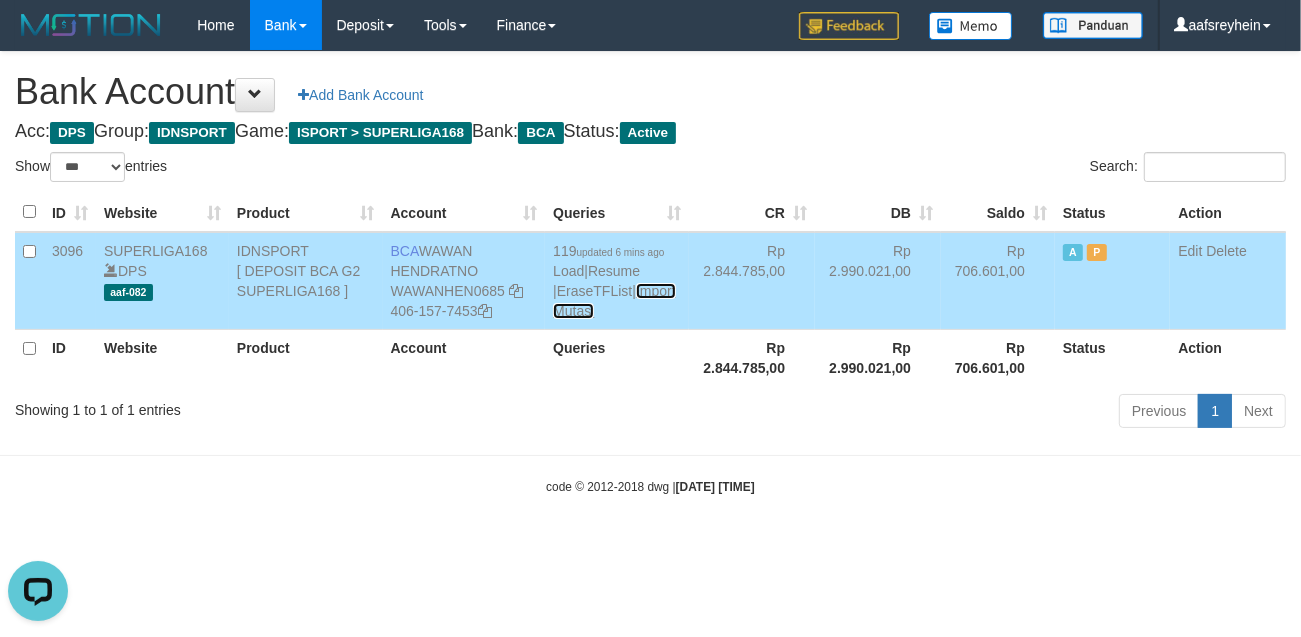 click on "Import Mutasi" at bounding box center [614, 301] 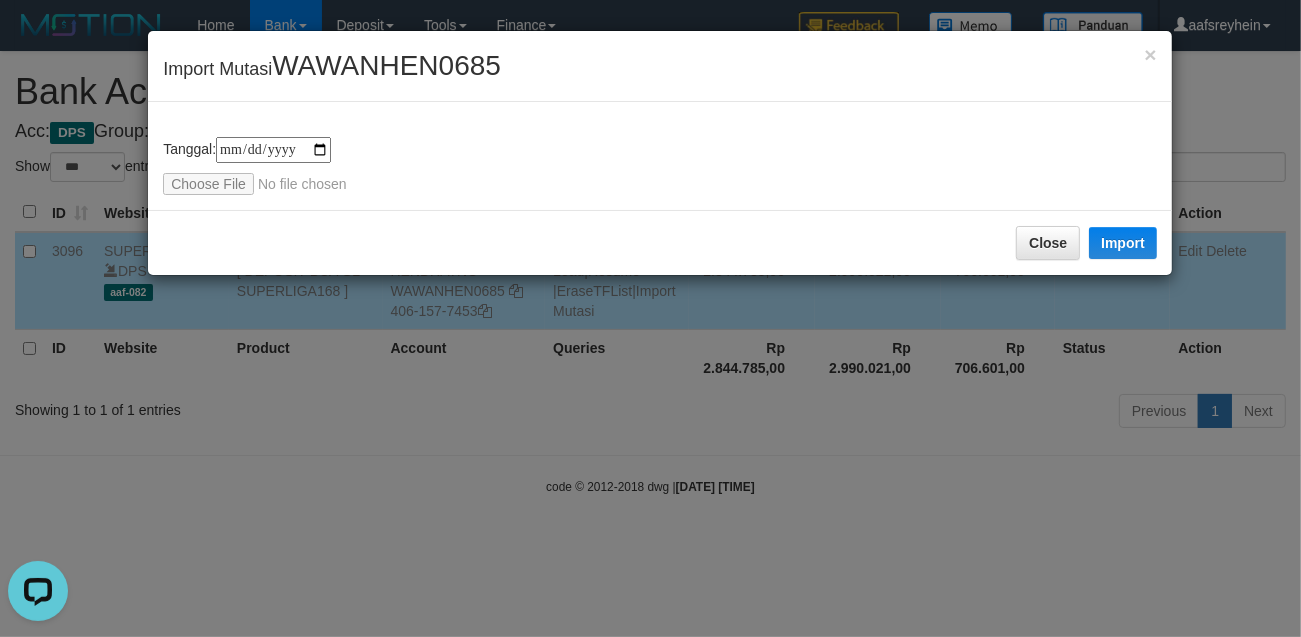 type on "**********" 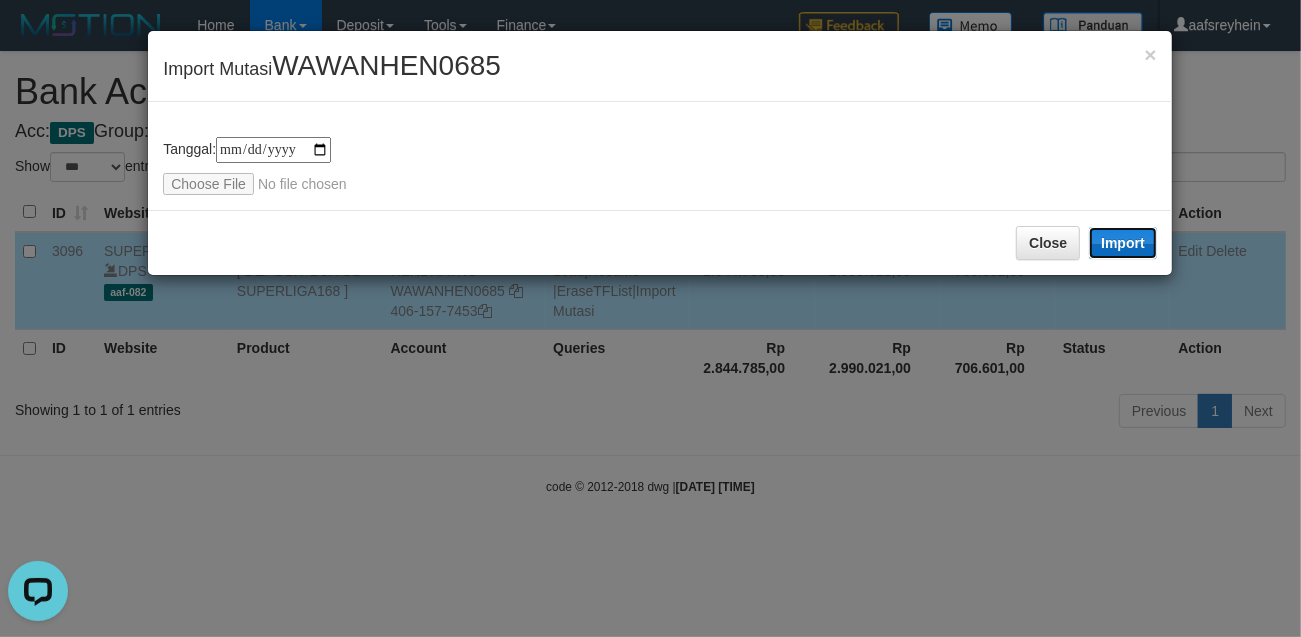 click on "Import" at bounding box center (1123, 243) 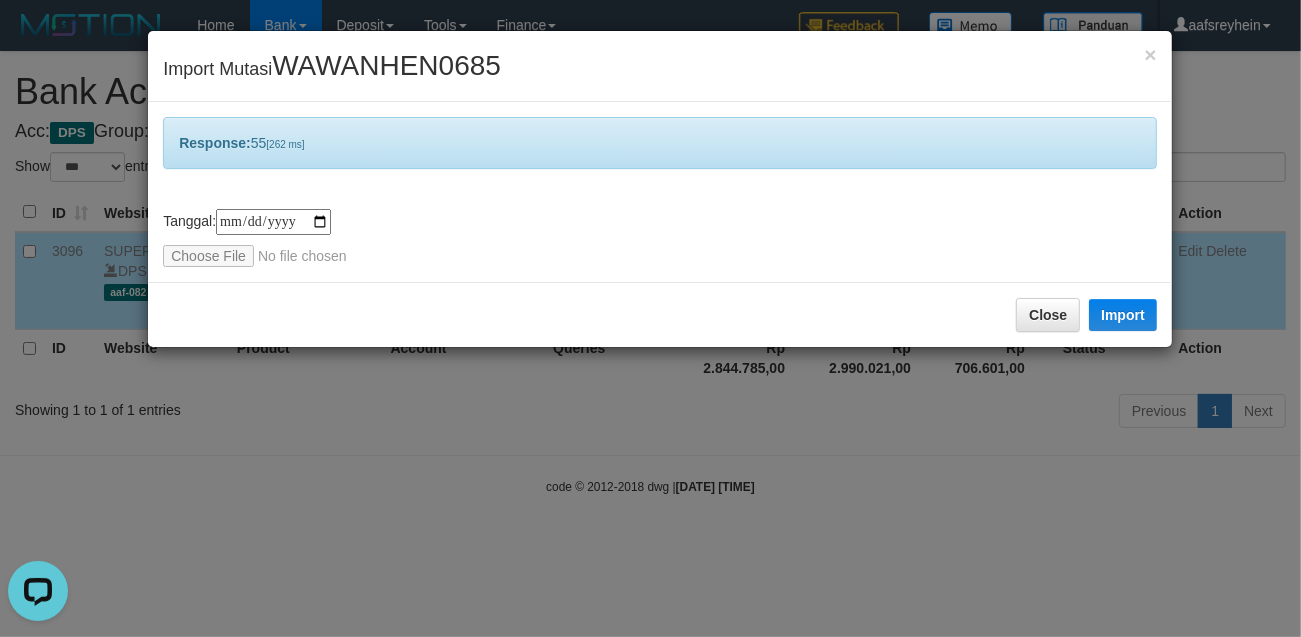 click on "**********" at bounding box center [650, 318] 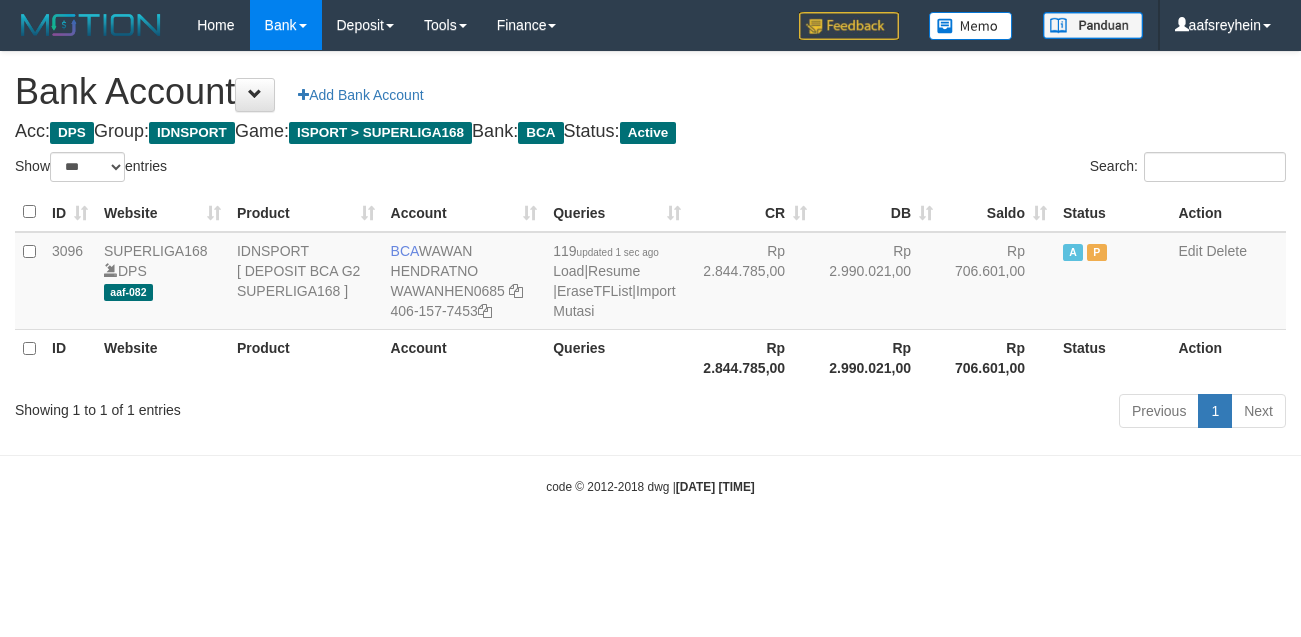 select on "***" 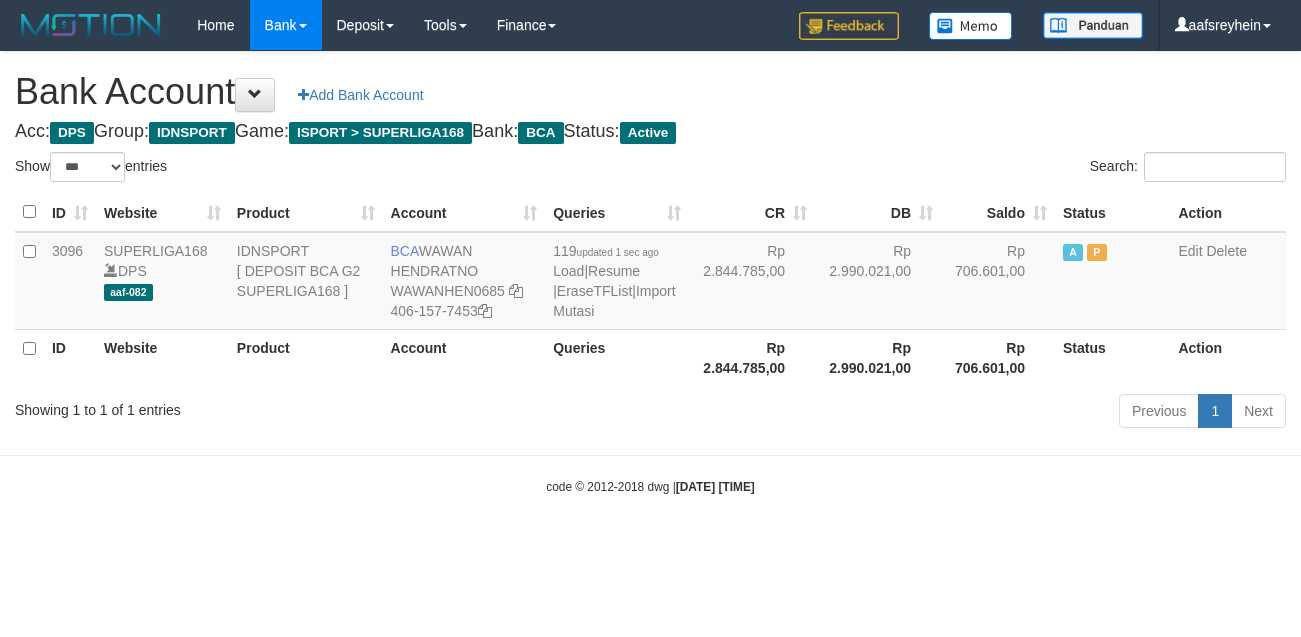 scroll, scrollTop: 0, scrollLeft: 0, axis: both 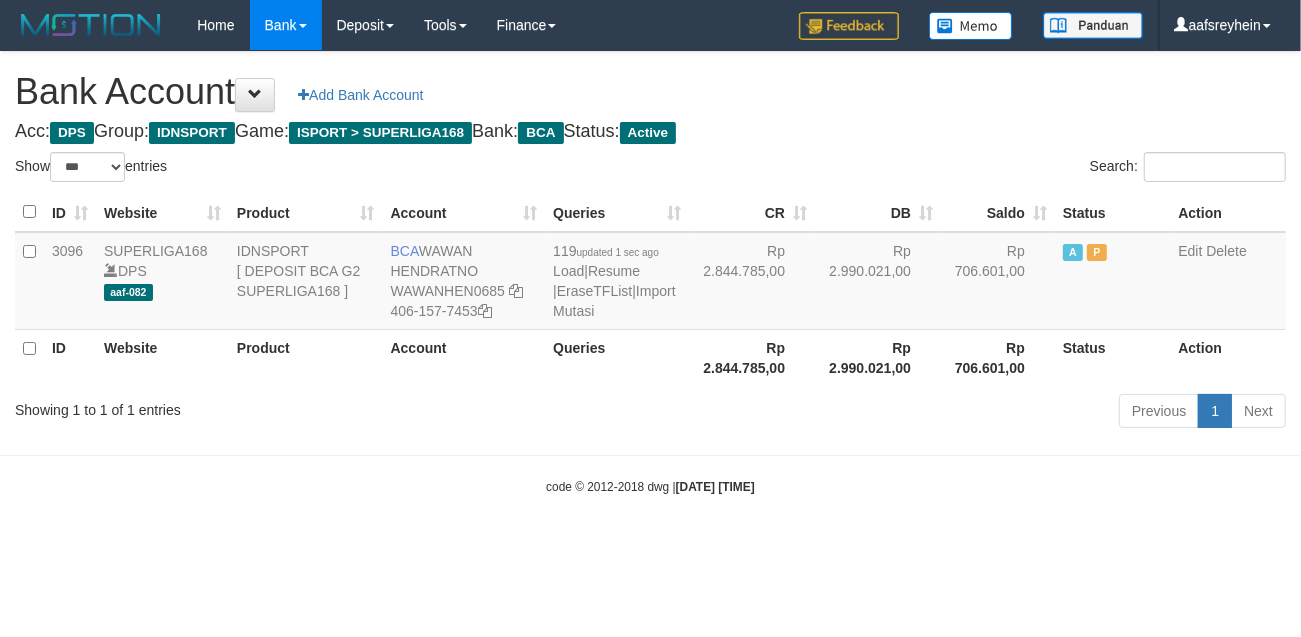 click on "Toggle navigation
Home
Bank
Account List
Load
By Website
Group
[ISPORT]													SUPERLIGA168
By Load Group (DPS)" at bounding box center (650, 273) 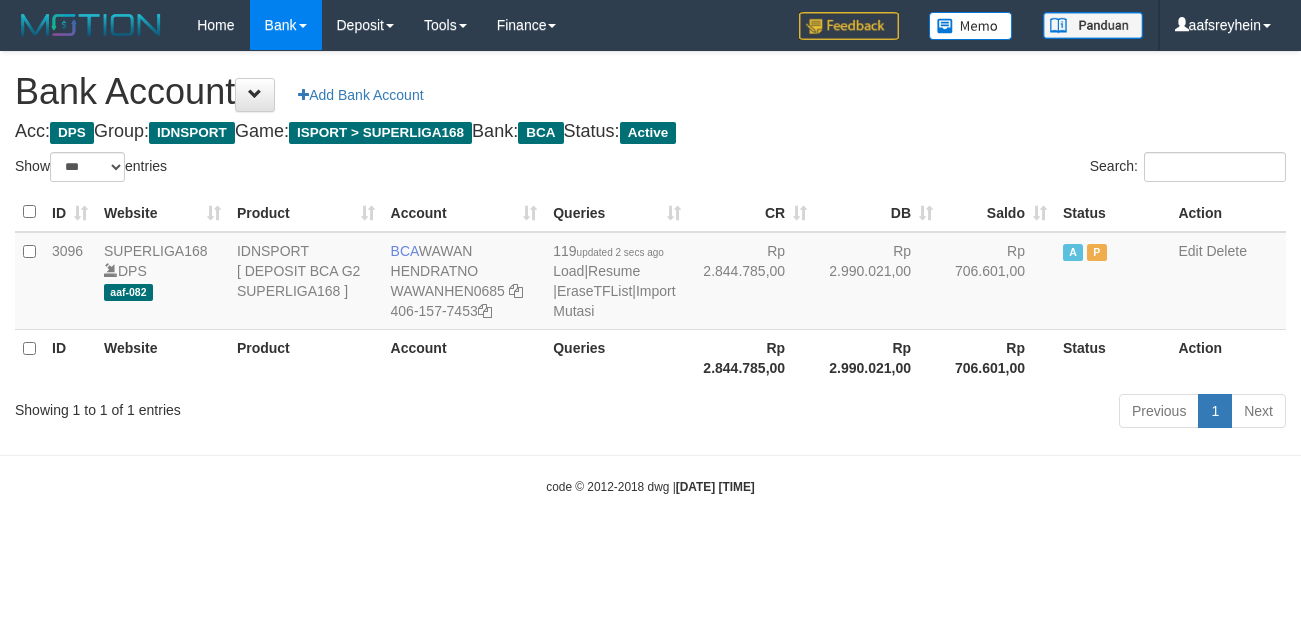 select on "***" 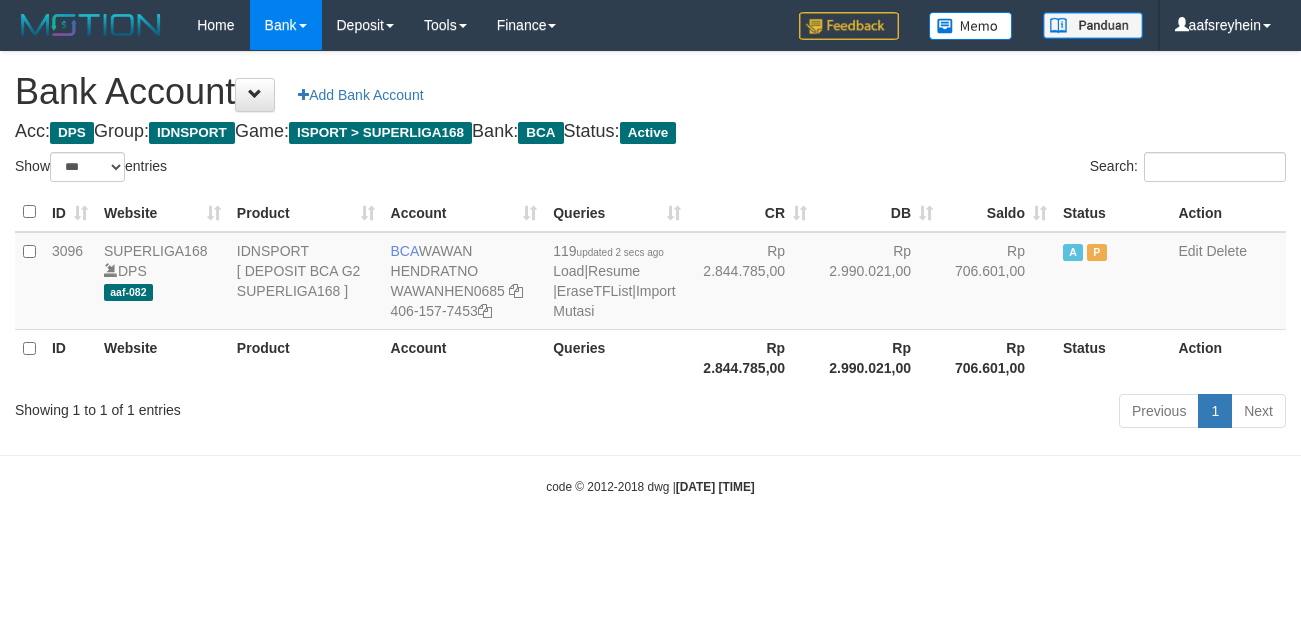 scroll, scrollTop: 0, scrollLeft: 0, axis: both 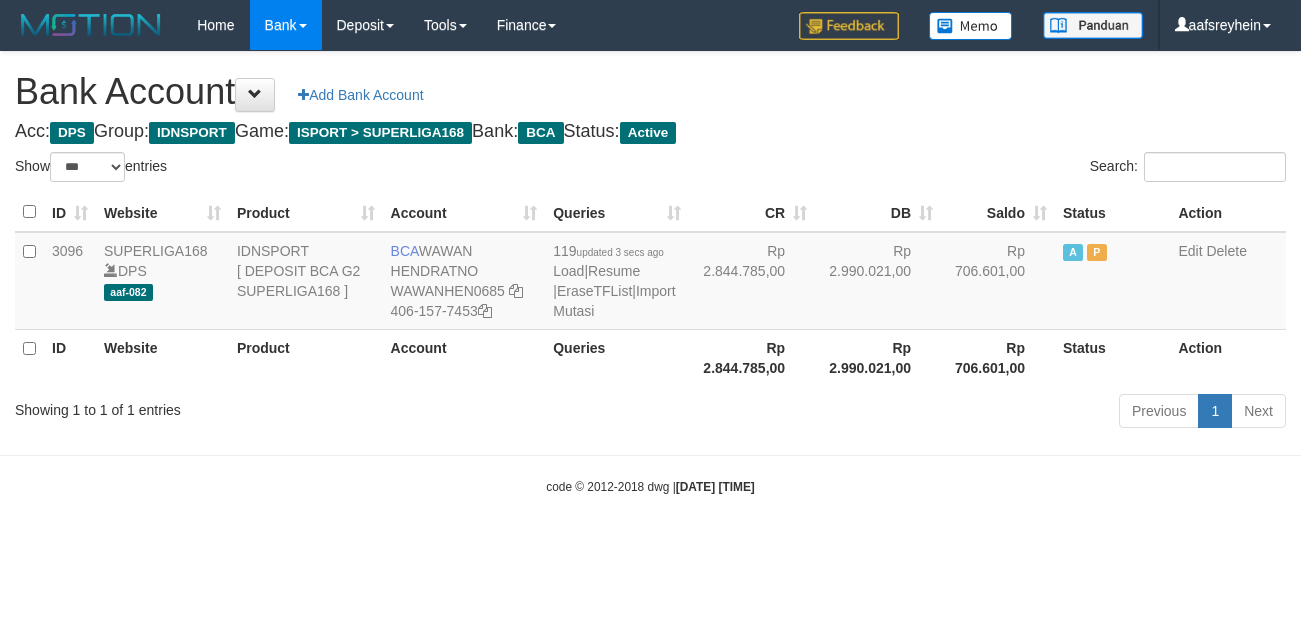 select on "***" 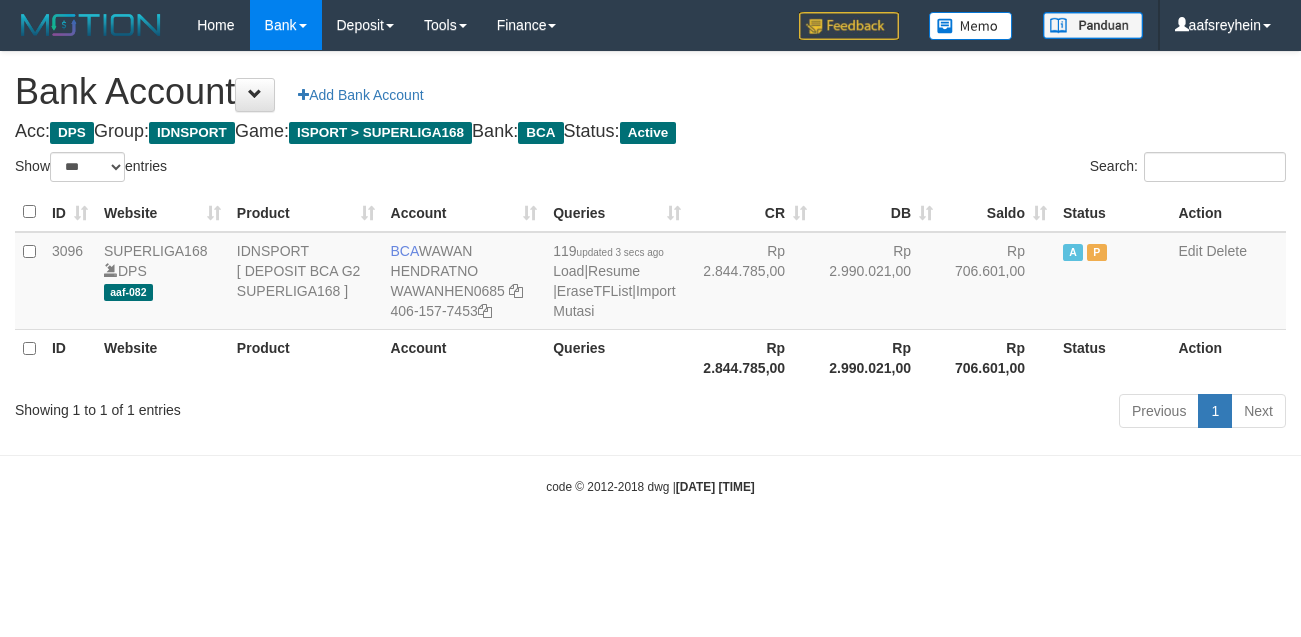 scroll, scrollTop: 0, scrollLeft: 0, axis: both 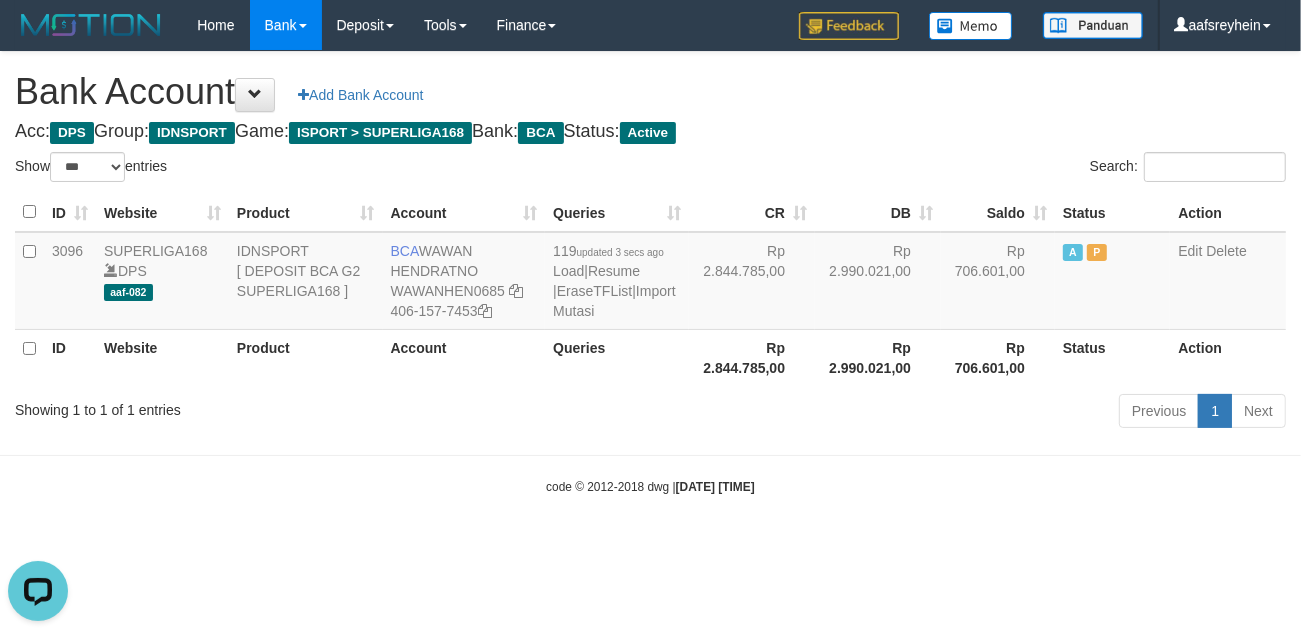 click on "code © 2012-2018 dwg |  2025/07/11 21:54:19" at bounding box center [650, 486] 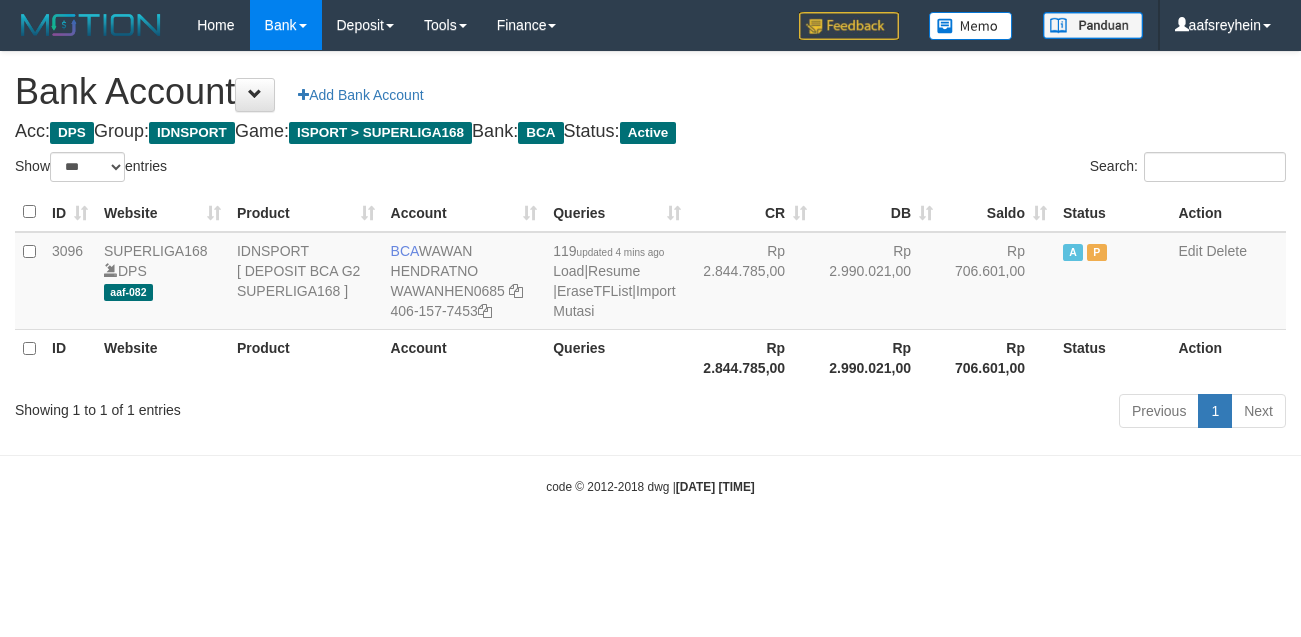 select on "***" 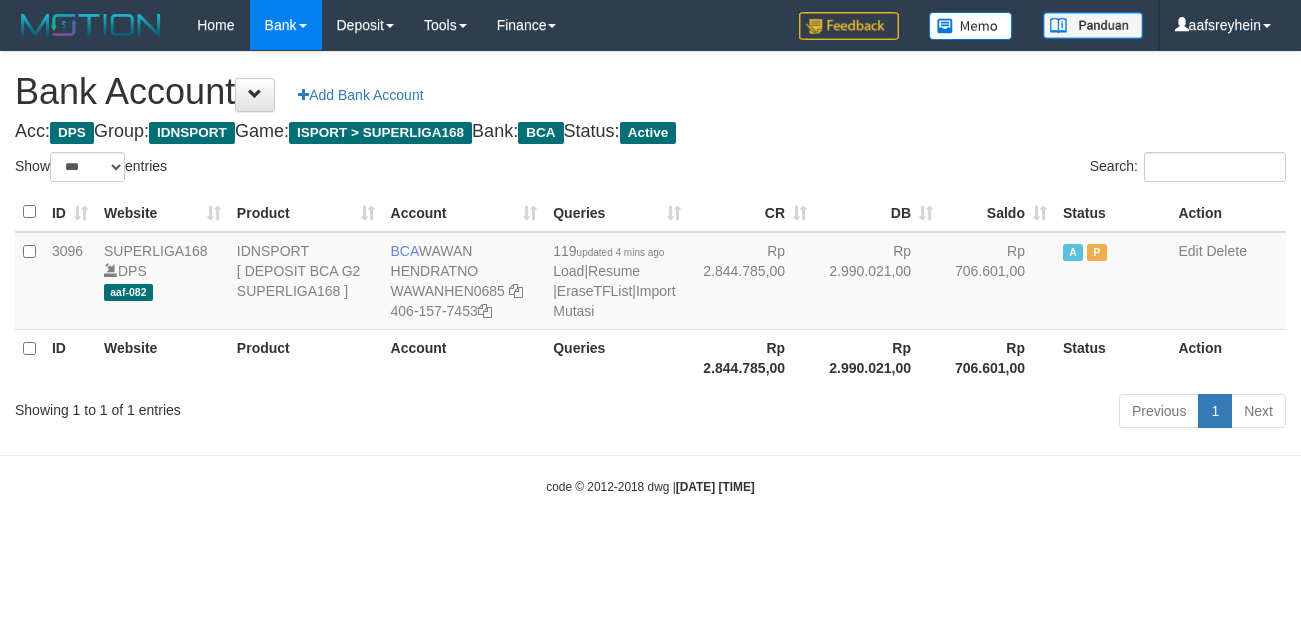 scroll, scrollTop: 0, scrollLeft: 0, axis: both 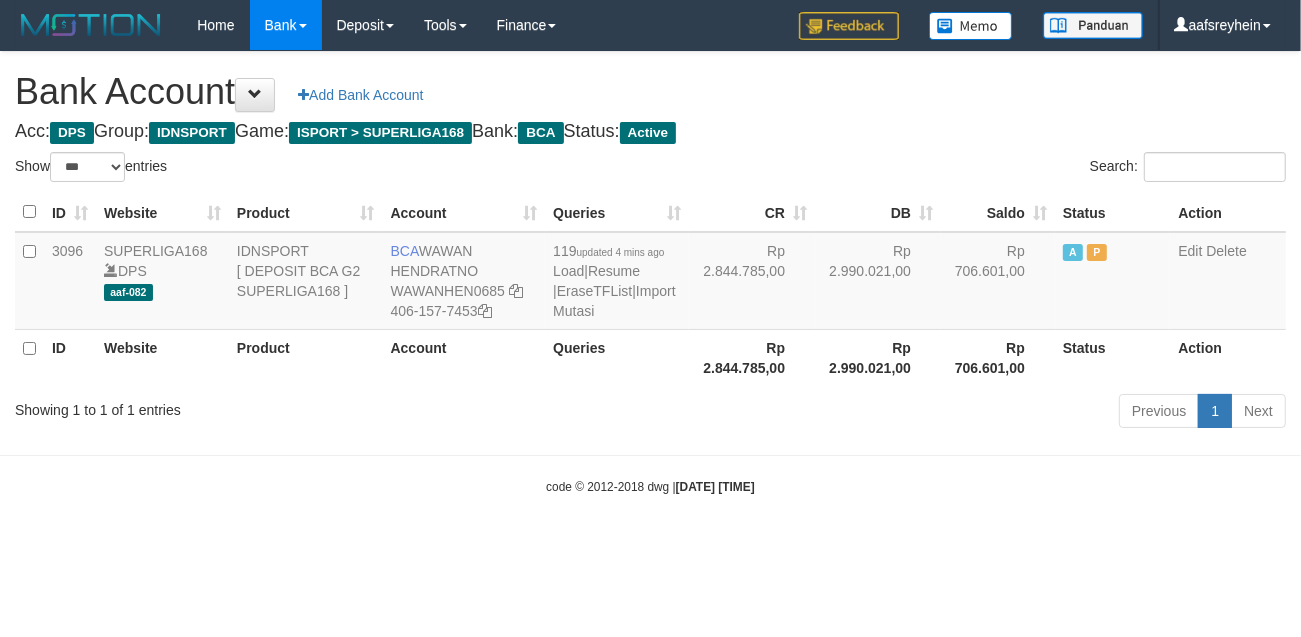 click on "Toggle navigation
Home
Bank
Account List
Load
By Website
Group
[ISPORT]													SUPERLIGA168
By Load Group (DPS)
-" at bounding box center (650, 273) 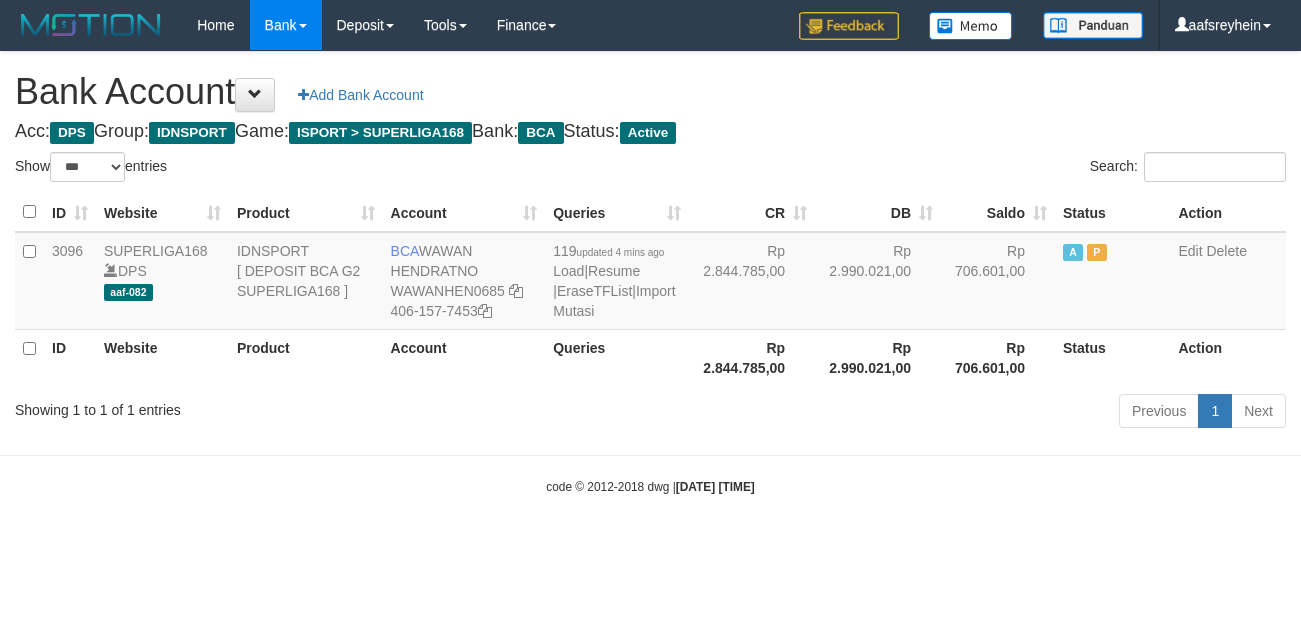 select on "***" 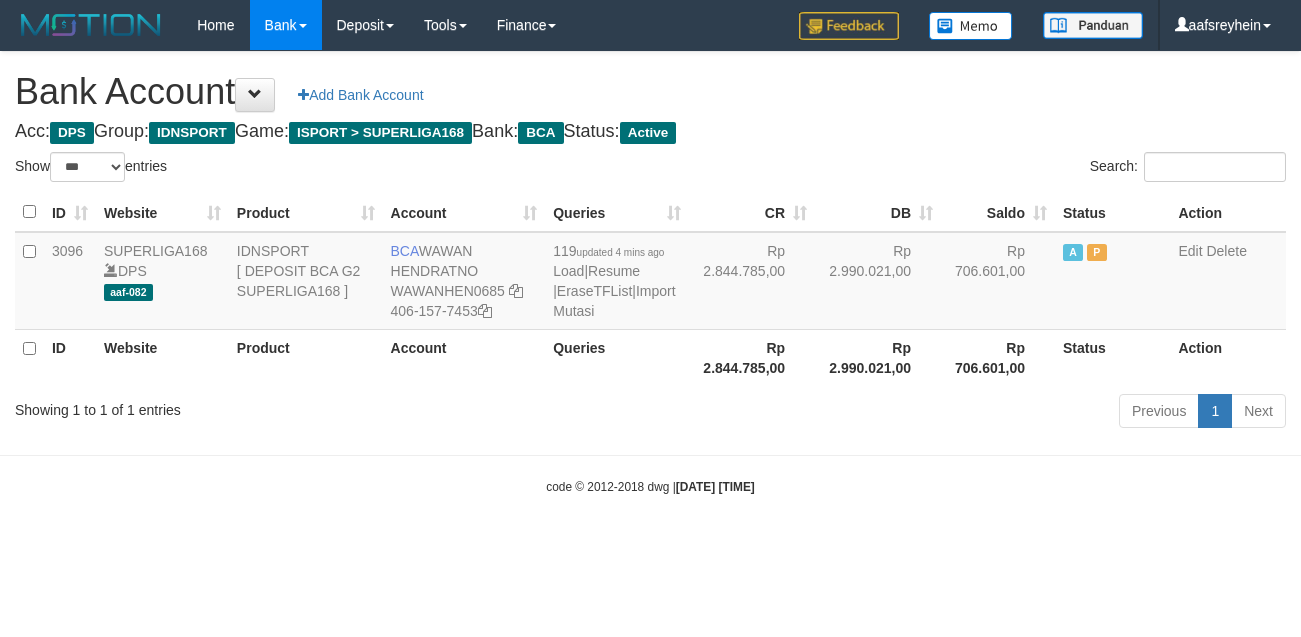scroll, scrollTop: 0, scrollLeft: 0, axis: both 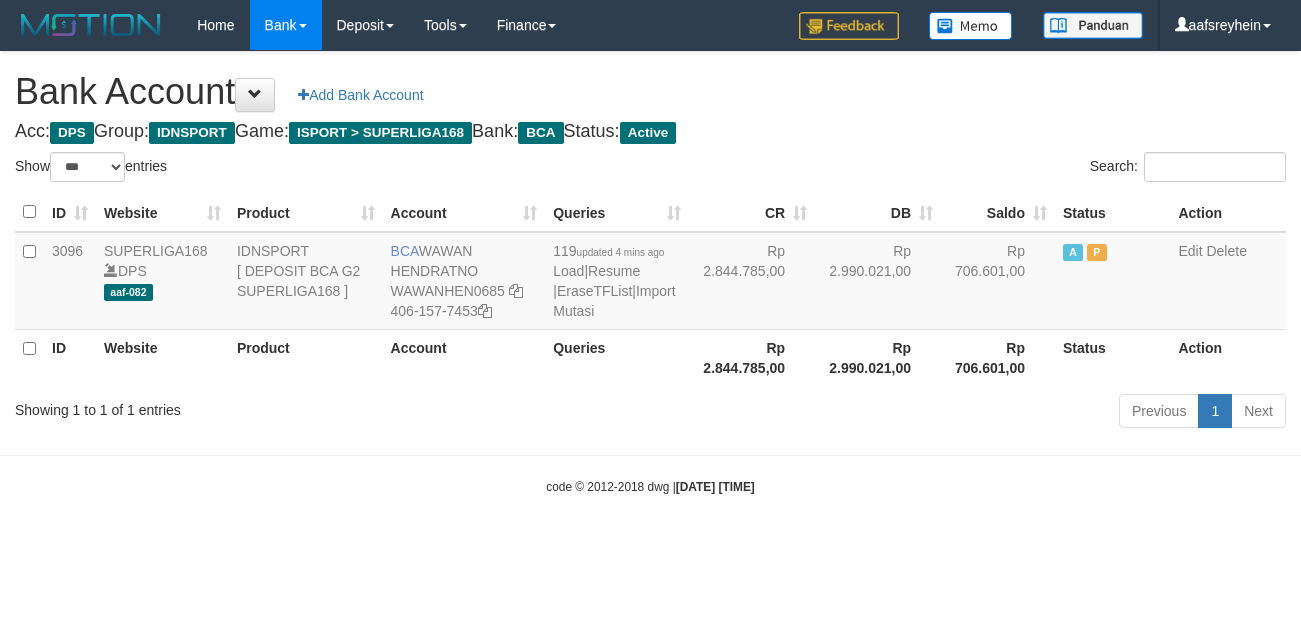 select on "***" 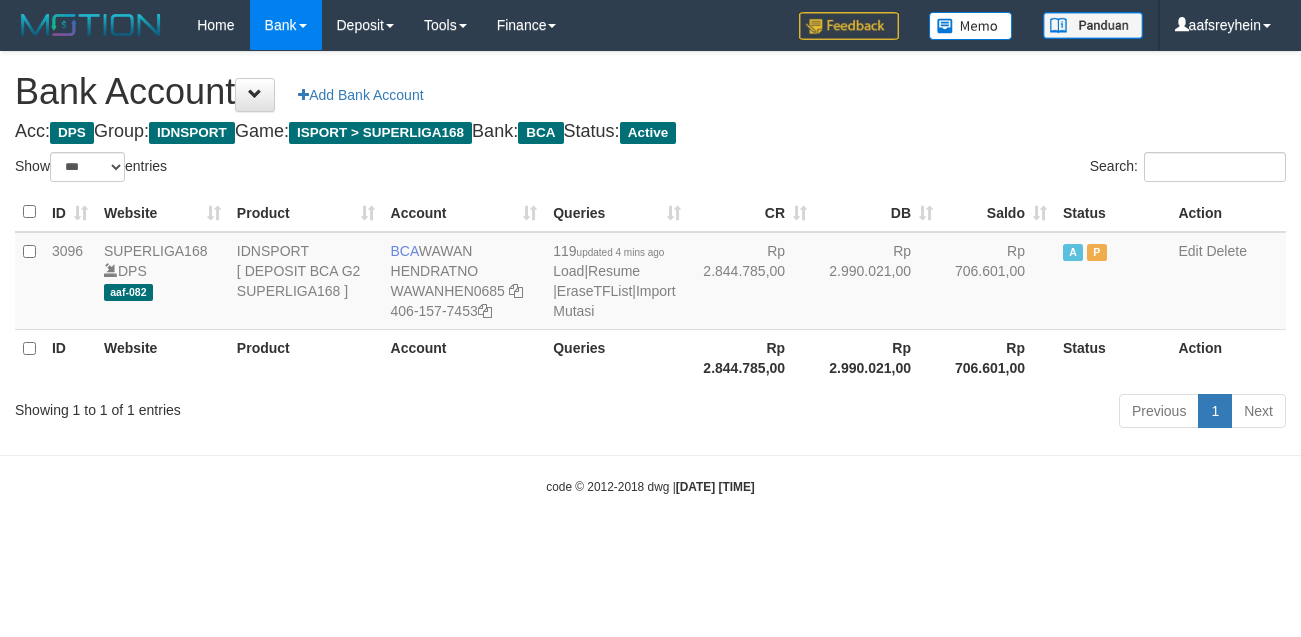 scroll, scrollTop: 0, scrollLeft: 0, axis: both 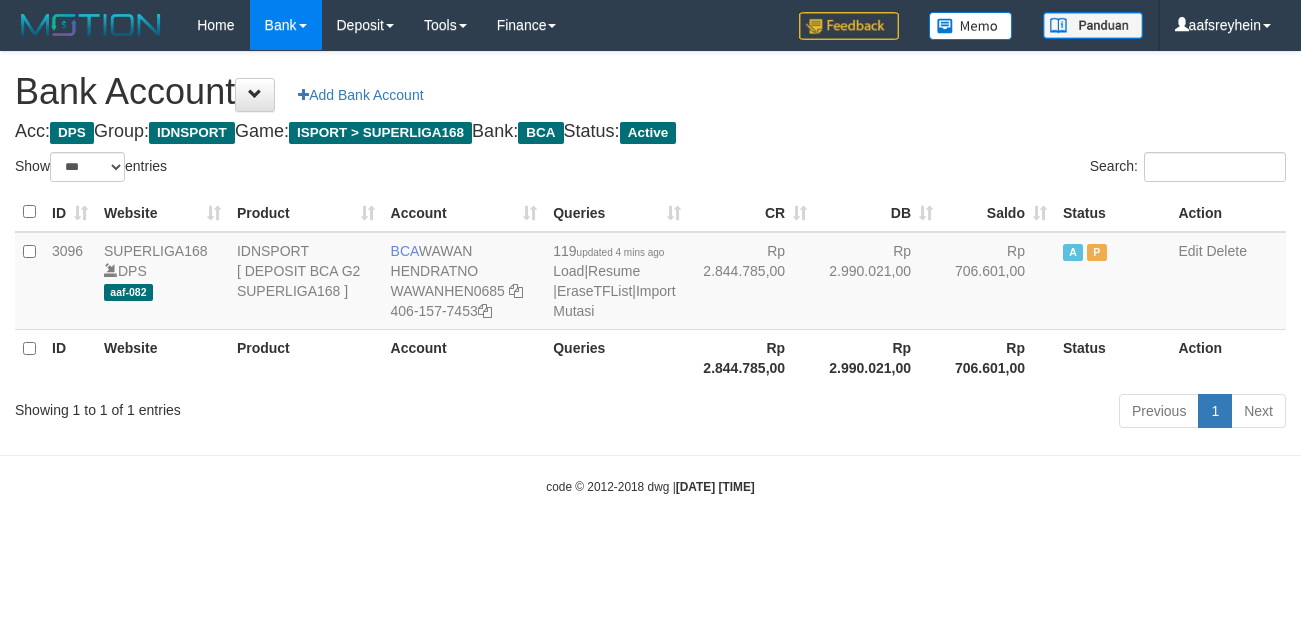 select on "***" 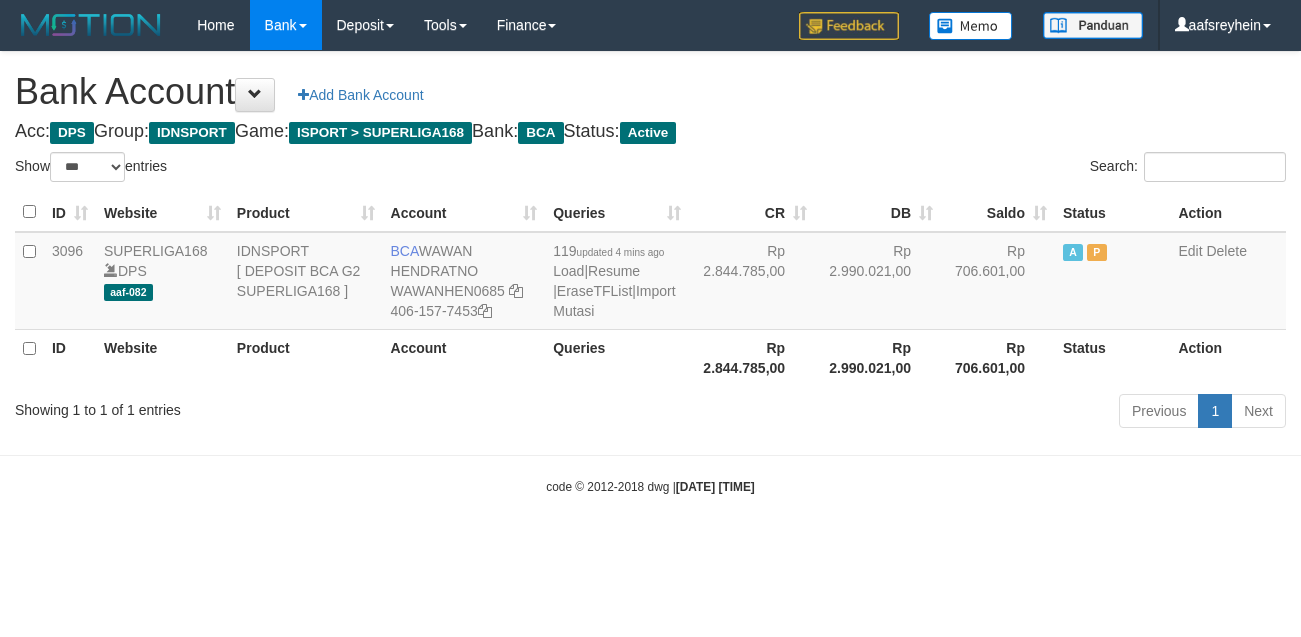 scroll, scrollTop: 0, scrollLeft: 0, axis: both 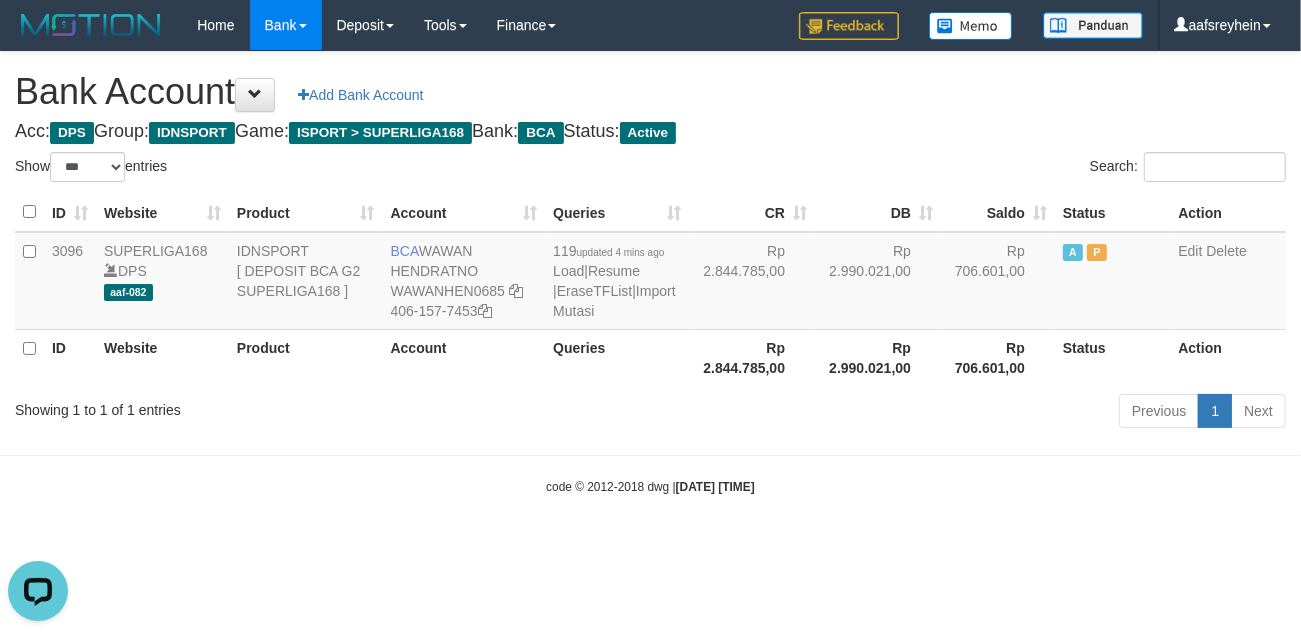 click on "code © 2012-2018 dwg |  2025/07/11 21:58:00" at bounding box center [650, 486] 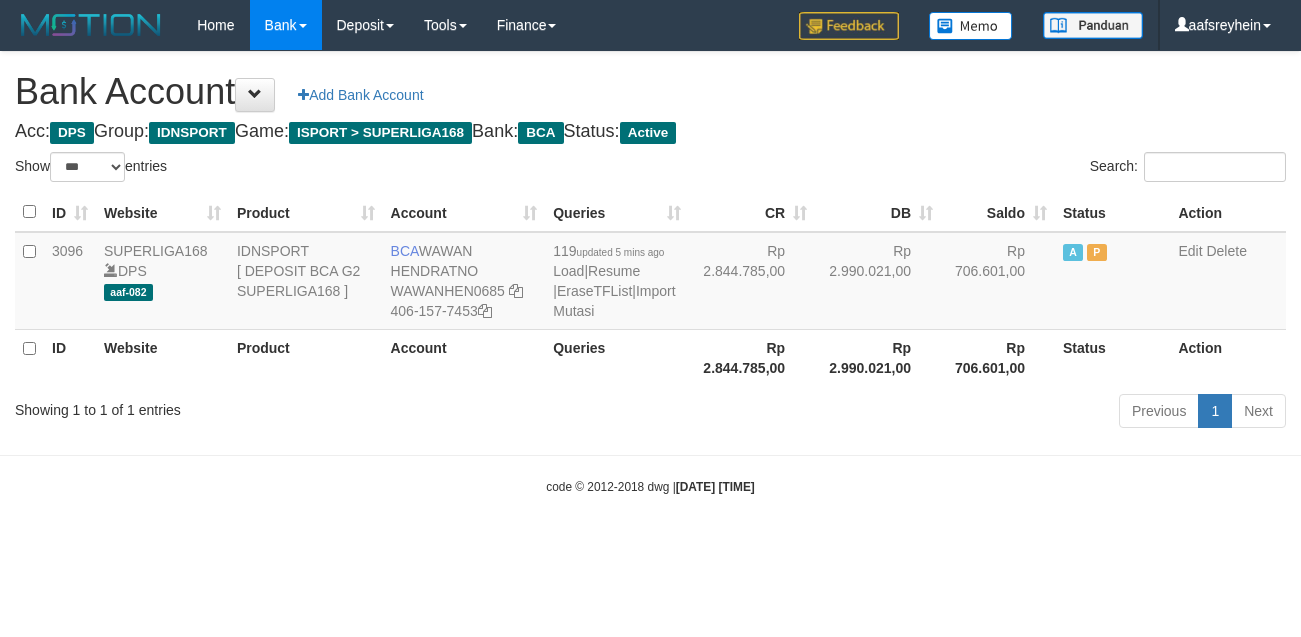 select on "***" 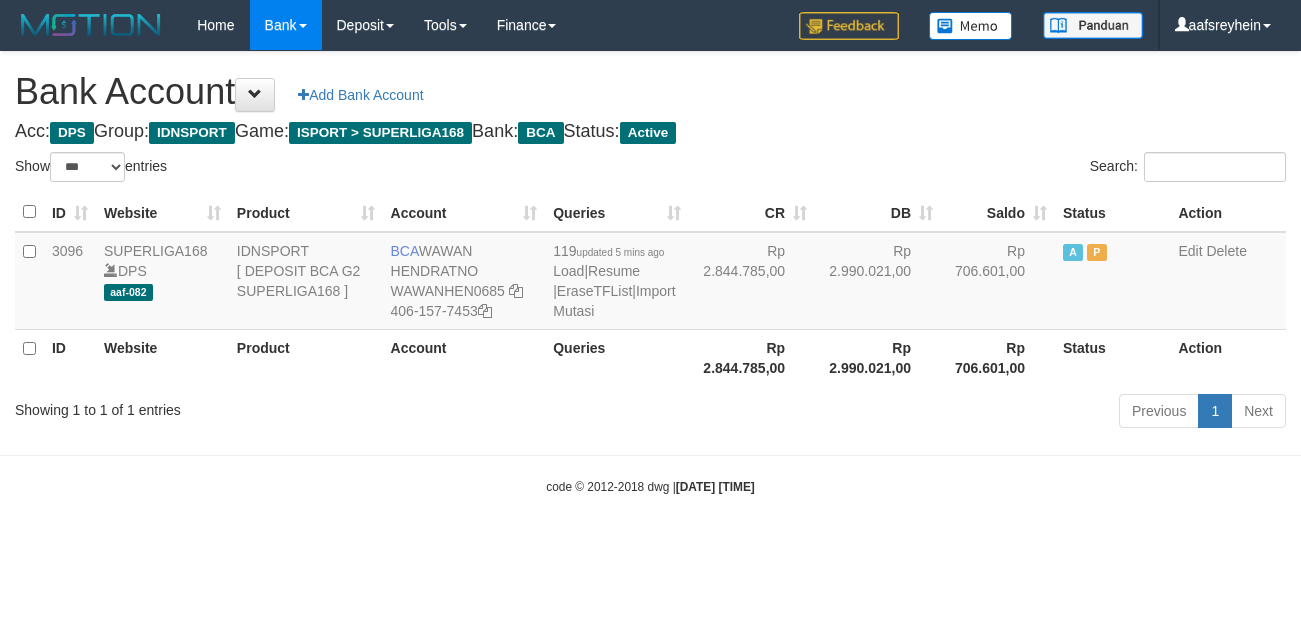 scroll, scrollTop: 0, scrollLeft: 0, axis: both 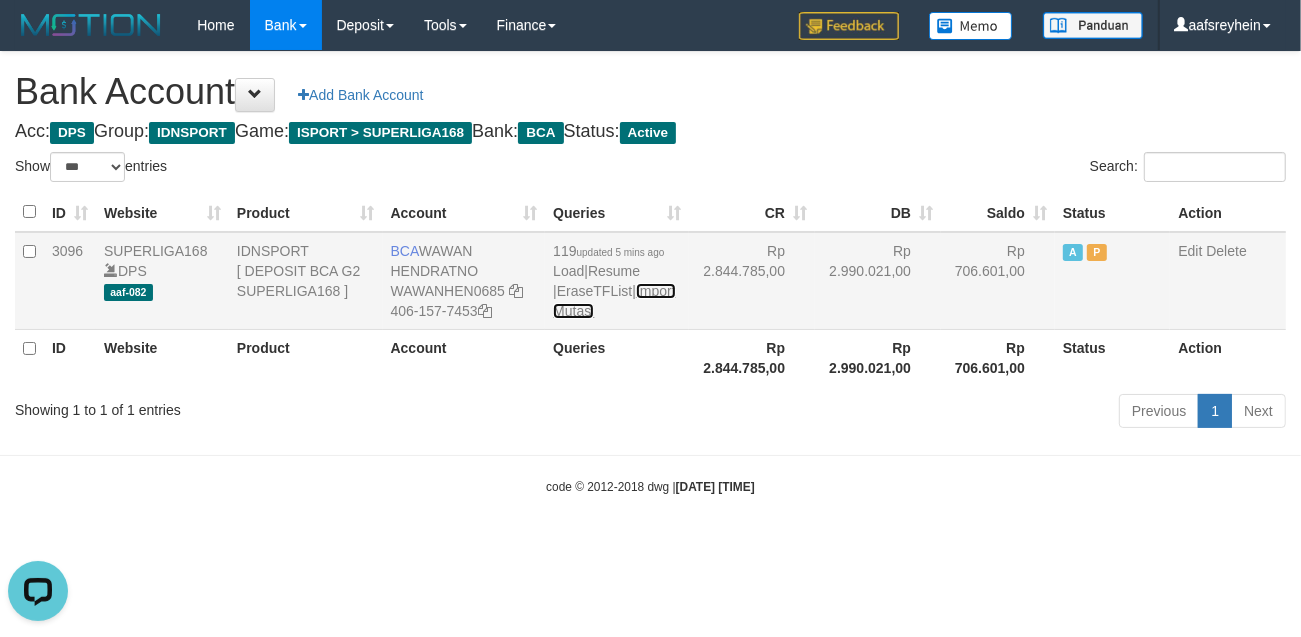 click on "Import Mutasi" at bounding box center (614, 301) 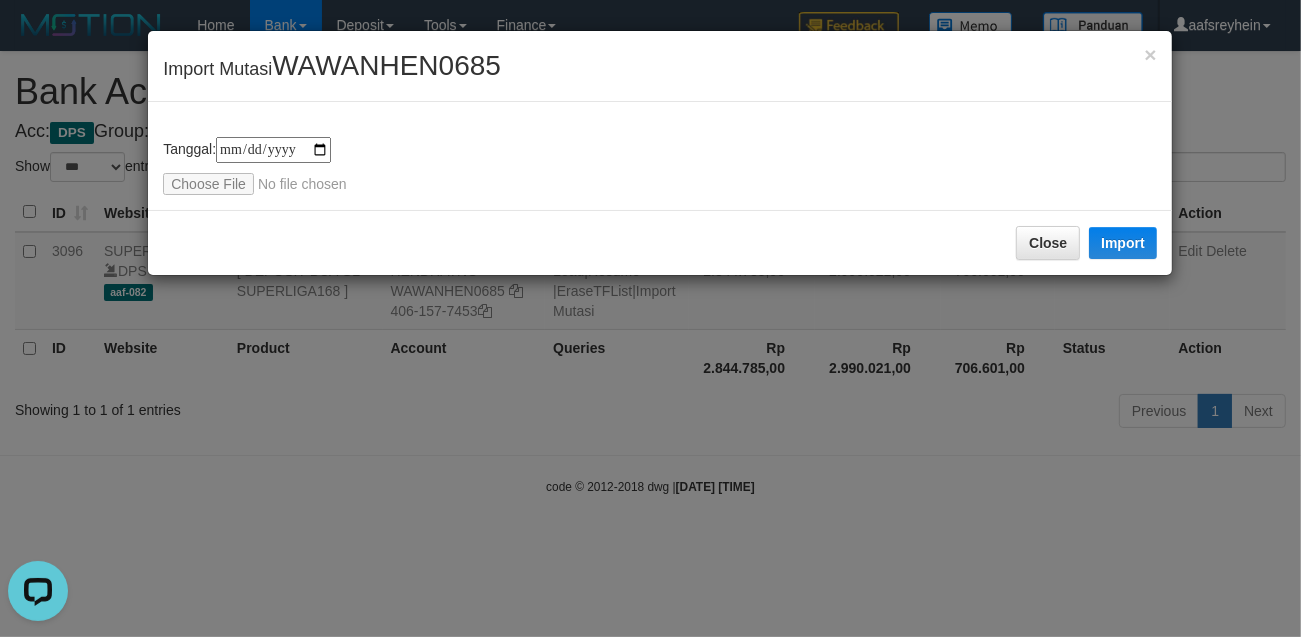 type on "**********" 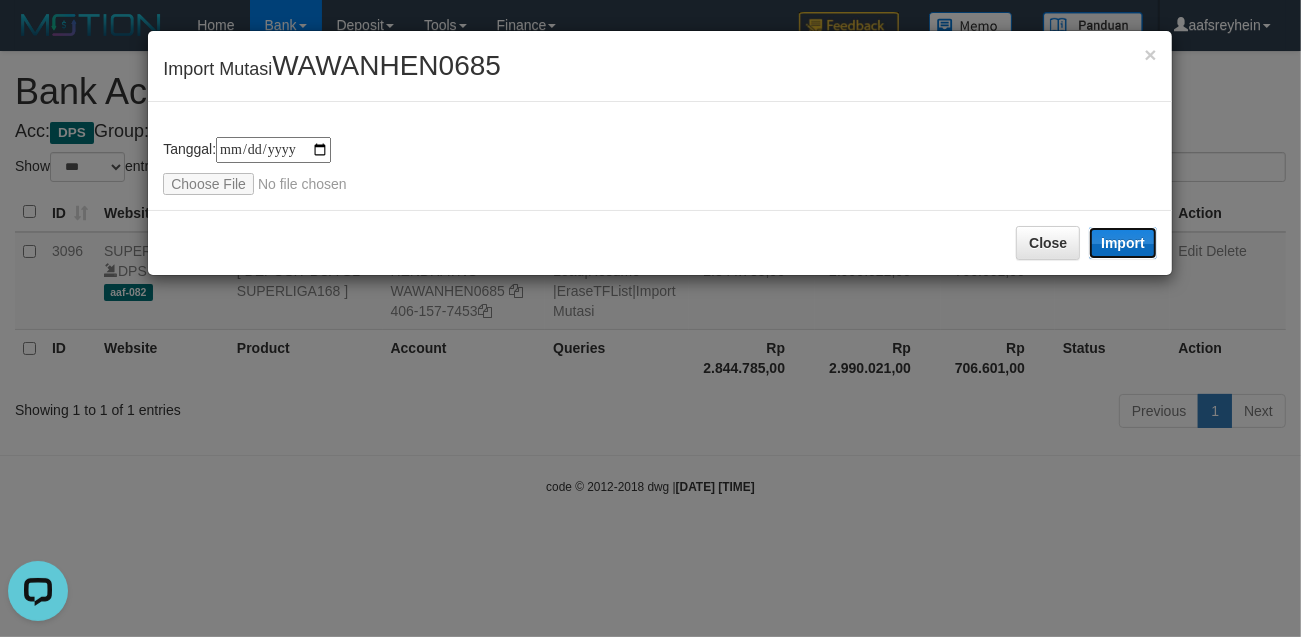 click on "Import" at bounding box center (1123, 243) 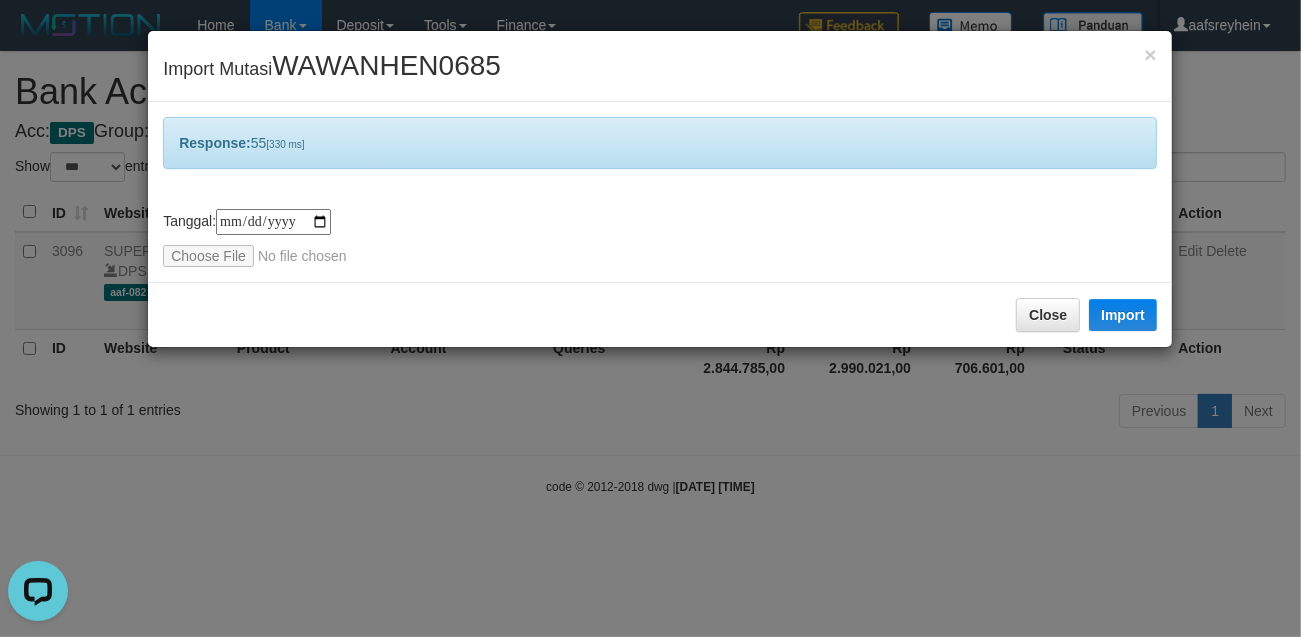 click on "**********" at bounding box center [650, 318] 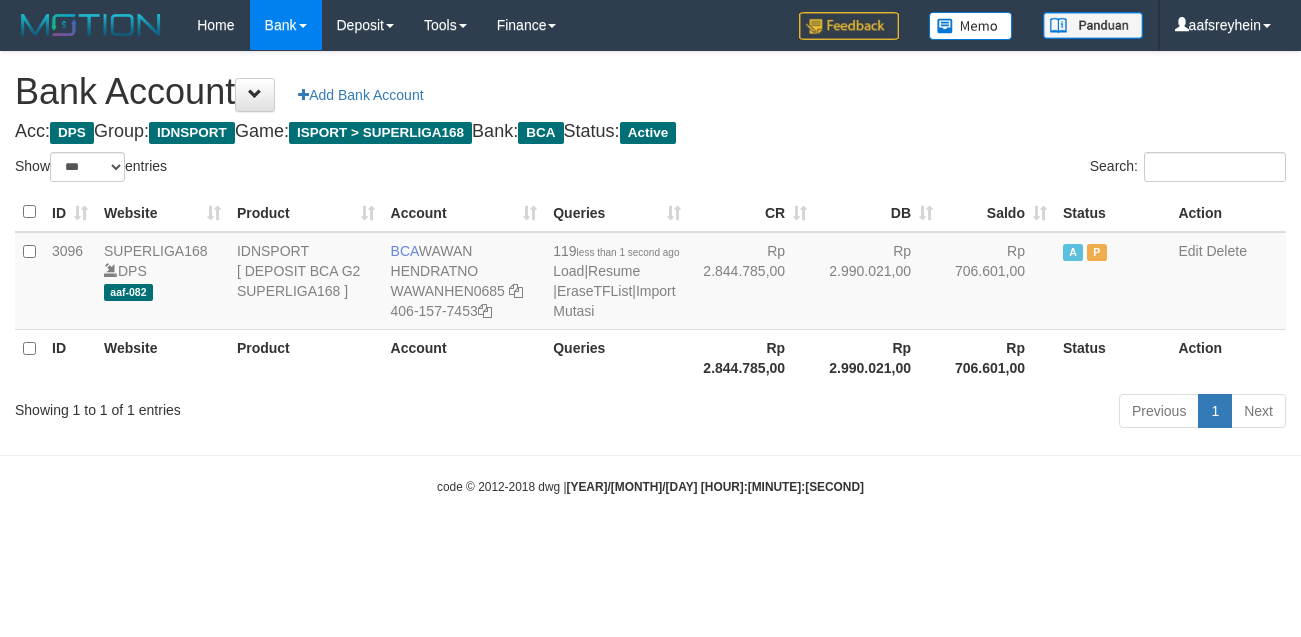 select on "***" 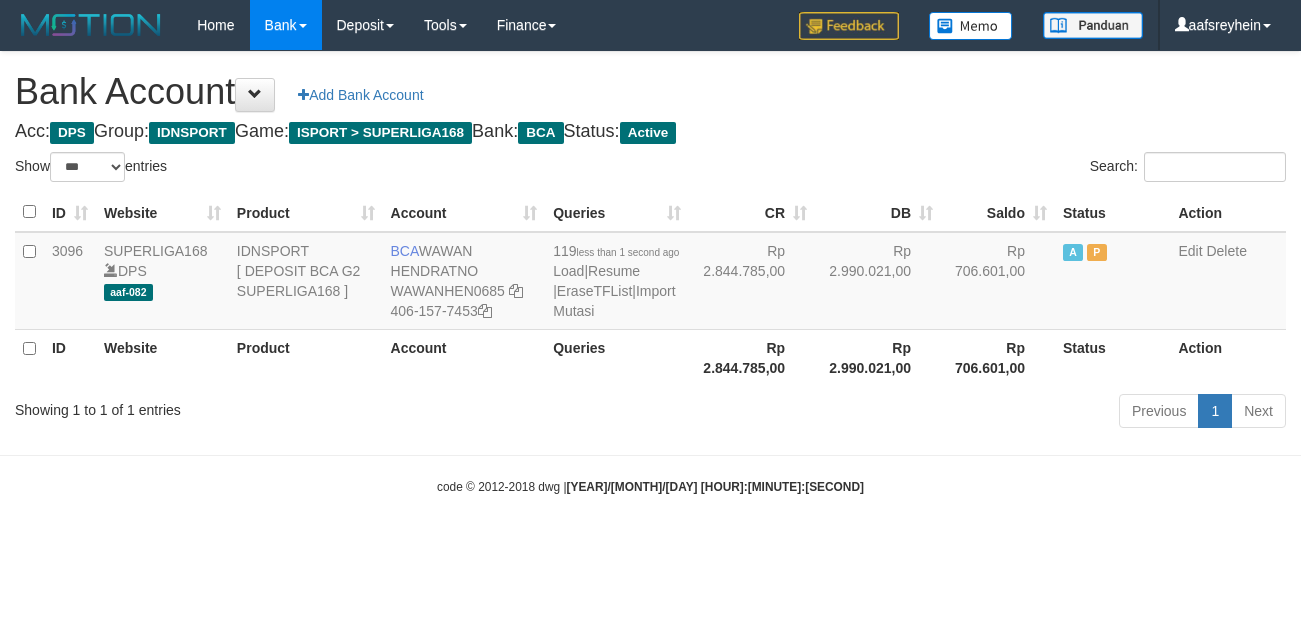 scroll, scrollTop: 0, scrollLeft: 0, axis: both 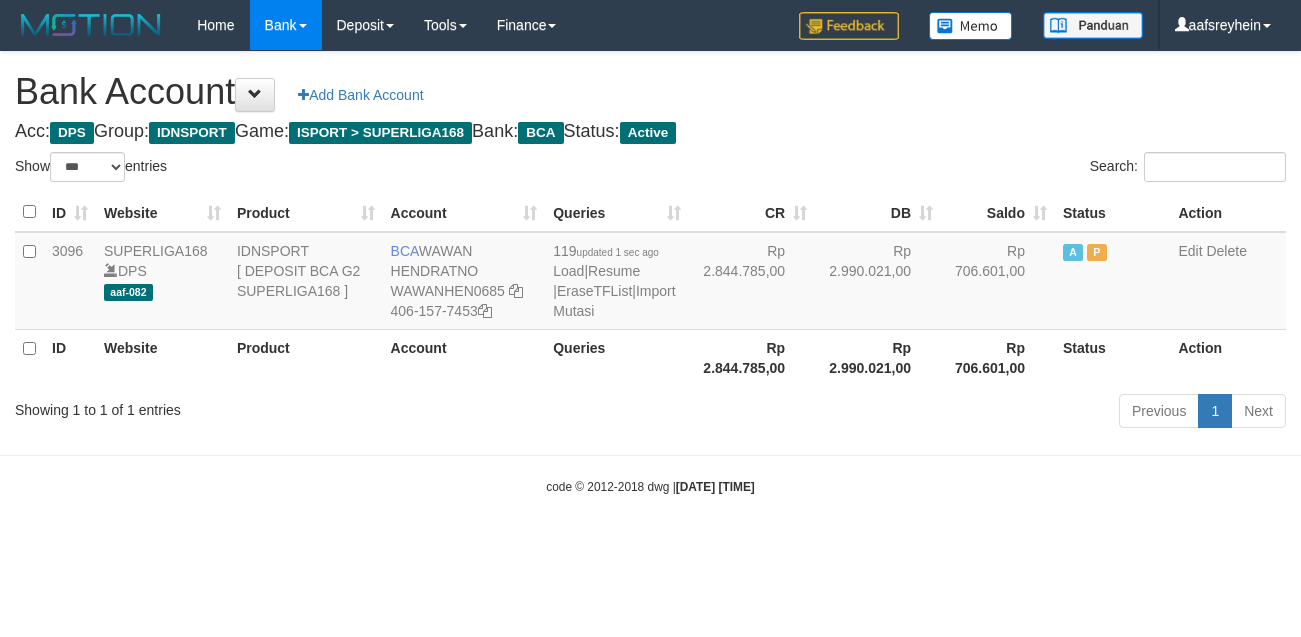 select on "***" 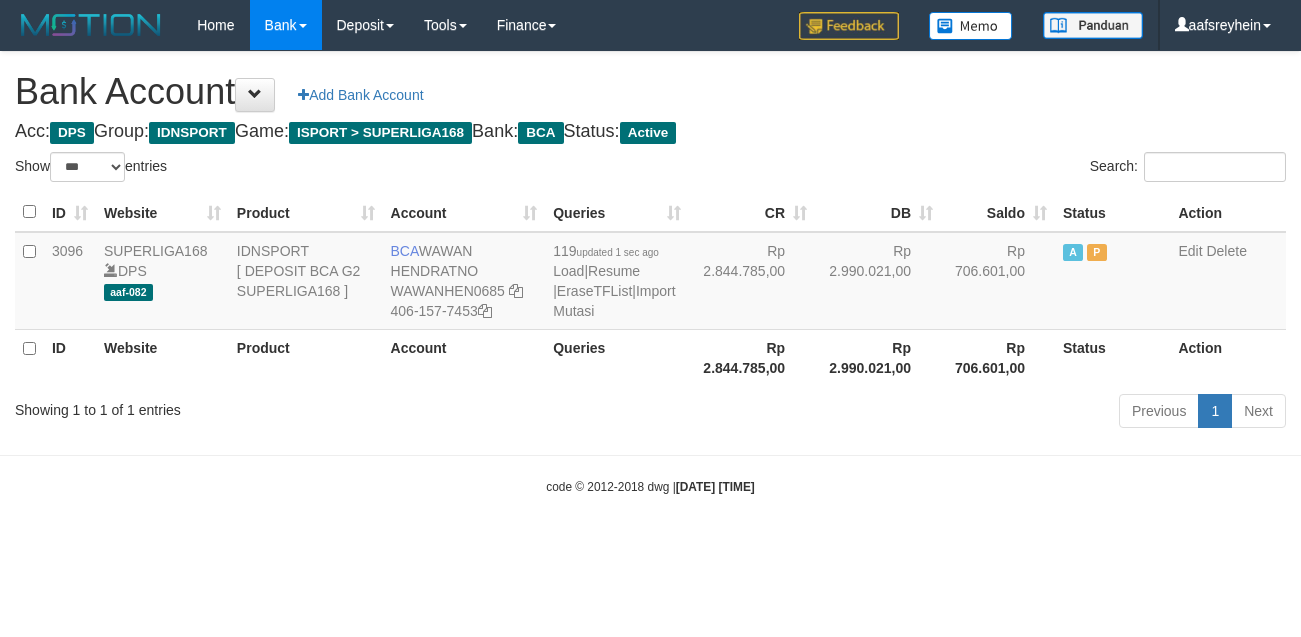 scroll, scrollTop: 0, scrollLeft: 0, axis: both 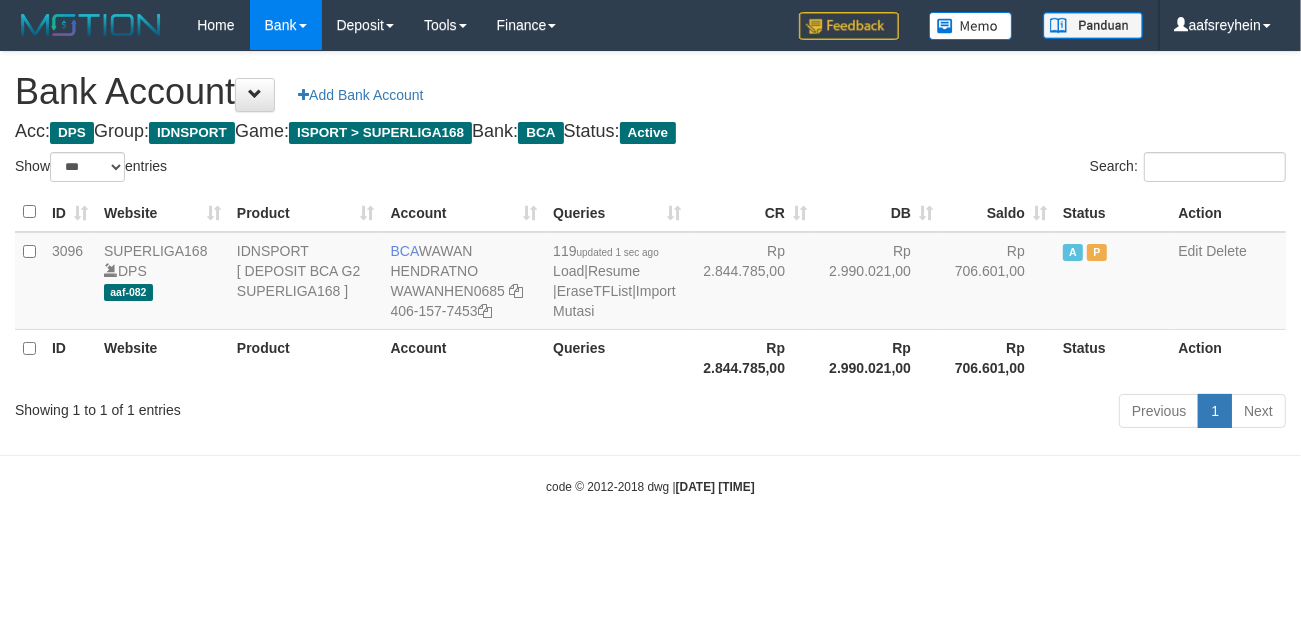 drag, startPoint x: 800, startPoint y: 568, endPoint x: 842, endPoint y: 550, distance: 45.694637 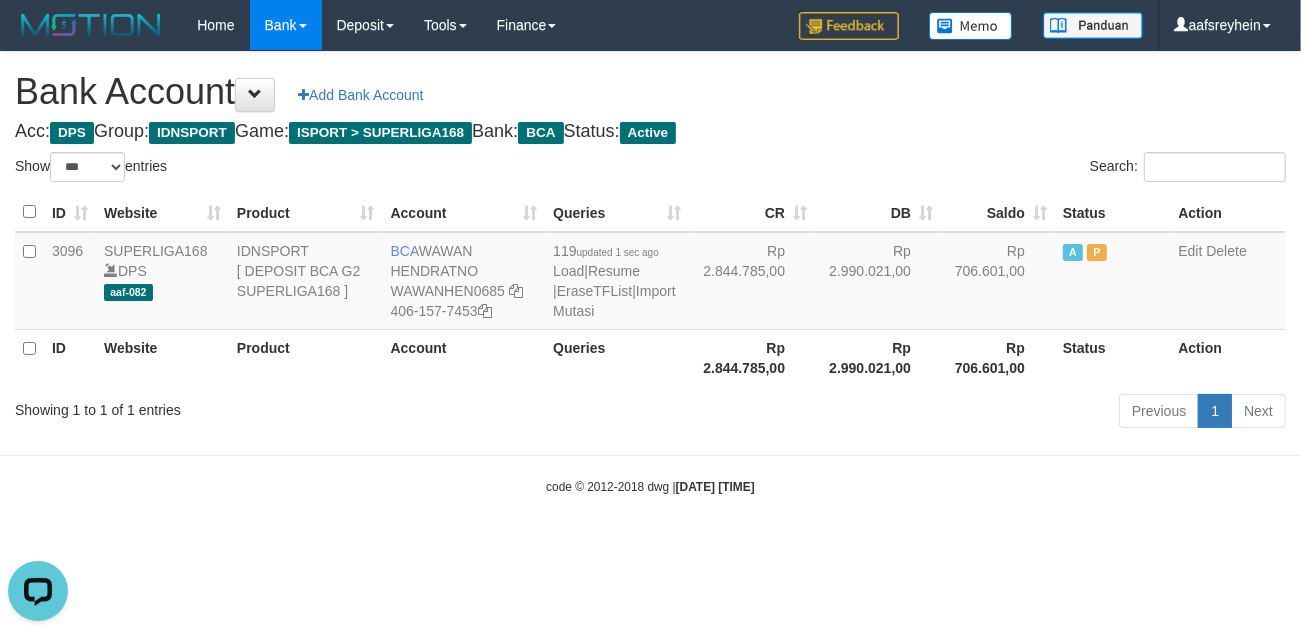 scroll, scrollTop: 0, scrollLeft: 0, axis: both 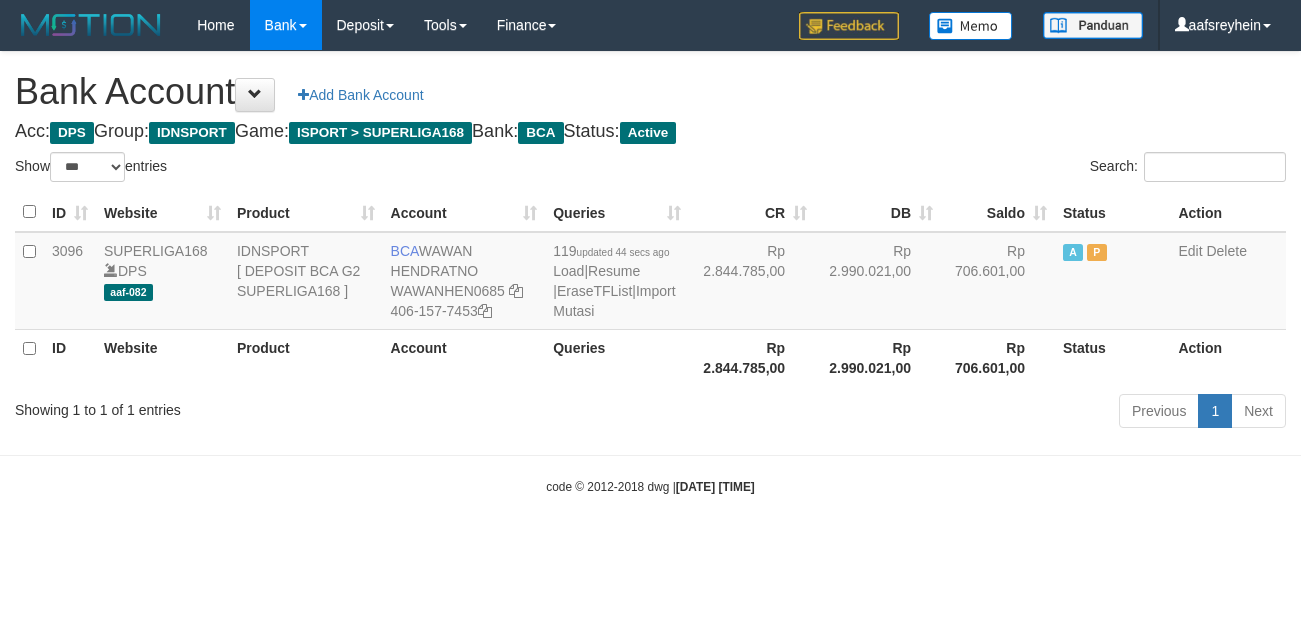 select on "***" 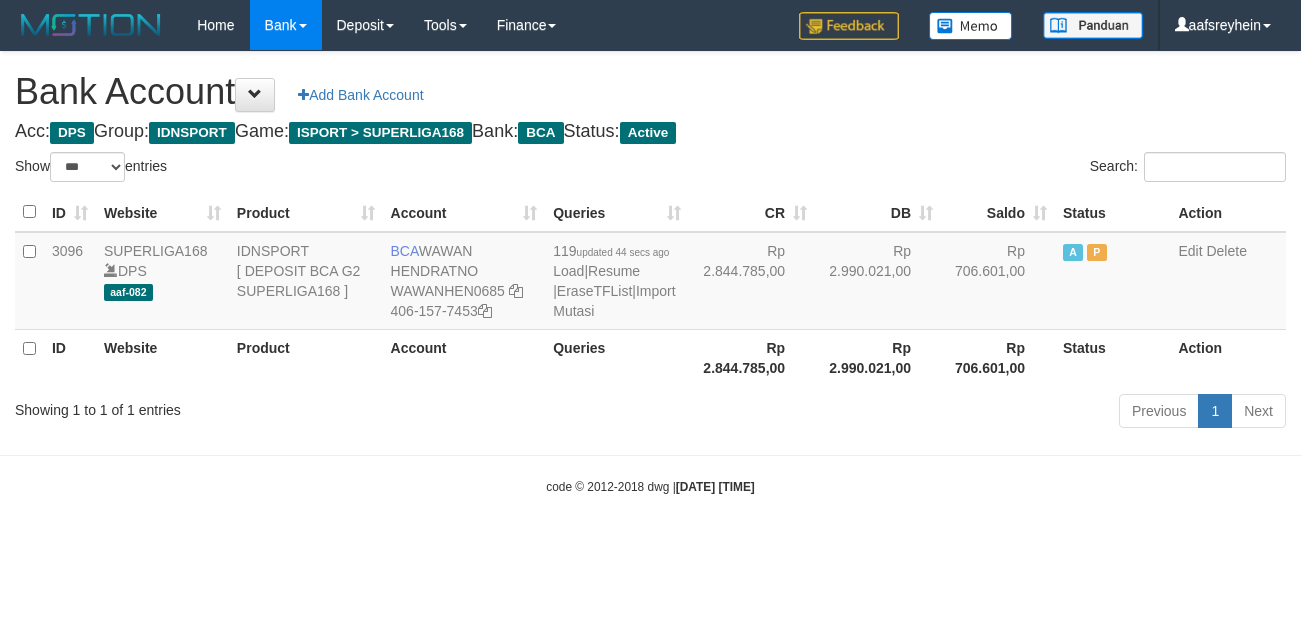 scroll, scrollTop: 0, scrollLeft: 0, axis: both 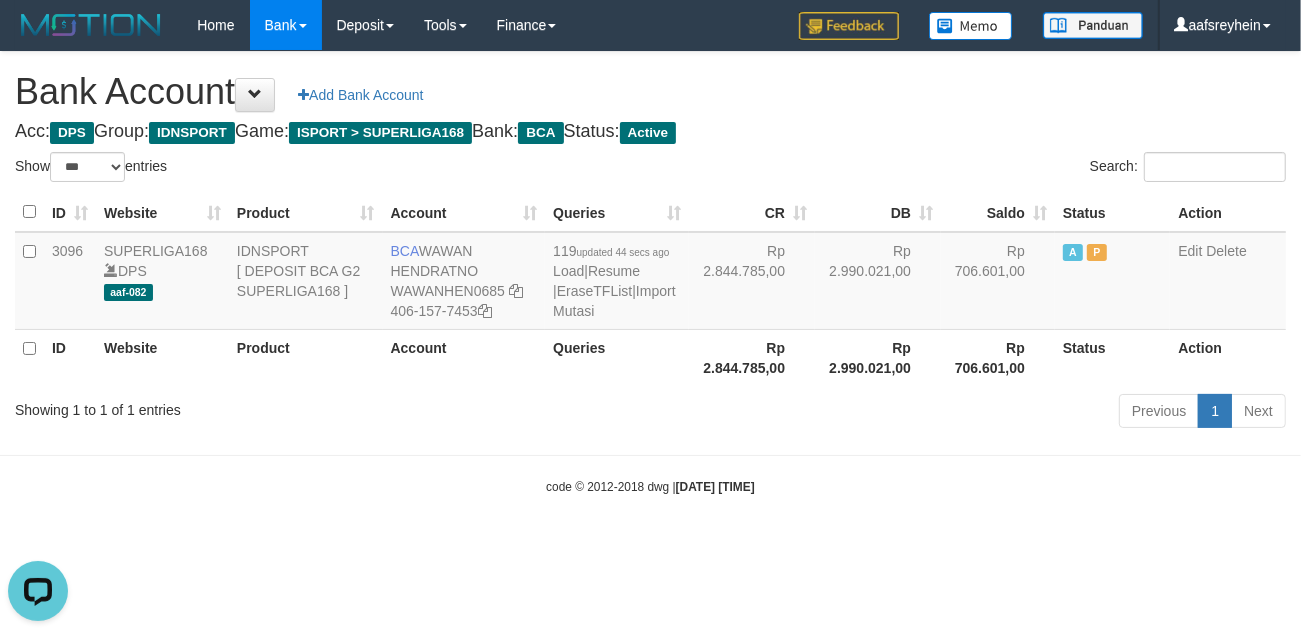 click on "Previous 1 Next" at bounding box center (921, 413) 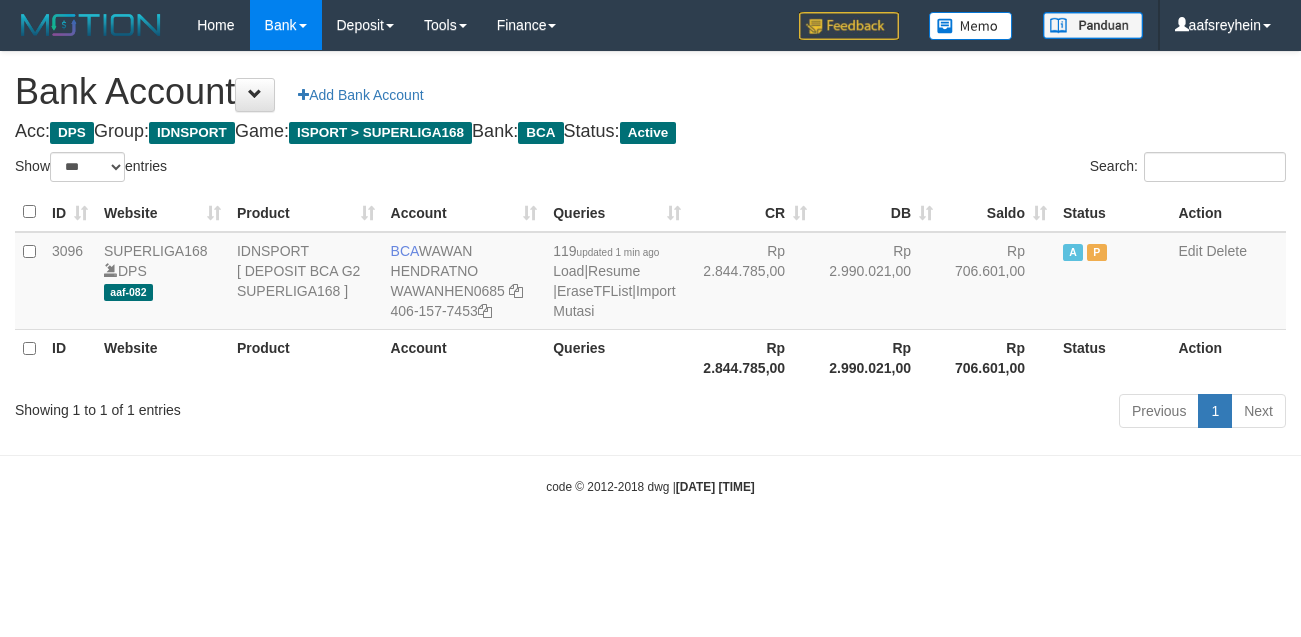 select on "***" 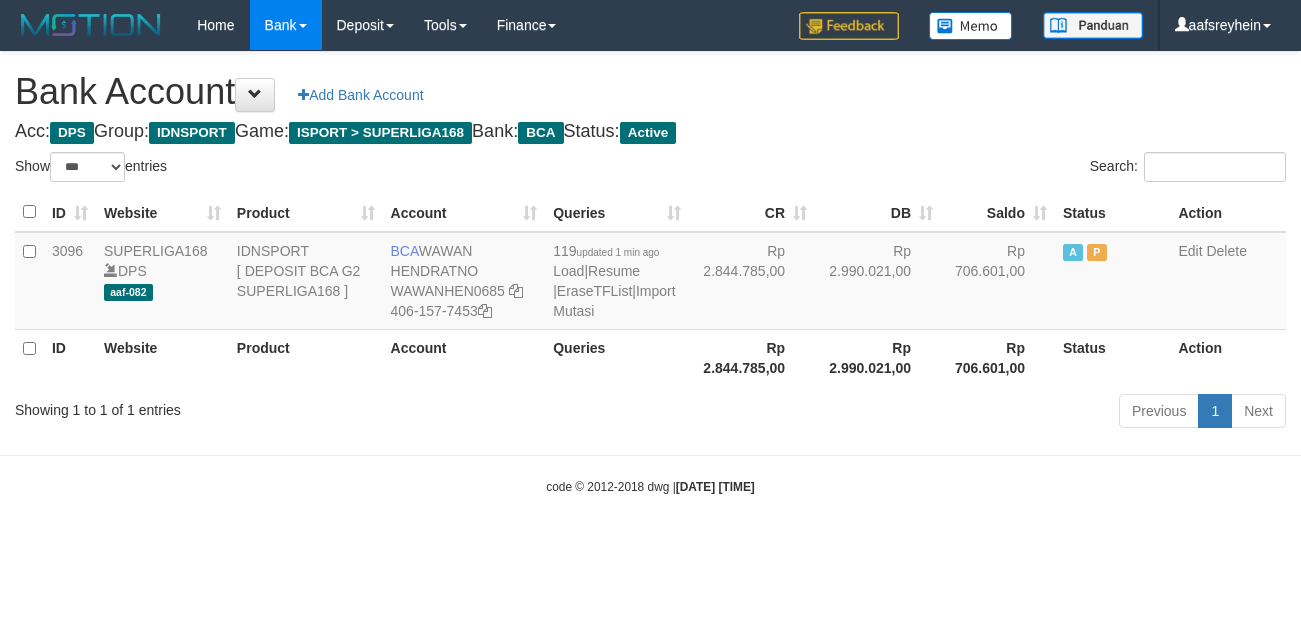 scroll, scrollTop: 0, scrollLeft: 0, axis: both 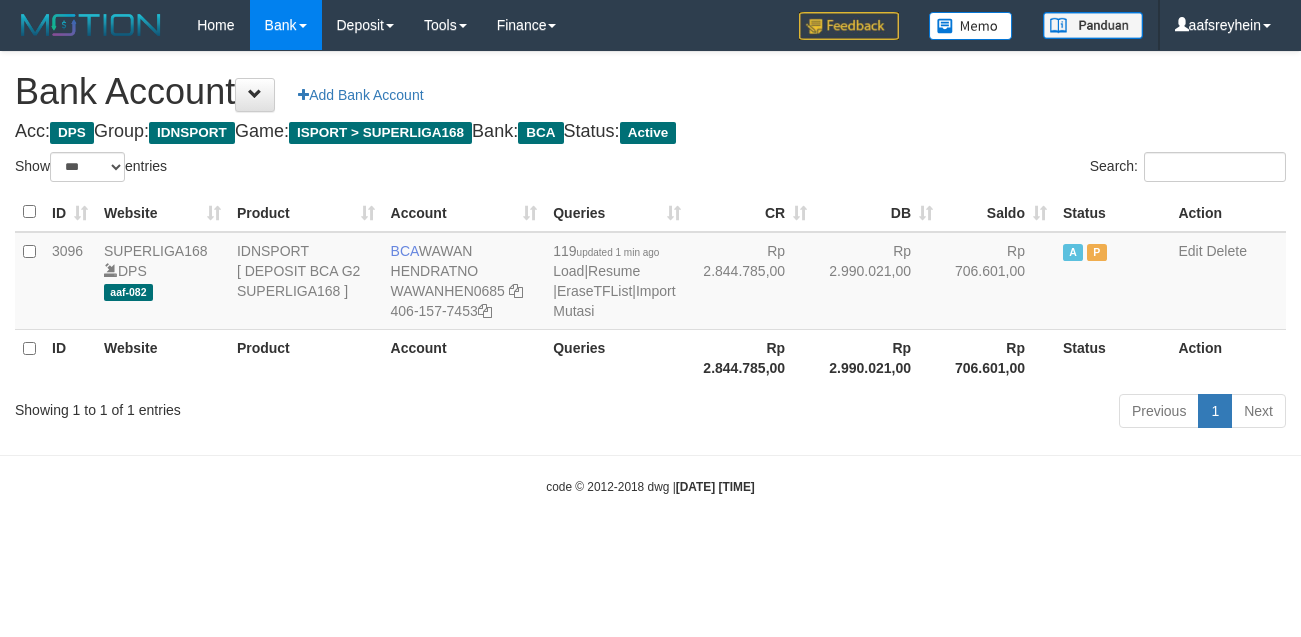 select on "***" 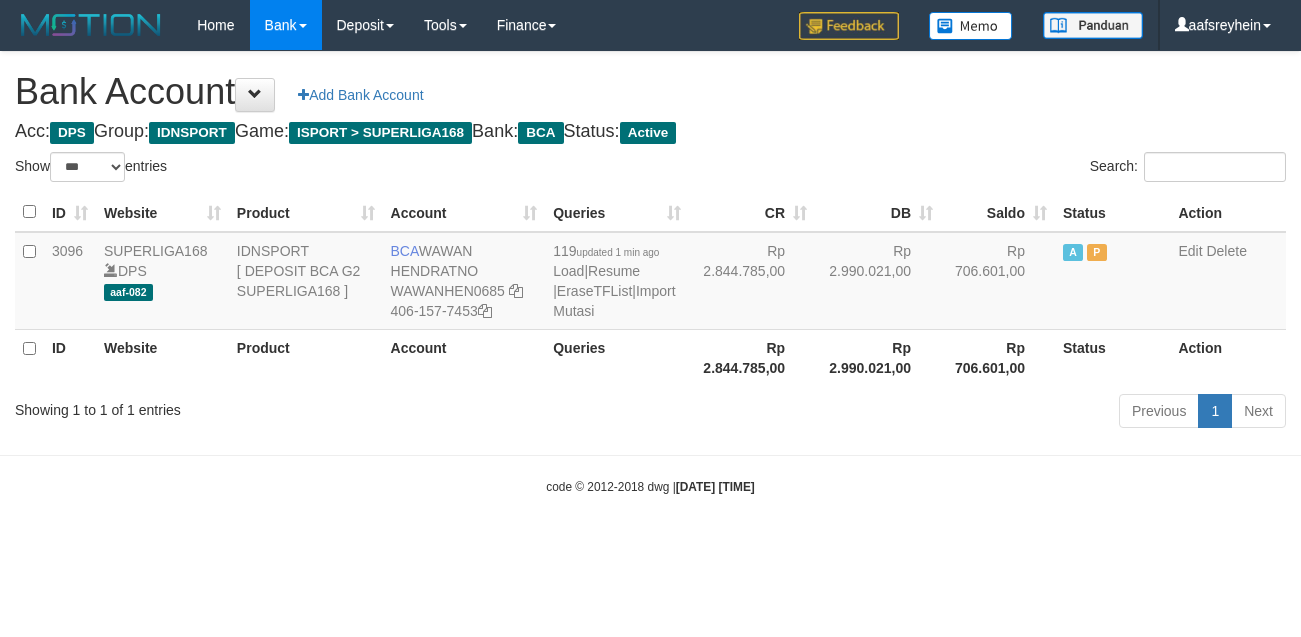 scroll, scrollTop: 0, scrollLeft: 0, axis: both 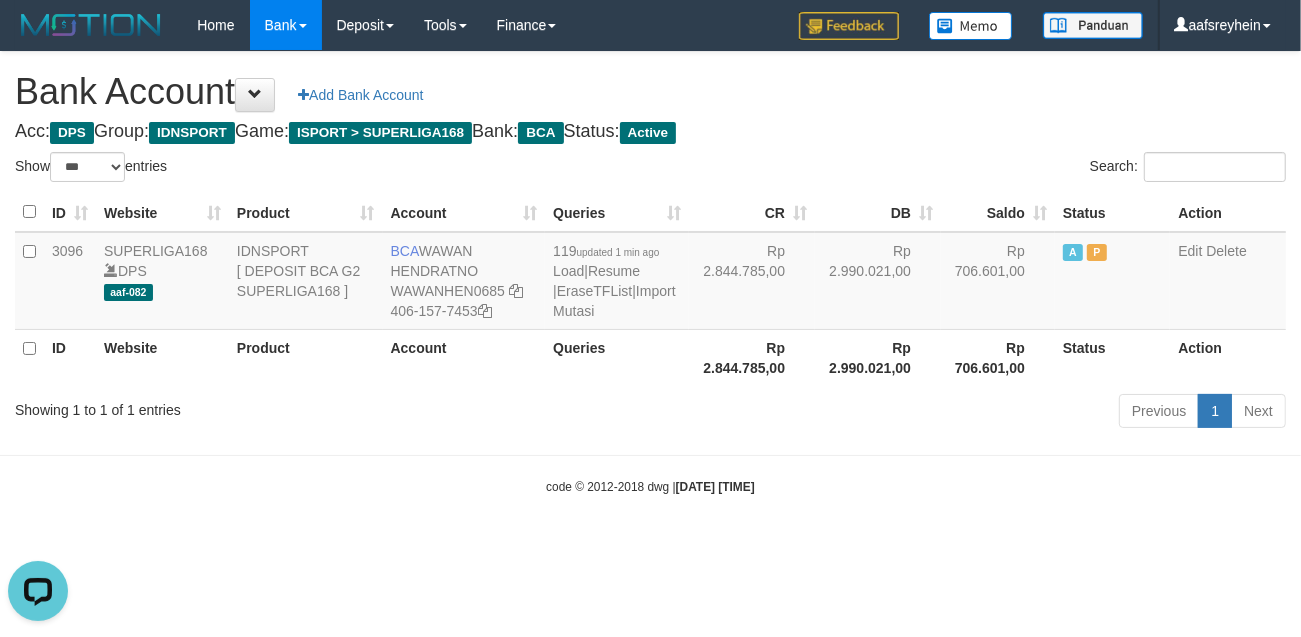 click on "code © 2012-2018 dwg |  [DATE] [TIME]" at bounding box center (650, 486) 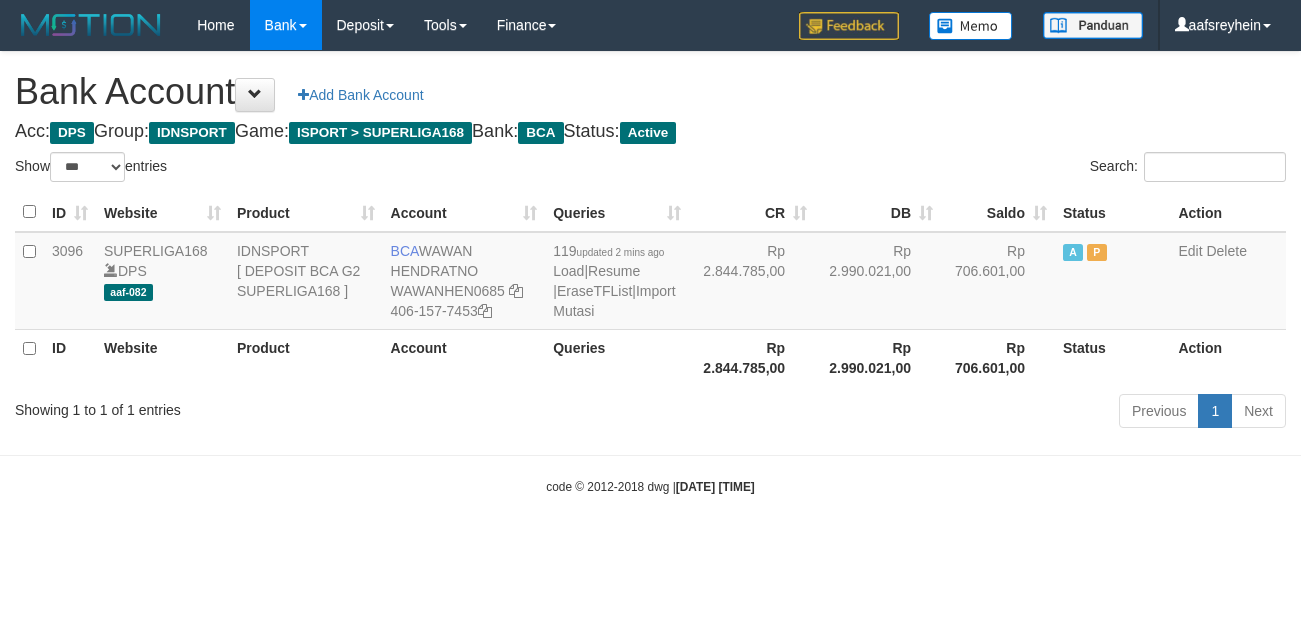 select on "***" 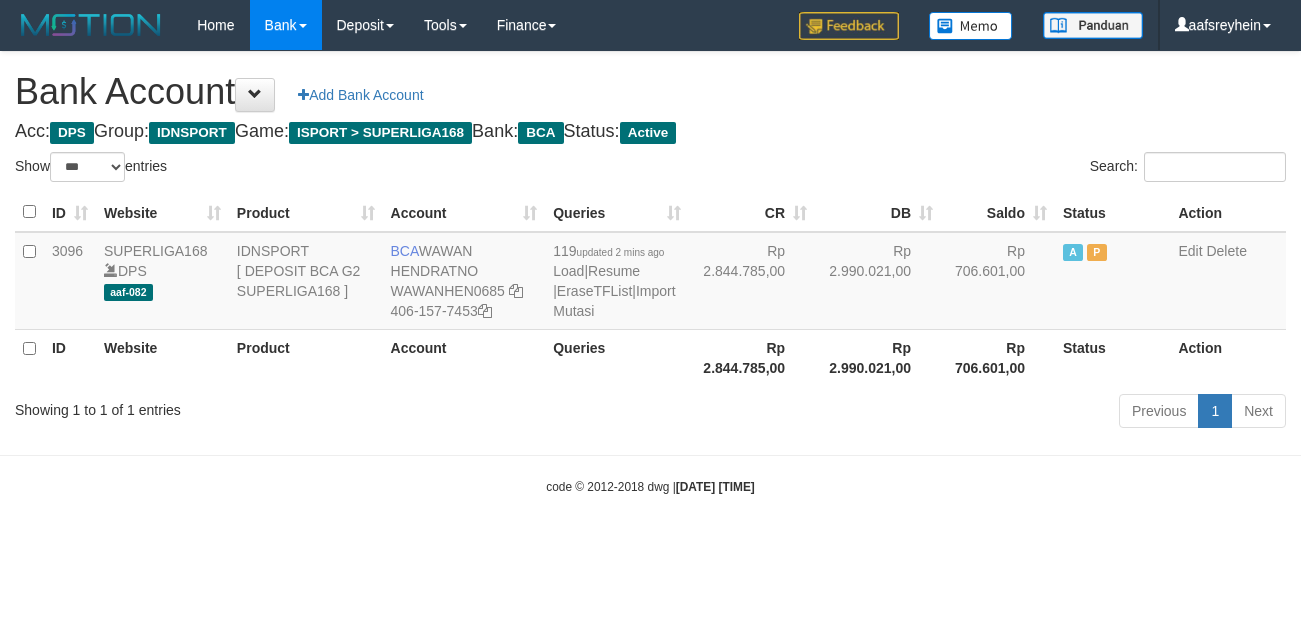 scroll, scrollTop: 0, scrollLeft: 0, axis: both 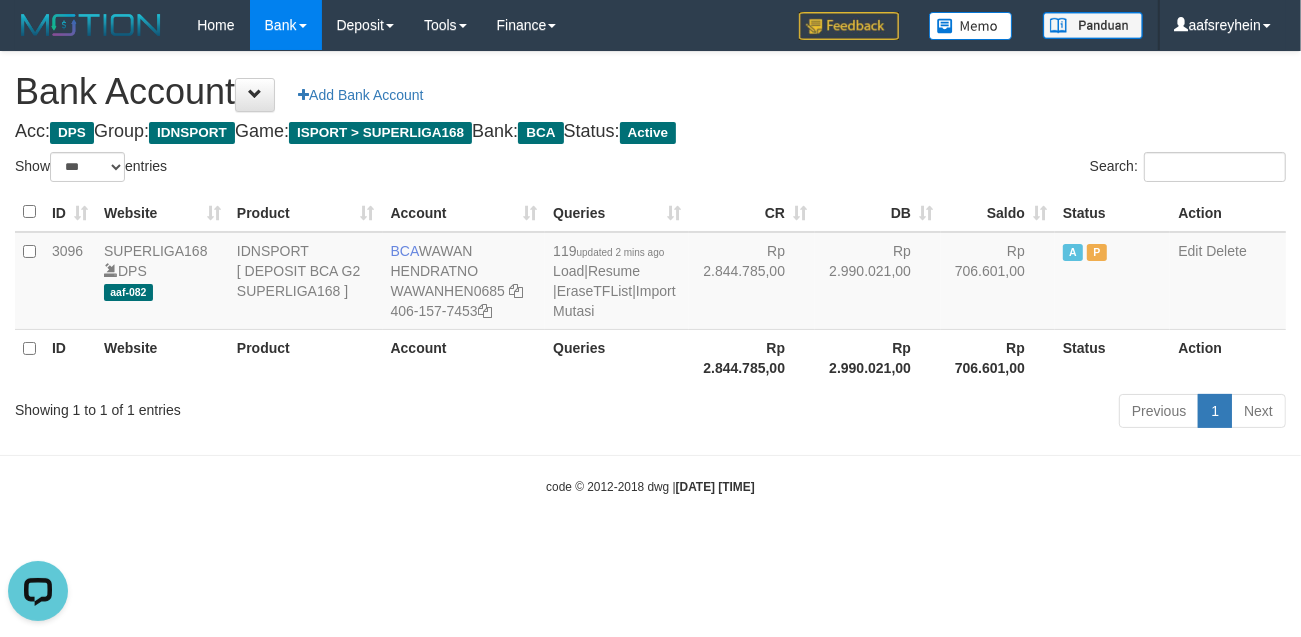 click on "Toggle navigation
Home
Bank
Account List
Load
By Website
Group
[ISPORT]													SUPERLIGA168
By Load Group (DPS)" at bounding box center [650, 273] 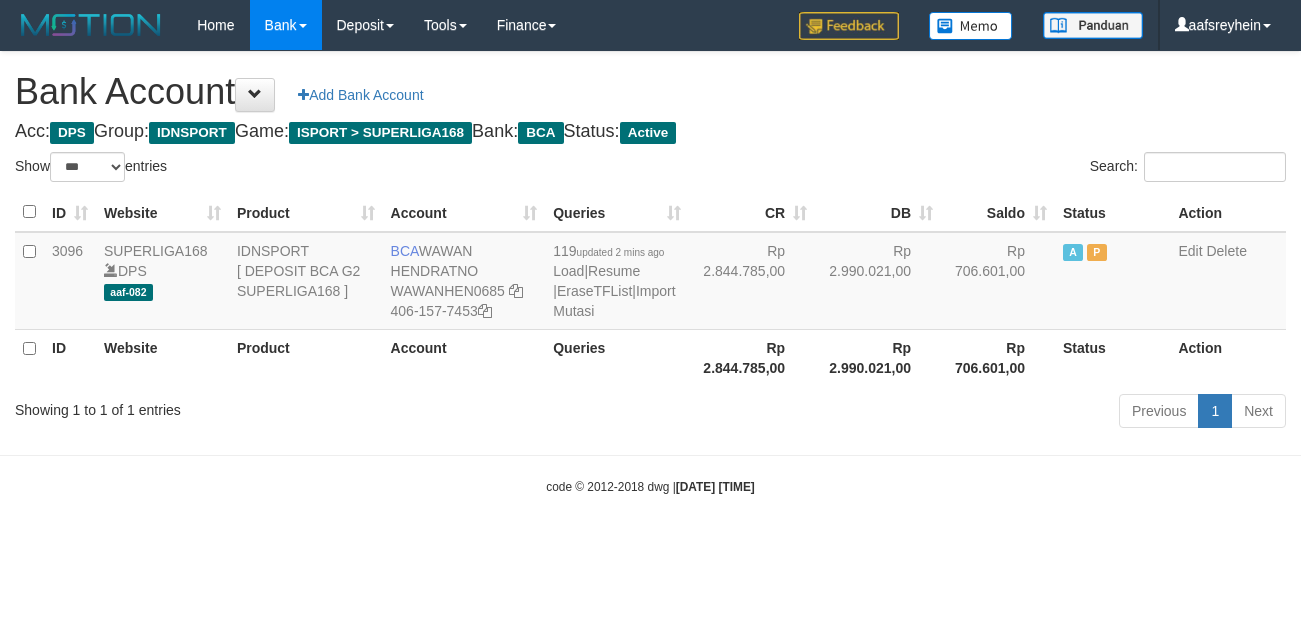 select on "***" 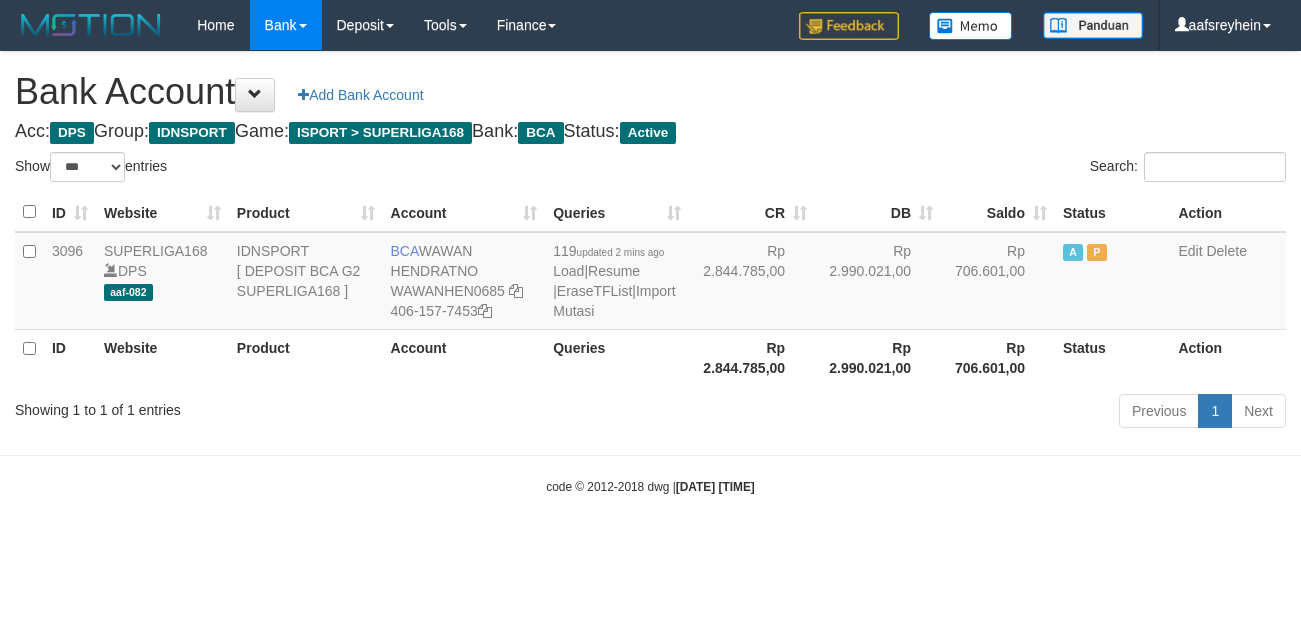 scroll, scrollTop: 0, scrollLeft: 0, axis: both 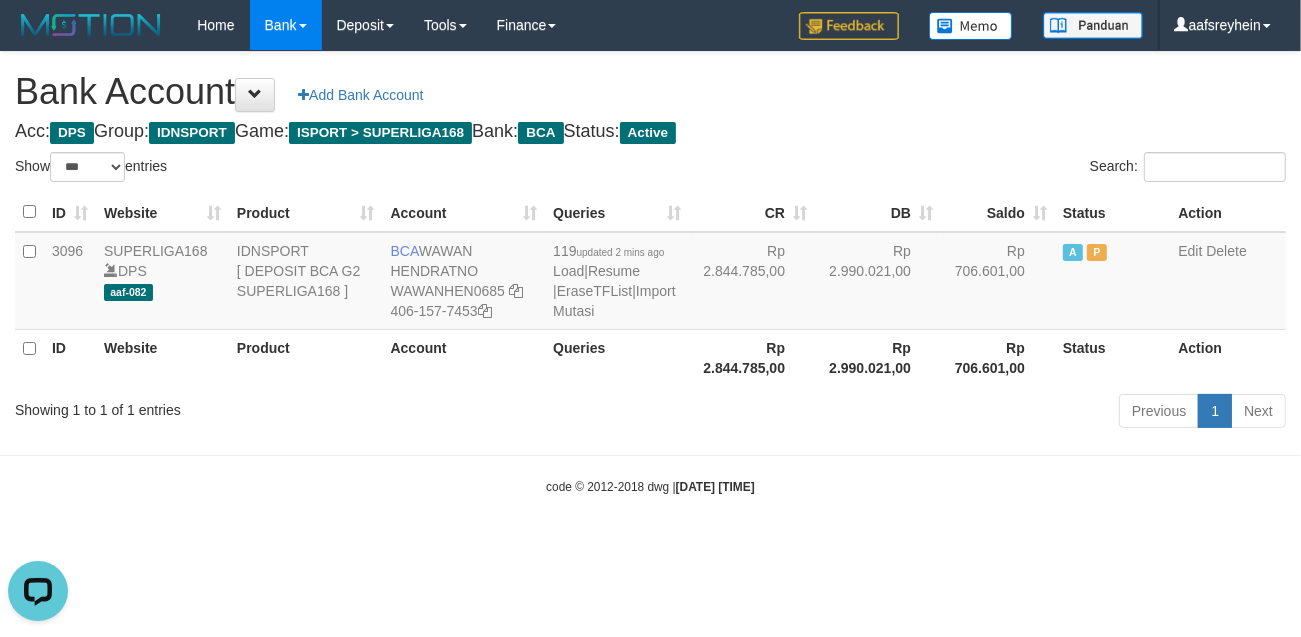 click on "Bank Account
Add Bank Account" at bounding box center [650, 92] 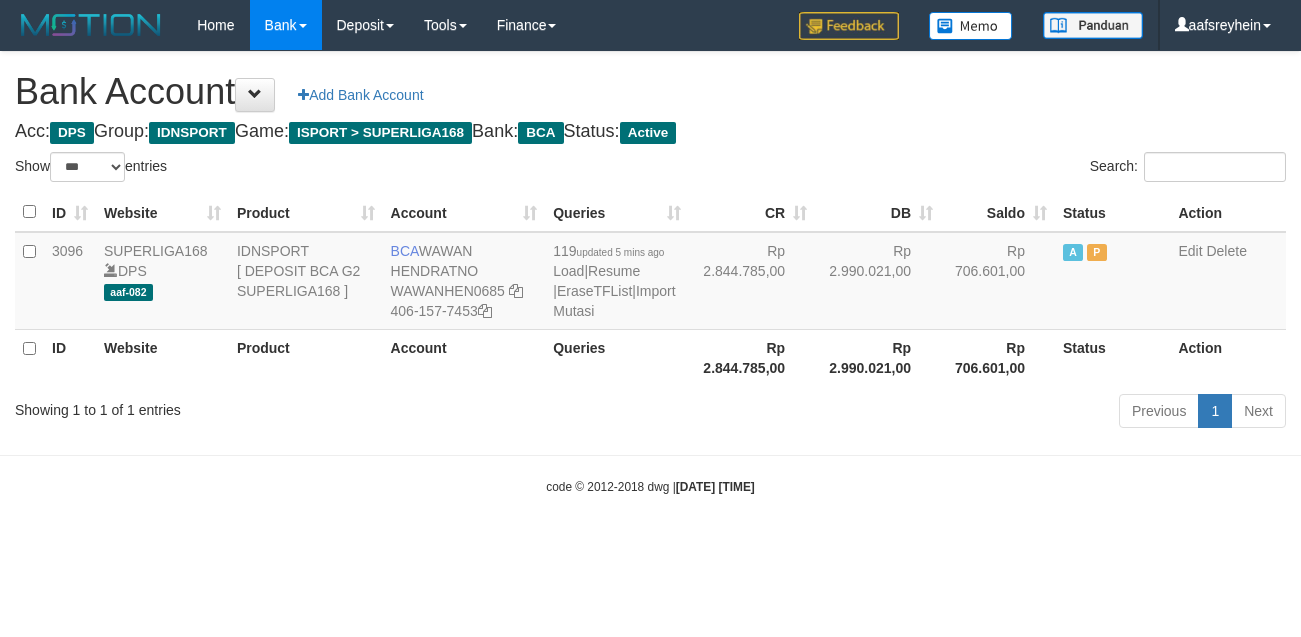 select on "***" 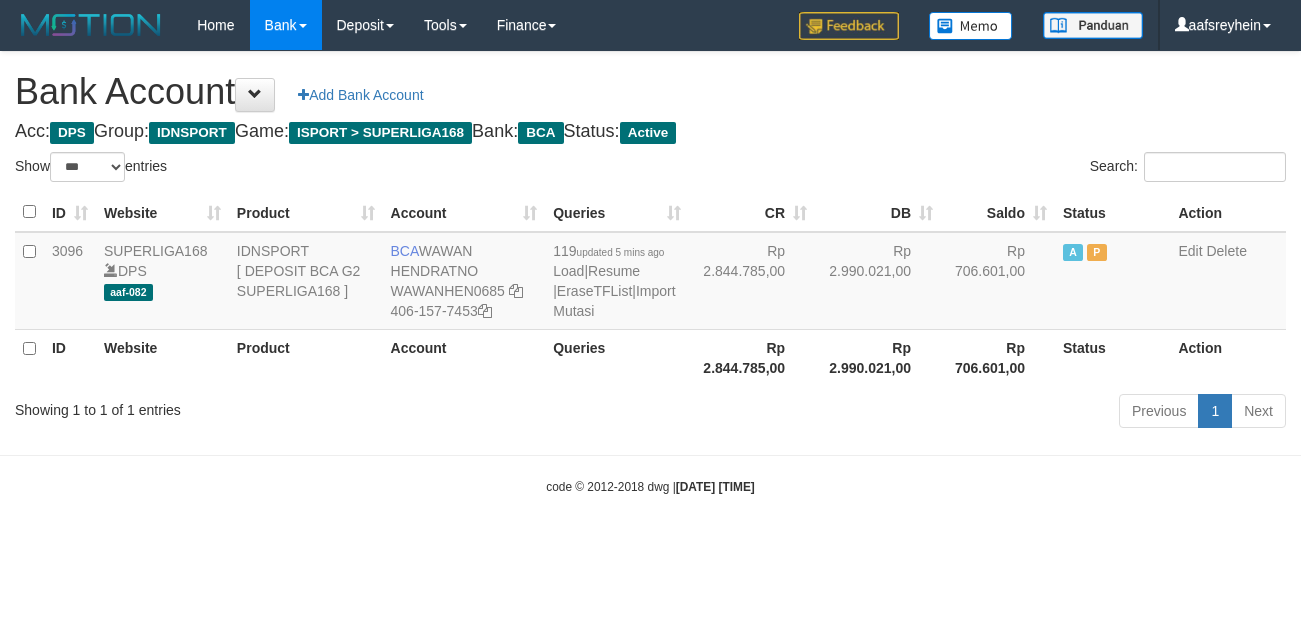 scroll, scrollTop: 0, scrollLeft: 0, axis: both 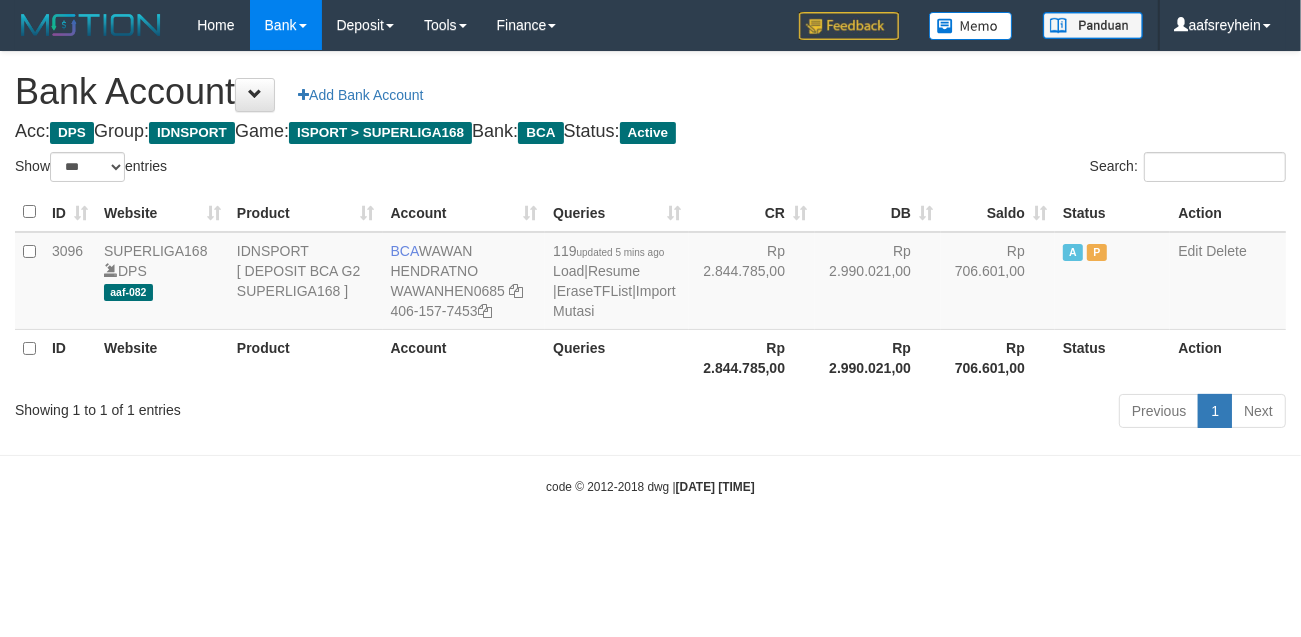 click on "Search:" at bounding box center [976, 169] 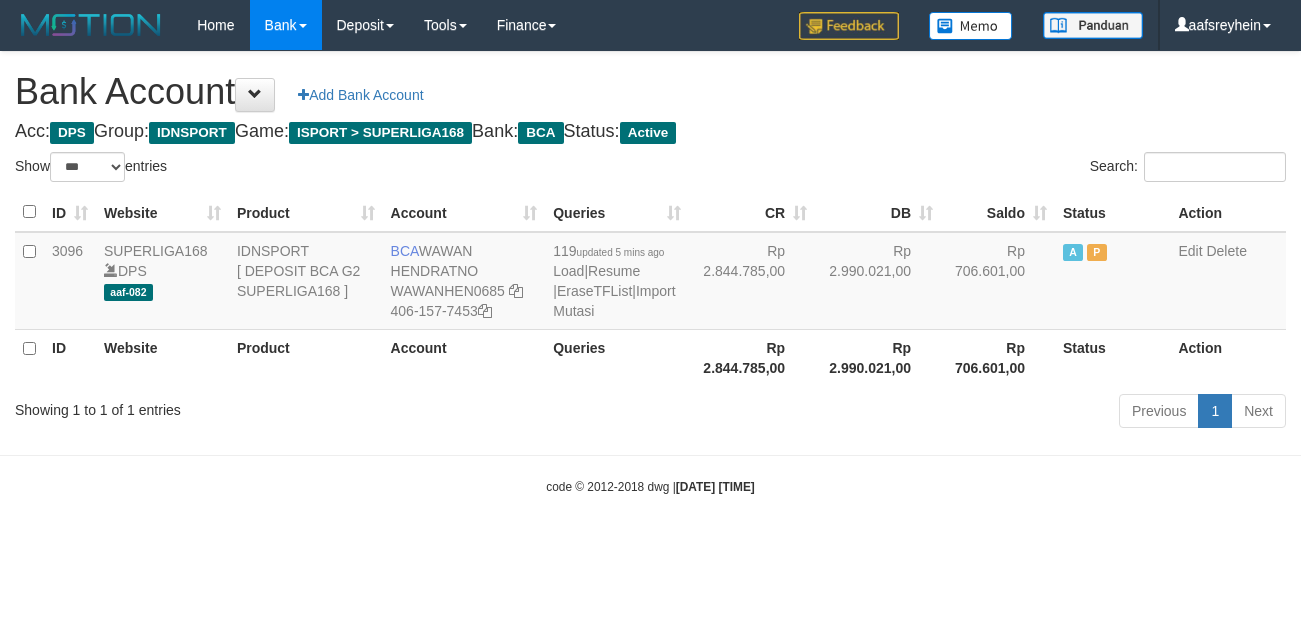 select on "***" 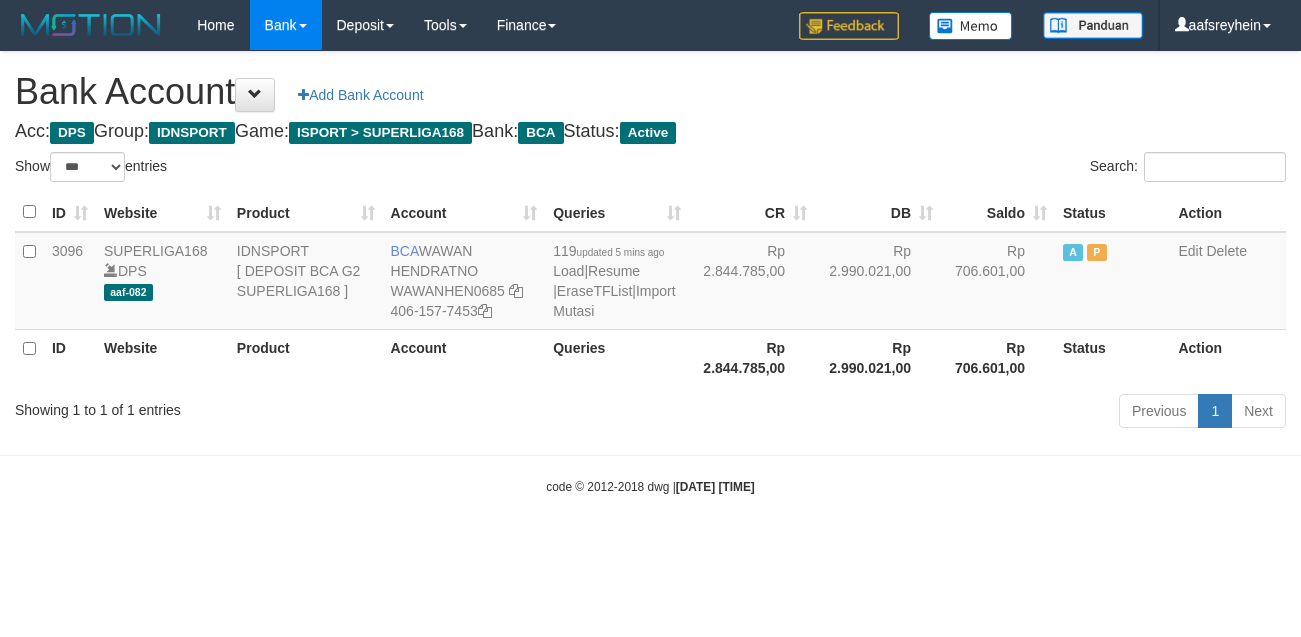 scroll, scrollTop: 0, scrollLeft: 0, axis: both 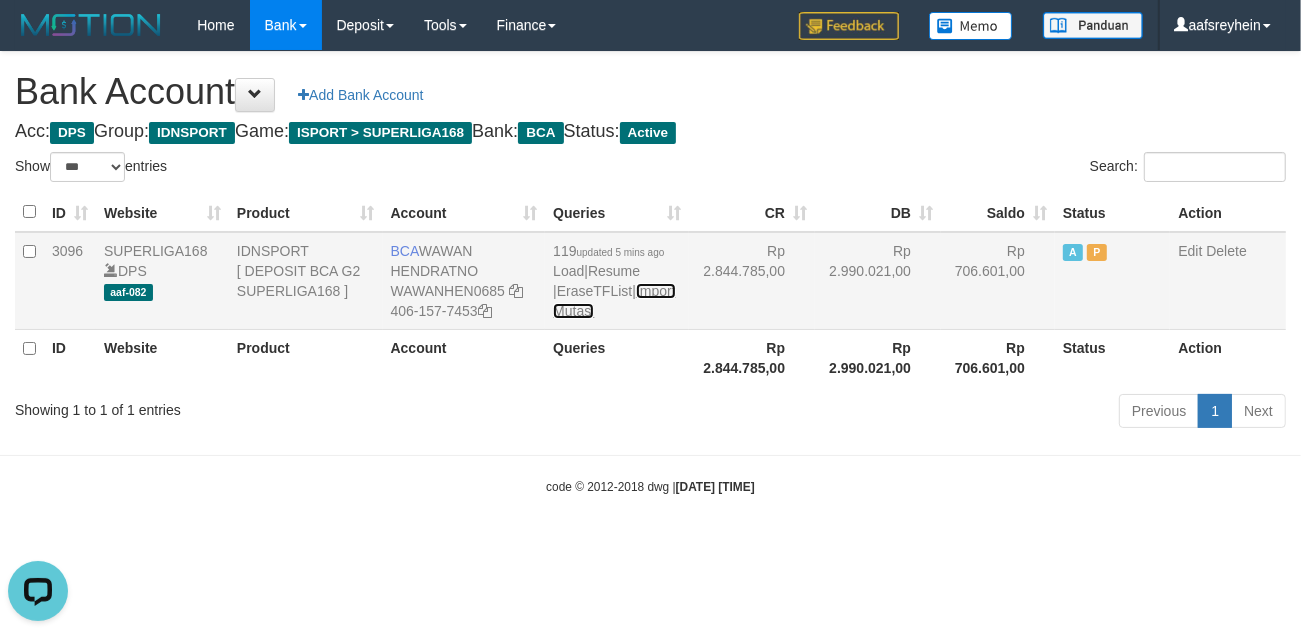 click on "Import Mutasi" at bounding box center [614, 301] 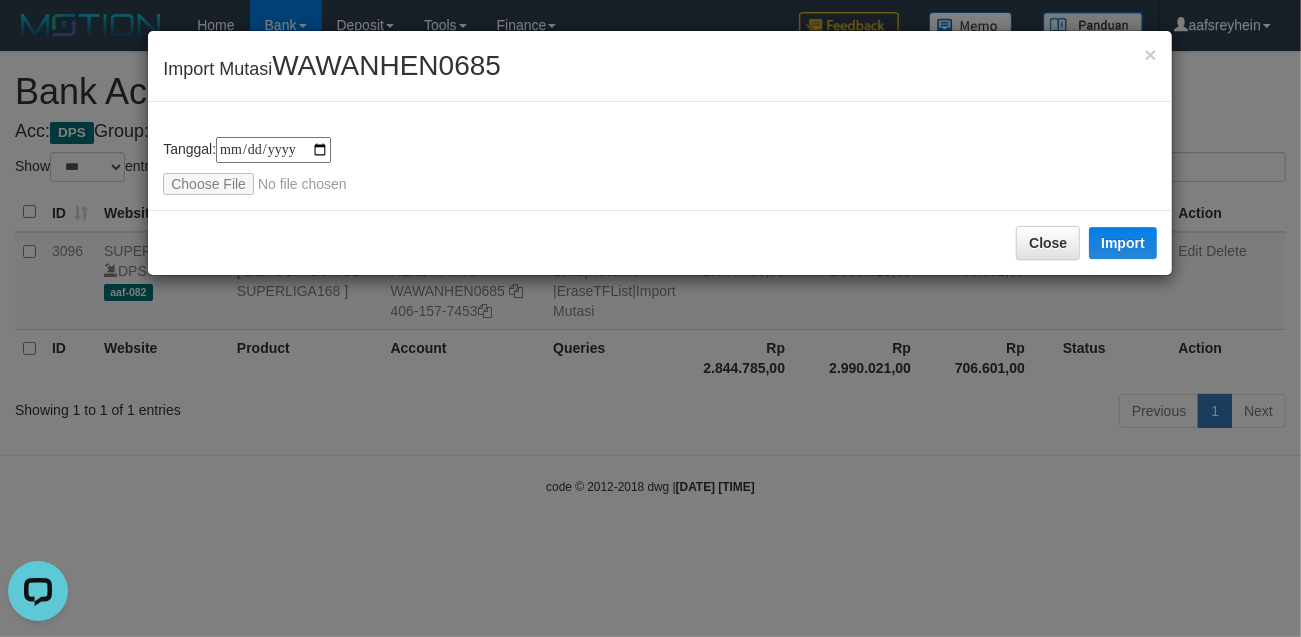 type on "**********" 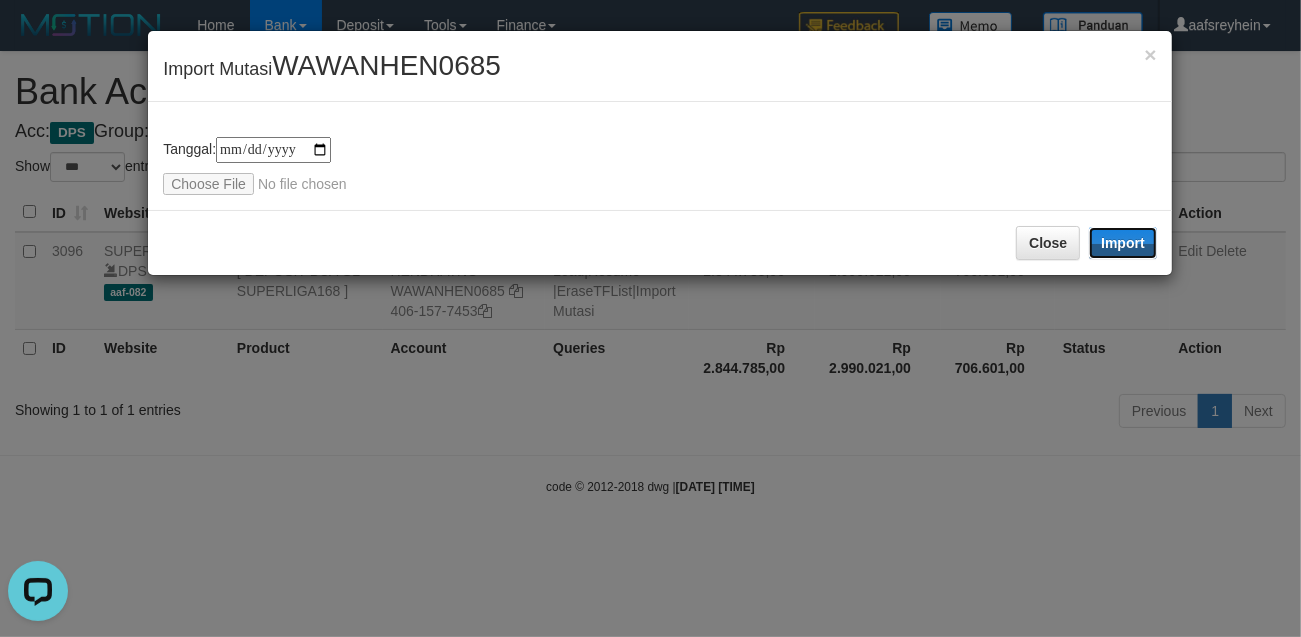 click on "Import" at bounding box center [1123, 243] 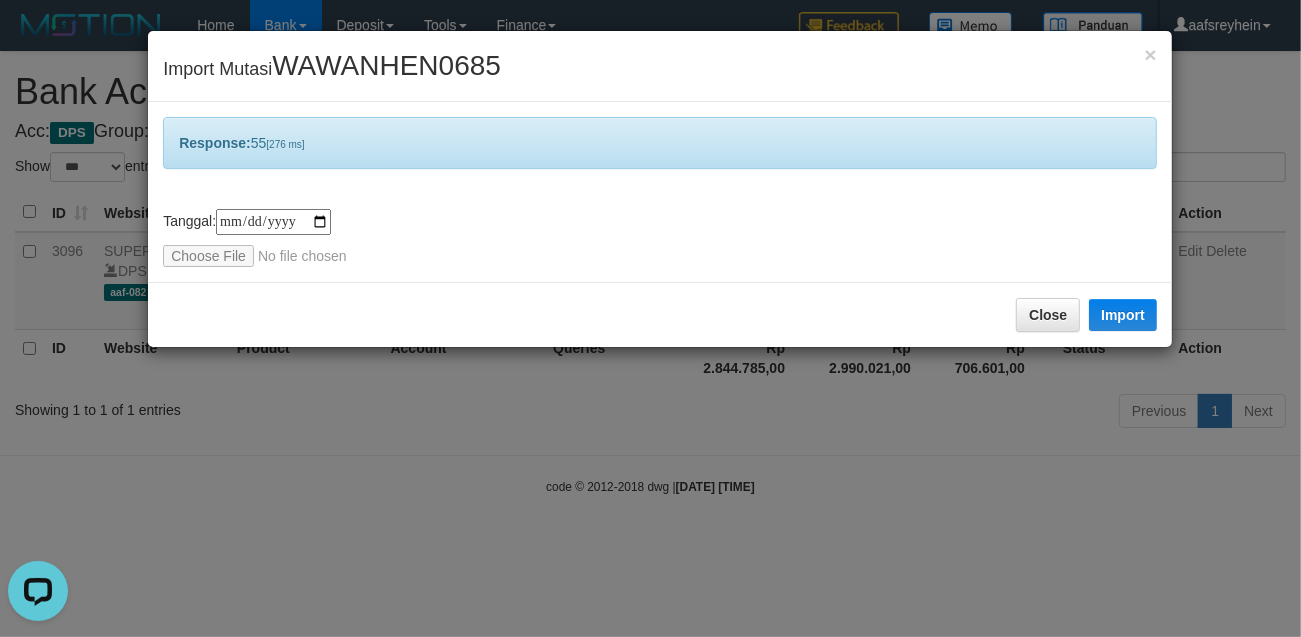 click on "**********" at bounding box center (650, 318) 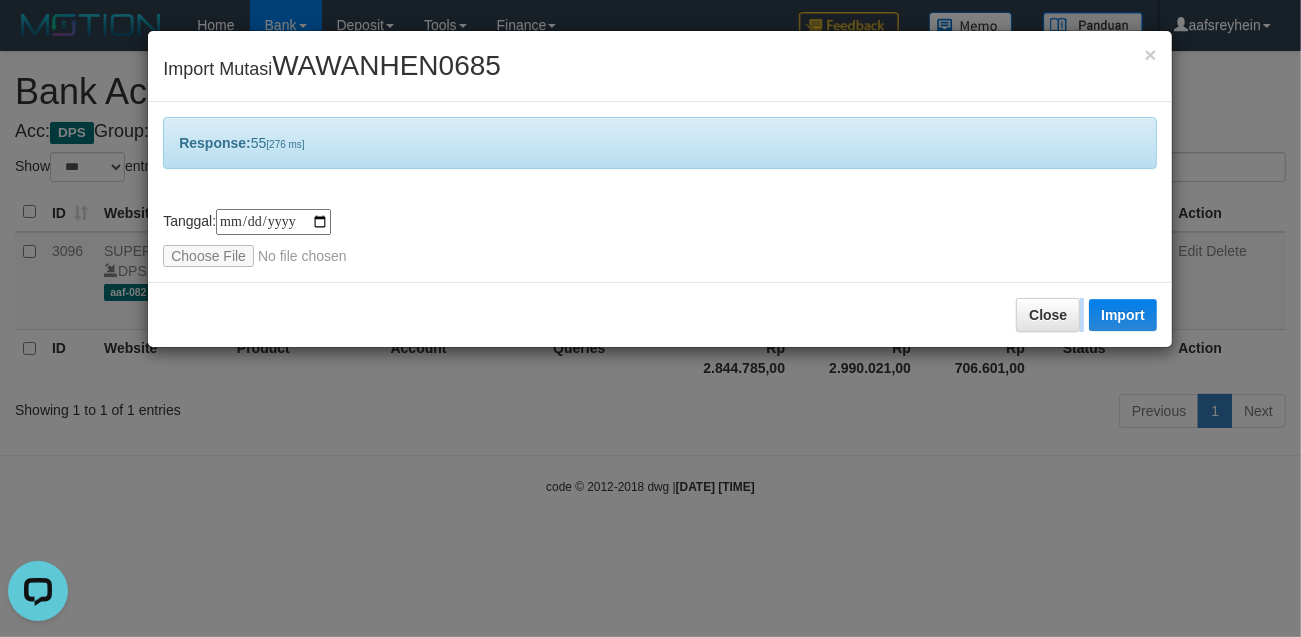 drag, startPoint x: 830, startPoint y: 503, endPoint x: 841, endPoint y: 491, distance: 16.27882 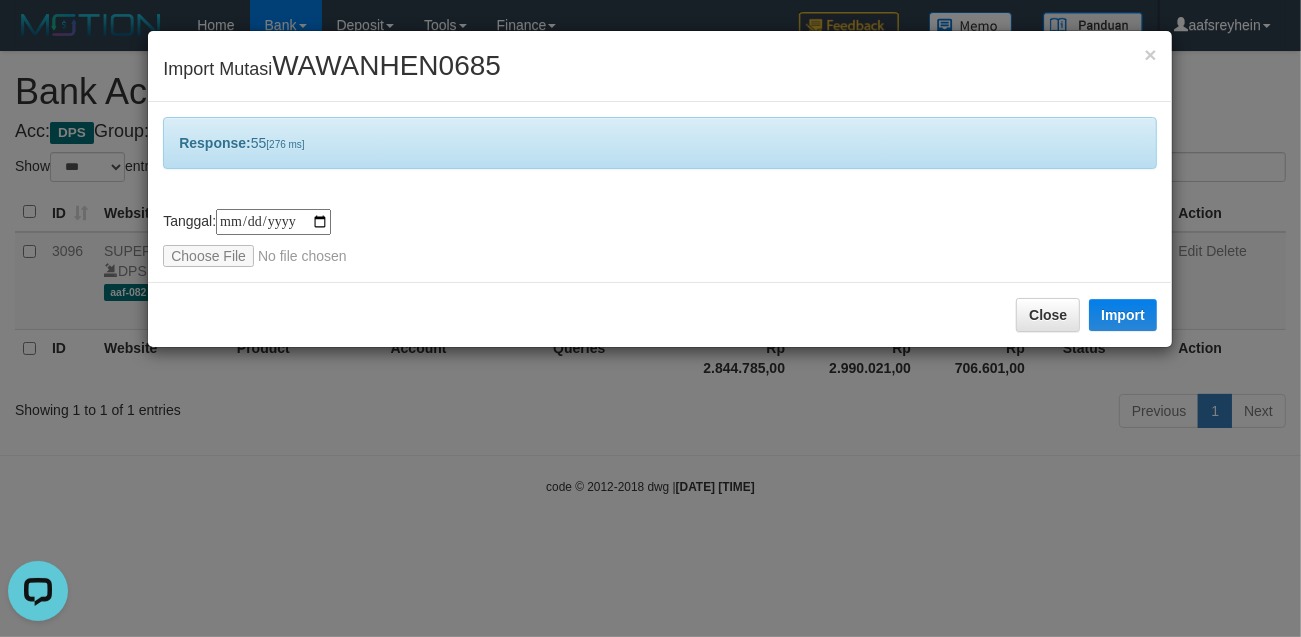 click on "**********" at bounding box center (650, 318) 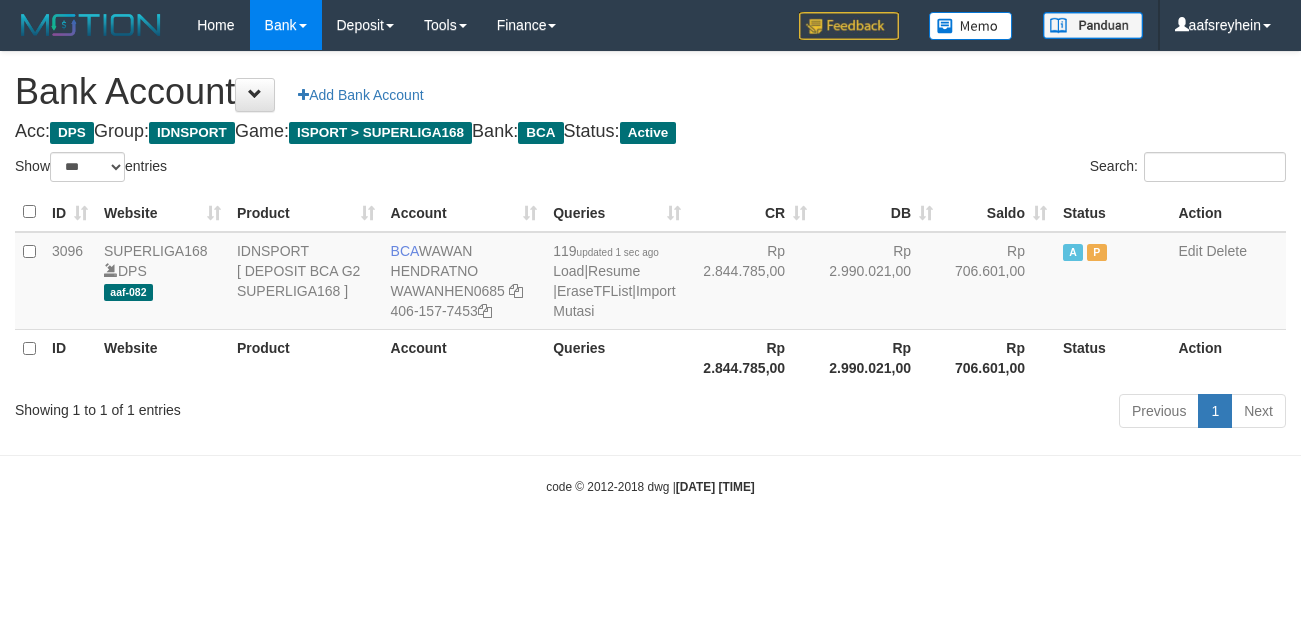 select on "***" 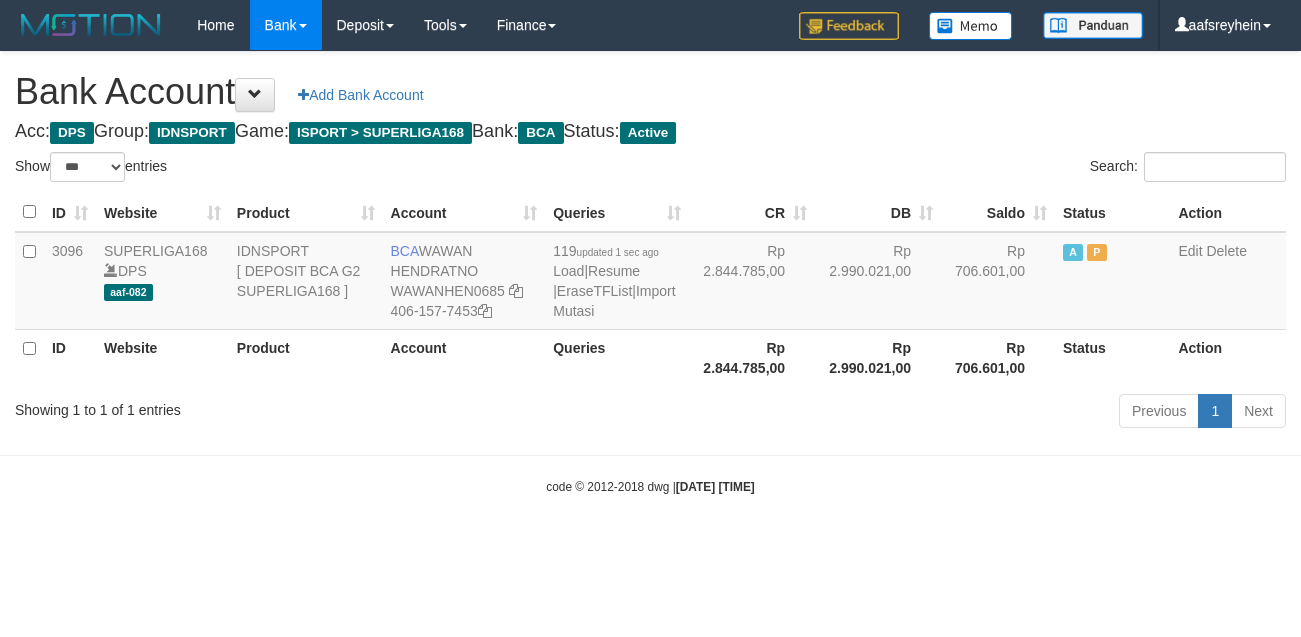 scroll, scrollTop: 0, scrollLeft: 0, axis: both 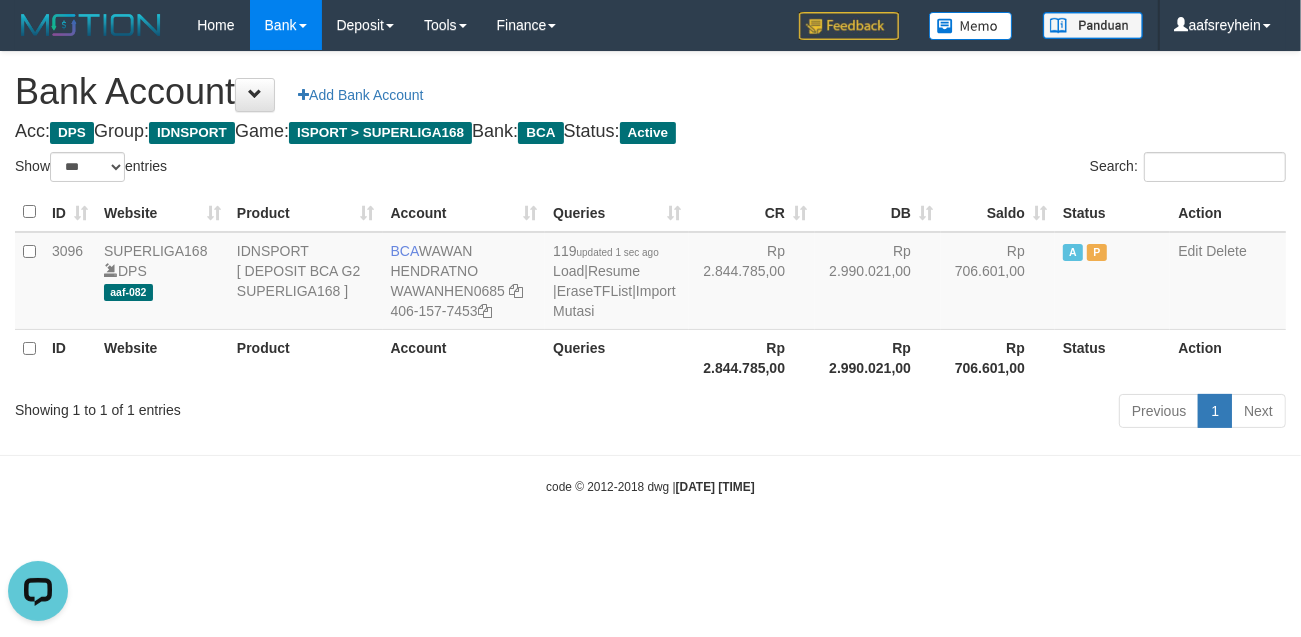 click on "code © 2012-2018 dwg |  [DATE] [TIME]" at bounding box center (650, 486) 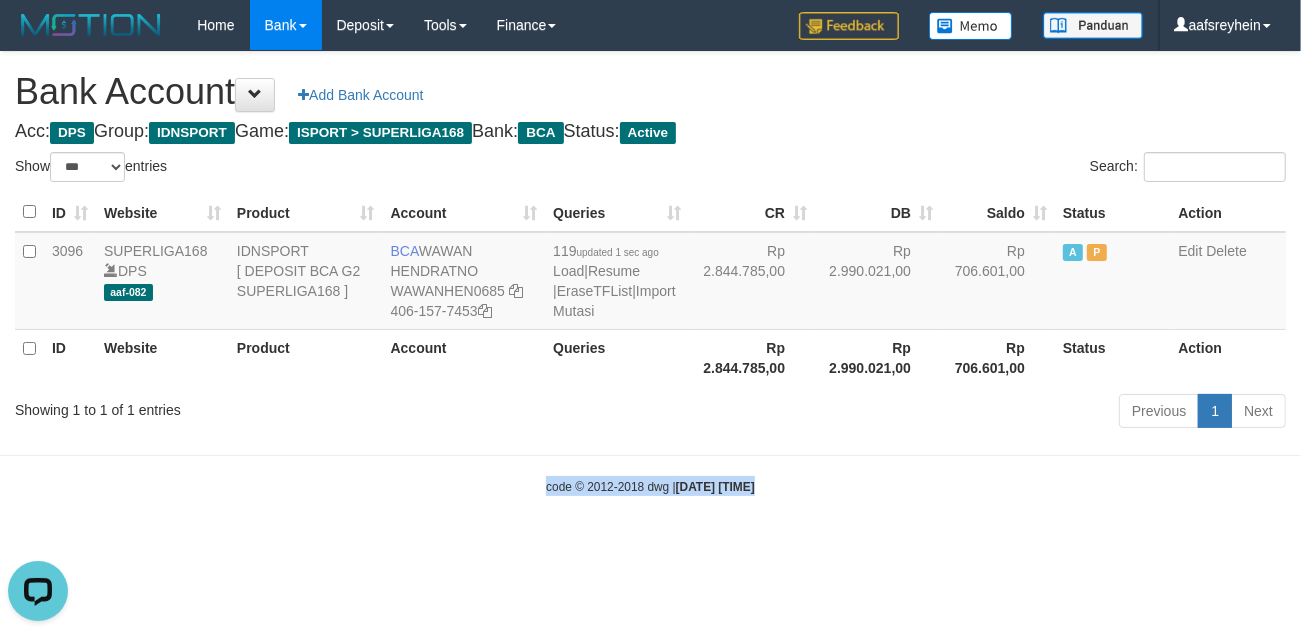 click on "code © 2012-2018 dwg |  [DATE] [TIME]" at bounding box center (650, 486) 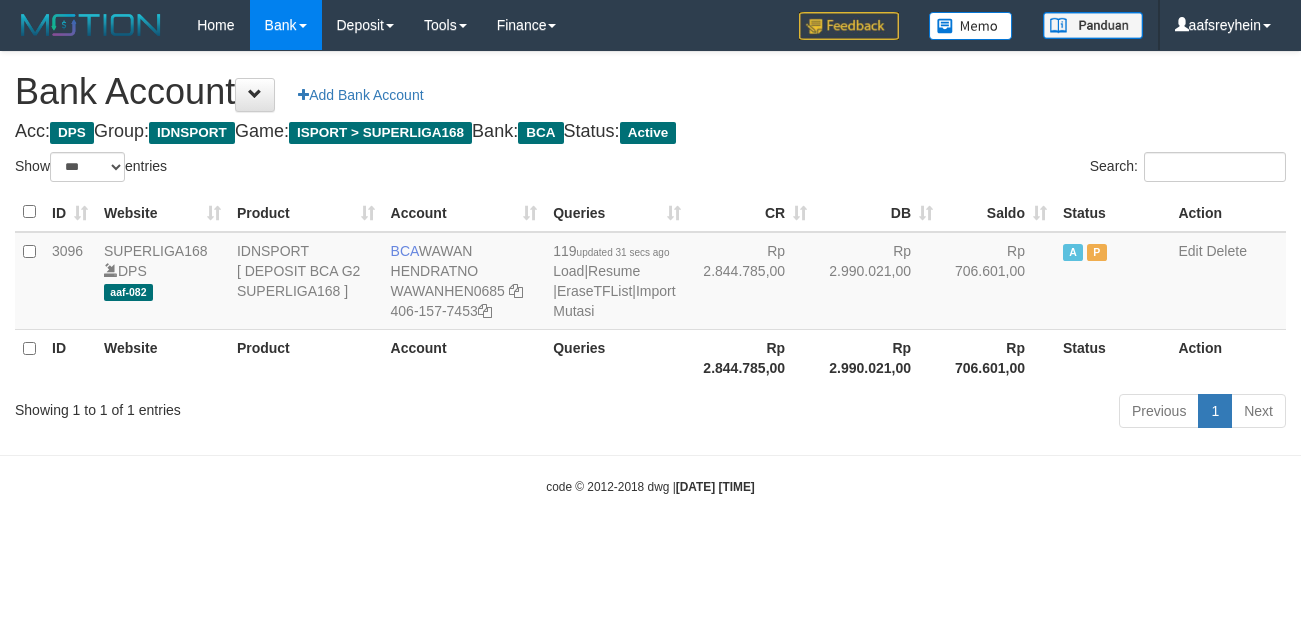 select on "***" 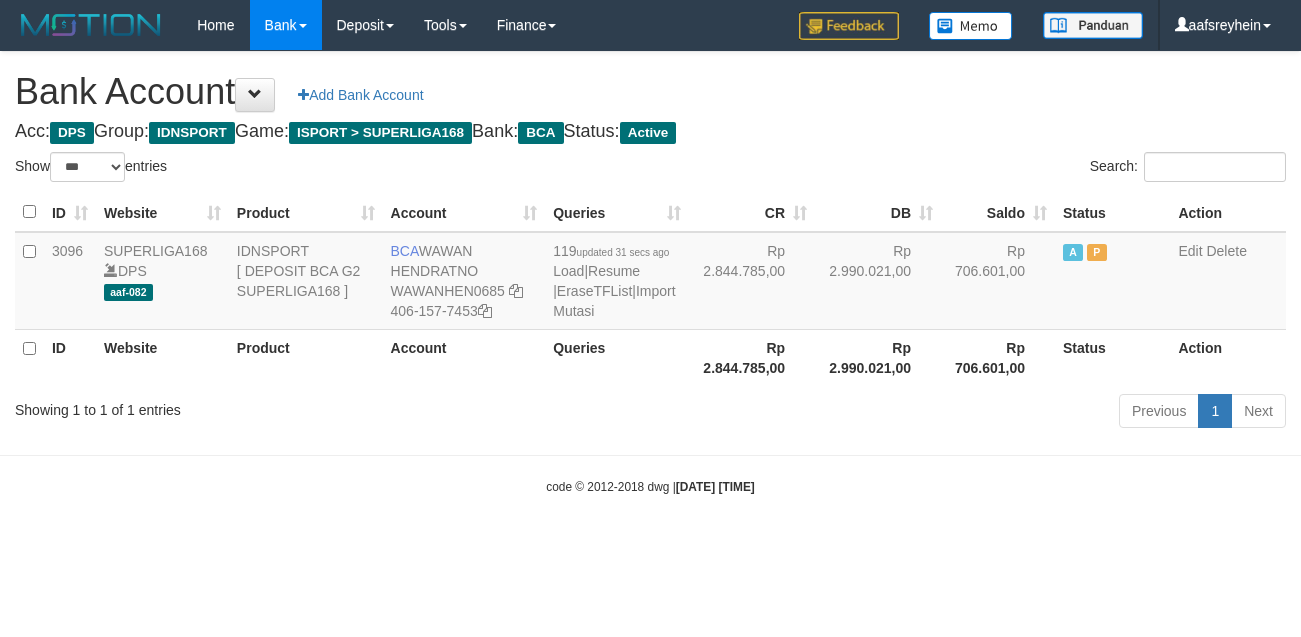 scroll, scrollTop: 0, scrollLeft: 0, axis: both 